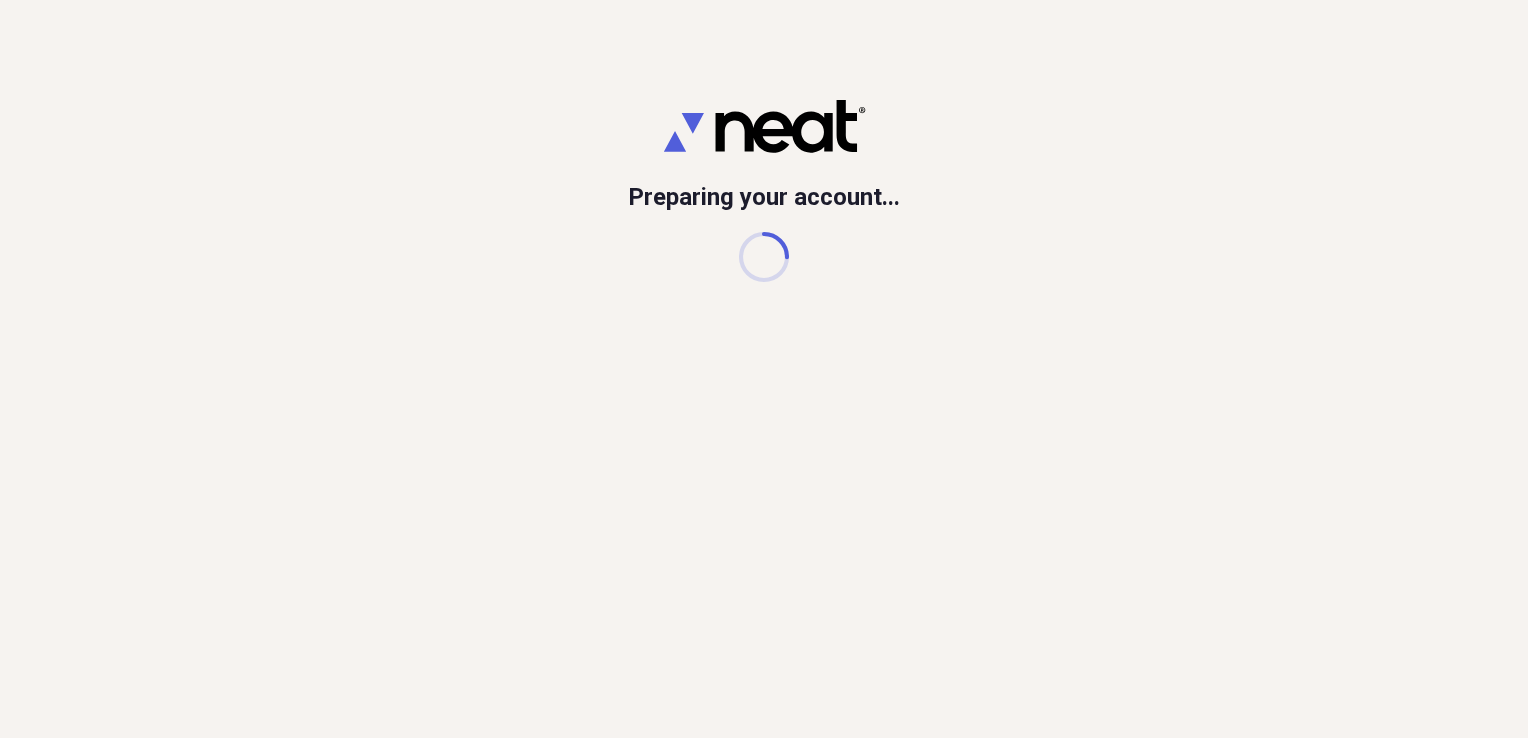 scroll, scrollTop: 0, scrollLeft: 0, axis: both 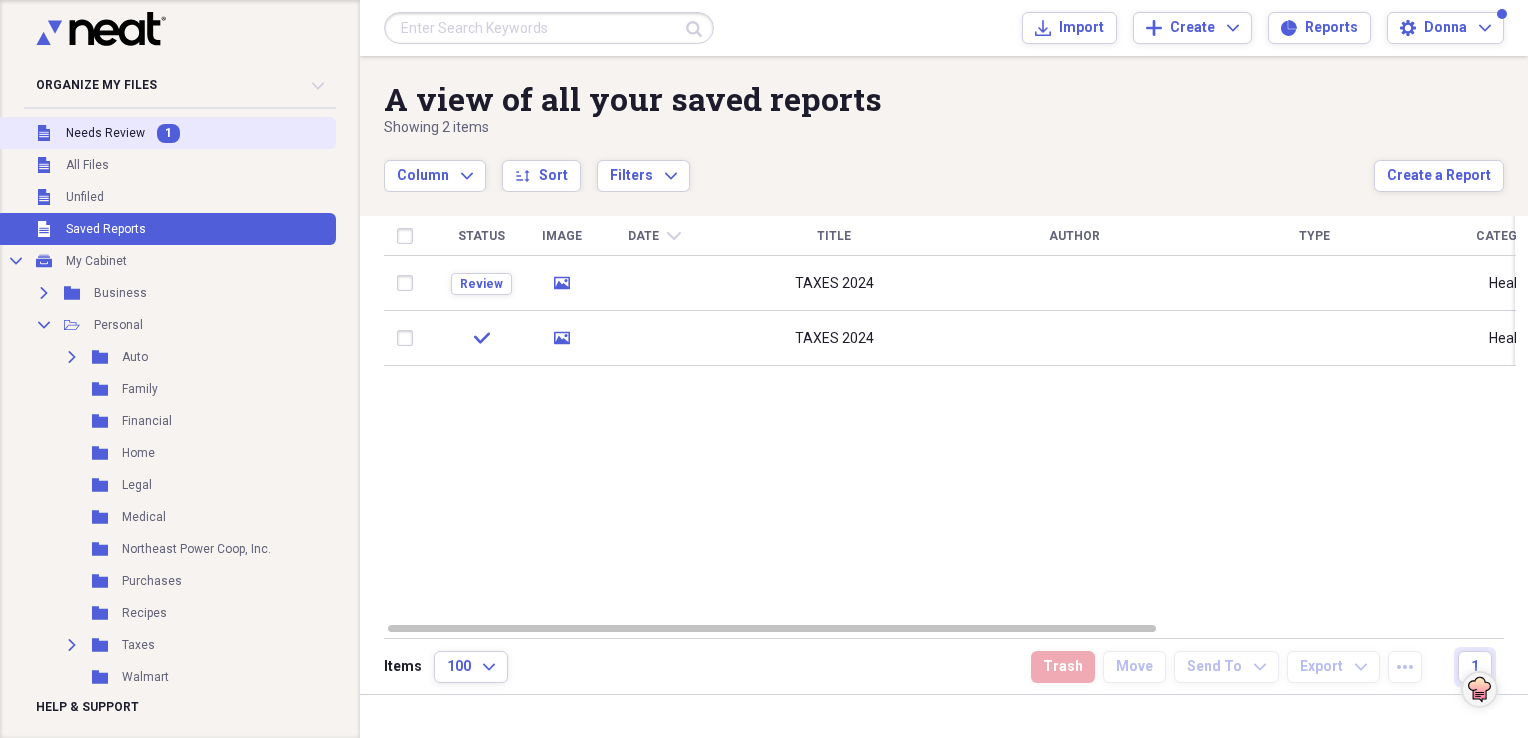 click on "Needs Review" at bounding box center [105, 133] 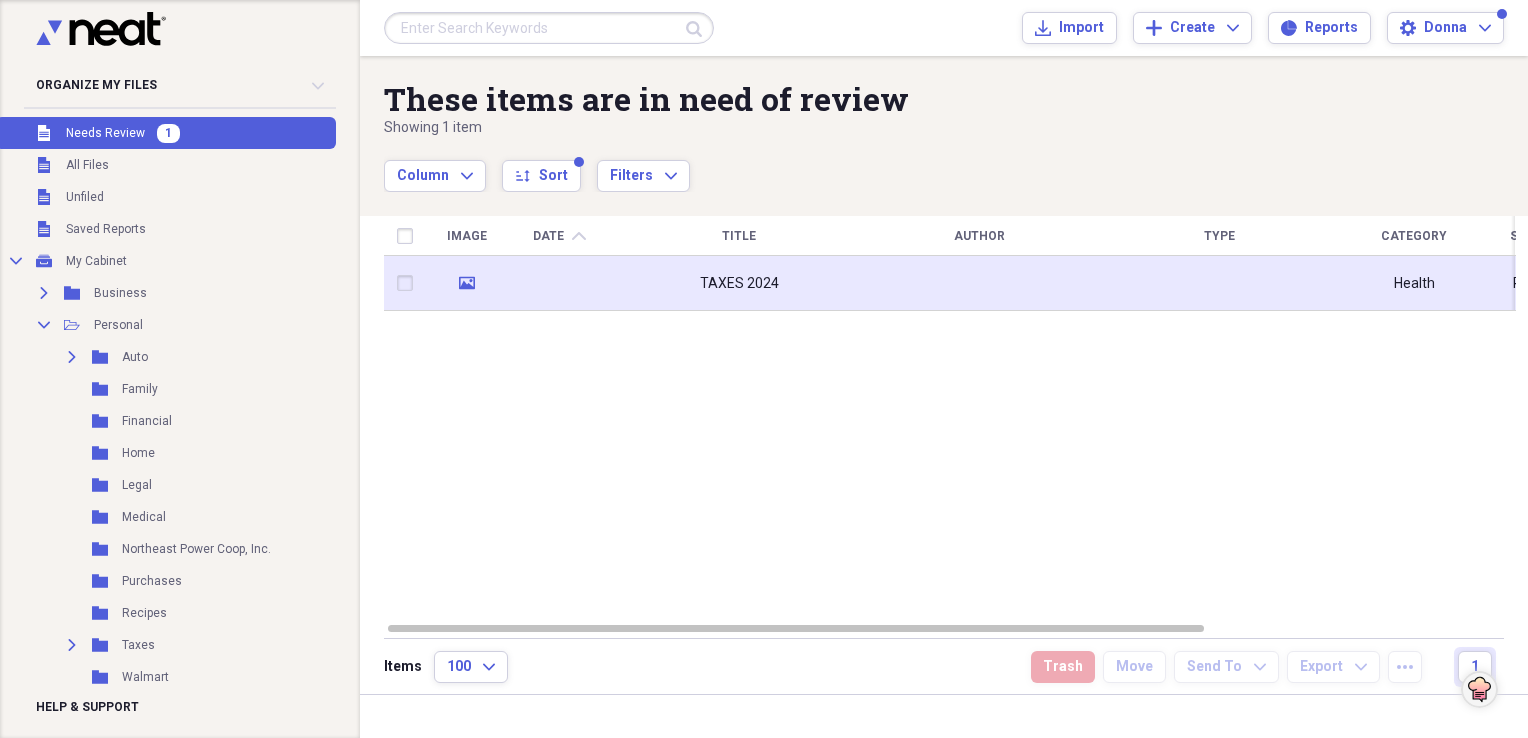 click on "media" 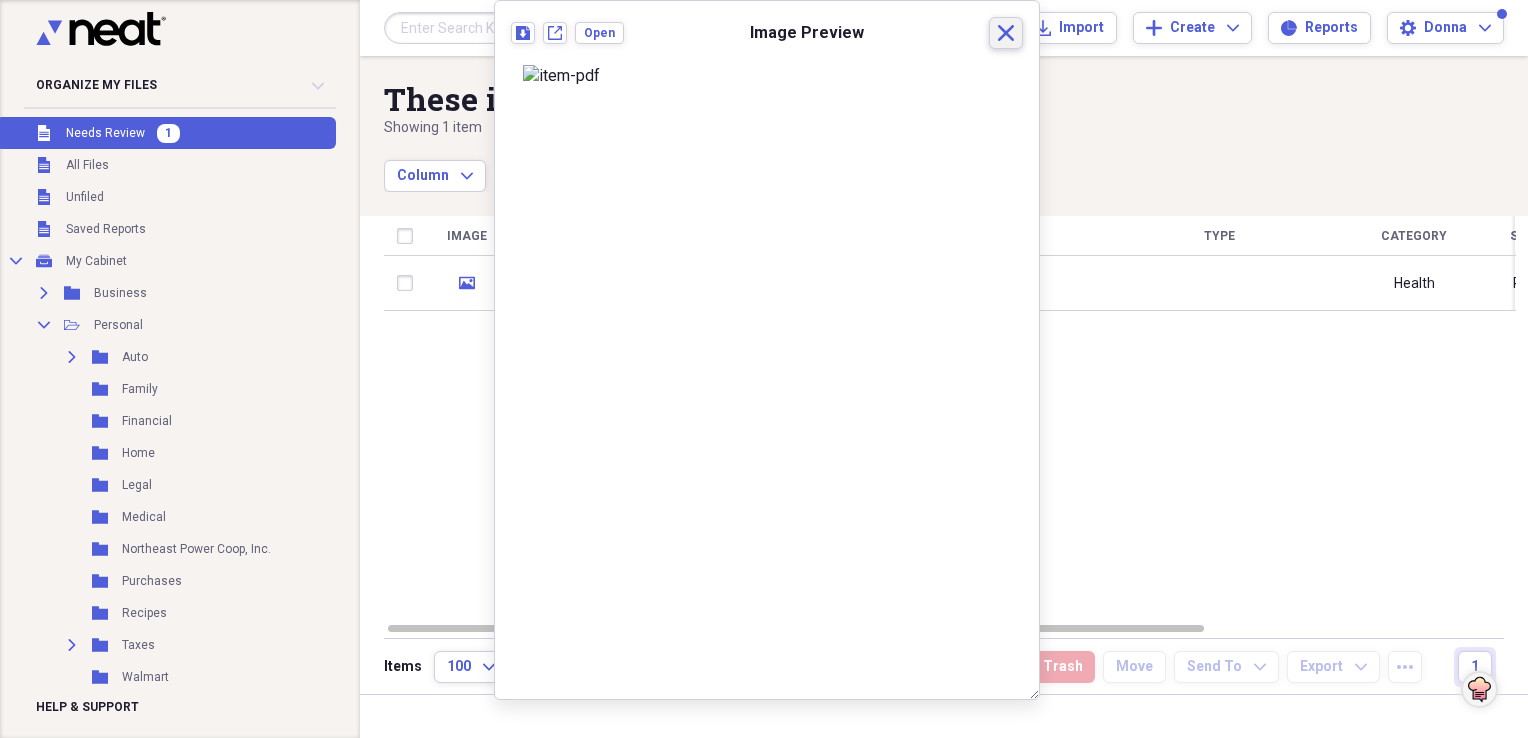 click on "Close" 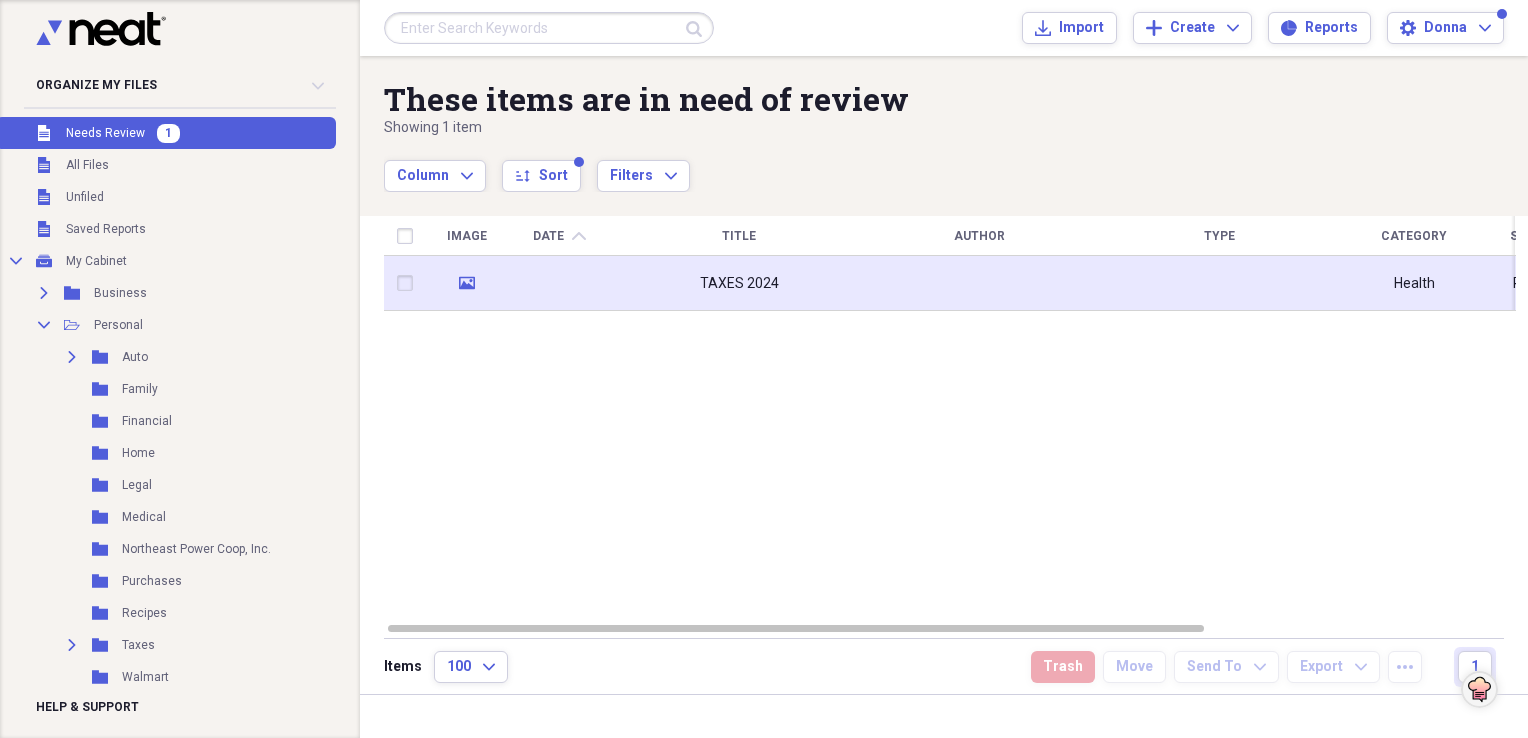 click on "TAXES 2024" at bounding box center [739, 284] 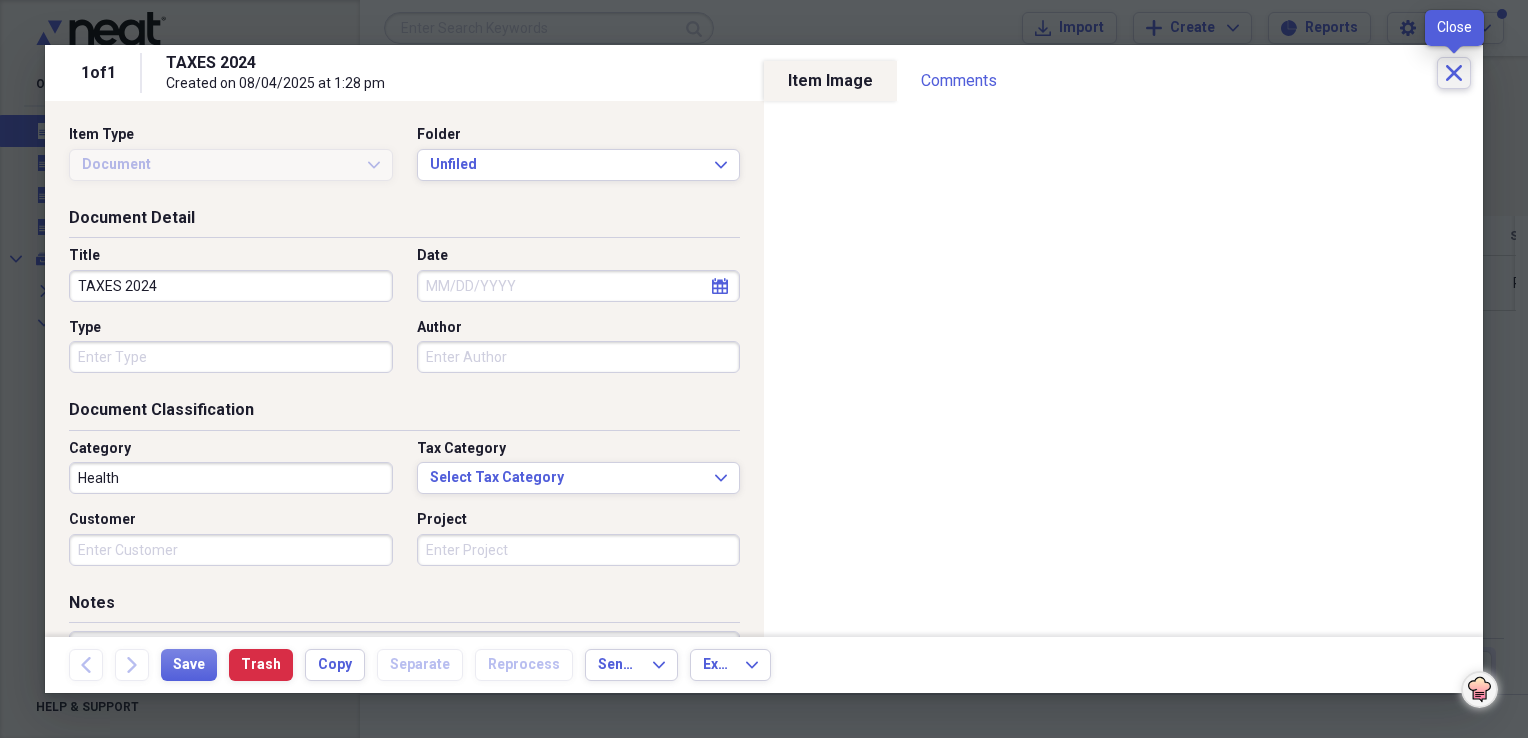 click 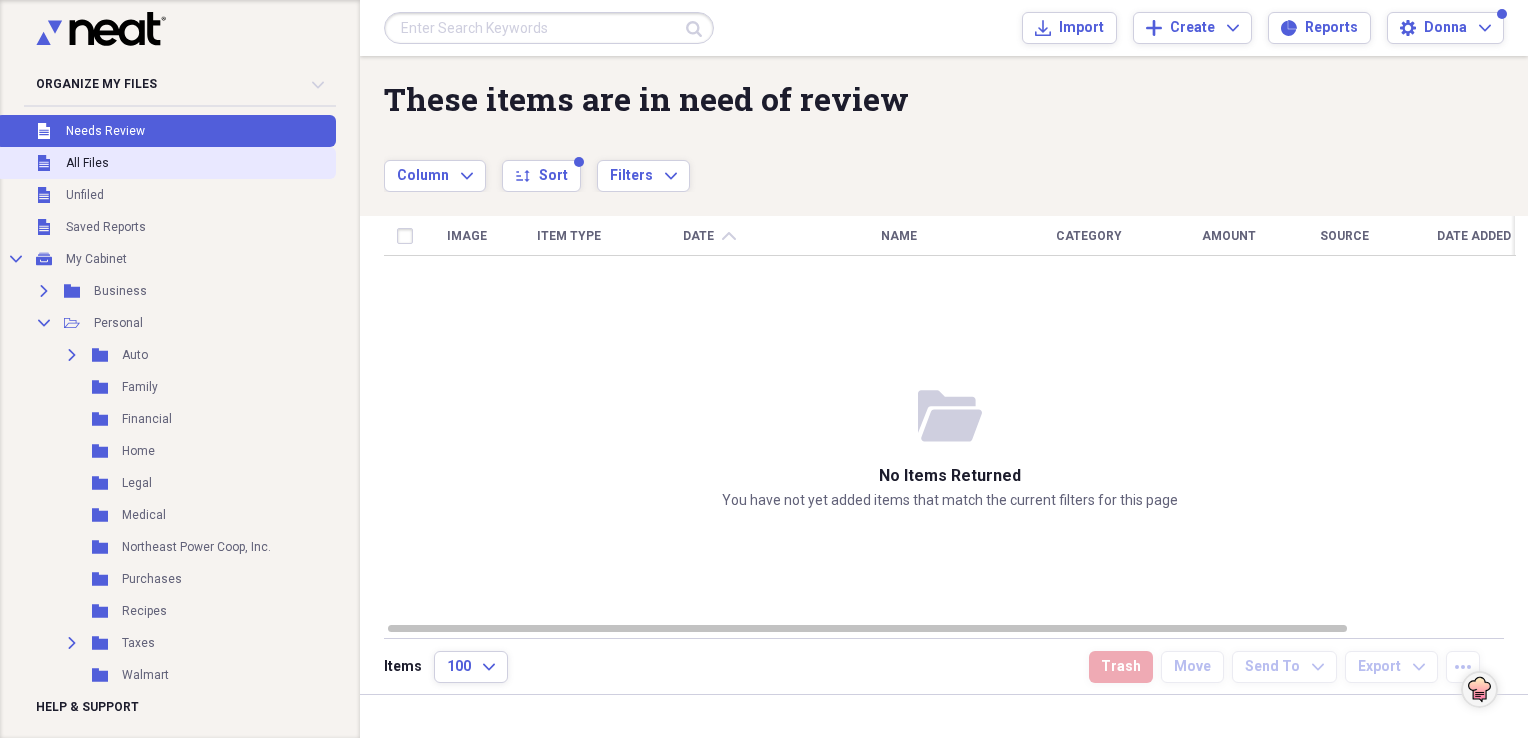 click on "Unfiled All Files" at bounding box center [166, 163] 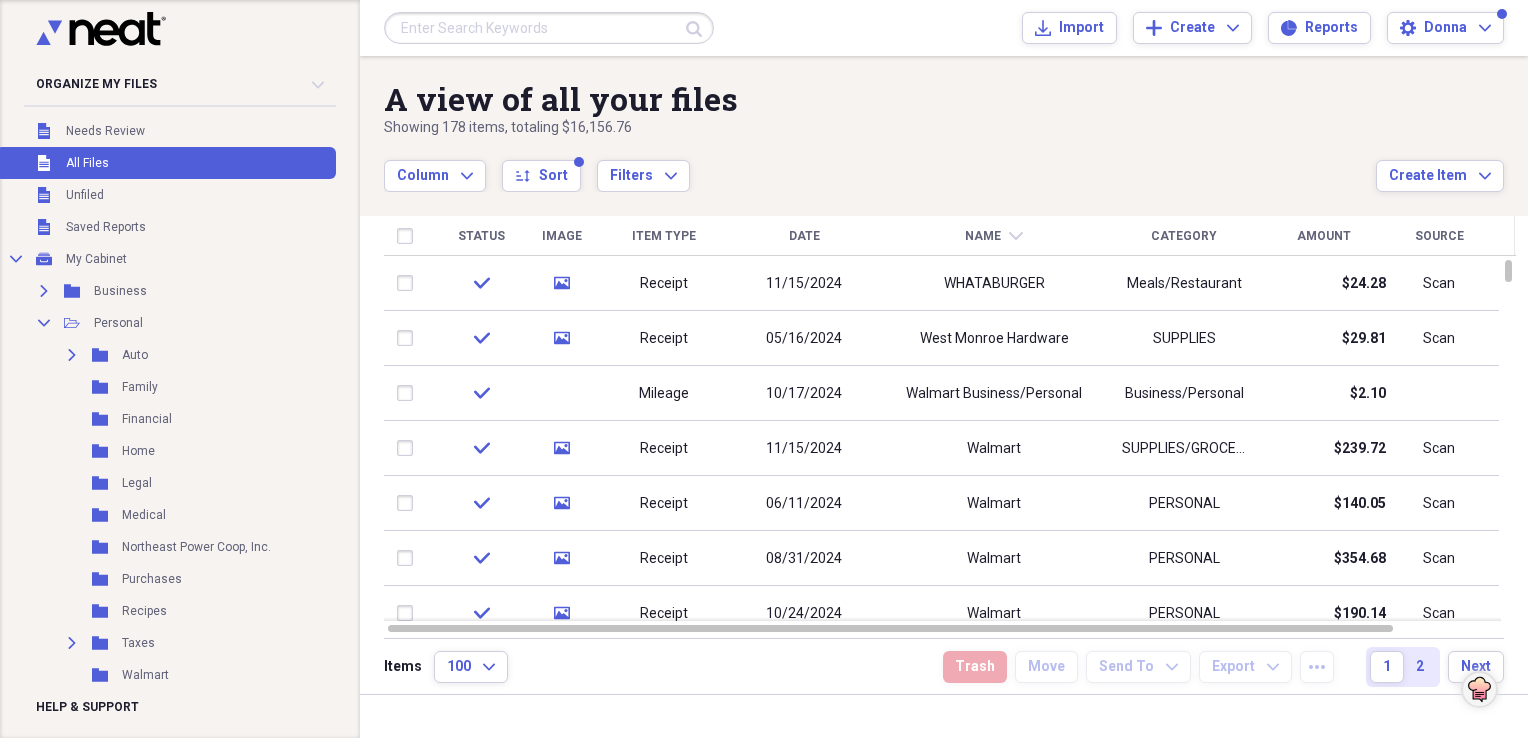 click on "Name" at bounding box center [983, 236] 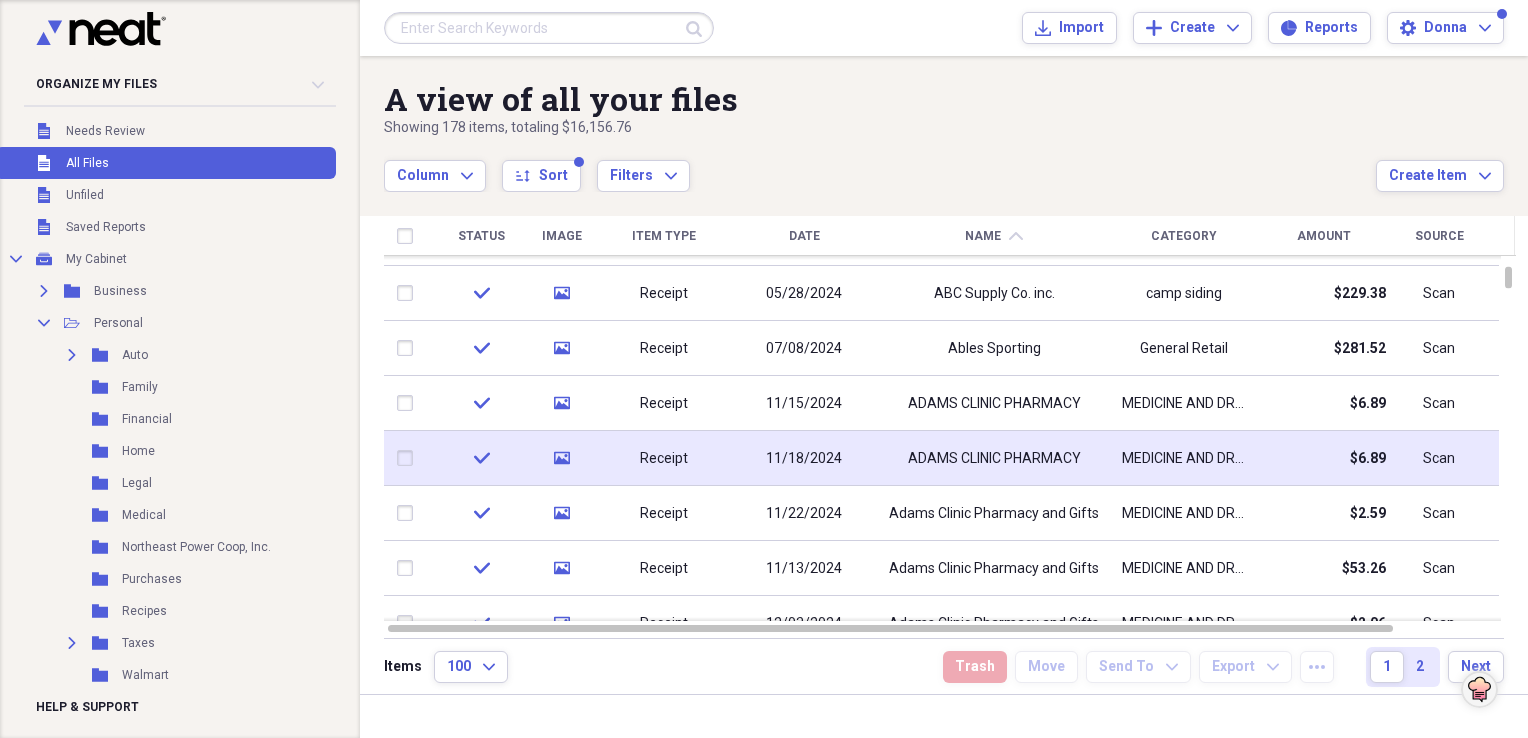 click on "ADAMS CLINIC PHARMACY" at bounding box center [994, 458] 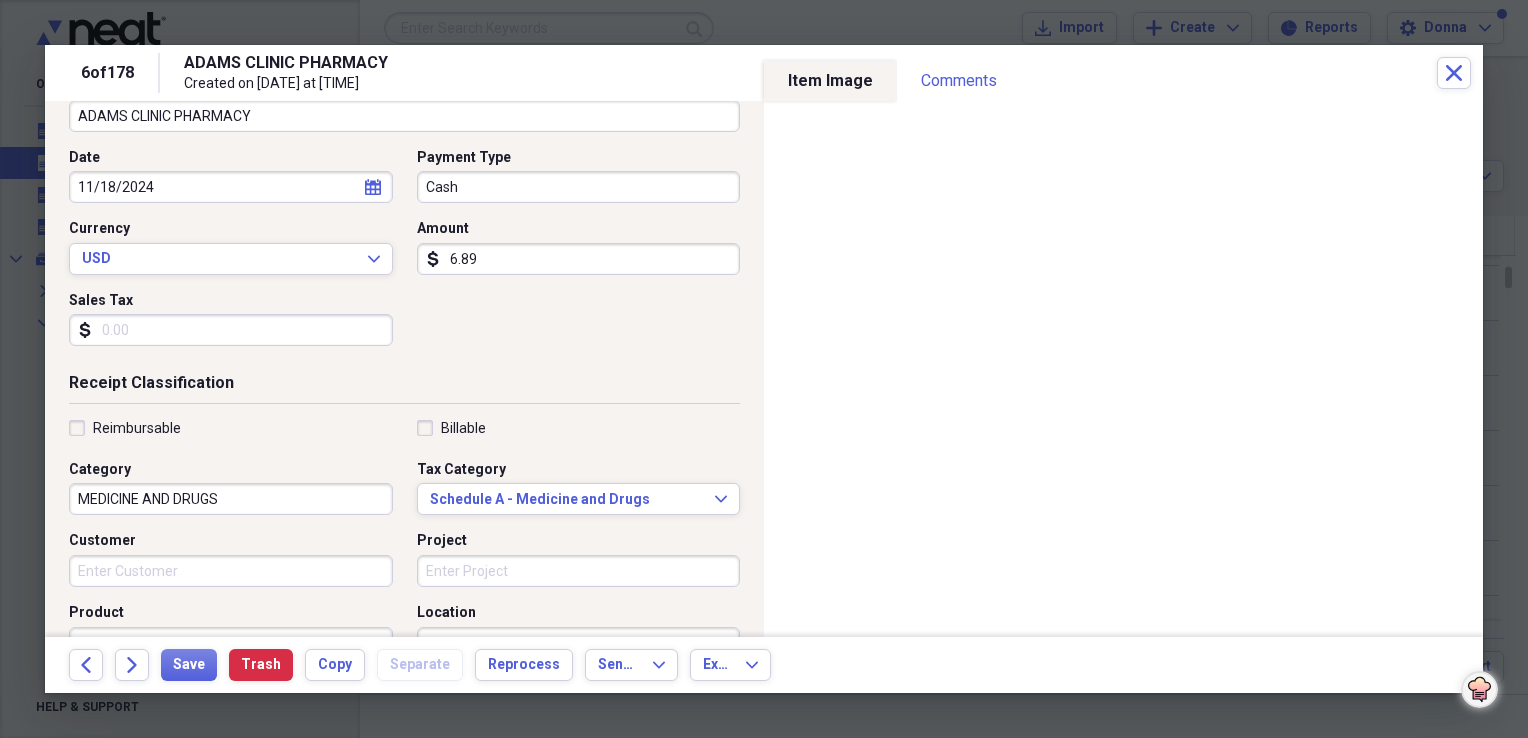 scroll, scrollTop: 200, scrollLeft: 0, axis: vertical 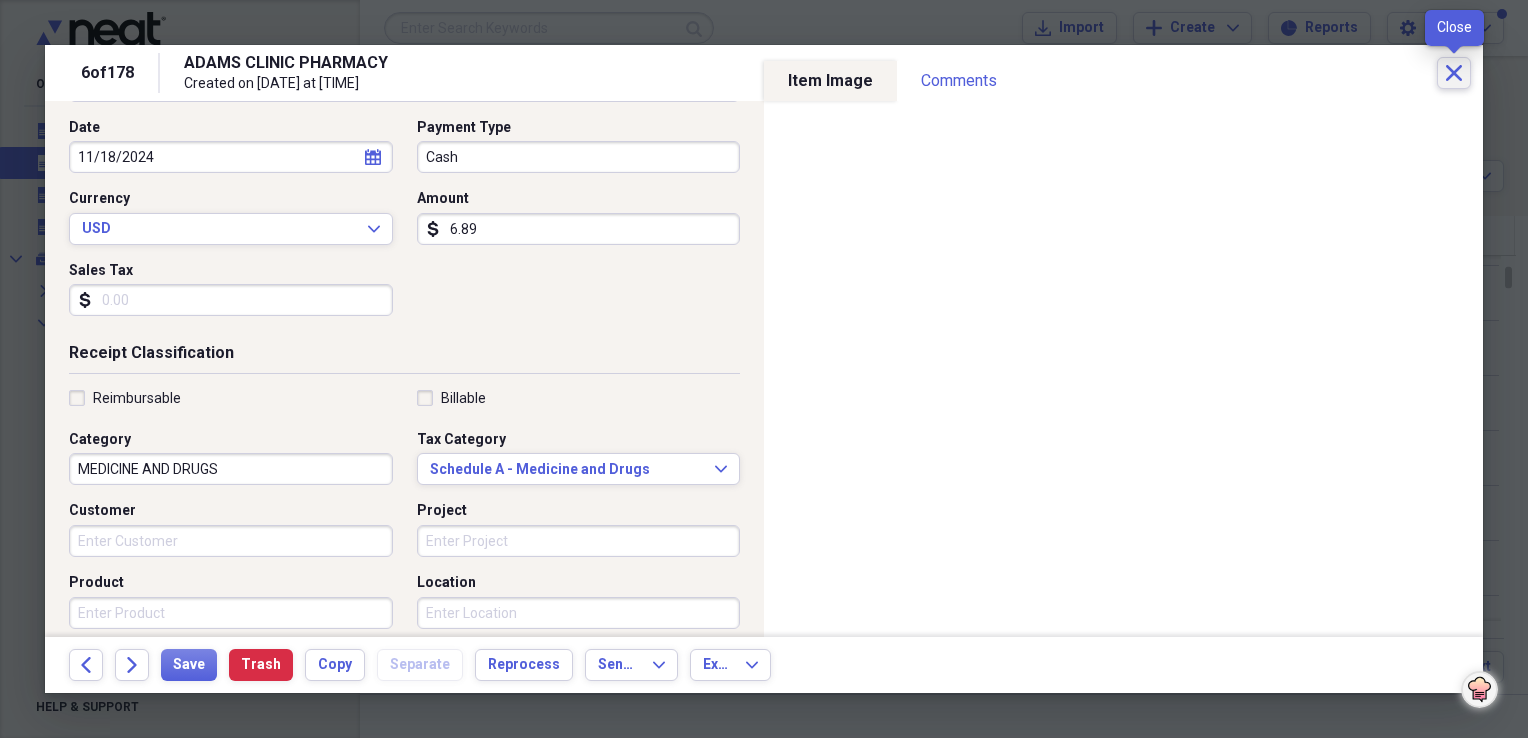 click on "Close" 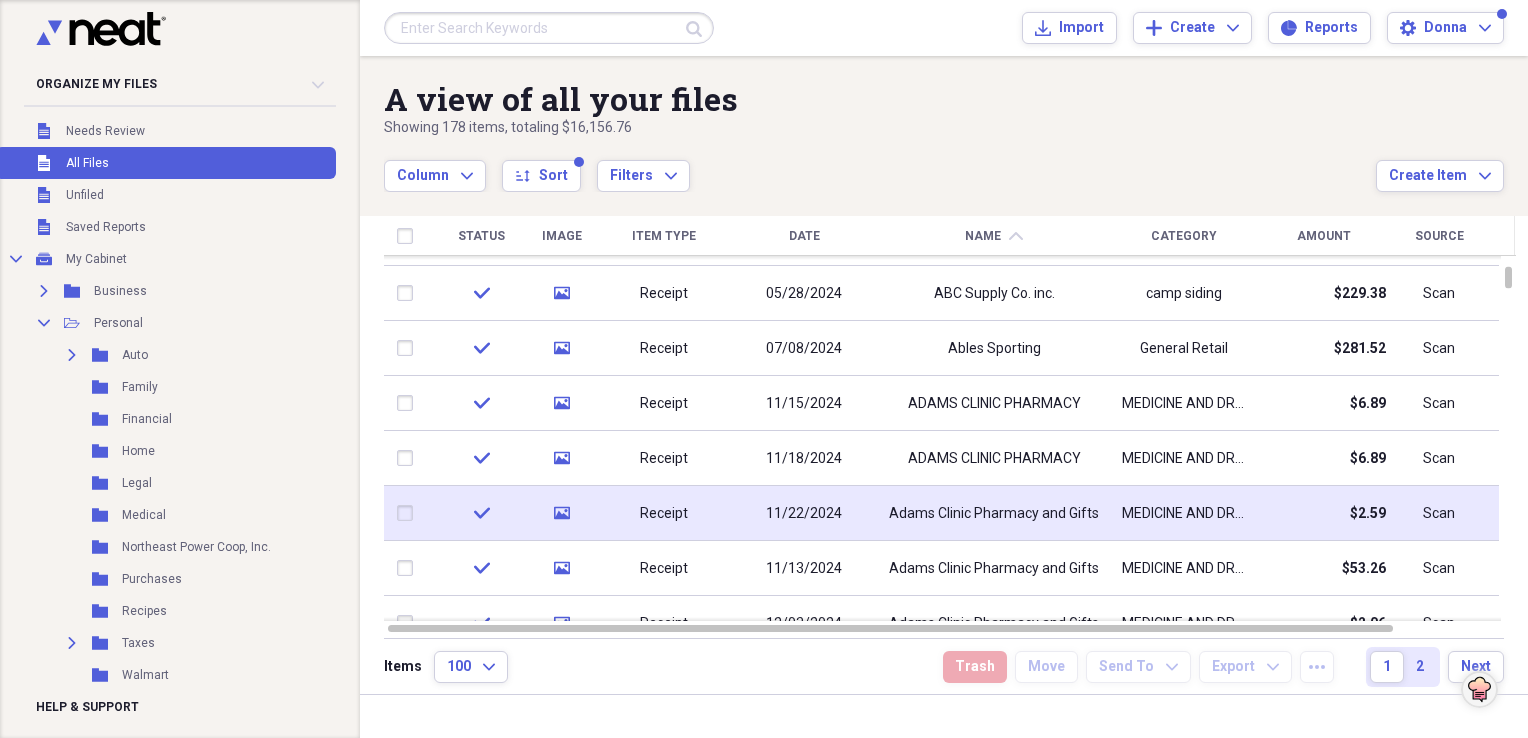click on "Adams Clinic Pharmacy and Gifts" at bounding box center (994, 514) 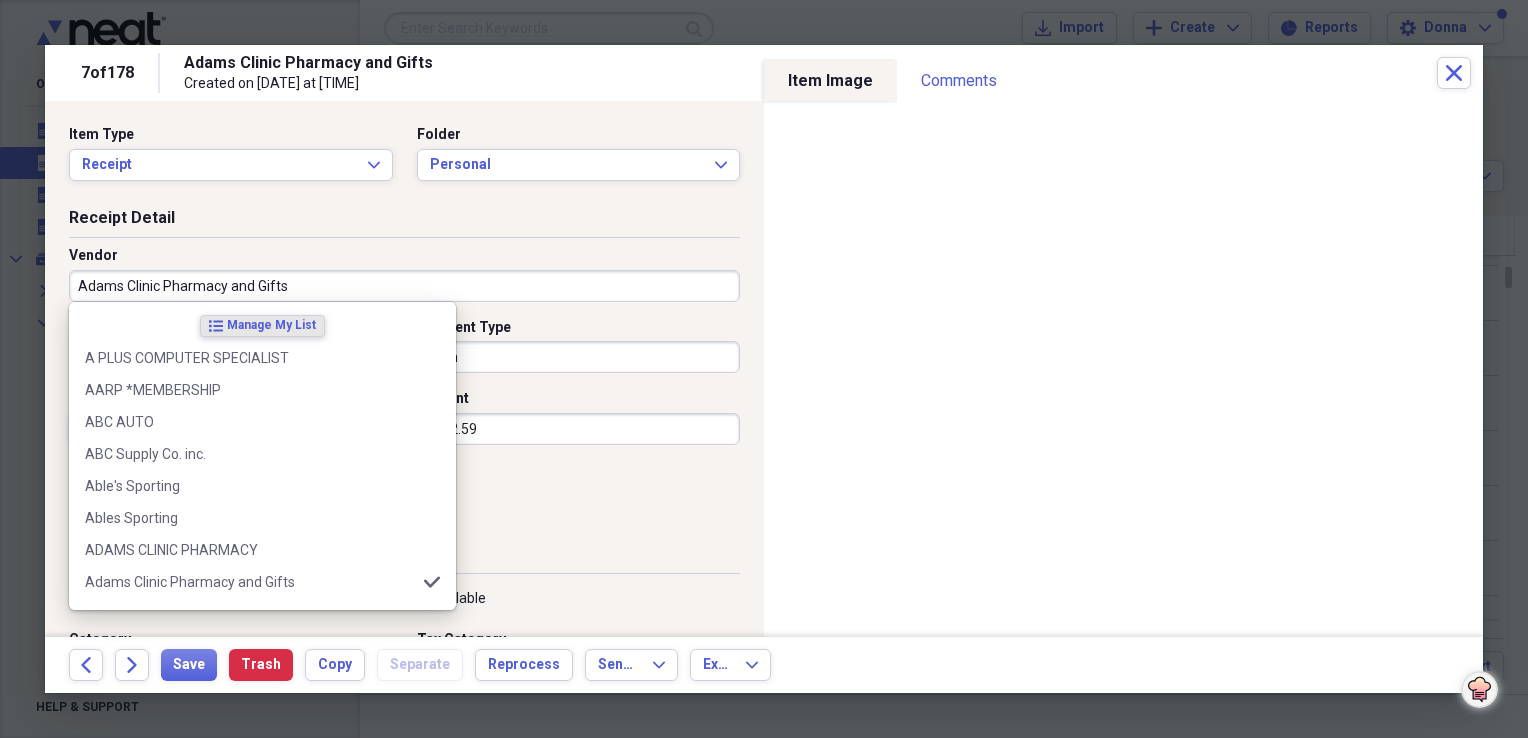 click on "Adams Clinic Pharmacy and Gifts" at bounding box center [404, 286] 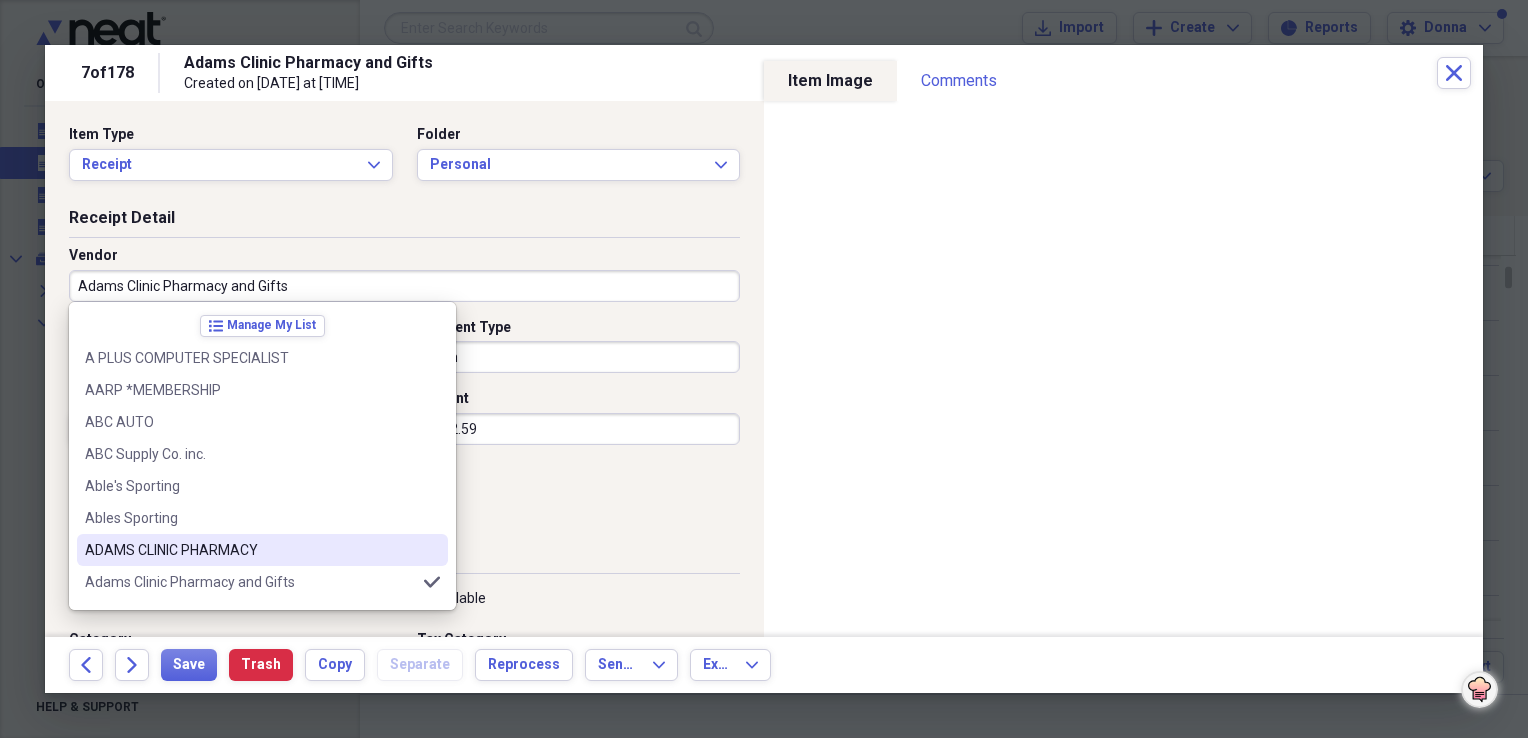 click on "ADAMS CLINIC PHARMACY" at bounding box center (262, 550) 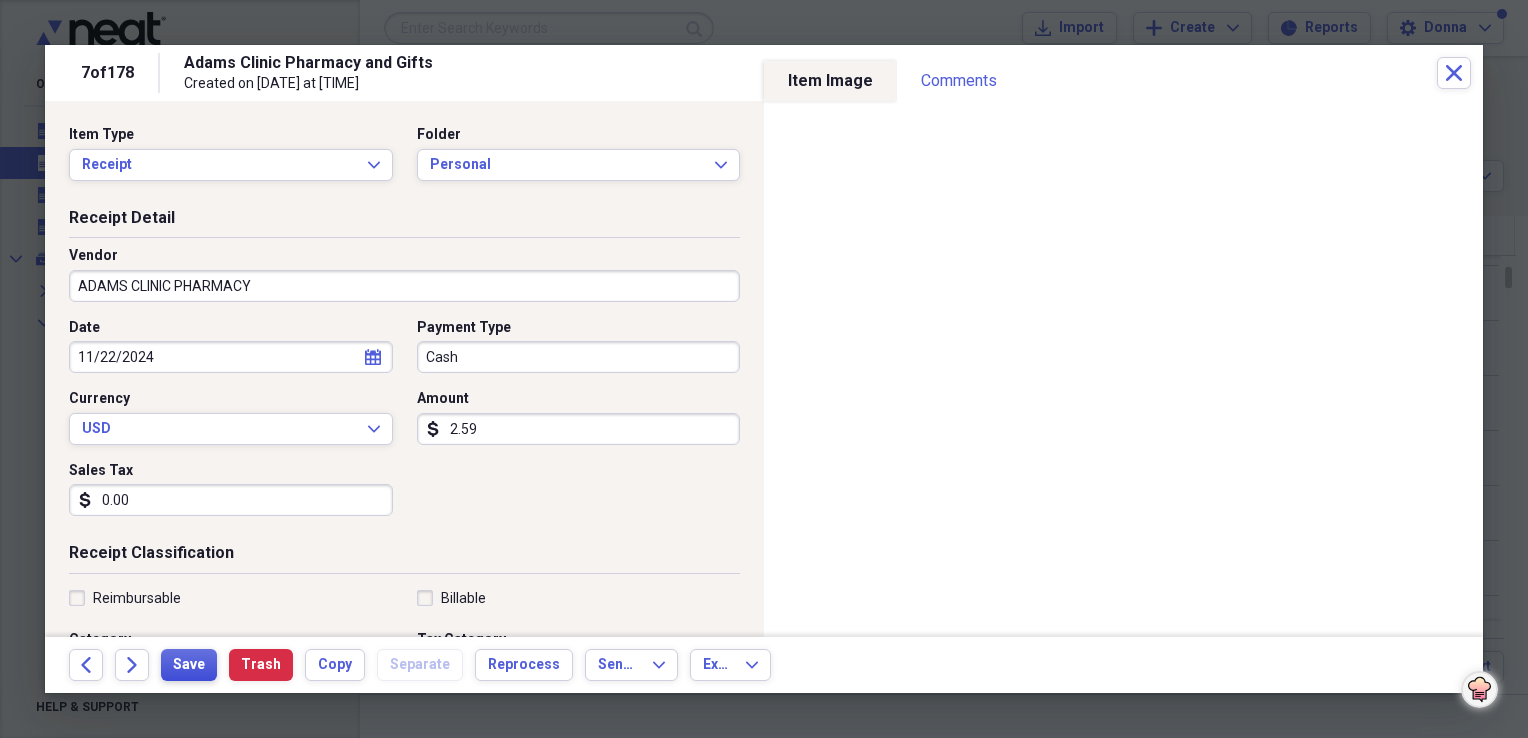 click on "Save" at bounding box center (189, 665) 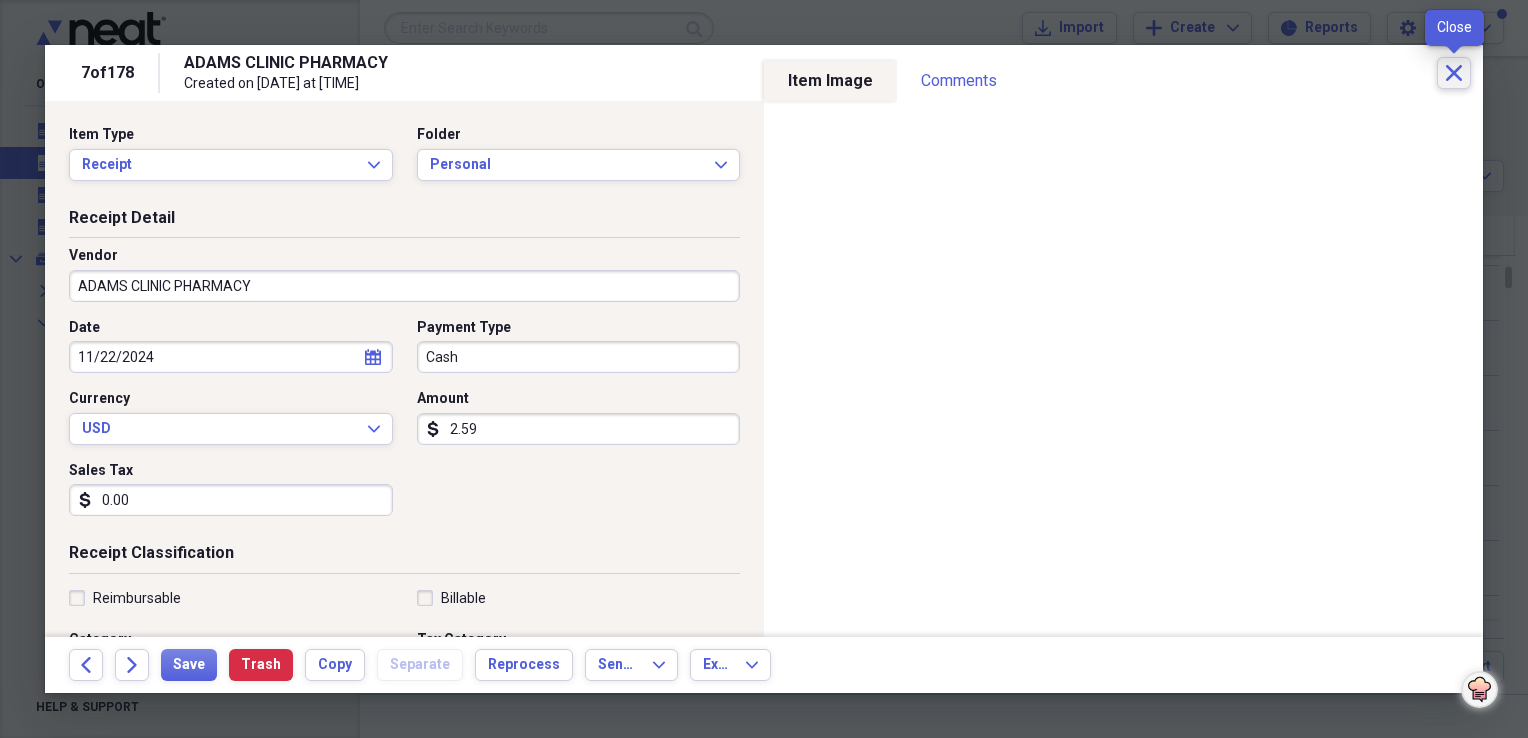 click on "Close" at bounding box center [1454, 73] 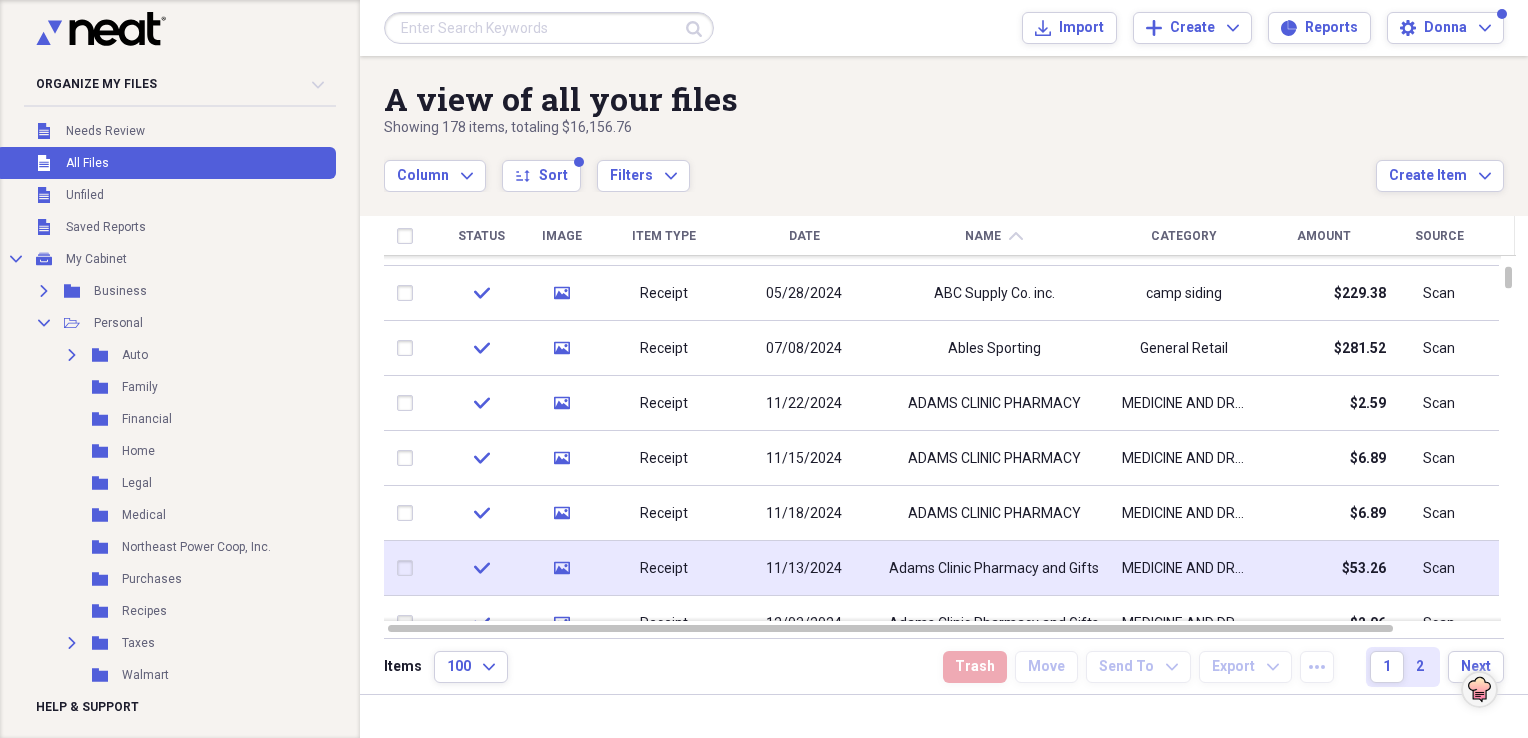 click on "Adams Clinic Pharmacy and Gifts" at bounding box center [994, 568] 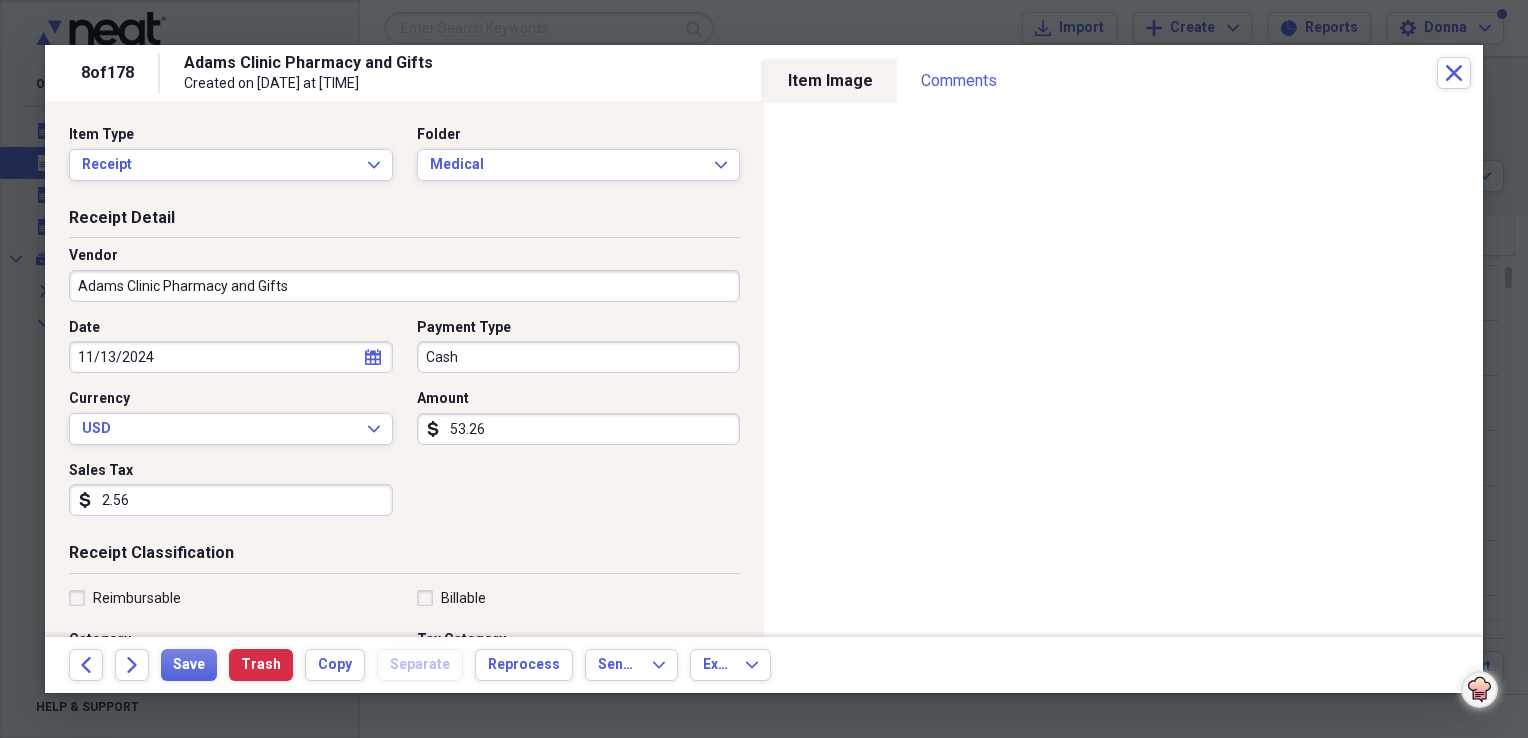click on "Adams Clinic Pharmacy and Gifts" at bounding box center [404, 286] 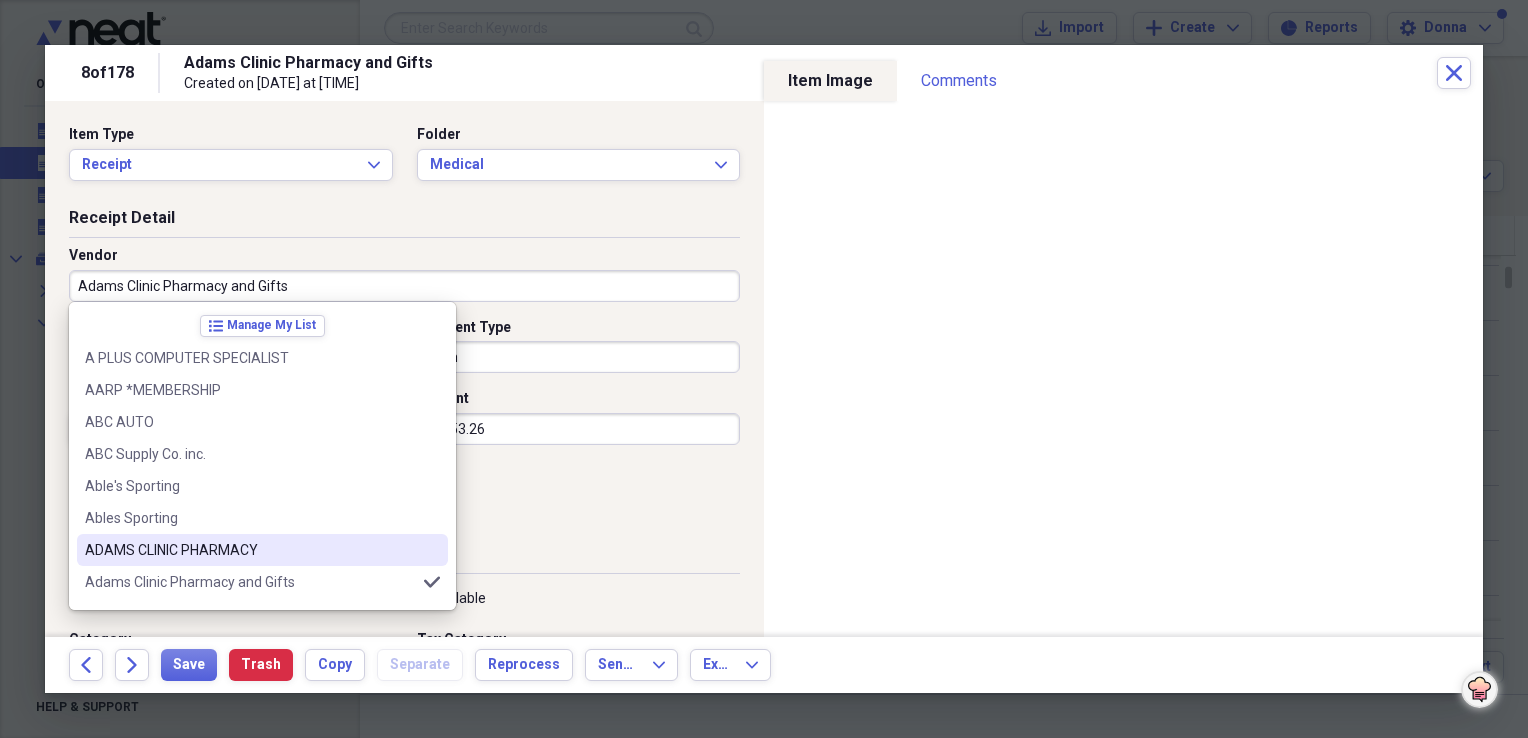 click on "ADAMS CLINIC PHARMACY" at bounding box center (250, 550) 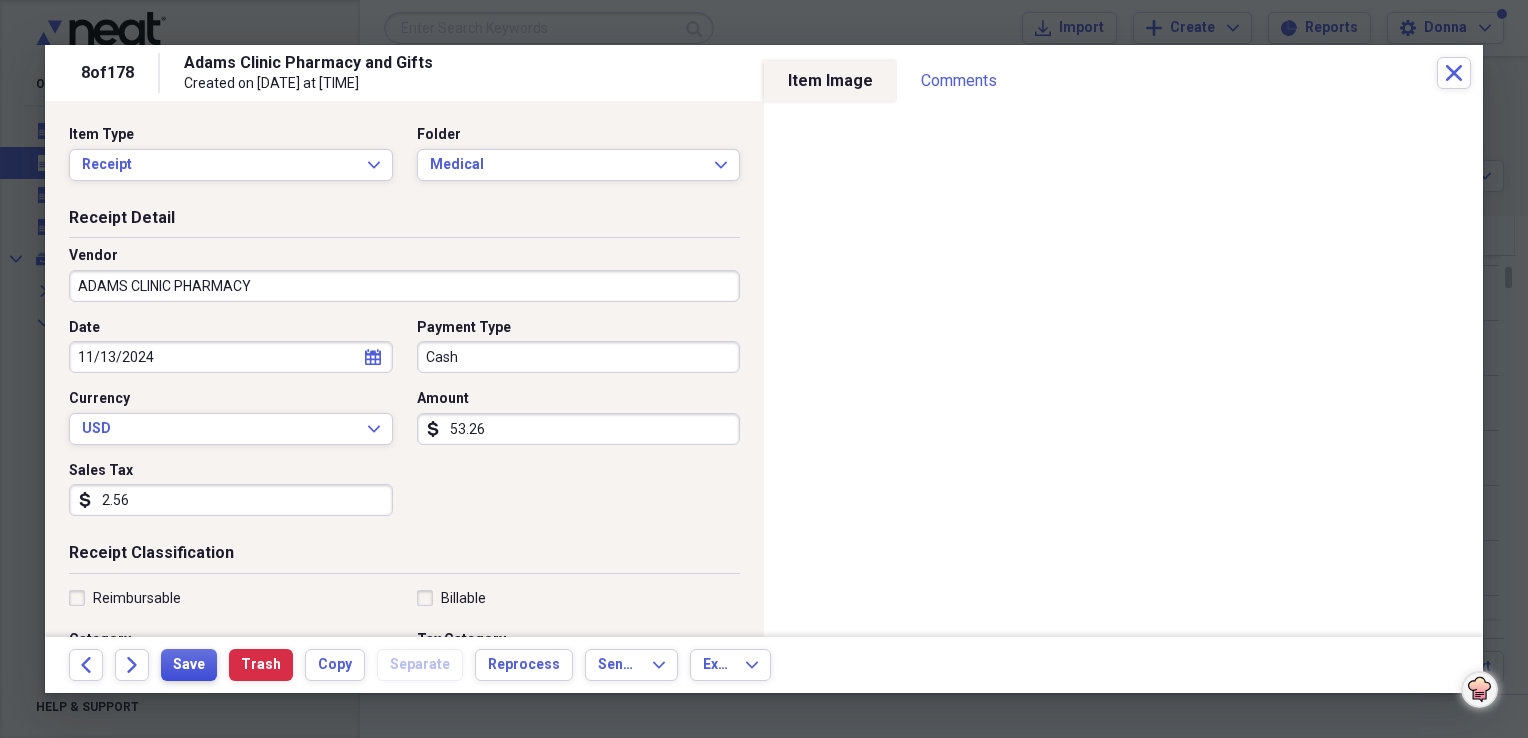 click on "Save" at bounding box center (189, 665) 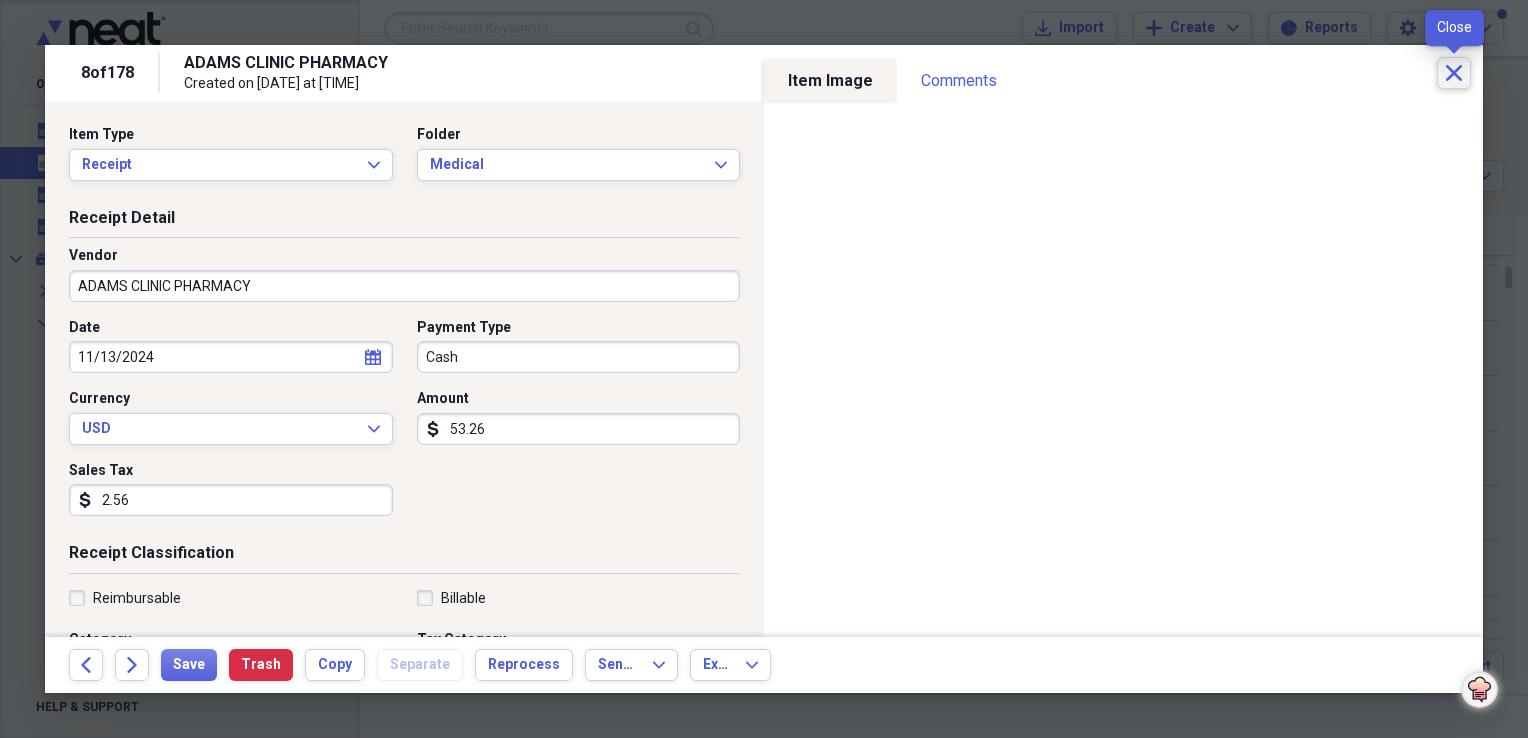 click on "Close" 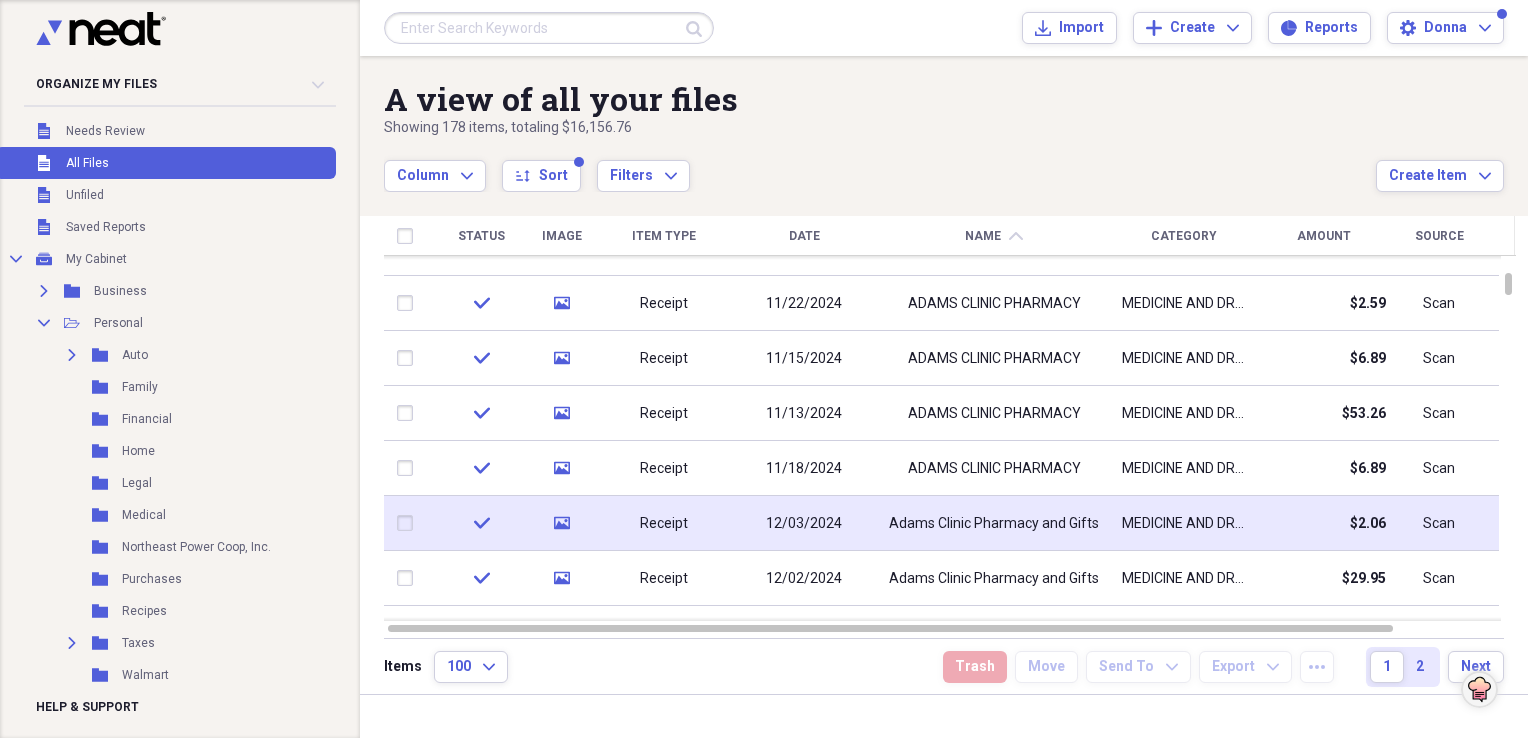 click on "Adams Clinic Pharmacy and Gifts" at bounding box center [994, 523] 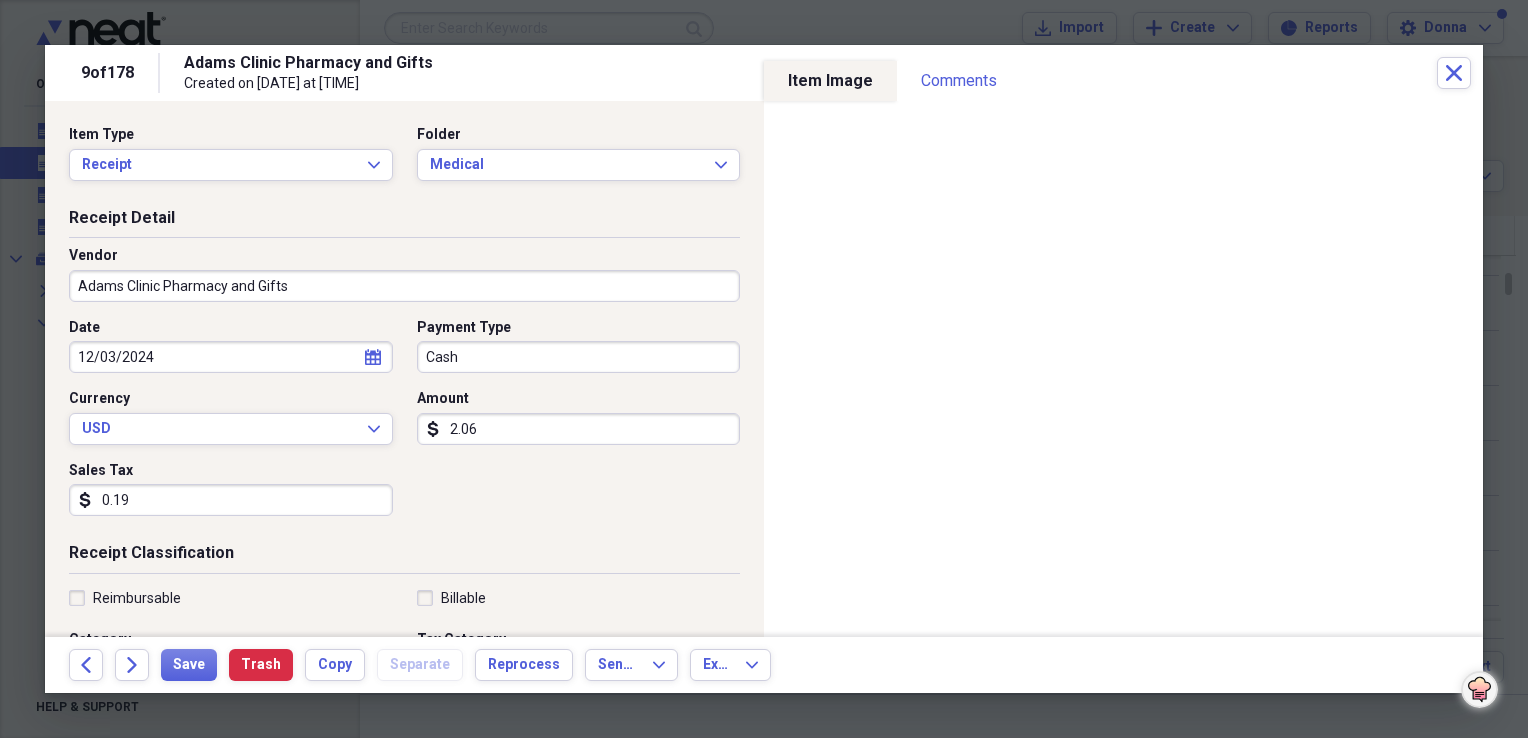 click on "Adams Clinic Pharmacy and Gifts" at bounding box center (404, 286) 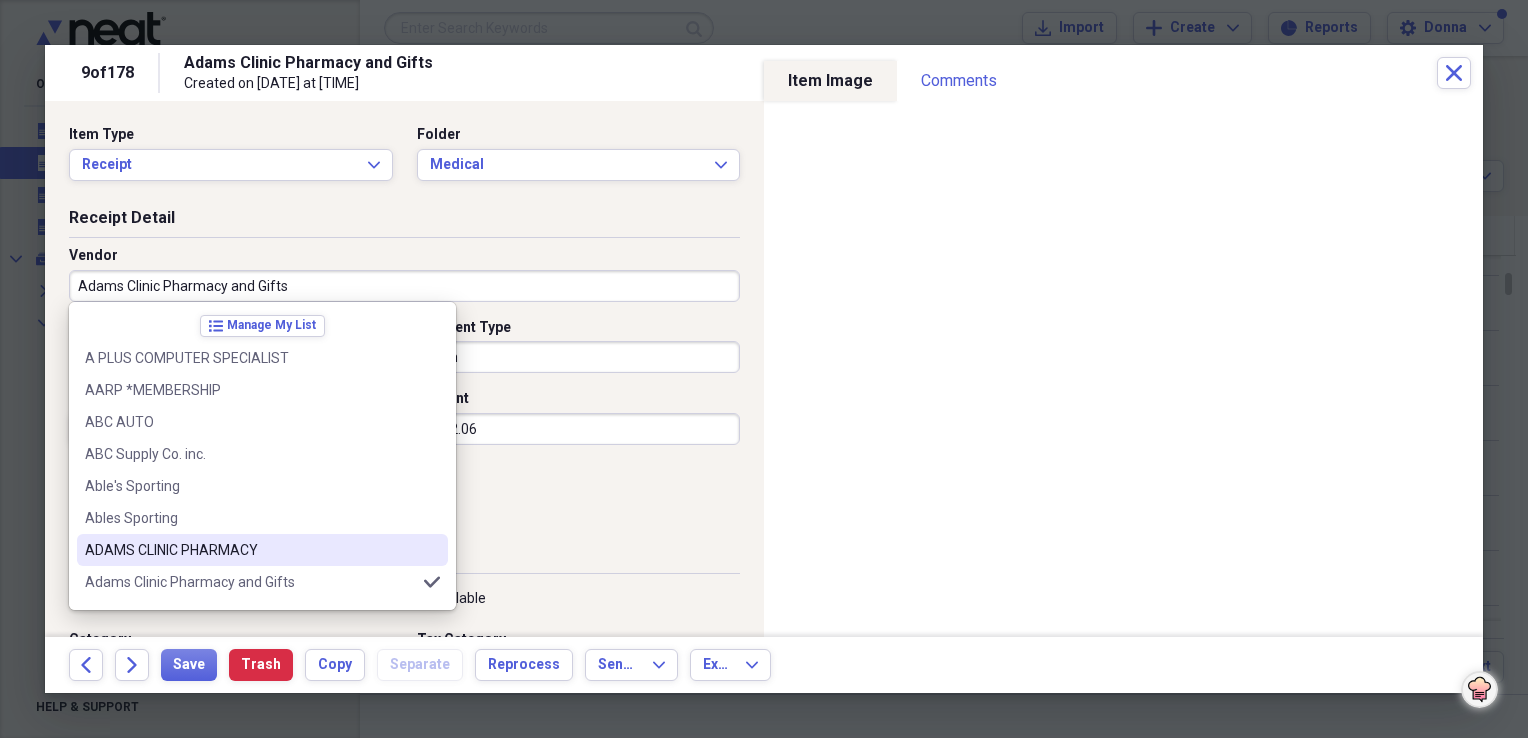 click on "ADAMS CLINIC PHARMACY" at bounding box center [250, 550] 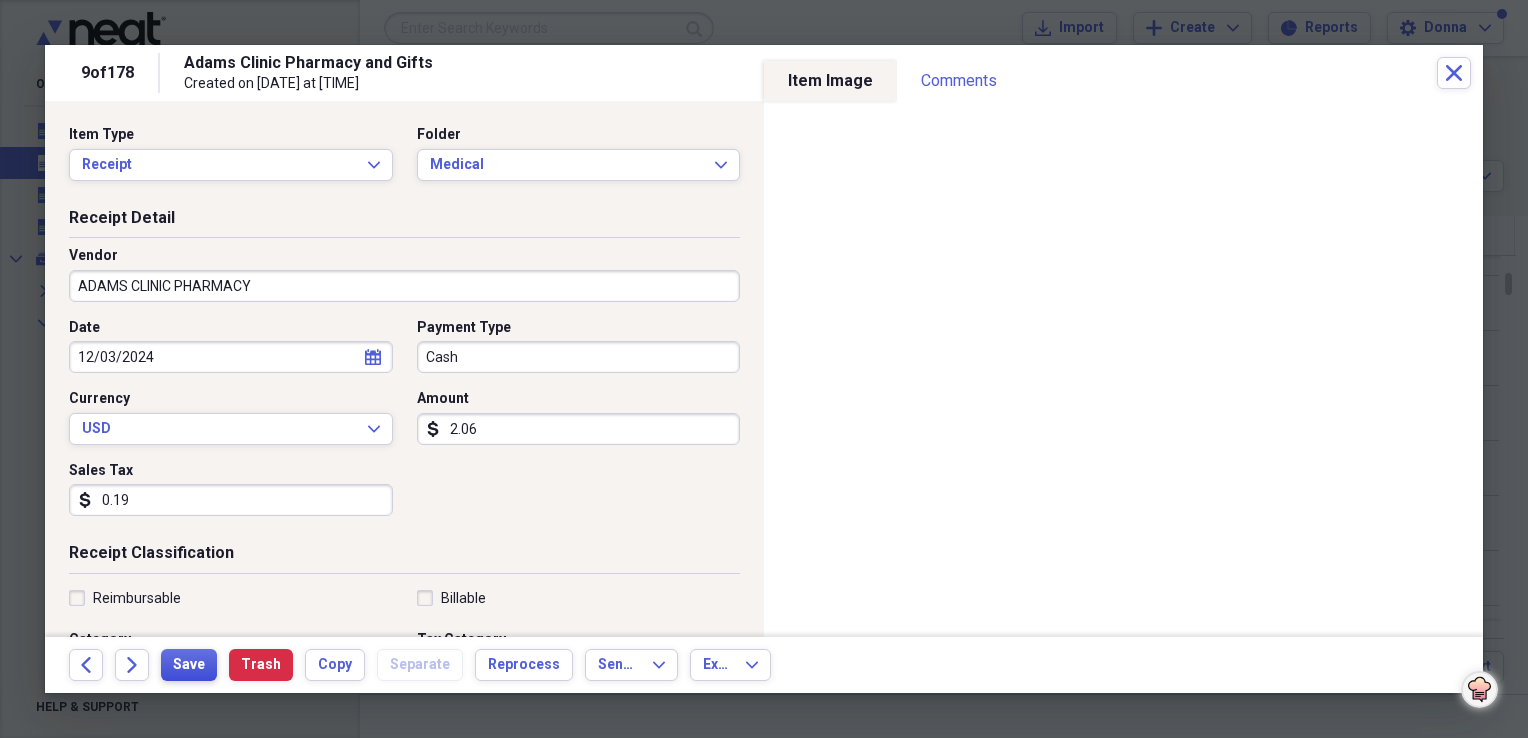 click on "Save" at bounding box center [189, 665] 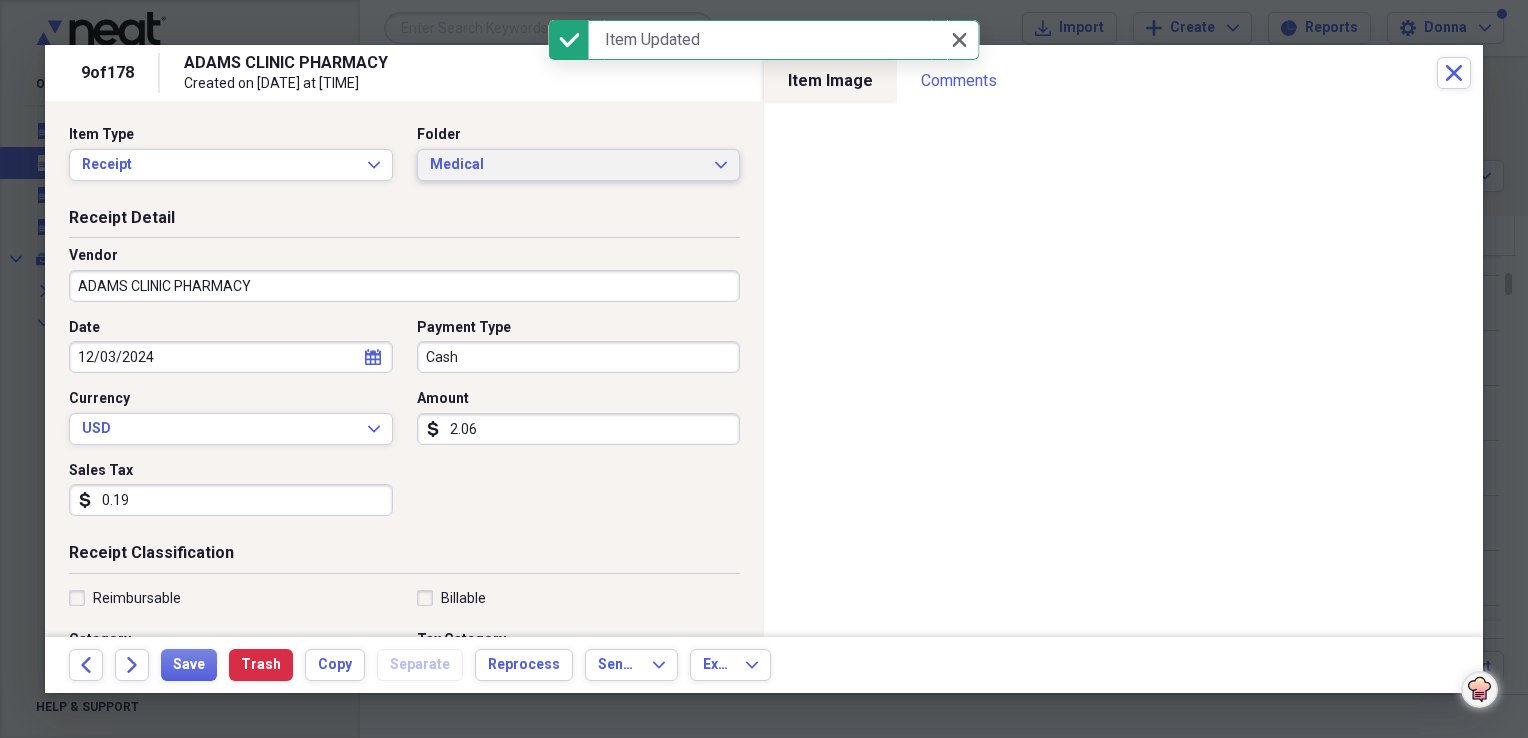 click on "Medical" at bounding box center (567, 165) 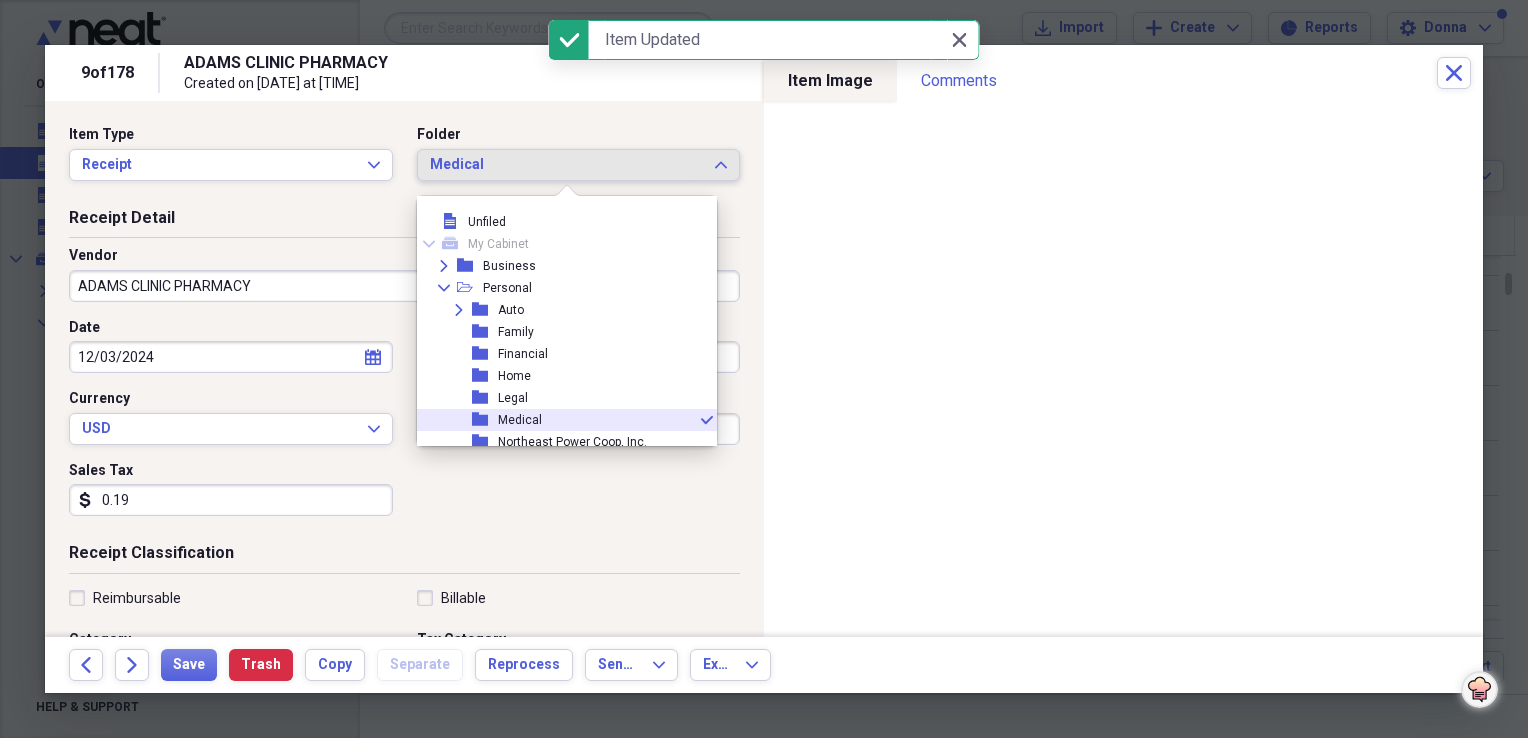 scroll, scrollTop: 99, scrollLeft: 0, axis: vertical 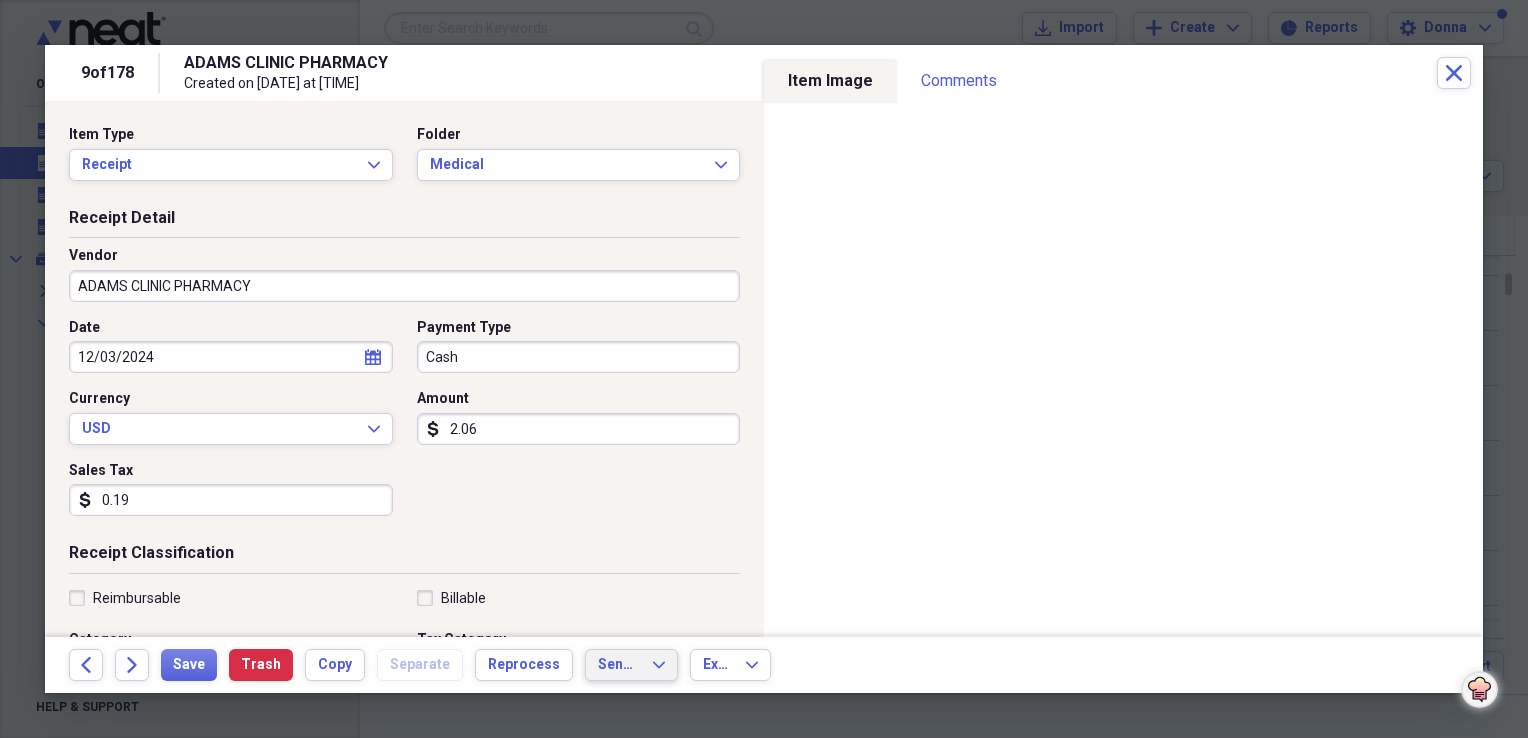 click on "Send To Expand" at bounding box center (631, 665) 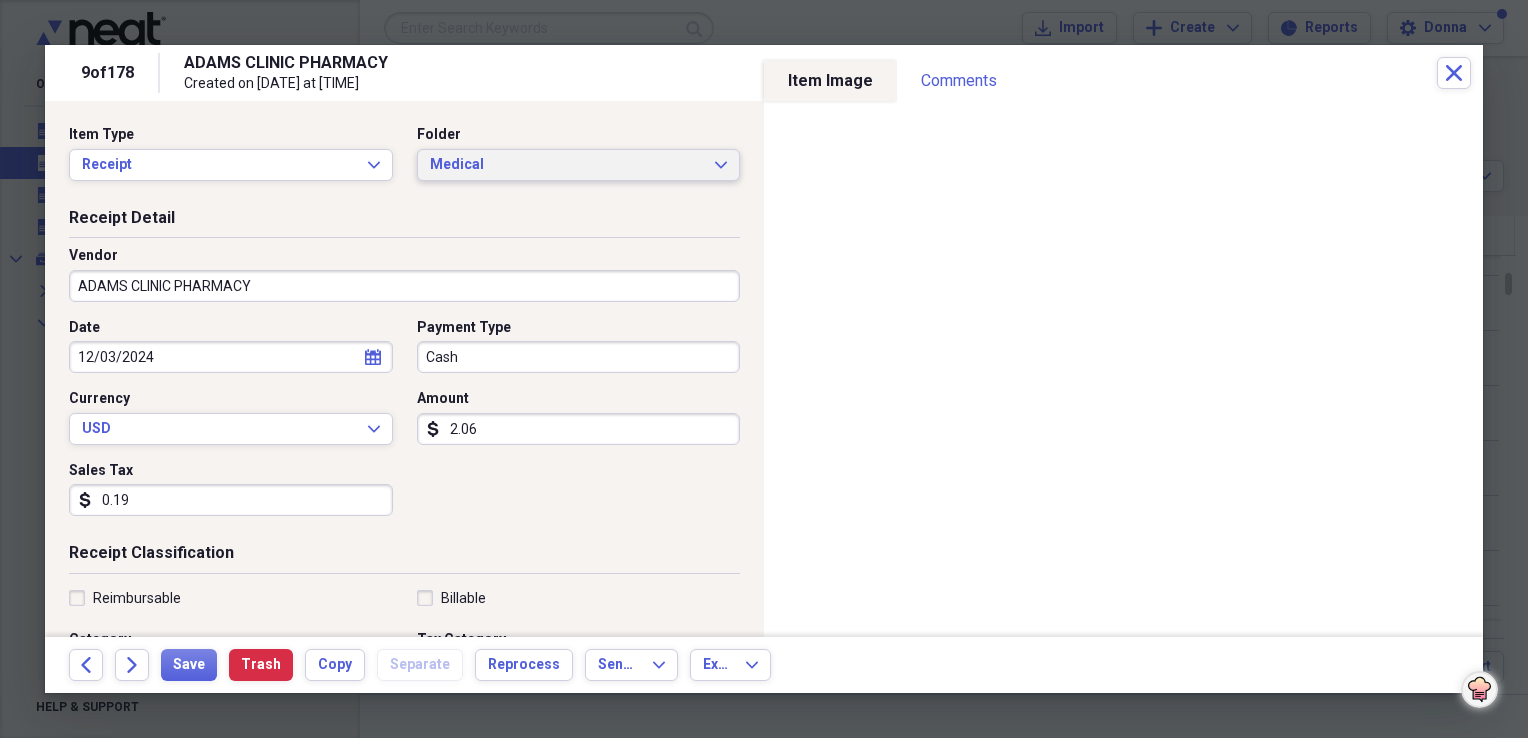 click on "Medical" at bounding box center [567, 165] 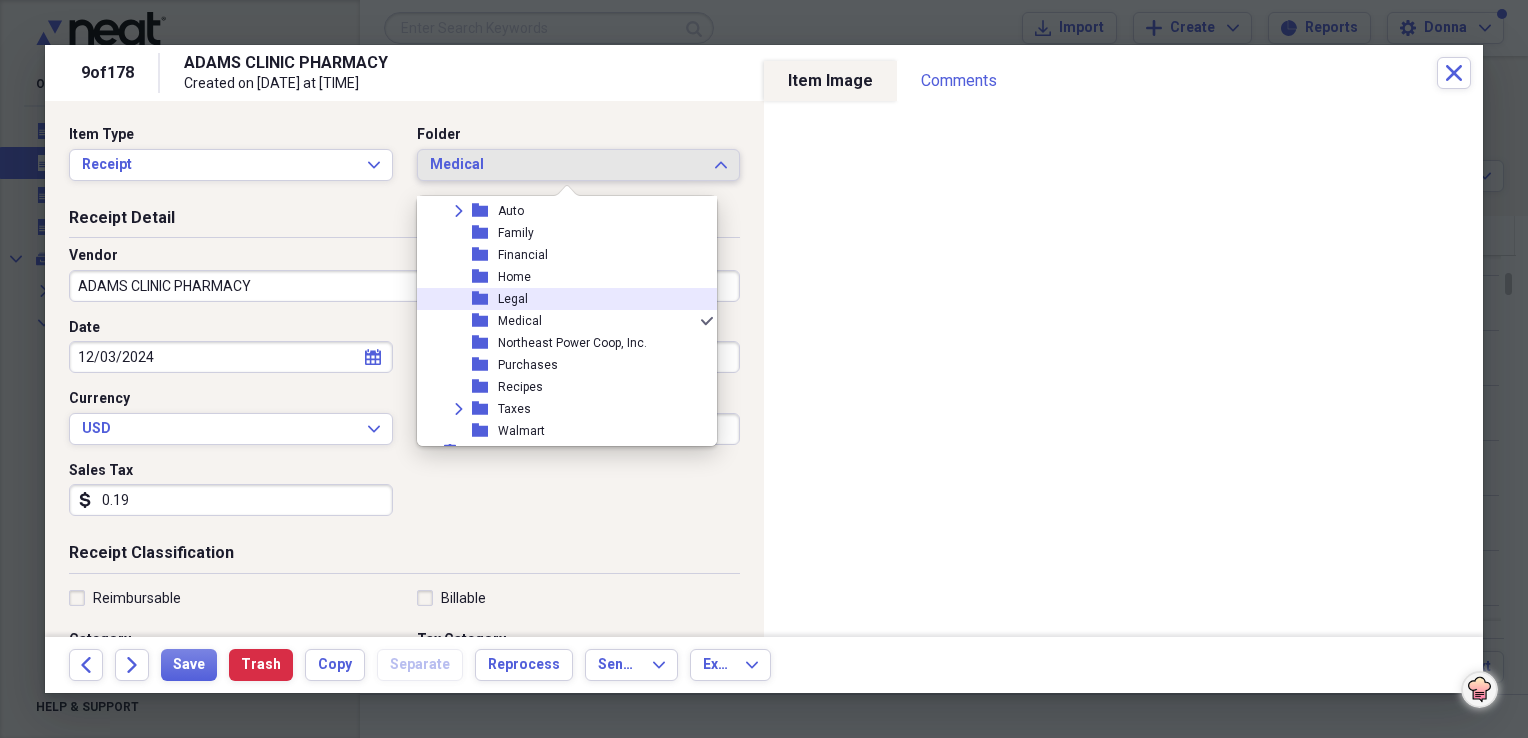 scroll, scrollTop: 0, scrollLeft: 0, axis: both 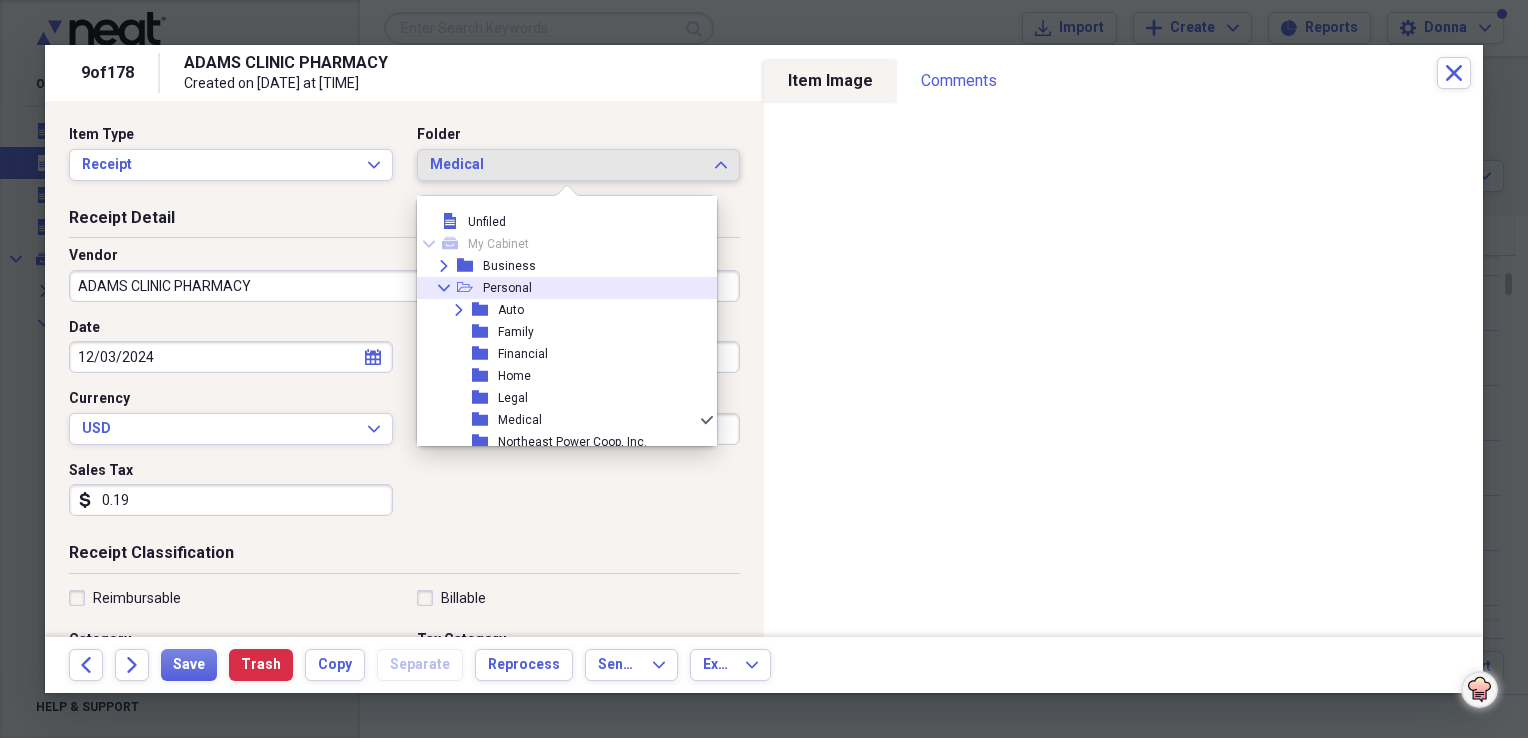 click on "Personal" at bounding box center [507, 288] 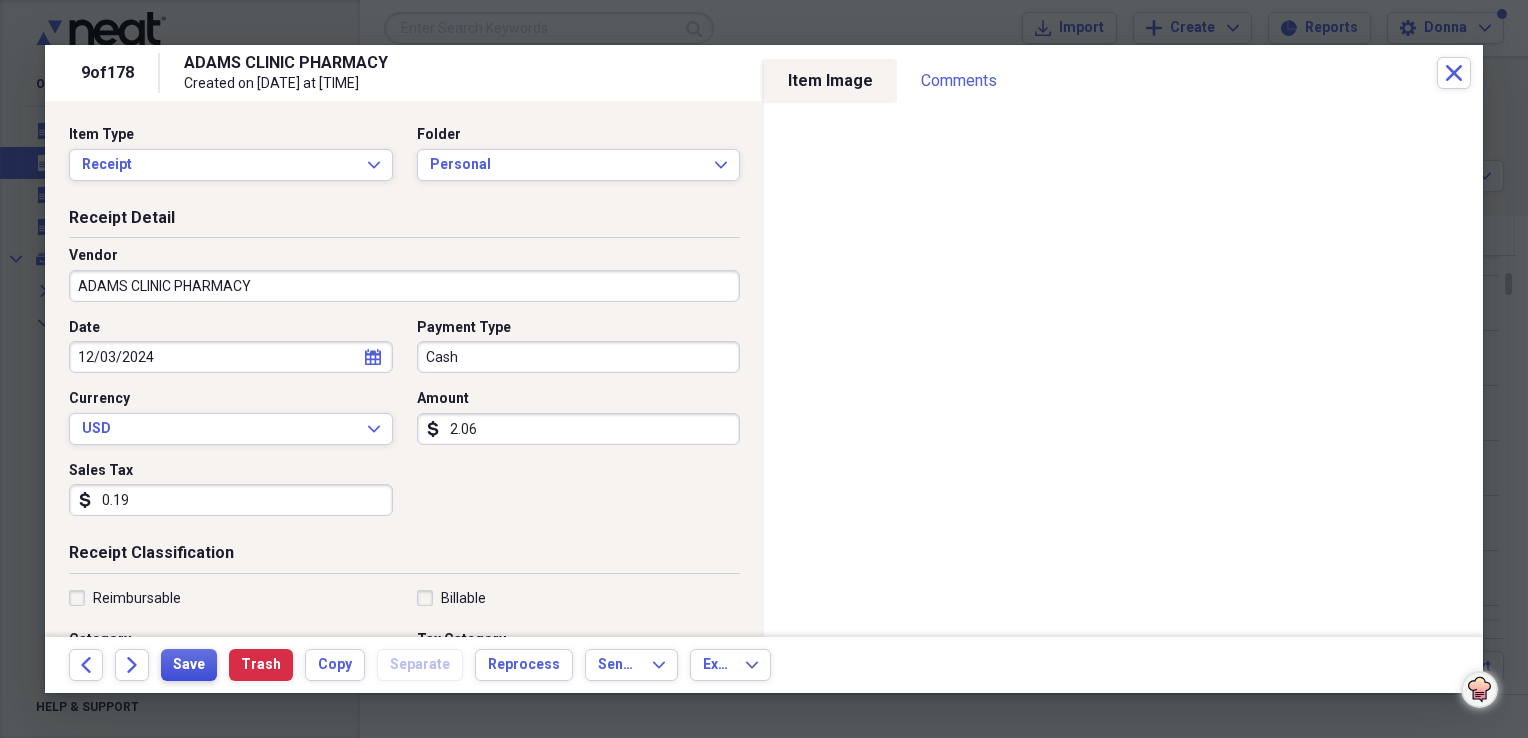 click on "Save" at bounding box center (189, 665) 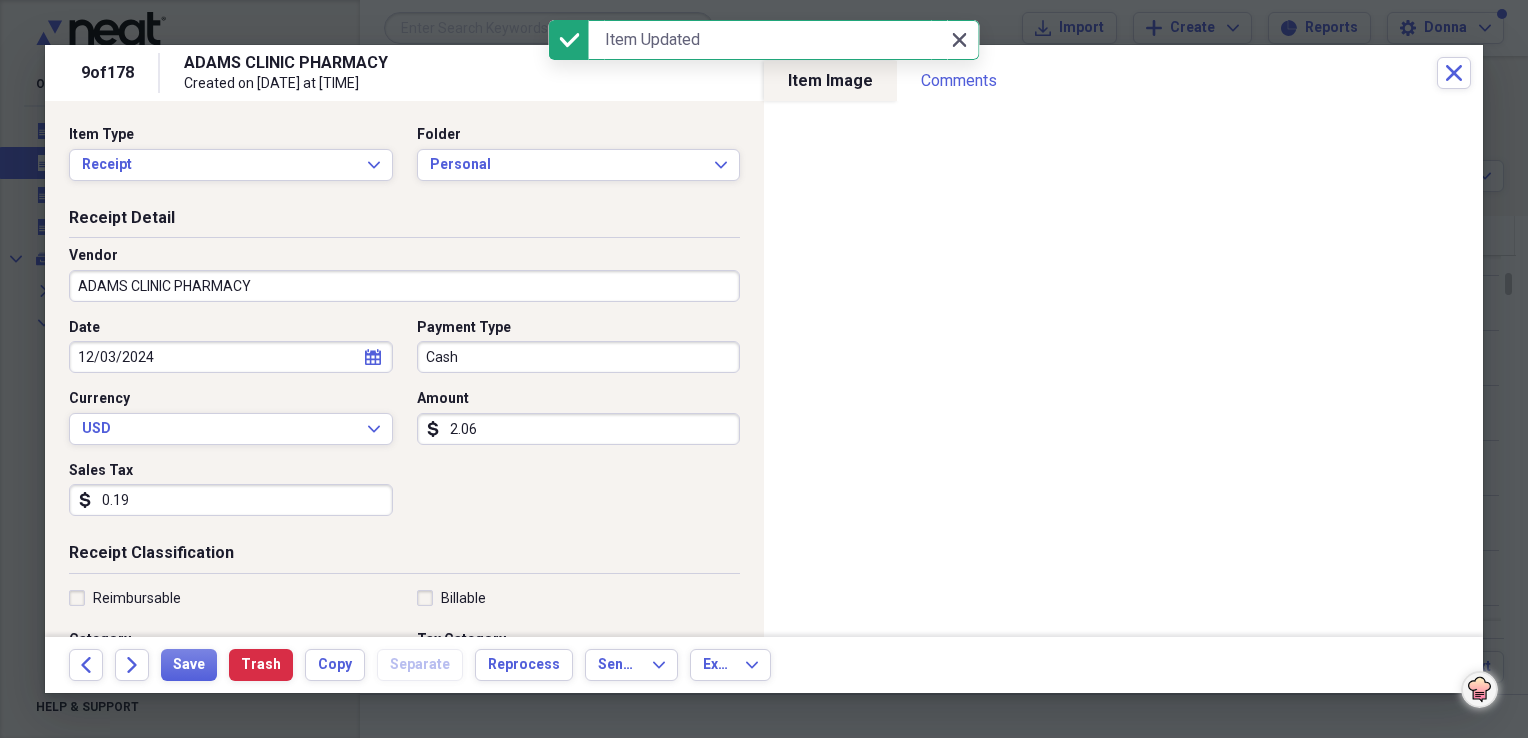 click 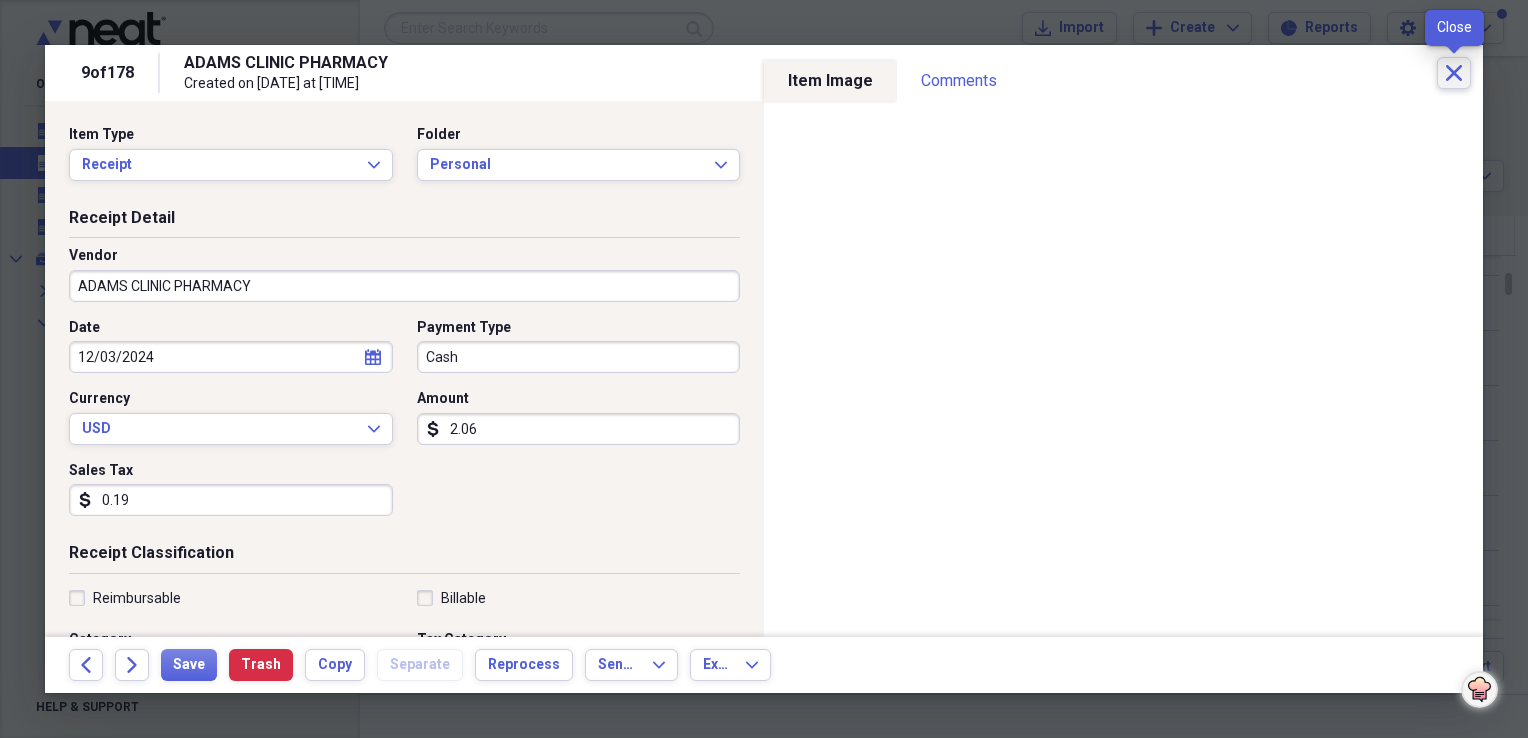 click on "Close" 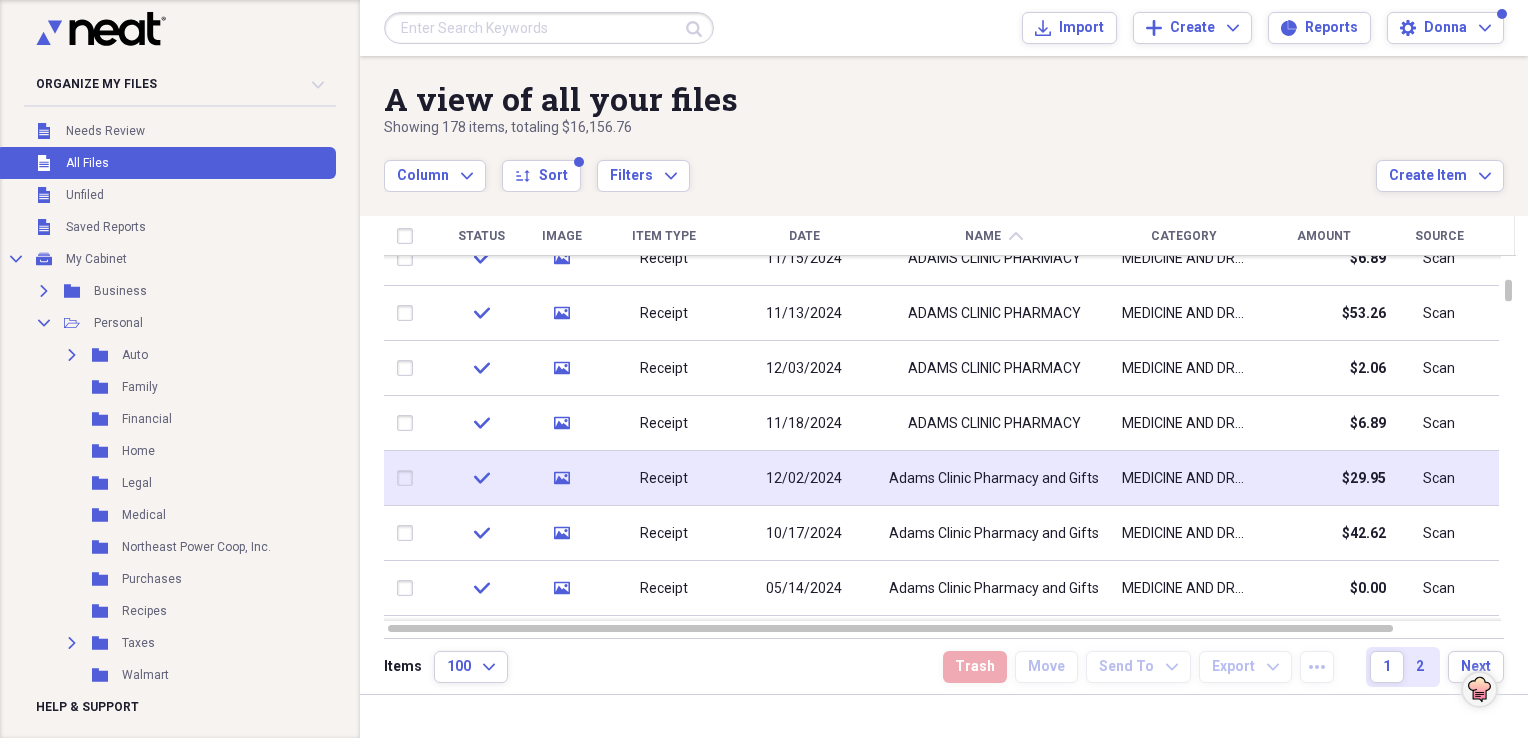 click on "Adams Clinic Pharmacy and Gifts" at bounding box center [994, 479] 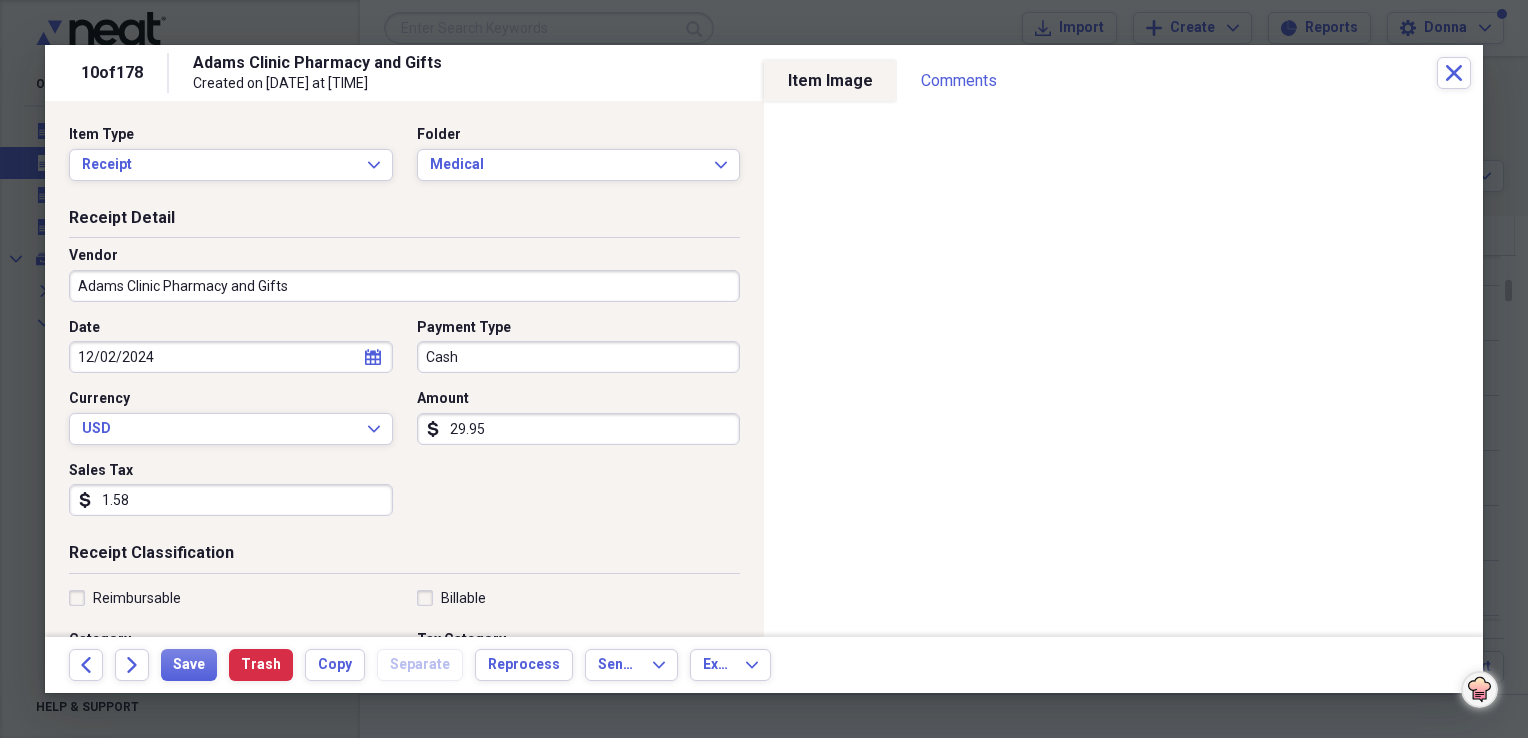 click on "Adams Clinic Pharmacy and Gifts" at bounding box center (404, 286) 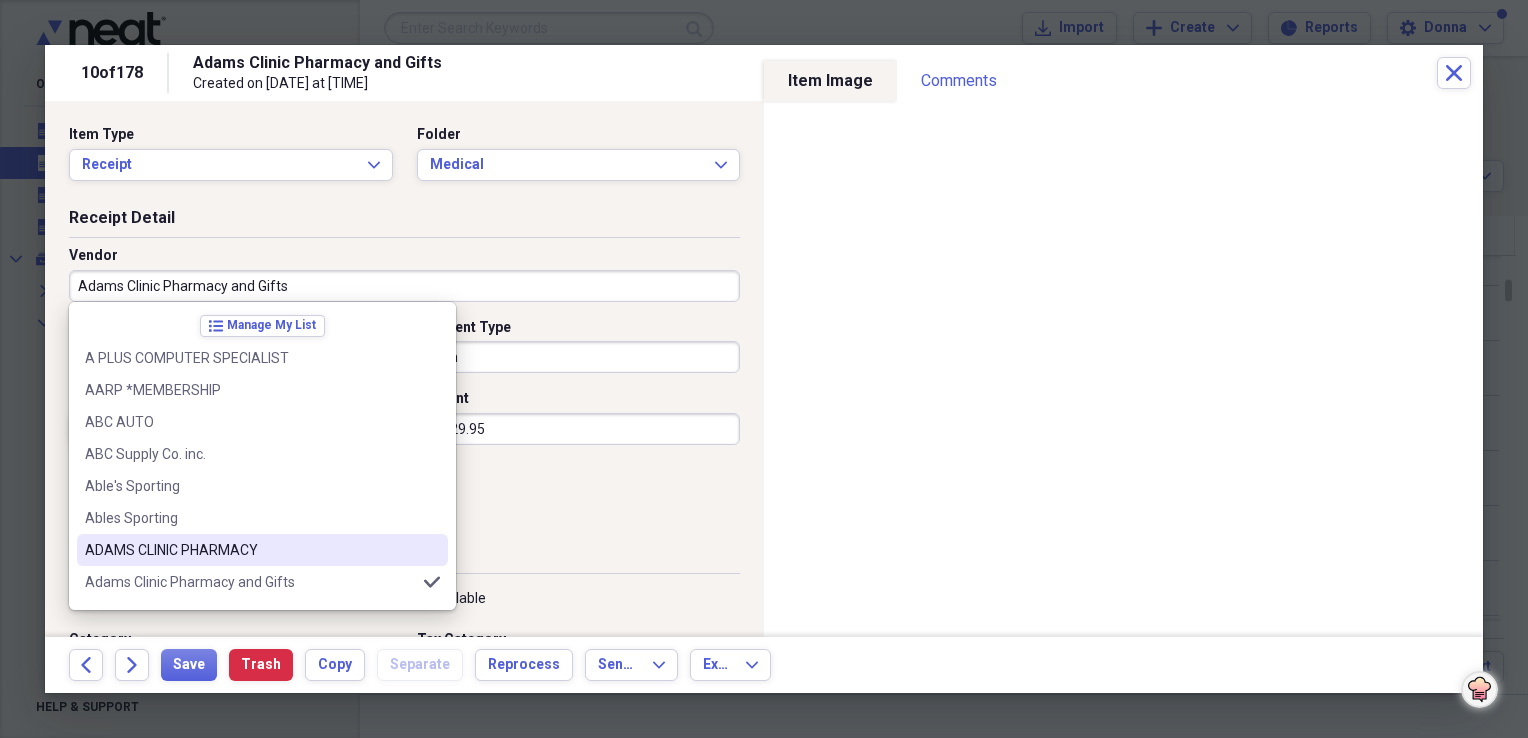 click on "ADAMS CLINIC PHARMACY" at bounding box center (250, 550) 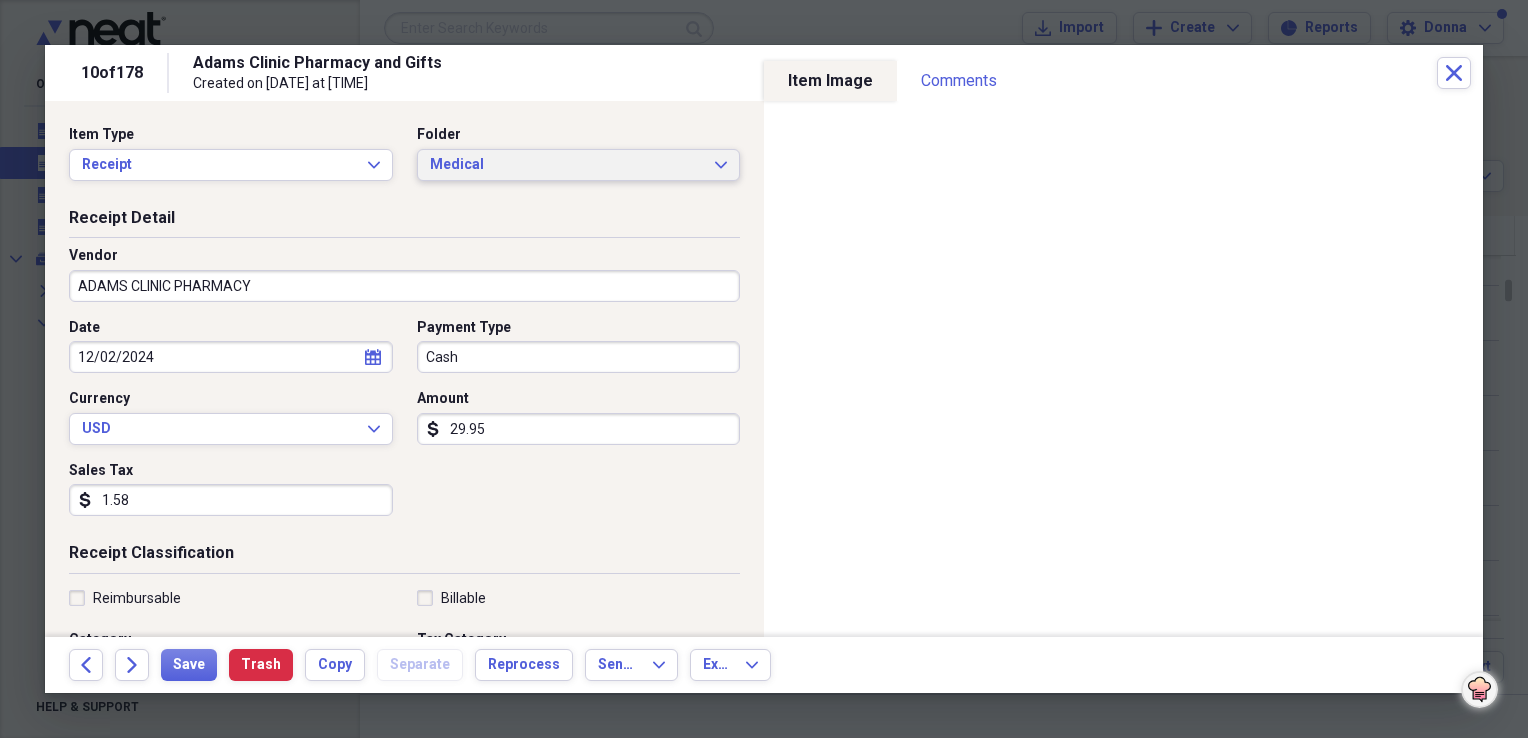click on "Medical" at bounding box center [567, 165] 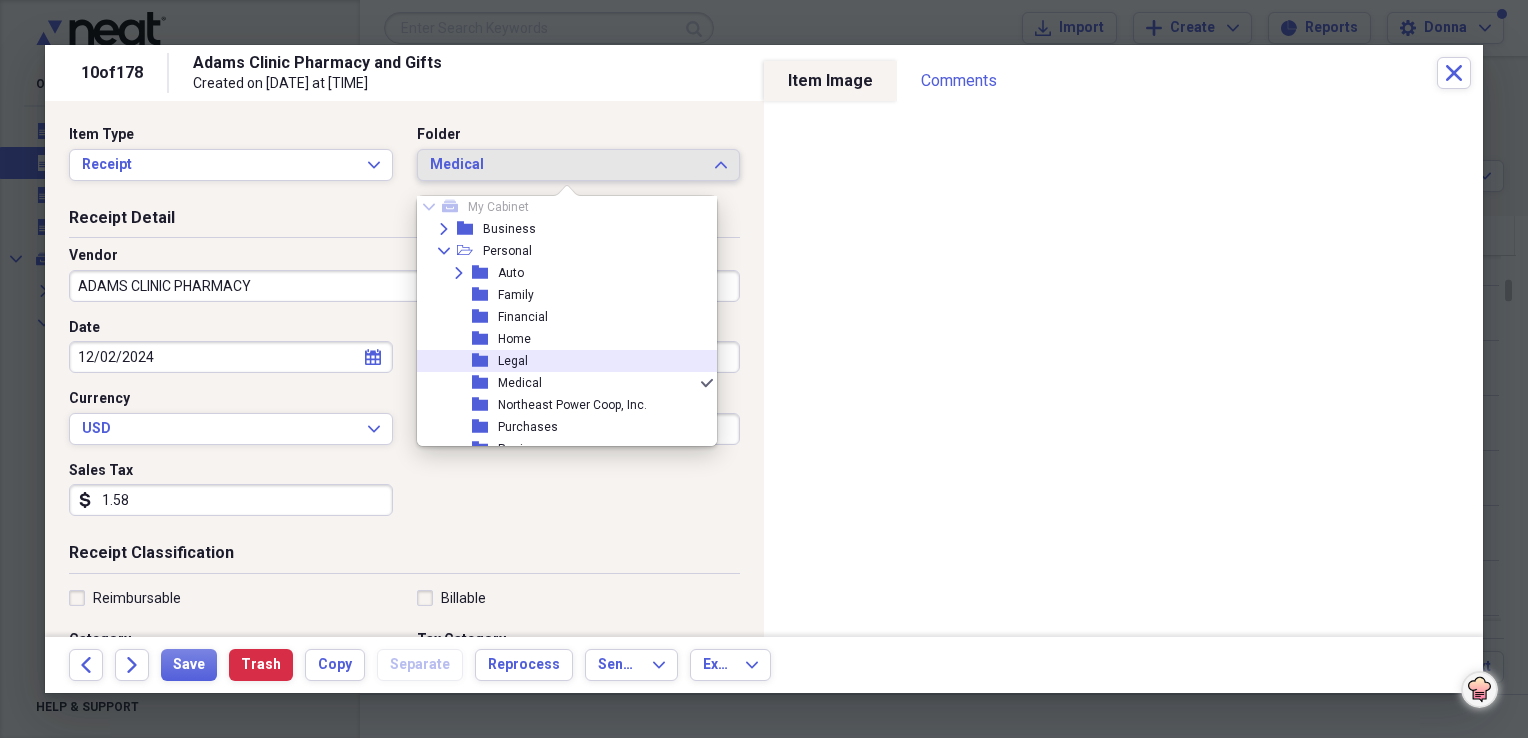 scroll, scrollTop: 0, scrollLeft: 0, axis: both 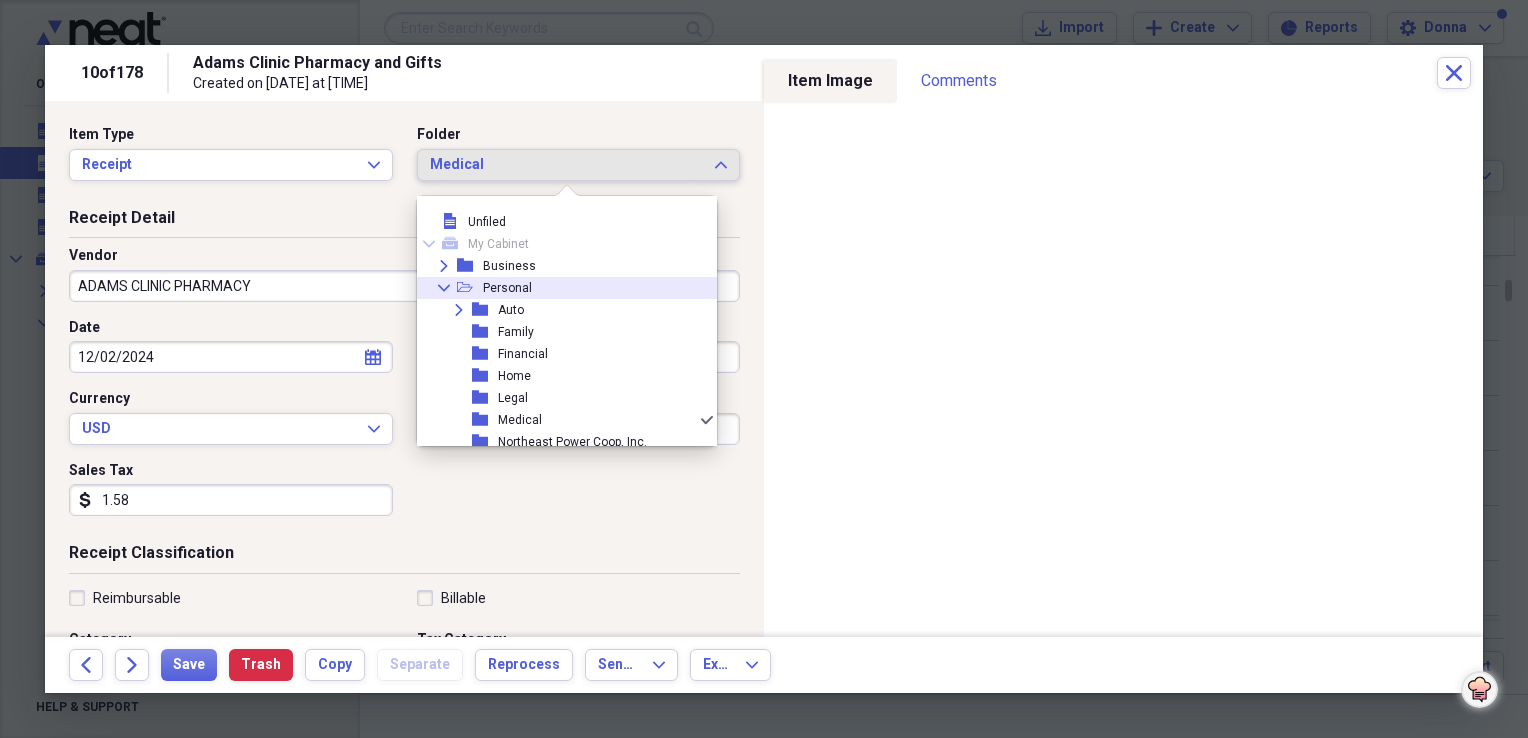 click on "Collapse open-folder Personal" at bounding box center [559, 288] 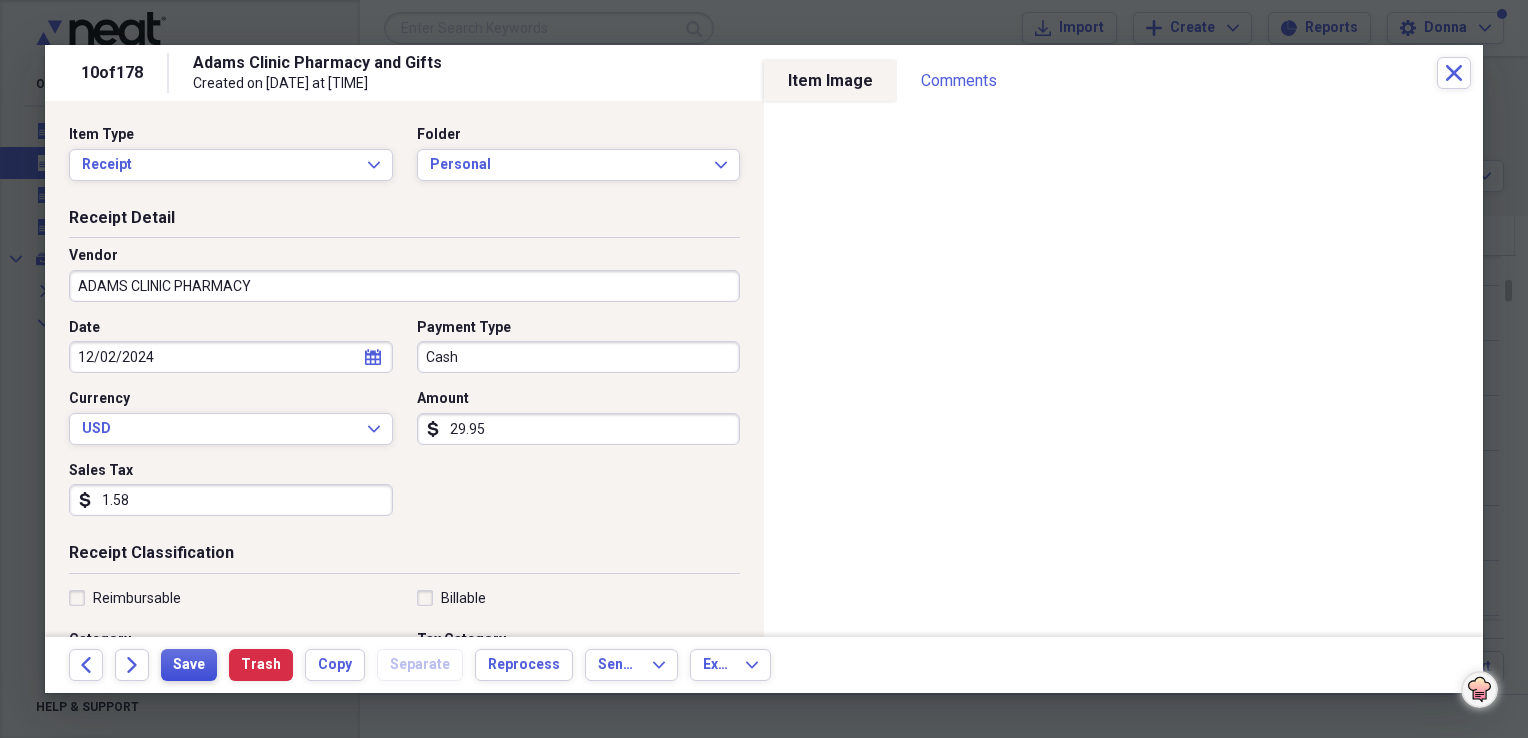 click on "Save" at bounding box center (189, 665) 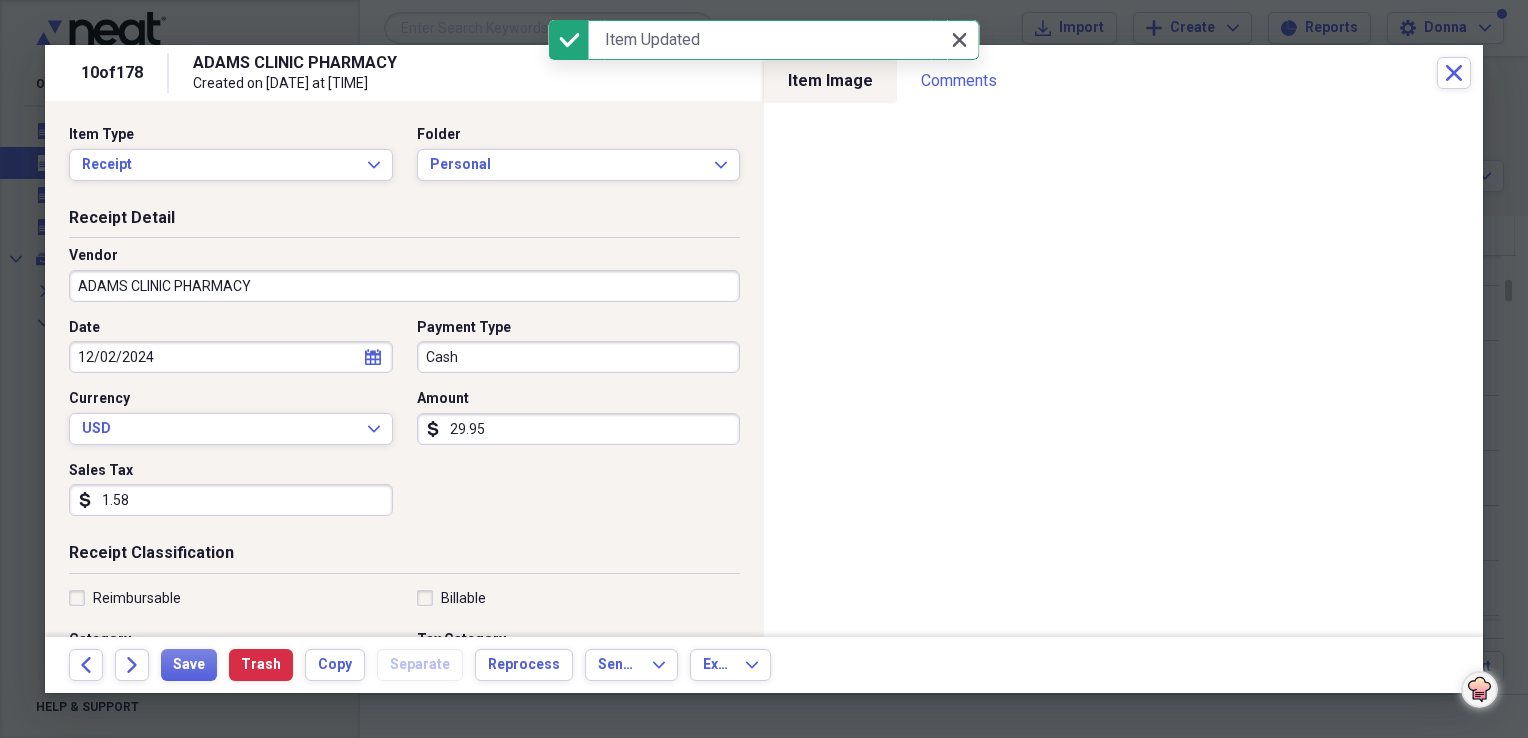 click on "Close" 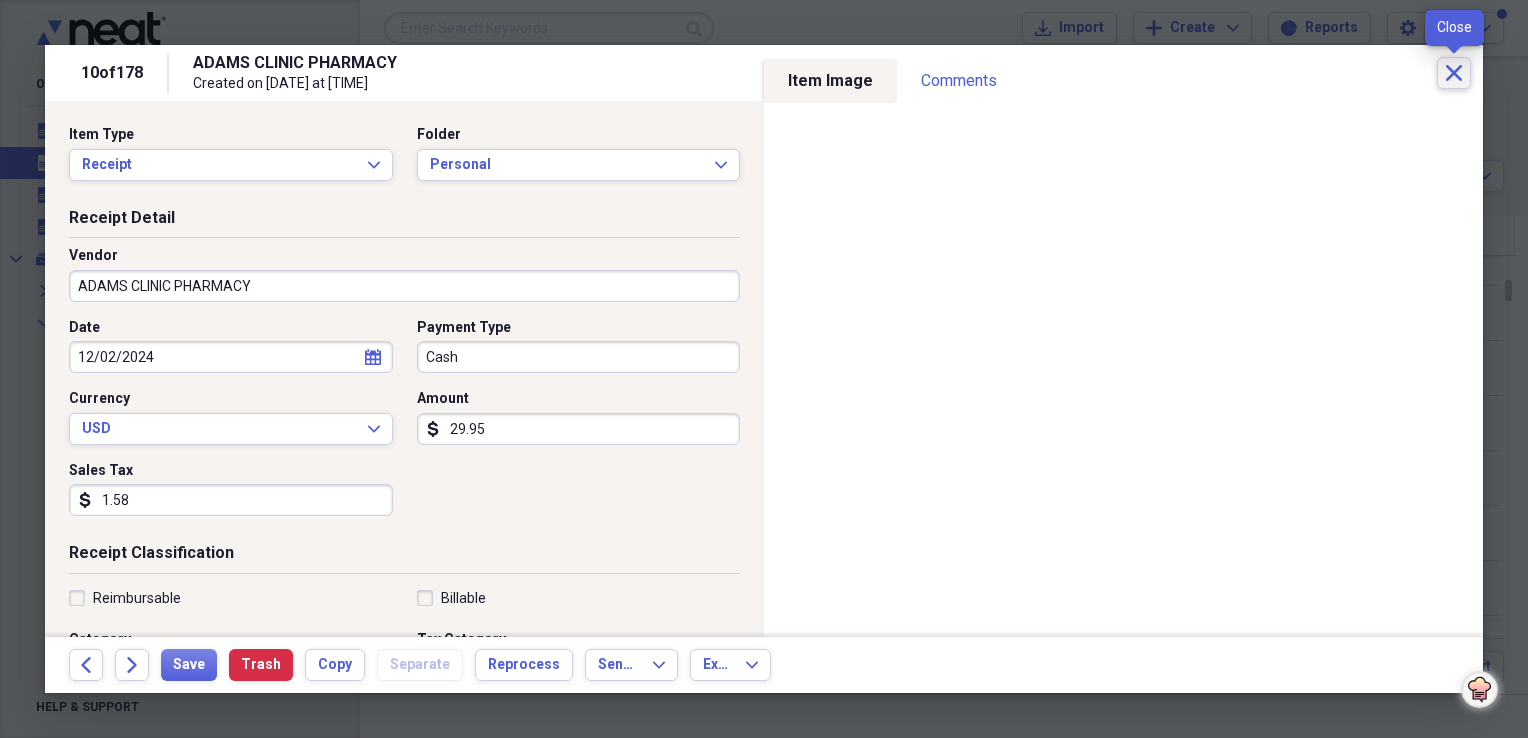click on "Close" 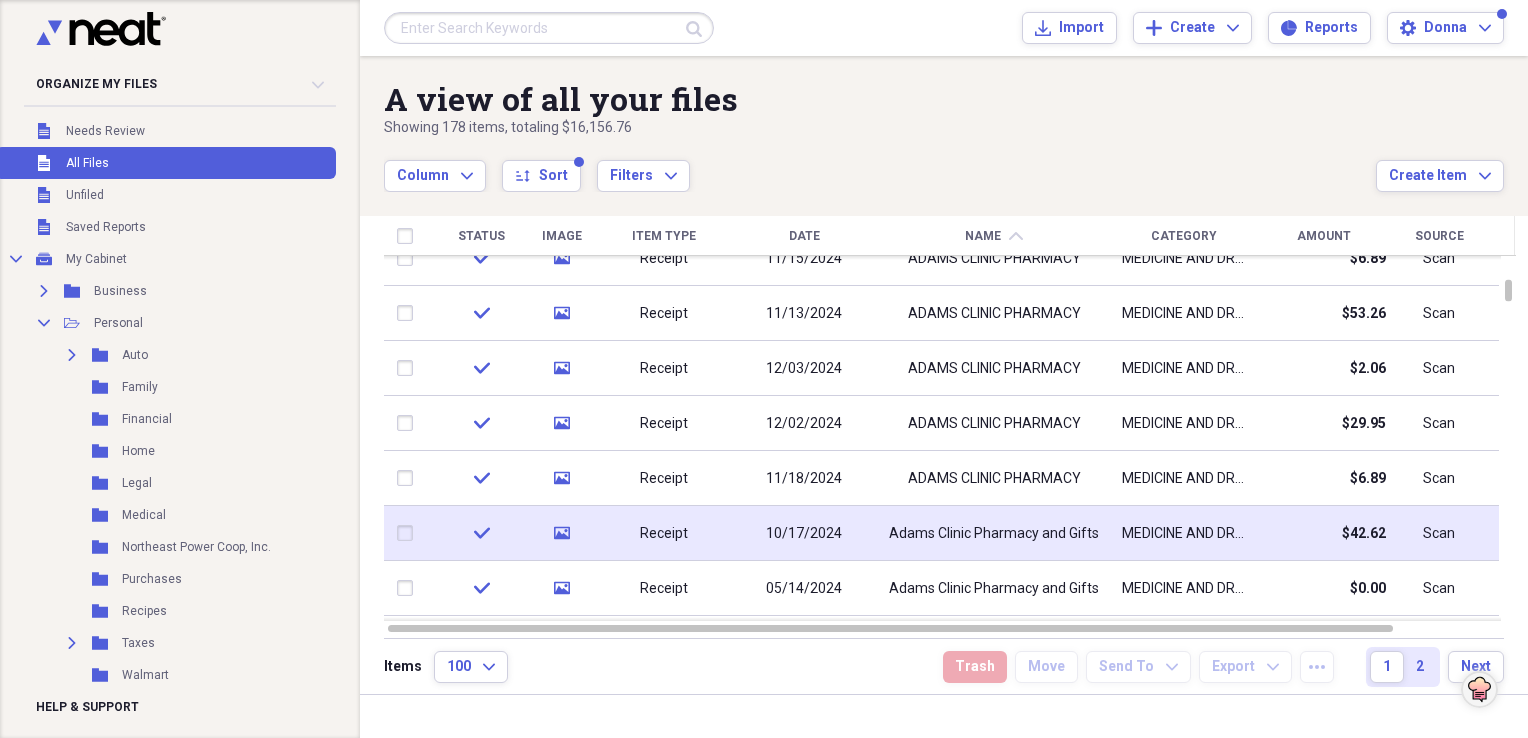 click on "Adams Clinic Pharmacy and Gifts" at bounding box center (994, 534) 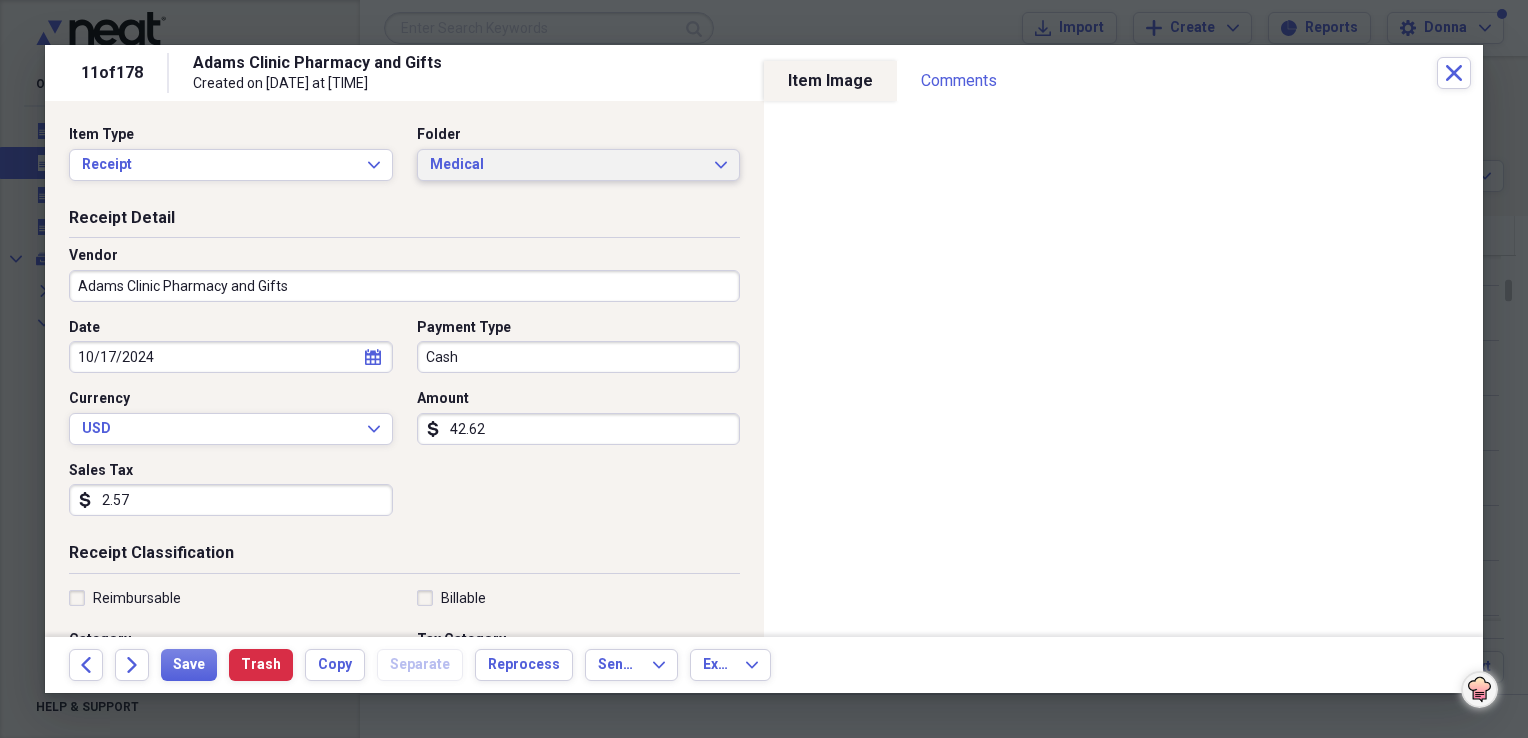 click on "Medical" at bounding box center [567, 165] 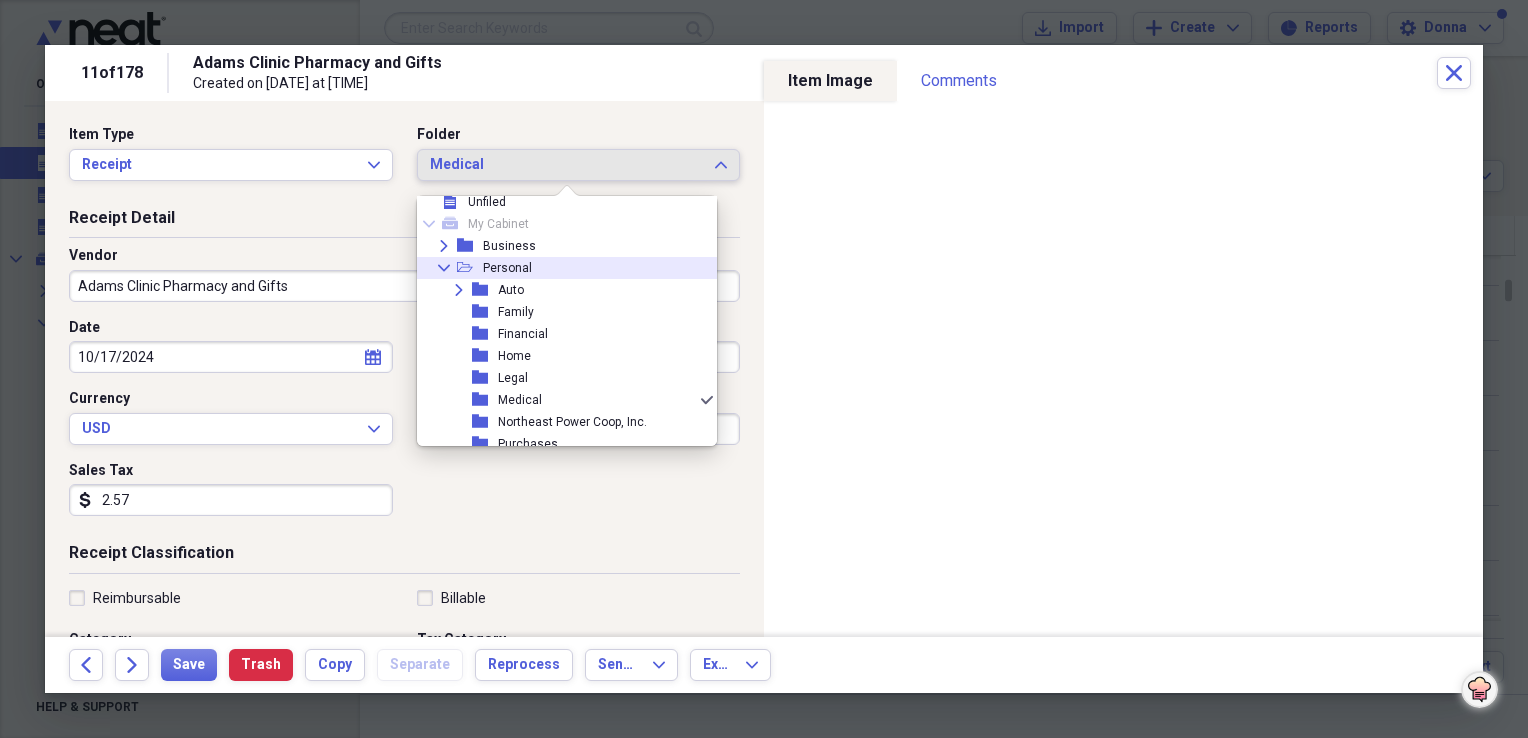 scroll, scrollTop: 0, scrollLeft: 0, axis: both 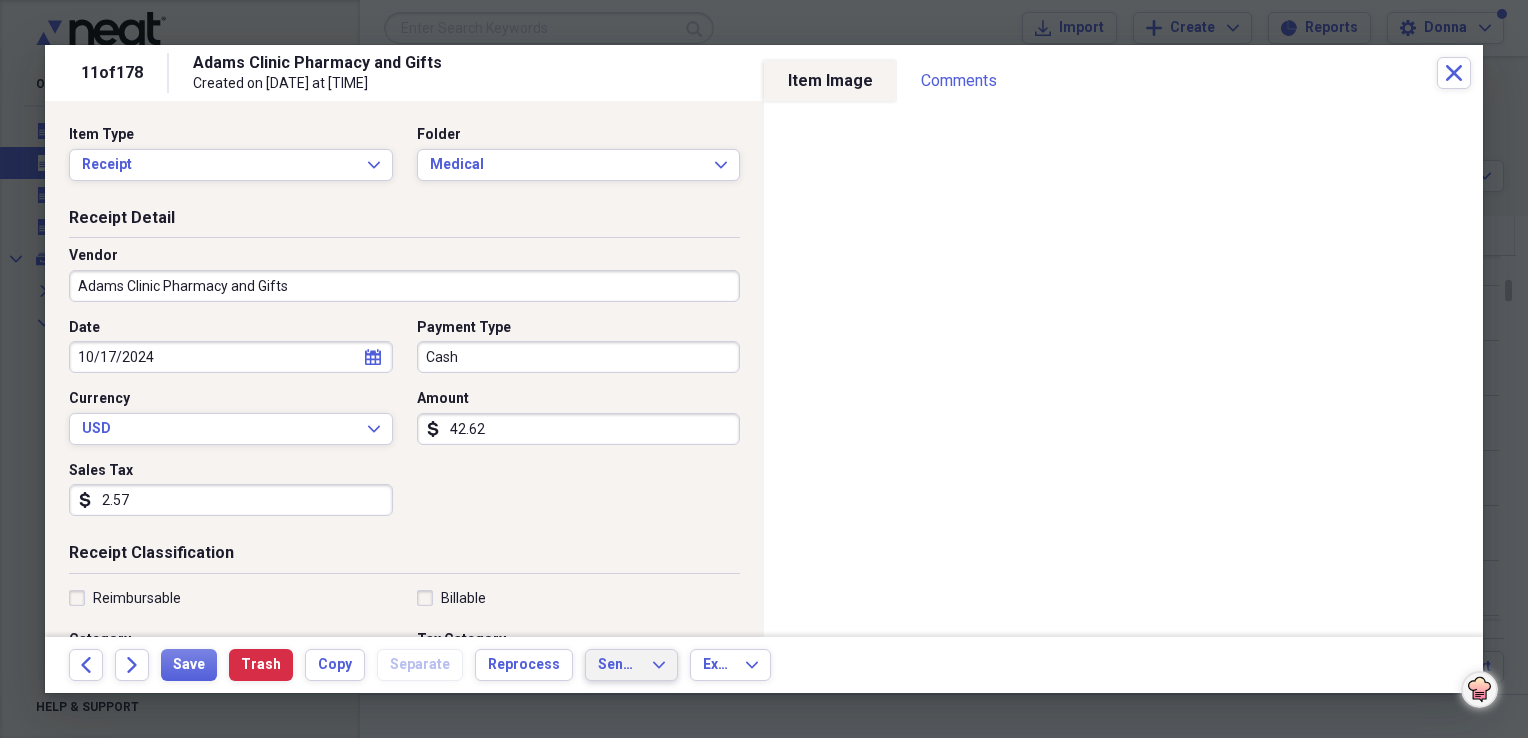 click on "Send To" at bounding box center [619, 665] 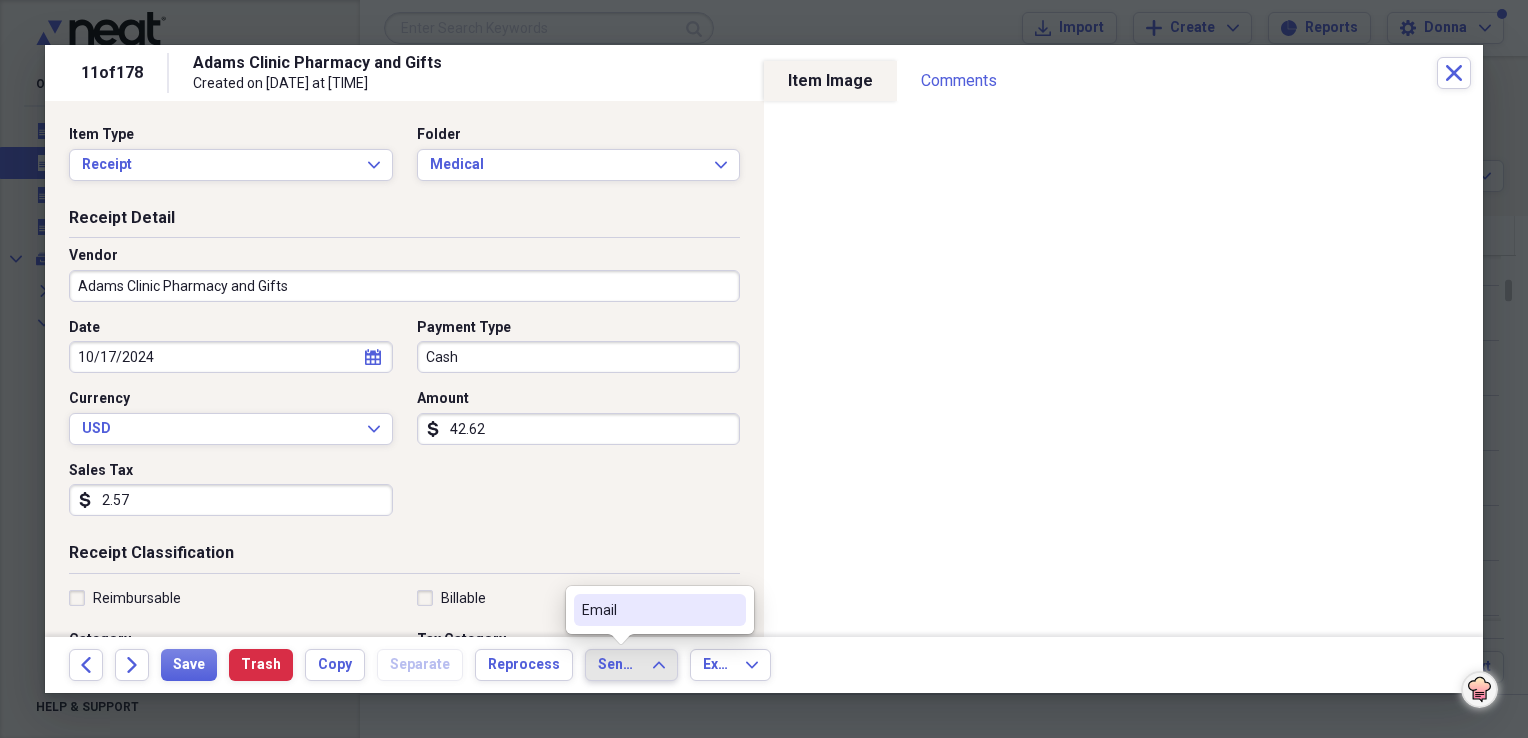 click on "Date [DATE] calendar Calendar Payment Type Cash Currency USD Expand Amount dollar-sign [AMOUNT] Sales Tax dollar-sign [AMOUNT]" at bounding box center (404, 425) 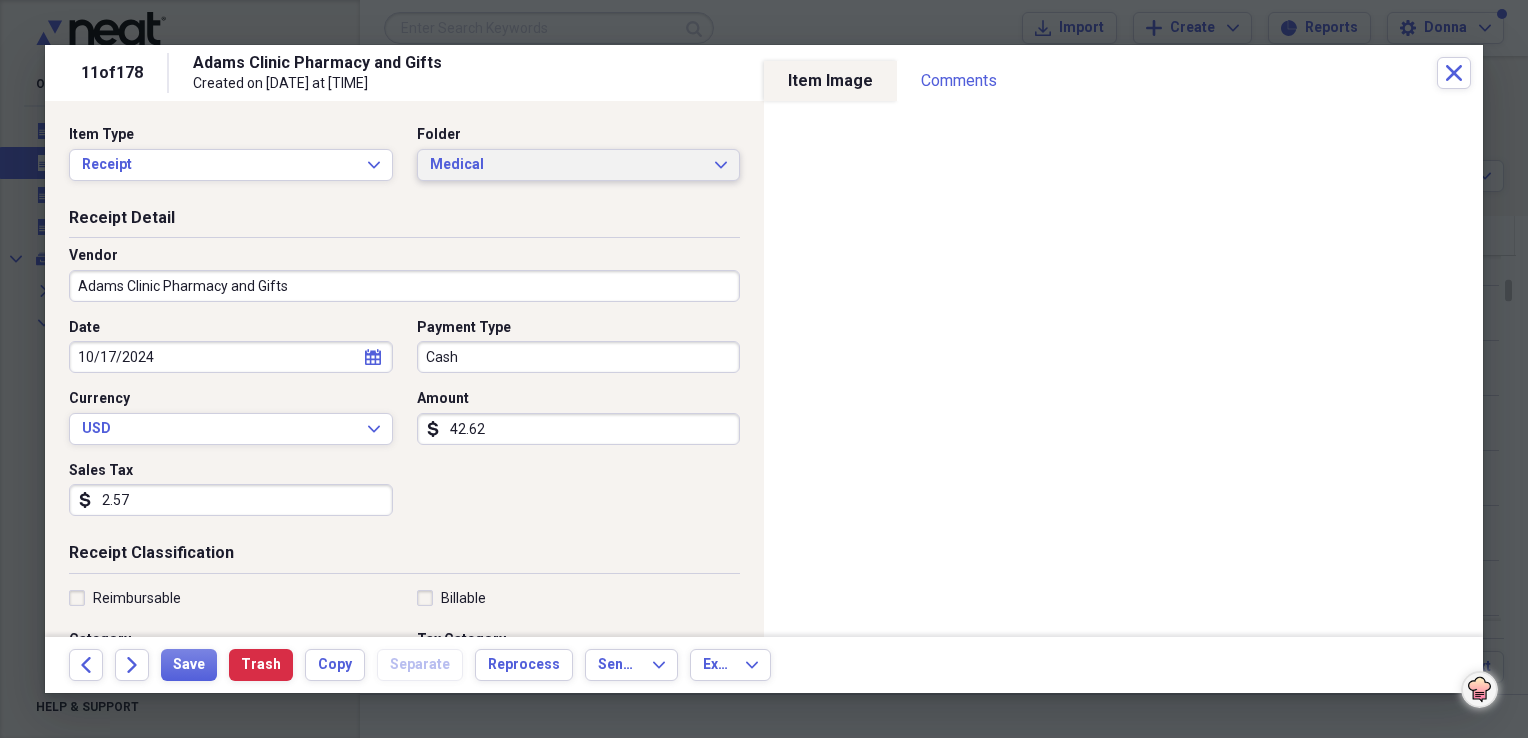 click on "Medical" at bounding box center (567, 165) 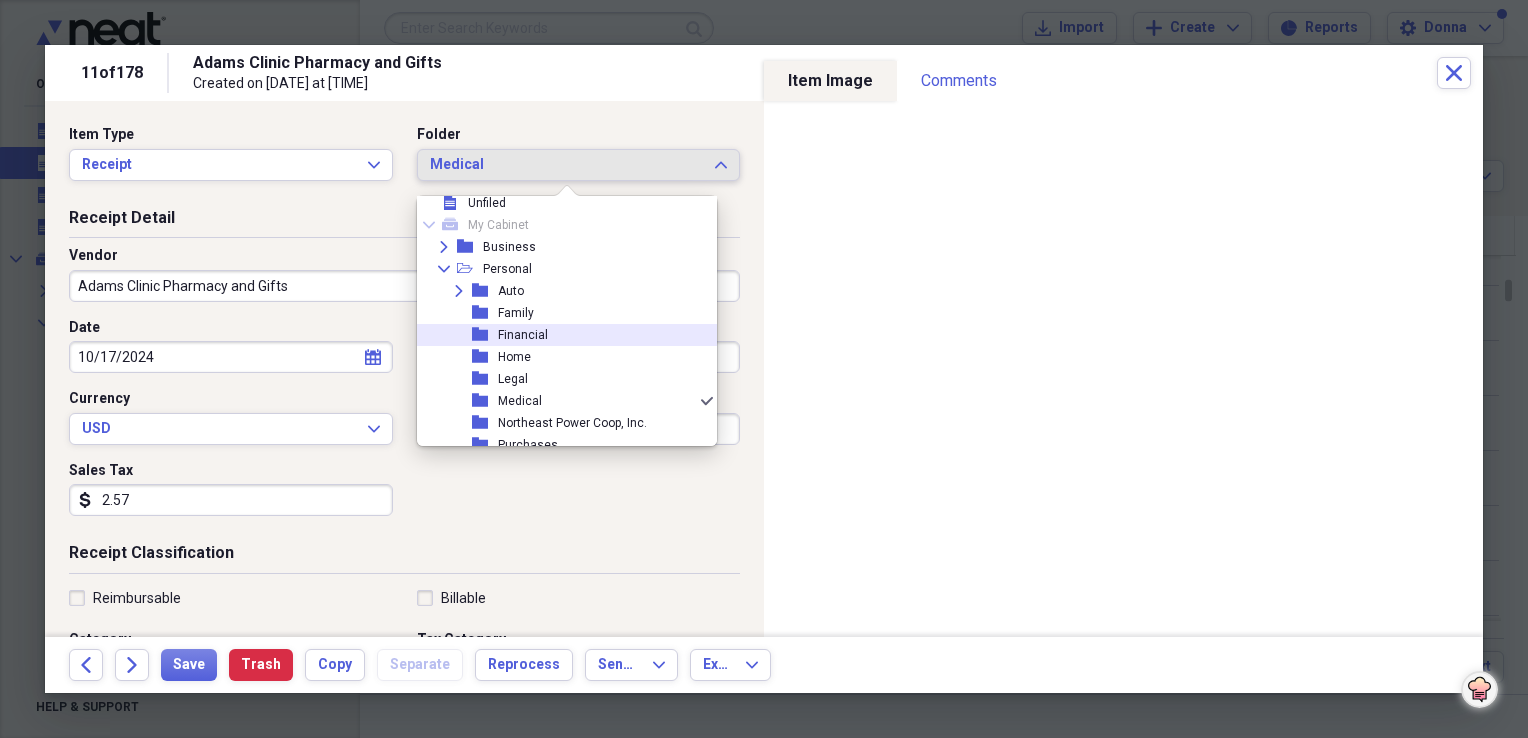 scroll, scrollTop: 0, scrollLeft: 0, axis: both 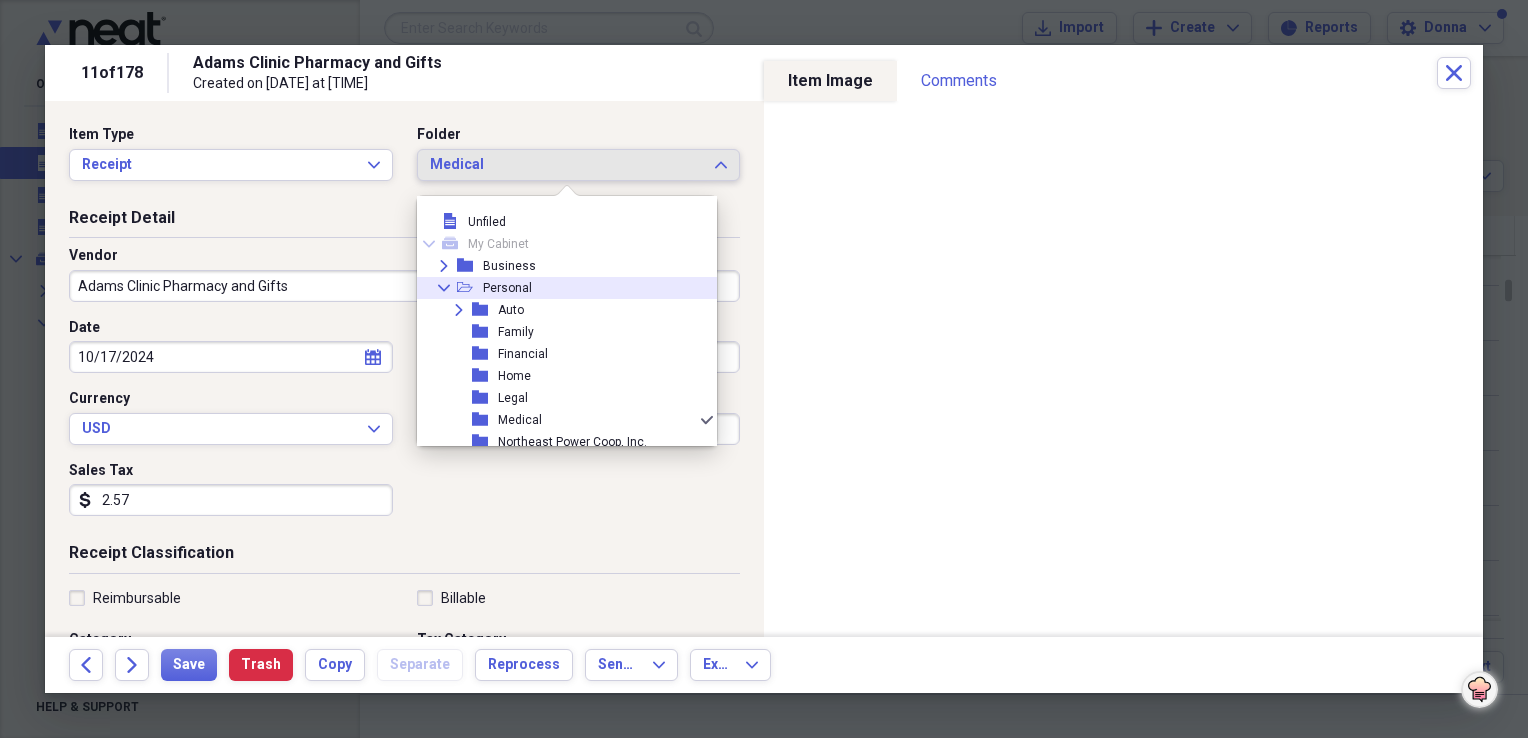 click on "Collapse open-folder Personal" at bounding box center (559, 288) 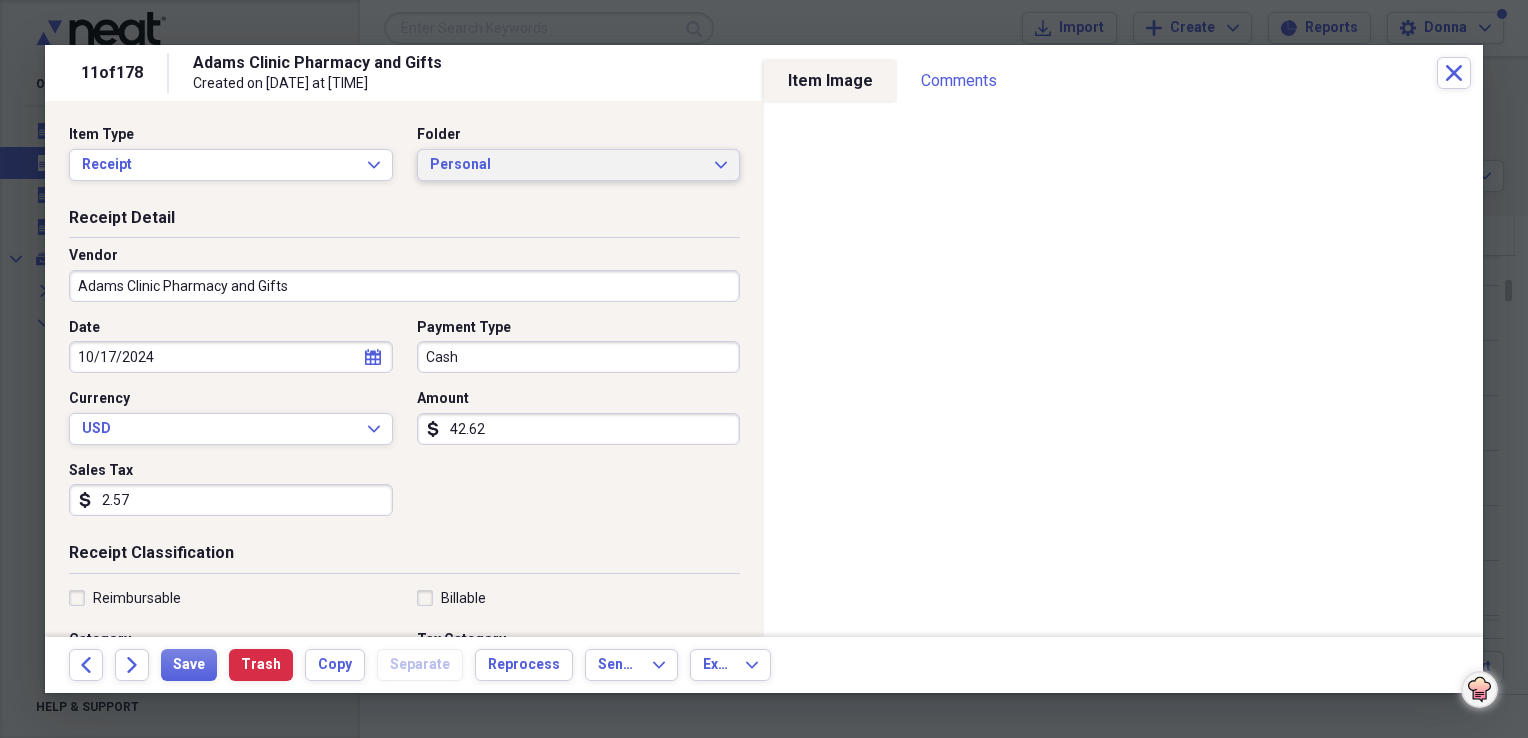 scroll, scrollTop: 100, scrollLeft: 0, axis: vertical 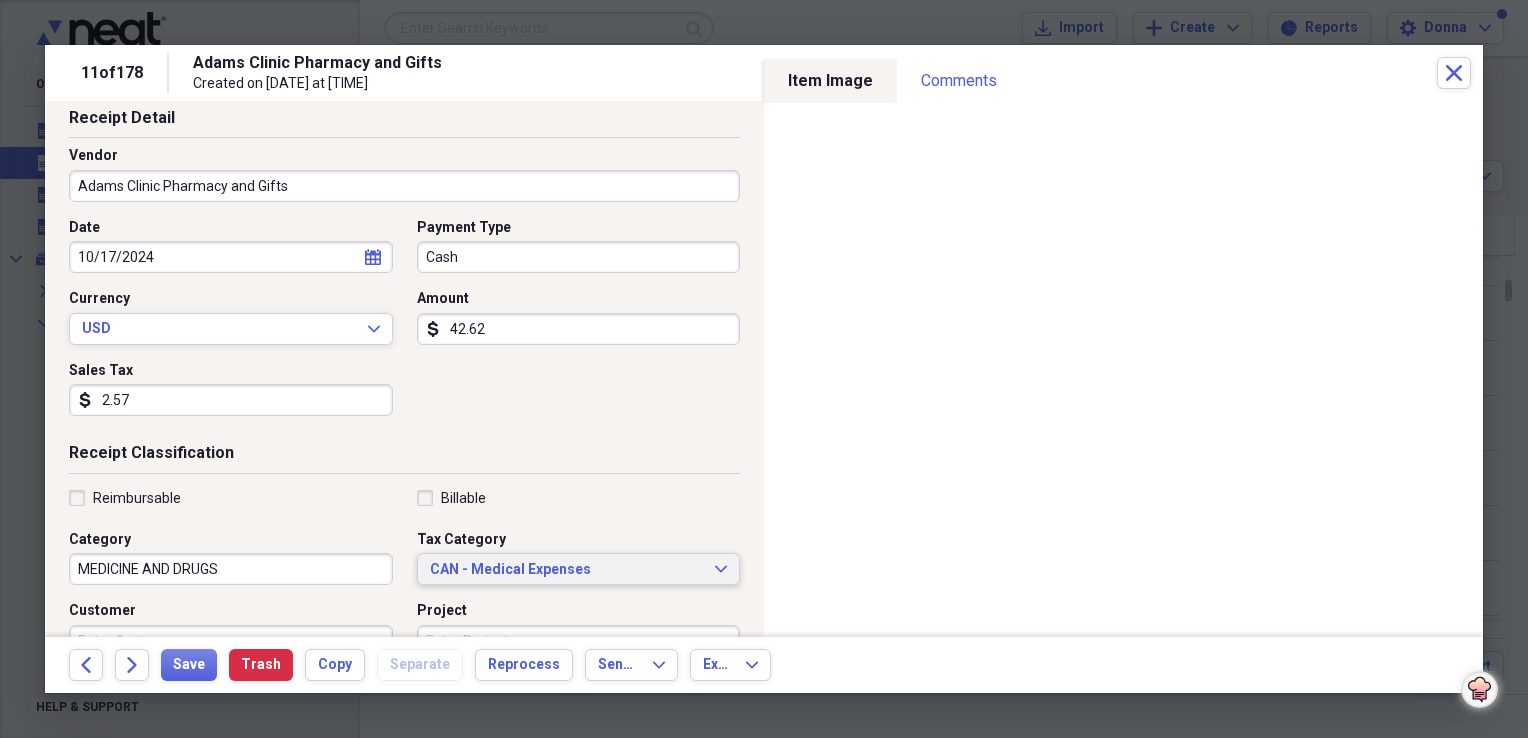 click on "CAN - Medical Expenses" at bounding box center (567, 570) 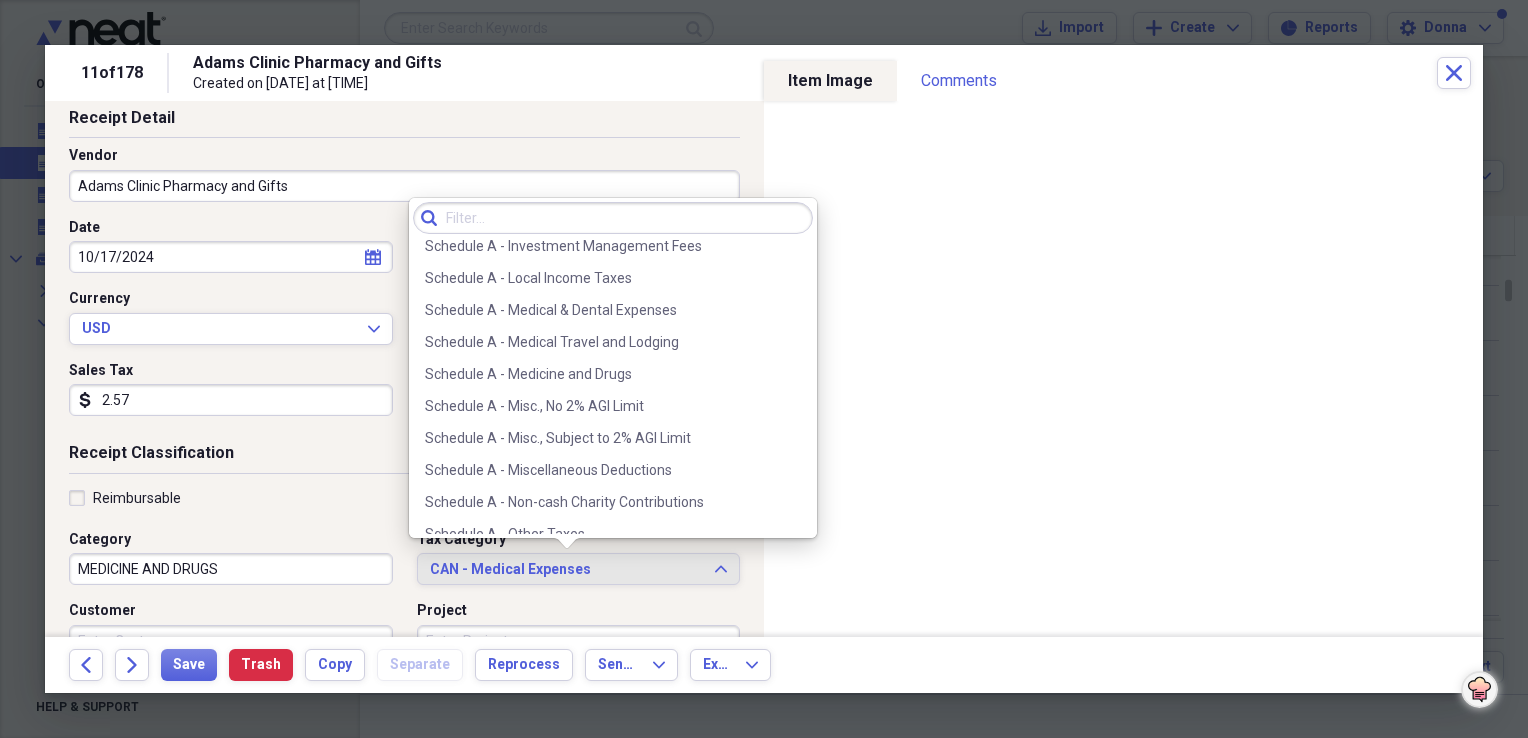 scroll, scrollTop: 2900, scrollLeft: 0, axis: vertical 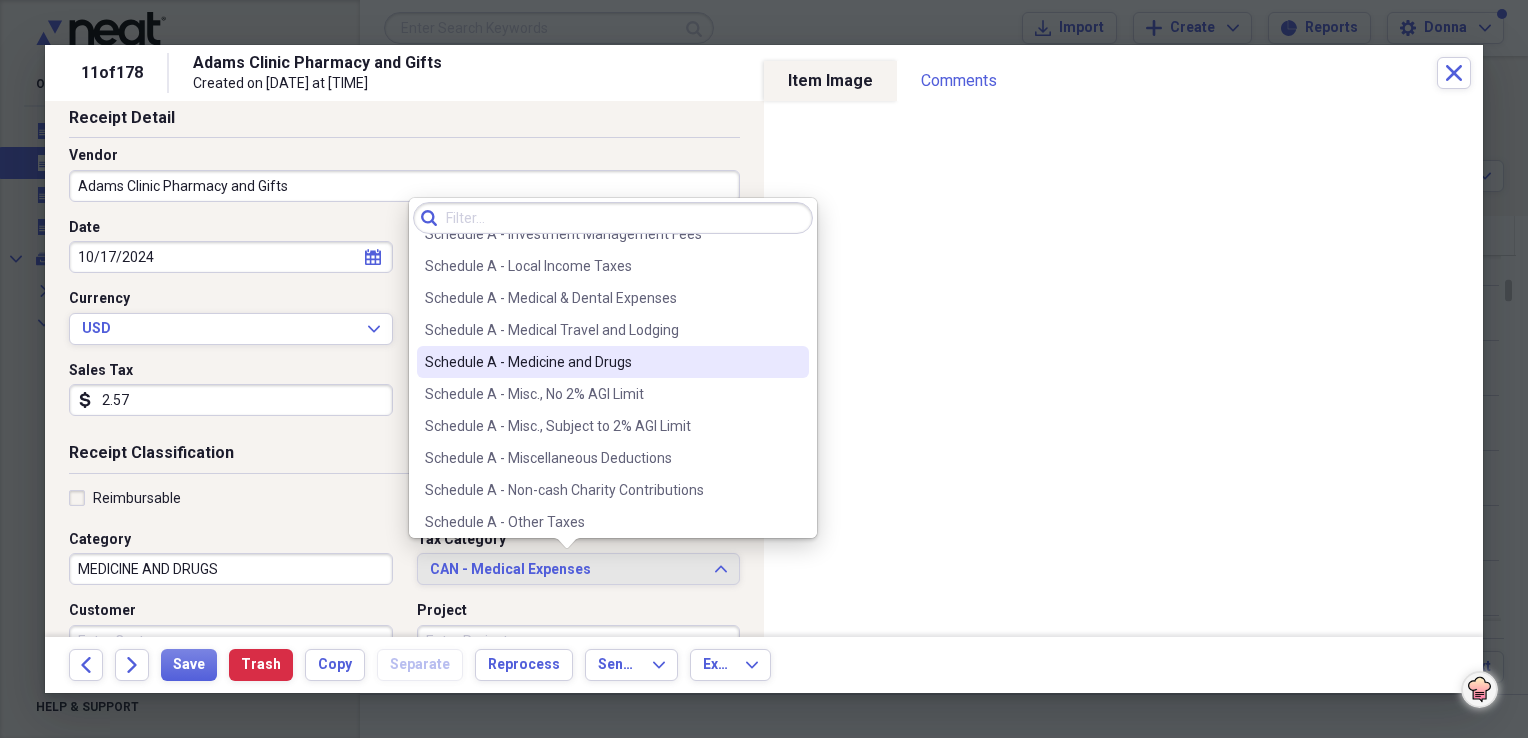 click on "Schedule A - Medicine and Drugs" at bounding box center [601, 362] 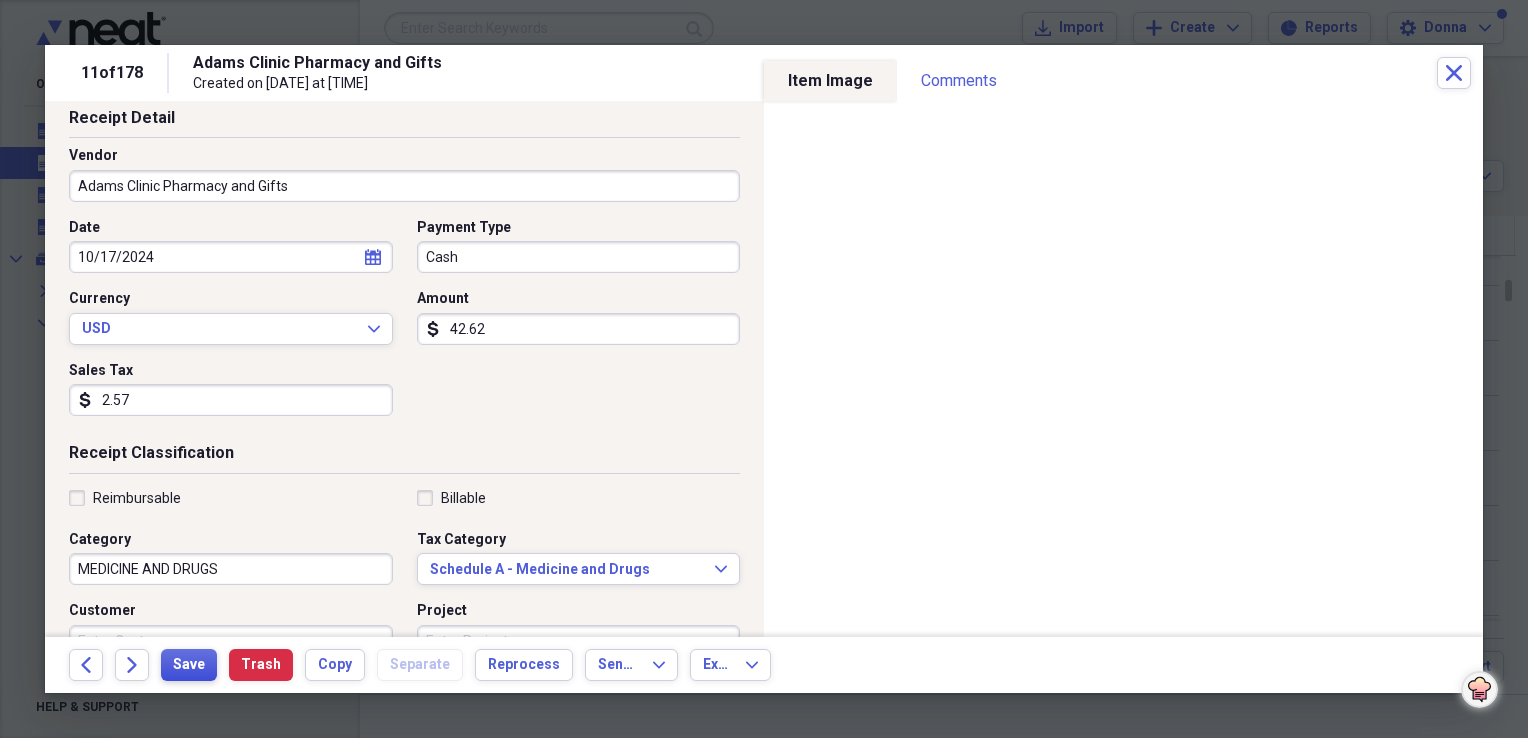 click on "Save" at bounding box center (189, 665) 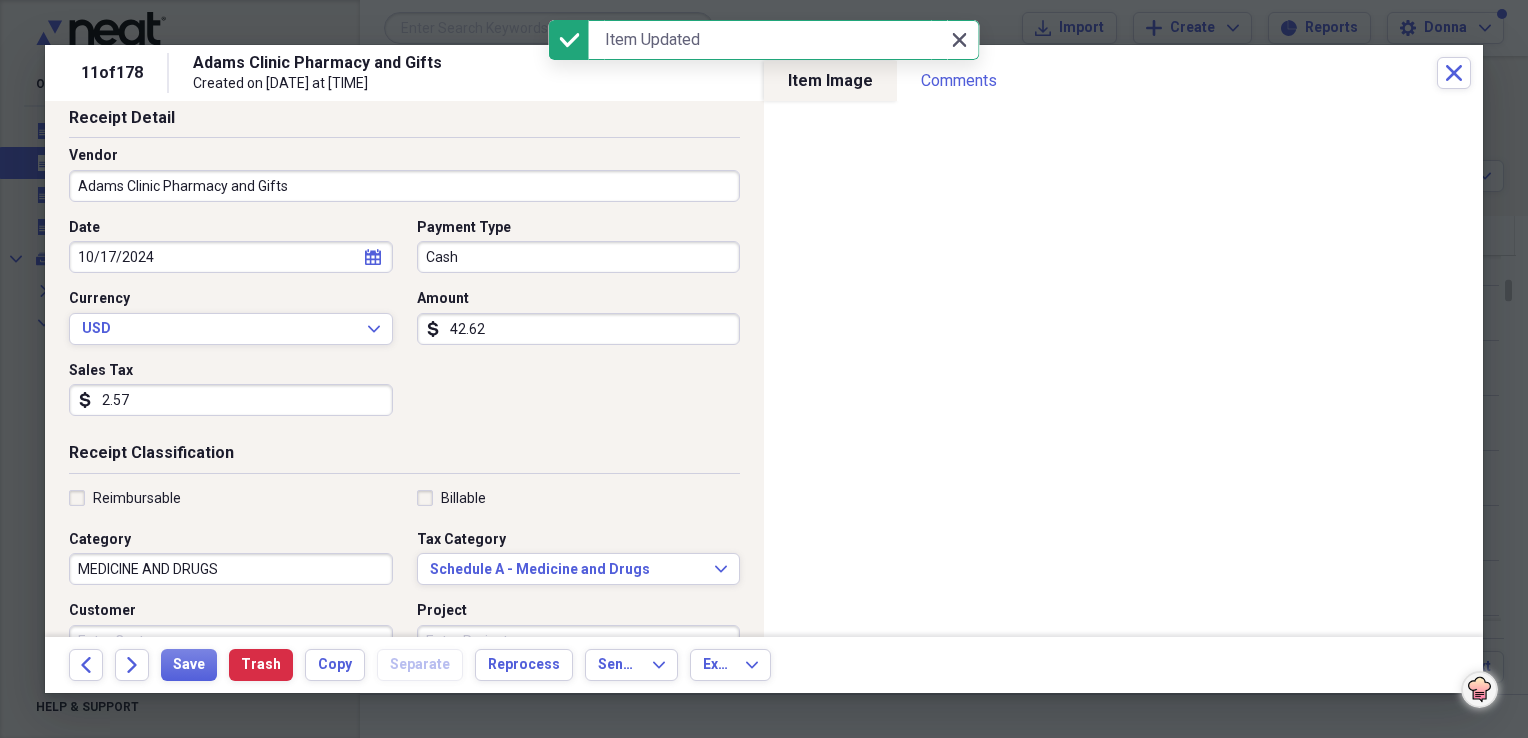 click 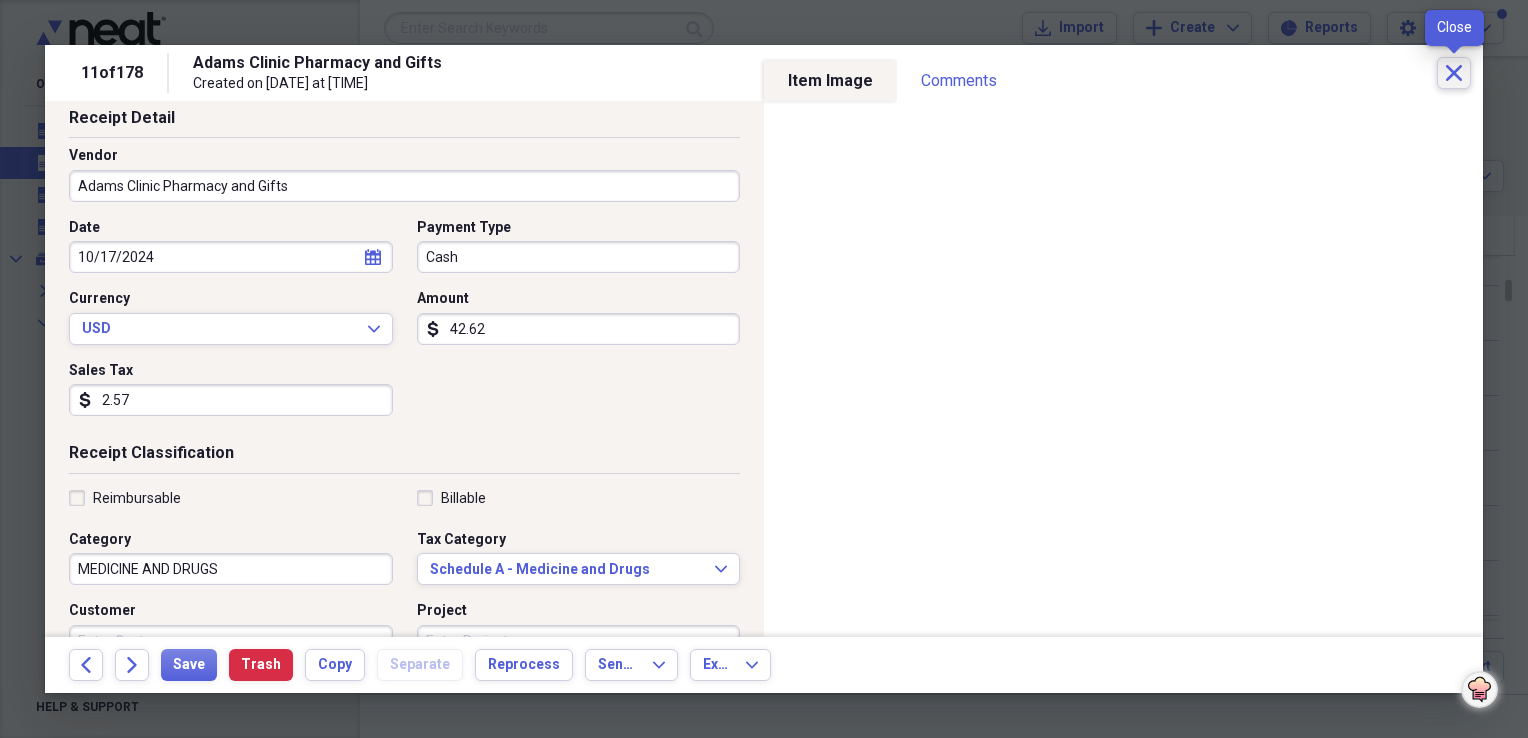 click 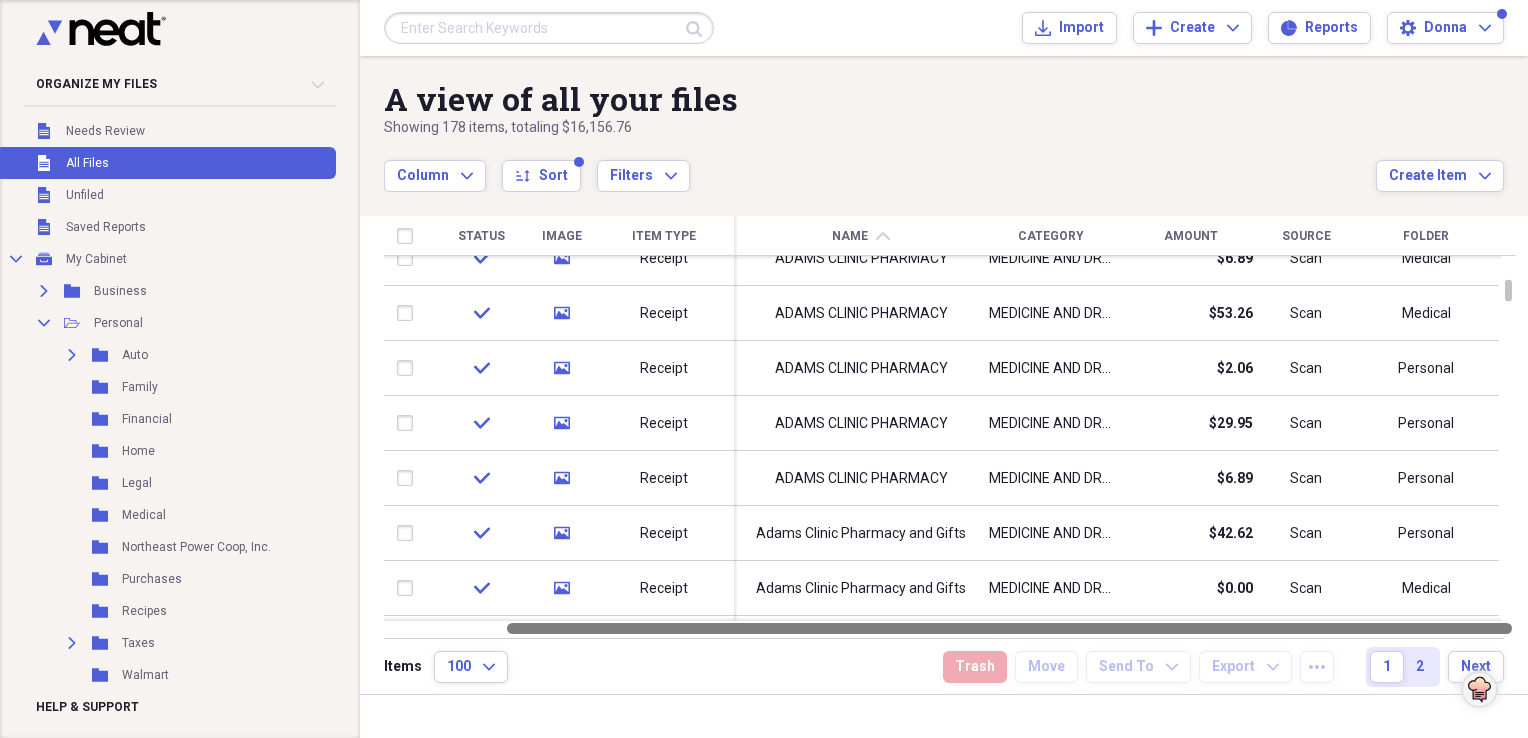 drag, startPoint x: 1190, startPoint y: 622, endPoint x: 1369, endPoint y: 631, distance: 179.22612 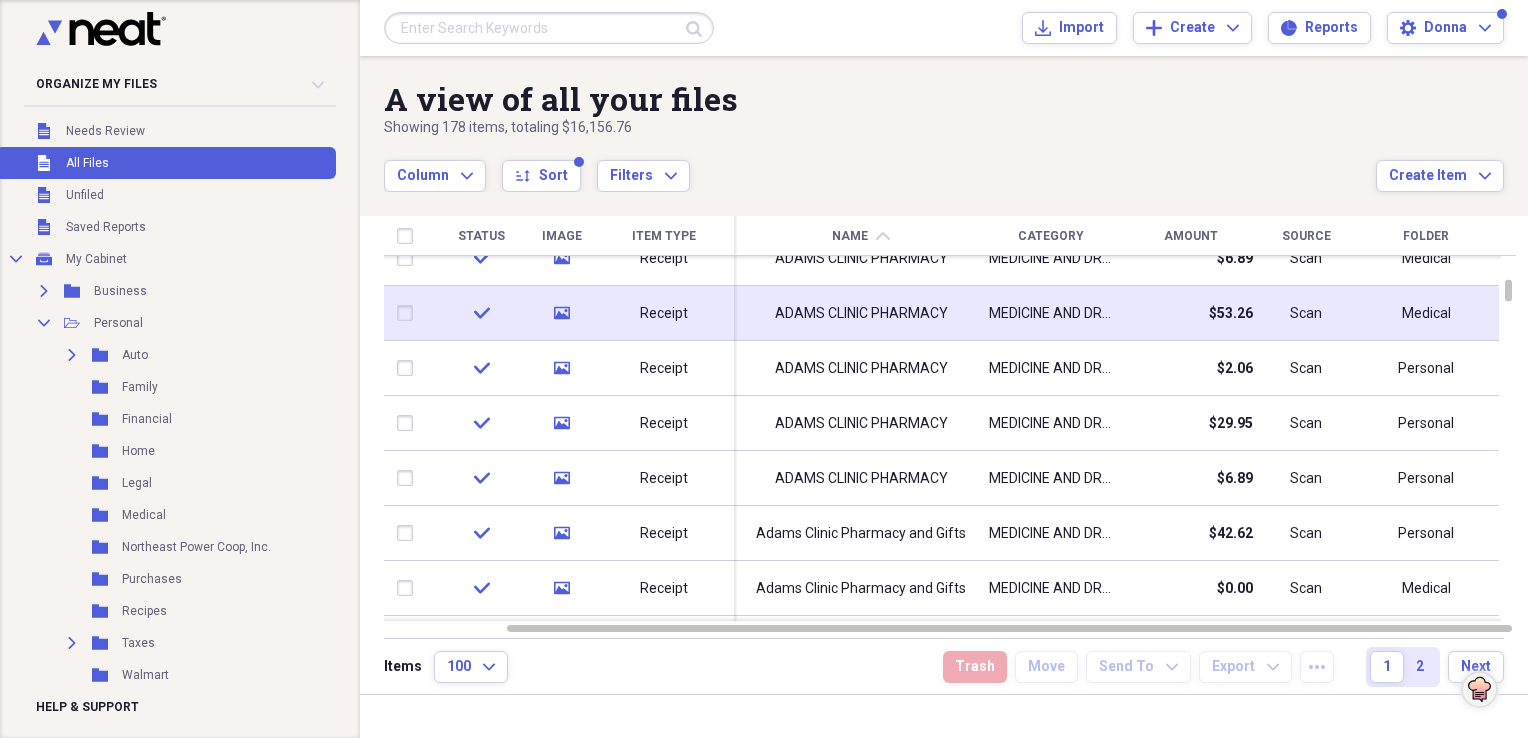 click on "Medical" at bounding box center [1426, 314] 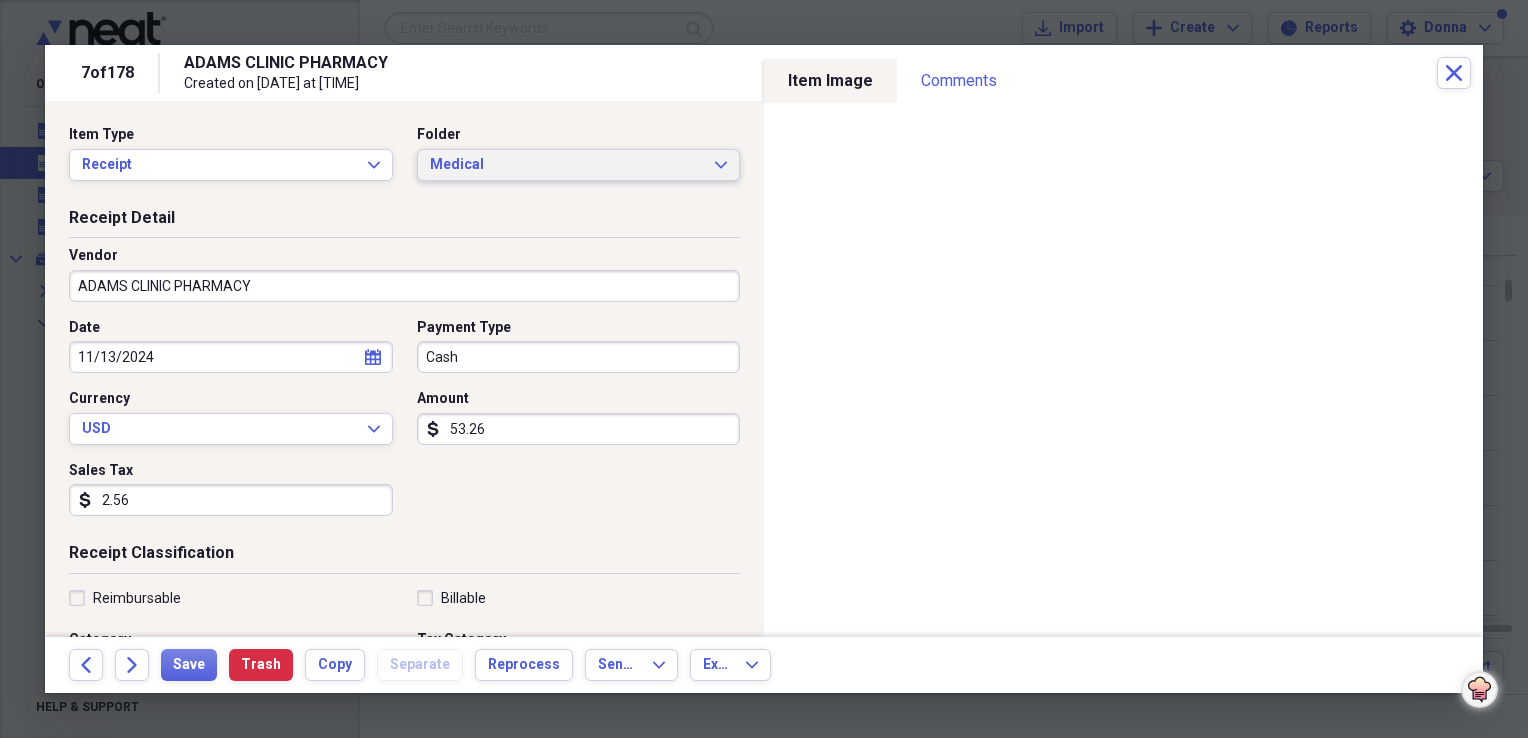 click on "Medical Expand" at bounding box center (579, 165) 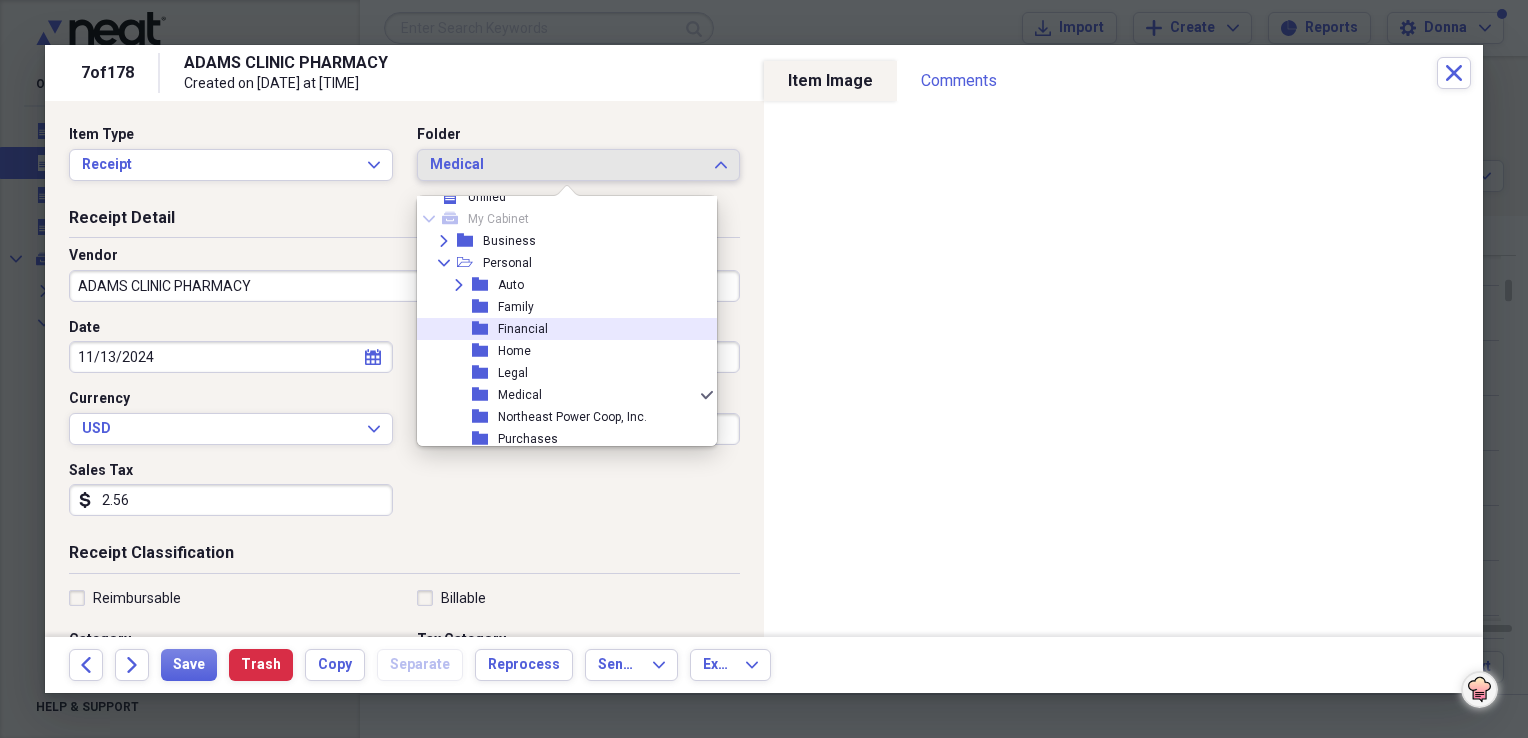 scroll, scrollTop: 0, scrollLeft: 0, axis: both 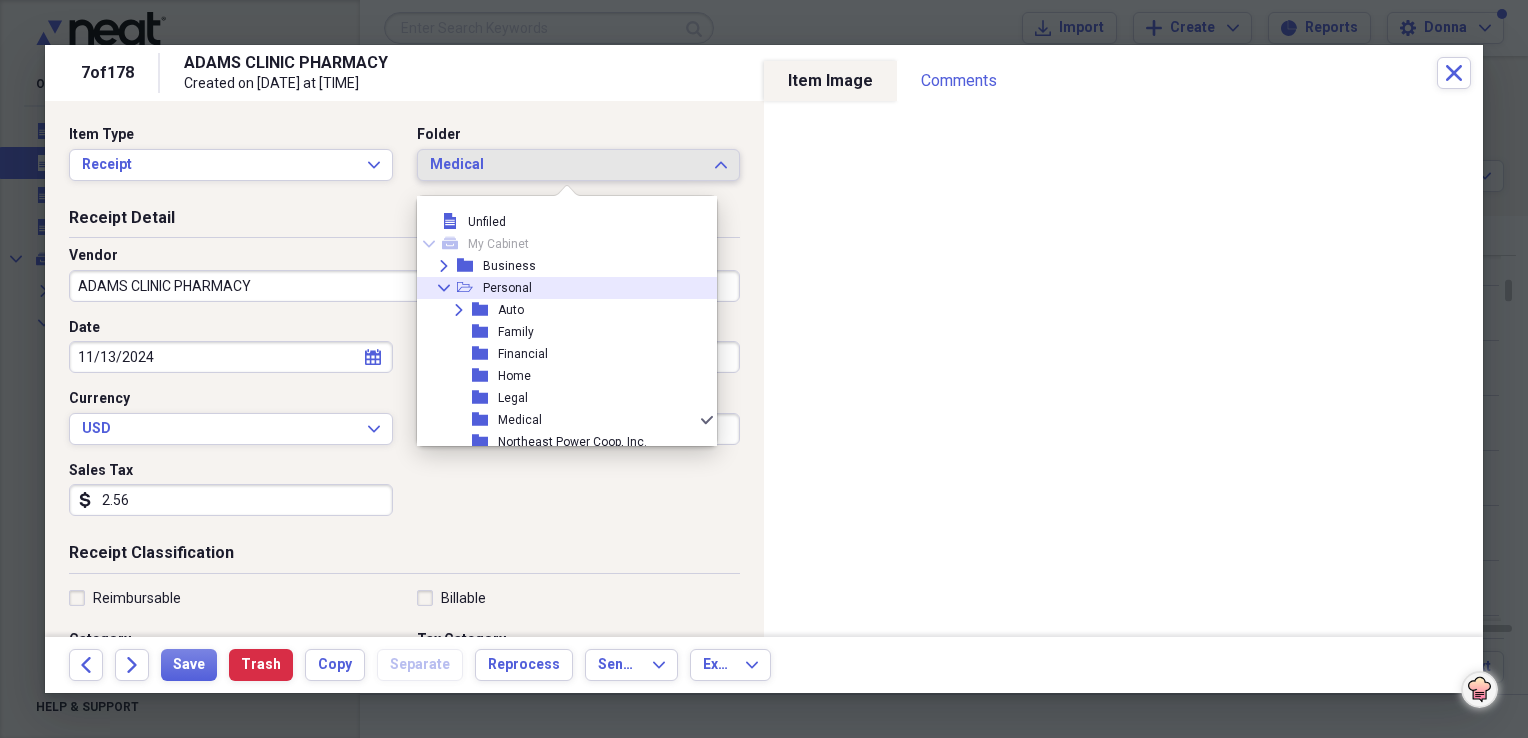 click on "Personal" at bounding box center (507, 288) 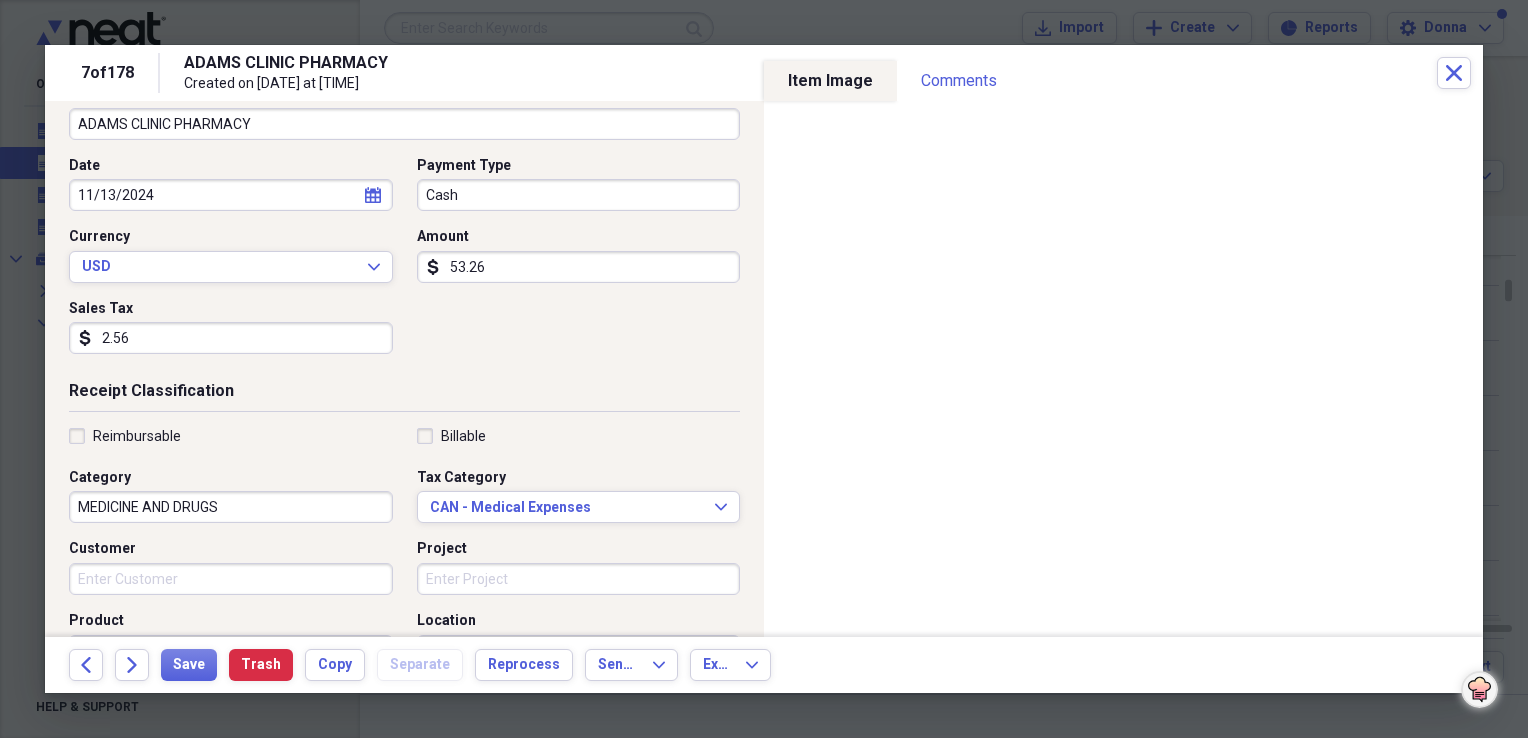 scroll, scrollTop: 200, scrollLeft: 0, axis: vertical 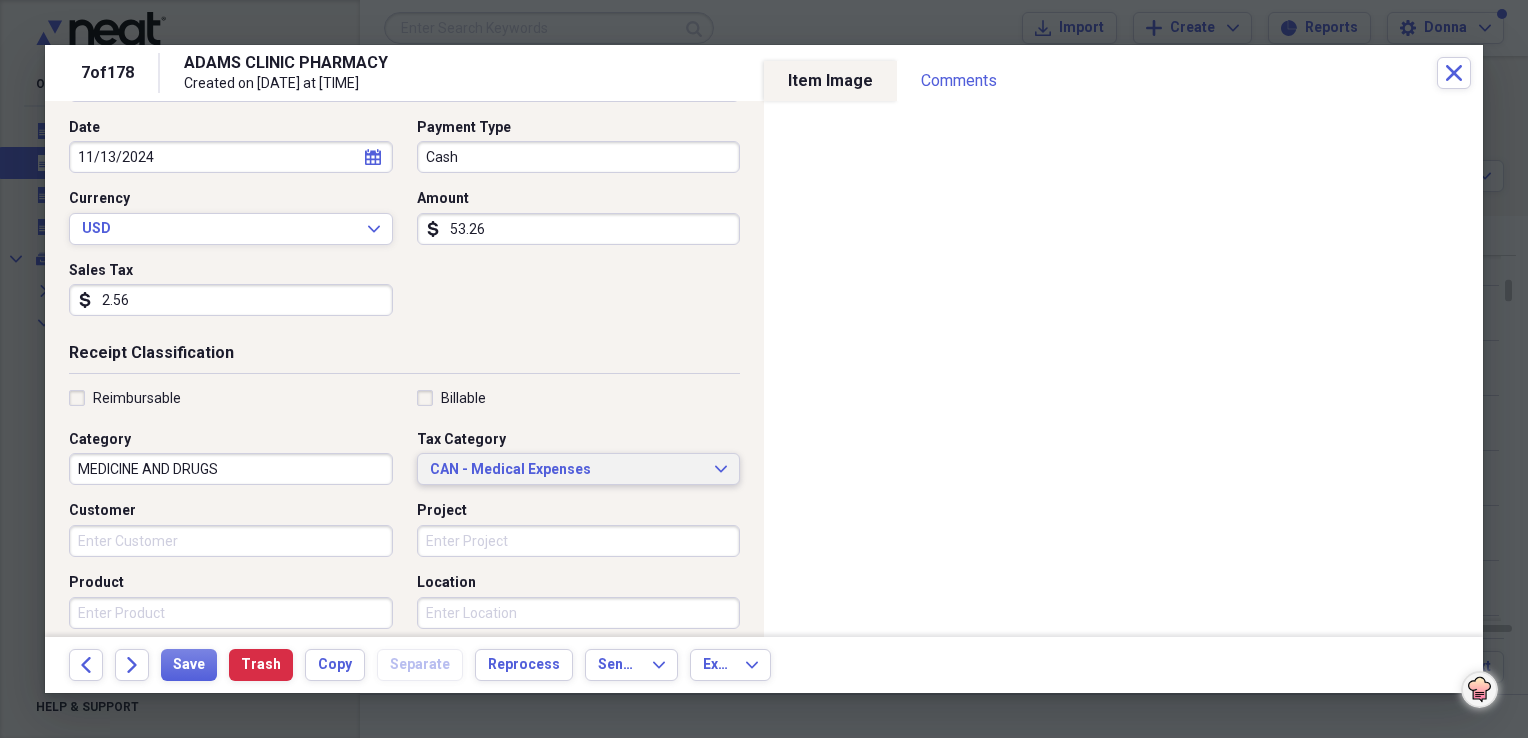 click on "CAN - Medical Expenses" at bounding box center [567, 470] 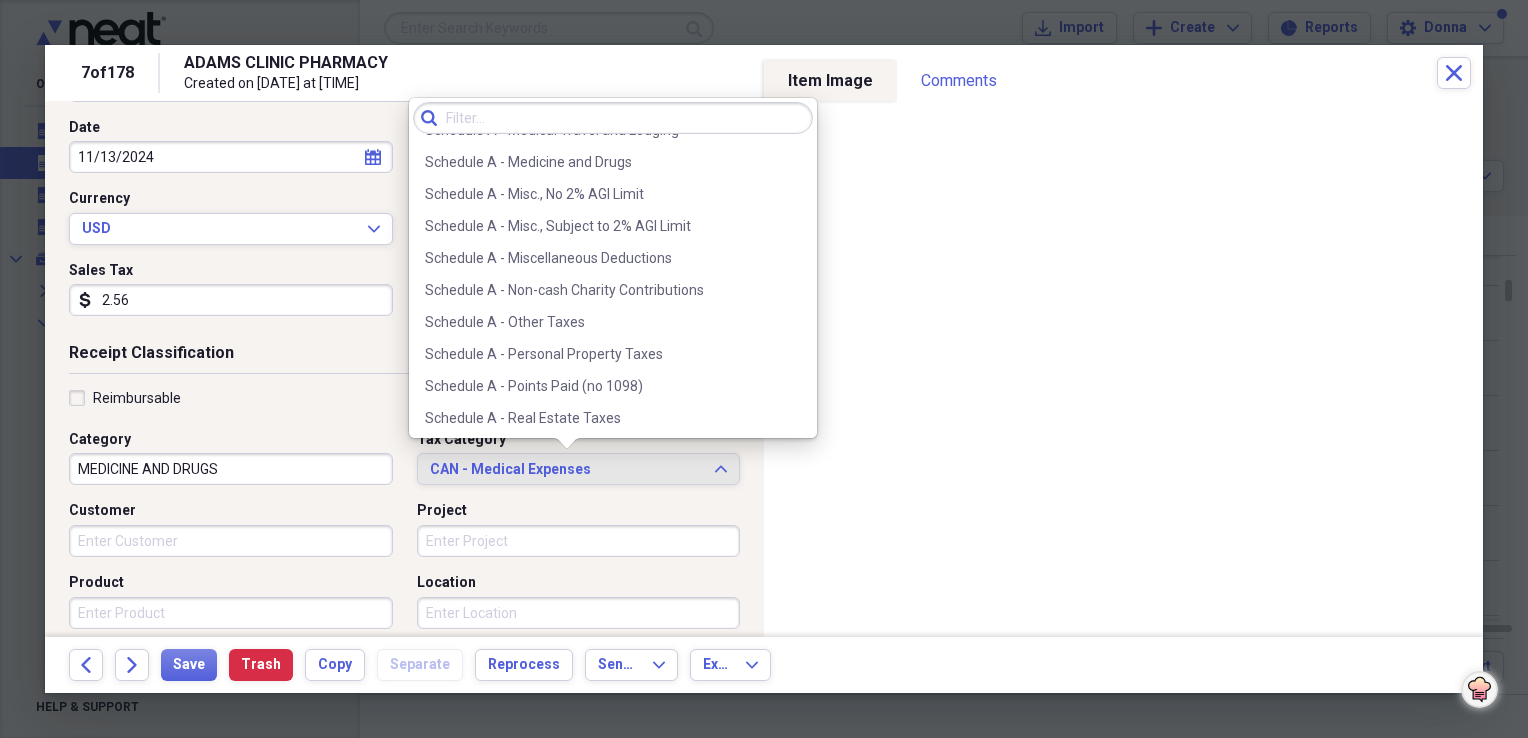 scroll, scrollTop: 2900, scrollLeft: 0, axis: vertical 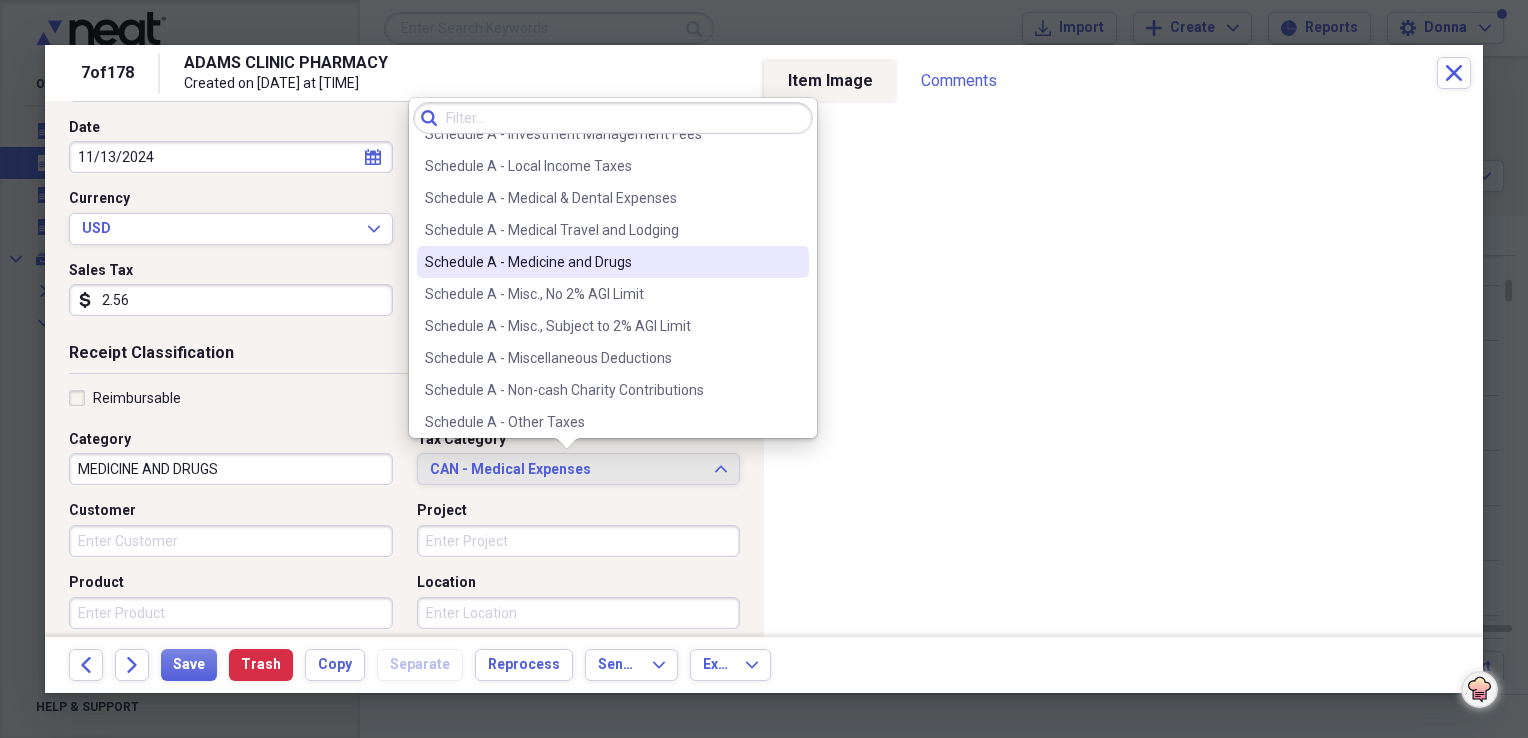 click on "Schedule A - Medicine and Drugs" at bounding box center [613, 262] 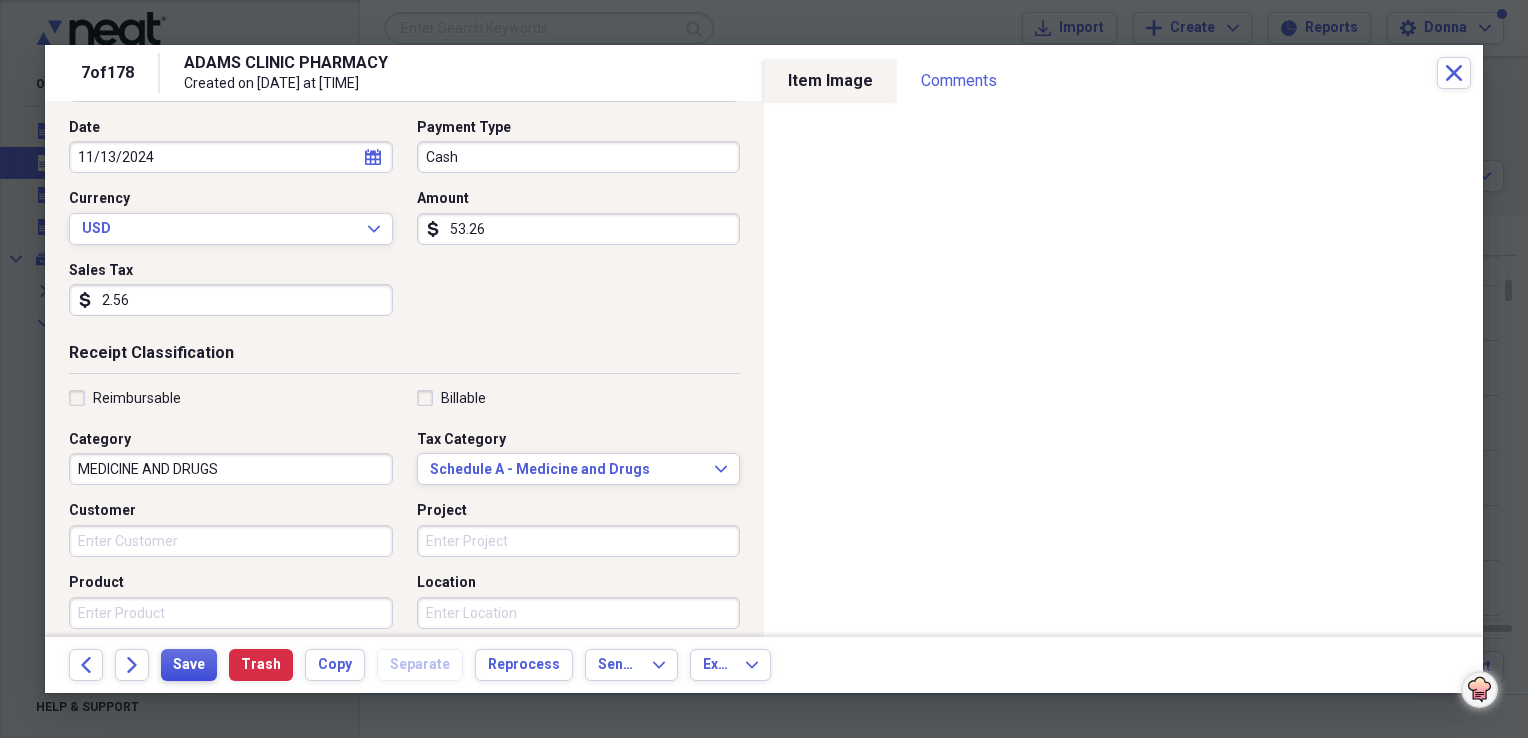 click on "Save" at bounding box center (189, 665) 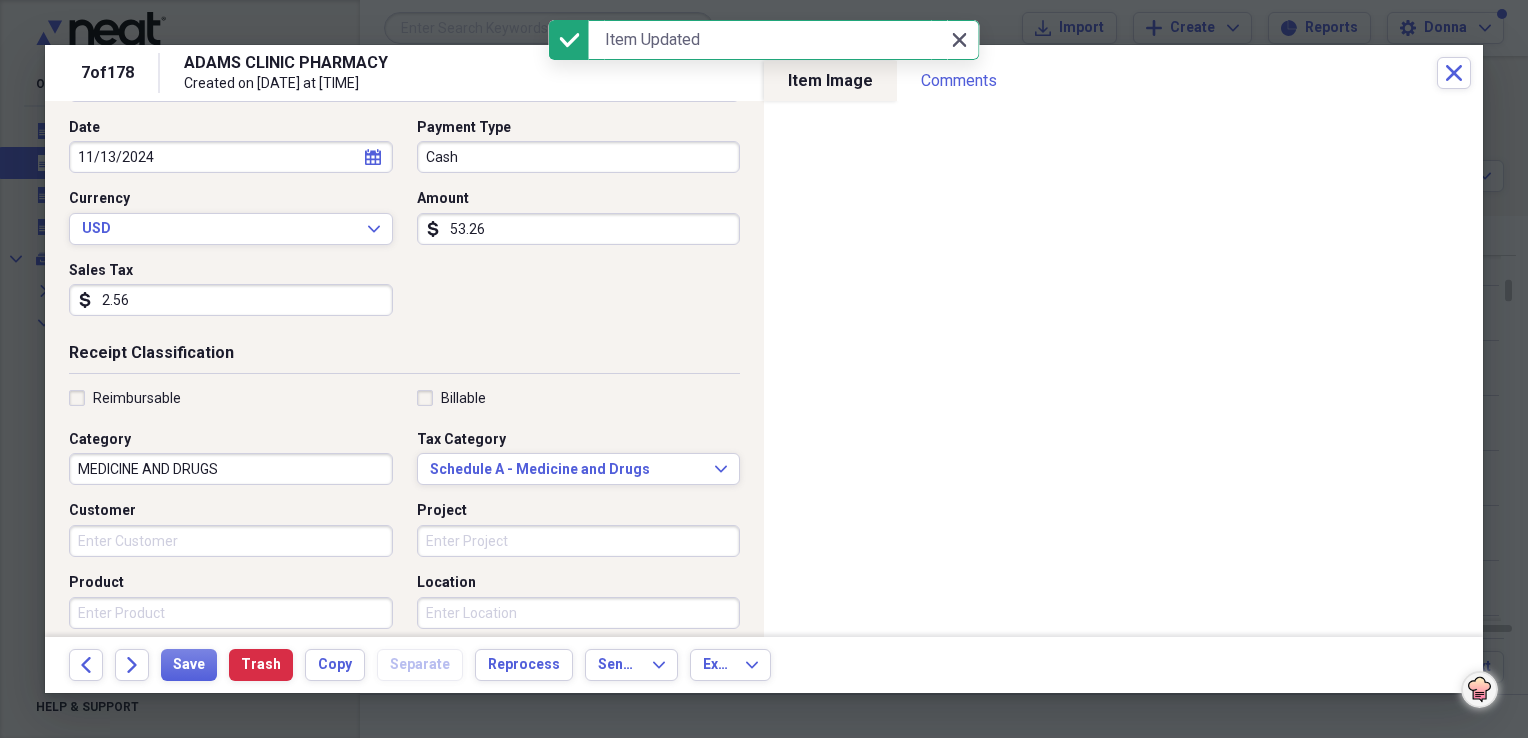 click on "Close" 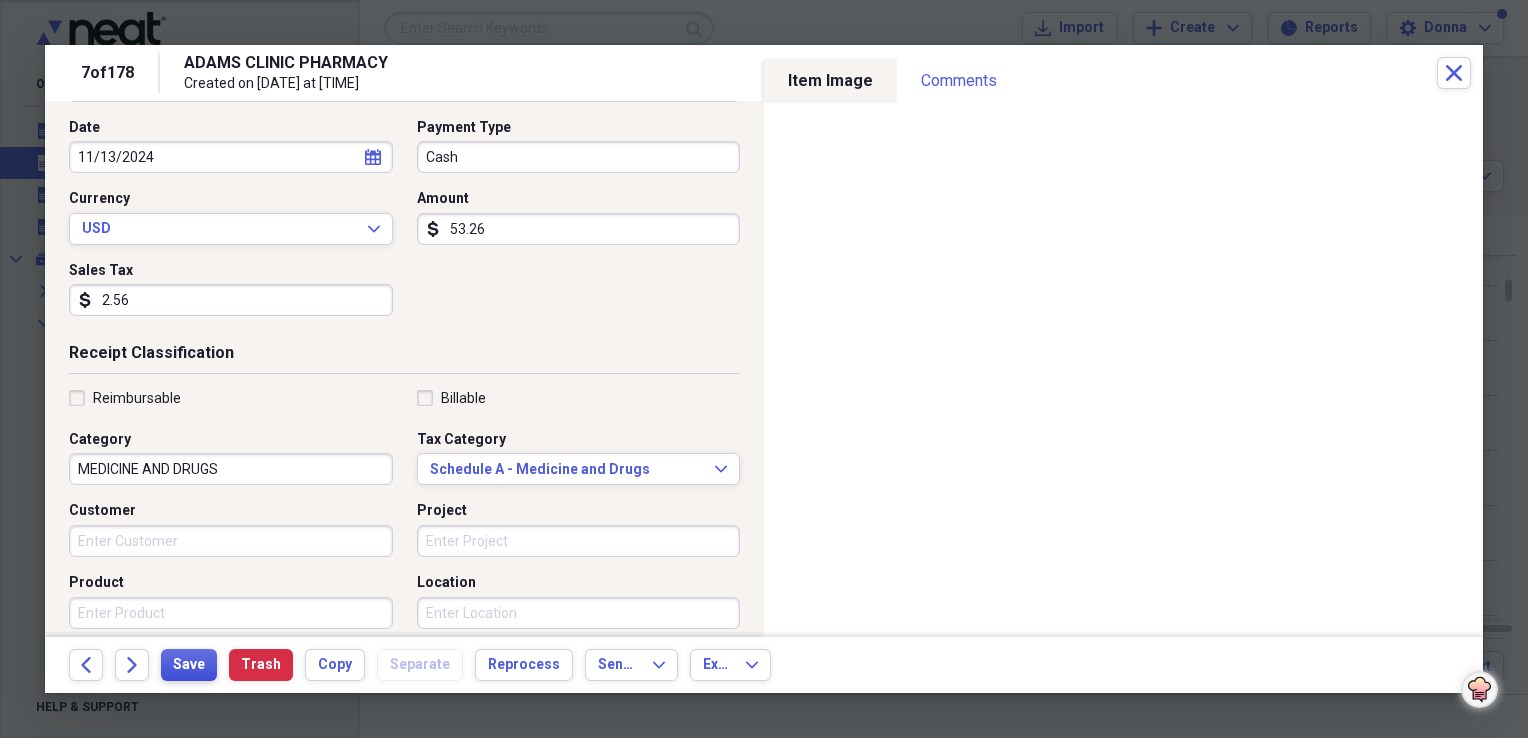 click on "Save" at bounding box center (189, 665) 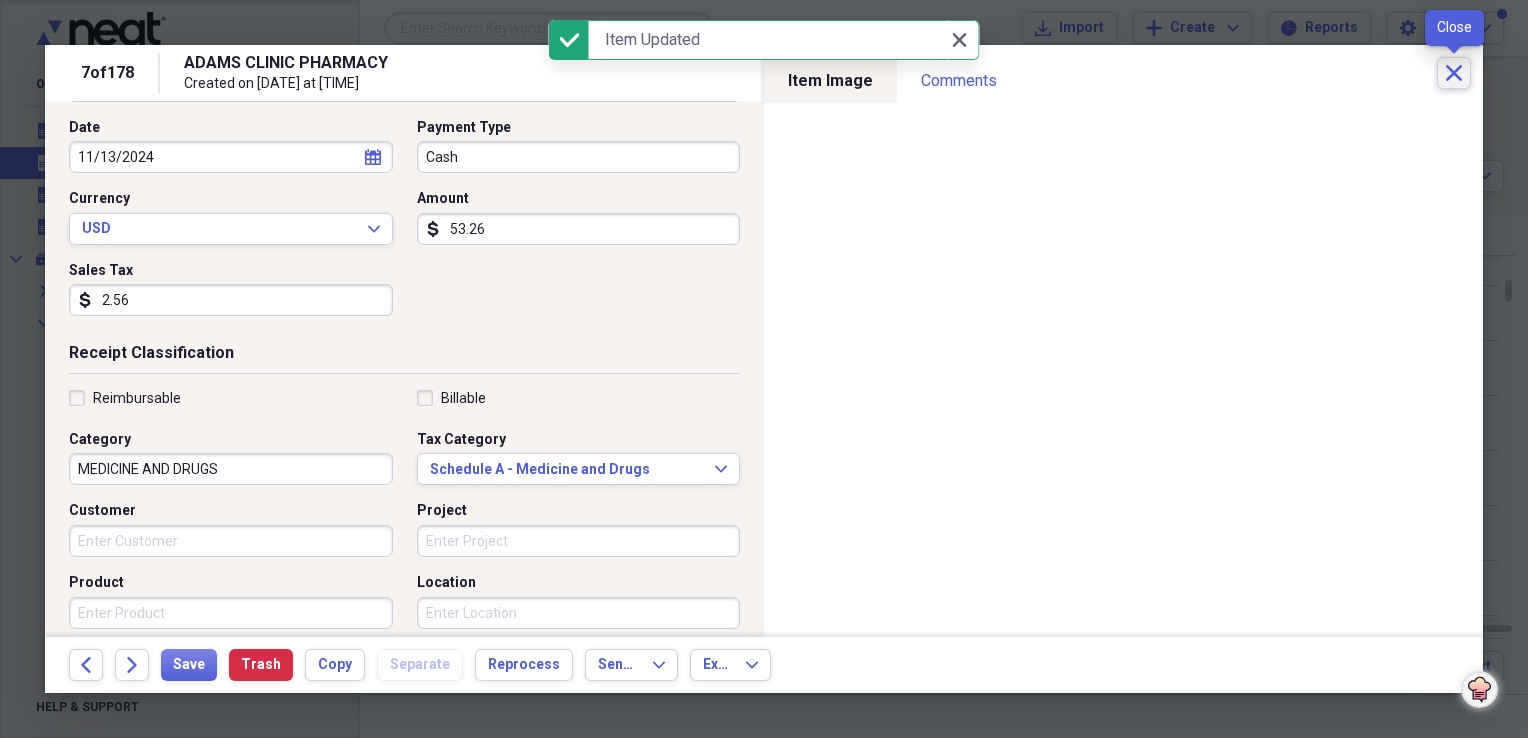 click 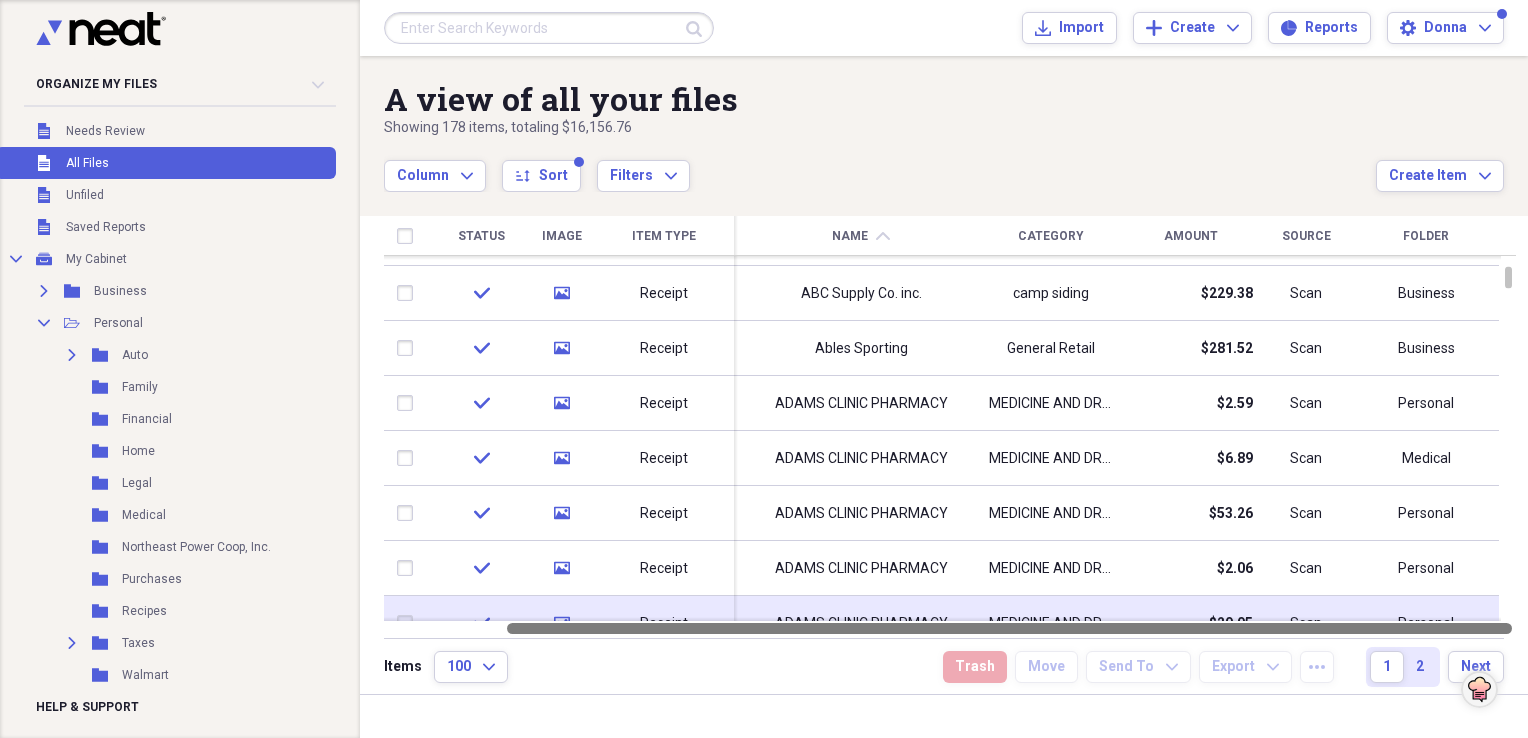 drag, startPoint x: 1110, startPoint y: 628, endPoint x: 1438, endPoint y: 596, distance: 329.55728 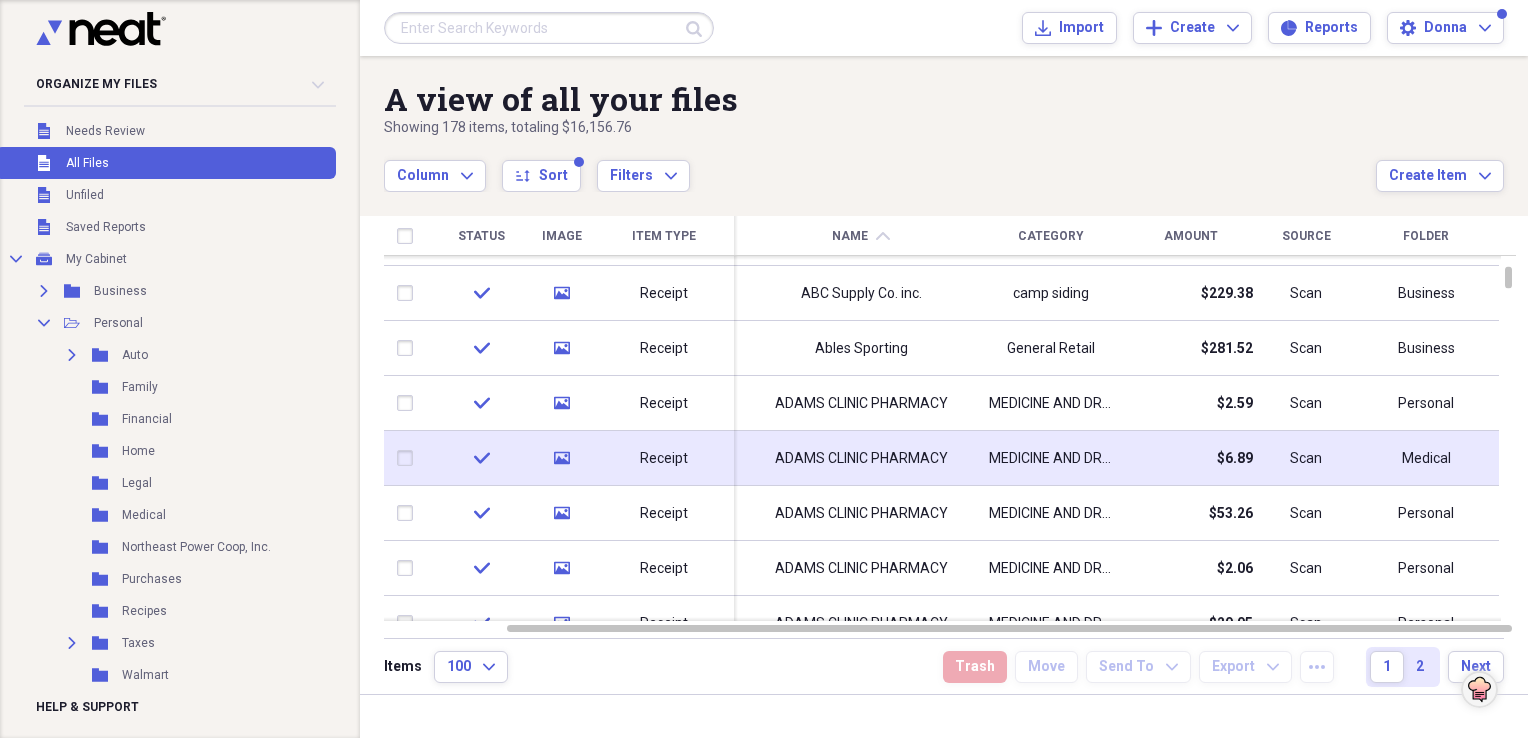 click on "Medical" at bounding box center (1426, 459) 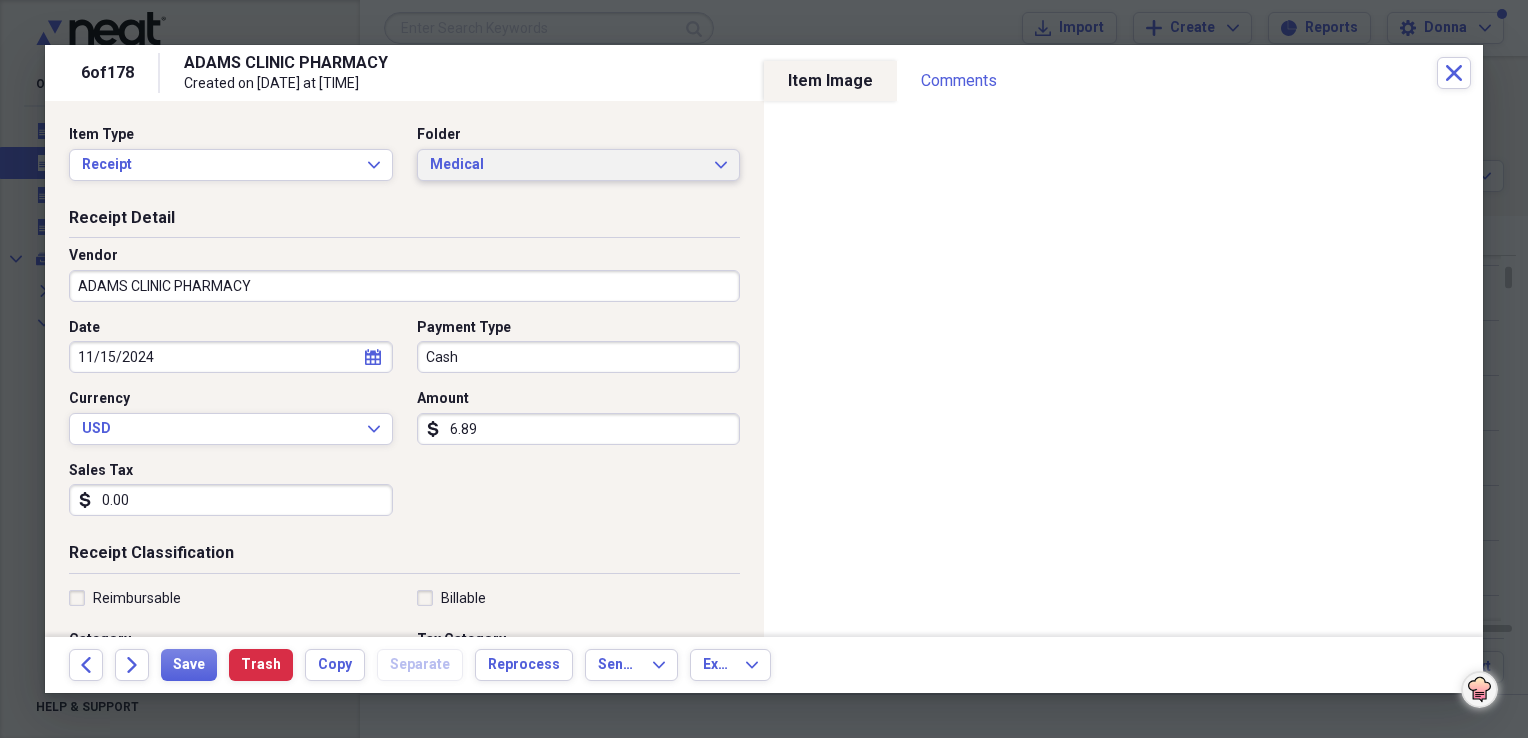 click on "Expand" 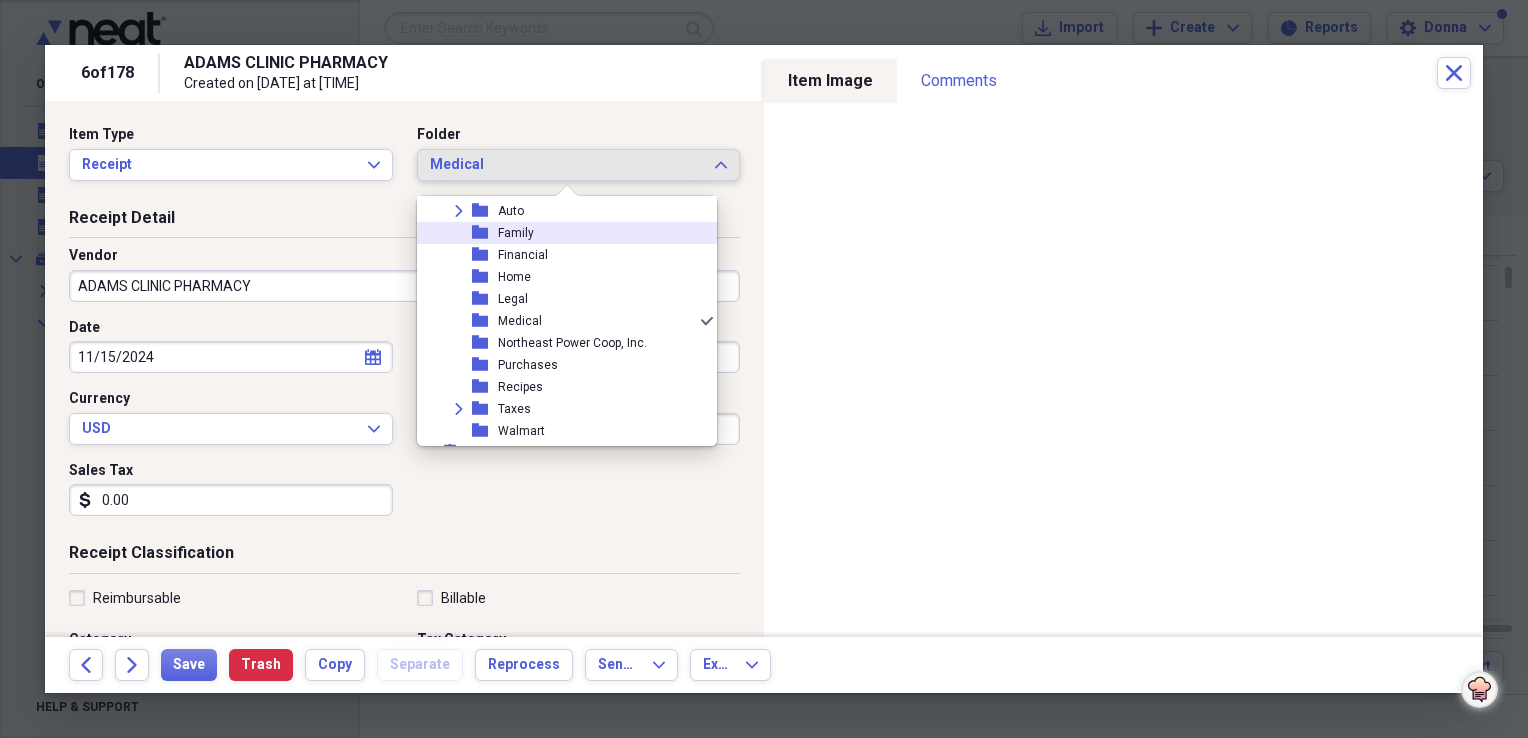 scroll, scrollTop: 0, scrollLeft: 0, axis: both 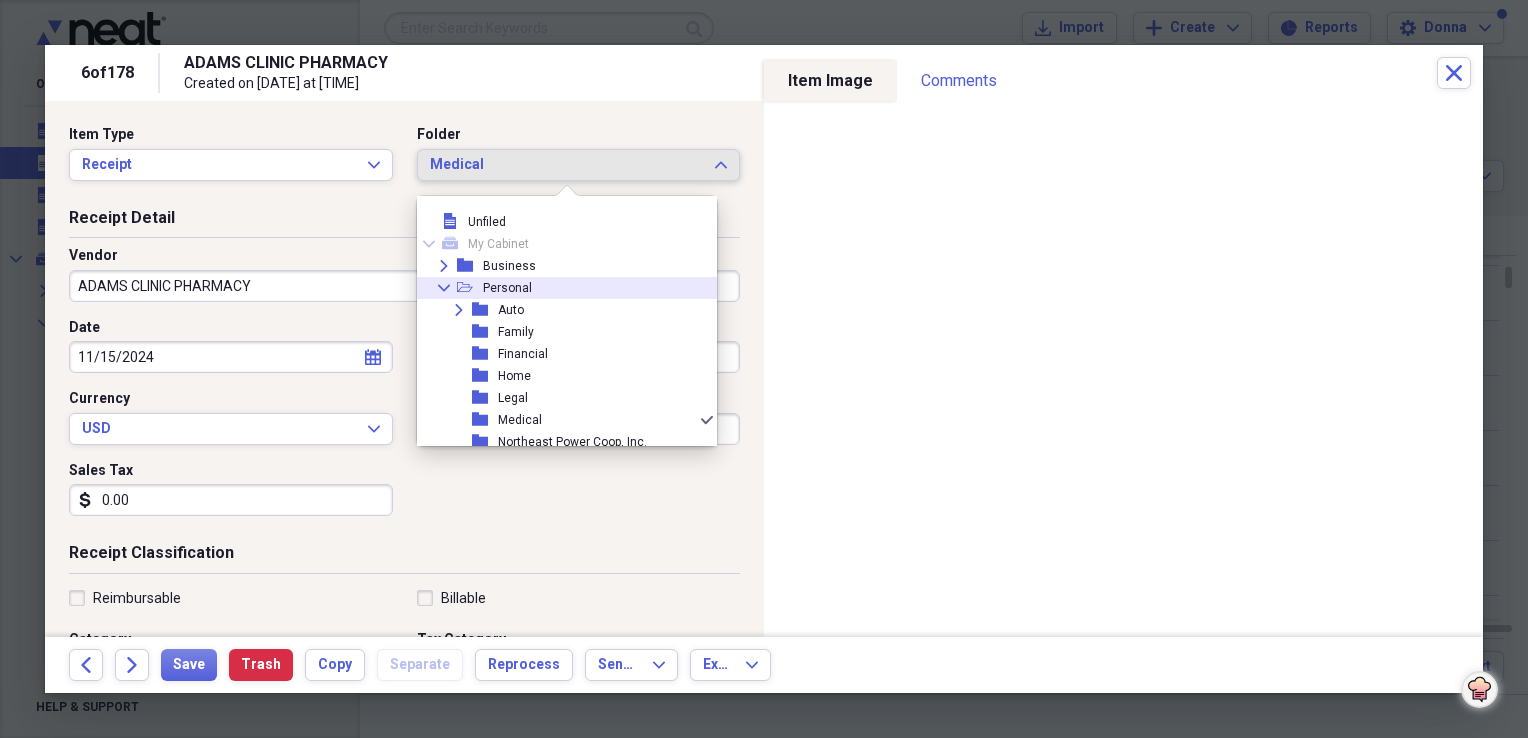 click on "Personal" at bounding box center (507, 288) 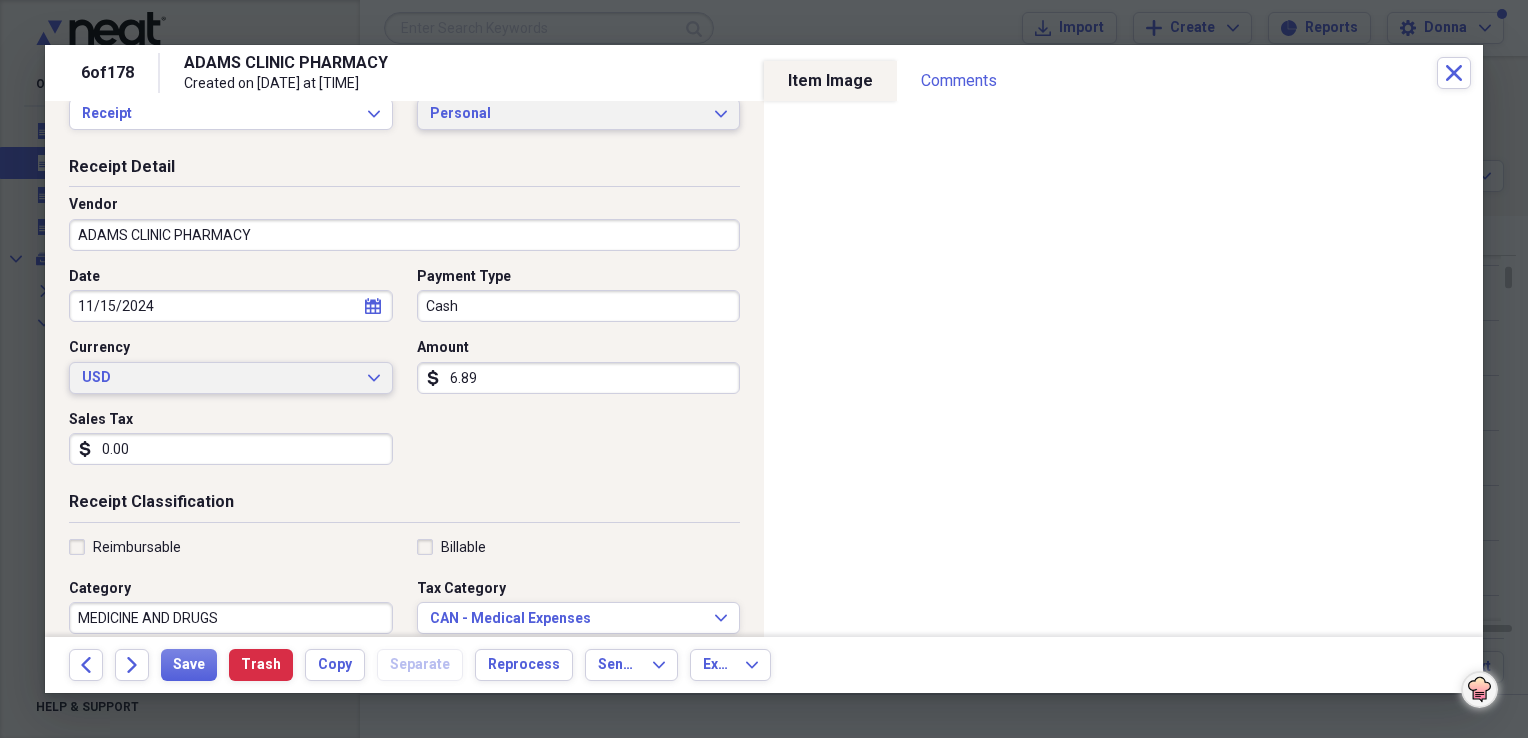scroll, scrollTop: 100, scrollLeft: 0, axis: vertical 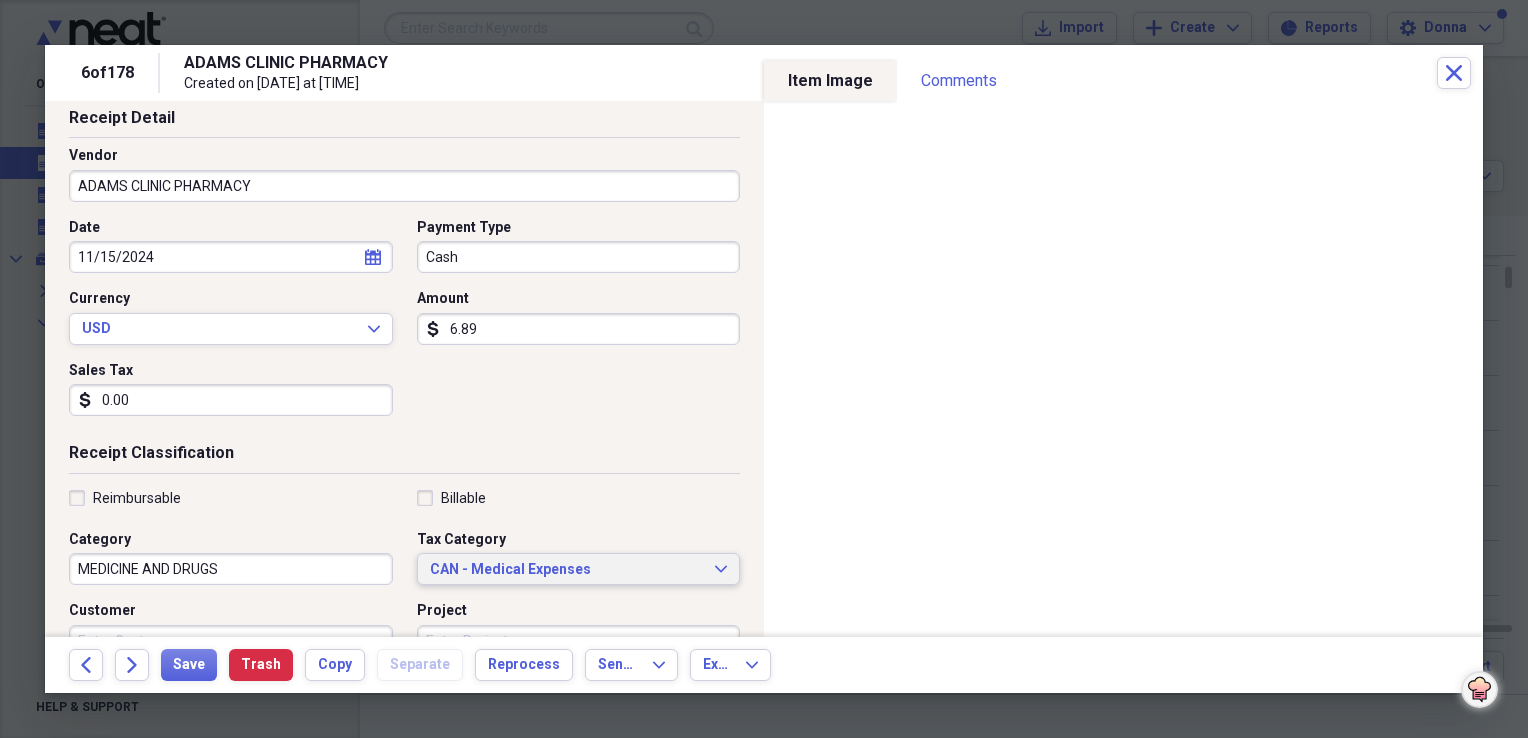 click on "CAN - Medical Expenses" at bounding box center (567, 570) 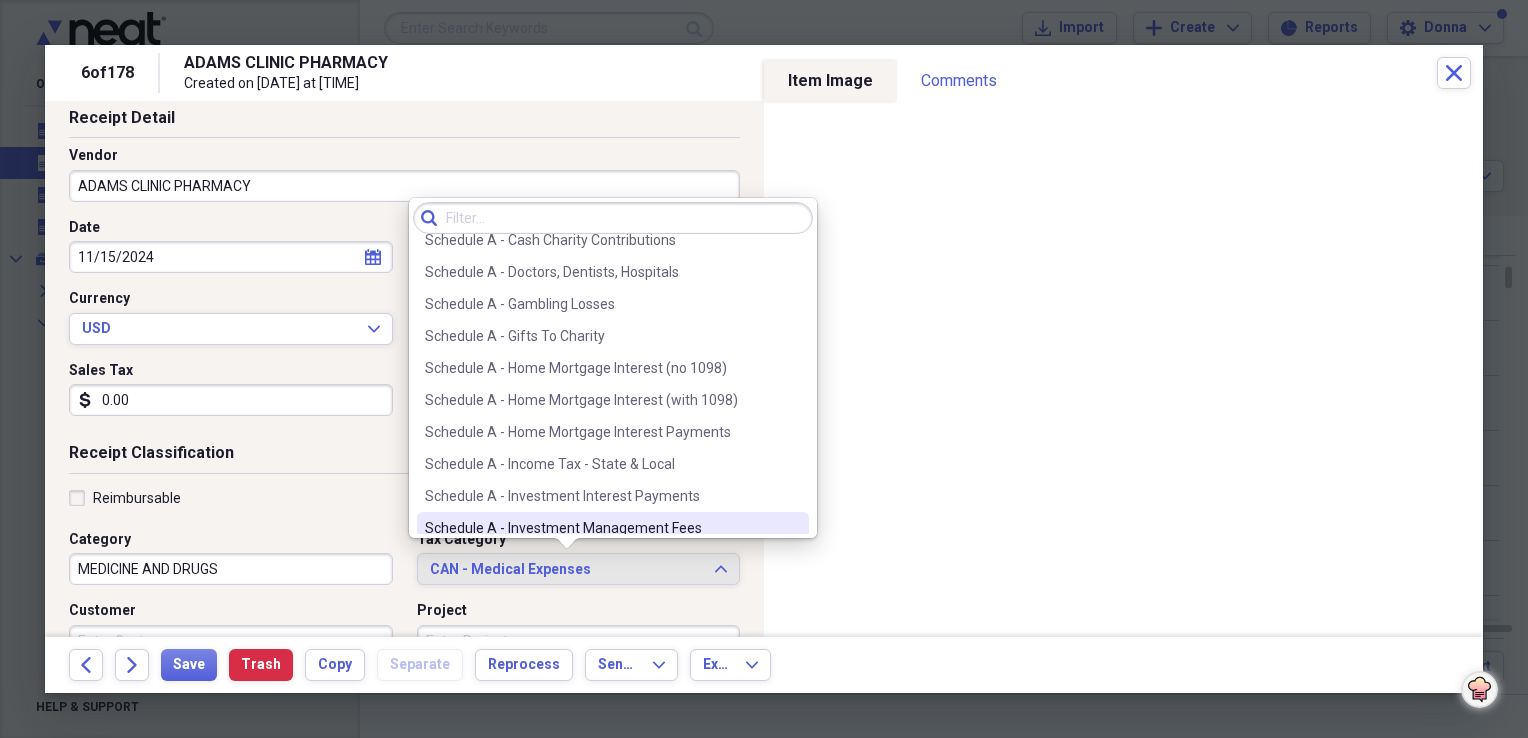 scroll, scrollTop: 2800, scrollLeft: 0, axis: vertical 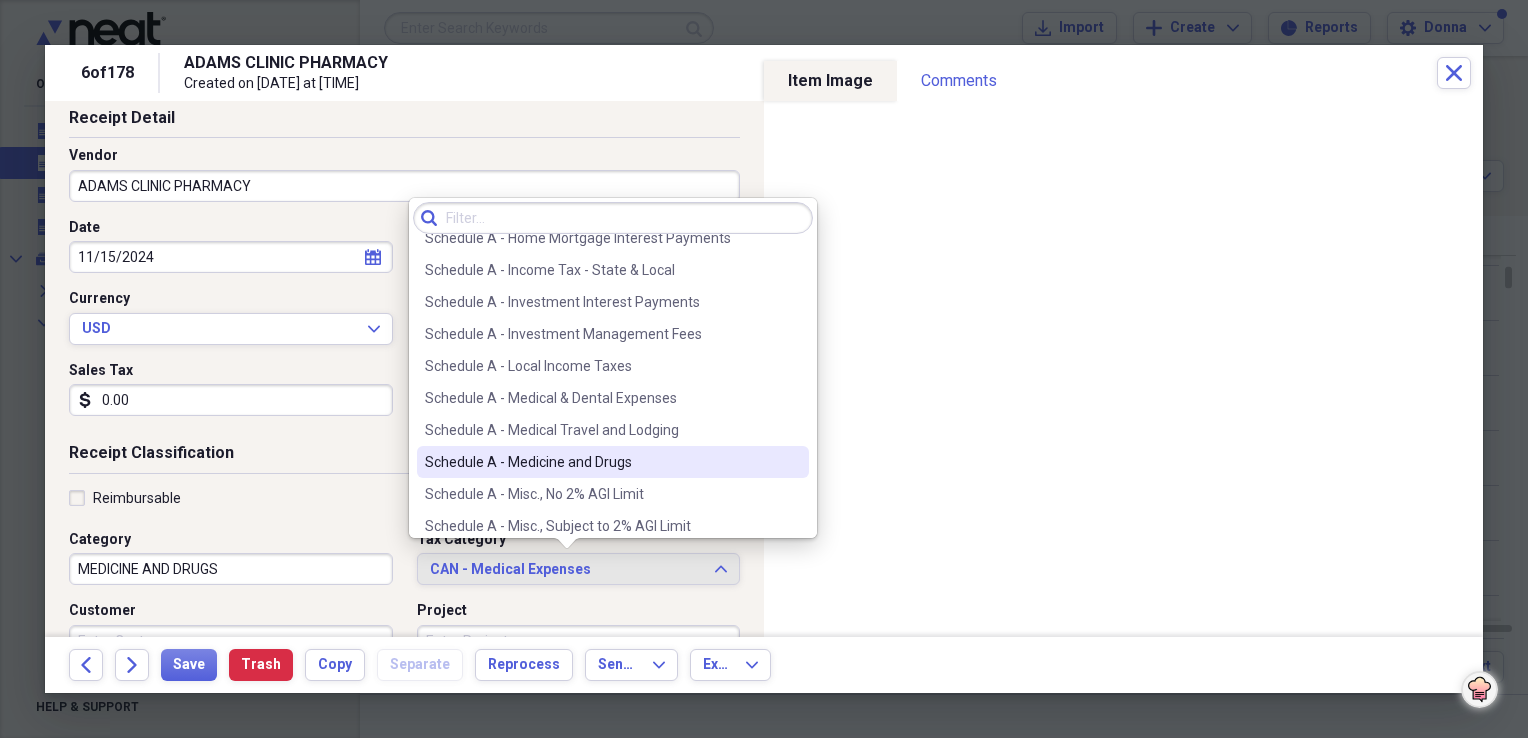 click on "Schedule A - Medicine and Drugs" at bounding box center (601, 462) 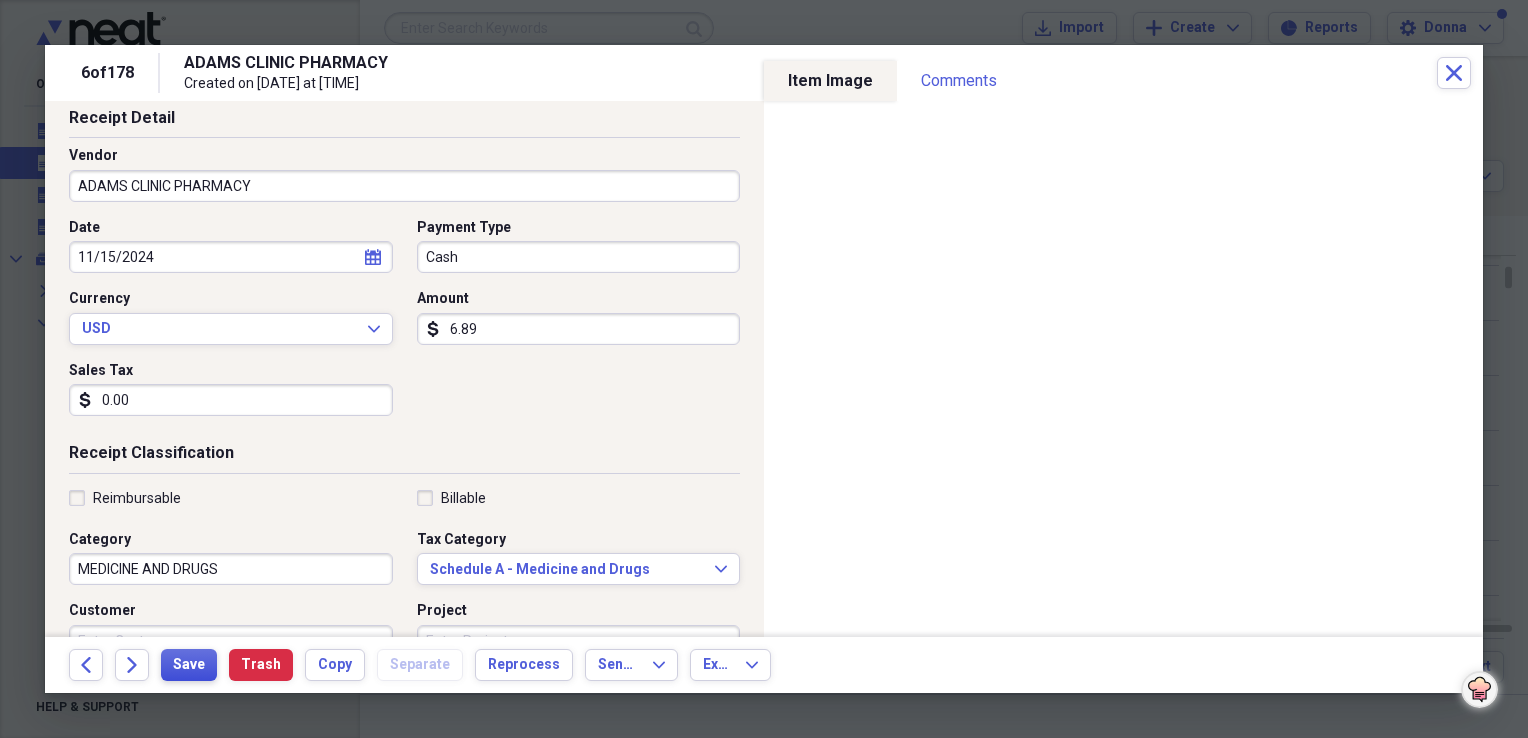 click on "Save" at bounding box center (189, 665) 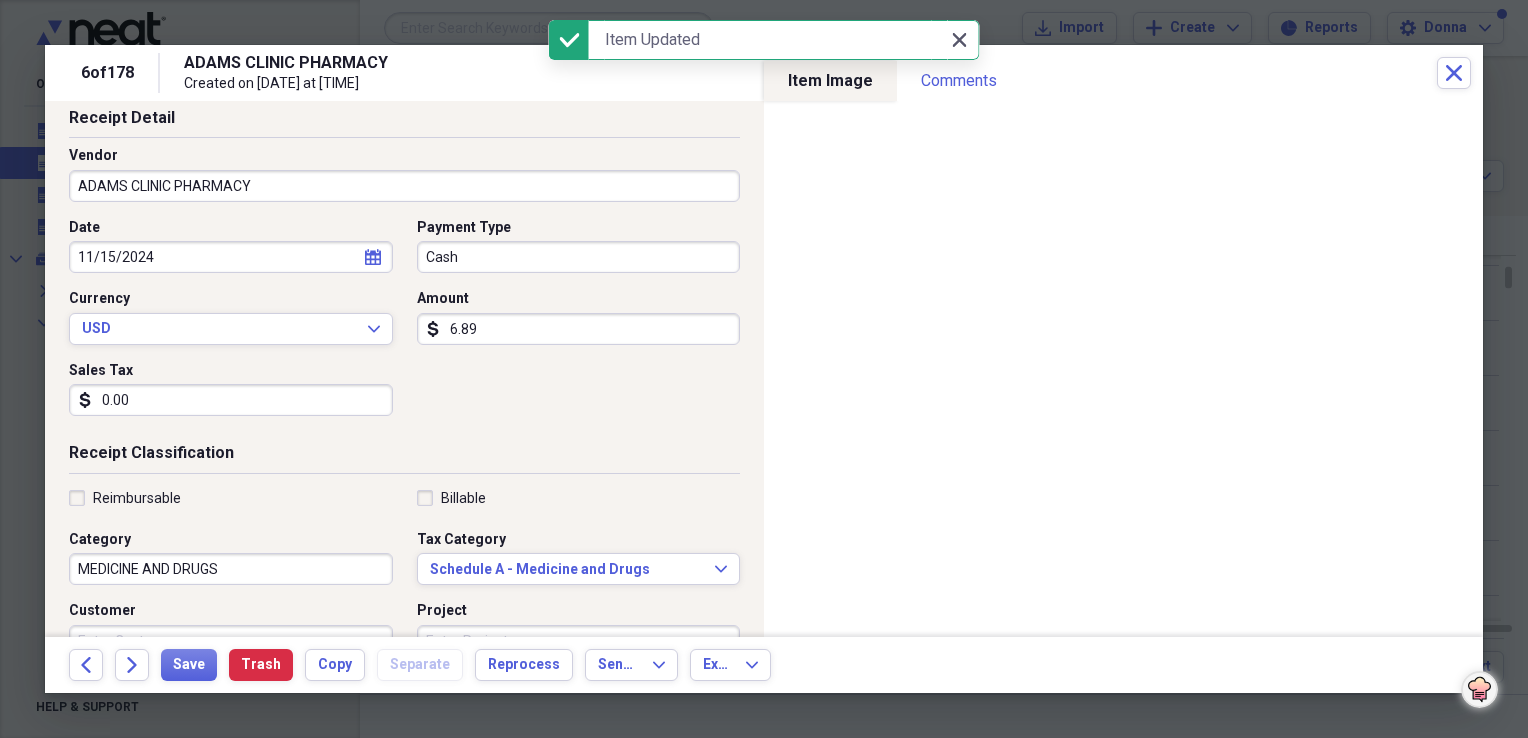 click 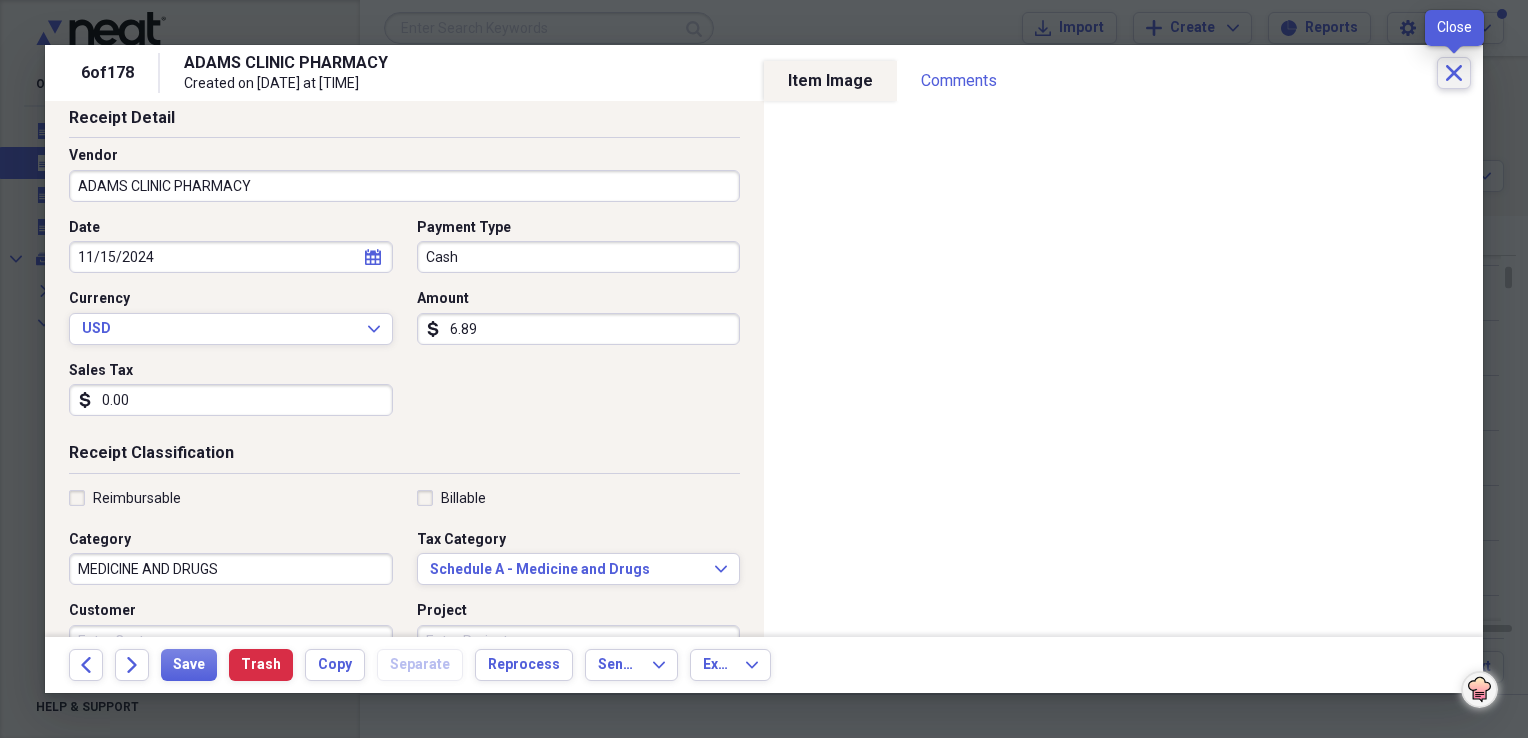 click 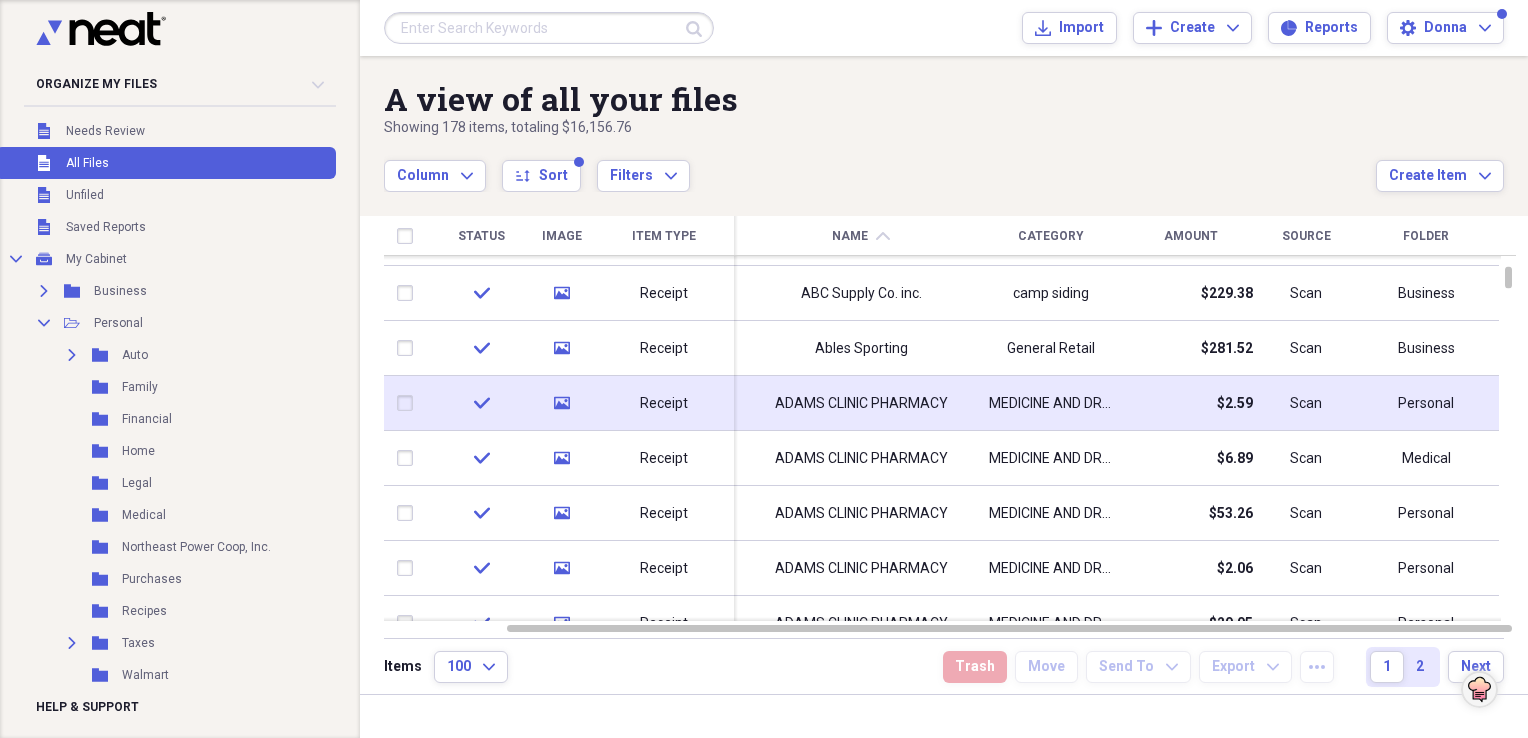 click on "Personal" at bounding box center (1426, 404) 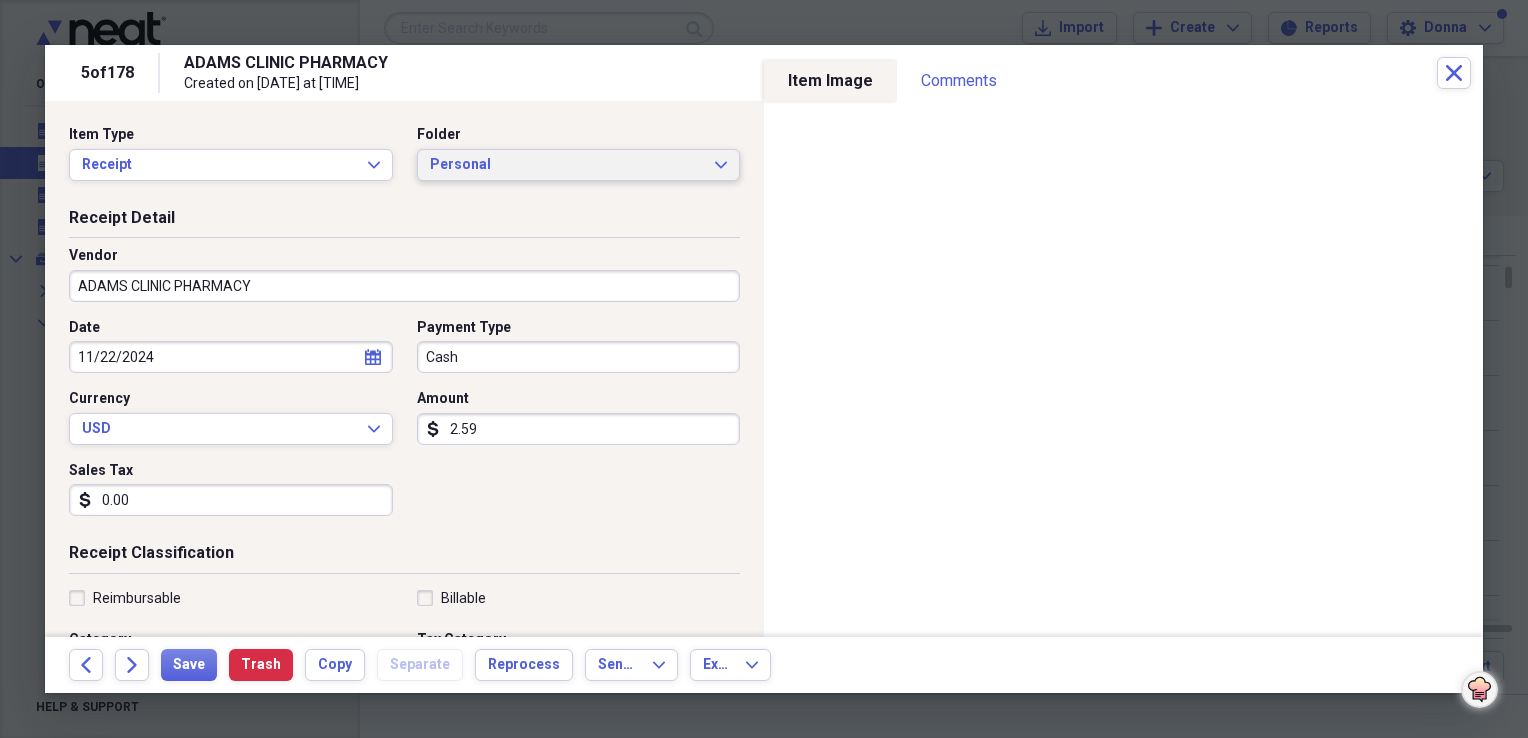click on "Personal Expand" at bounding box center [579, 165] 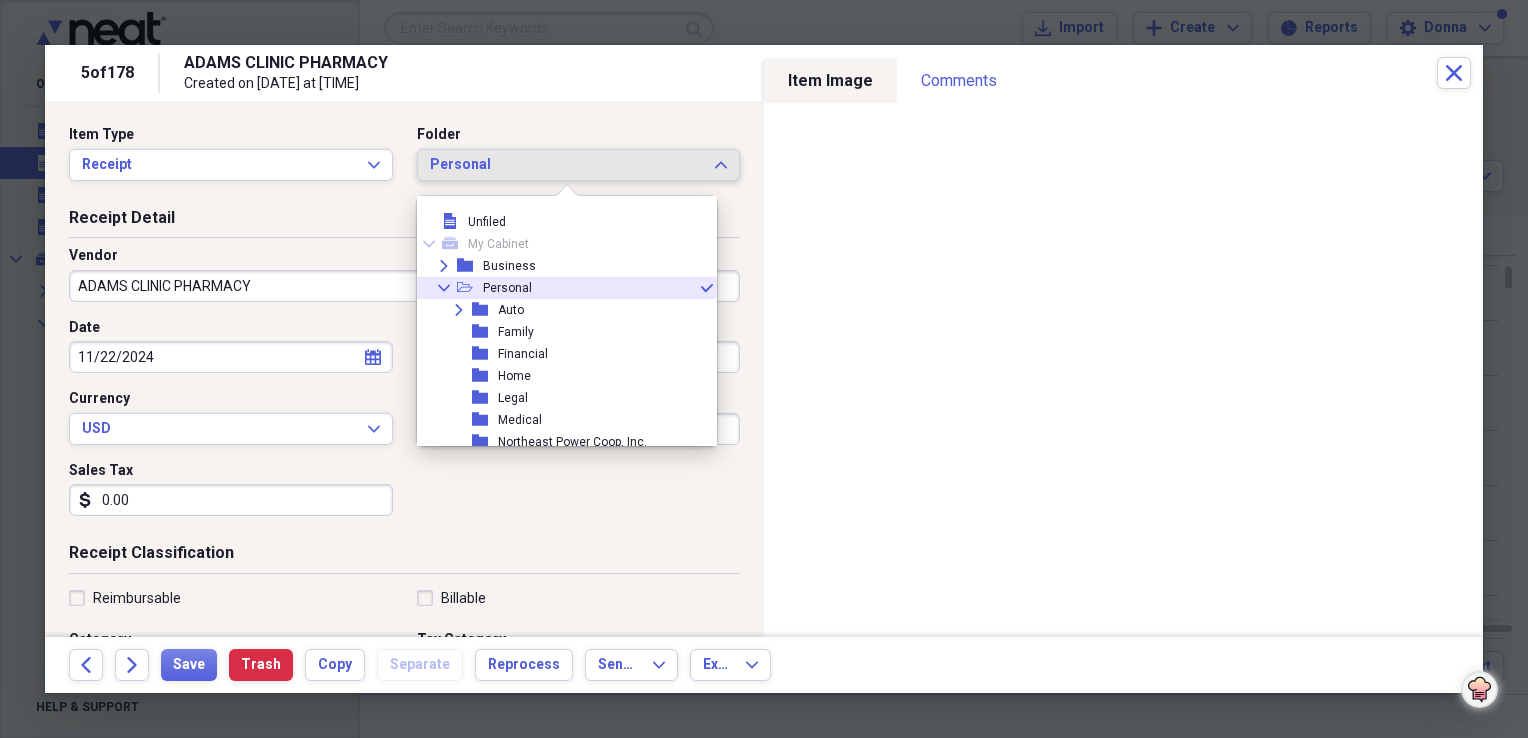 click on "Personal" at bounding box center (567, 165) 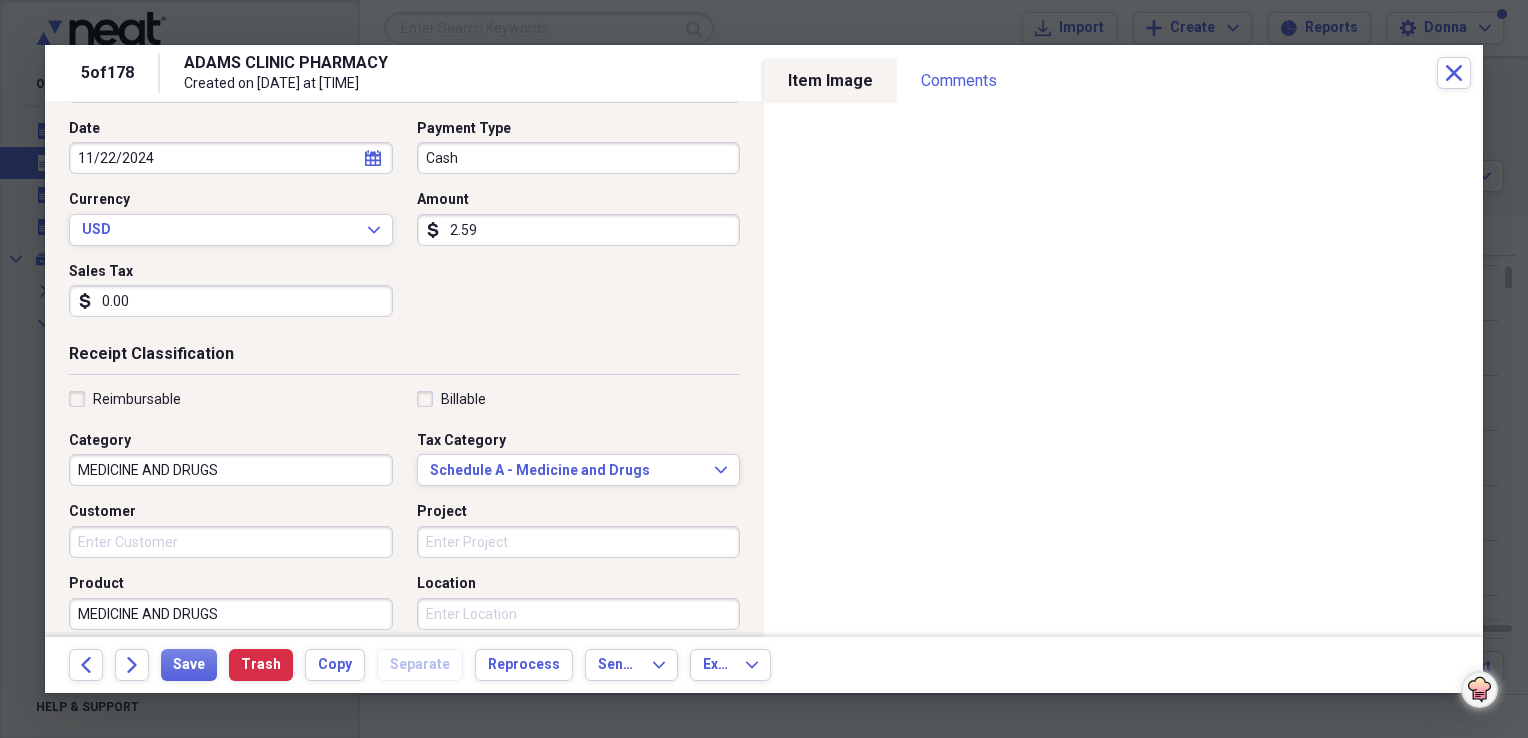 scroll, scrollTop: 200, scrollLeft: 0, axis: vertical 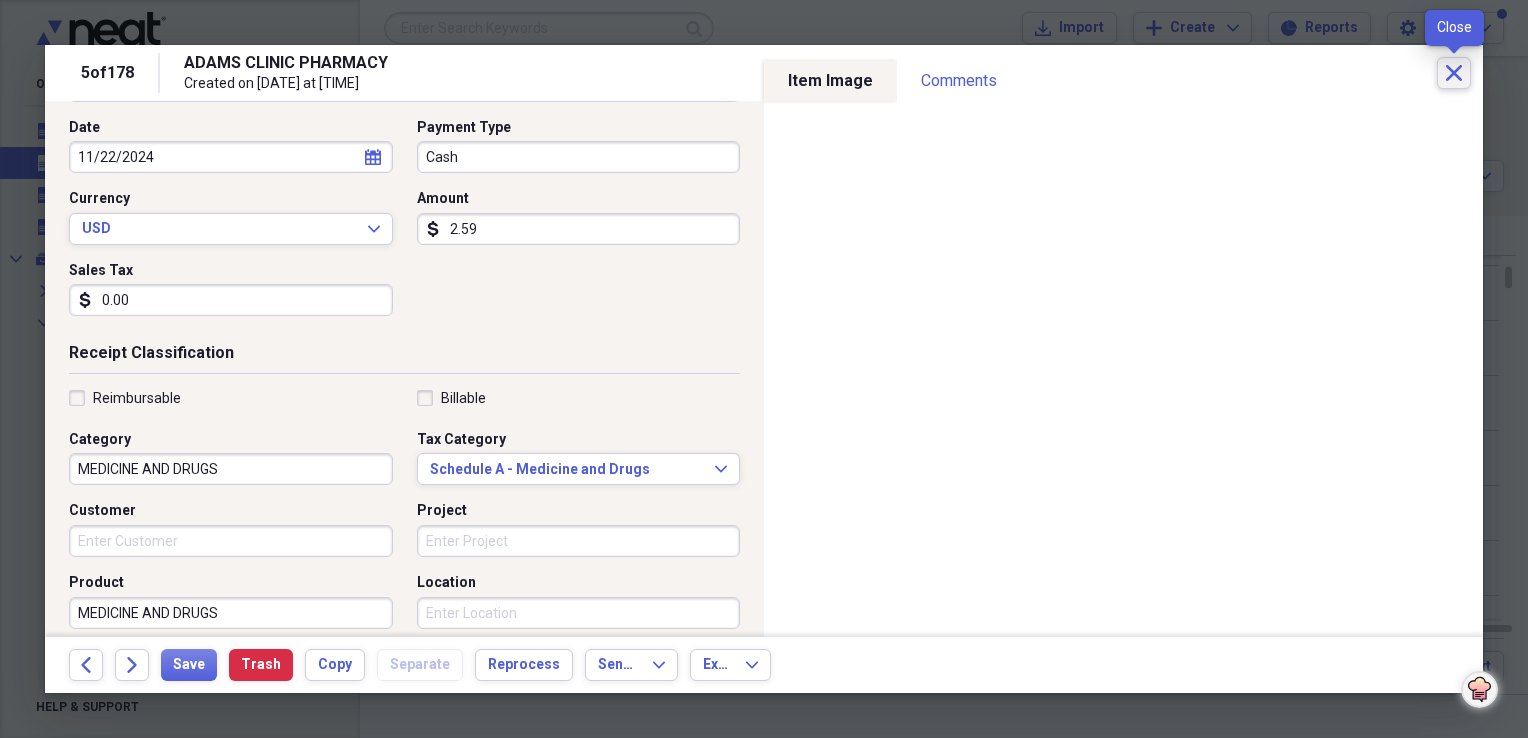 click on "Close" 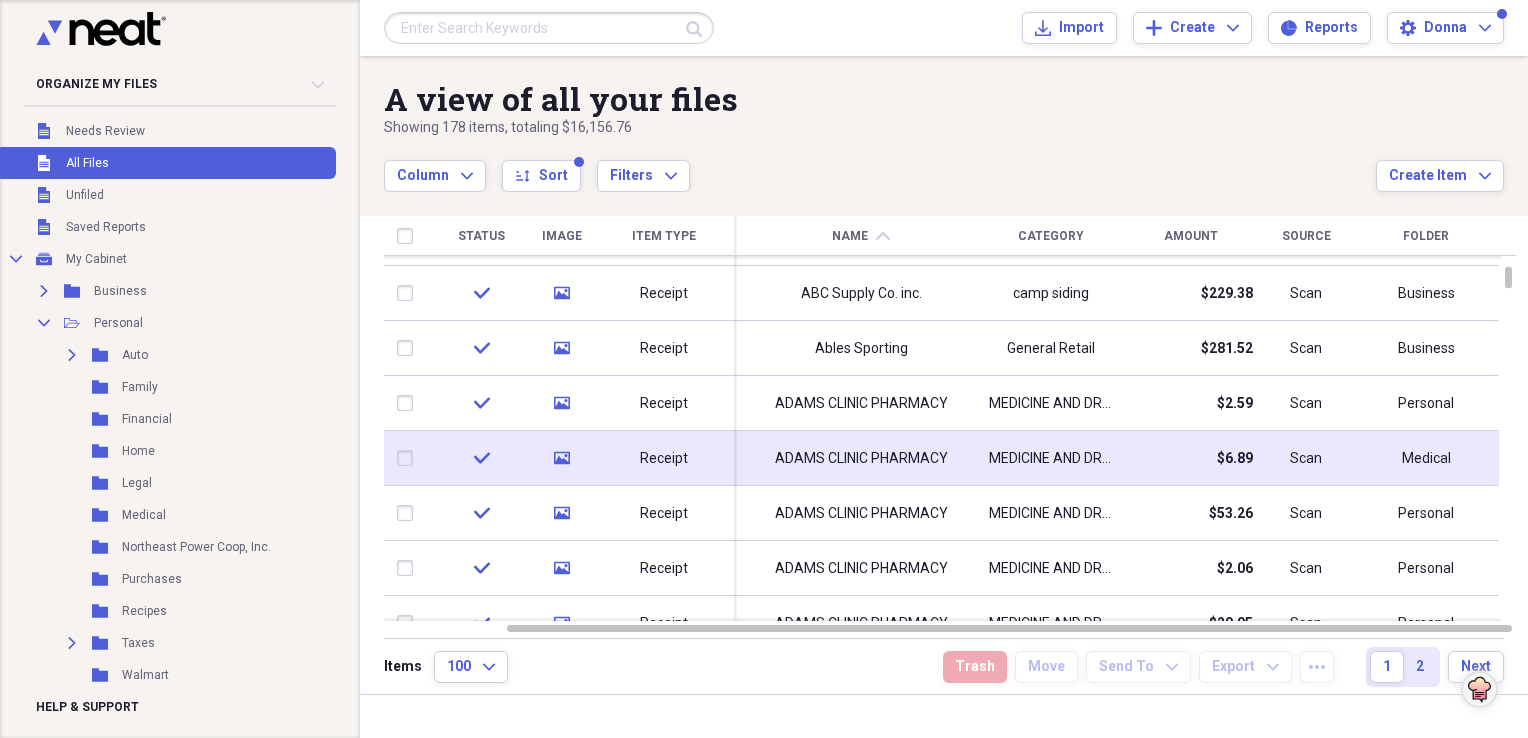 click on "Medical" at bounding box center (1426, 459) 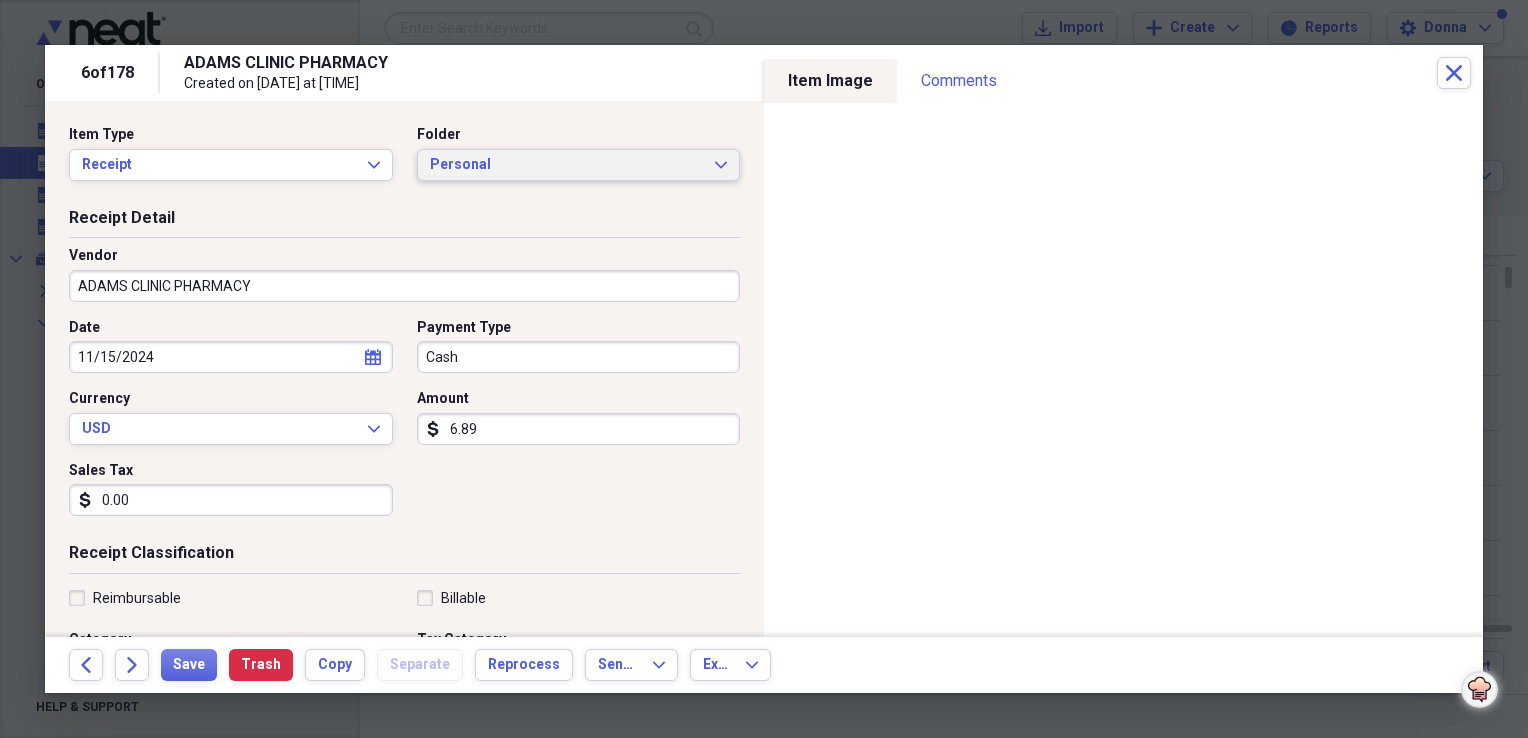 click on "Expand" 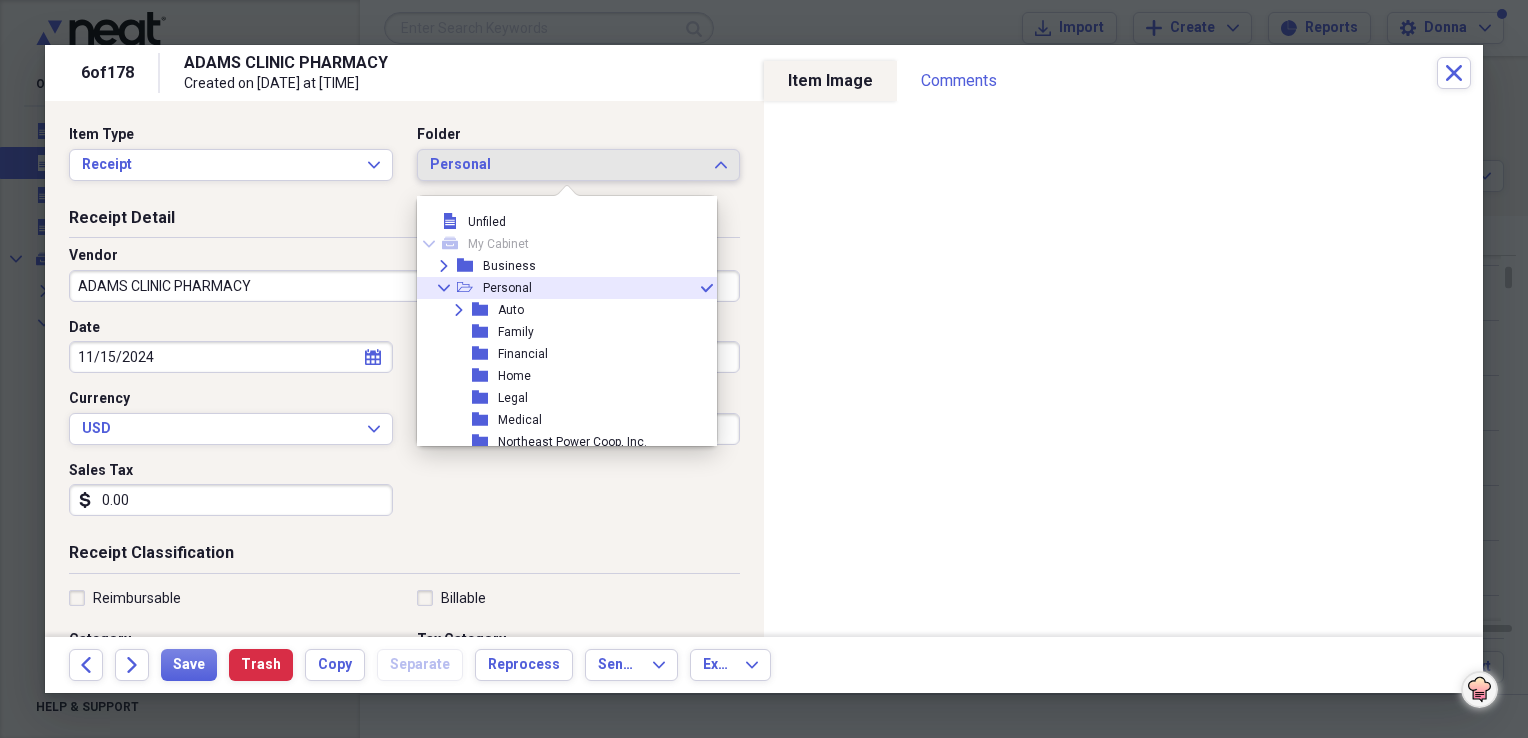 click on "Collapse open-folder Personal   check" at bounding box center [559, 288] 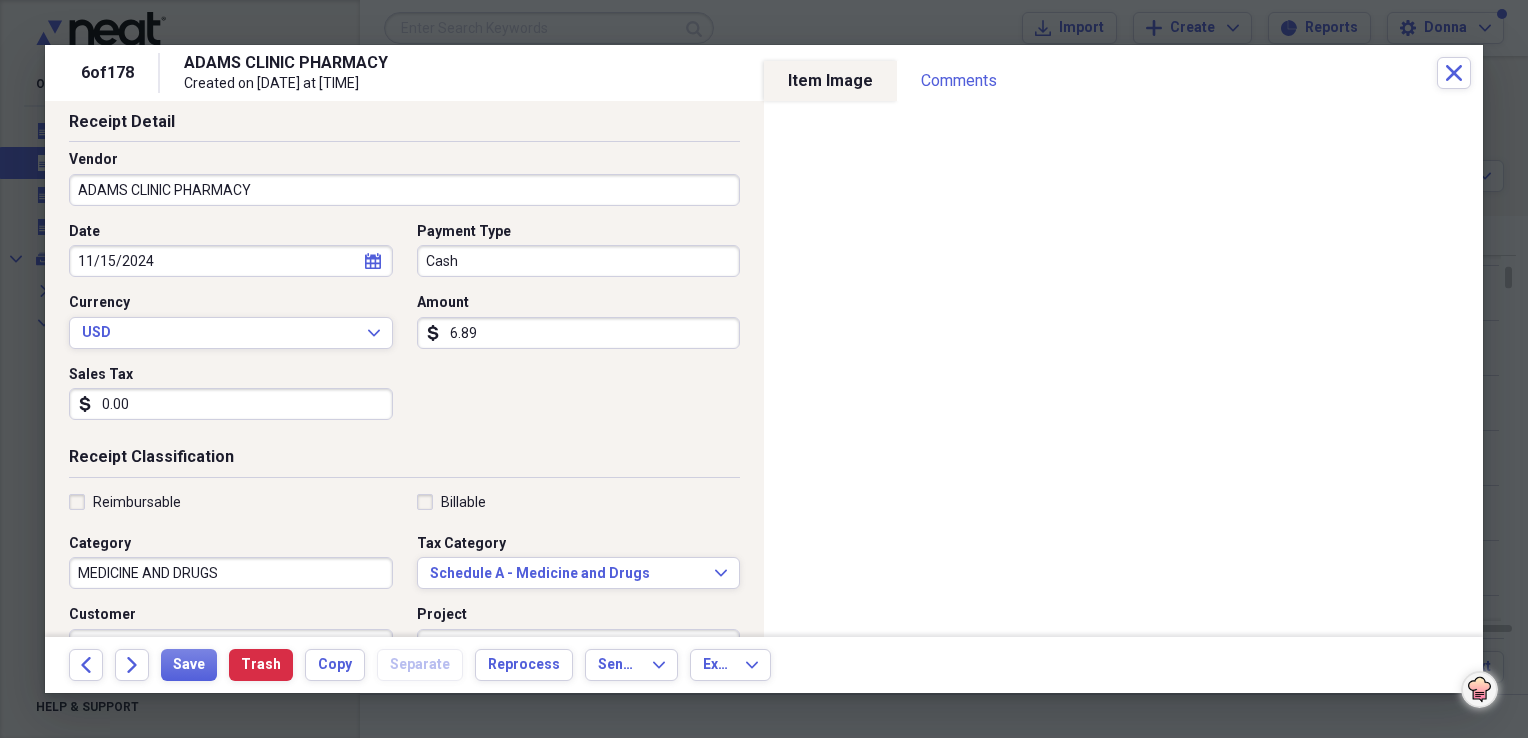 scroll, scrollTop: 200, scrollLeft: 0, axis: vertical 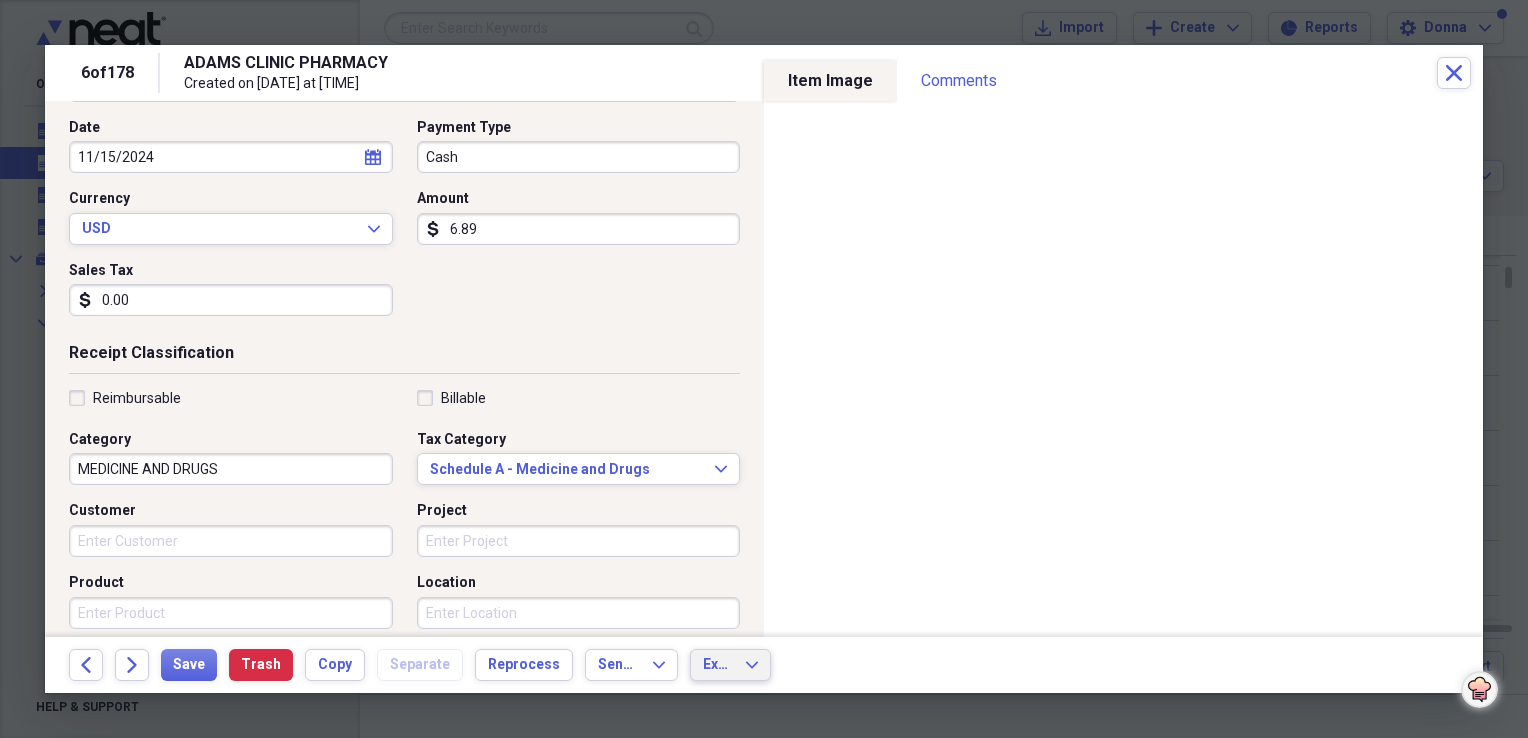 click on "Export" at bounding box center (718, 665) 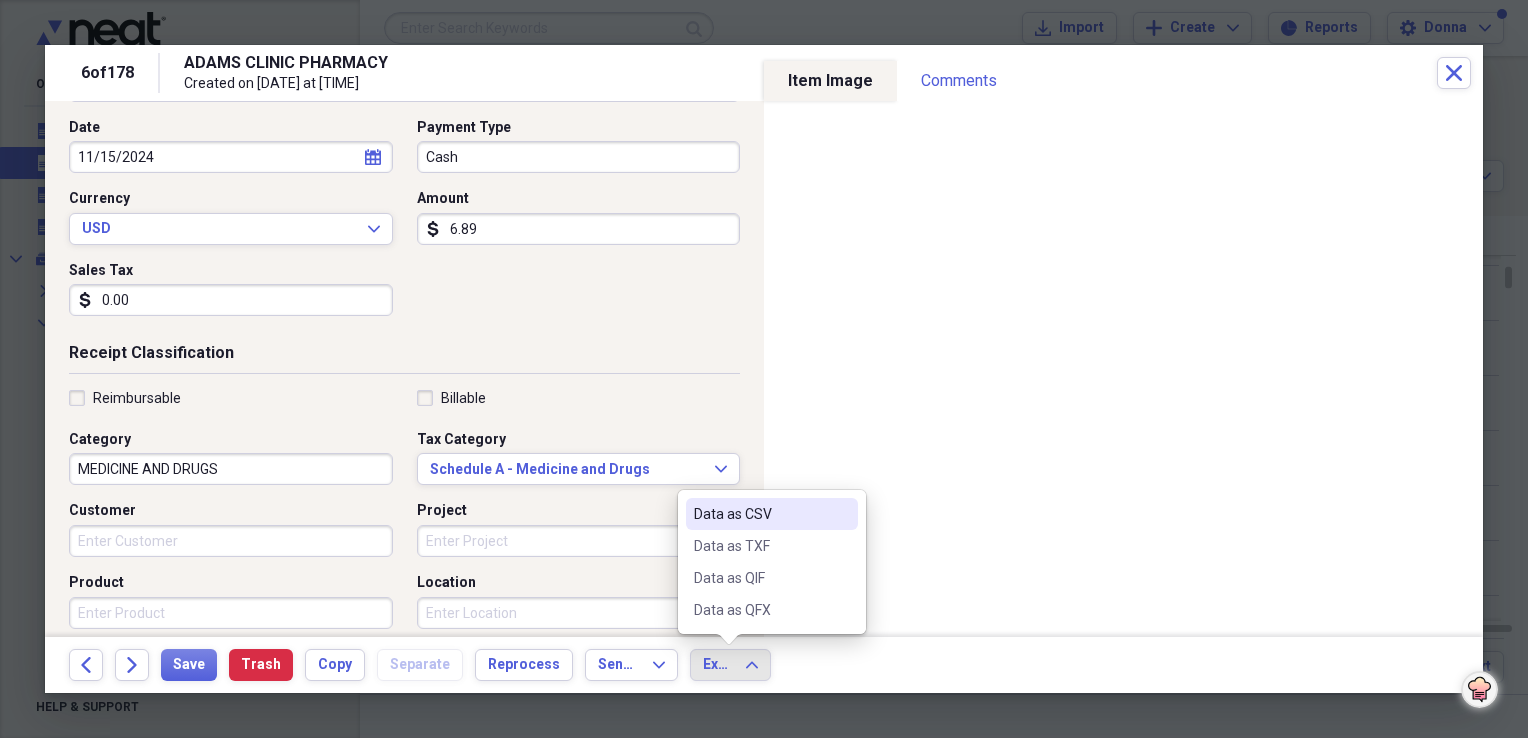 click on "Project" at bounding box center (579, 541) 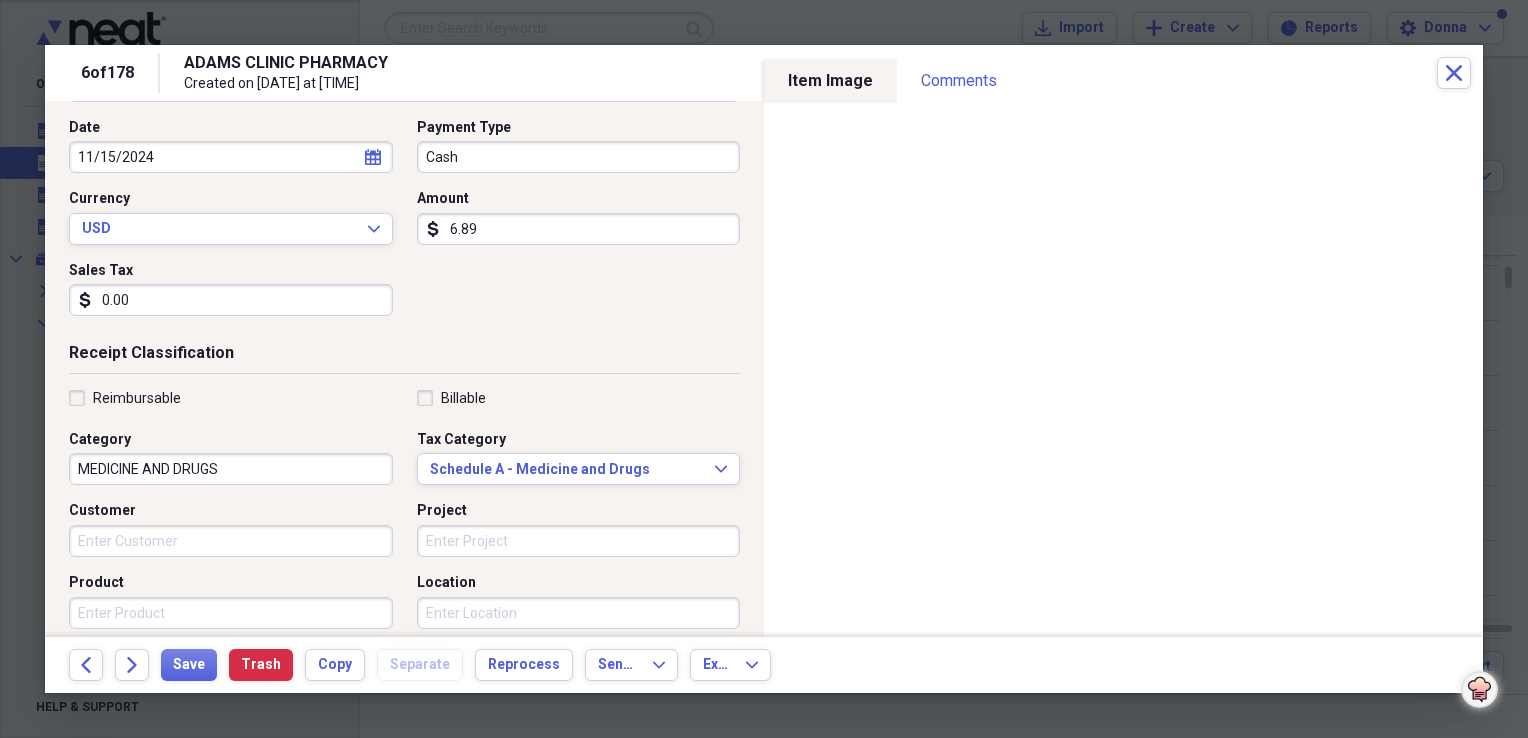 click on "Location" at bounding box center [579, 613] 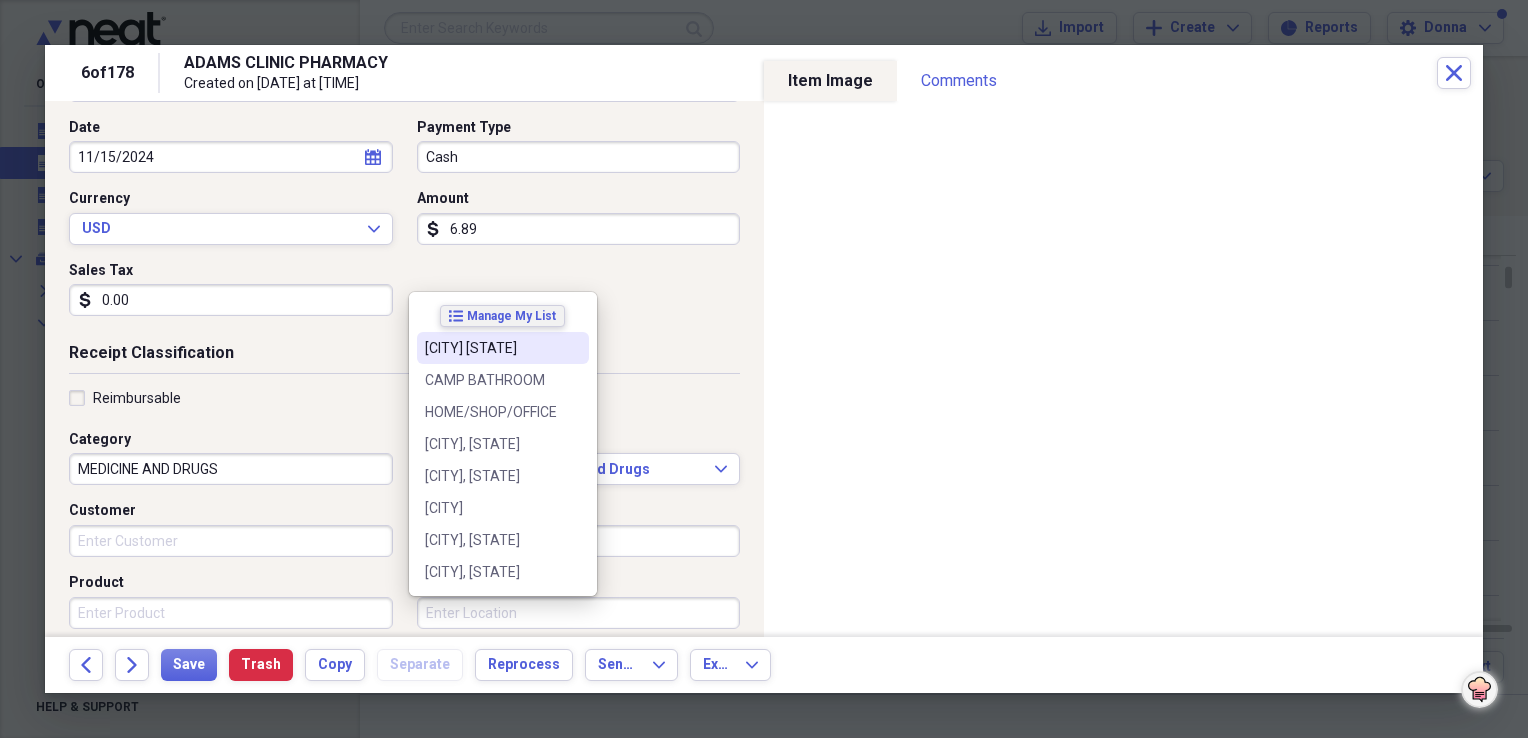 click on "Manage My List" at bounding box center (511, 316) 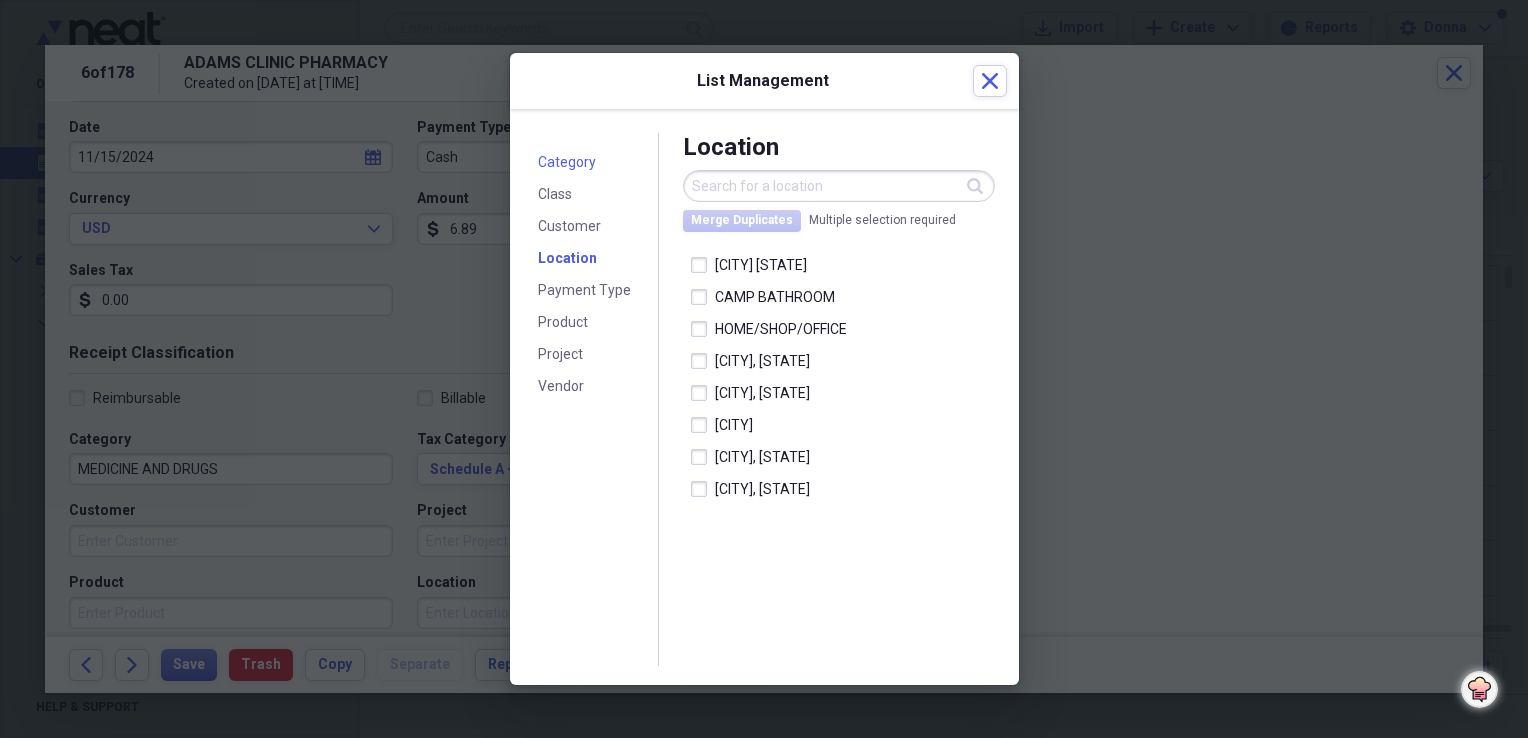 drag, startPoint x: 572, startPoint y: 162, endPoint x: 586, endPoint y: 160, distance: 14.142136 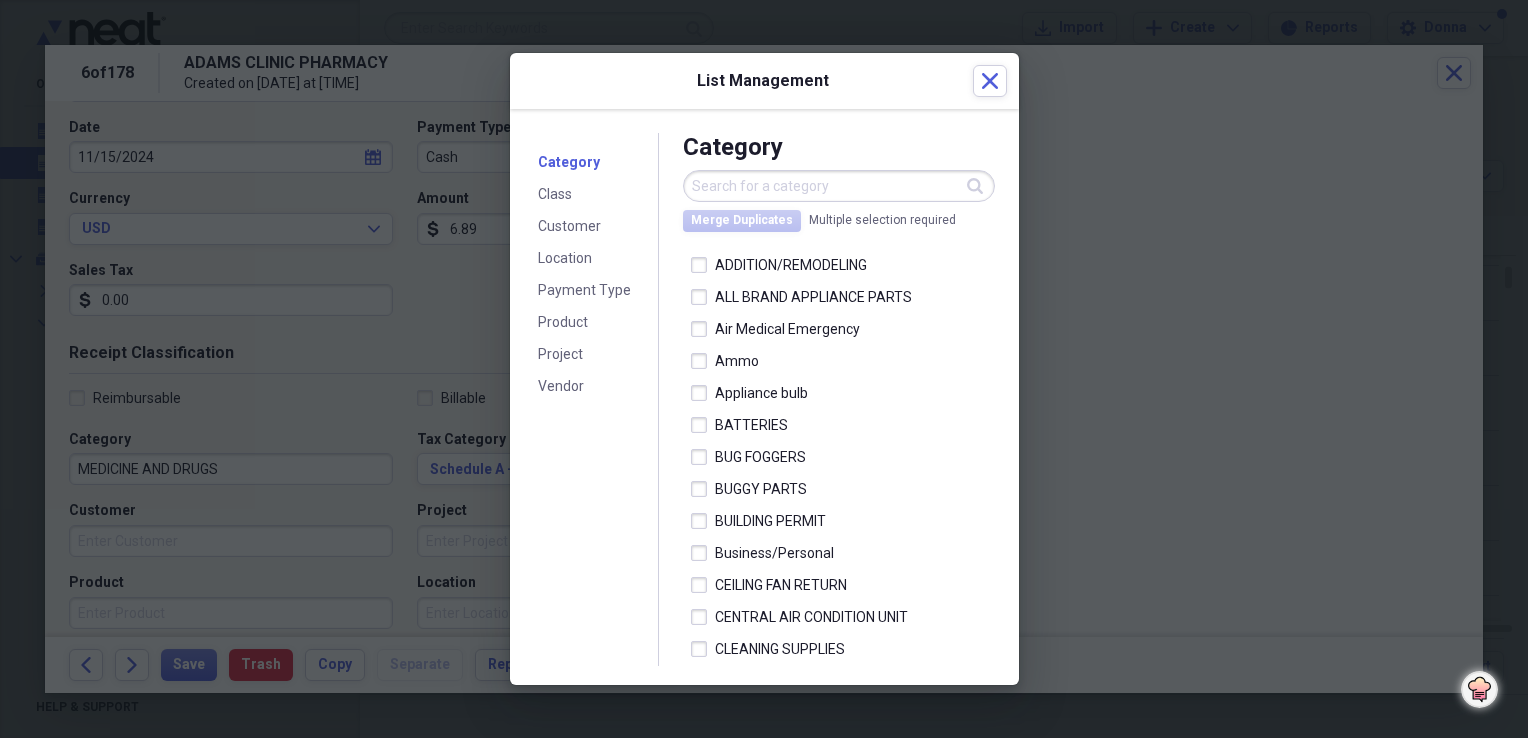 click on "Vendor" at bounding box center [596, 387] 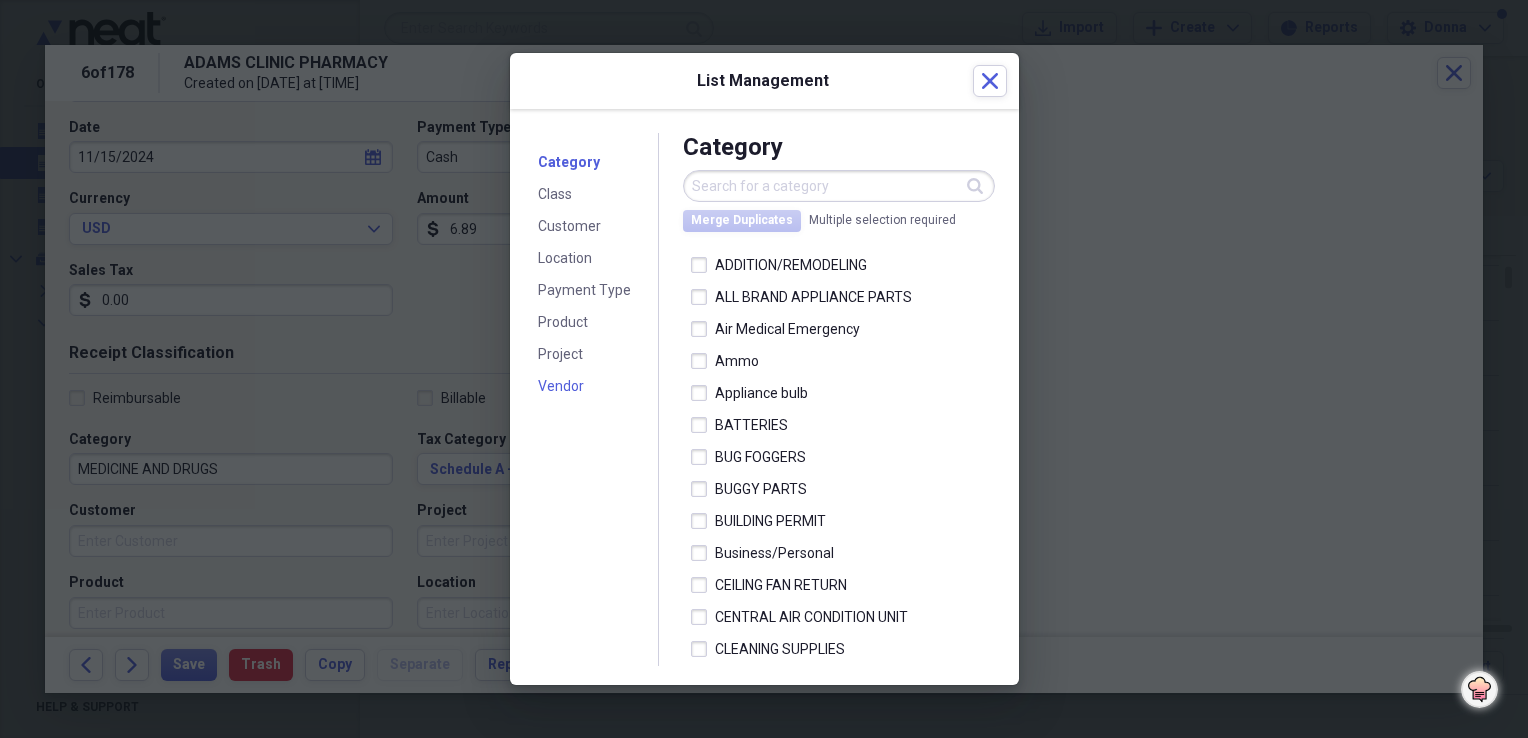 click on "Vendor" at bounding box center (561, 386) 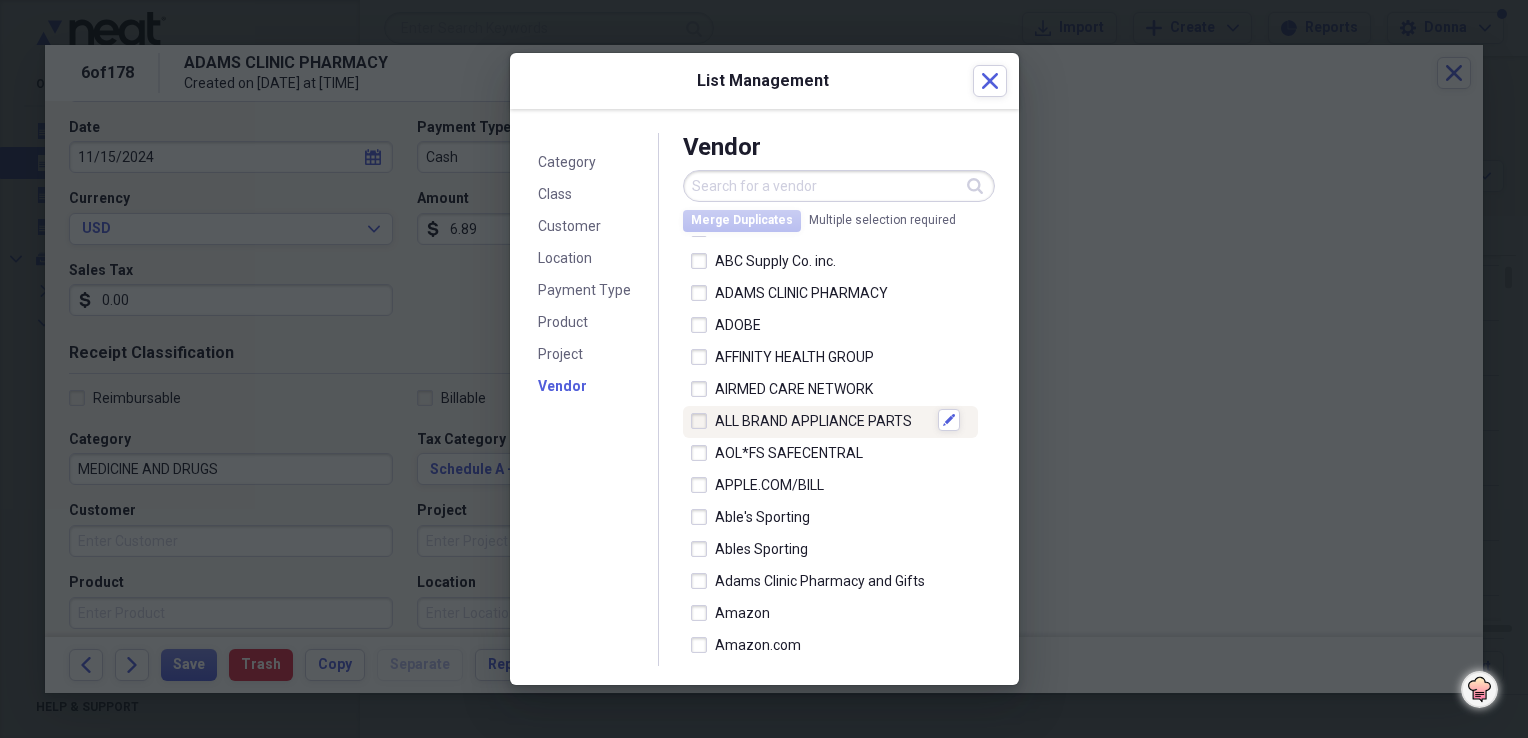 scroll, scrollTop: 200, scrollLeft: 0, axis: vertical 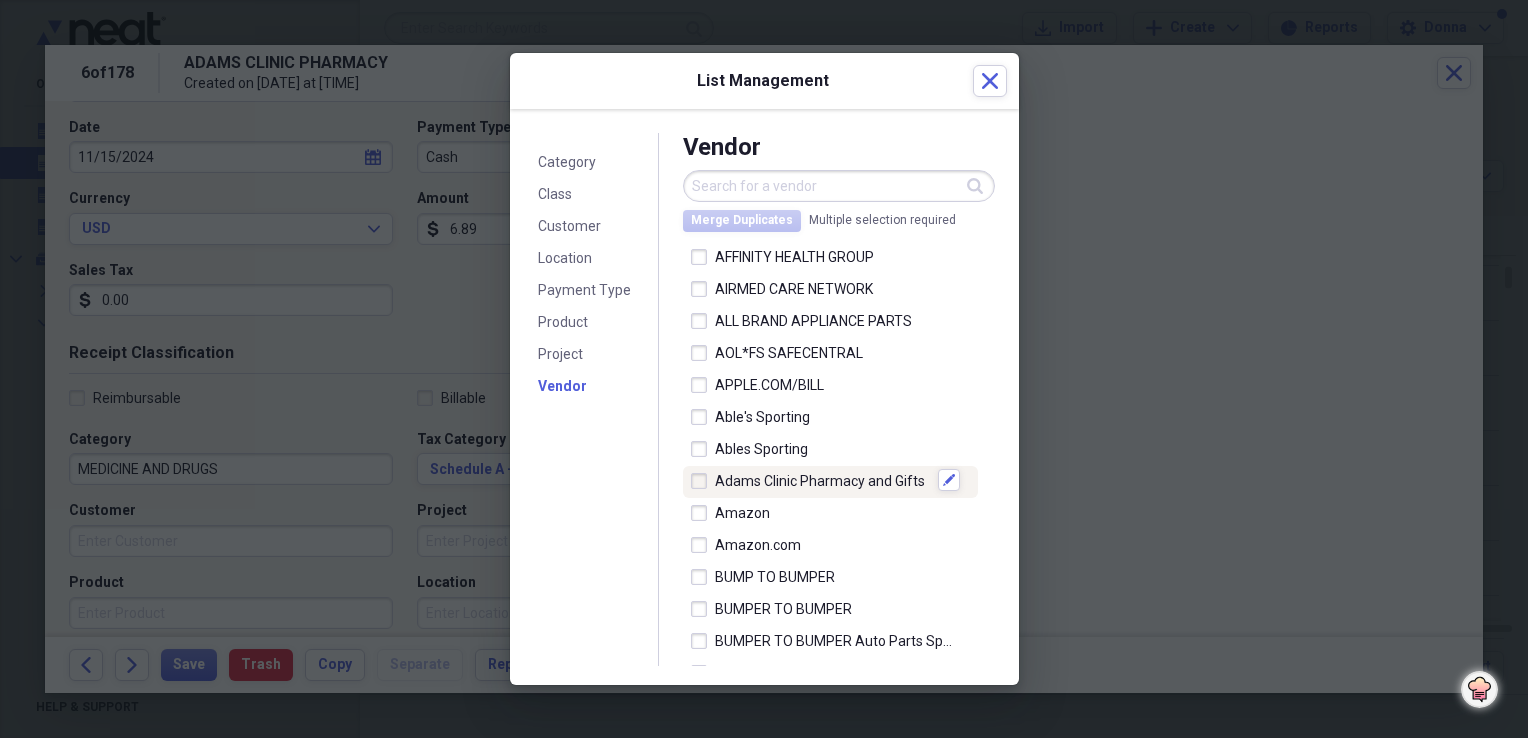 click on "Adams Clinic Pharmacy and Gifts" at bounding box center [822, 481] 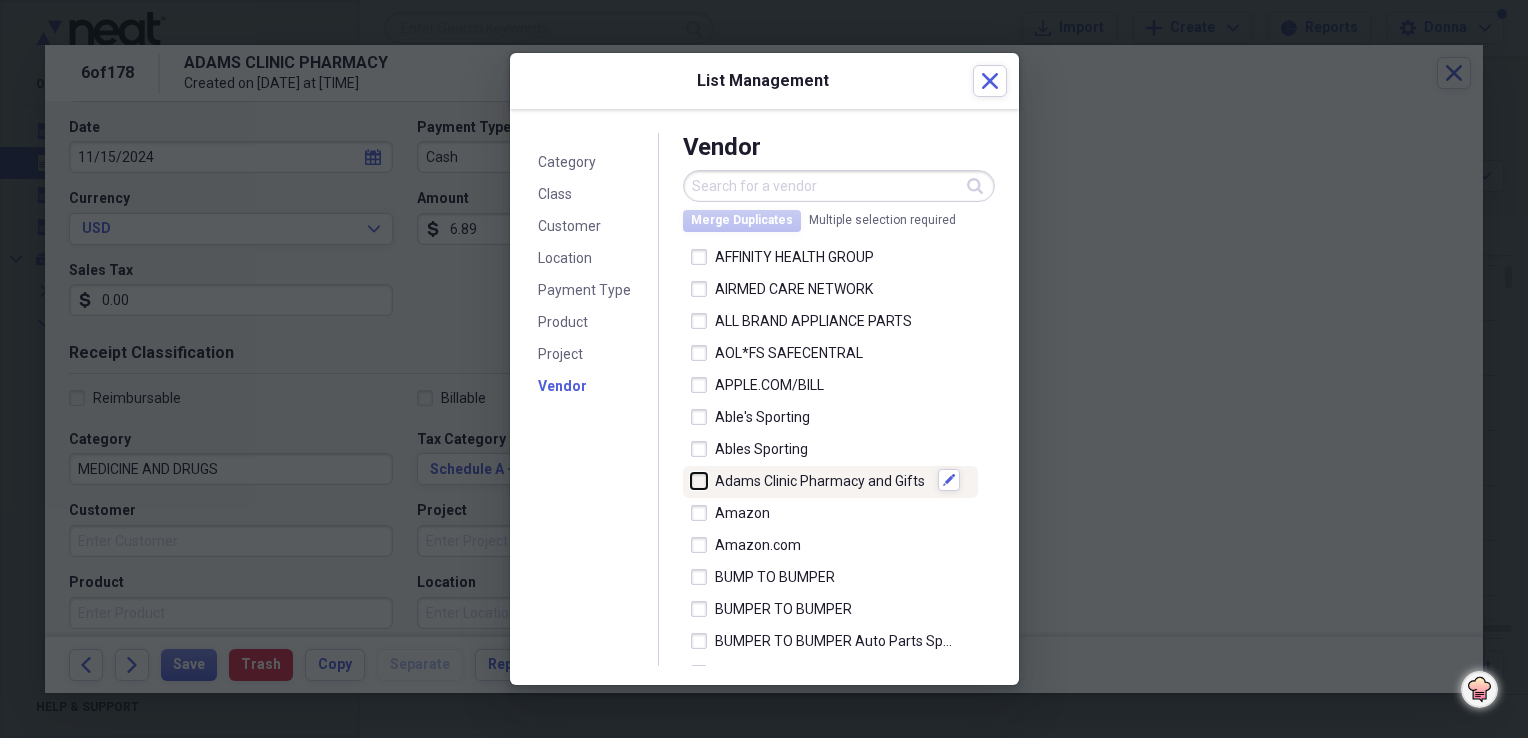 click at bounding box center (691, 480) 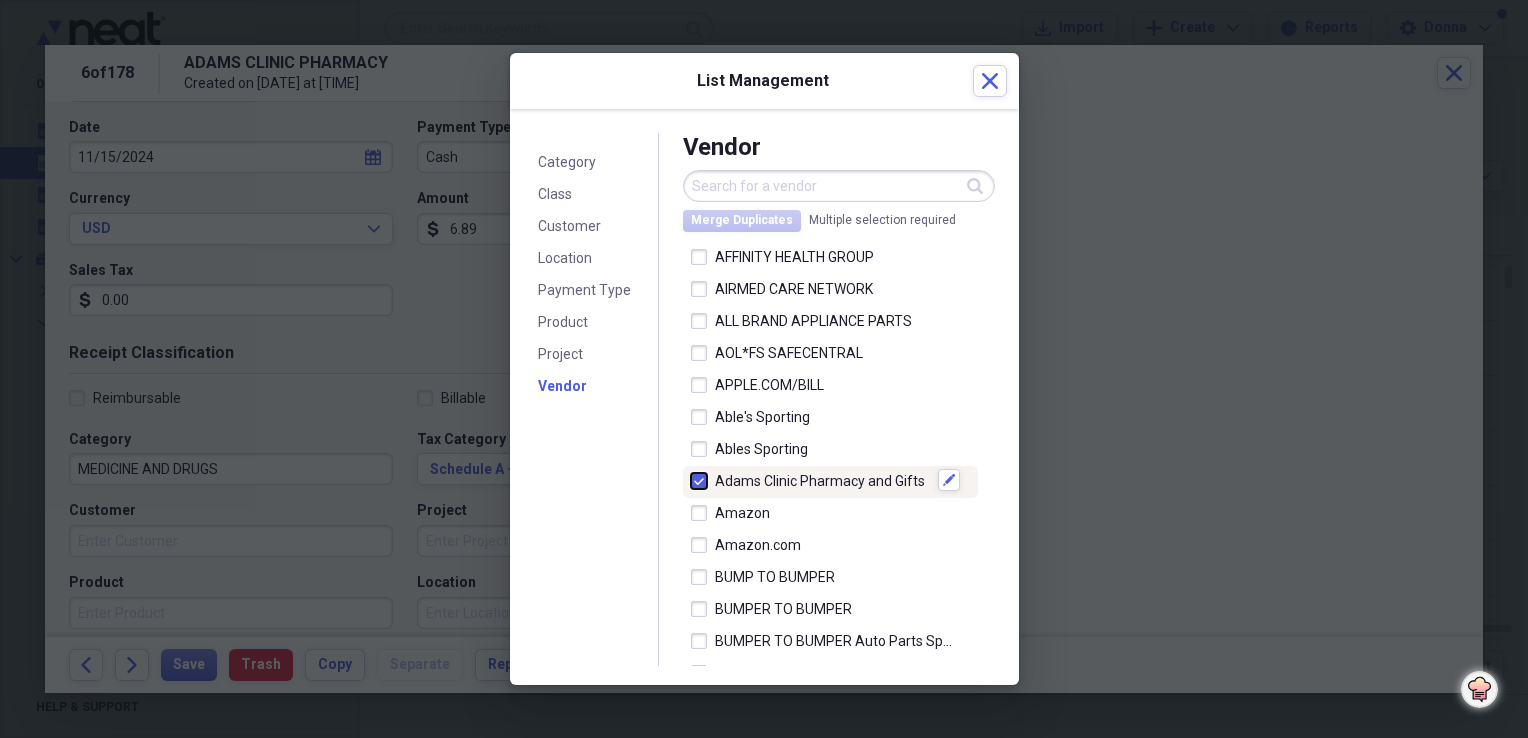 checkbox on "true" 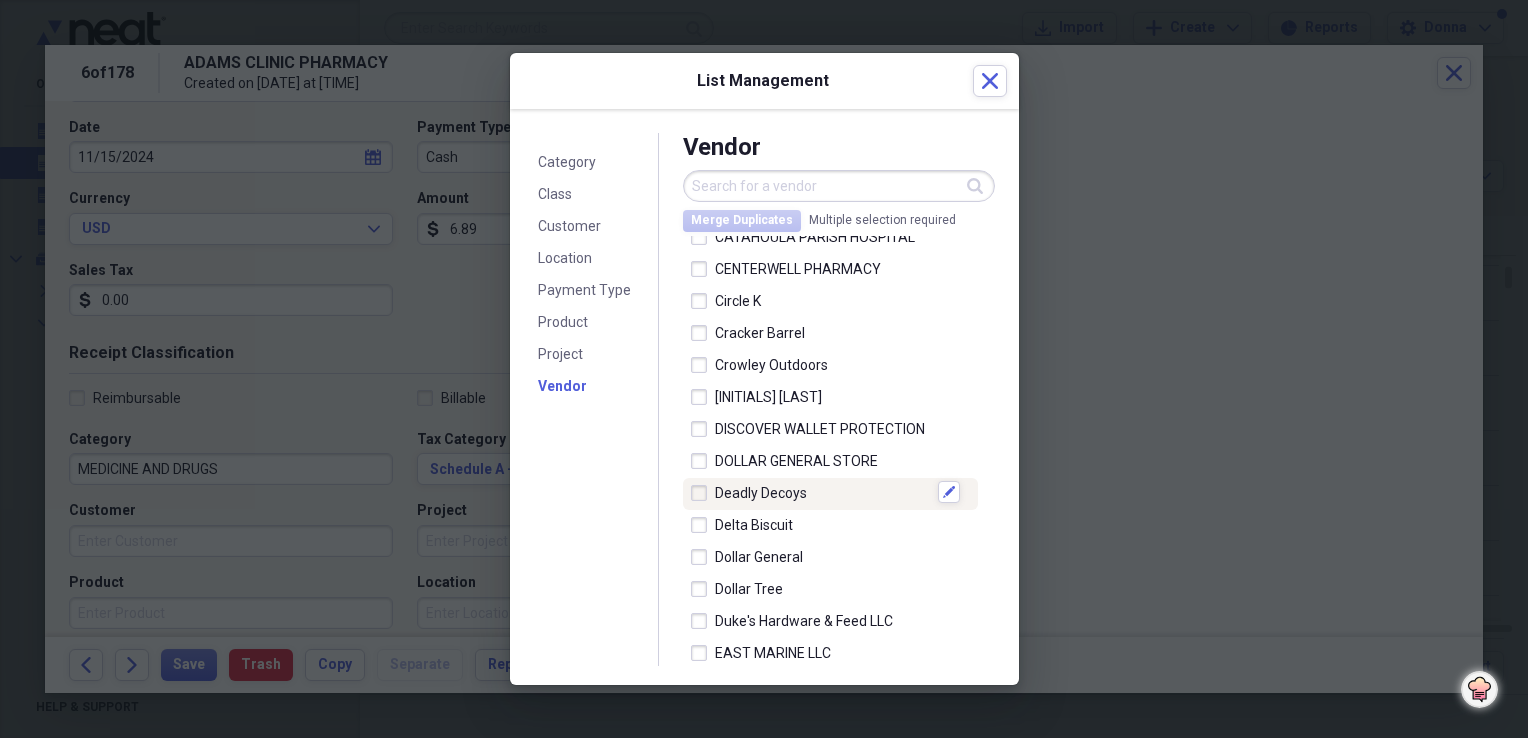 scroll, scrollTop: 800, scrollLeft: 0, axis: vertical 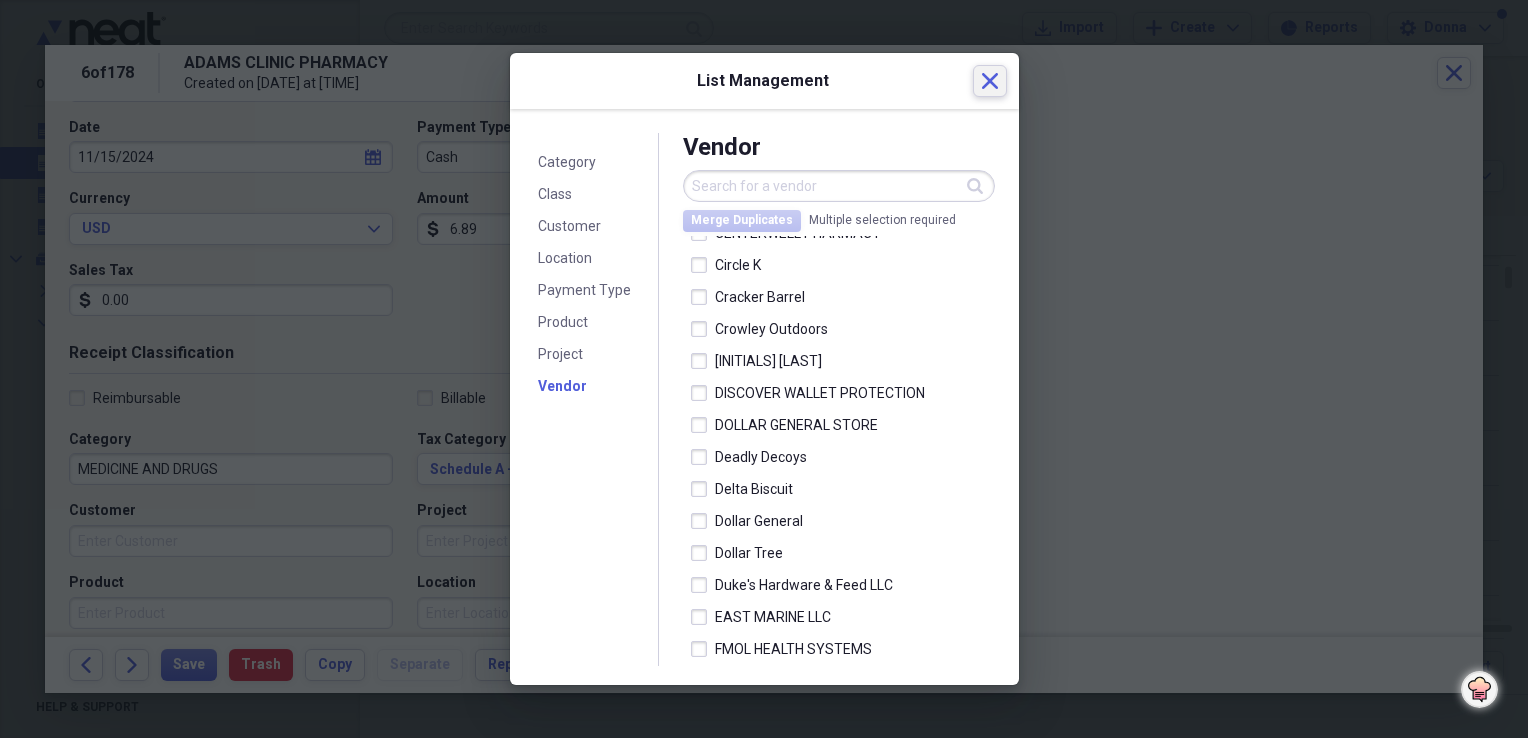 click 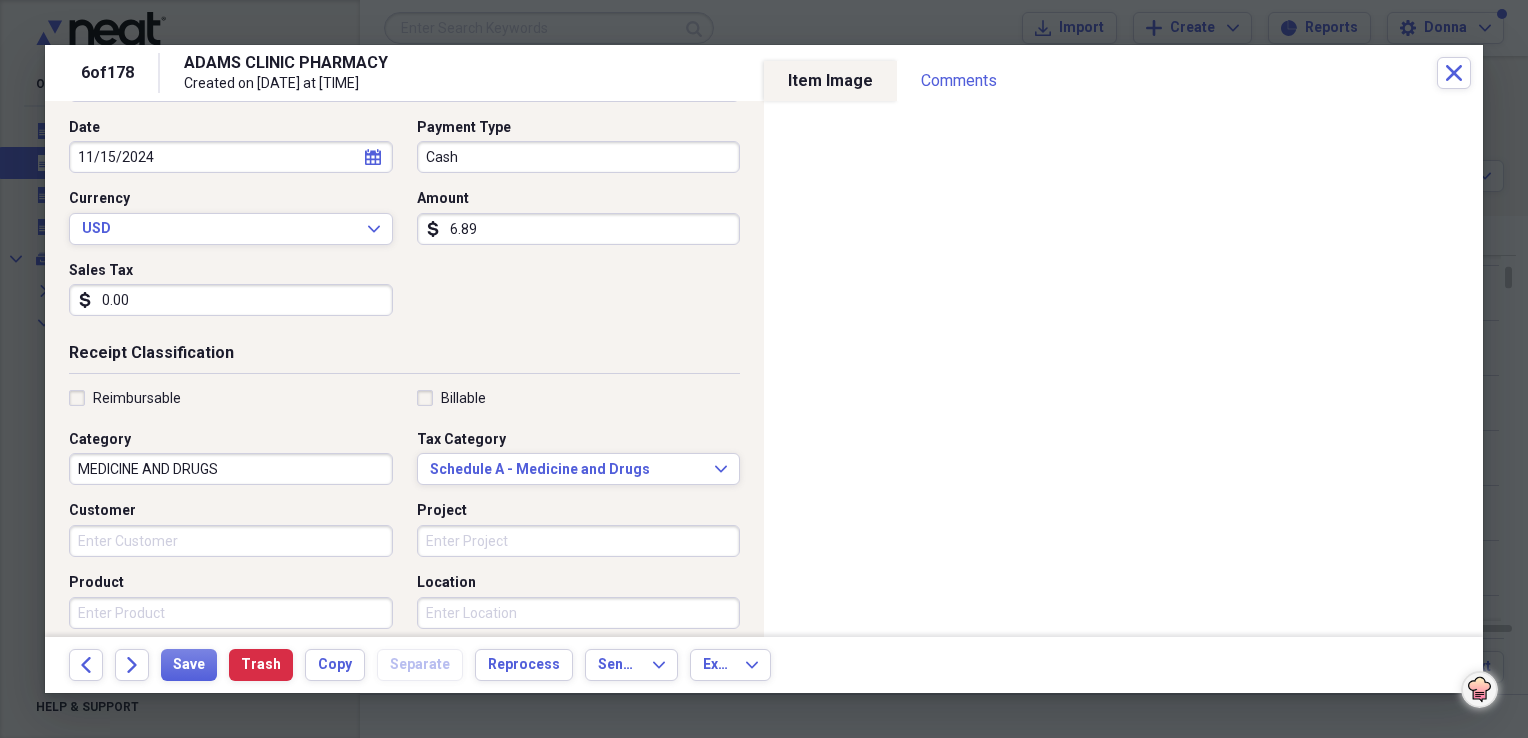 scroll, scrollTop: 100, scrollLeft: 0, axis: vertical 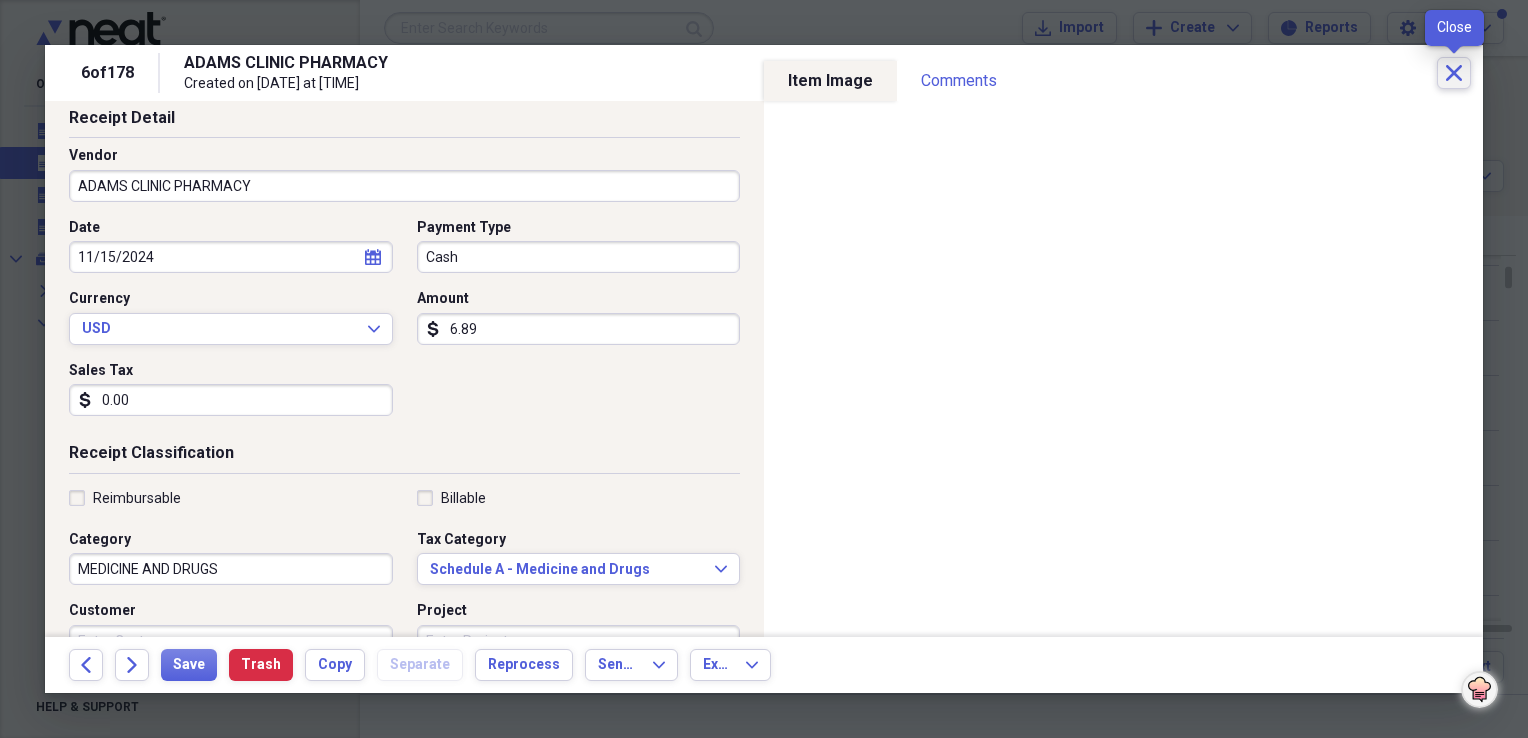 click on "Close" 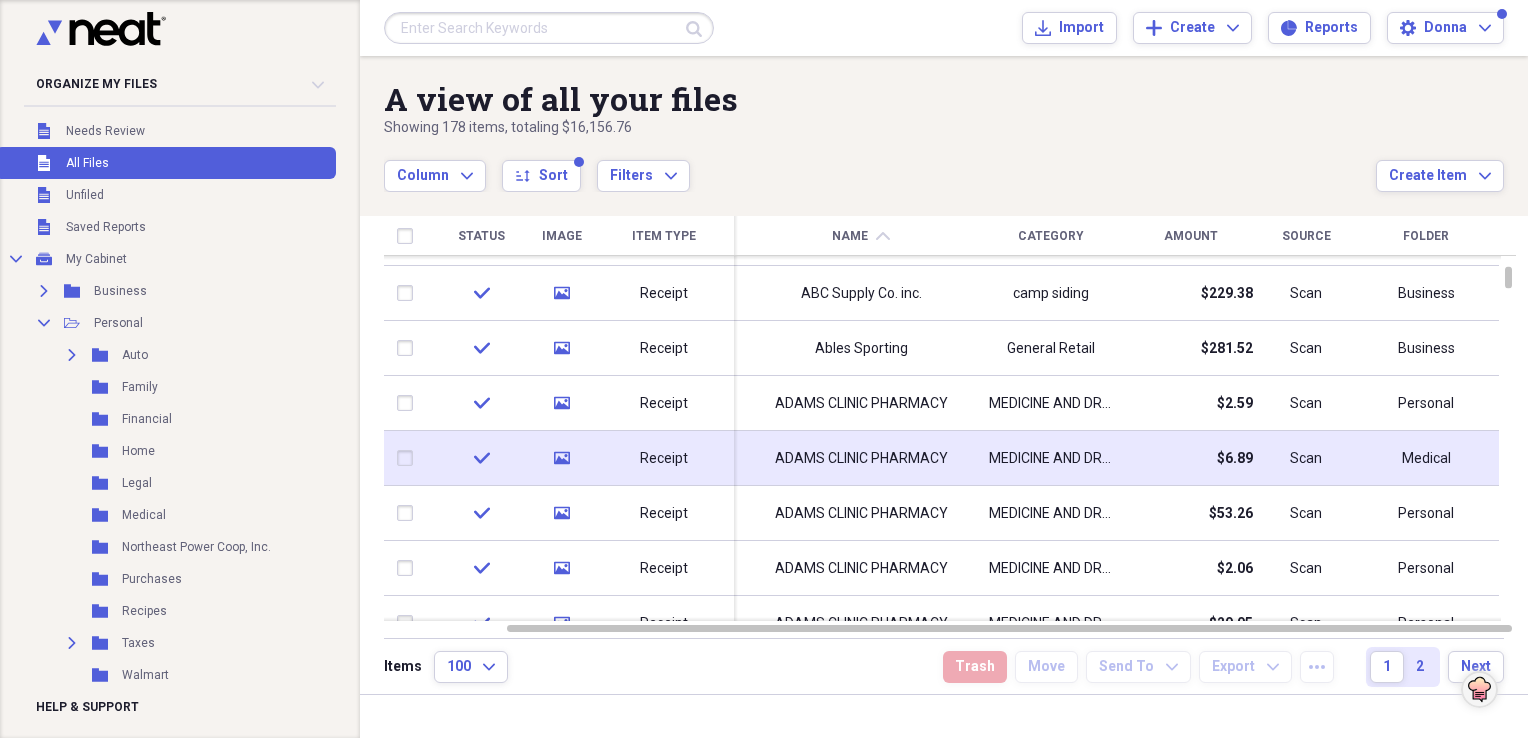click on "Medical" at bounding box center [1426, 459] 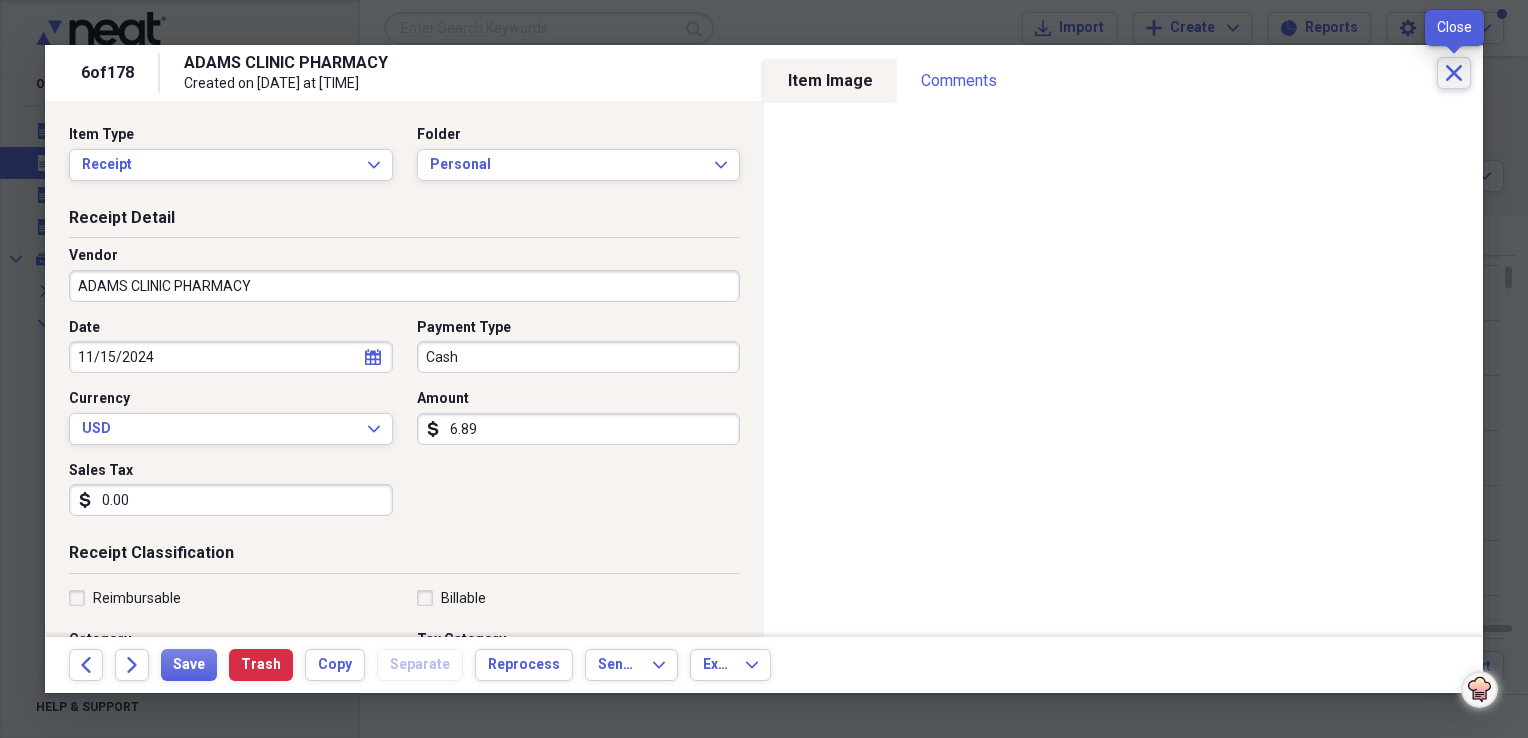 click on "Close" 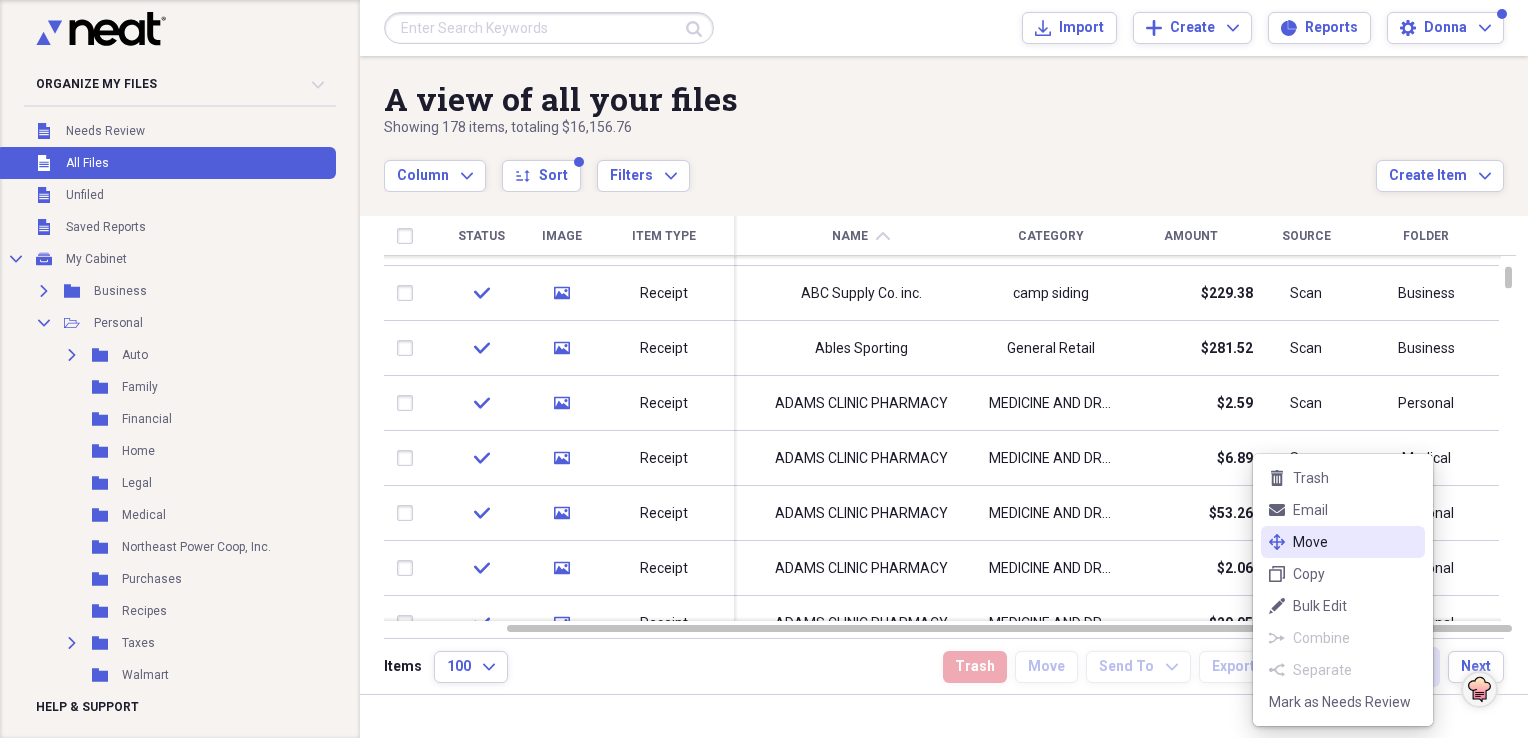 click on "move Move" at bounding box center (1343, 542) 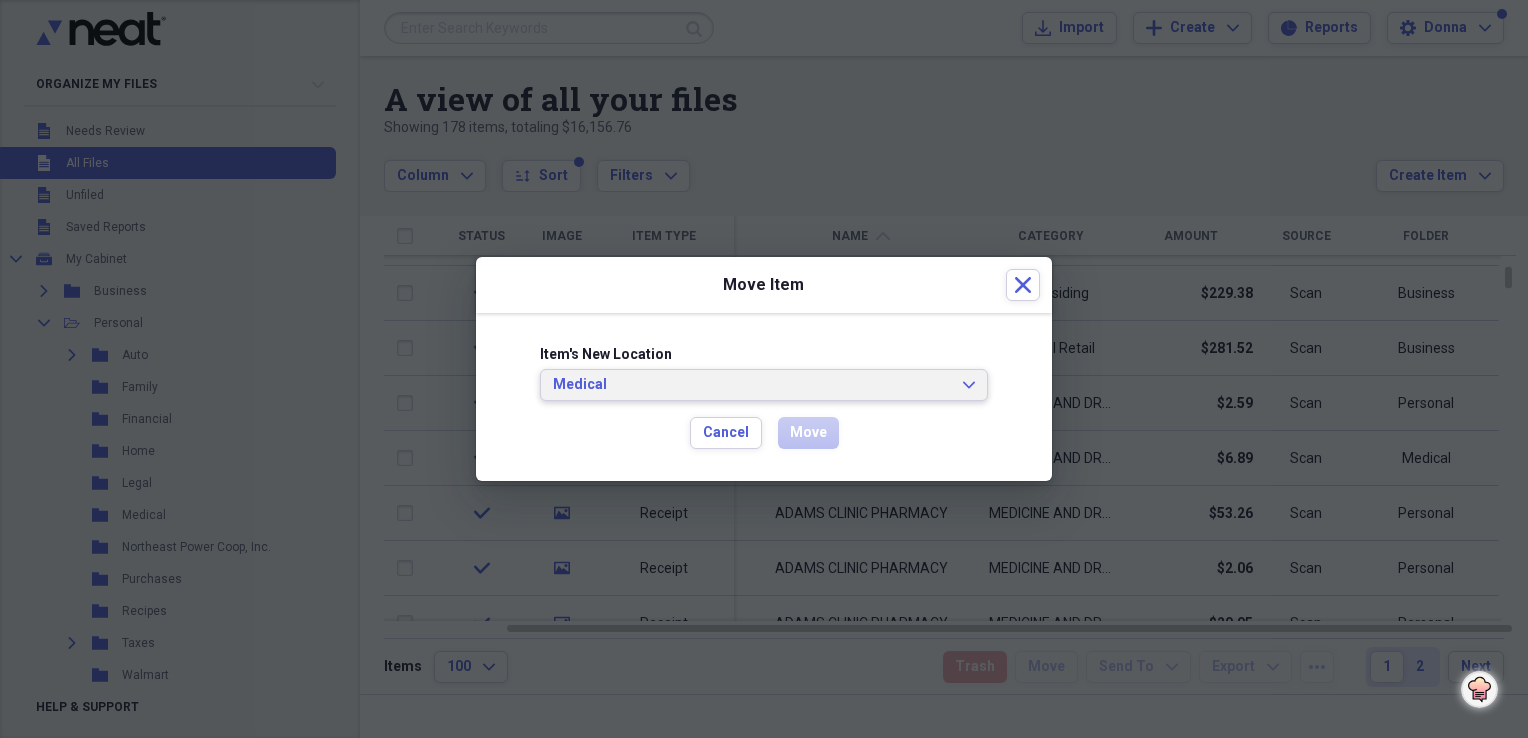 click on "Expand" 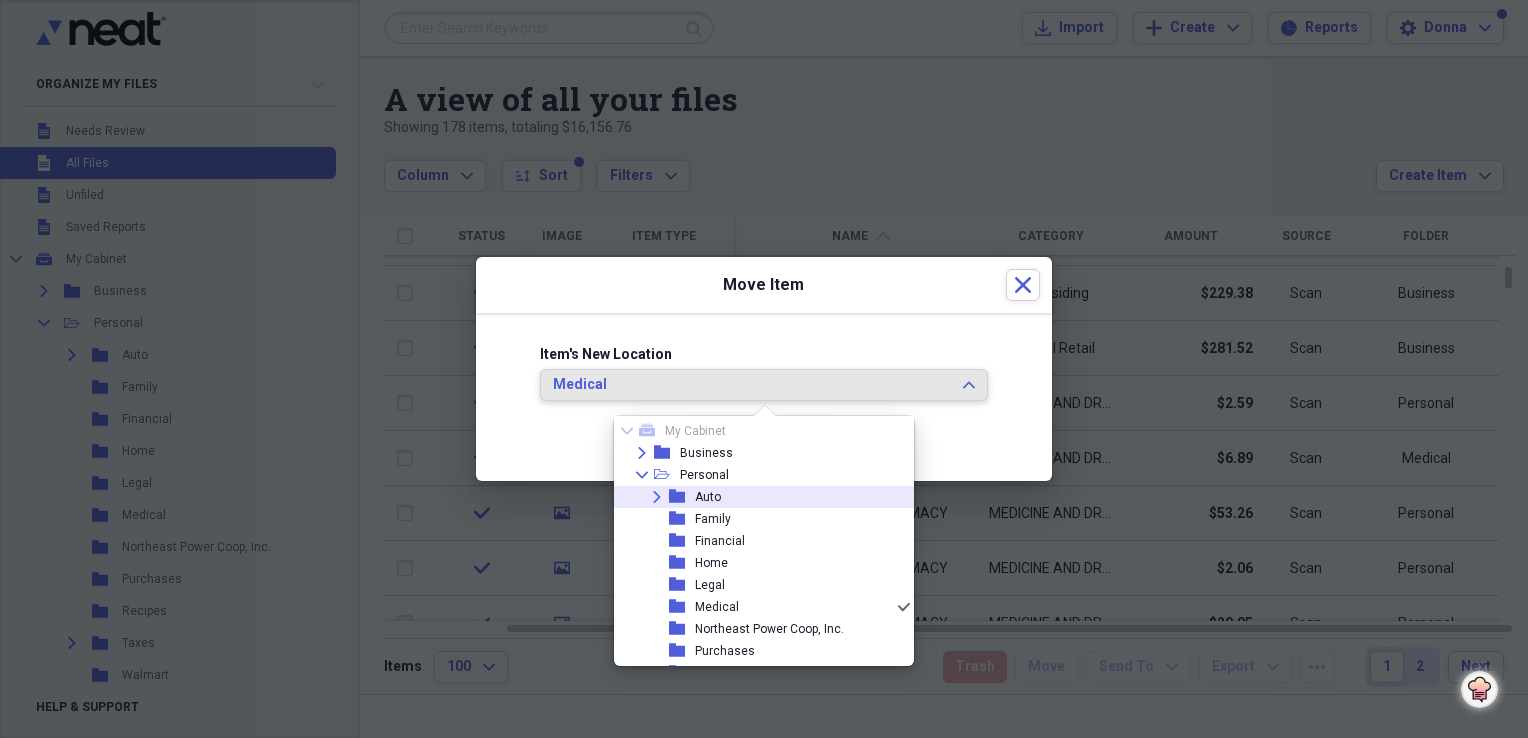 scroll, scrollTop: 0, scrollLeft: 0, axis: both 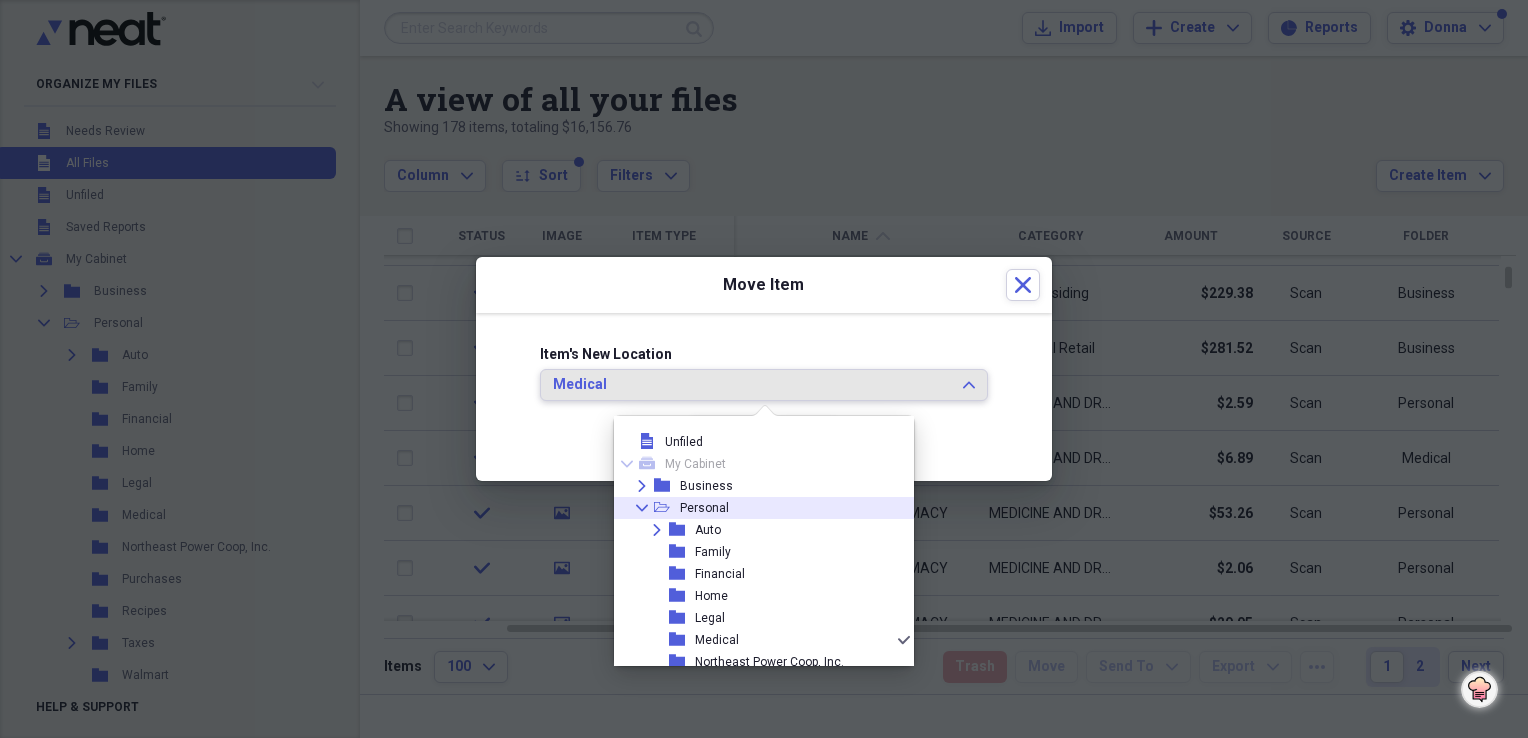 click on "Personal" at bounding box center (704, 508) 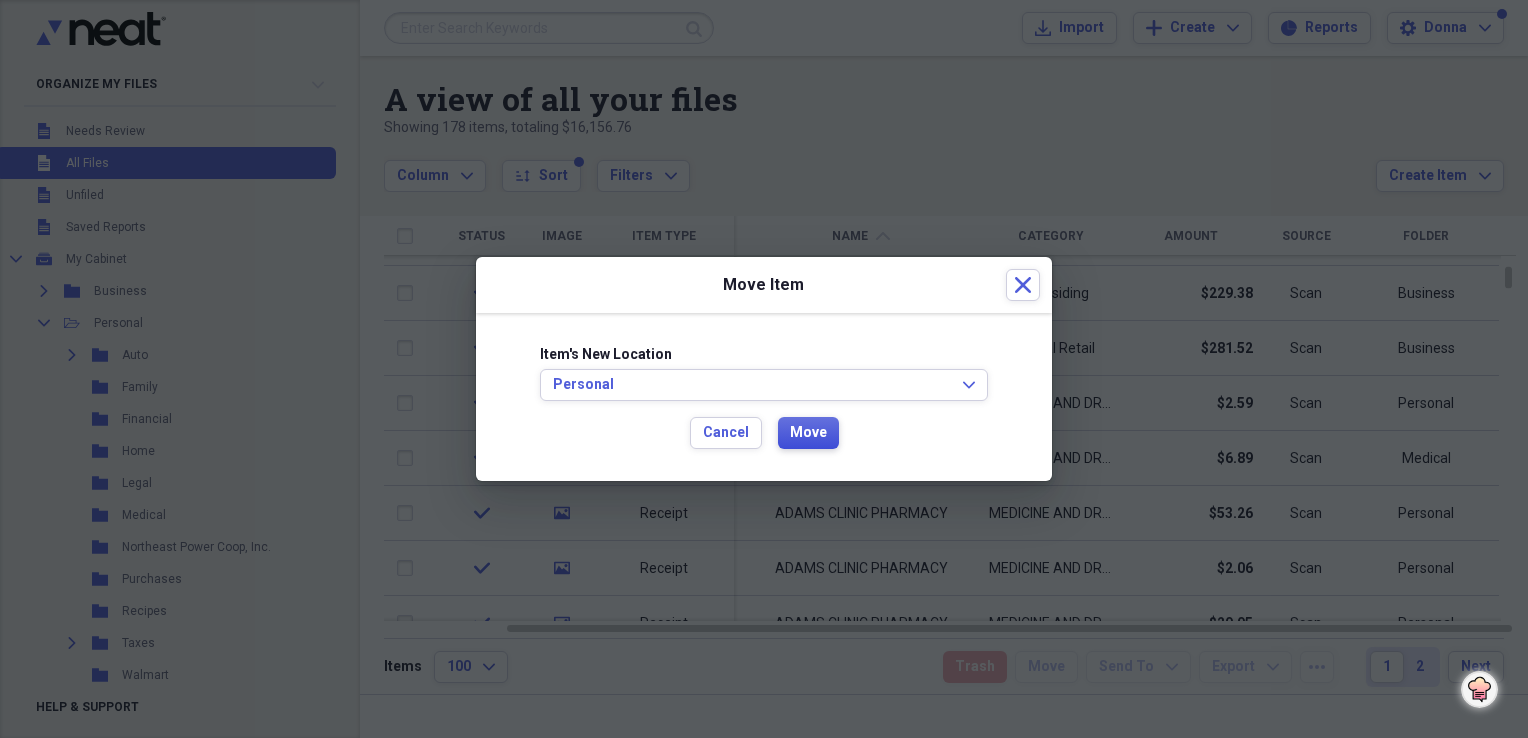 click on "Move" at bounding box center (808, 433) 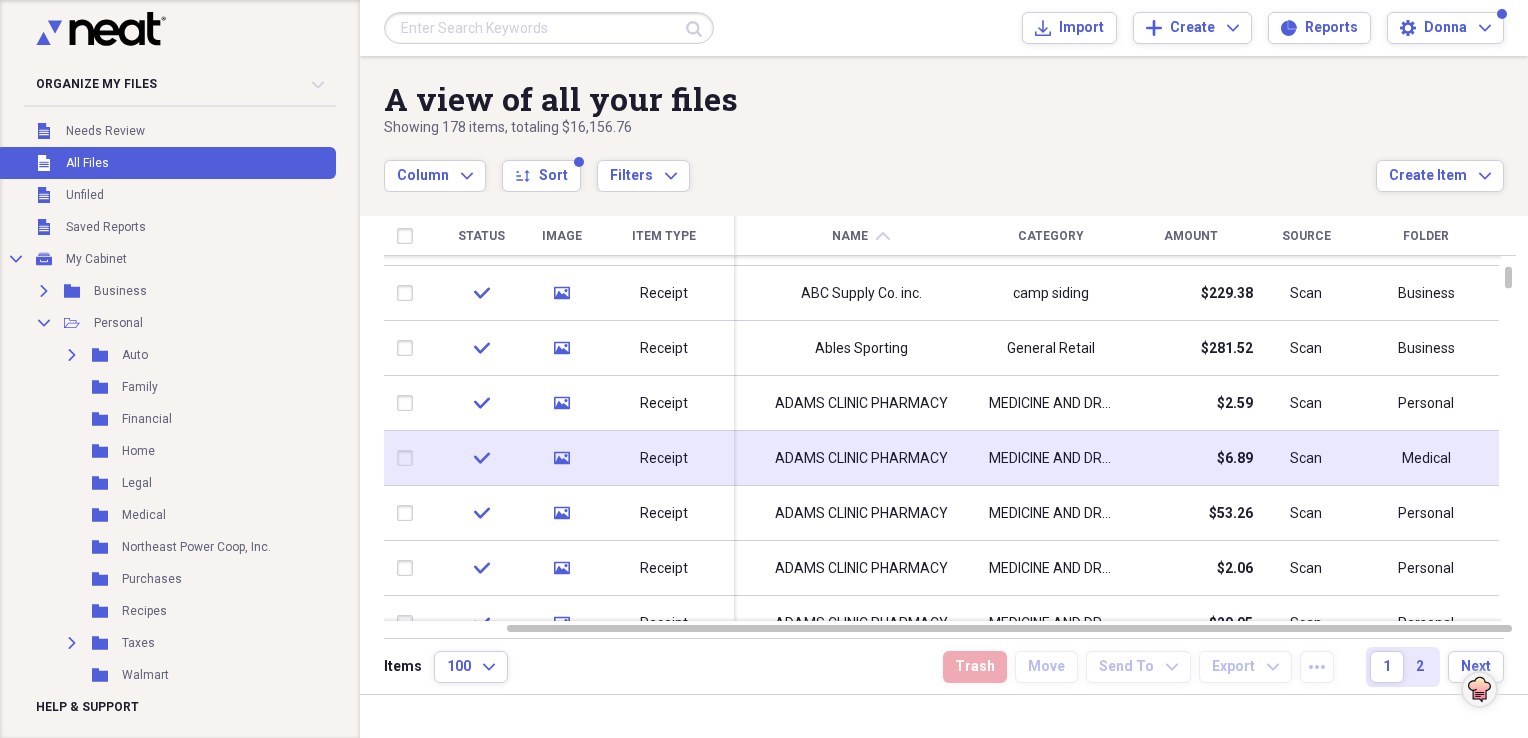 click on "Medical" at bounding box center (1426, 459) 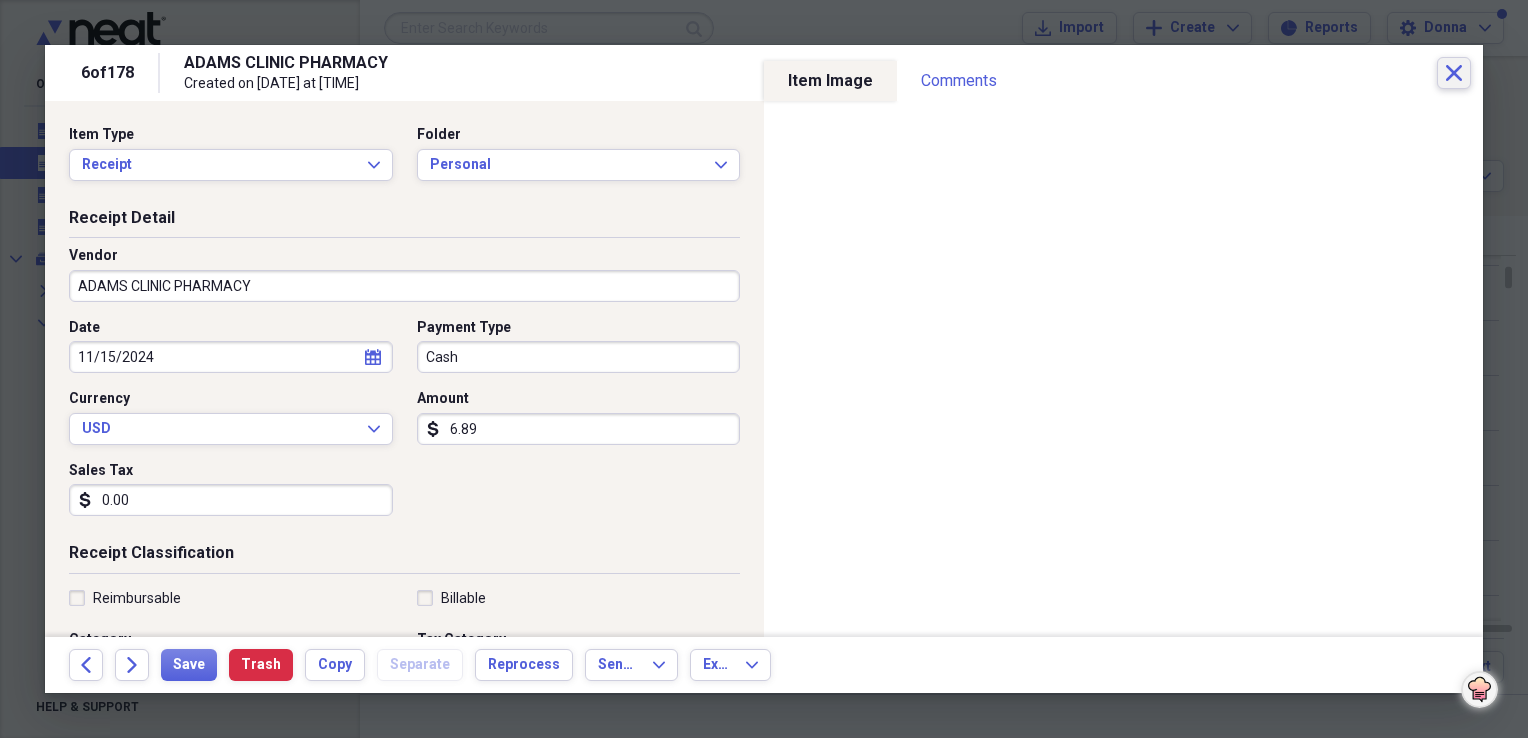 click on "Close" at bounding box center (1454, 73) 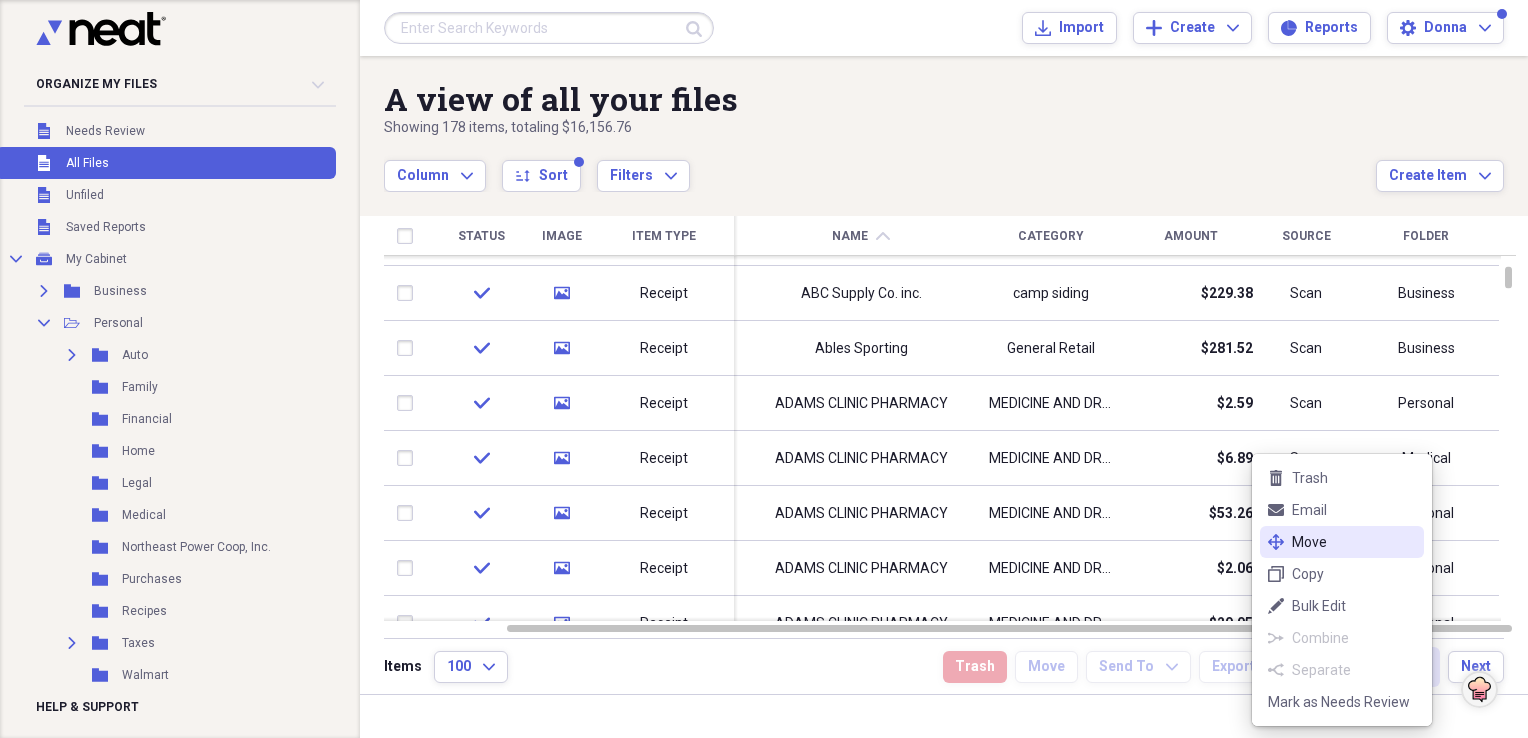 click on "Move" at bounding box center [1354, 542] 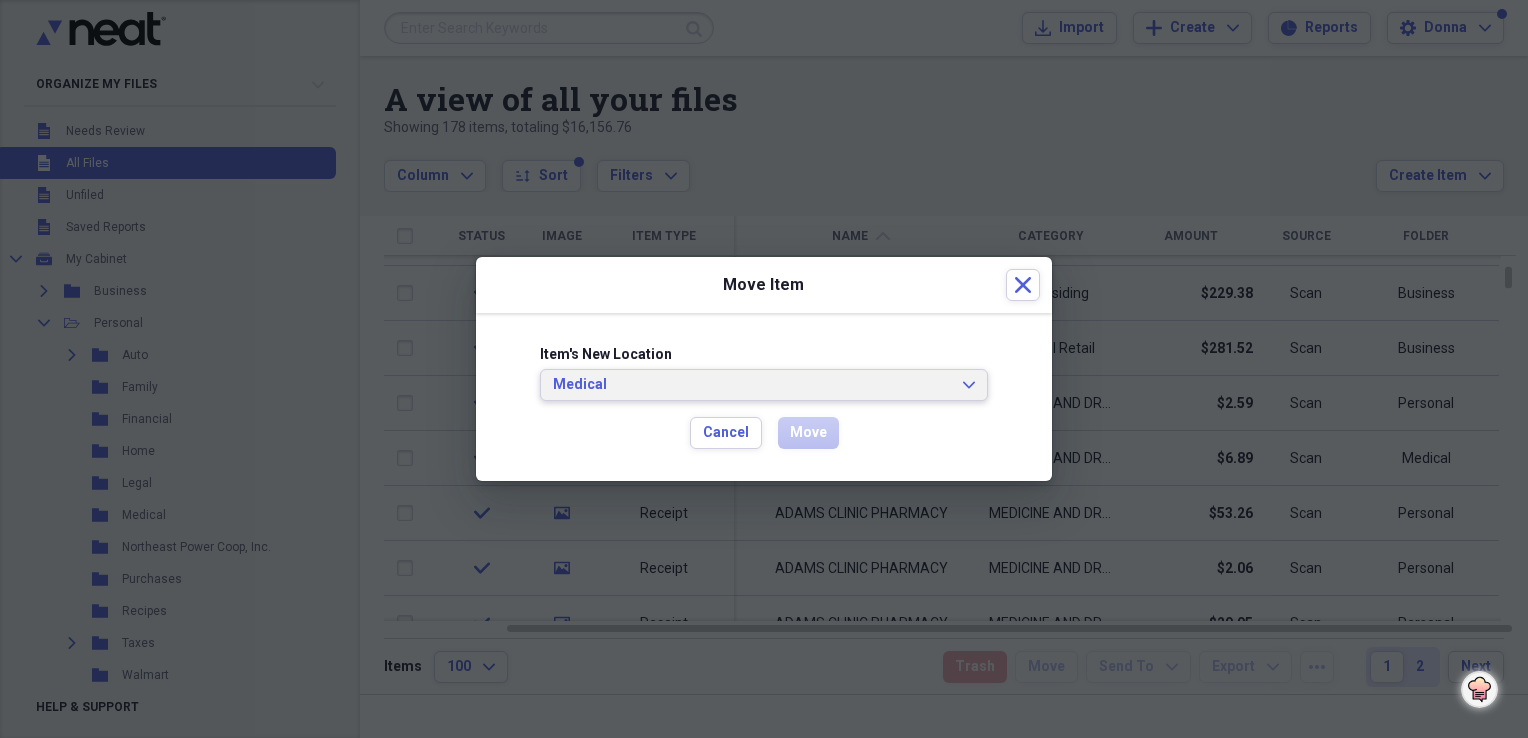 click on "Expand" 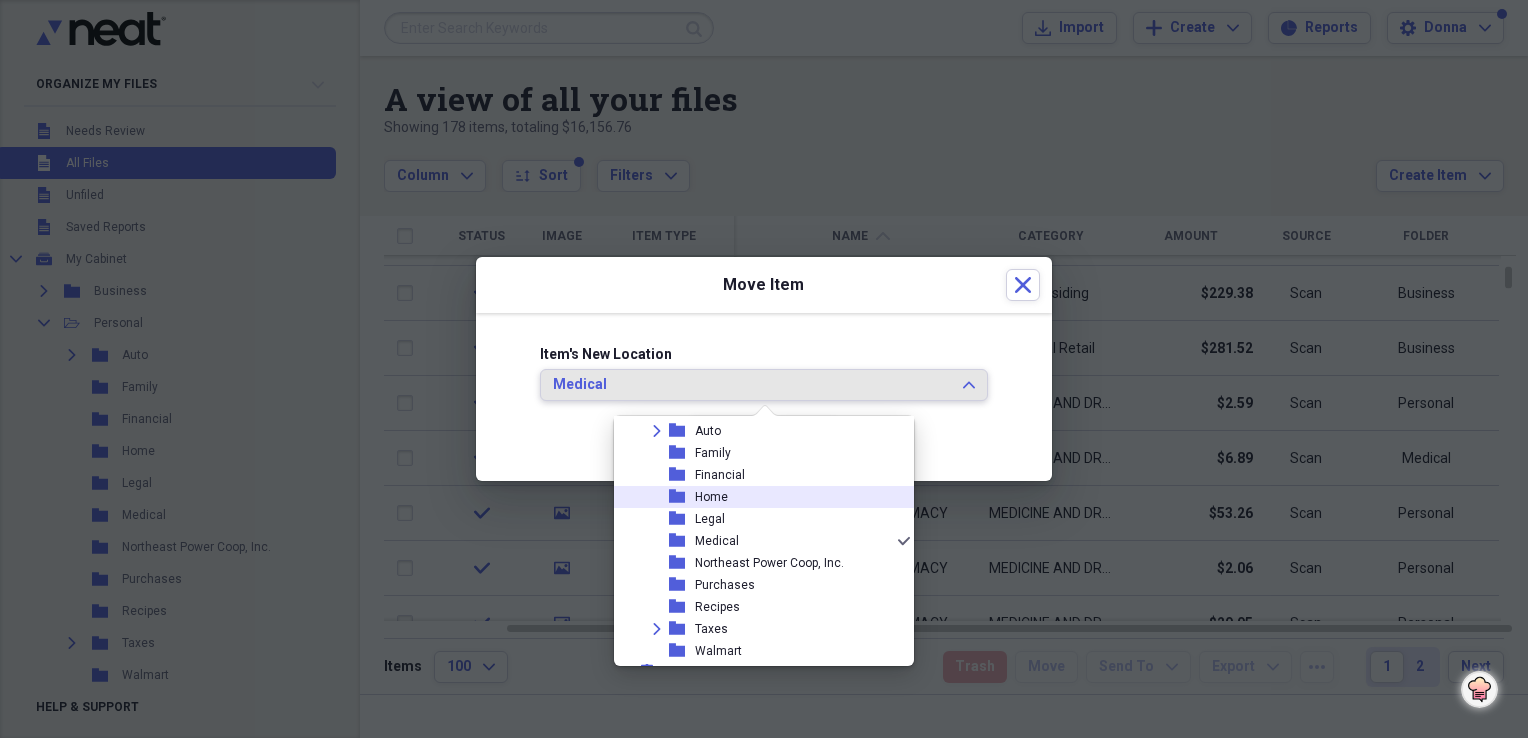 scroll, scrollTop: 0, scrollLeft: 0, axis: both 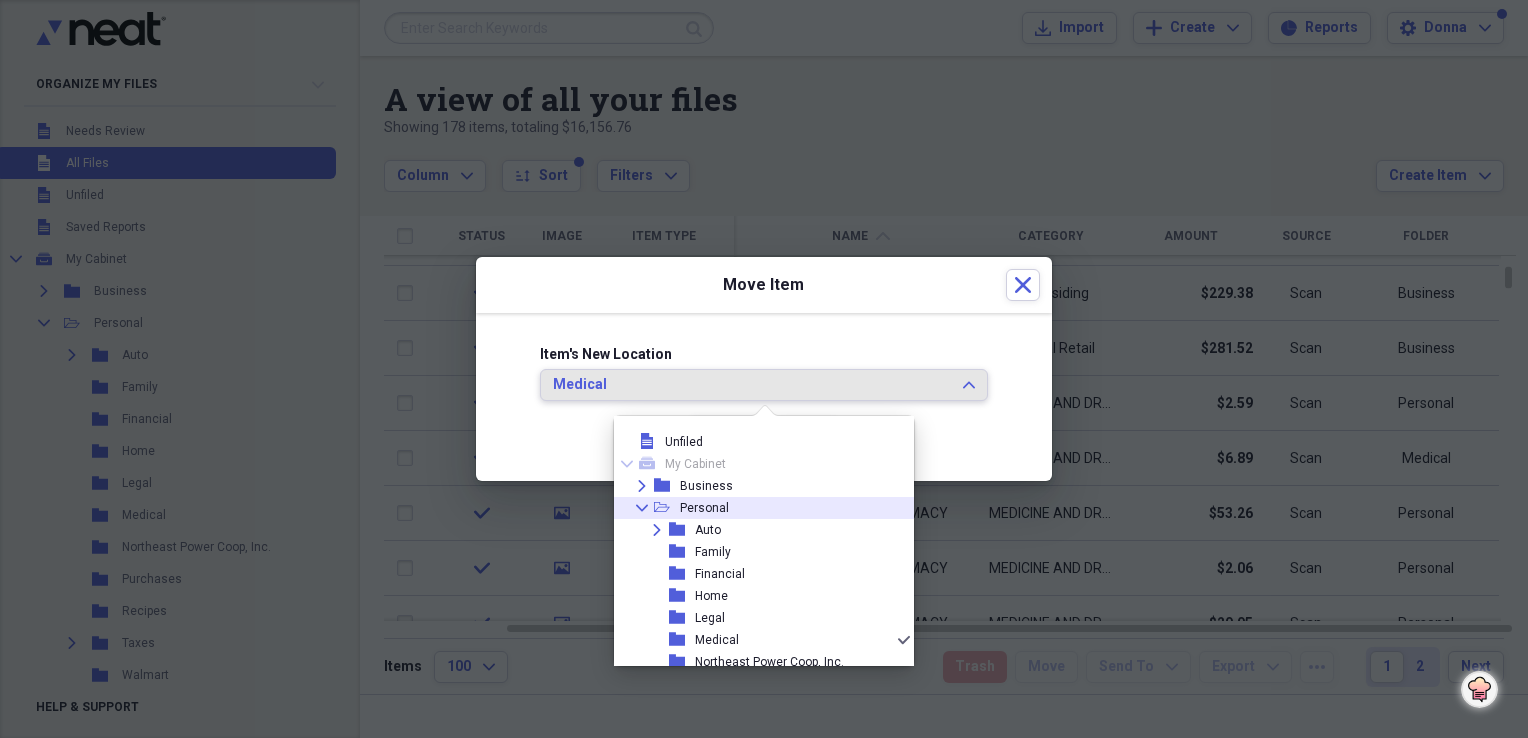 click on "Personal" at bounding box center (704, 508) 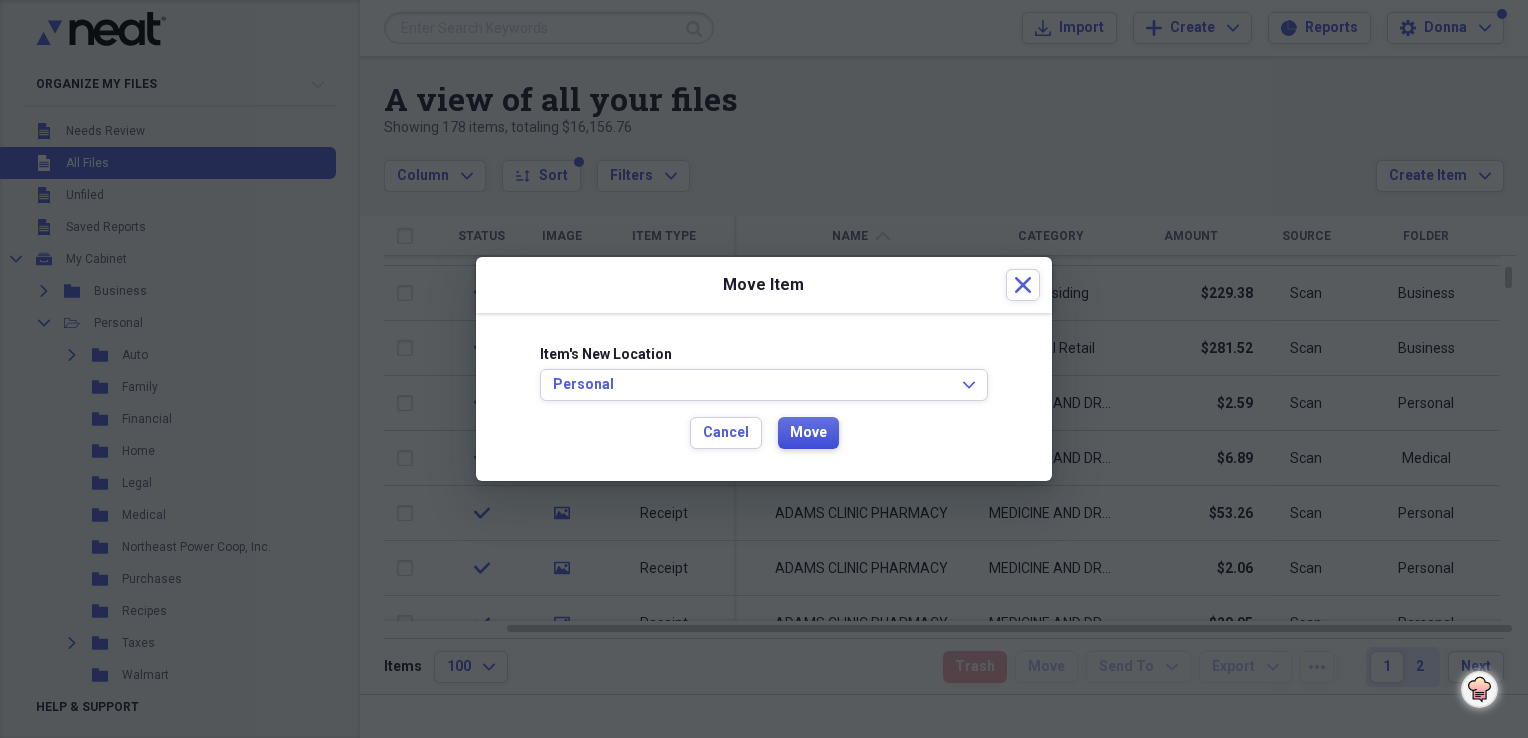 click on "Move" at bounding box center (808, 433) 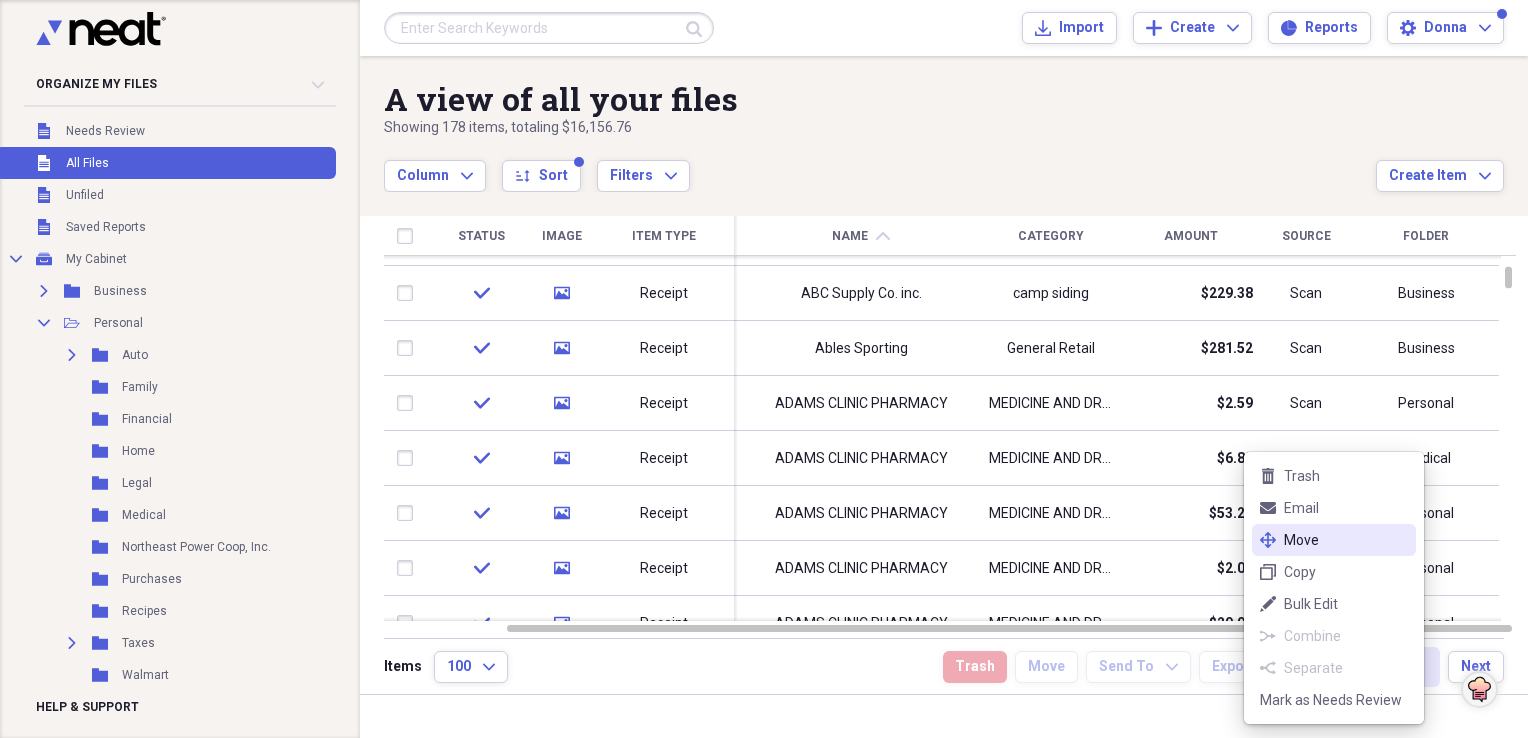click on "Move" at bounding box center (1346, 540) 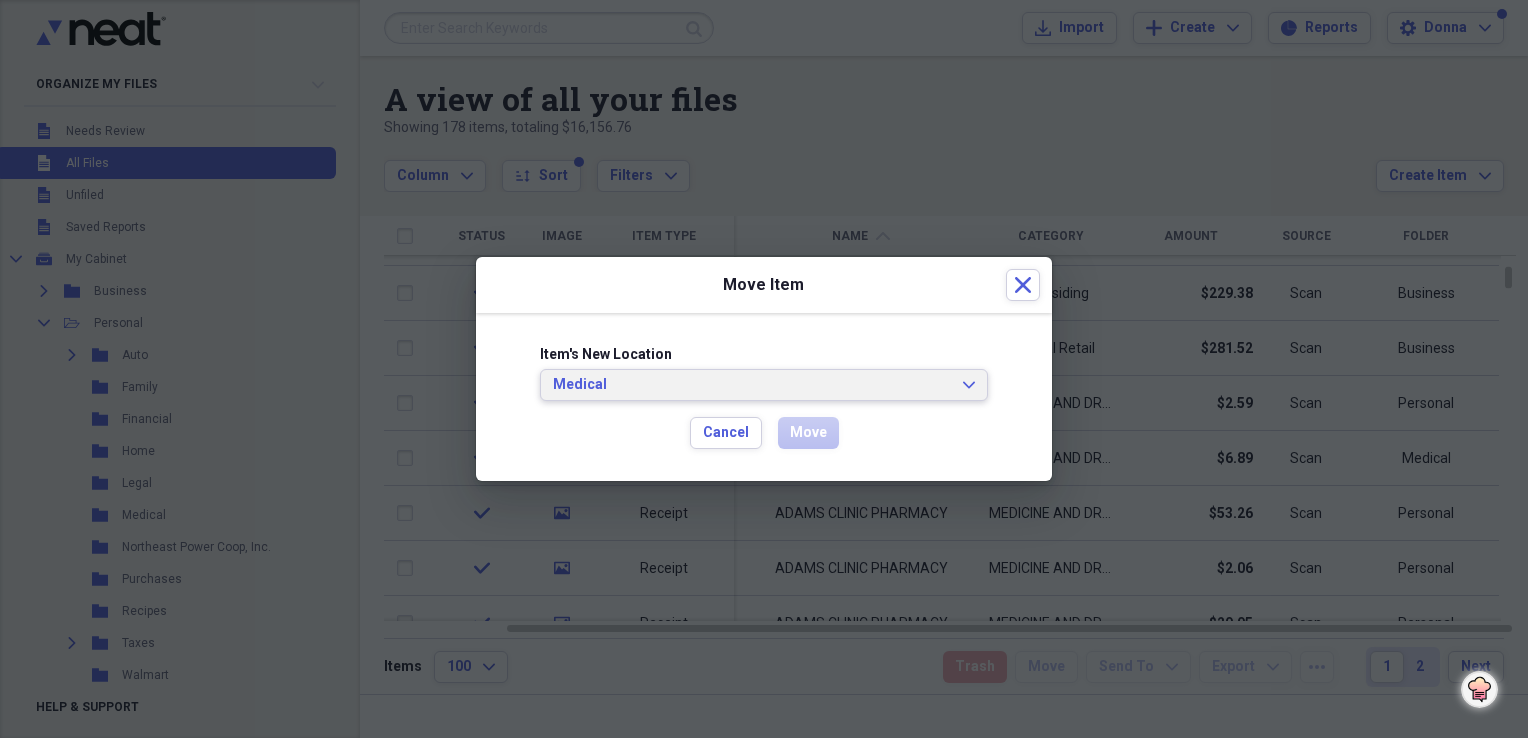 click on "Medical Expand" at bounding box center [764, 385] 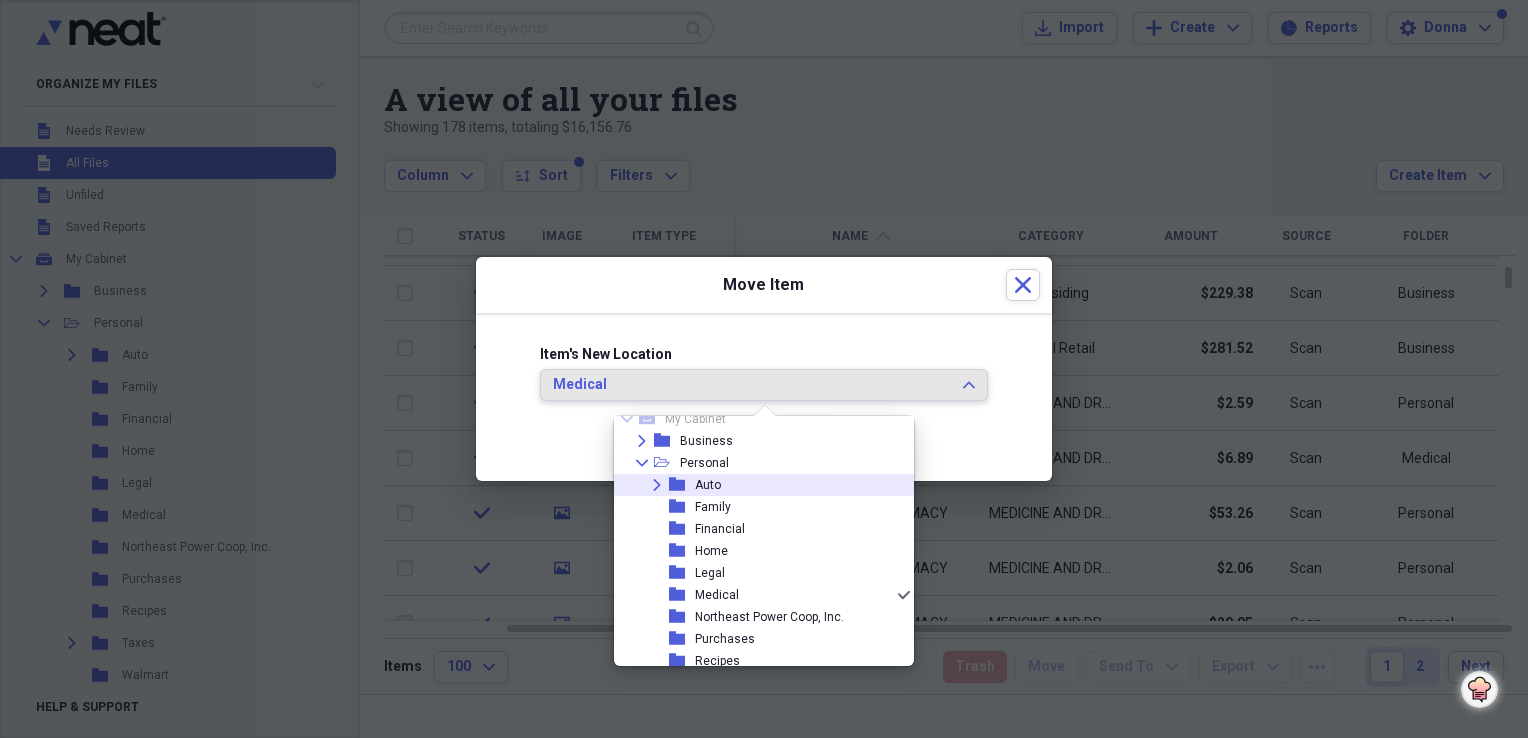scroll, scrollTop: 0, scrollLeft: 0, axis: both 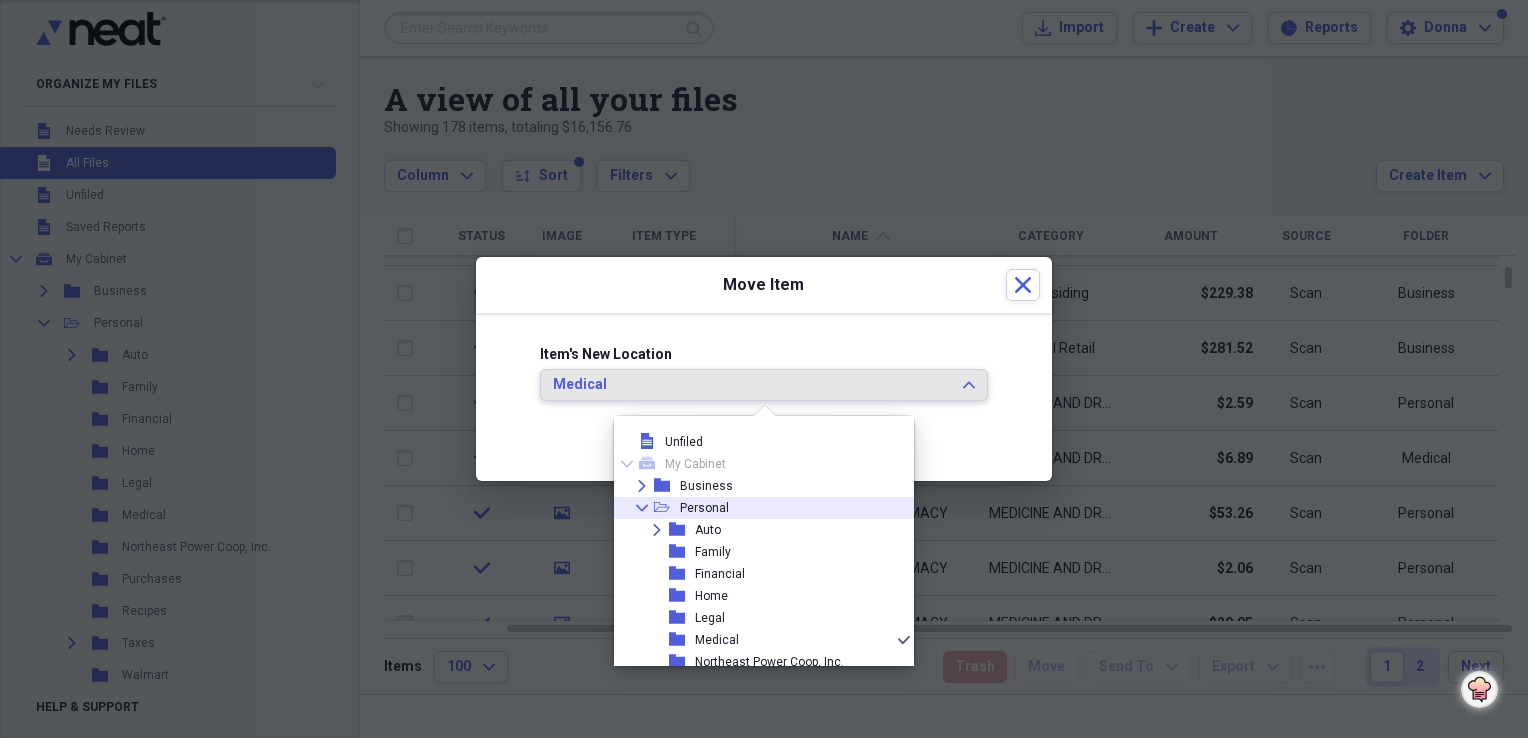 click on "Collapse open-folder Personal" at bounding box center (756, 508) 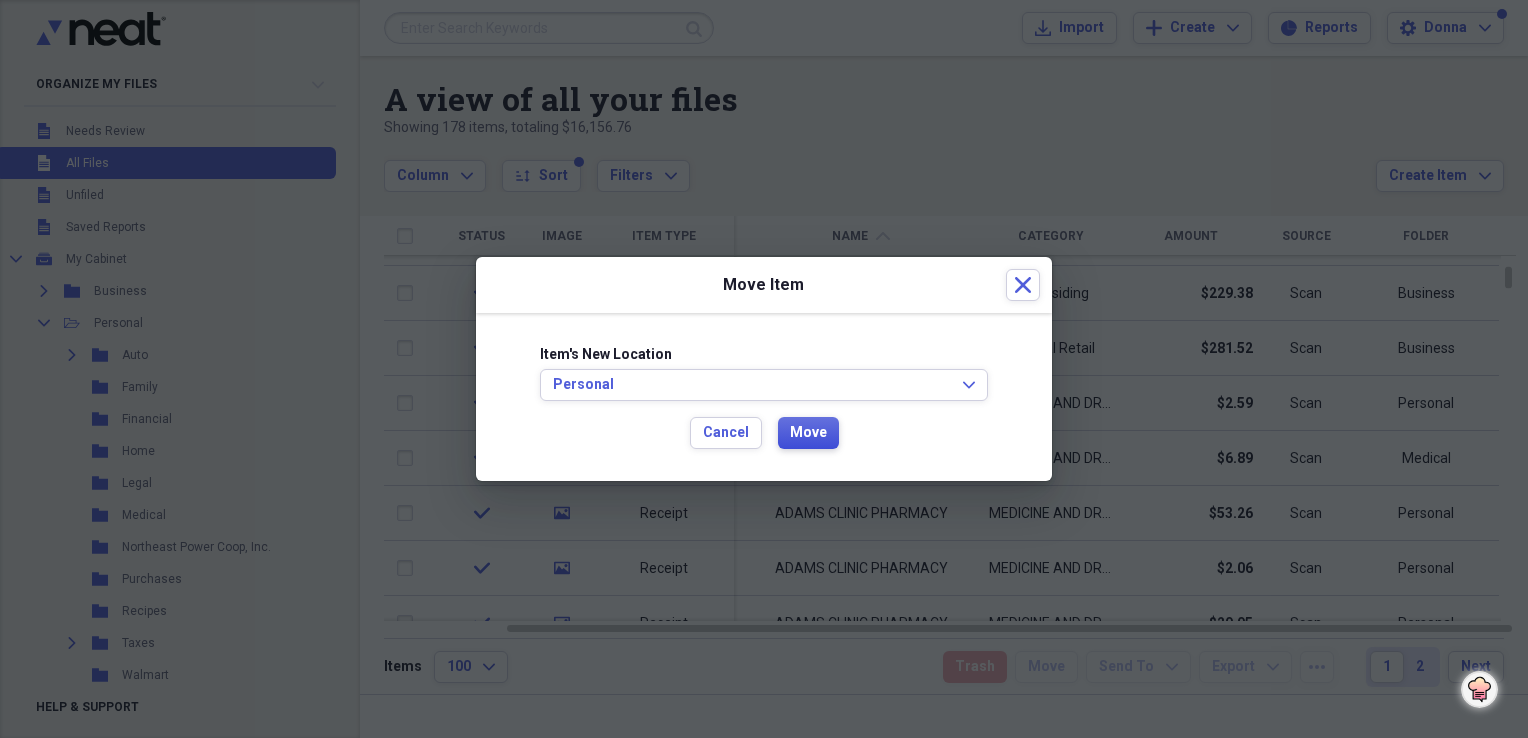 click on "Move" at bounding box center (808, 433) 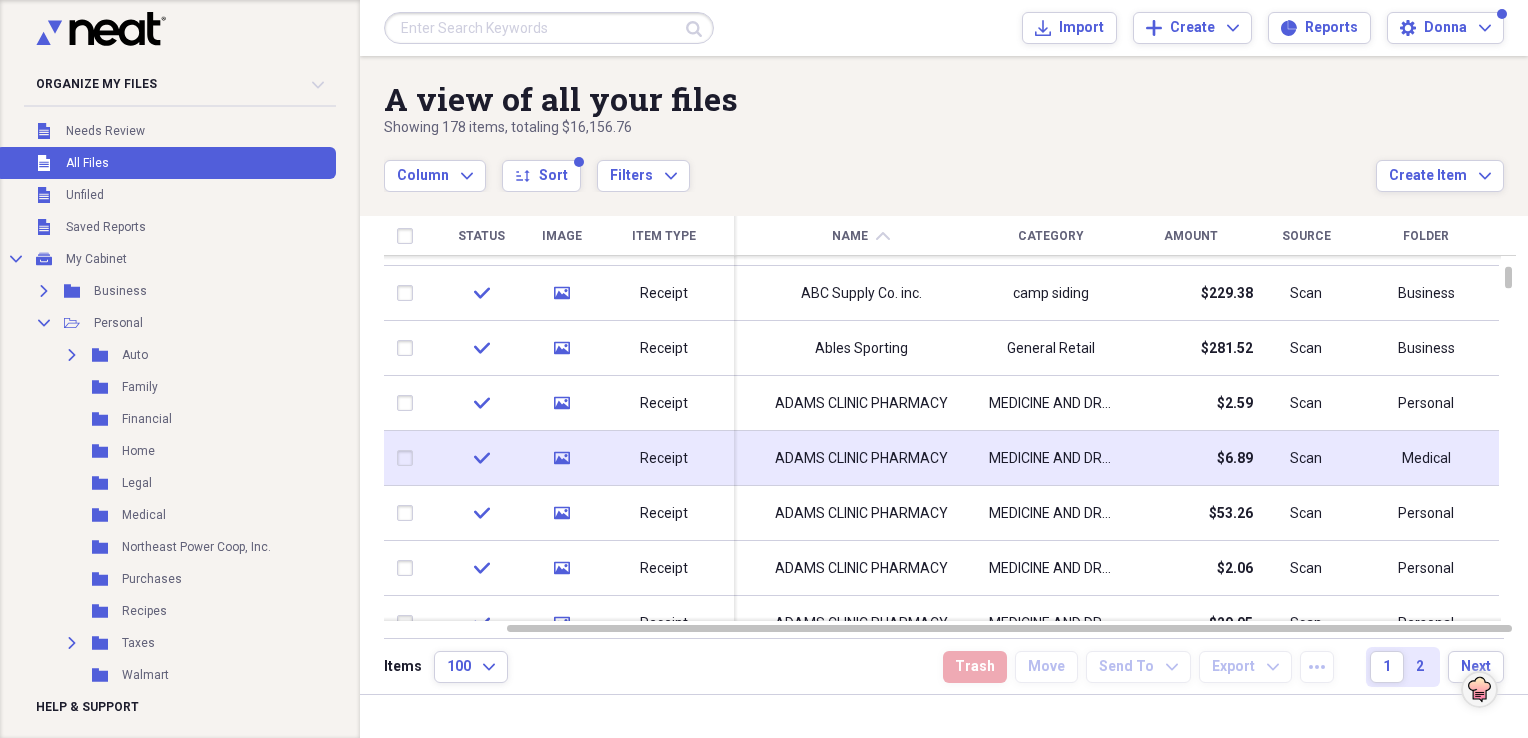 click on "Medical" at bounding box center [1426, 459] 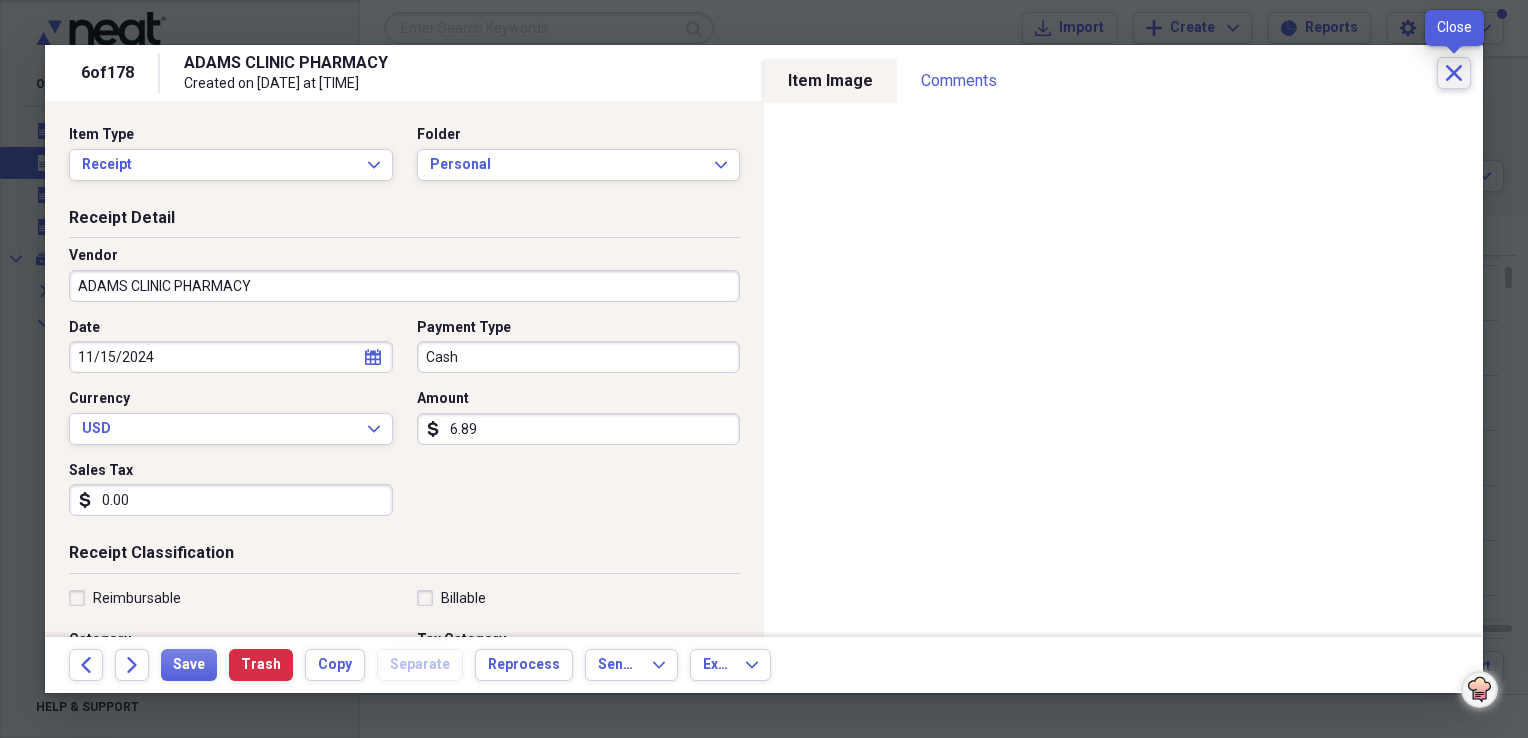 click on "Close" at bounding box center [1454, 73] 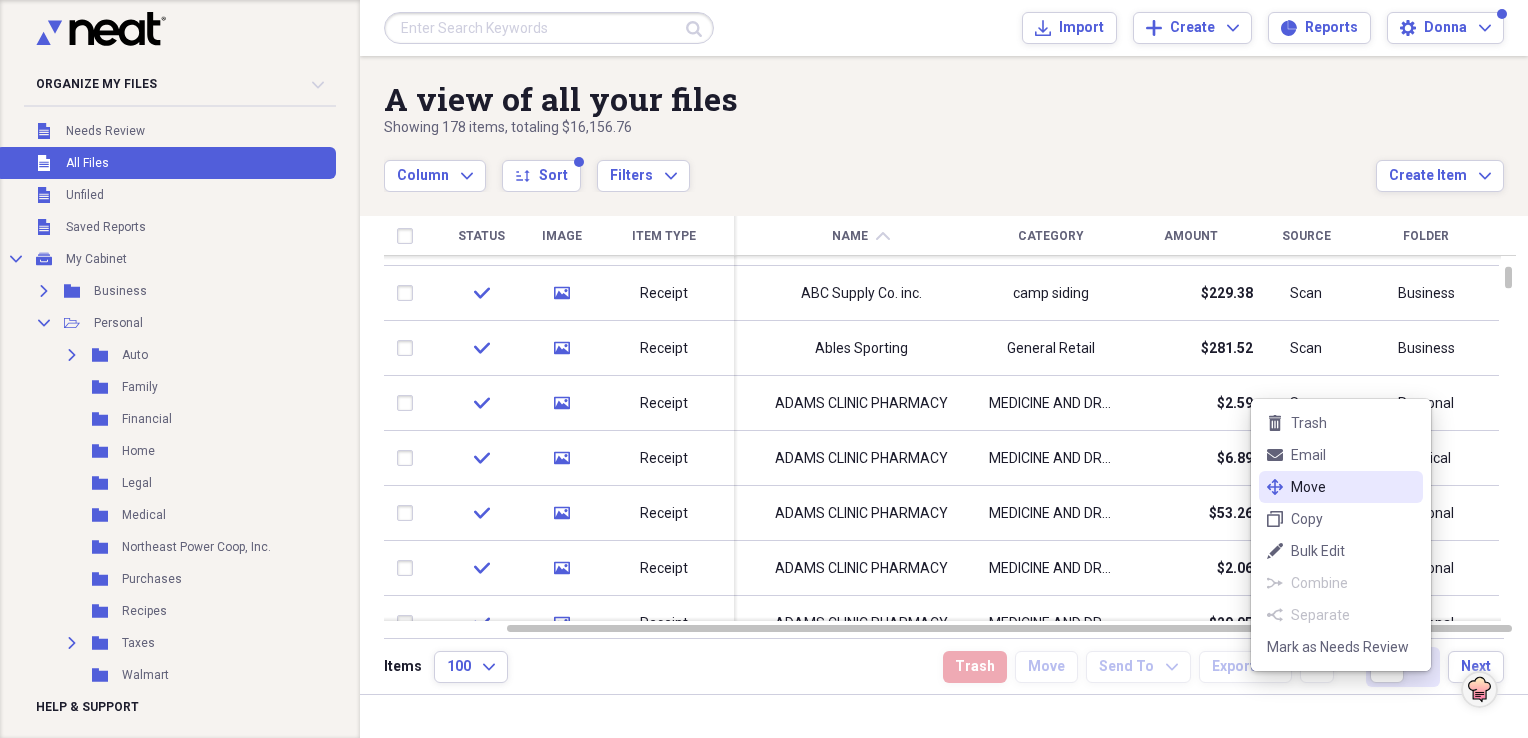 click on "Move" at bounding box center (1353, 487) 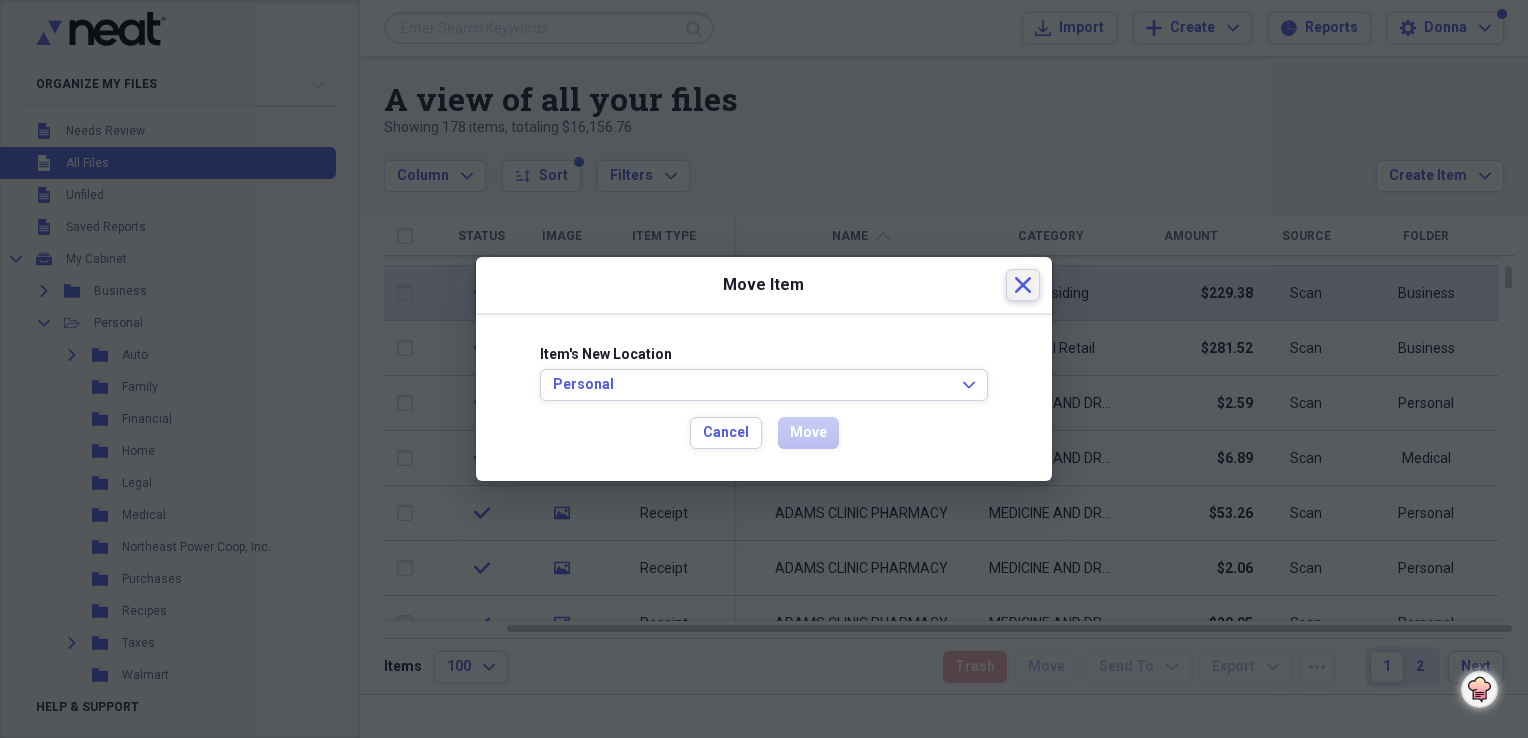 click on "Close" at bounding box center (1023, 285) 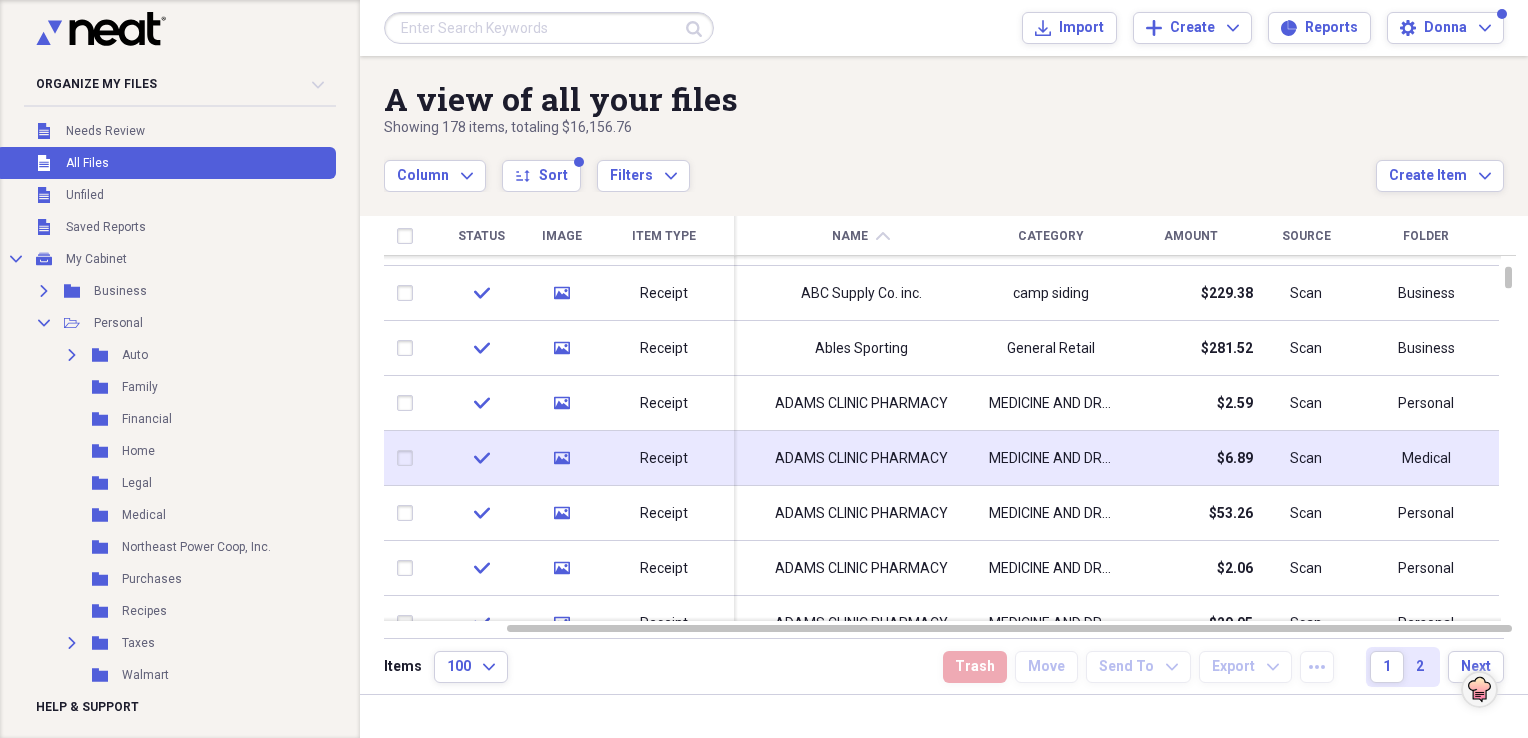 click on "Medical" at bounding box center (1426, 459) 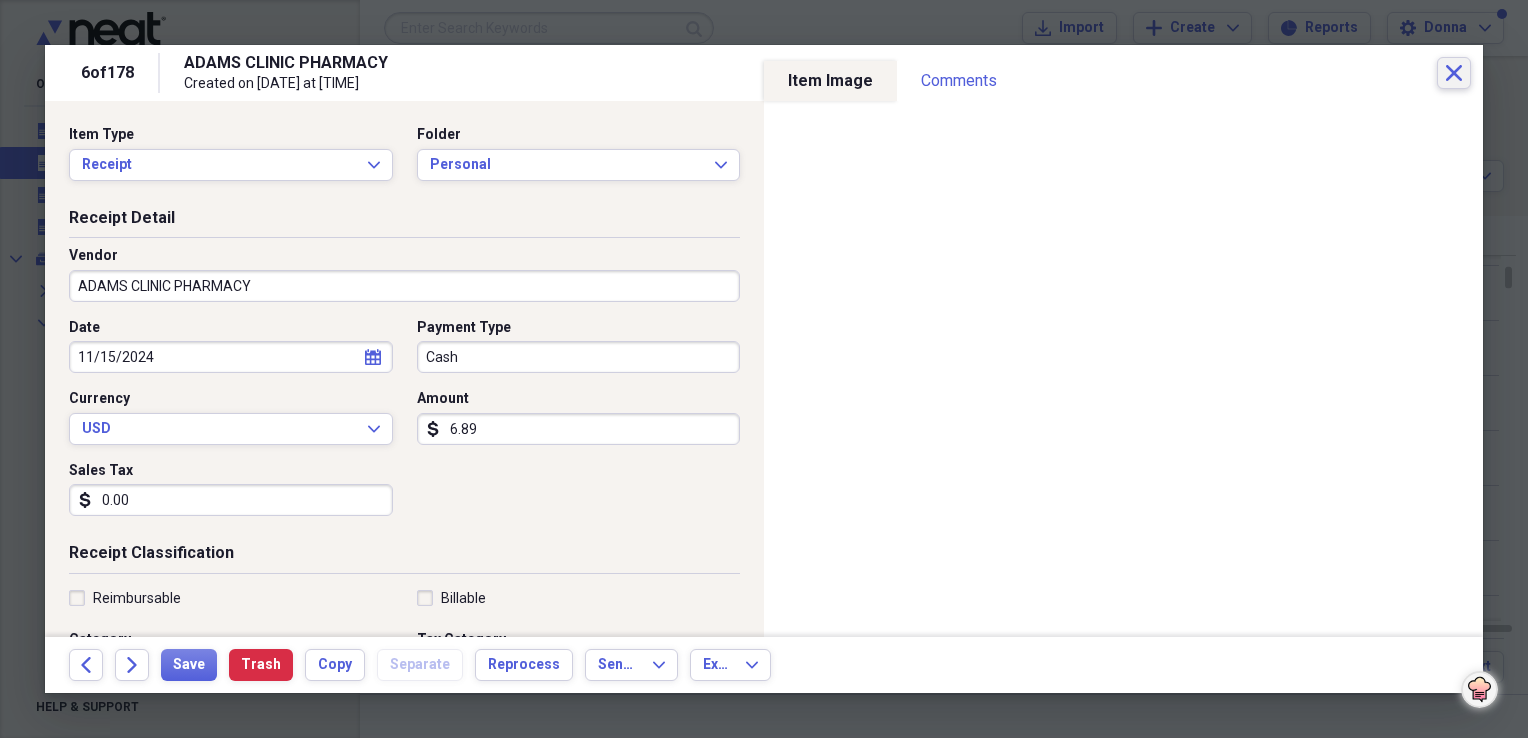 drag, startPoint x: 761, startPoint y: 302, endPoint x: 1464, endPoint y: 78, distance: 737.8245 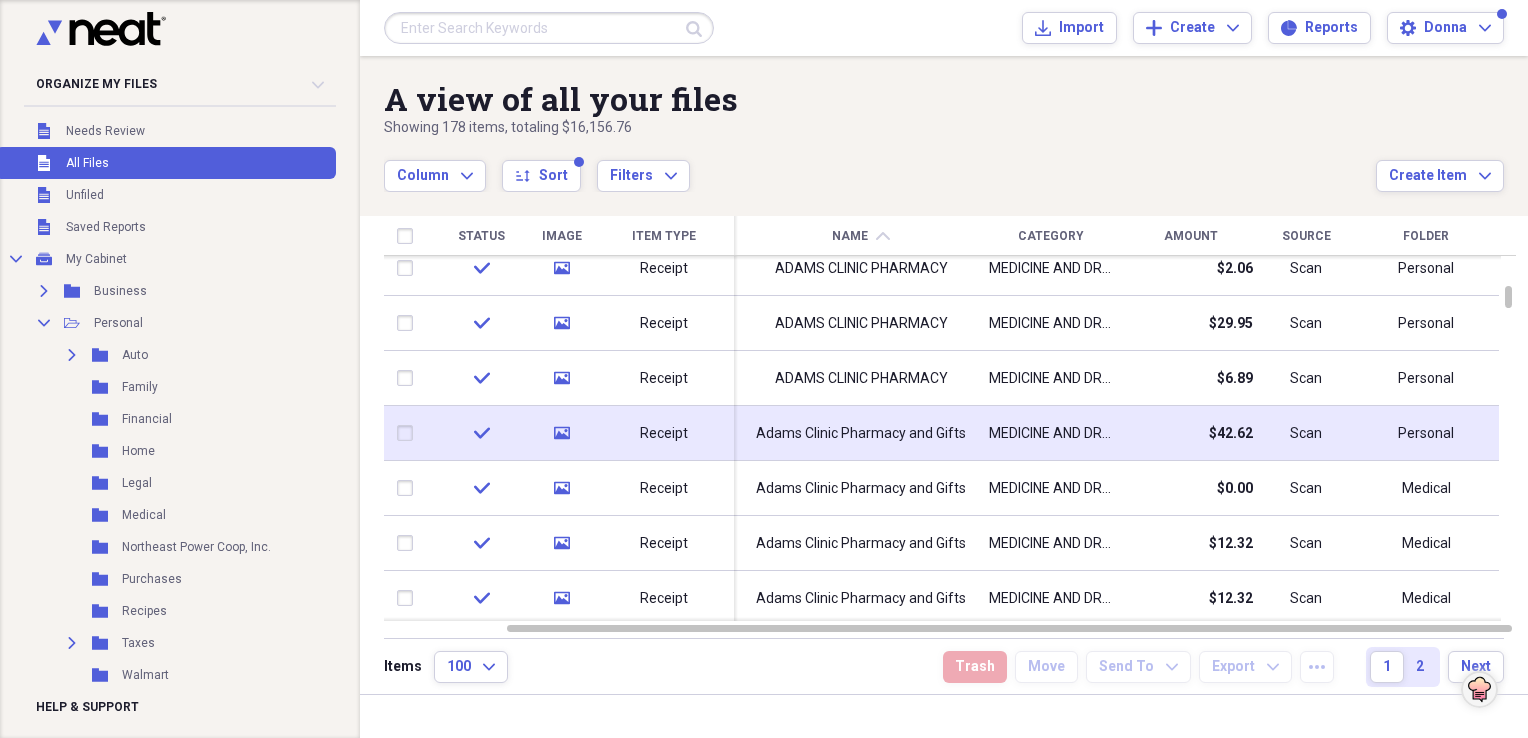 click on "Adams Clinic Pharmacy and Gifts" at bounding box center [861, 434] 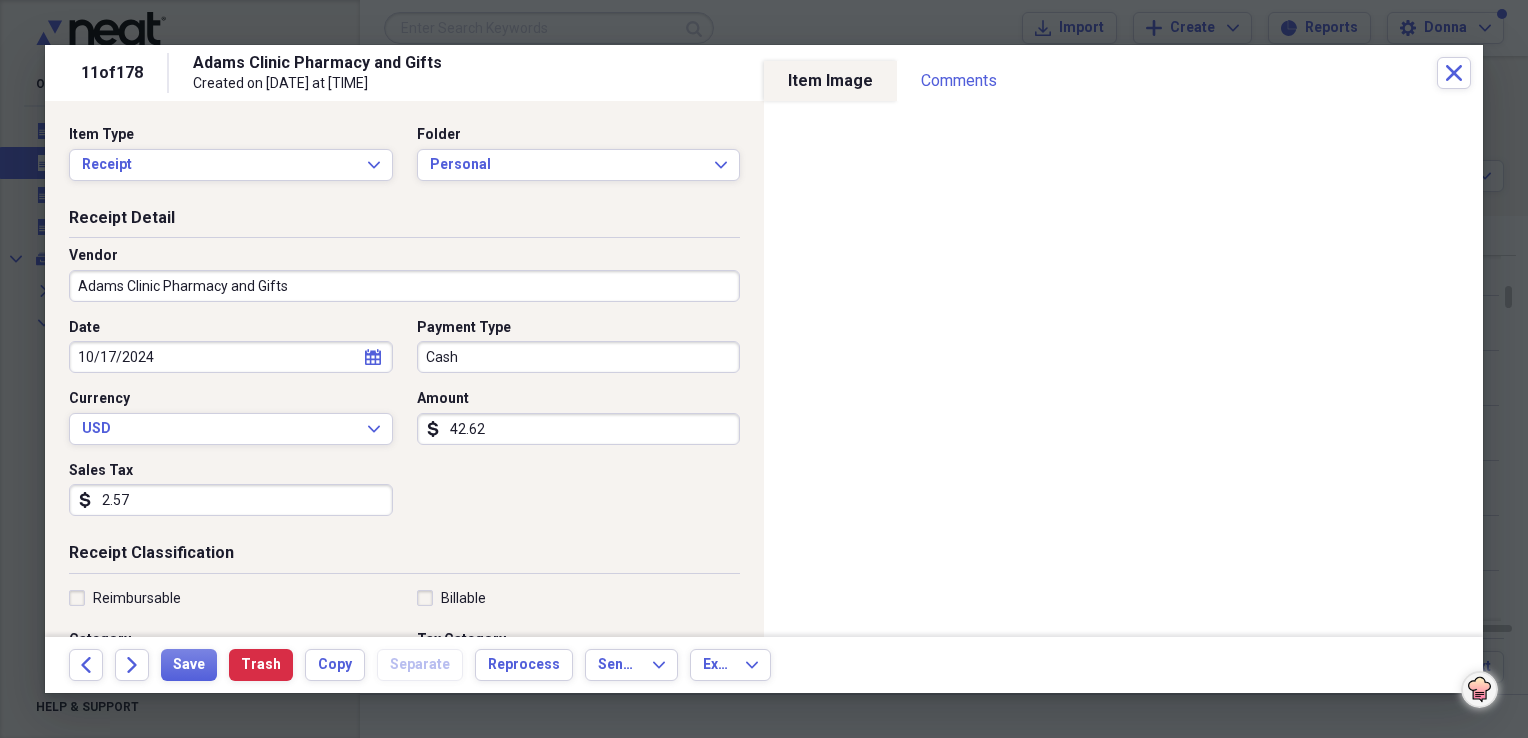 click on "Adams Clinic Pharmacy and Gifts" at bounding box center [404, 286] 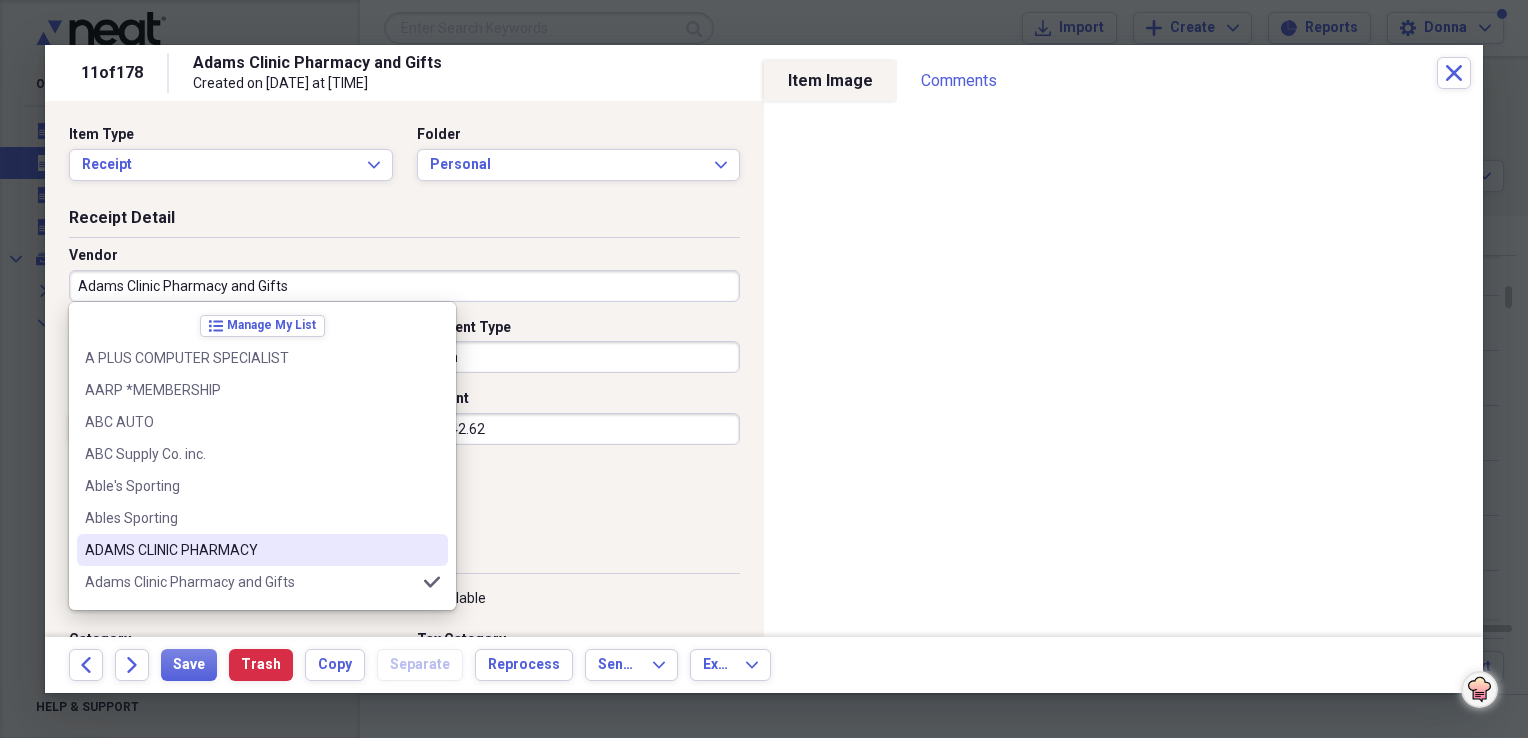 click on "ADAMS CLINIC PHARMACY" at bounding box center (262, 550) 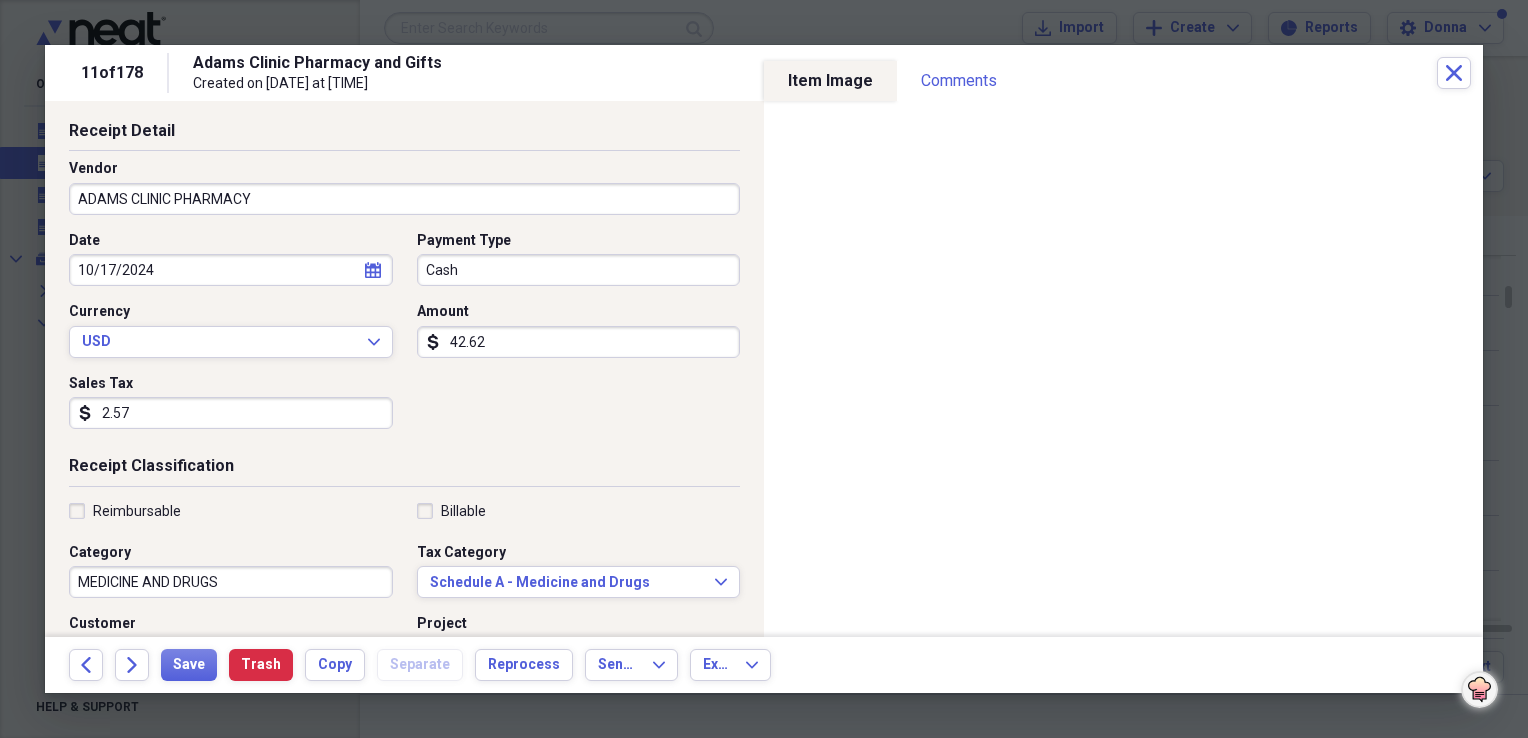 scroll, scrollTop: 200, scrollLeft: 0, axis: vertical 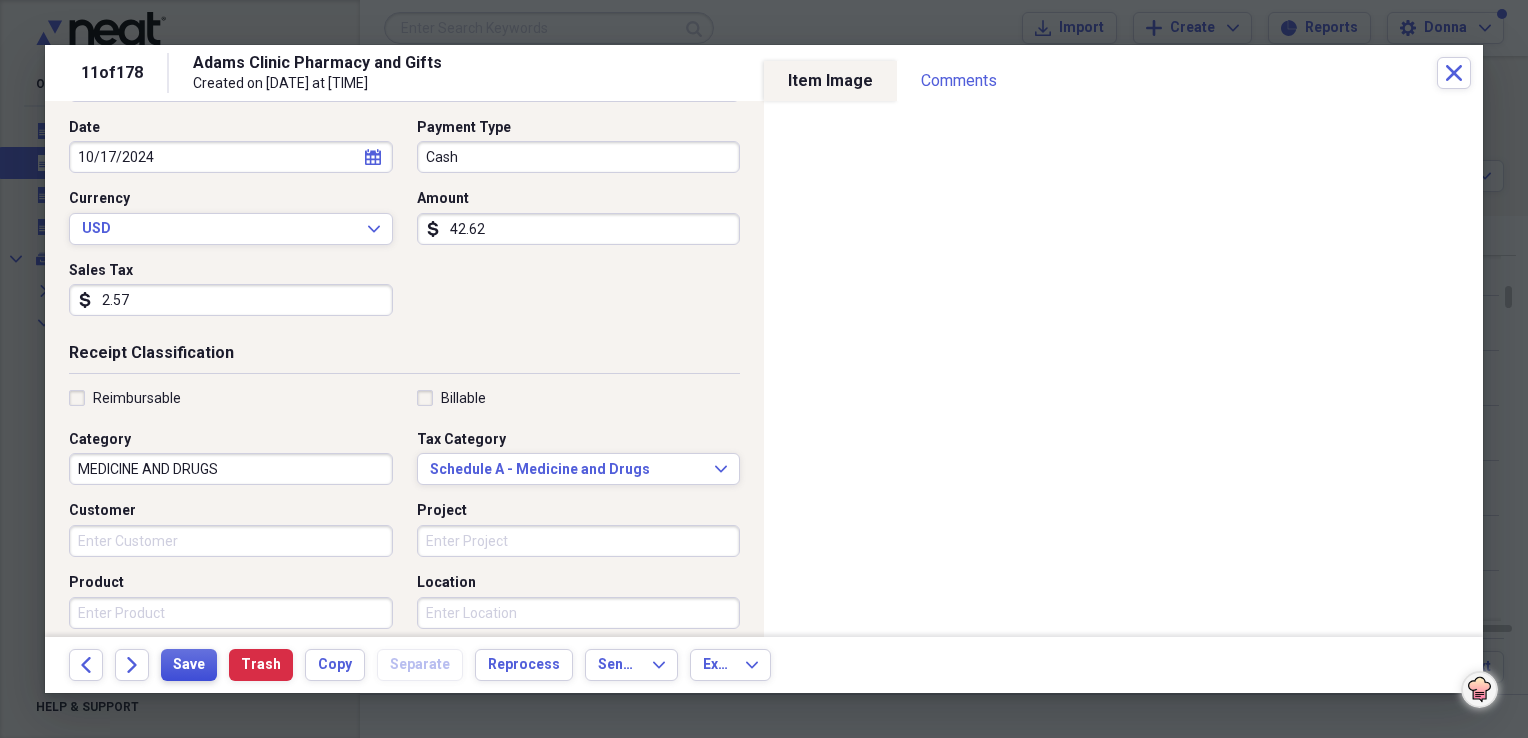 click on "Save" at bounding box center [189, 665] 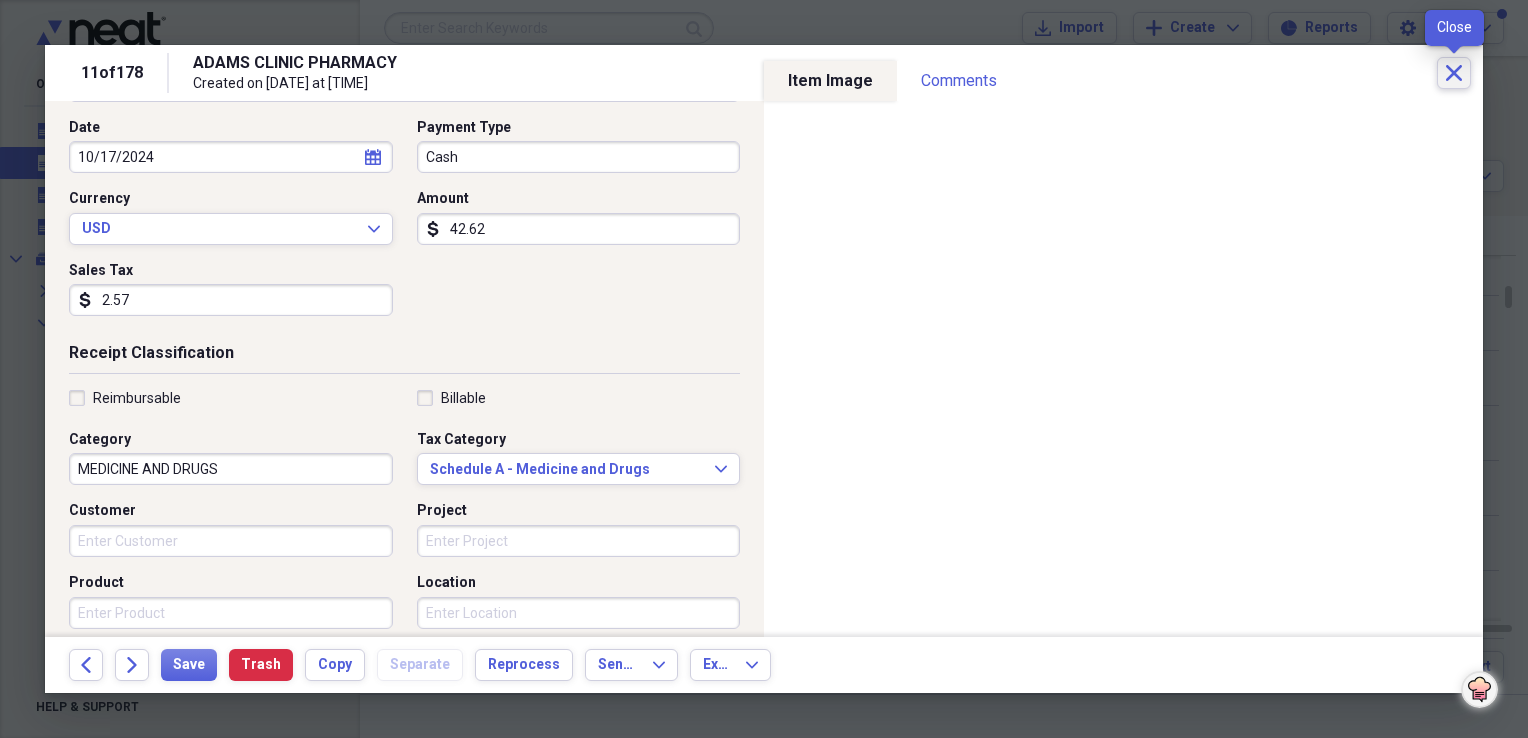 click on "Close" 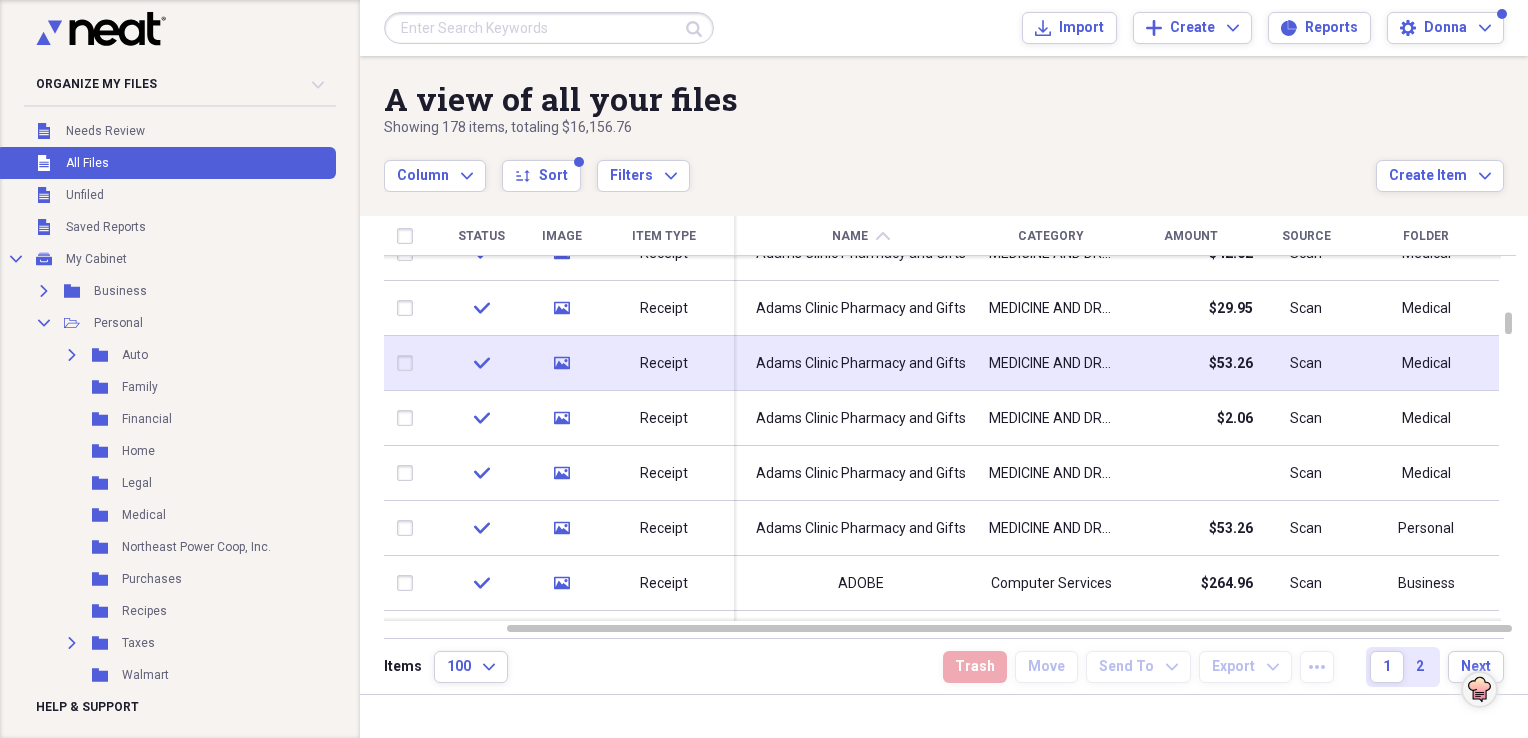 click on "Adams Clinic Pharmacy and Gifts" at bounding box center [861, 364] 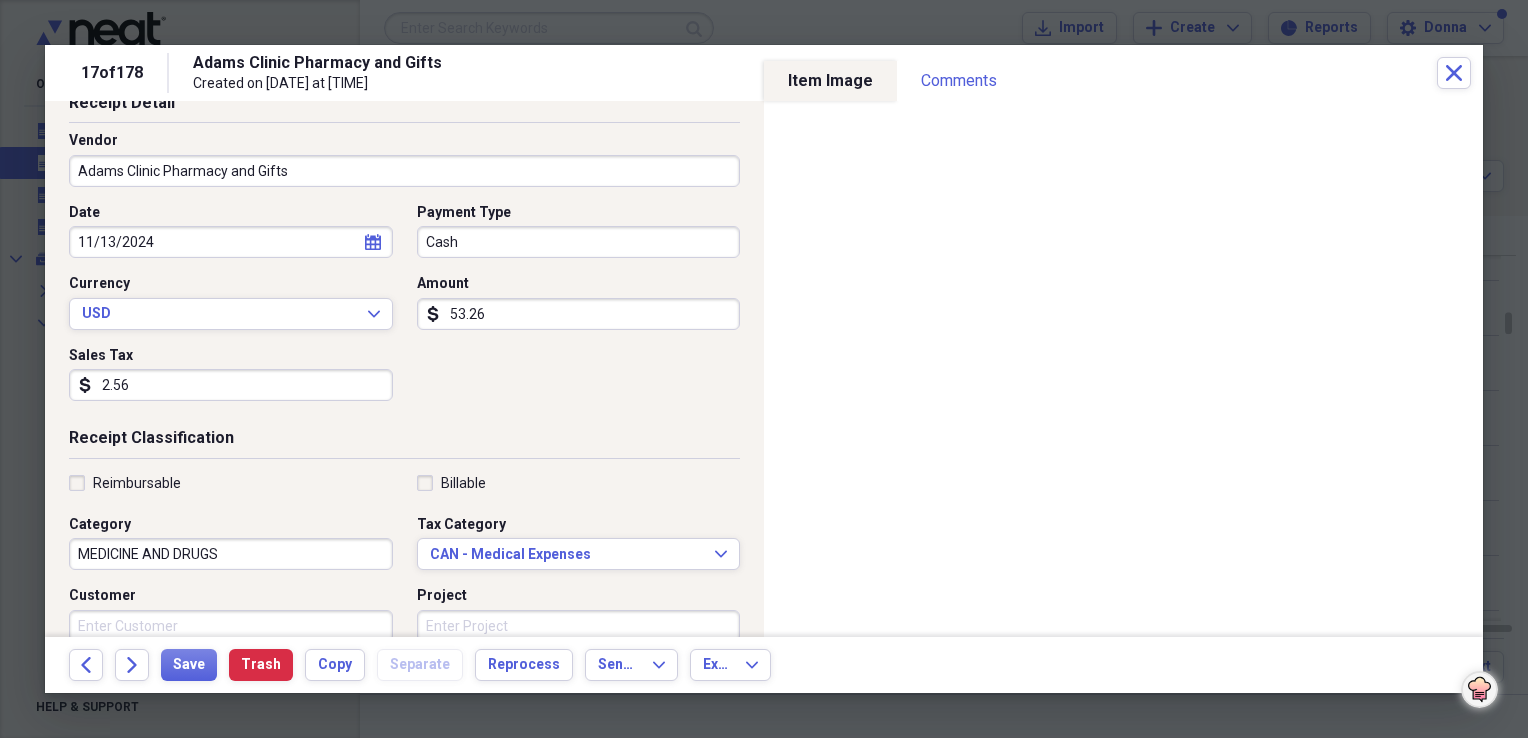 scroll, scrollTop: 200, scrollLeft: 0, axis: vertical 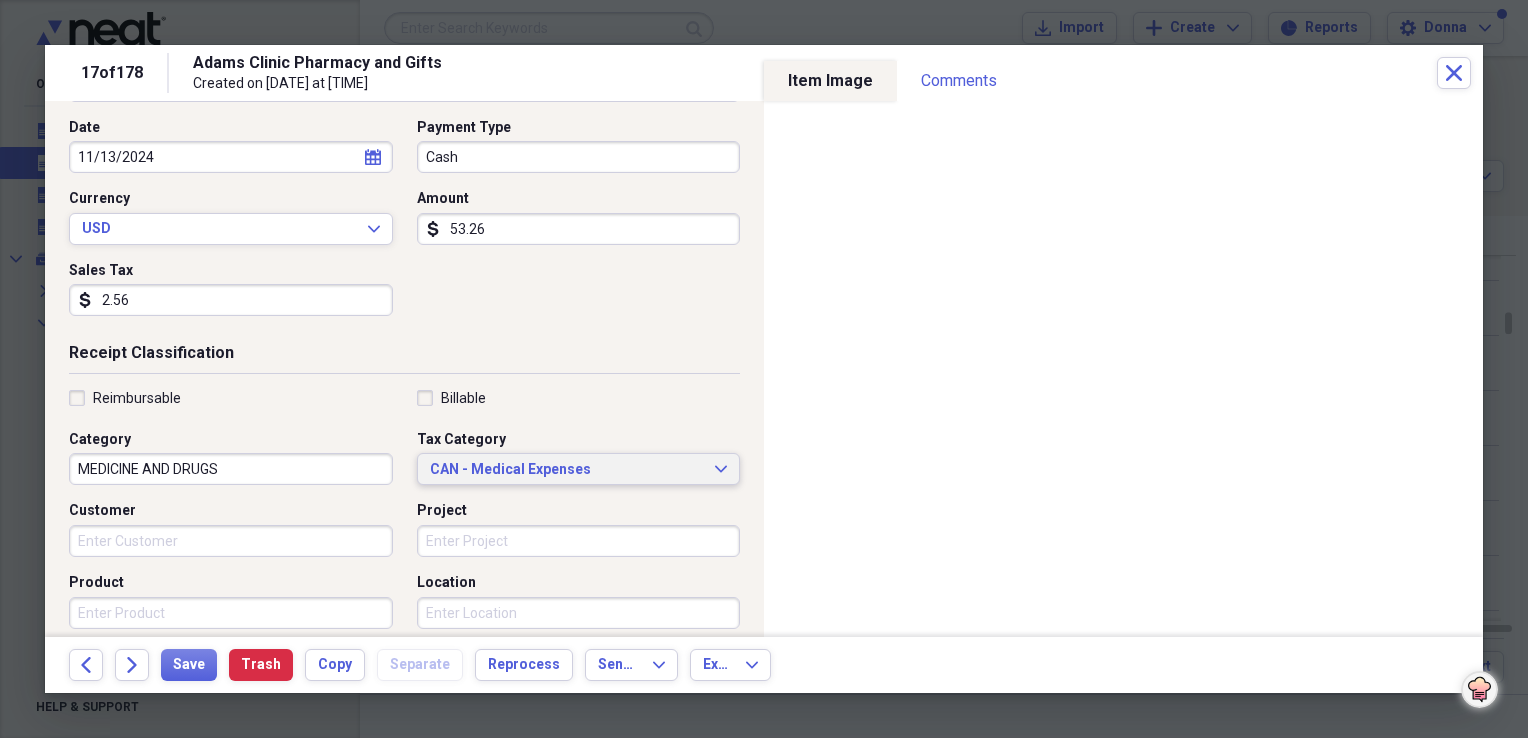click on "CAN - Medical Expenses" at bounding box center [567, 470] 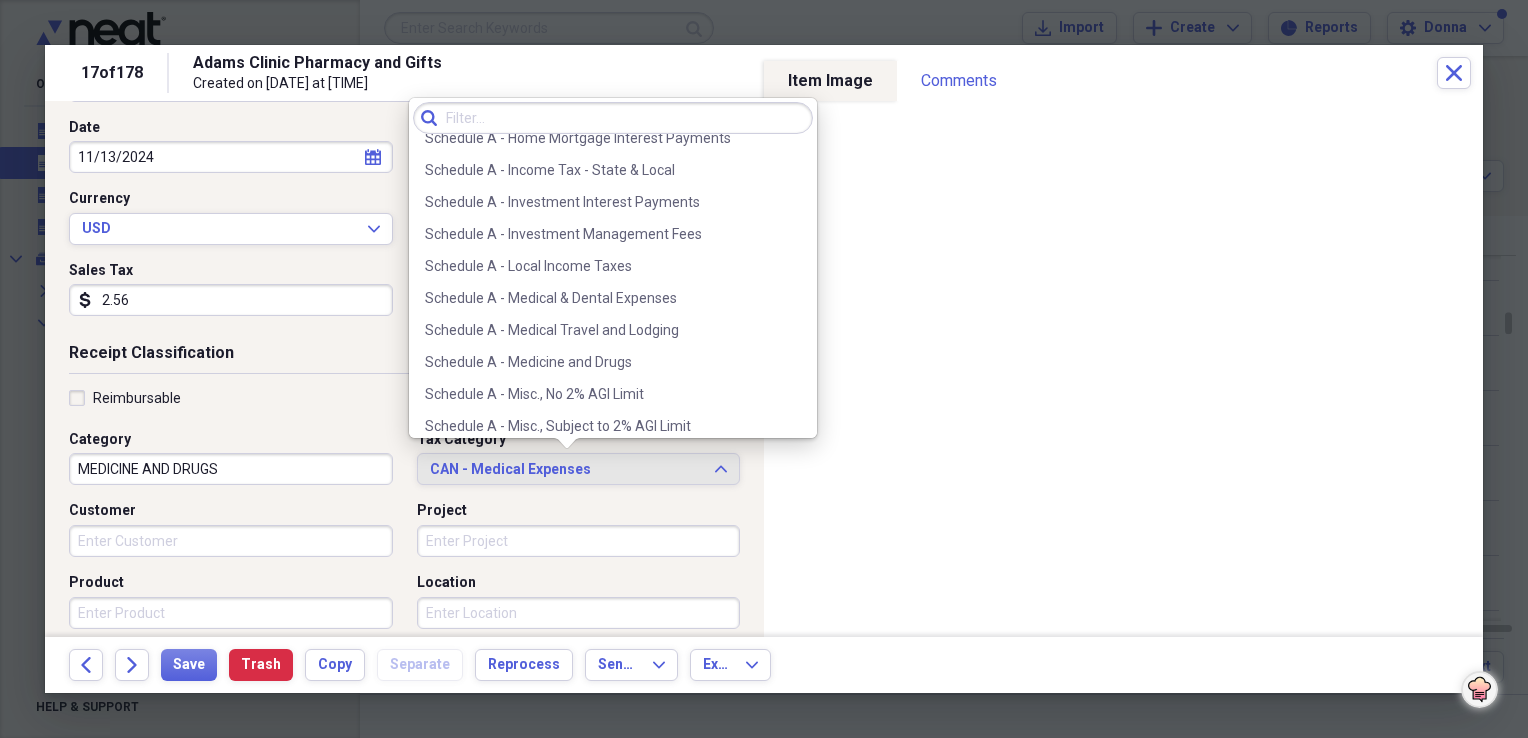 scroll, scrollTop: 2900, scrollLeft: 0, axis: vertical 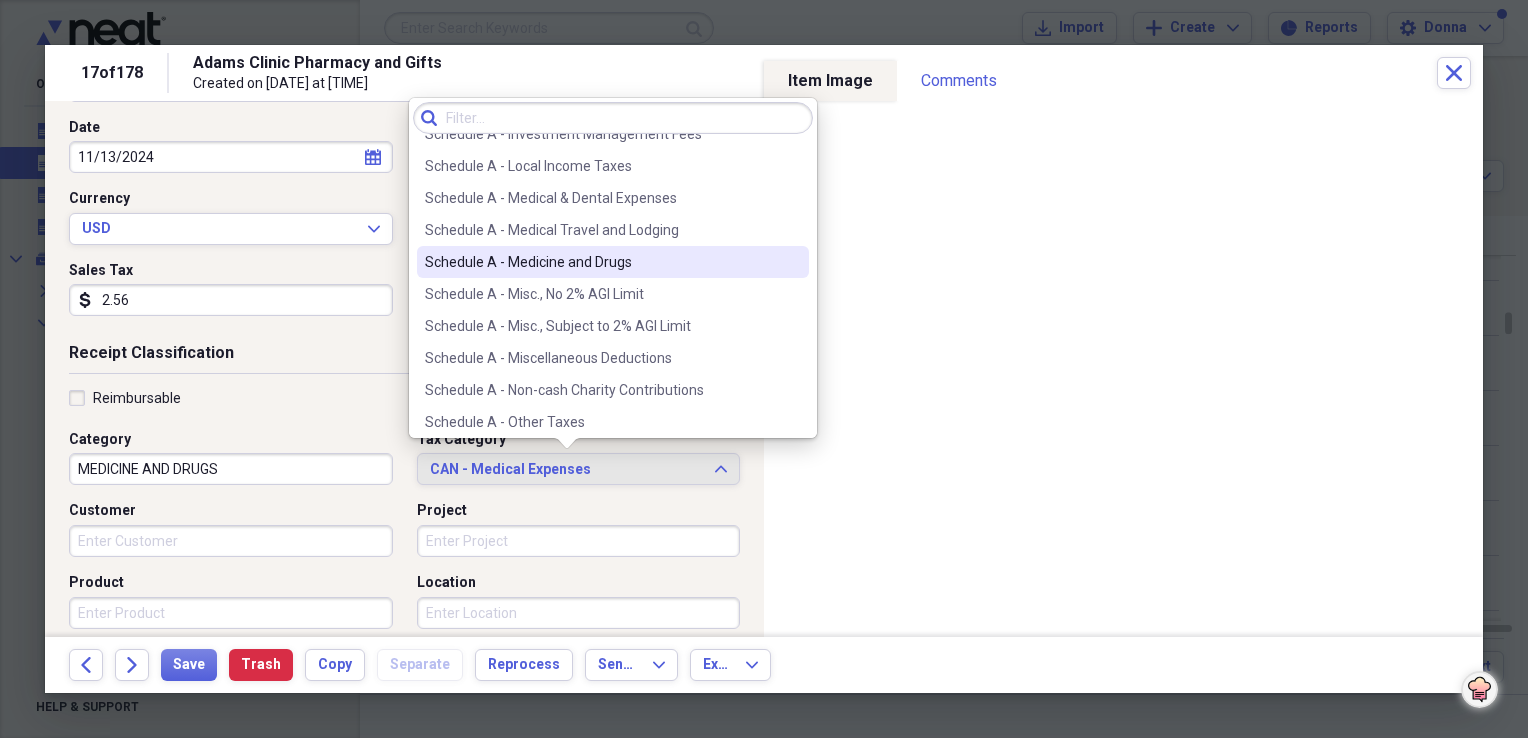 click on "Schedule A - Medicine and Drugs" at bounding box center [601, 262] 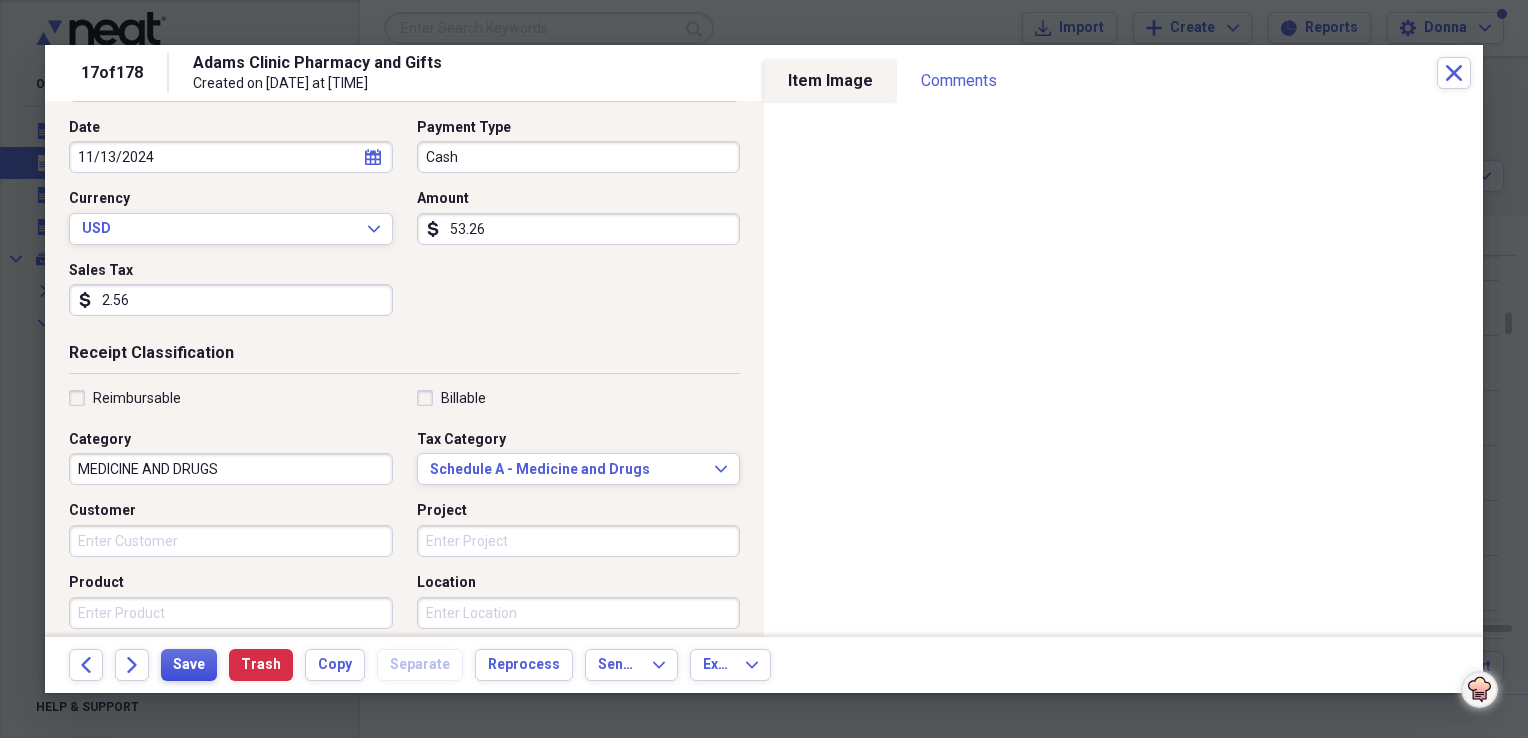 click on "Save" at bounding box center (189, 665) 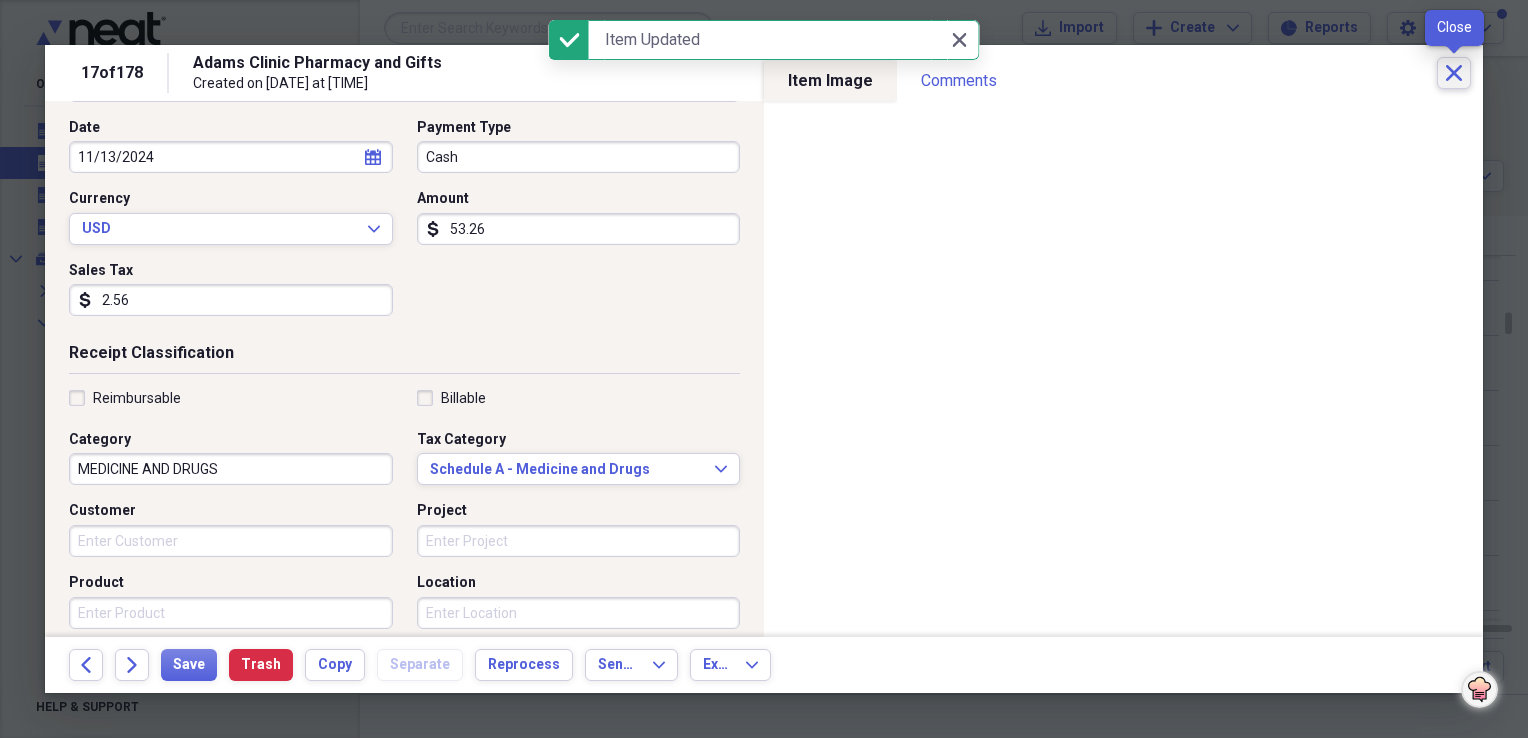 click on "Close" 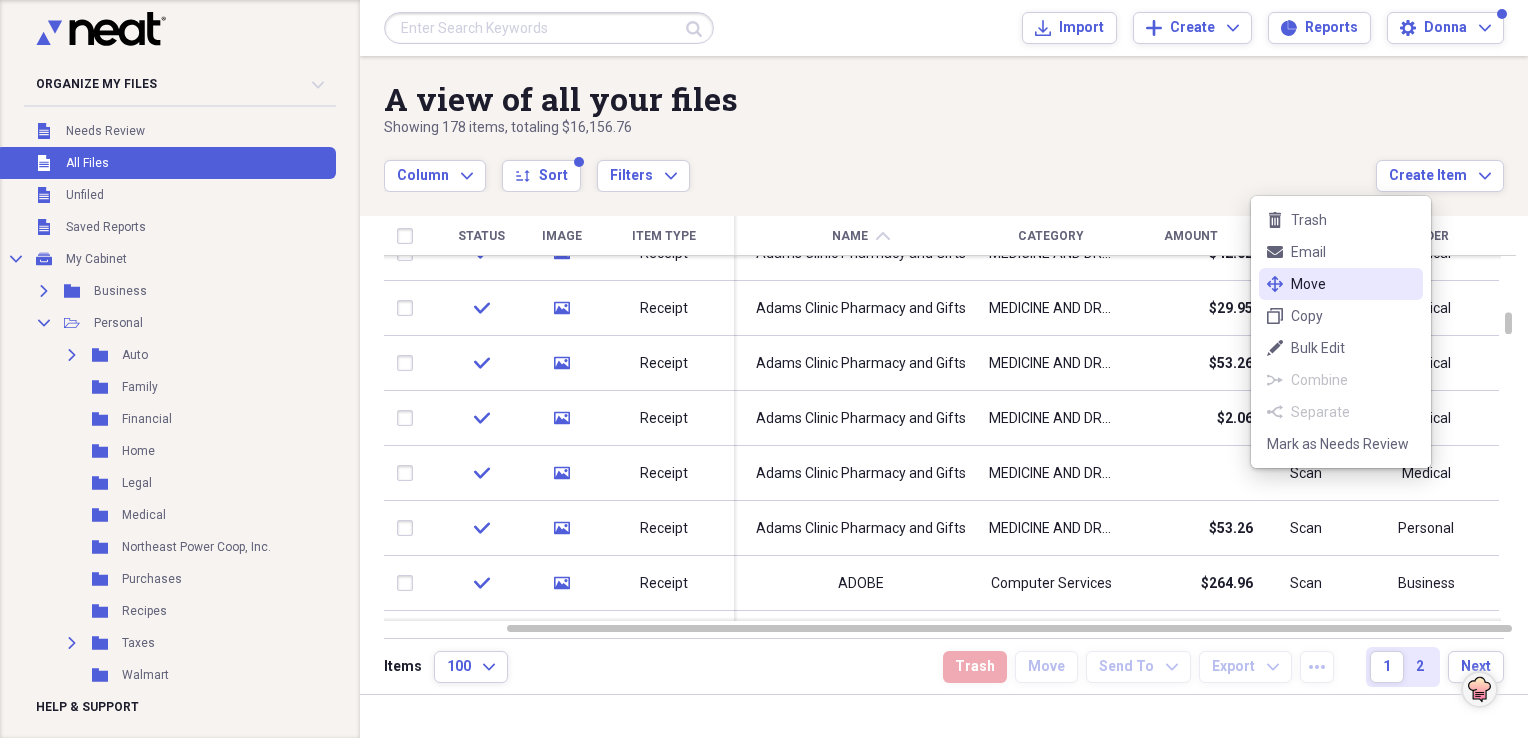 click on "Move" at bounding box center [1353, 284] 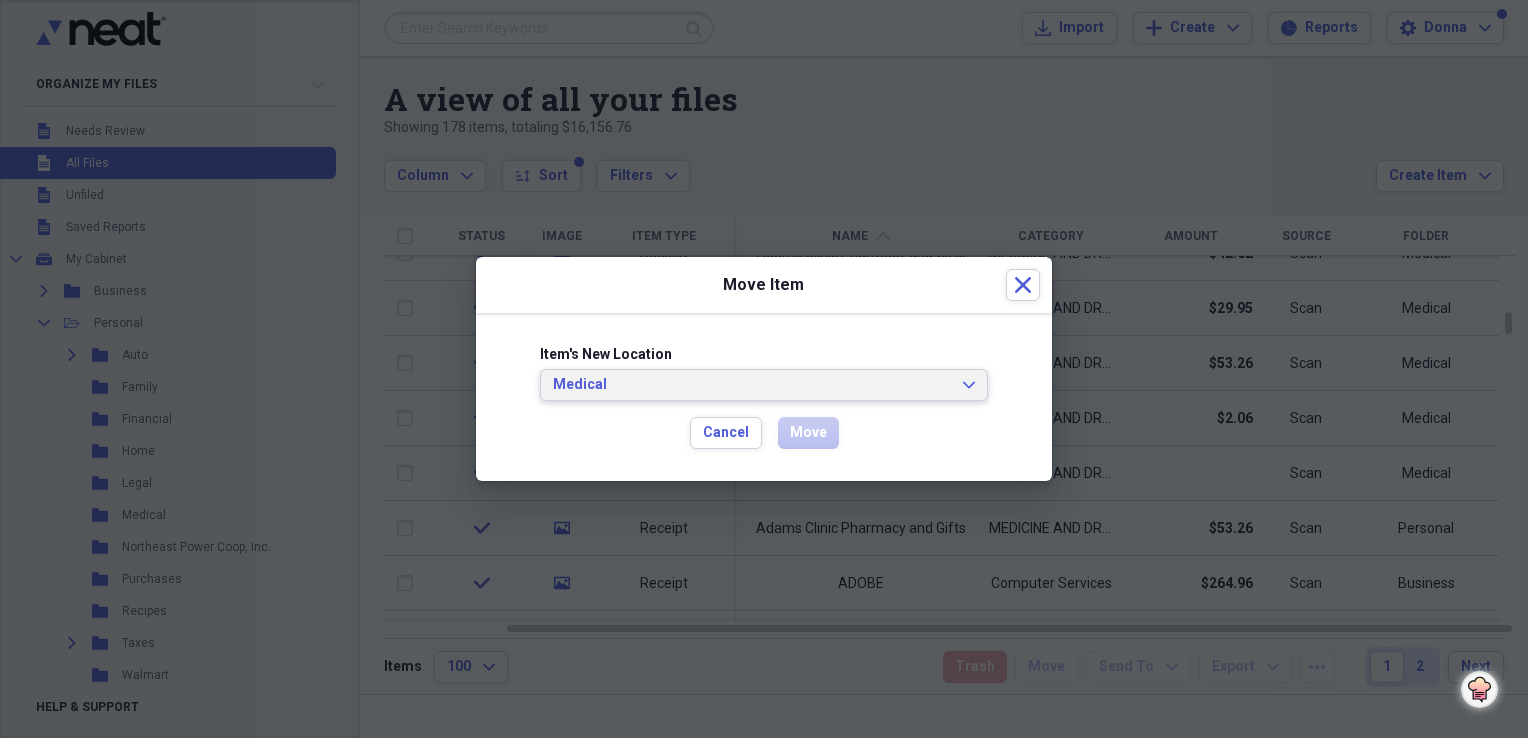 click on "Expand" 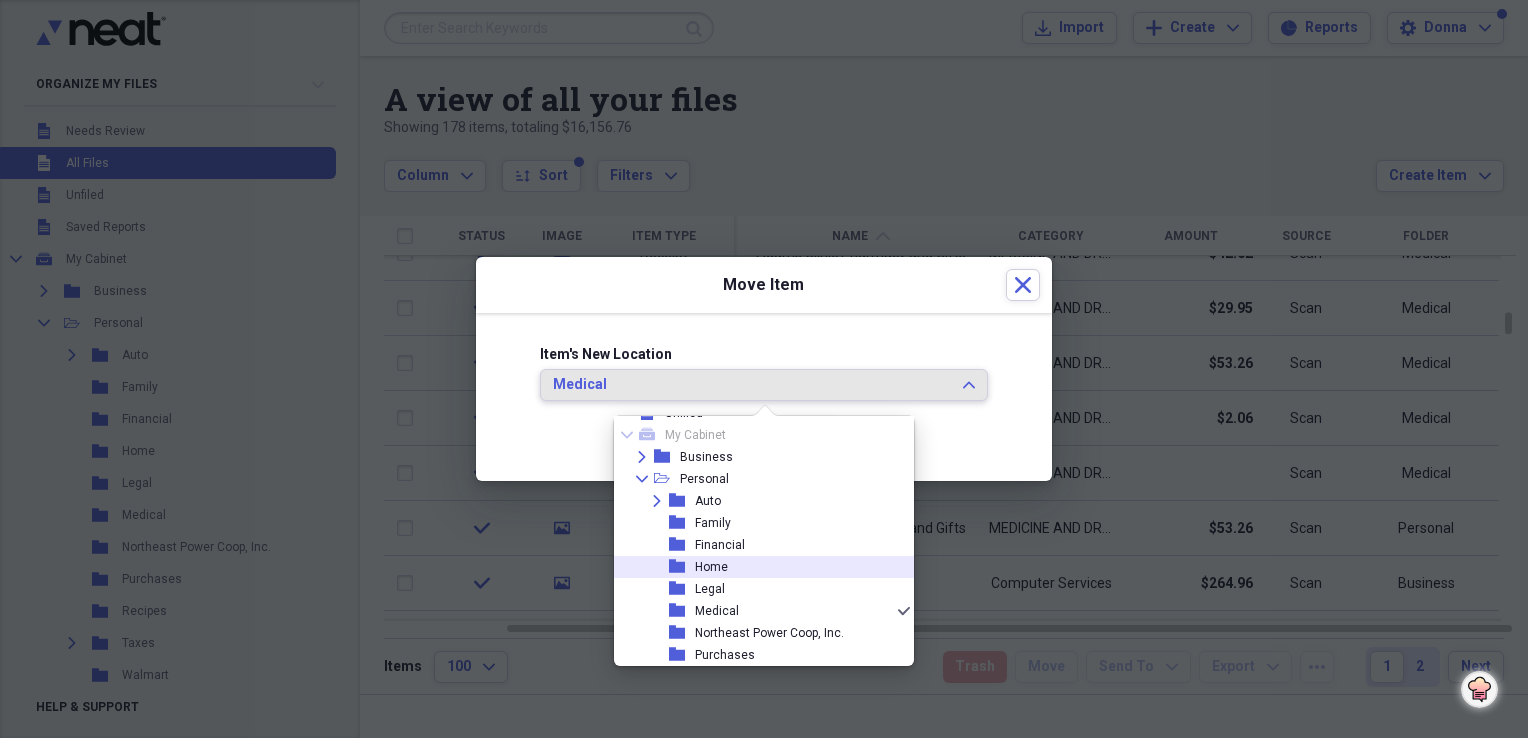 scroll, scrollTop: 0, scrollLeft: 0, axis: both 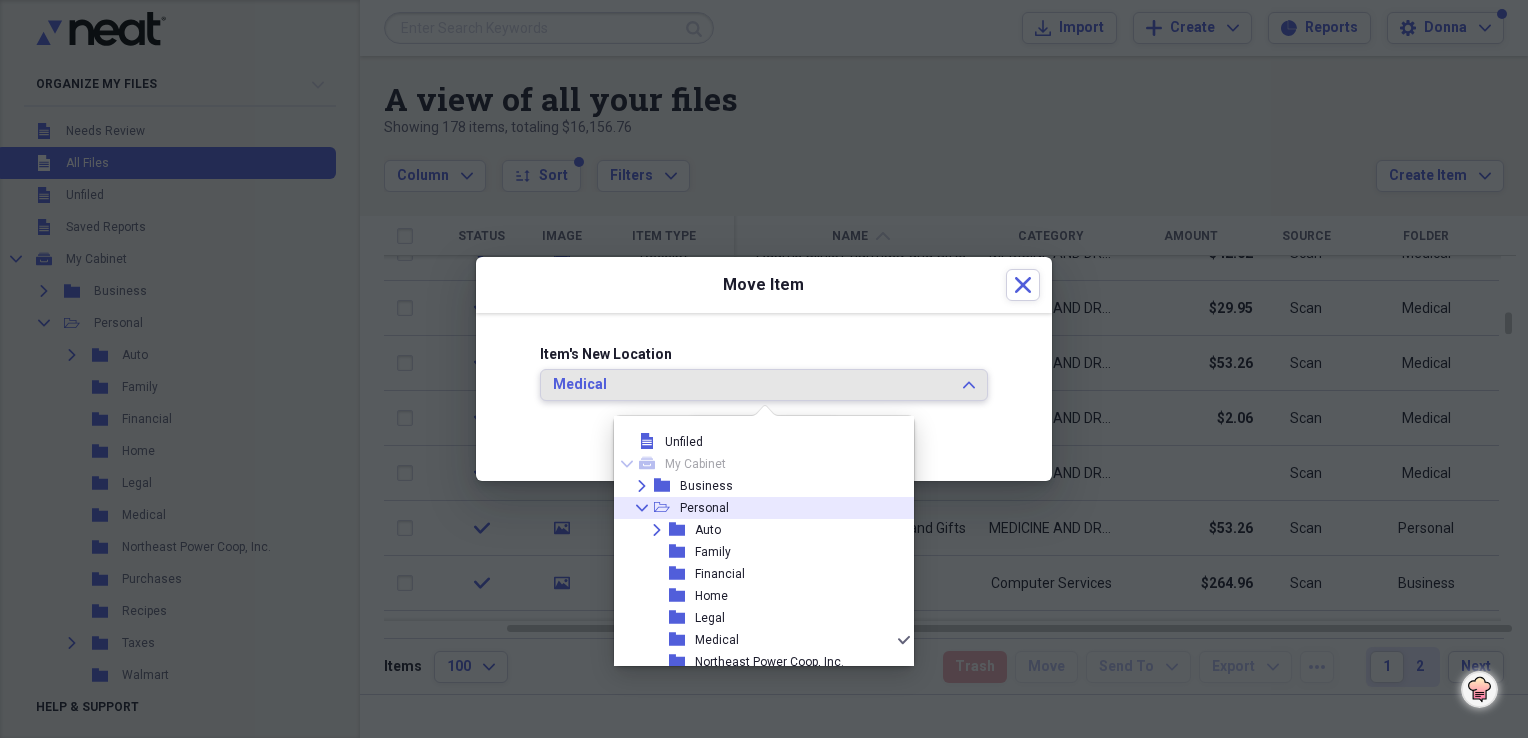 click on "Collapse open-folder Personal" at bounding box center (756, 508) 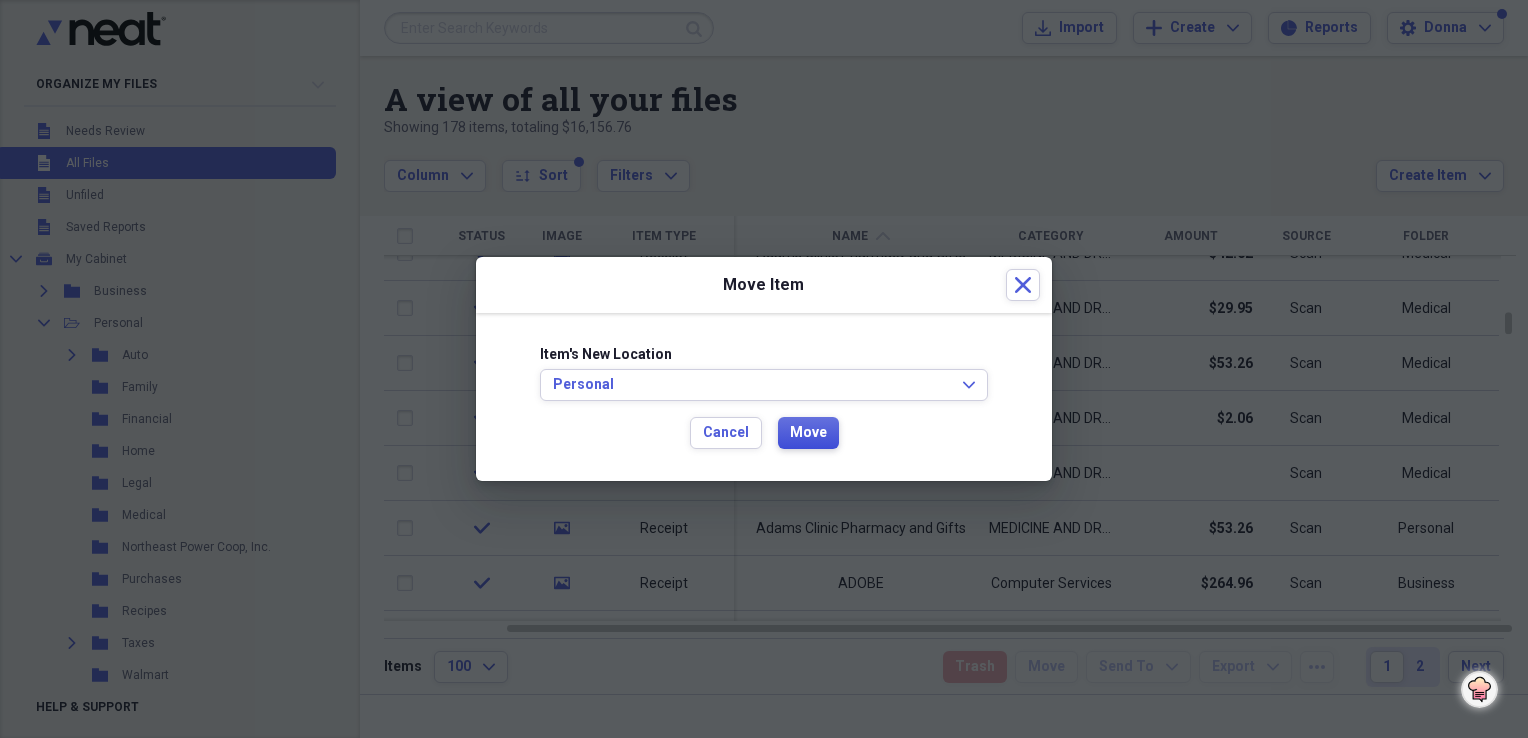 click on "Move" at bounding box center [808, 433] 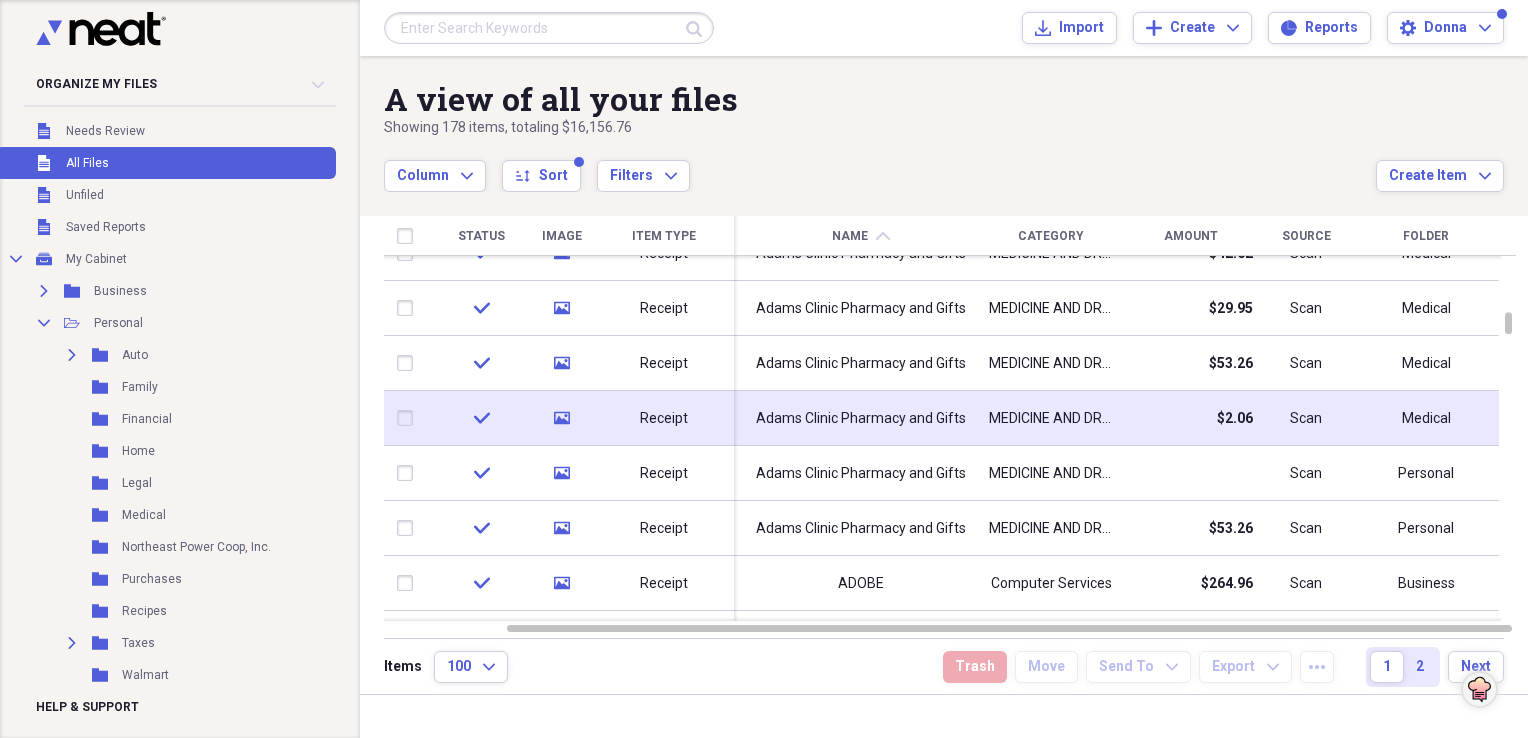 click on "Medical" at bounding box center [1426, 419] 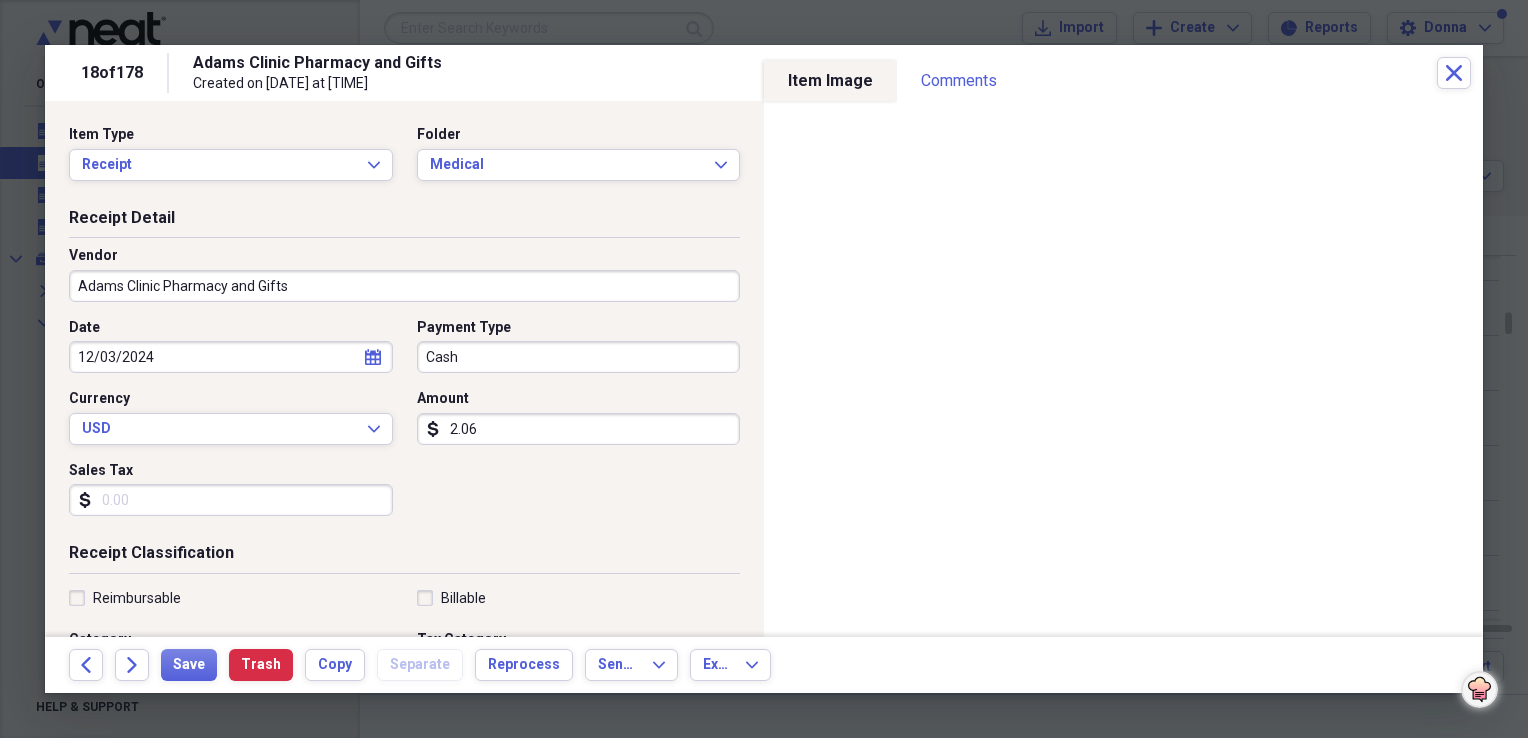 click on "Adams Clinic Pharmacy and Gifts" at bounding box center (404, 286) 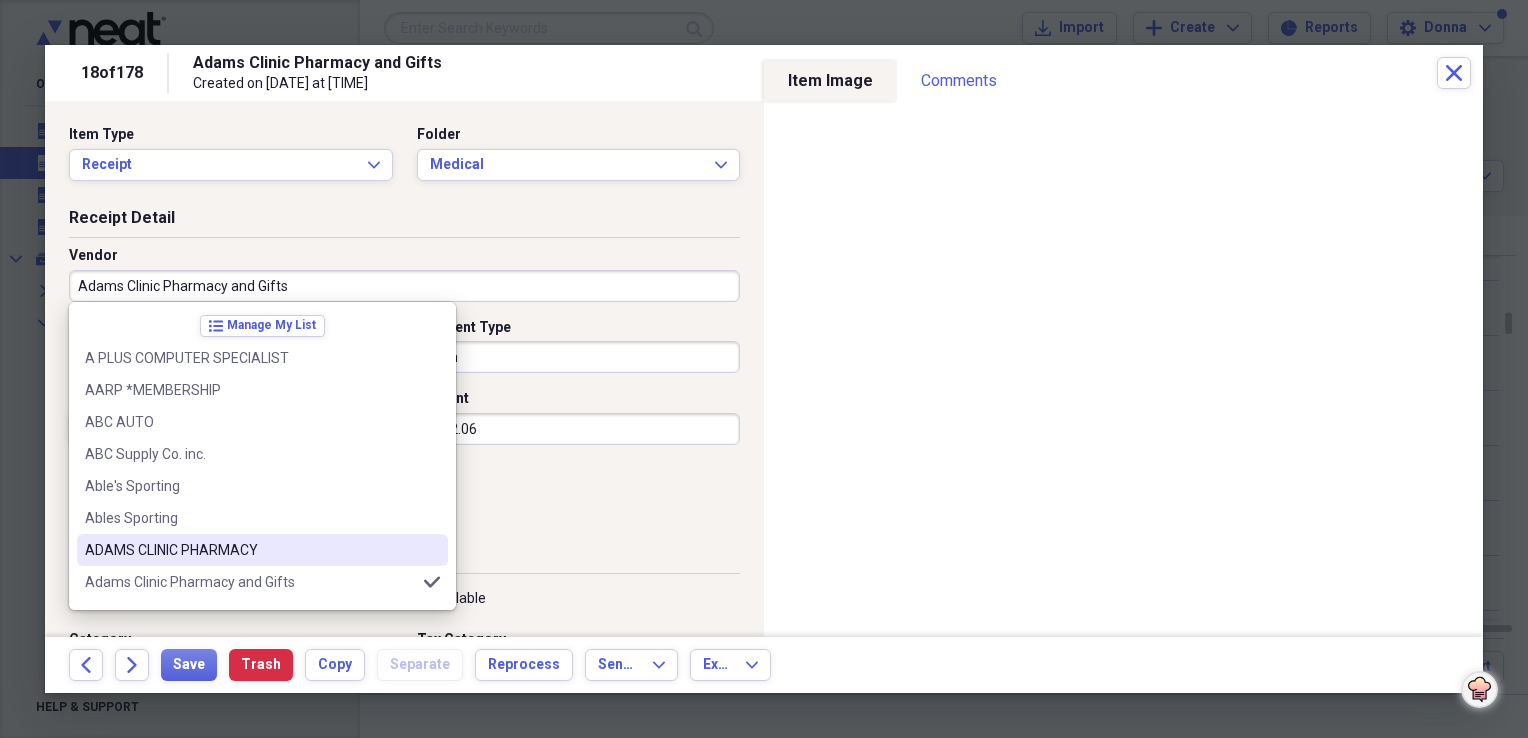 click on "ADAMS CLINIC PHARMACY" at bounding box center [250, 550] 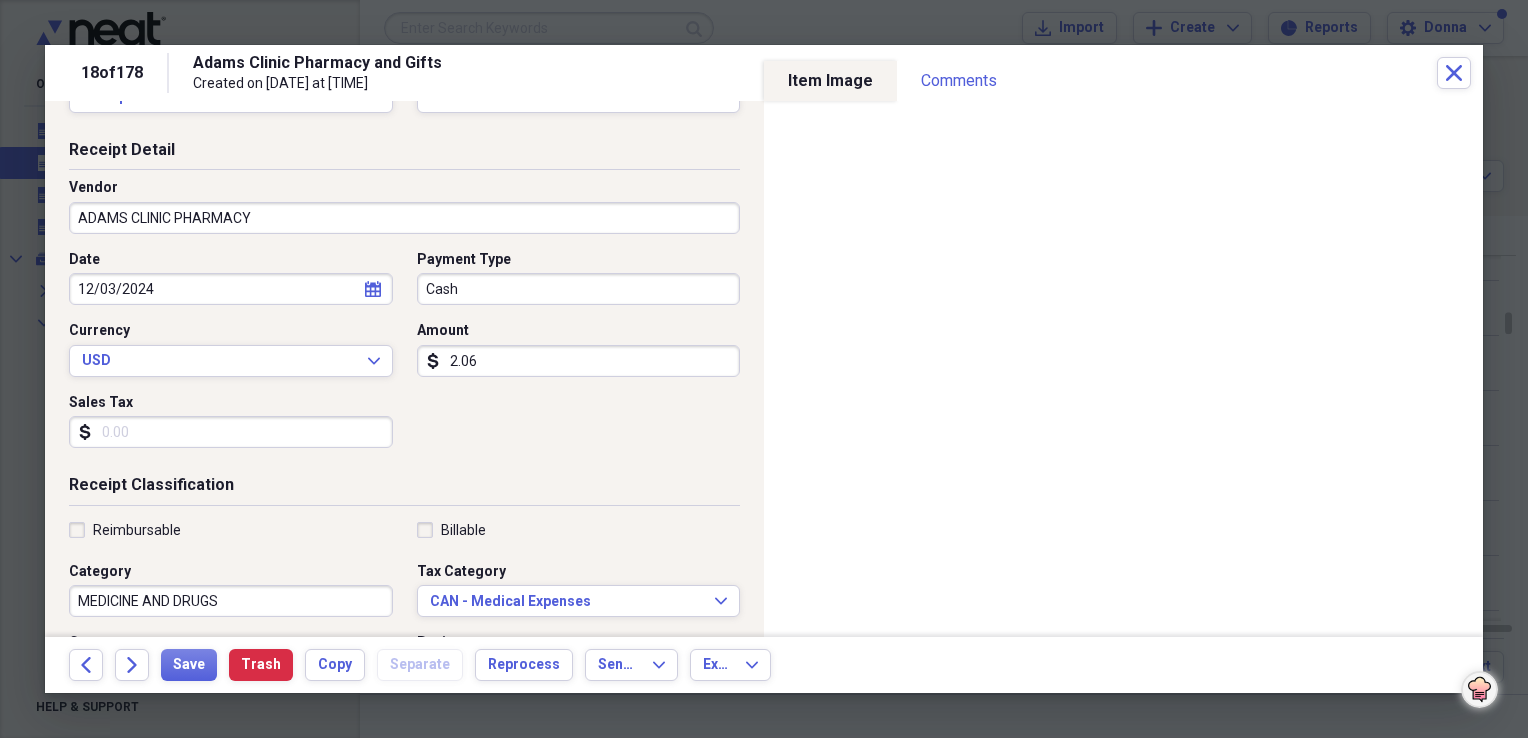 scroll, scrollTop: 100, scrollLeft: 0, axis: vertical 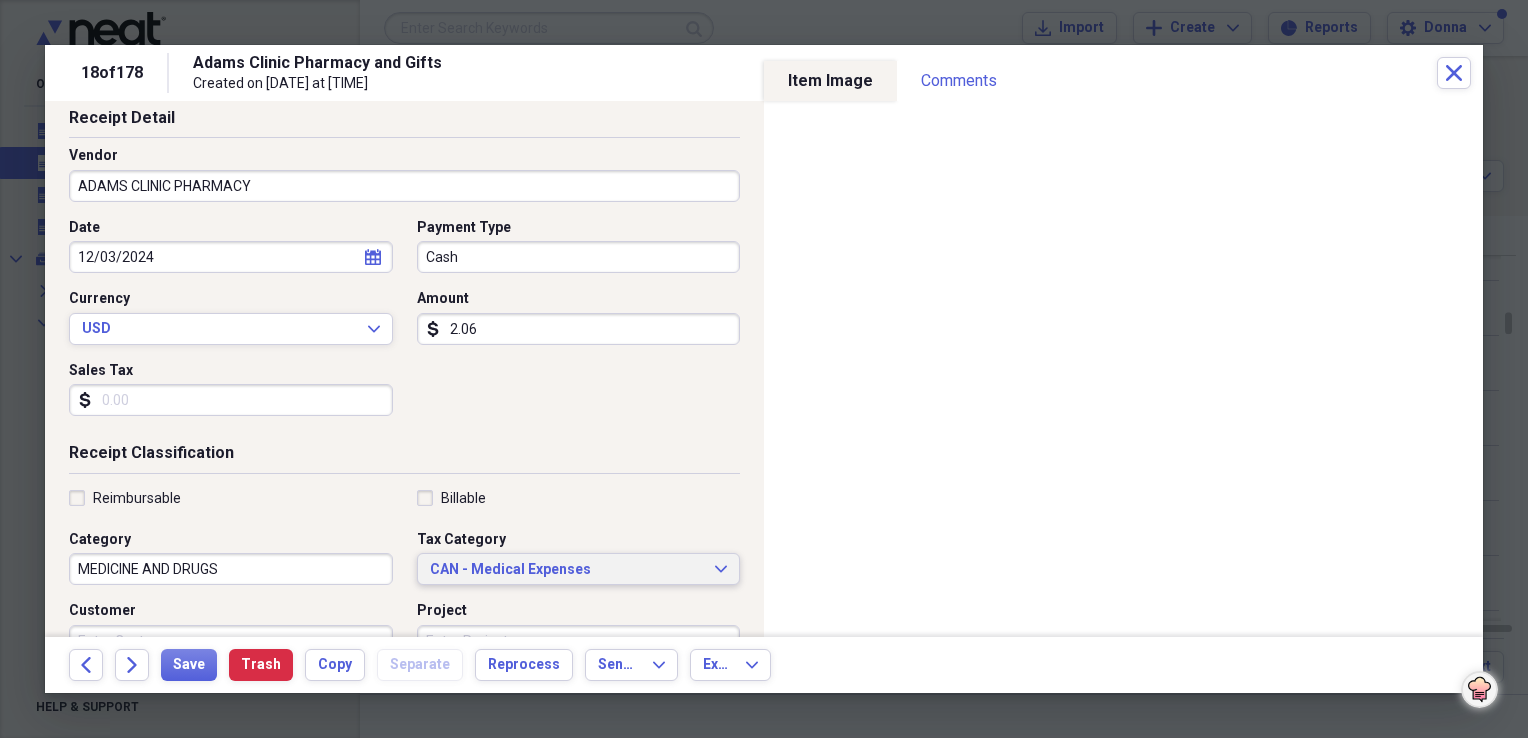 click on "CAN - Medical Expenses" at bounding box center [567, 570] 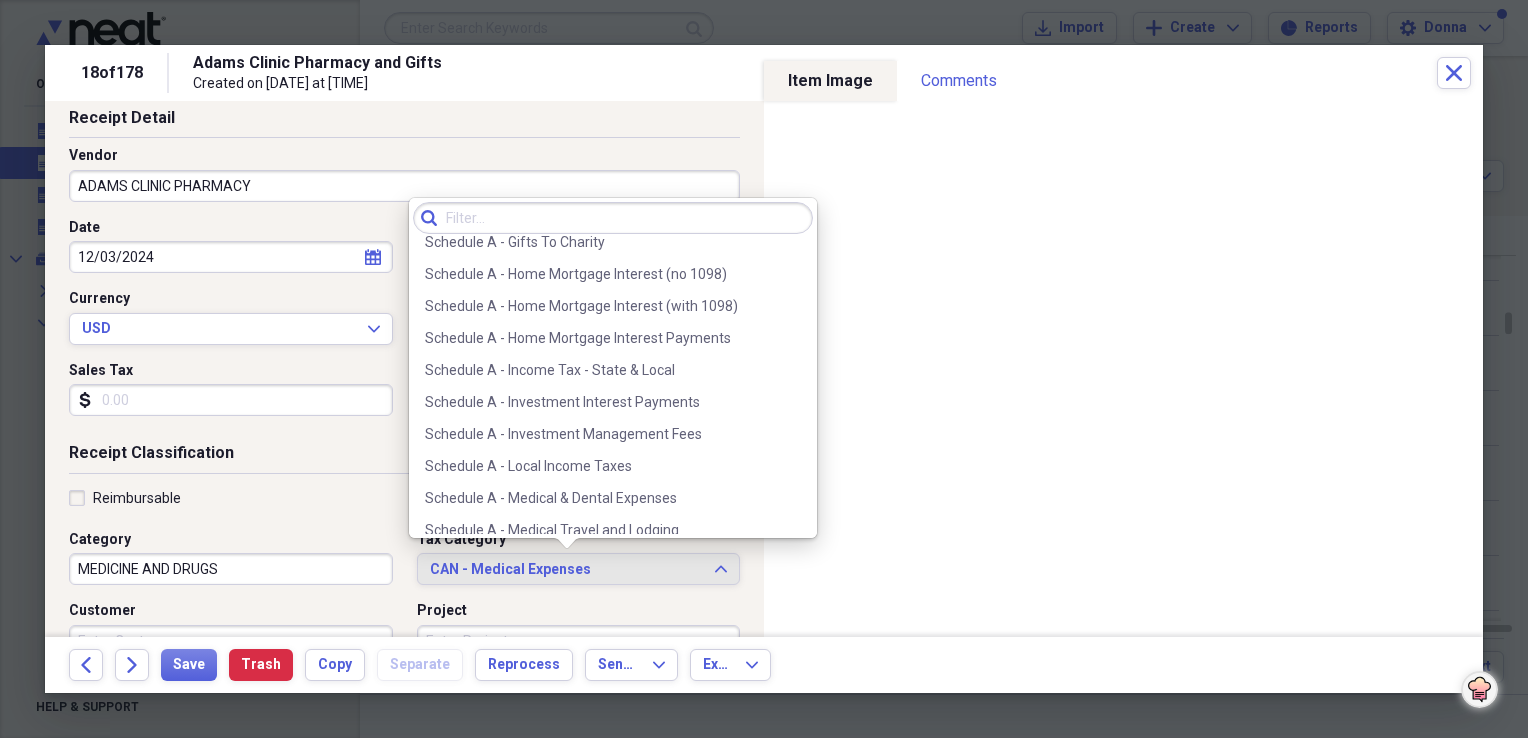 scroll, scrollTop: 2800, scrollLeft: 0, axis: vertical 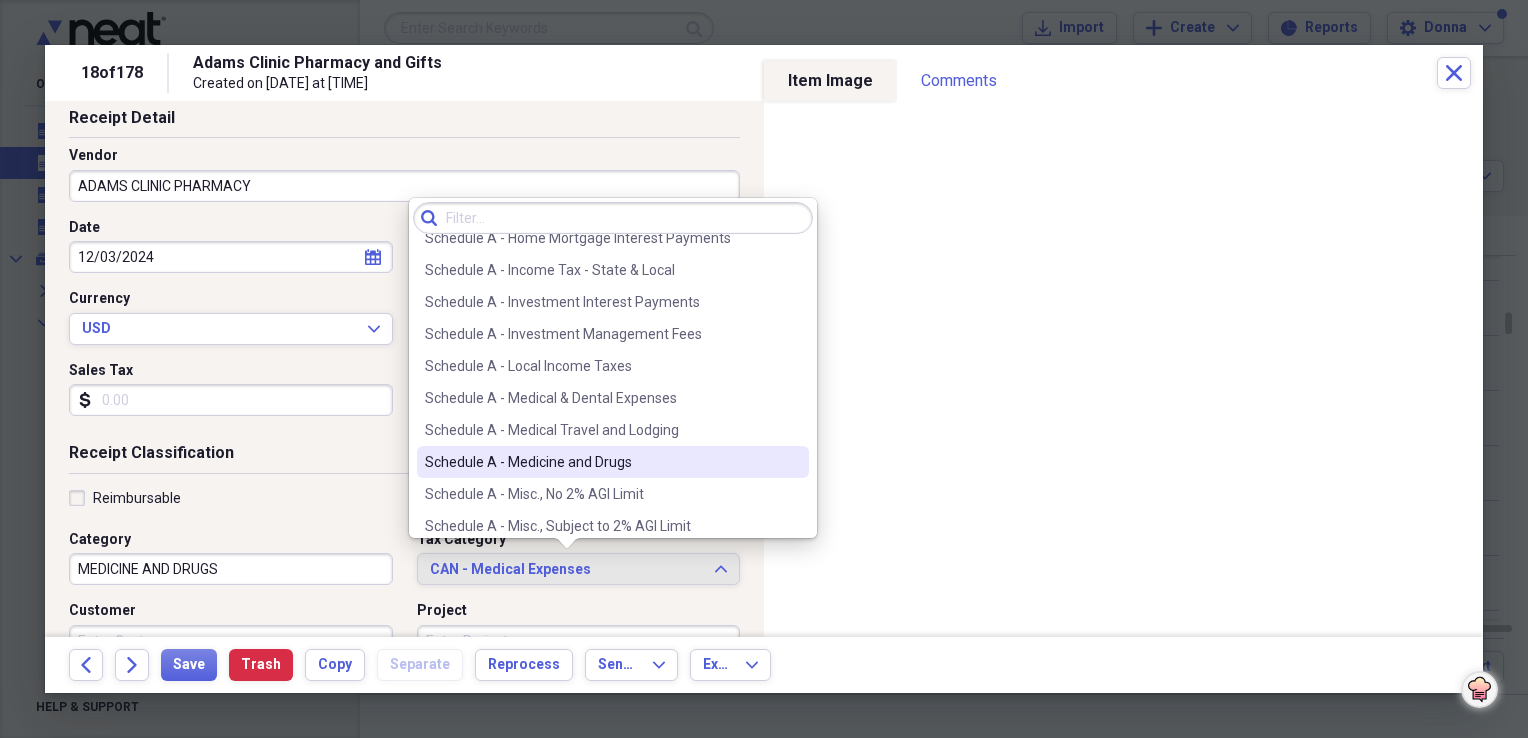 click on "Schedule A - Medicine and Drugs" at bounding box center [601, 462] 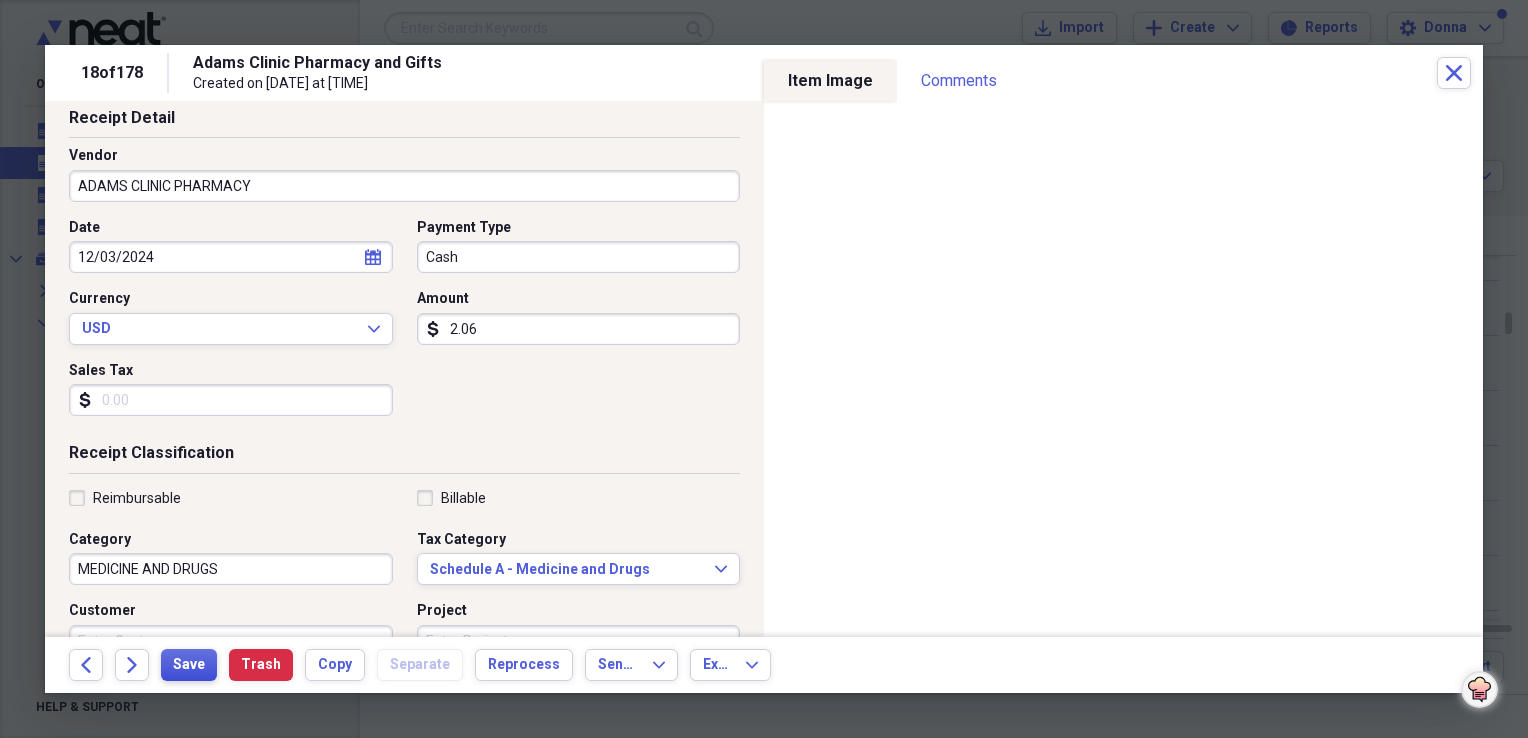 click on "Save" at bounding box center (189, 665) 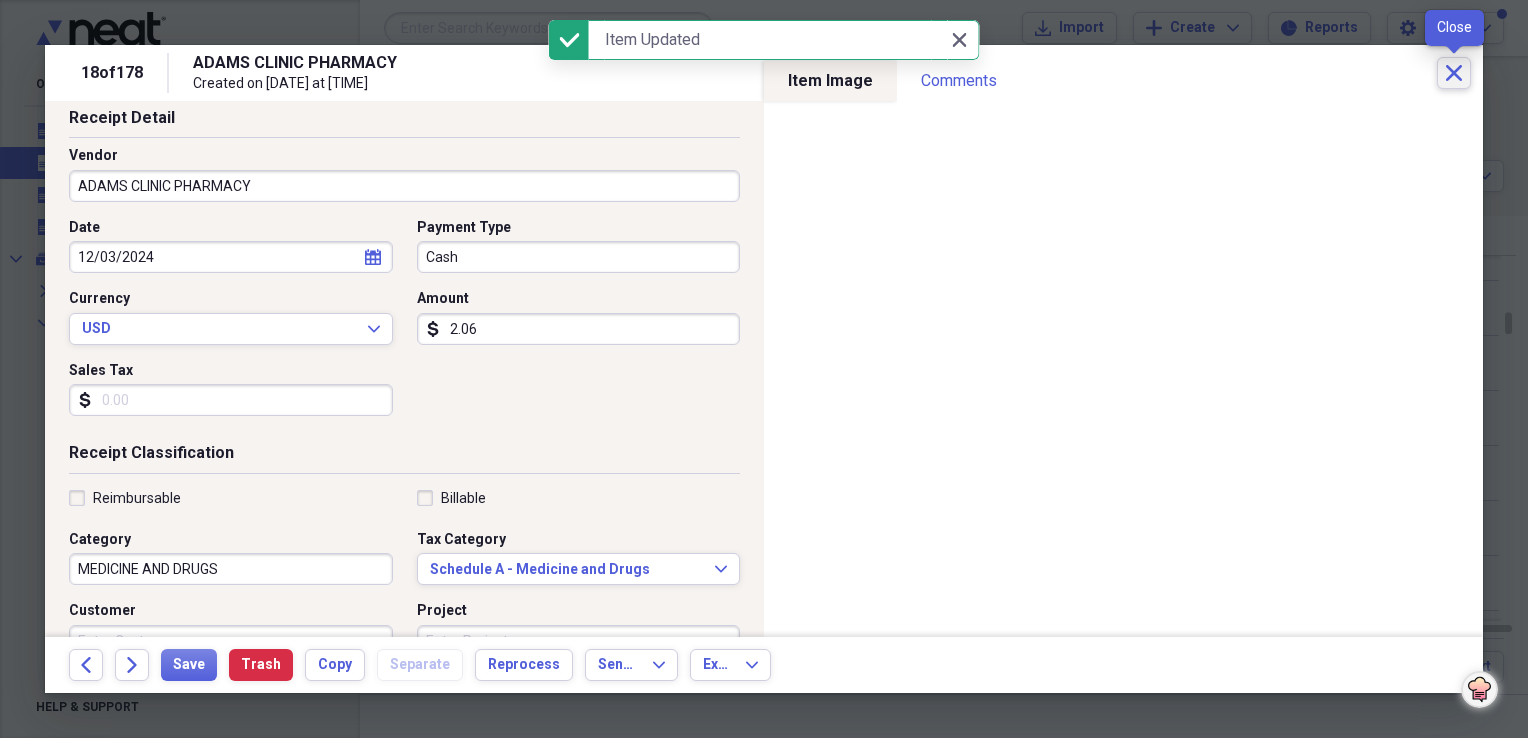 click 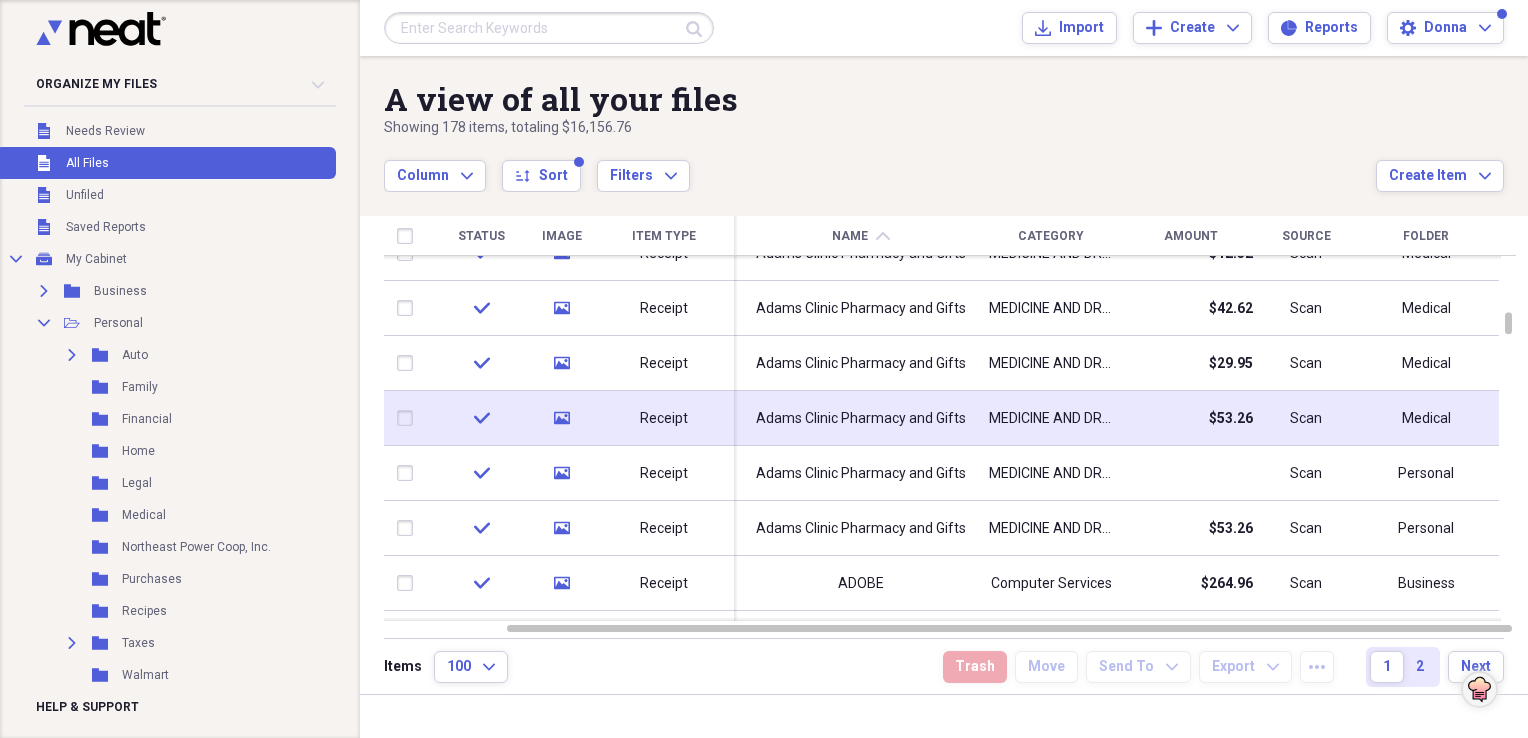 click on "Medical" at bounding box center [1426, 419] 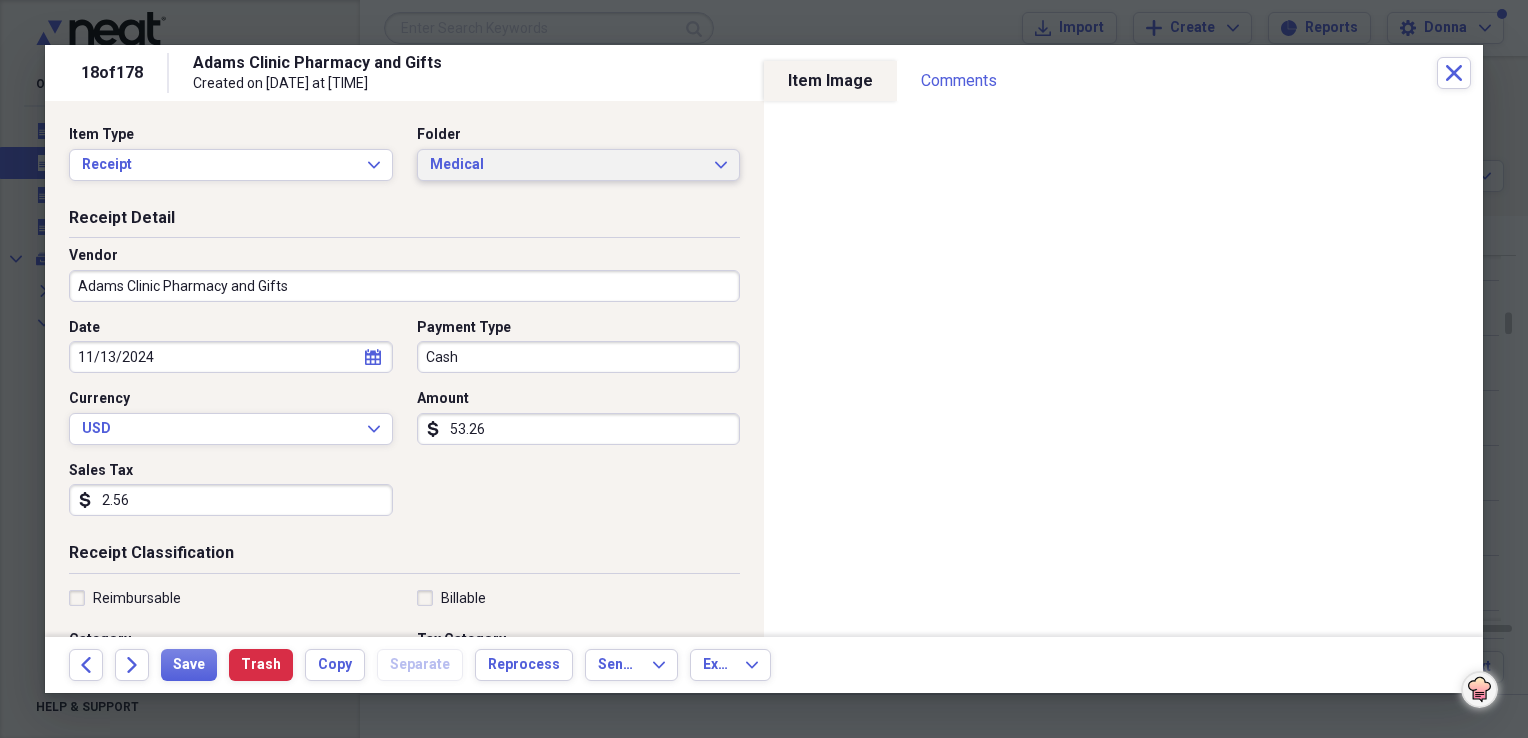 click on "Medical" at bounding box center (567, 165) 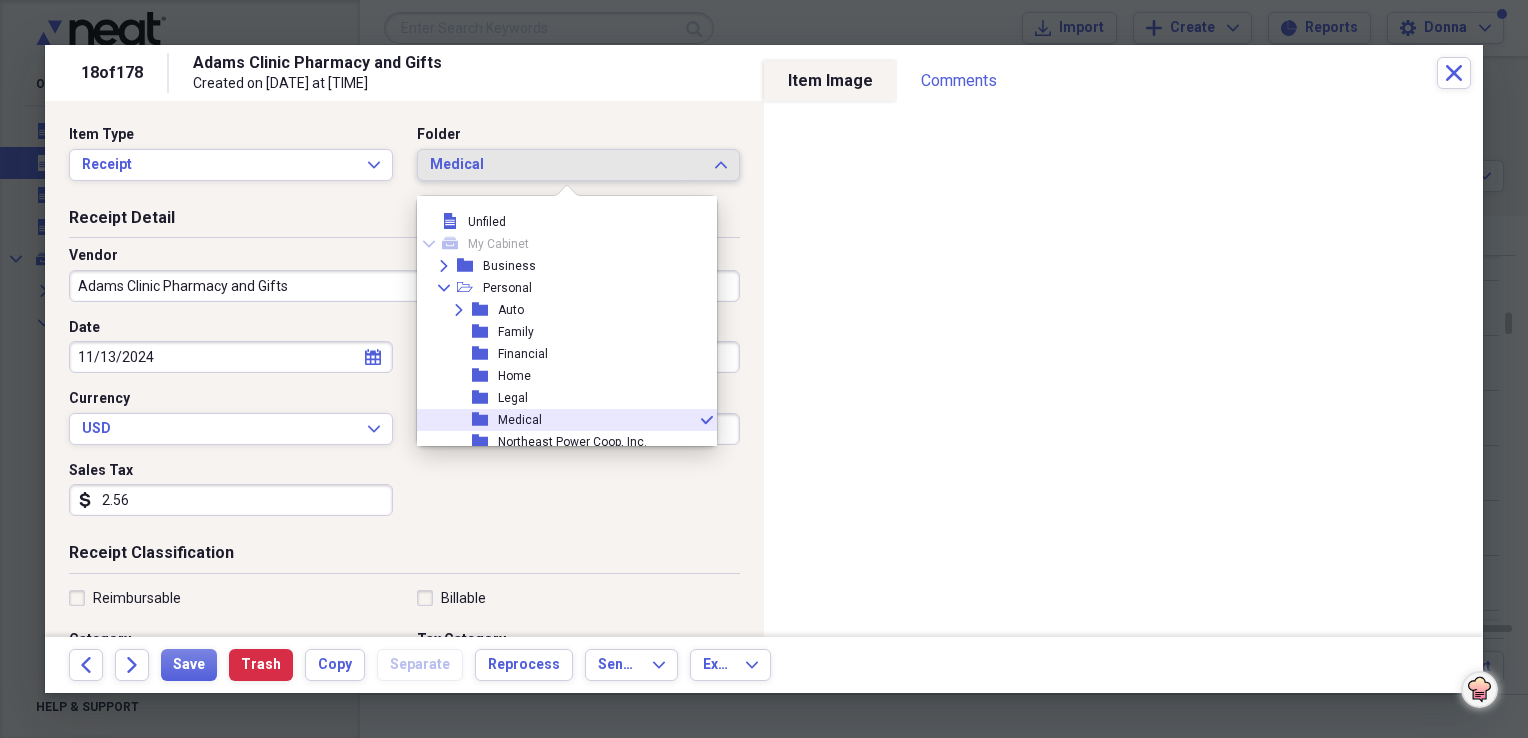 scroll, scrollTop: 99, scrollLeft: 0, axis: vertical 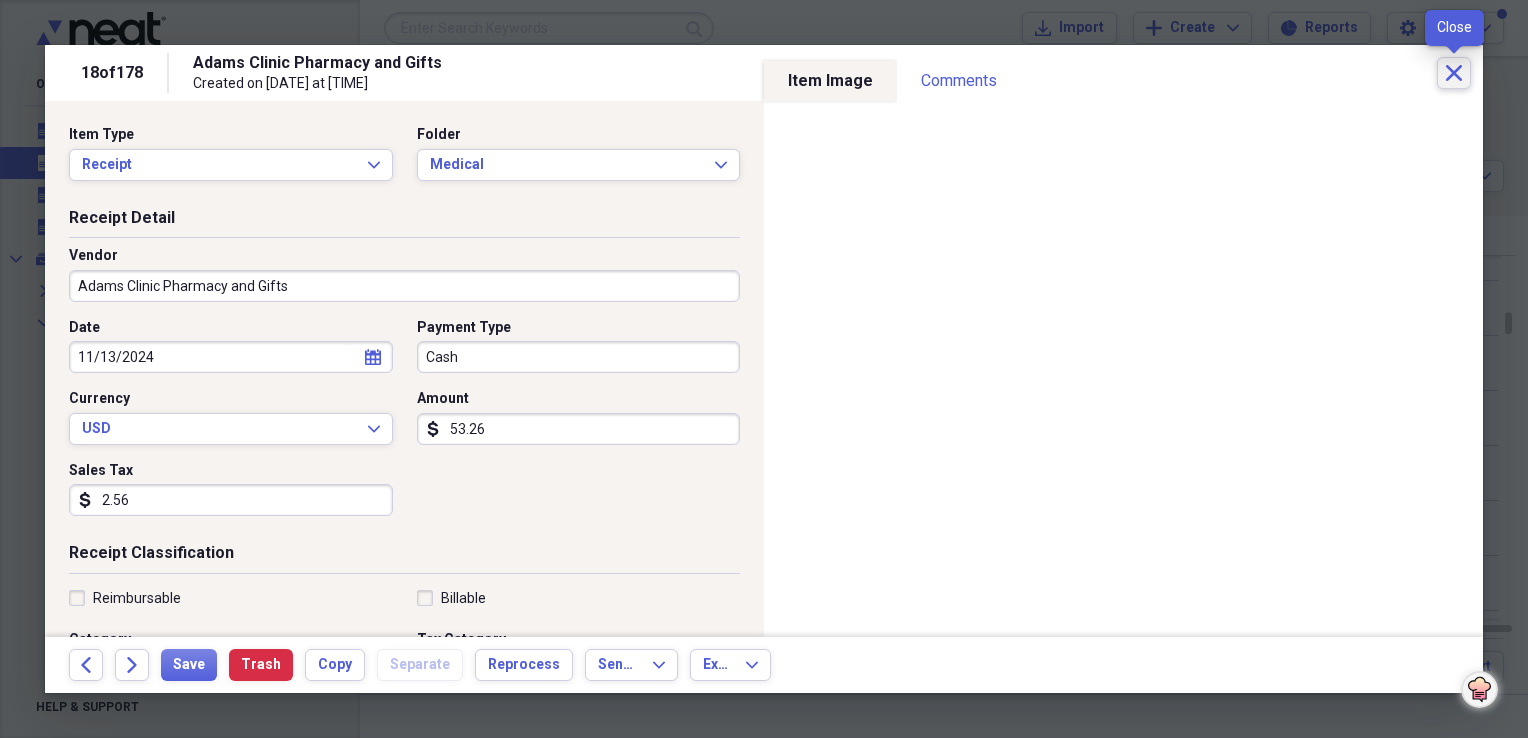 click on "Close" at bounding box center (1454, 73) 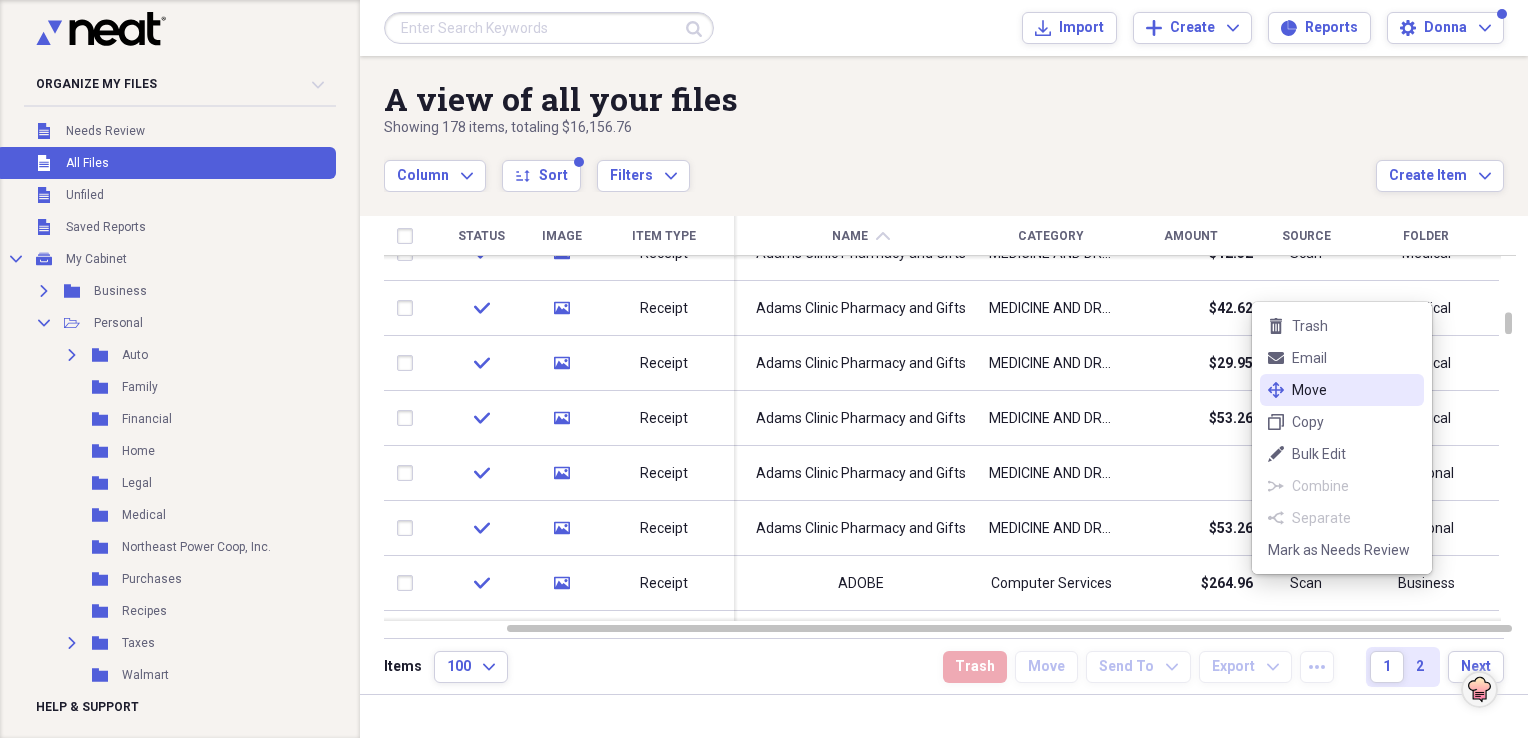 click on "Move" at bounding box center [1354, 390] 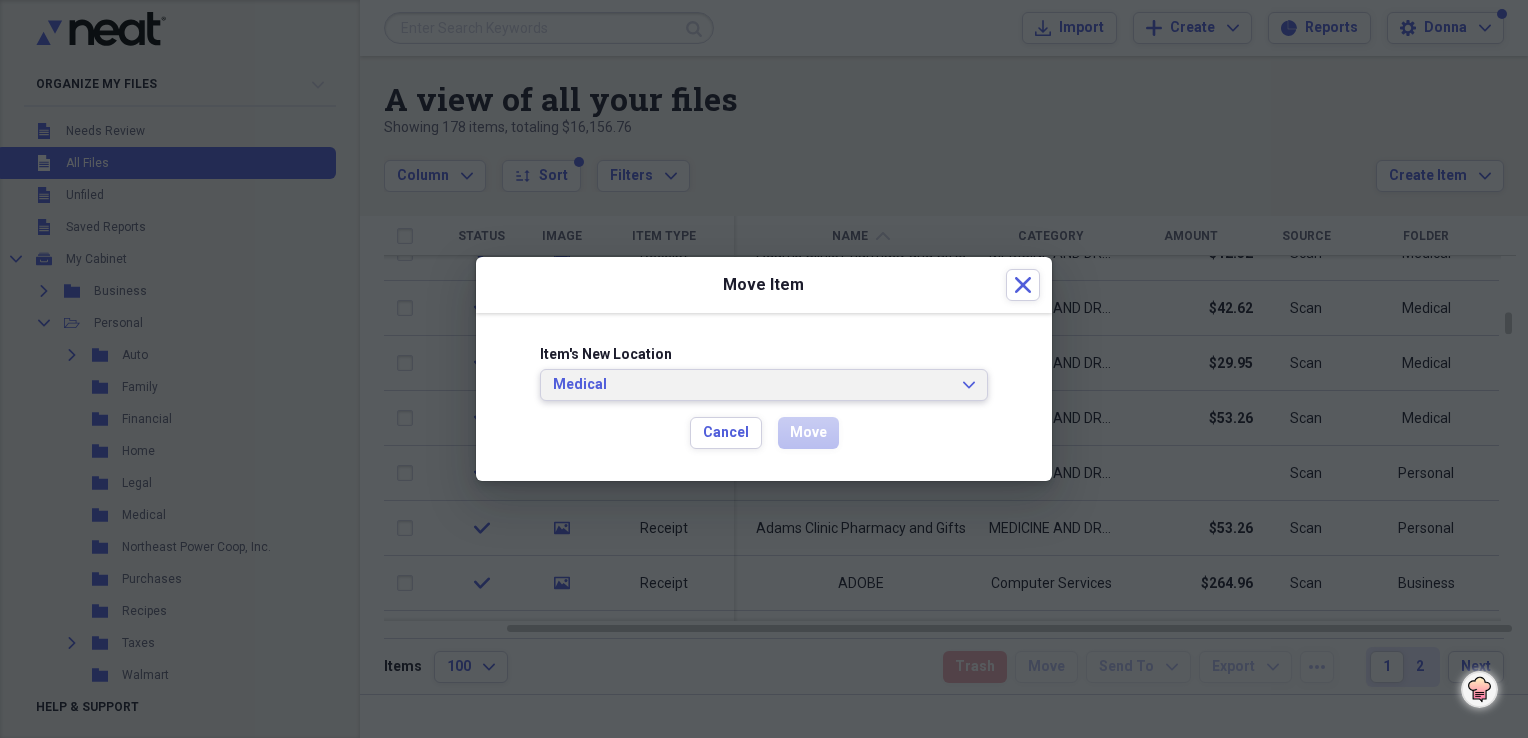 click on "Medical Expand" at bounding box center [764, 385] 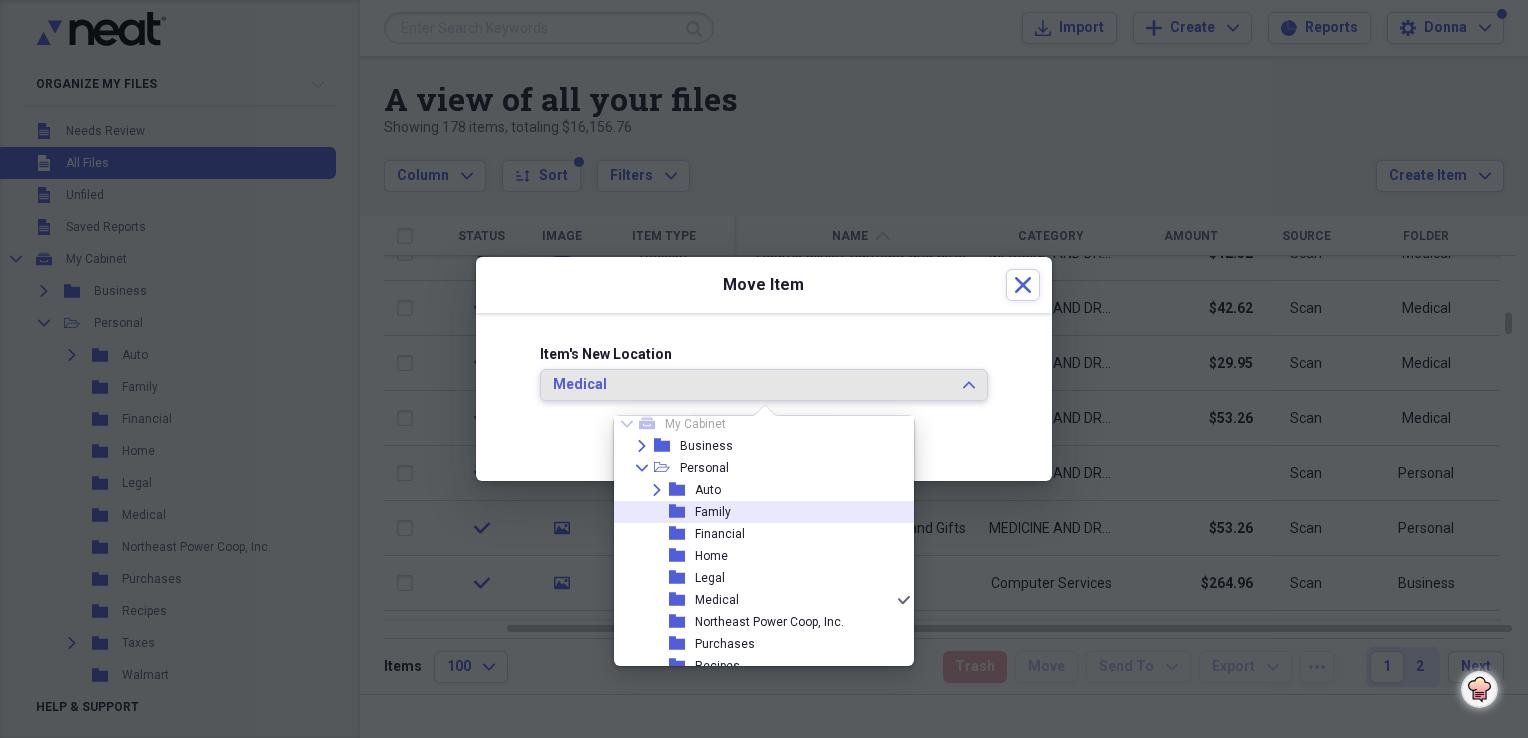 scroll, scrollTop: 0, scrollLeft: 0, axis: both 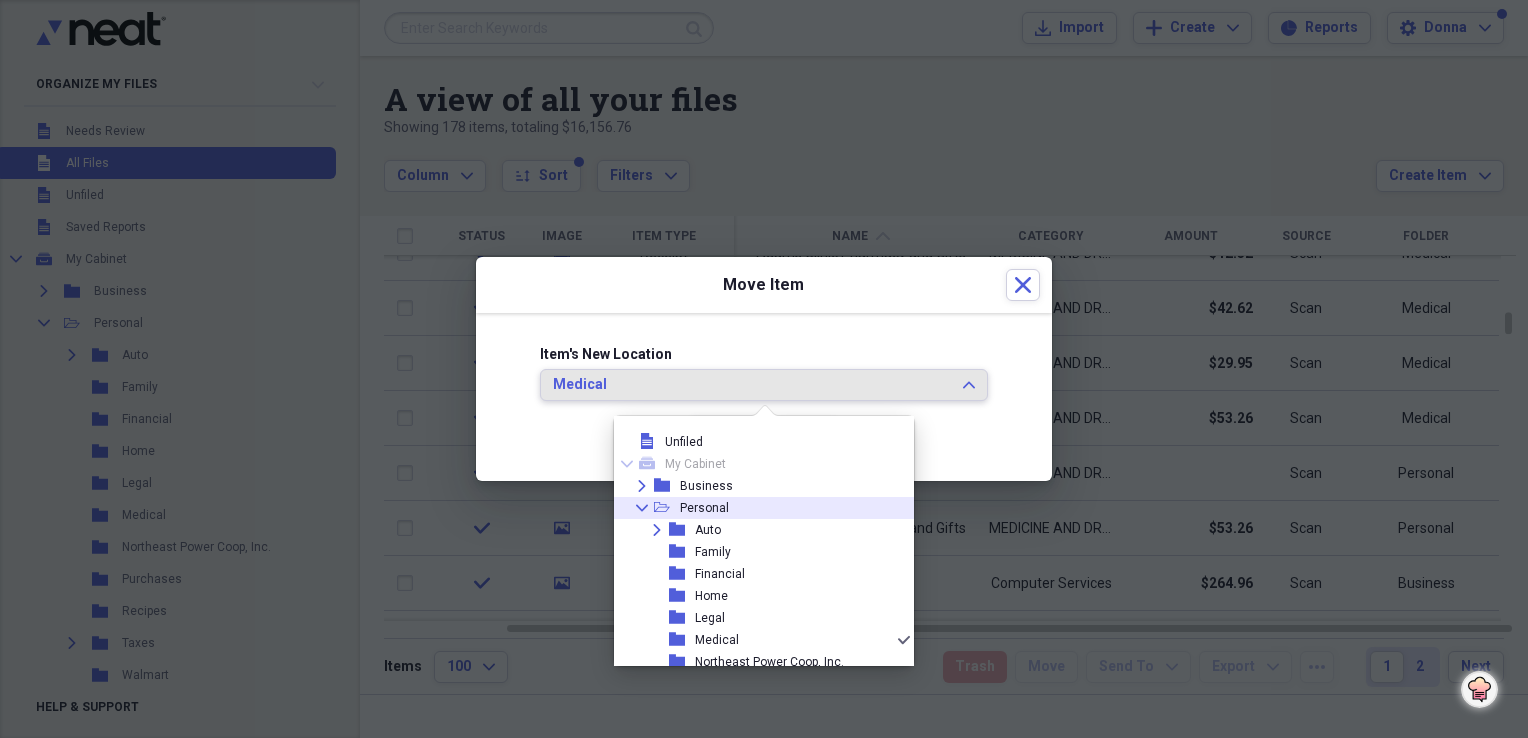 click on "Collapse open-folder Personal" at bounding box center (756, 508) 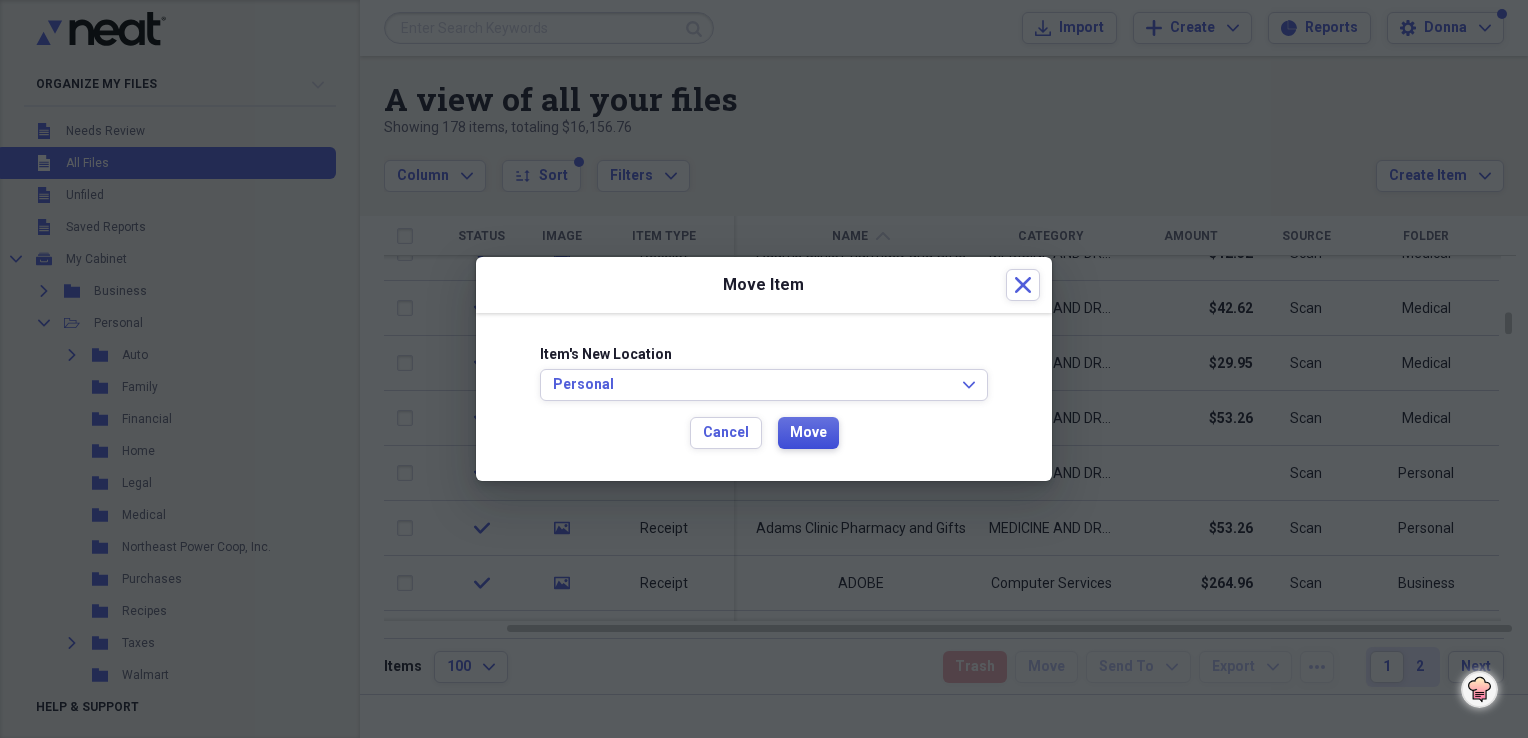 click on "Move" at bounding box center [808, 433] 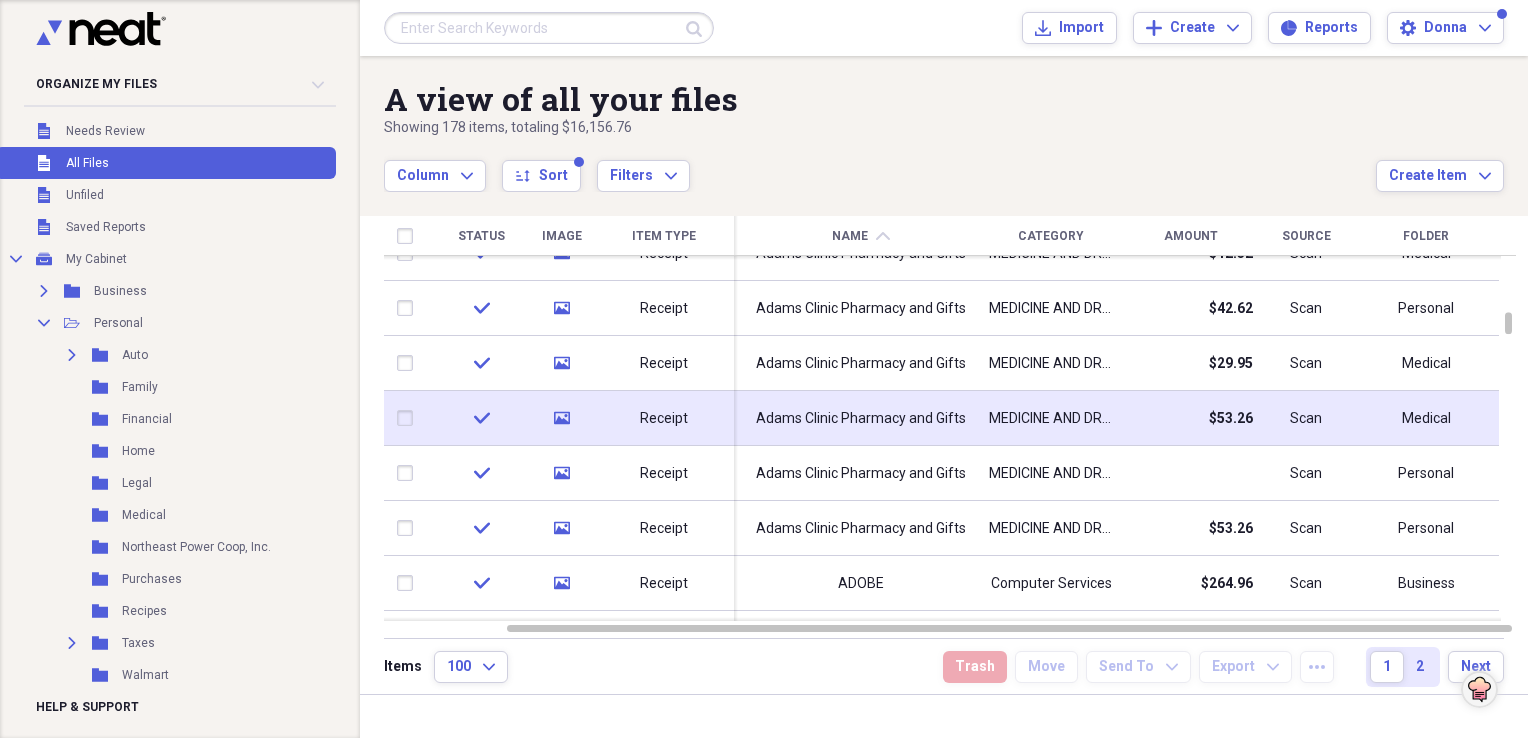 click on "Medical" at bounding box center [1426, 419] 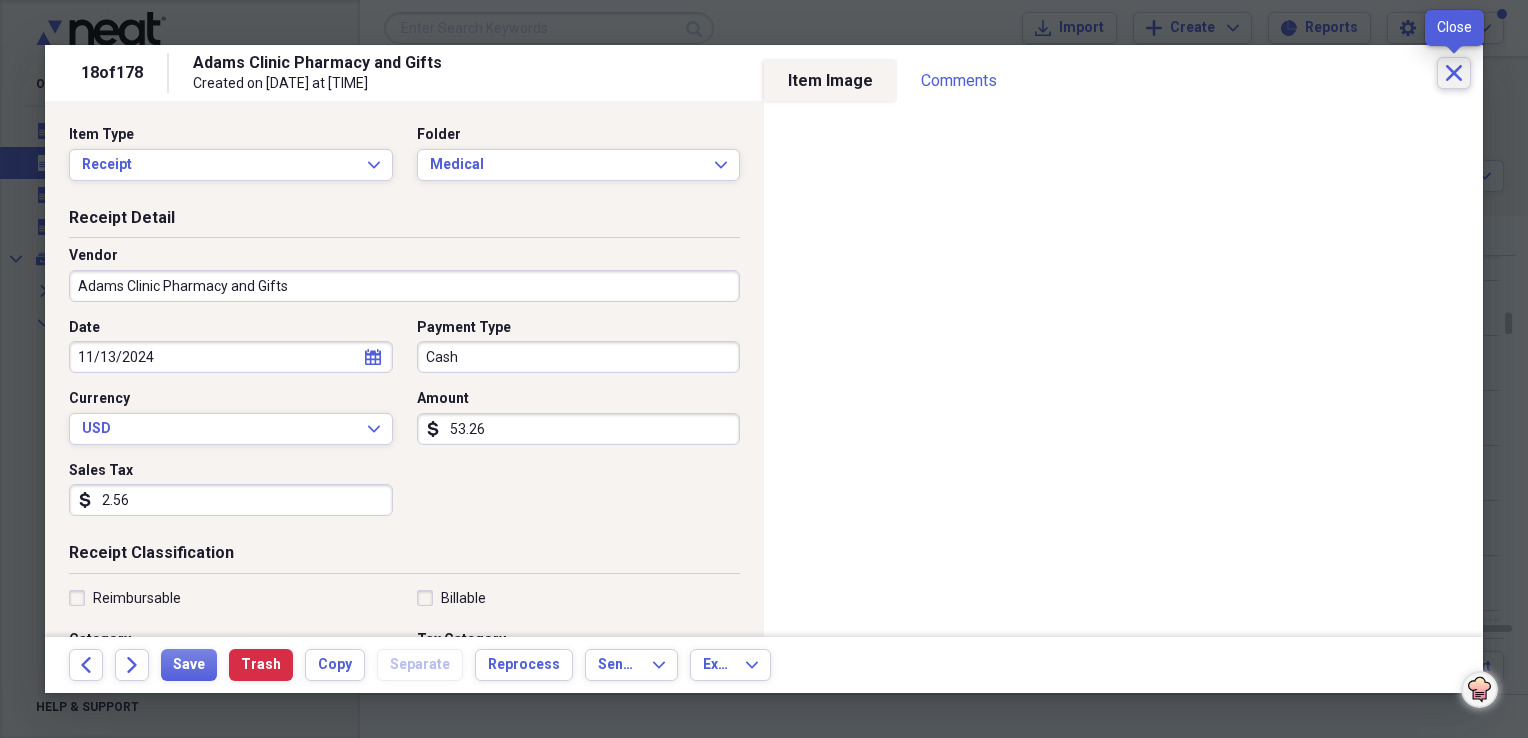 click on "Close" 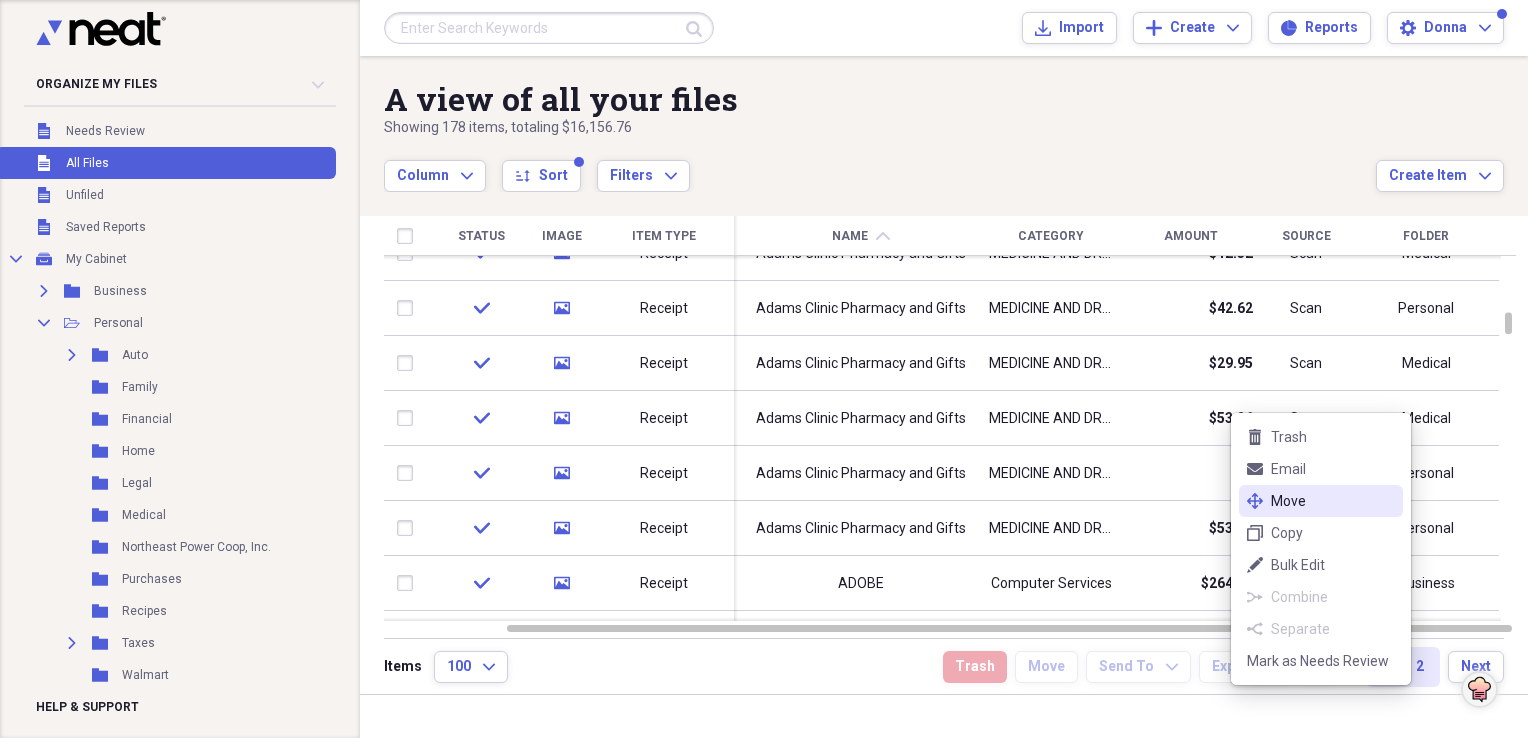 click on "Move" at bounding box center [1333, 501] 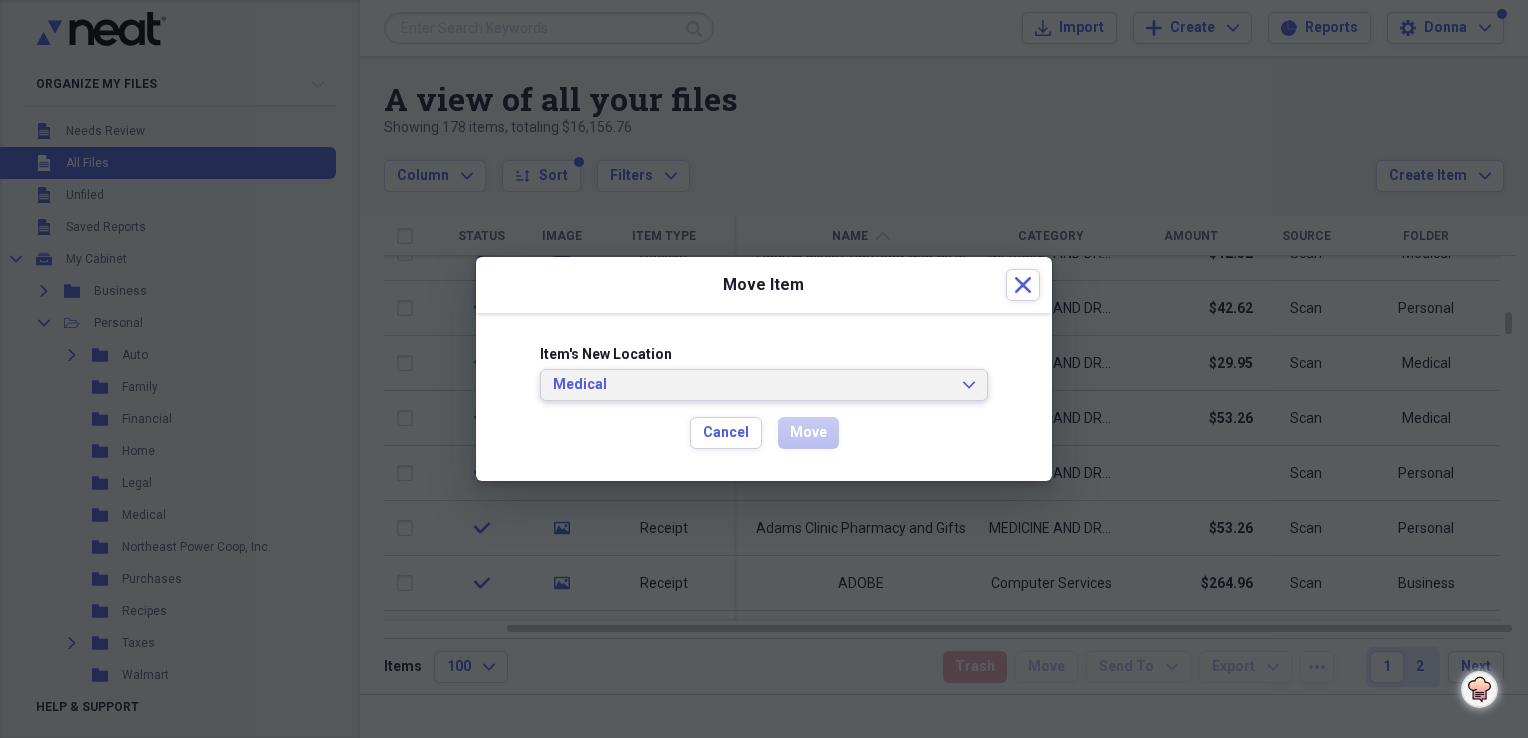 click on "Medical" at bounding box center [752, 385] 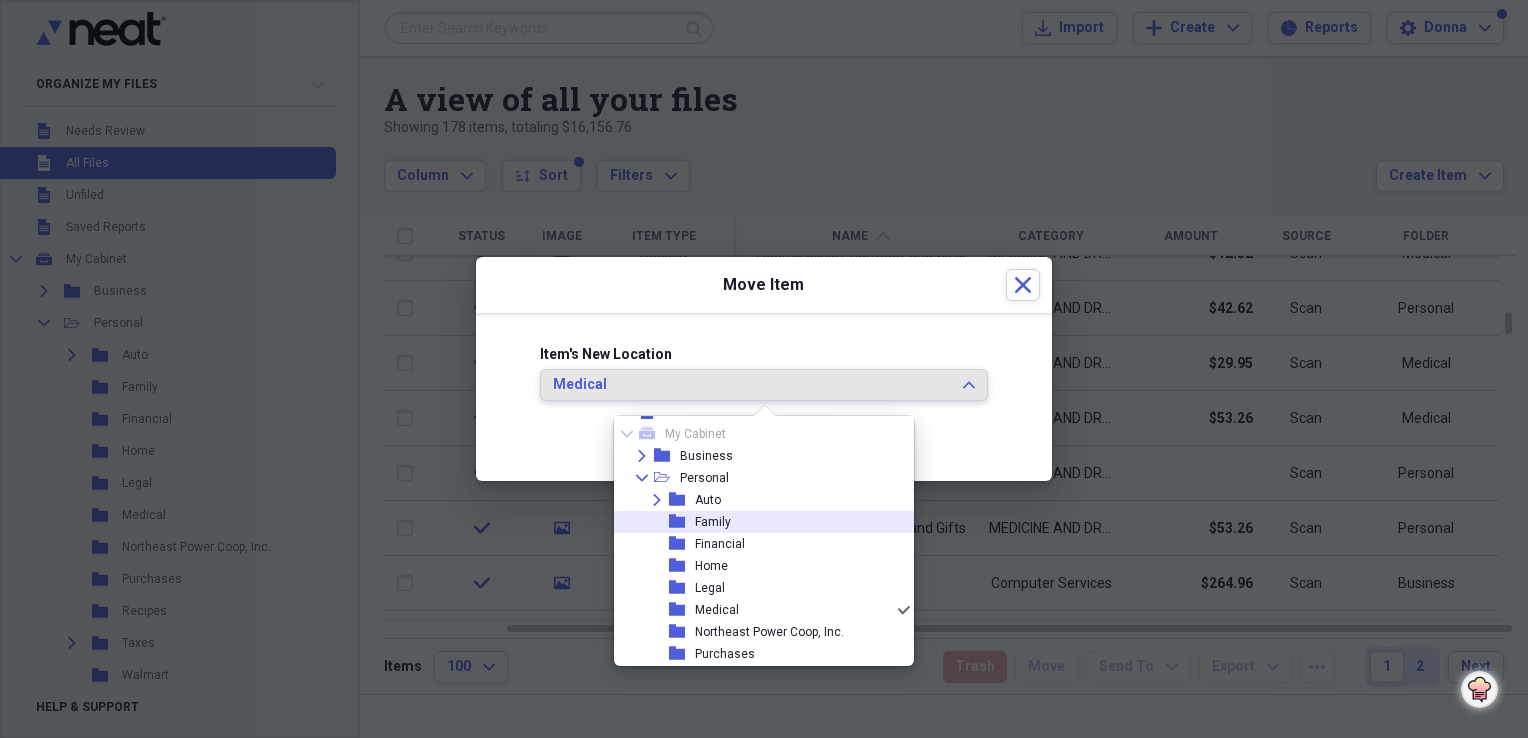 scroll, scrollTop: 0, scrollLeft: 0, axis: both 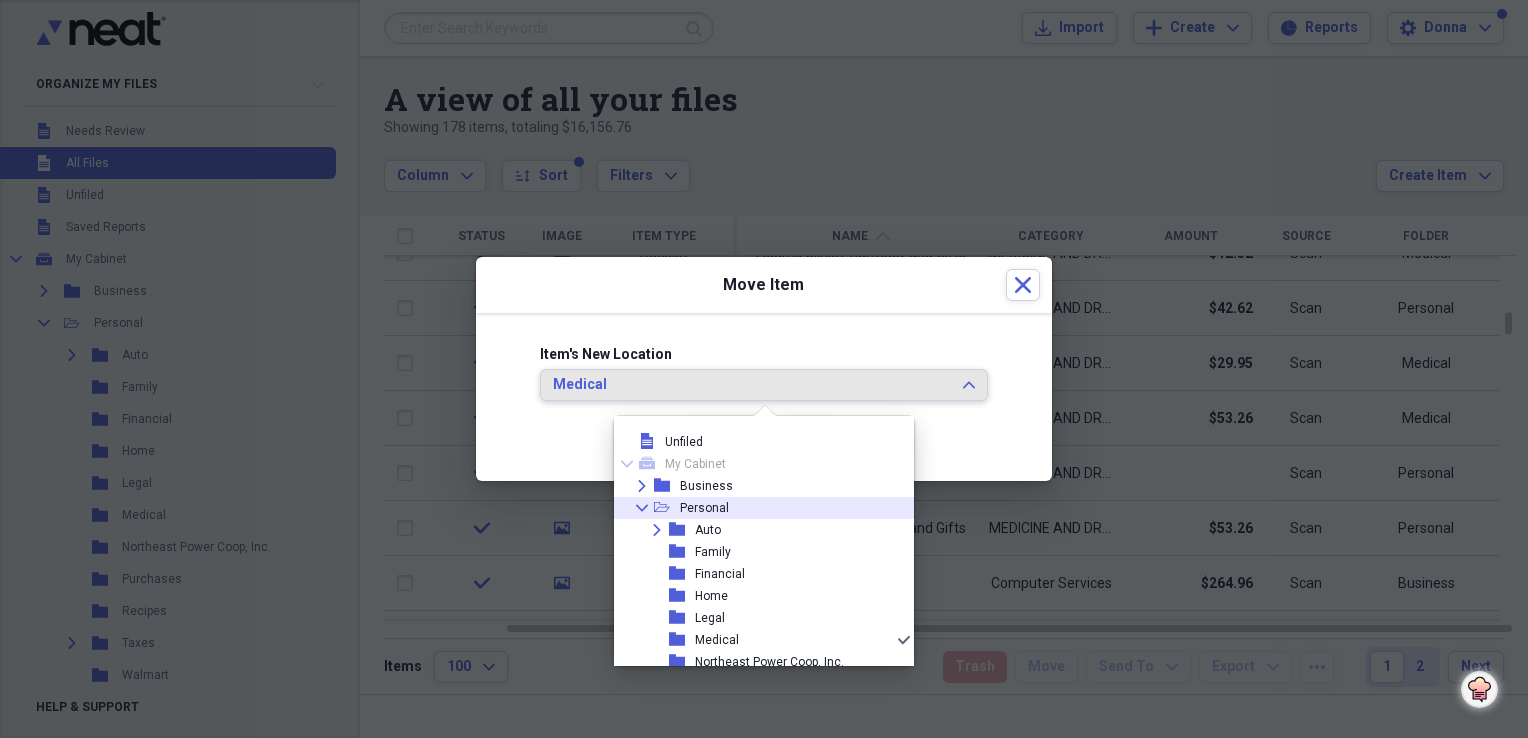 click on "Personal" at bounding box center (704, 508) 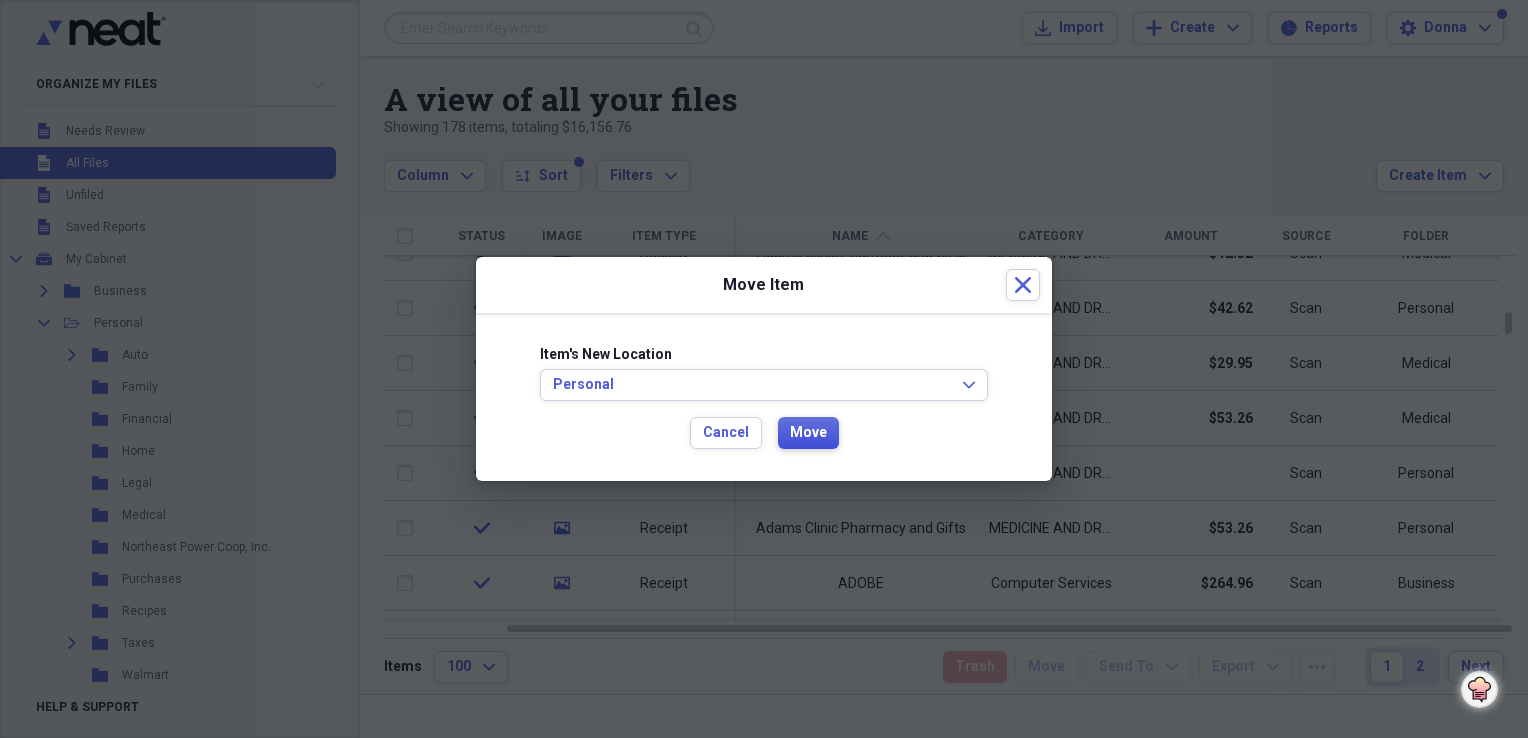 click on "Move" at bounding box center (808, 433) 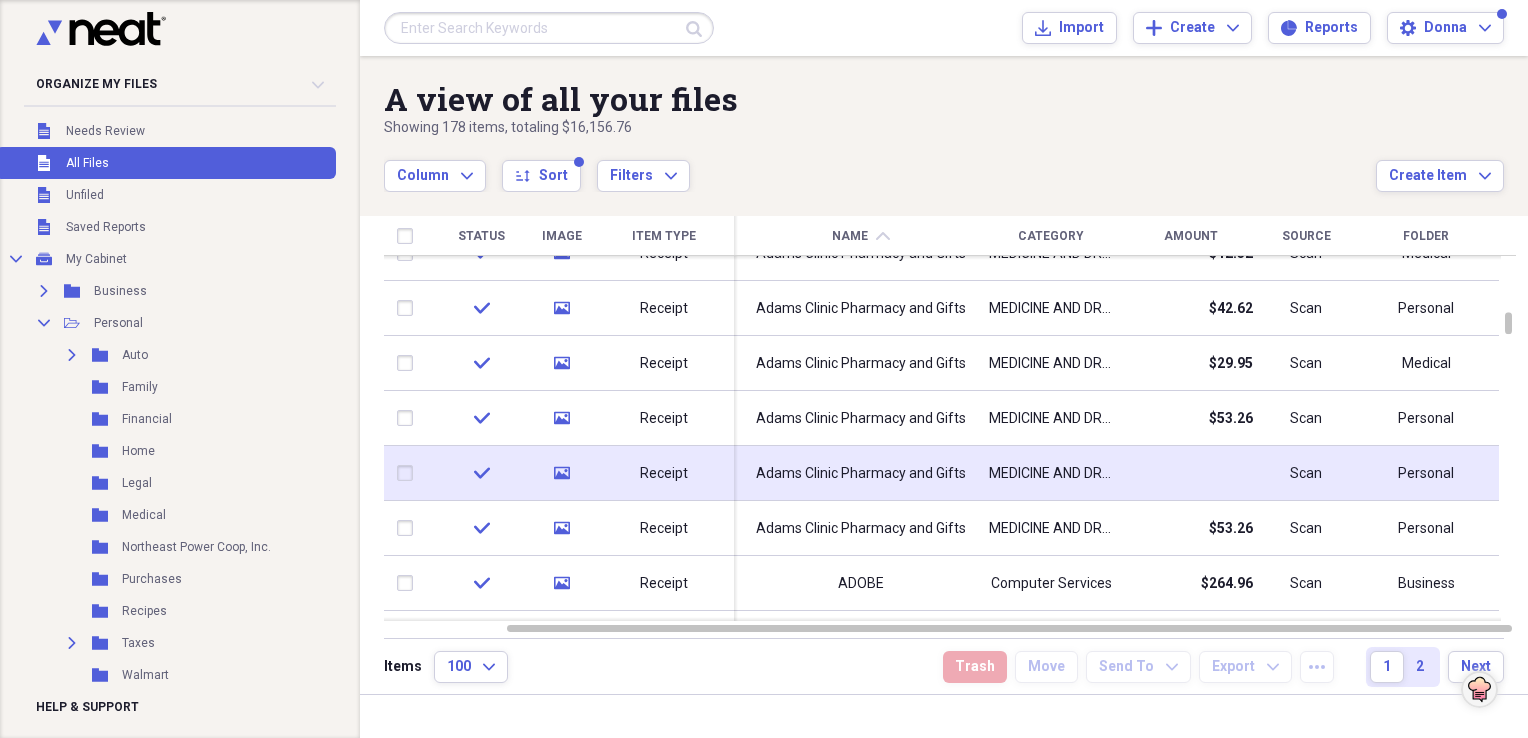 click at bounding box center [1191, 473] 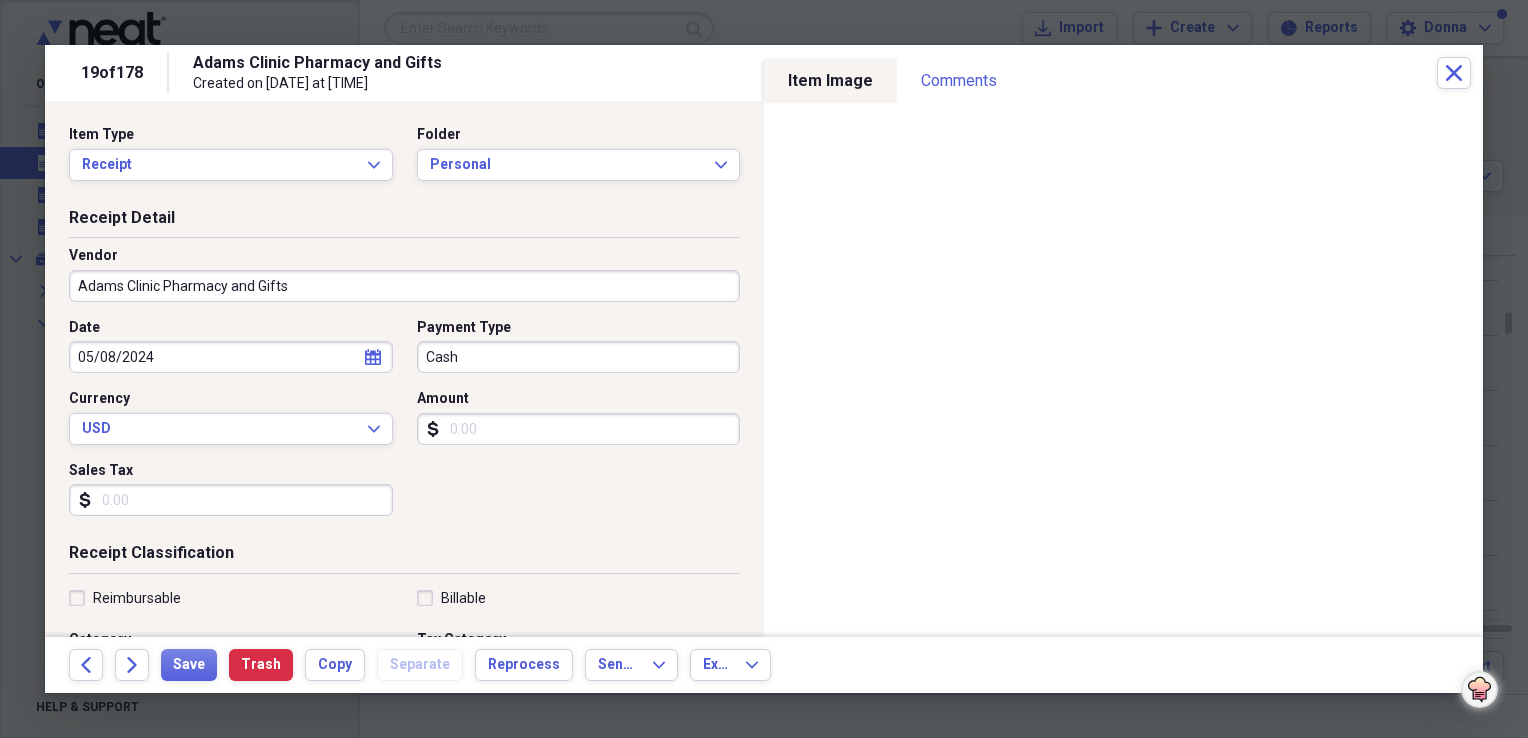 click on "Adams Clinic Pharmacy and Gifts" at bounding box center [404, 286] 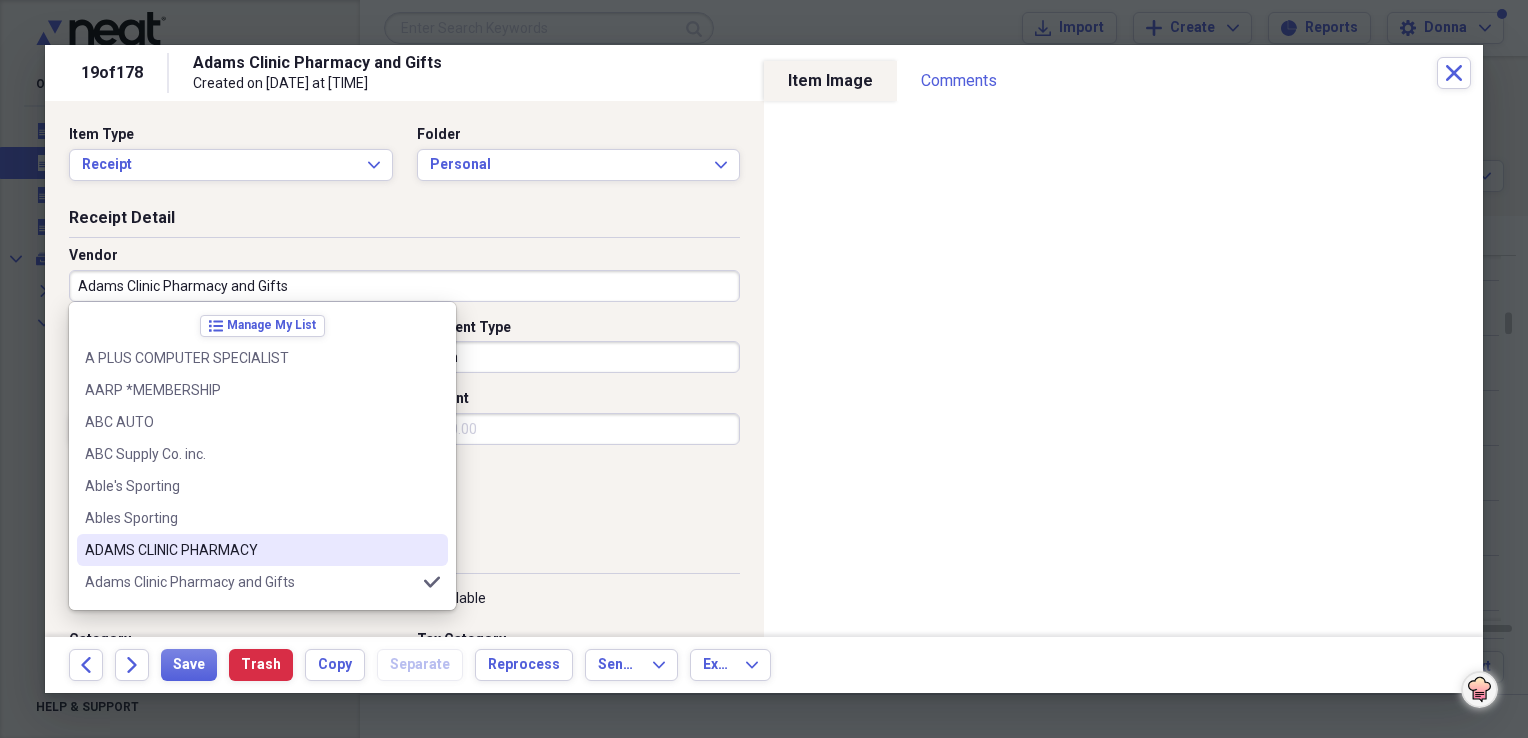 click on "ADAMS CLINIC PHARMACY" at bounding box center (250, 550) 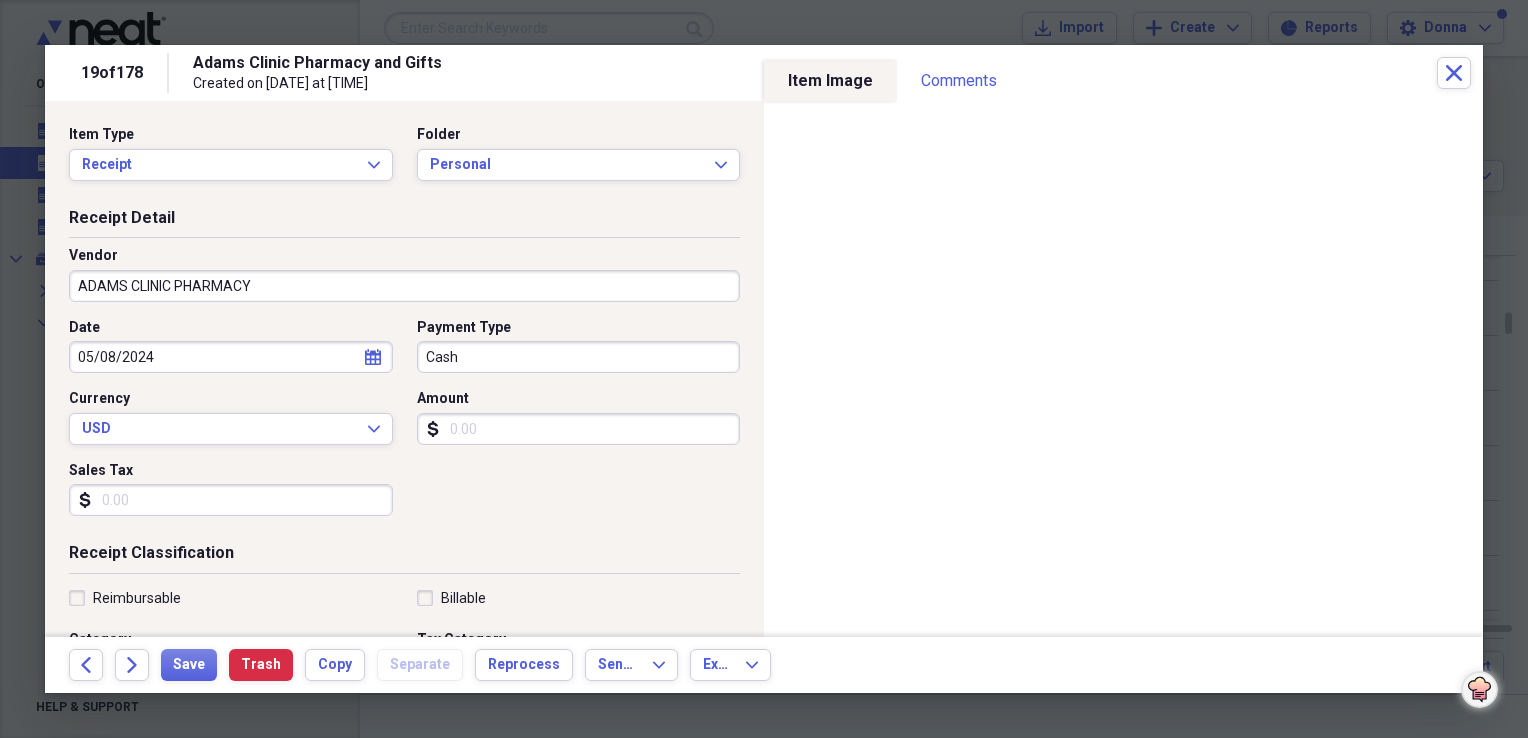scroll, scrollTop: 100, scrollLeft: 0, axis: vertical 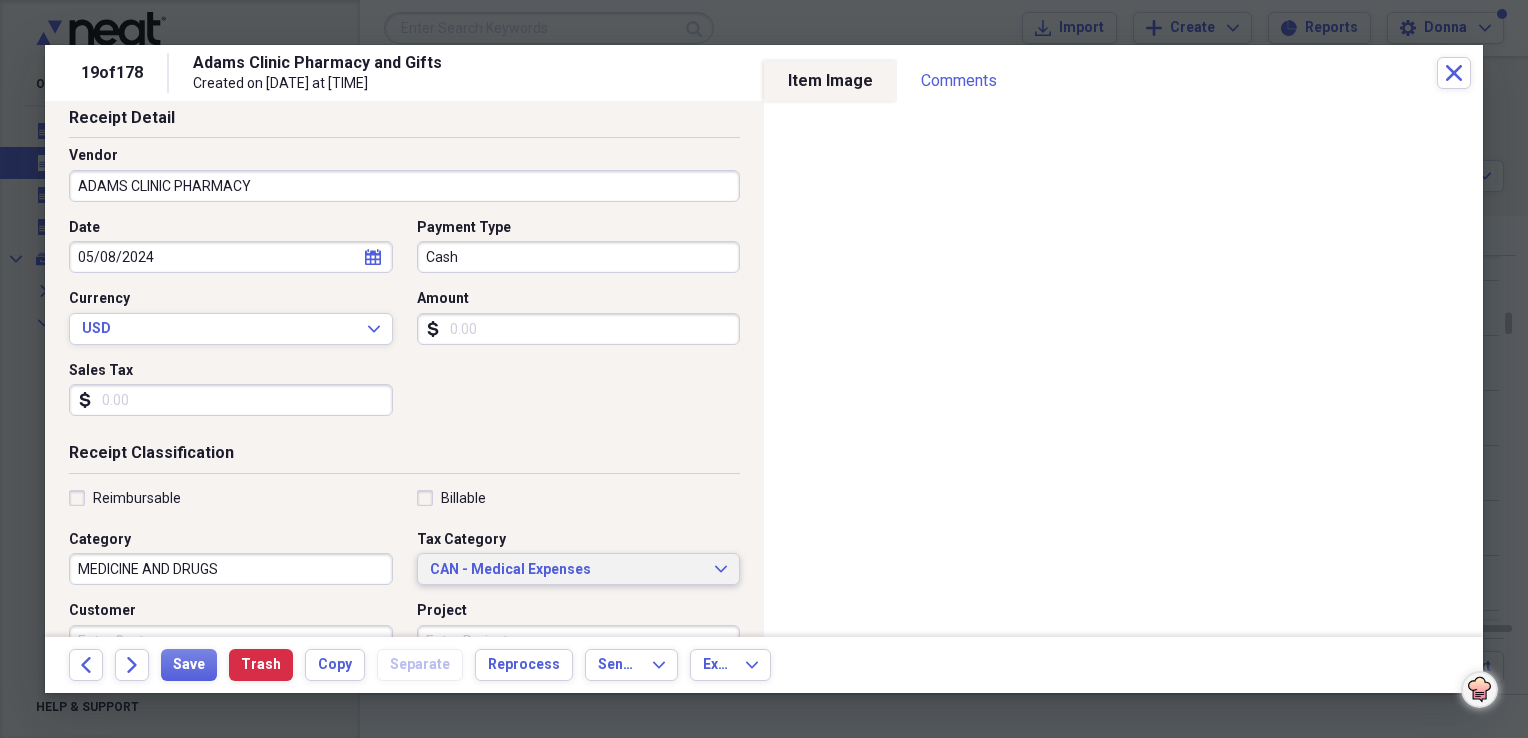 click on "CAN - Medical Expenses" at bounding box center (567, 570) 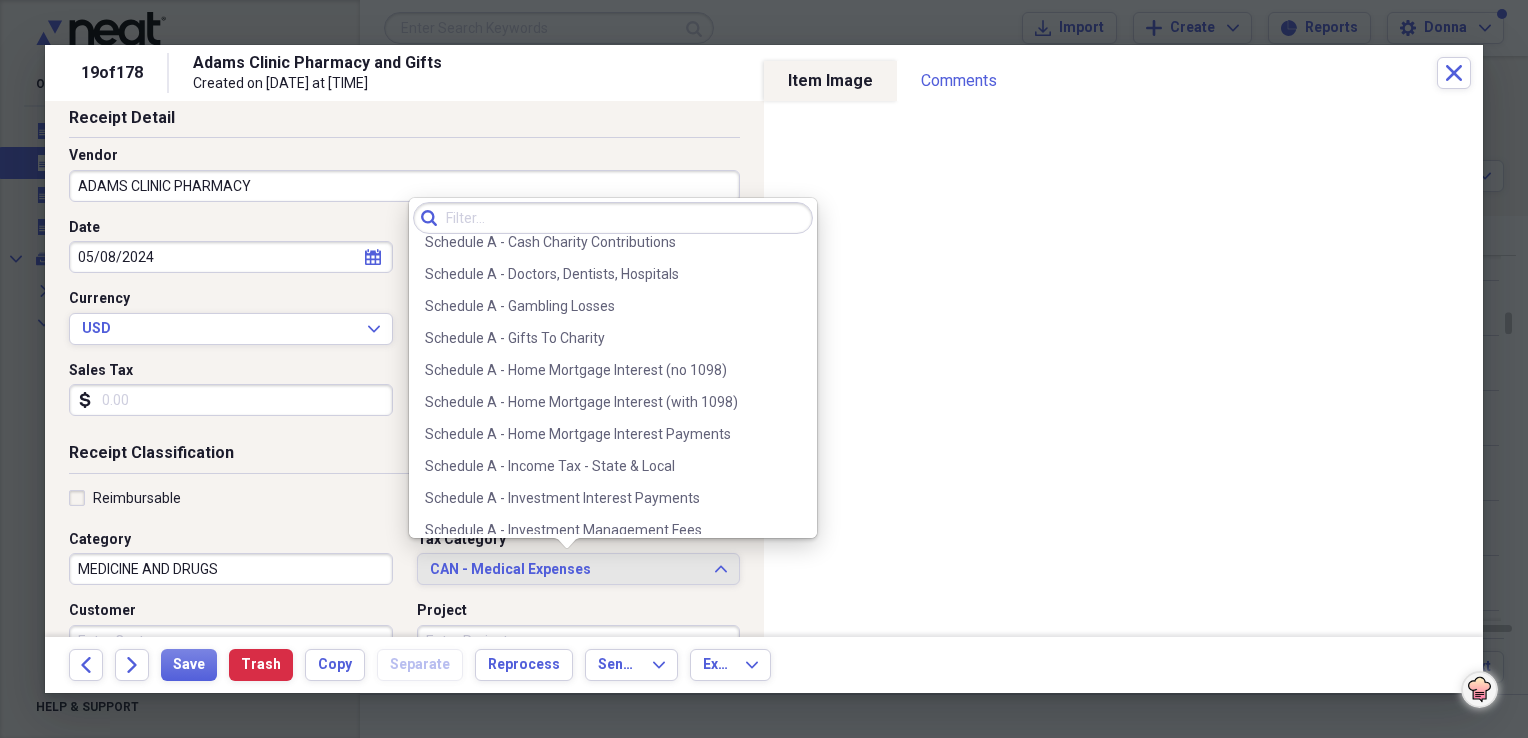 scroll, scrollTop: 2800, scrollLeft: 0, axis: vertical 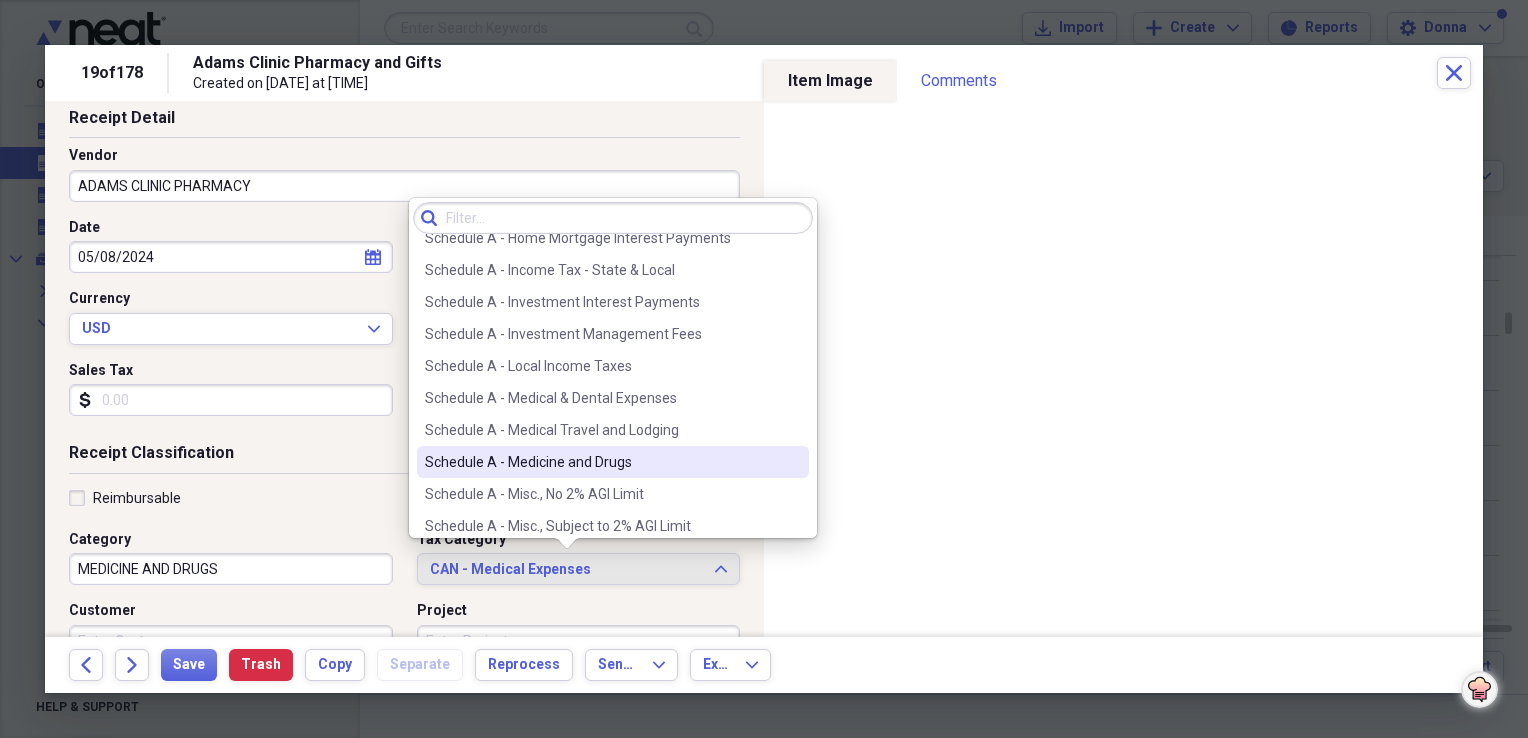 click on "Schedule A - Medicine and Drugs" at bounding box center (613, 462) 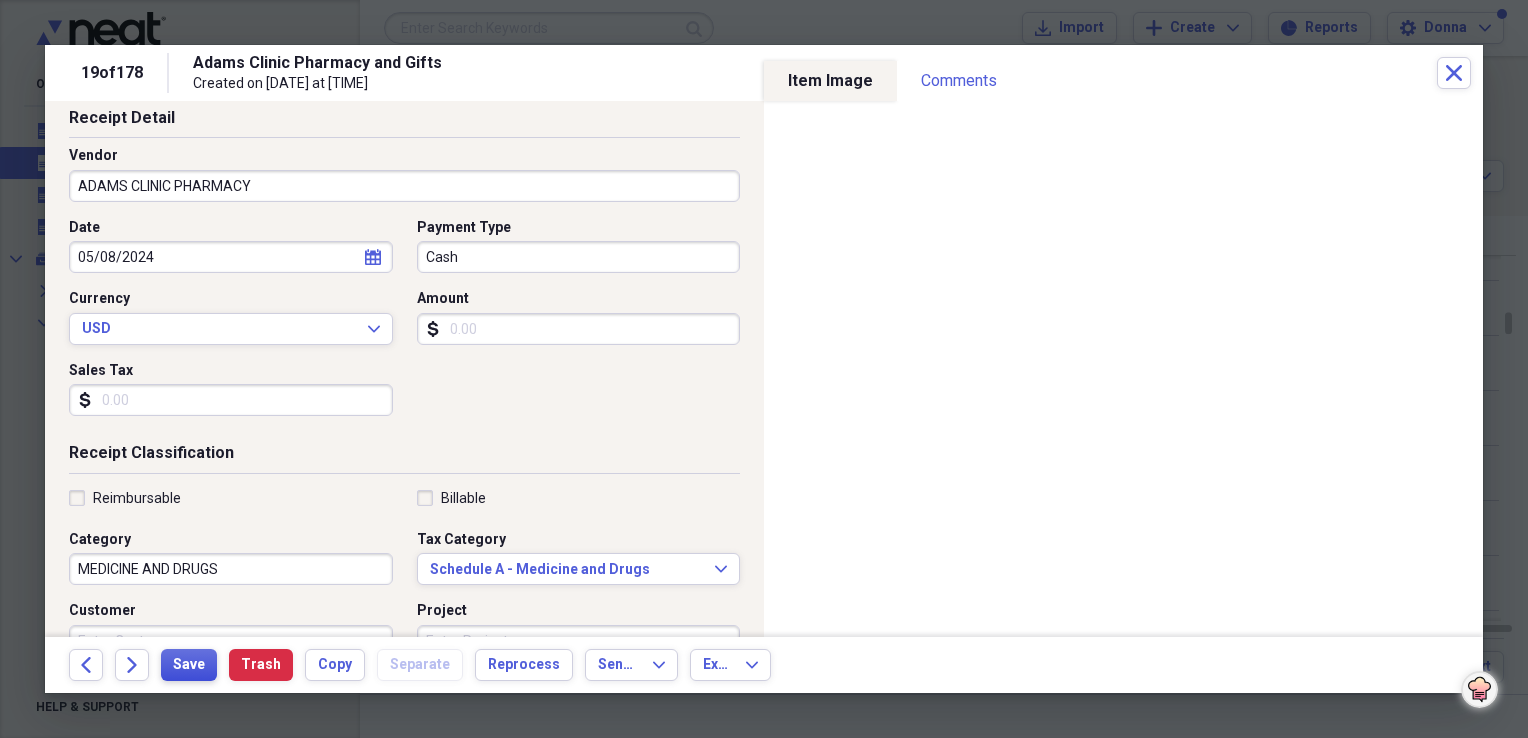 click on "Save" at bounding box center (189, 665) 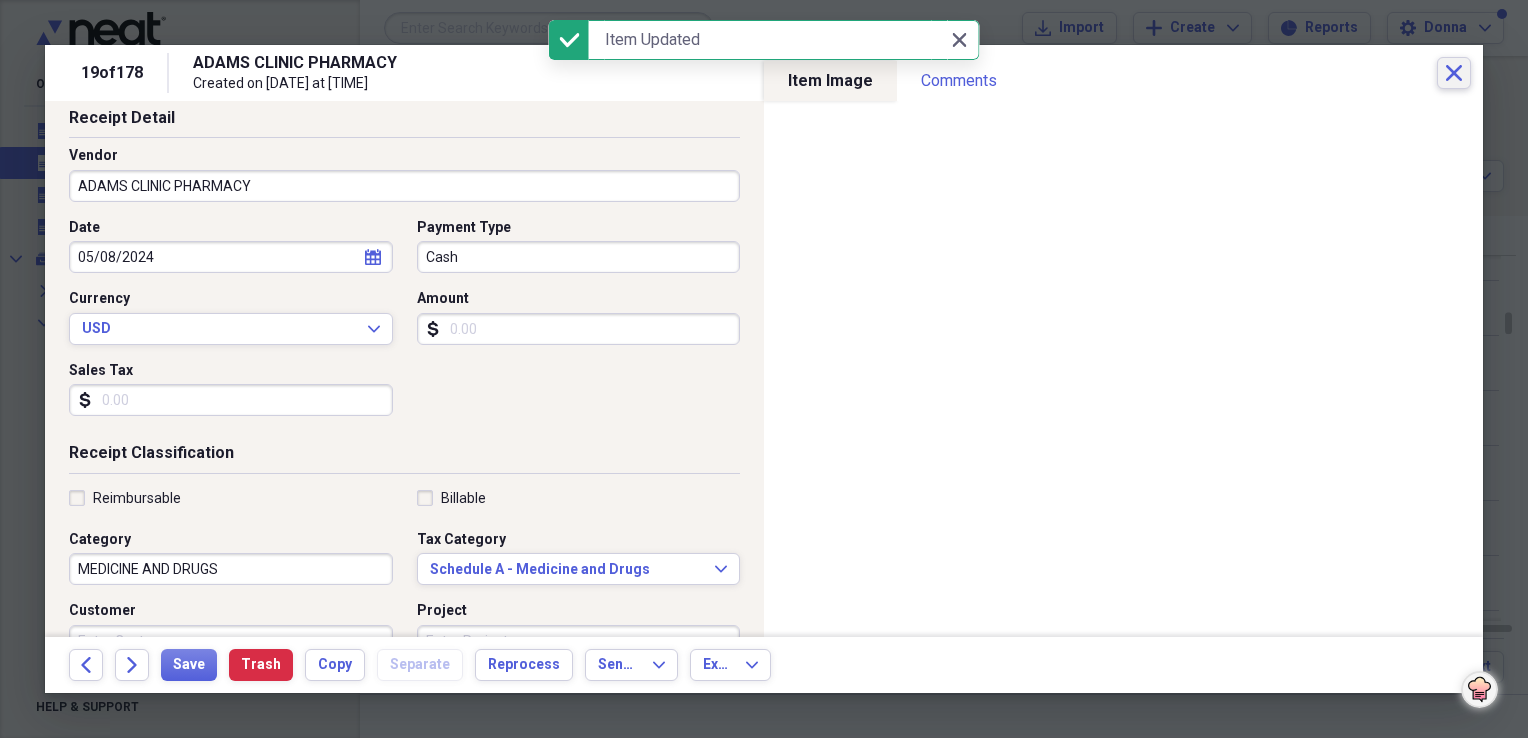 click on "Close" 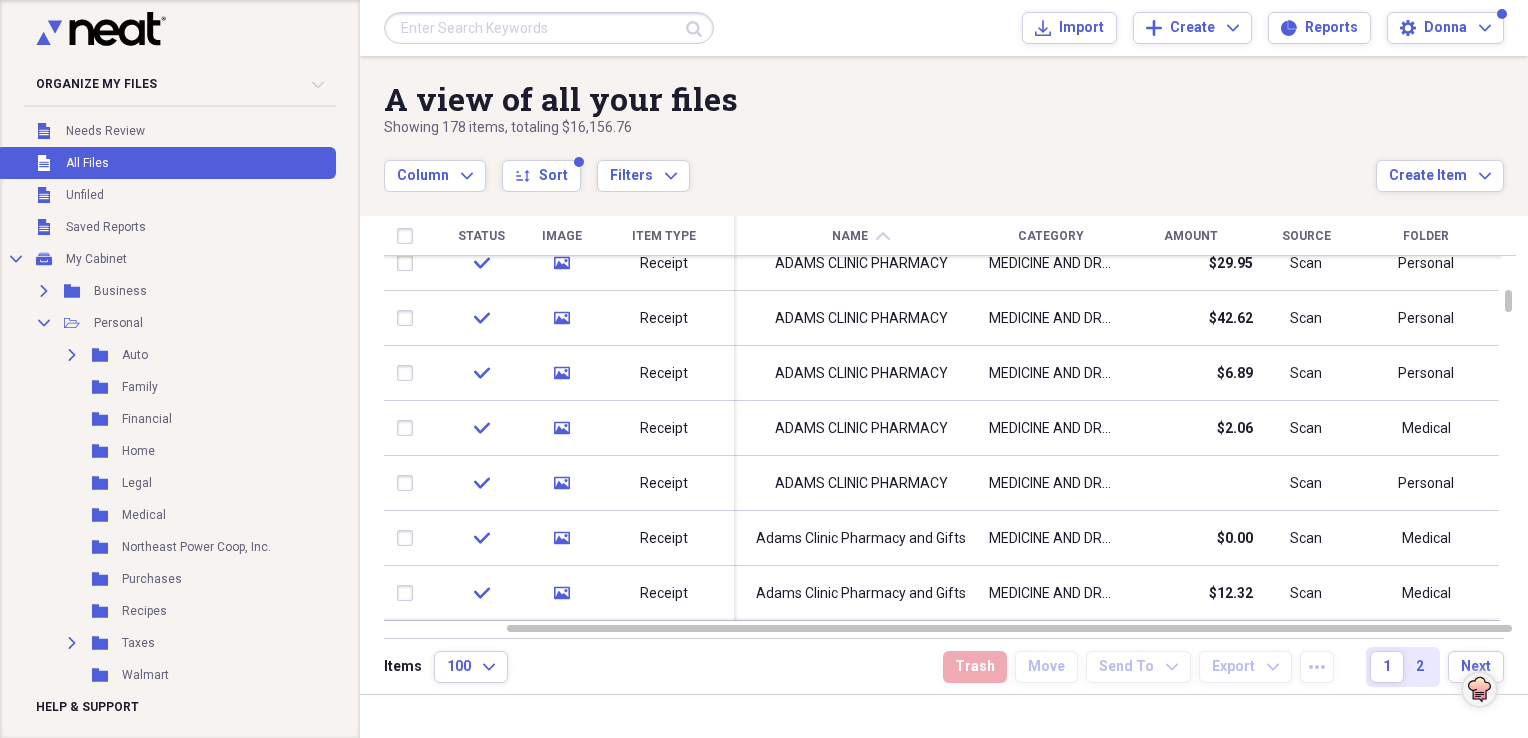 click on "Folder" at bounding box center [1426, 236] 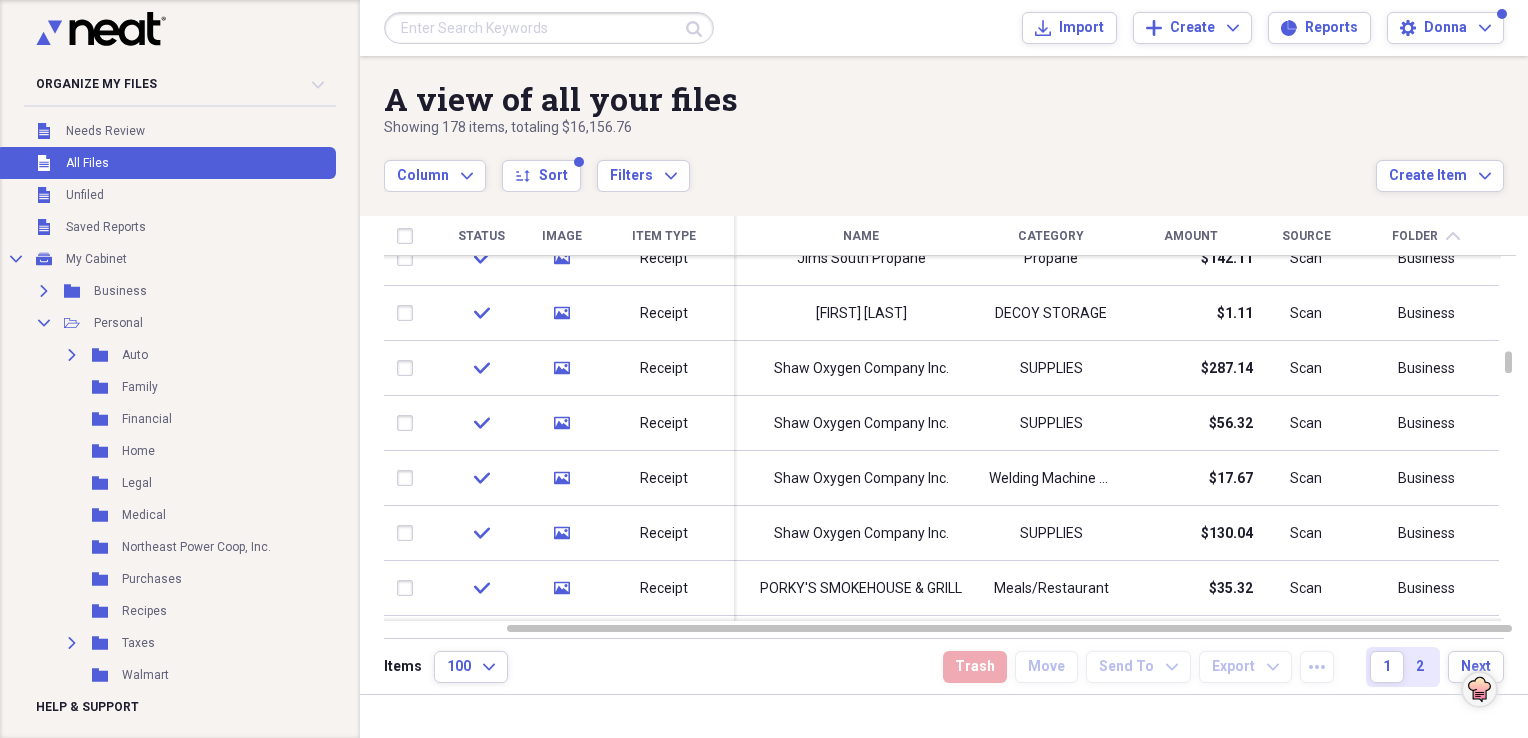 click on "Column Expand sort Sort Filters  Expand" at bounding box center (880, 165) 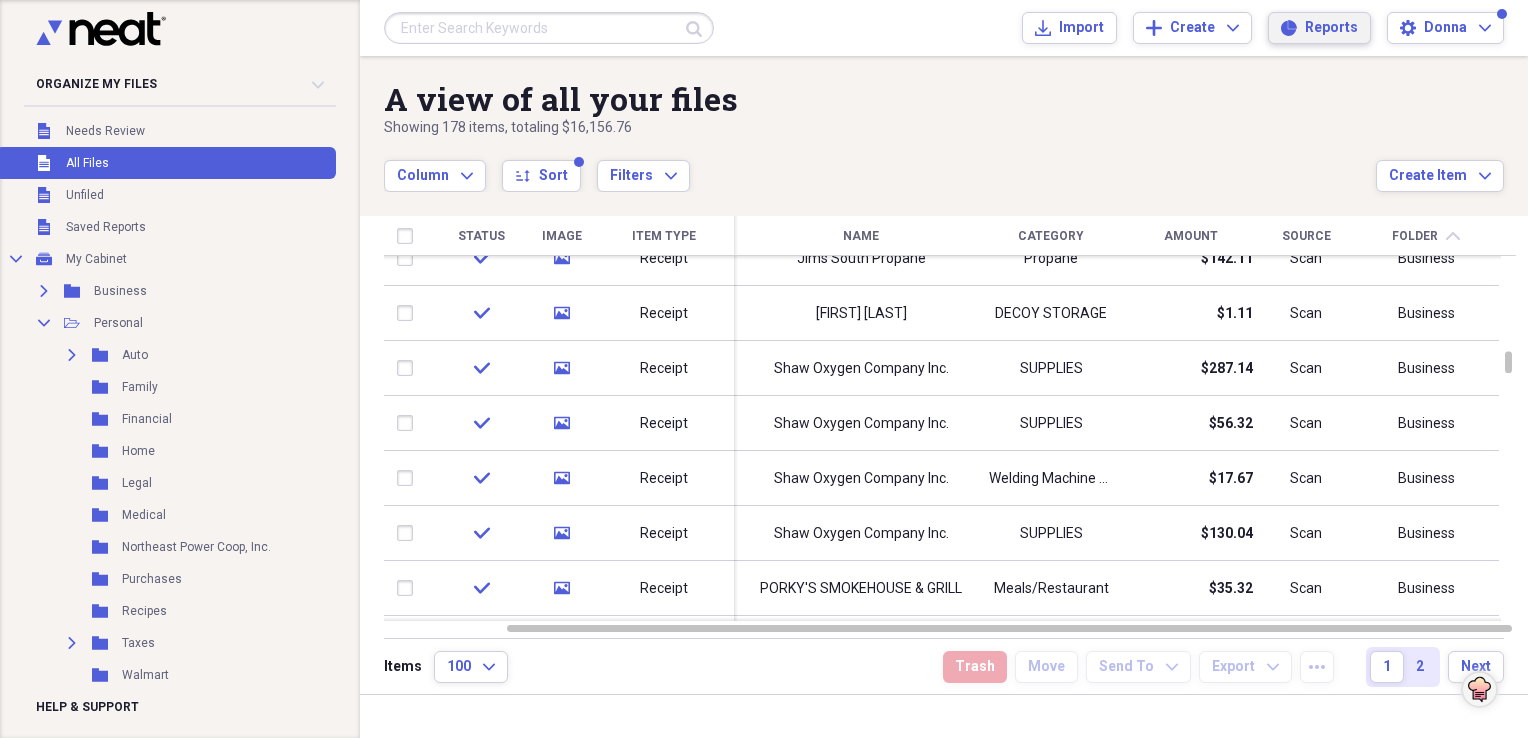 click on "Reports" at bounding box center (1331, 28) 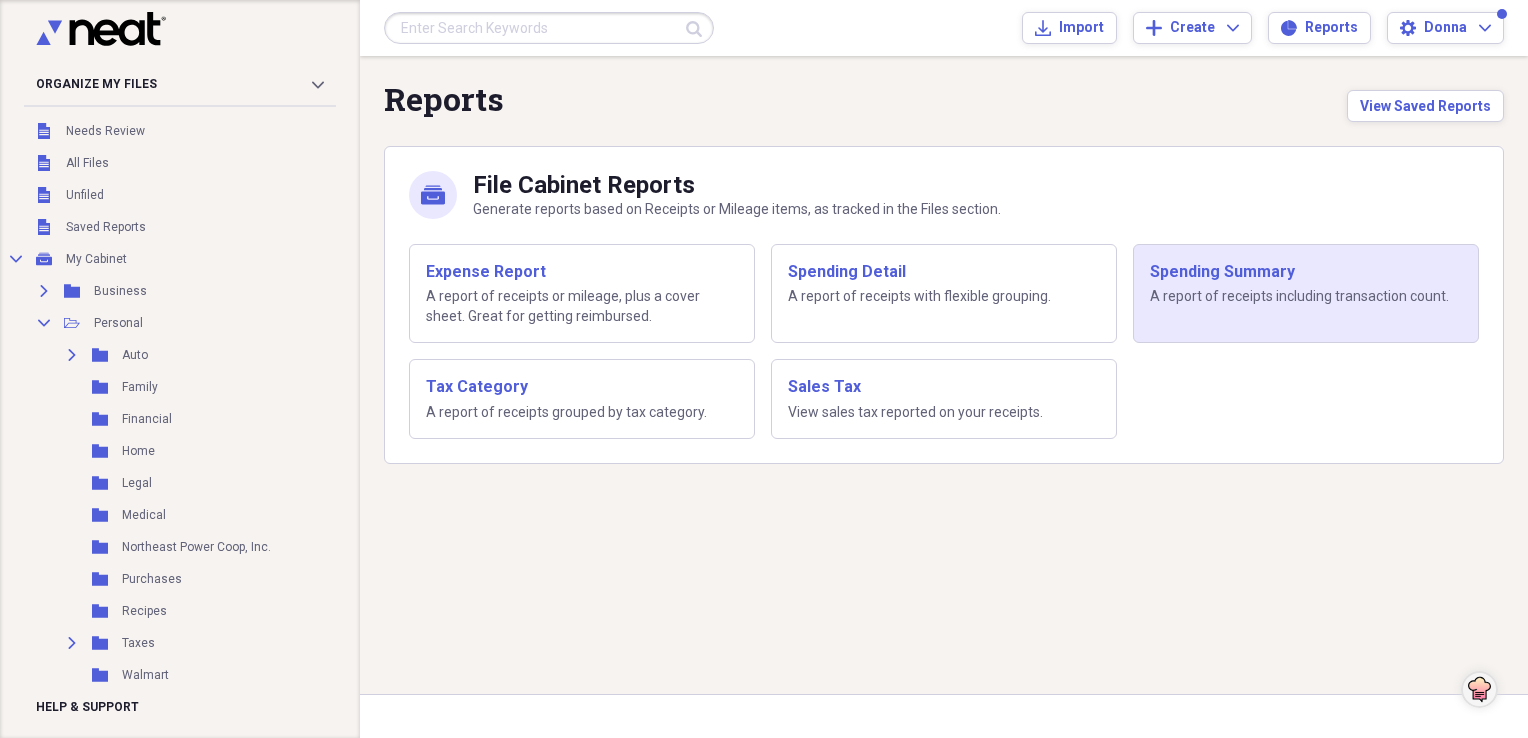 click on "A report of receipts including transaction count." at bounding box center [1306, 297] 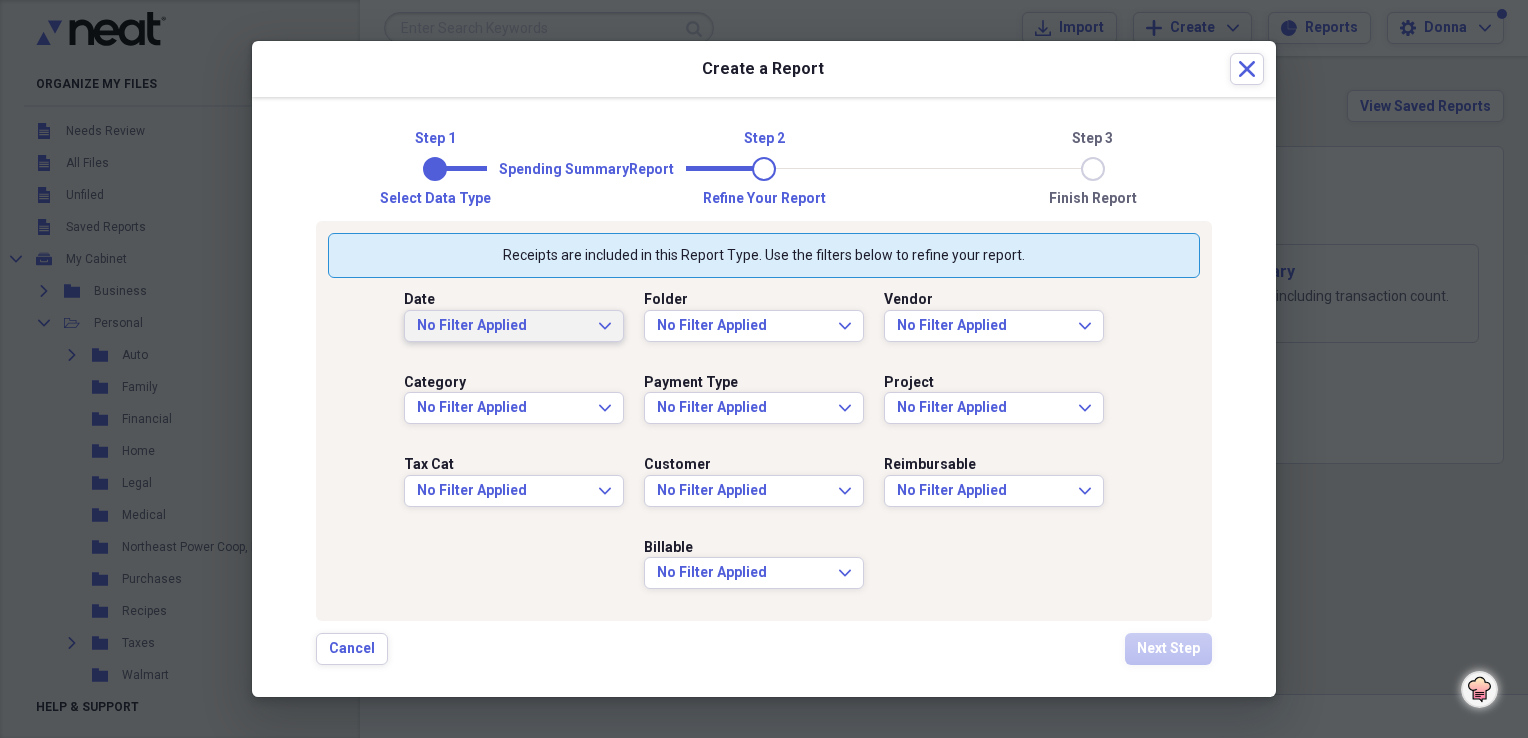 click on "No Filter Applied Expand" at bounding box center (514, 326) 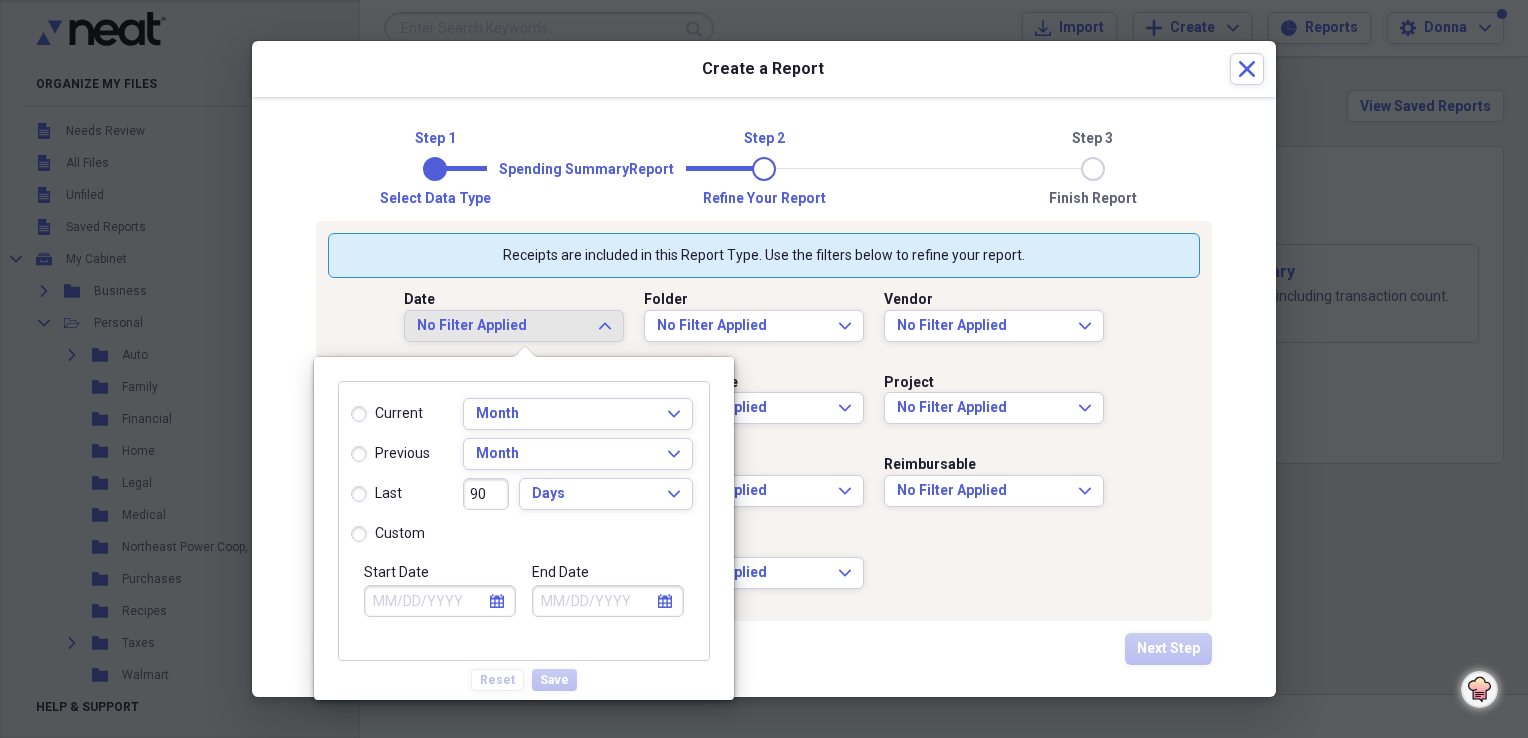 click on "custom" at bounding box center (388, 534) 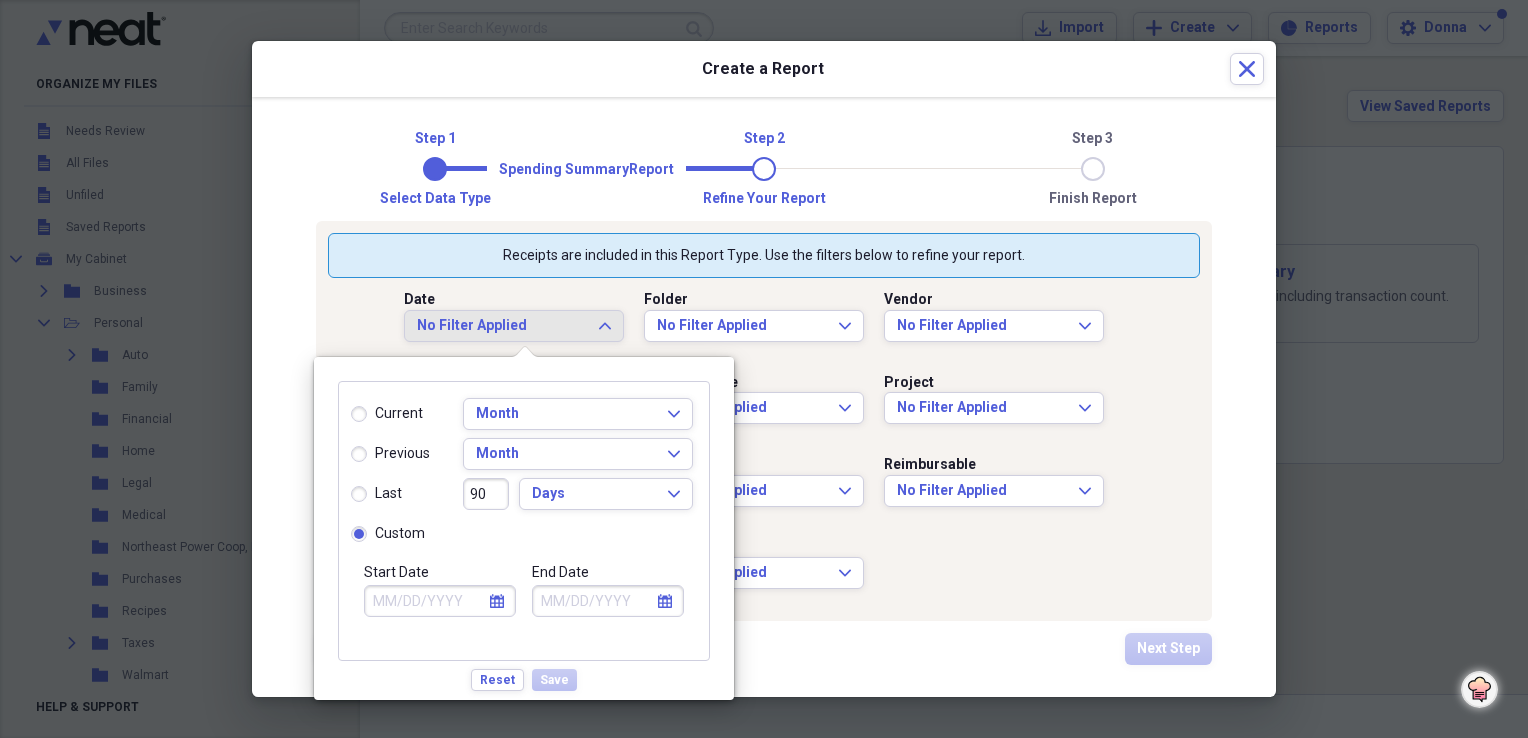click on "calendar Calendar" at bounding box center [497, 601] 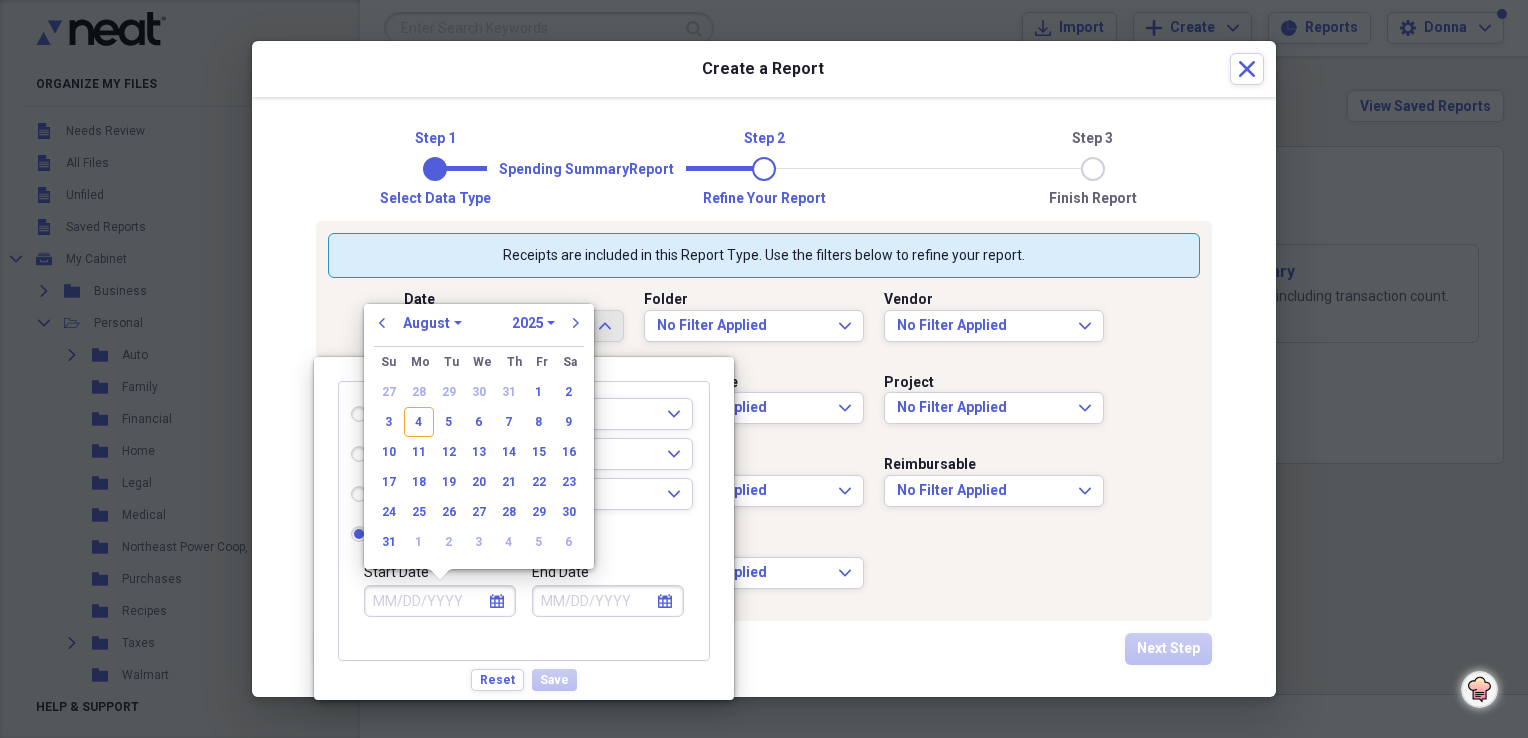 click on "January February March April May June July August September October November December" at bounding box center (432, 323) 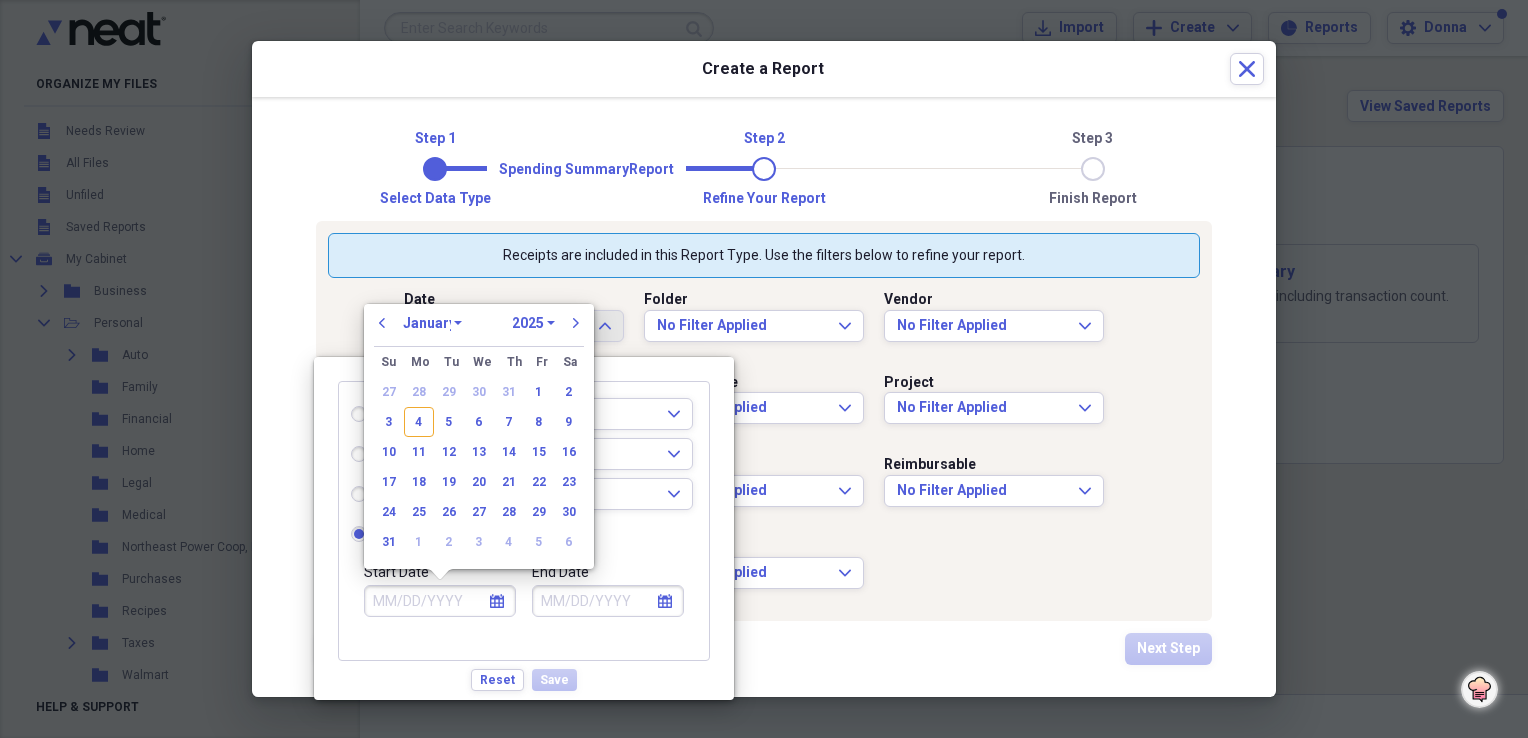 click on "January February March April May June July August September October November December" at bounding box center (432, 323) 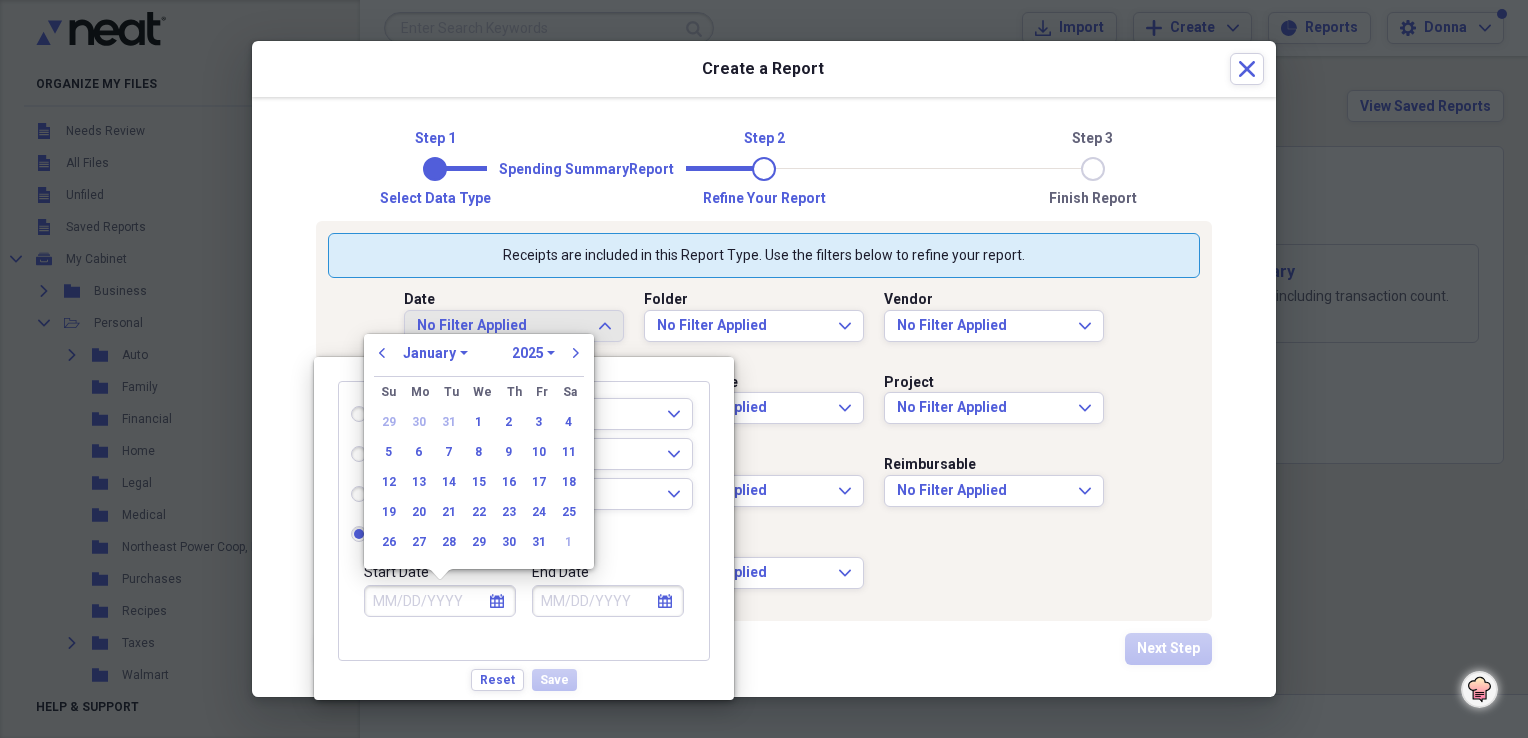 click on "1970 1971 1972 1973 1974 1975 1976 1977 1978 1979 1980 1981 1982 1983 1984 1985 1986 1987 1988 1989 1990 1991 1992 1993 1994 1995 1996 1997 1998 1999 2000 2001 2002 2003 2004 2005 2006 2007 2008 2009 2010 2011 2012 2013 2014 2015 2016 2017 2018 2019 2020 2021 2022 2023 2024 2025 2026 2027 2028 2029 2030 2031 2032 2033 2034 2035" at bounding box center (533, 353) 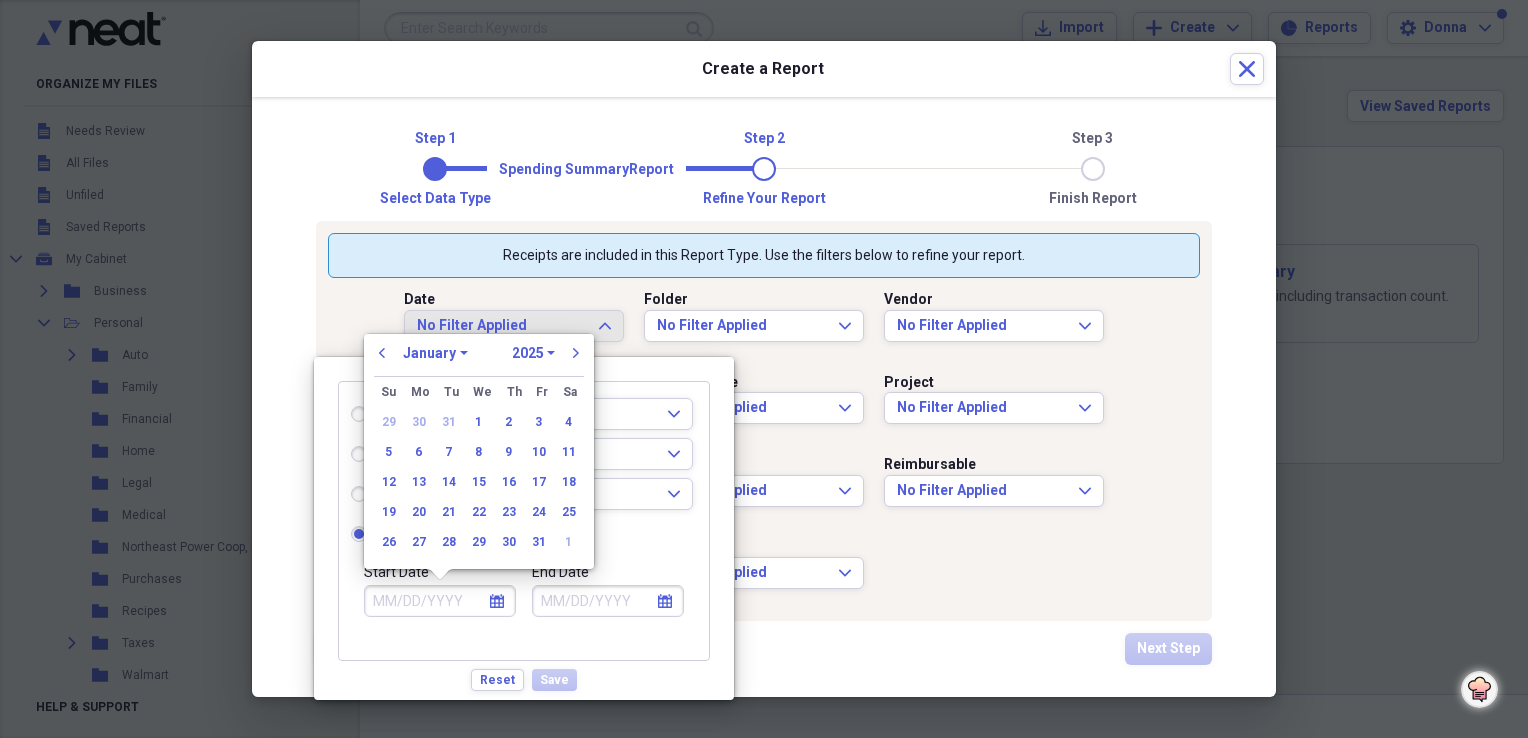 select on "2024" 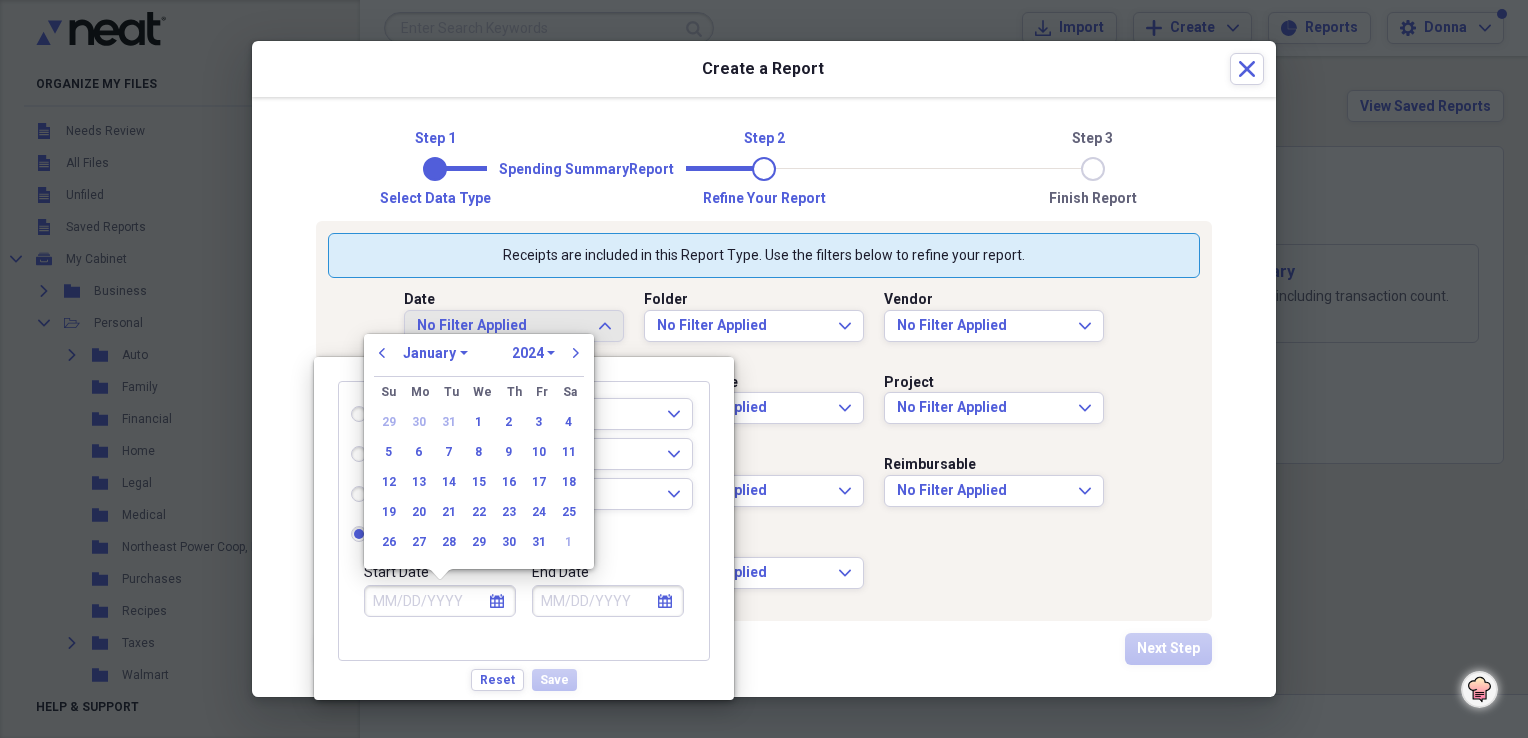 click on "1970 1971 1972 1973 1974 1975 1976 1977 1978 1979 1980 1981 1982 1983 1984 1985 1986 1987 1988 1989 1990 1991 1992 1993 1994 1995 1996 1997 1998 1999 2000 2001 2002 2003 2004 2005 2006 2007 2008 2009 2010 2011 2012 2013 2014 2015 2016 2017 2018 2019 2020 2021 2022 2023 2024 2025 2026 2027 2028 2029 2030 2031 2032 2033 2034 2035" at bounding box center (533, 353) 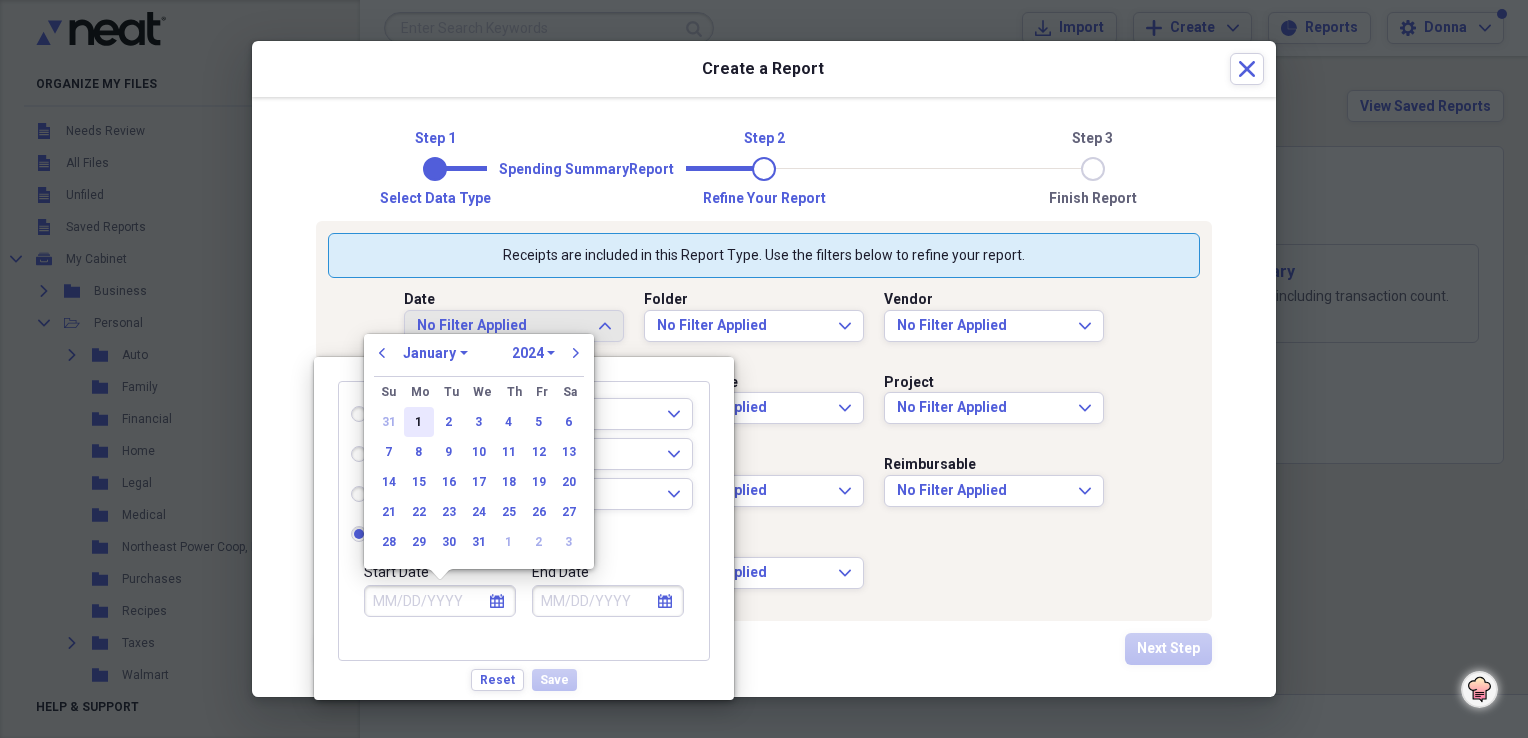 click on "1" at bounding box center [419, 422] 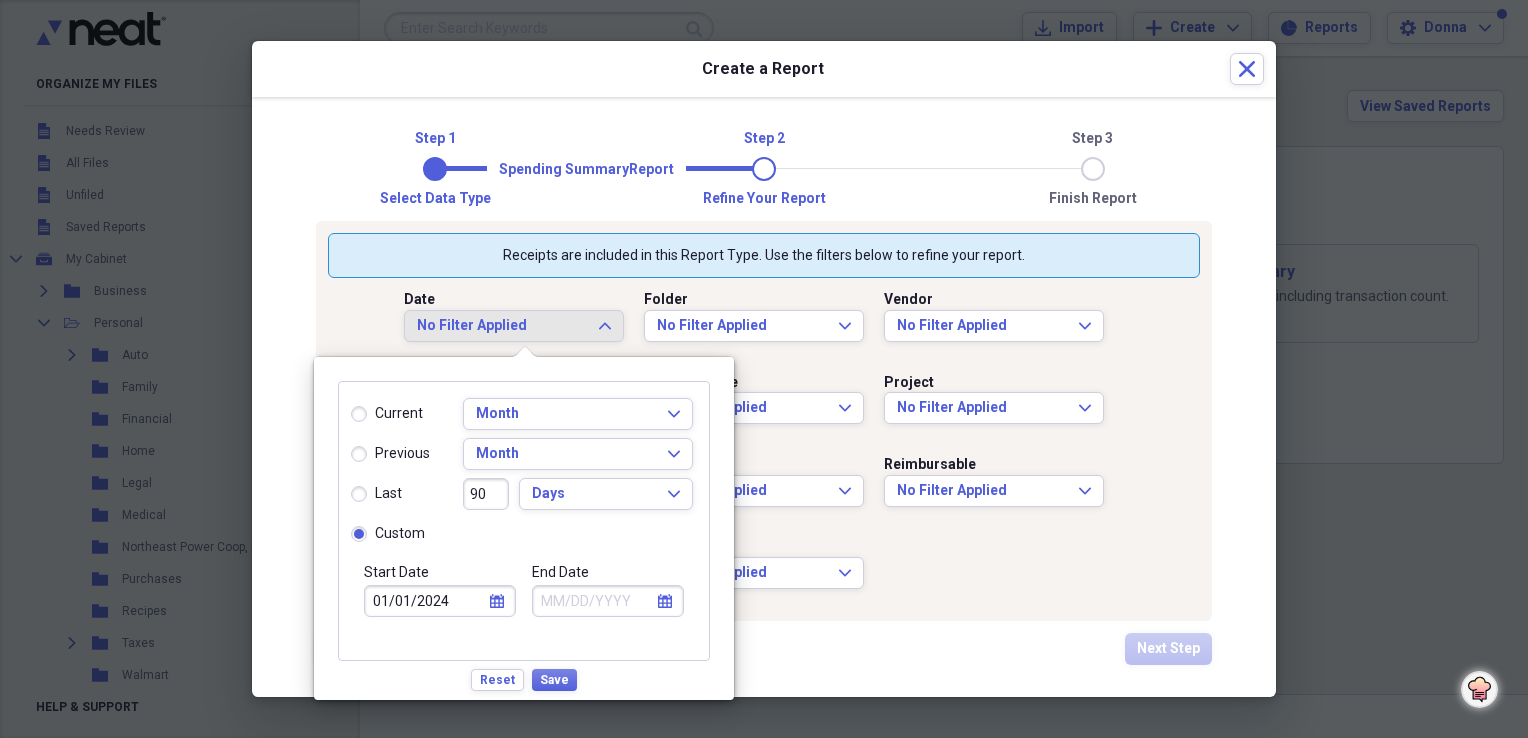 click 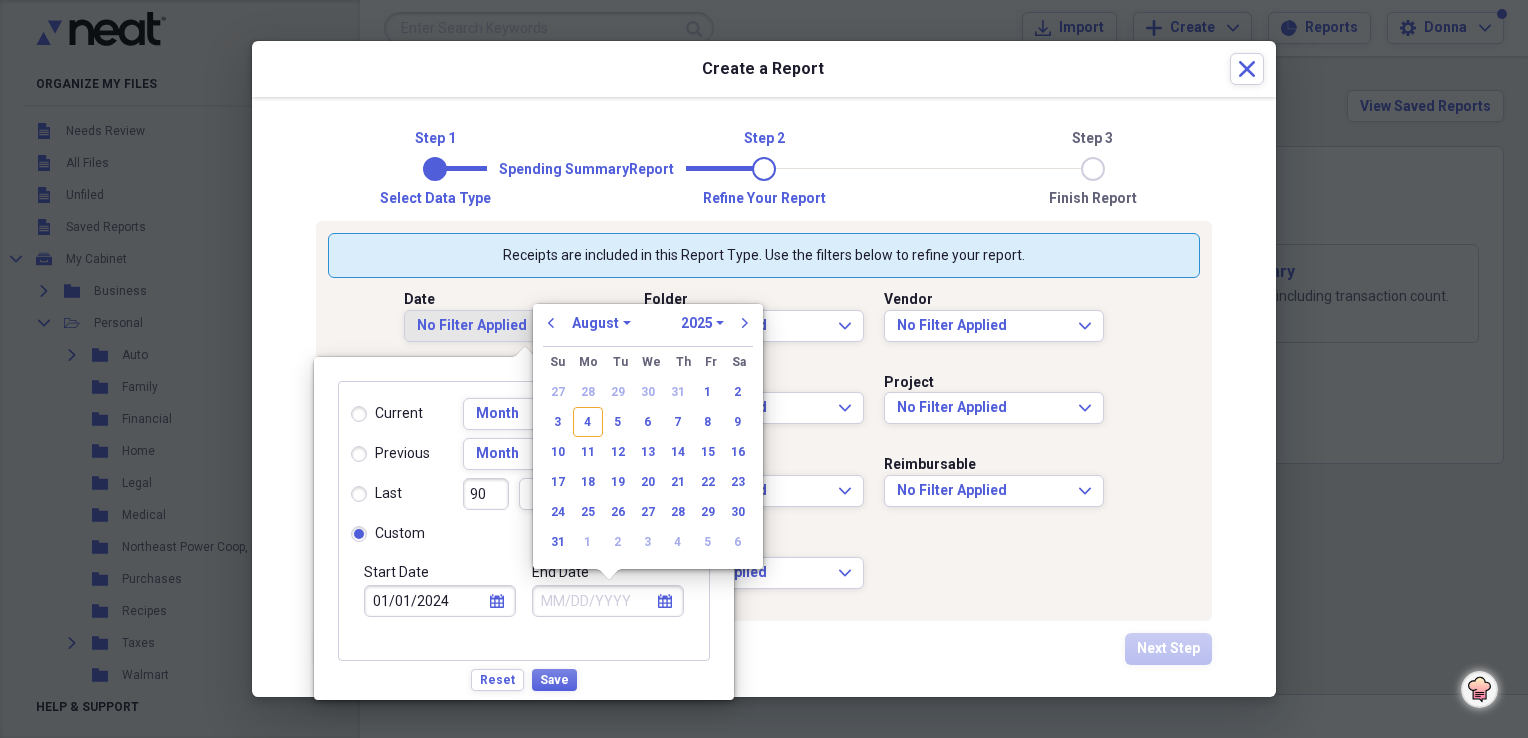 drag, startPoint x: 628, startPoint y: 322, endPoint x: 625, endPoint y: 334, distance: 12.369317 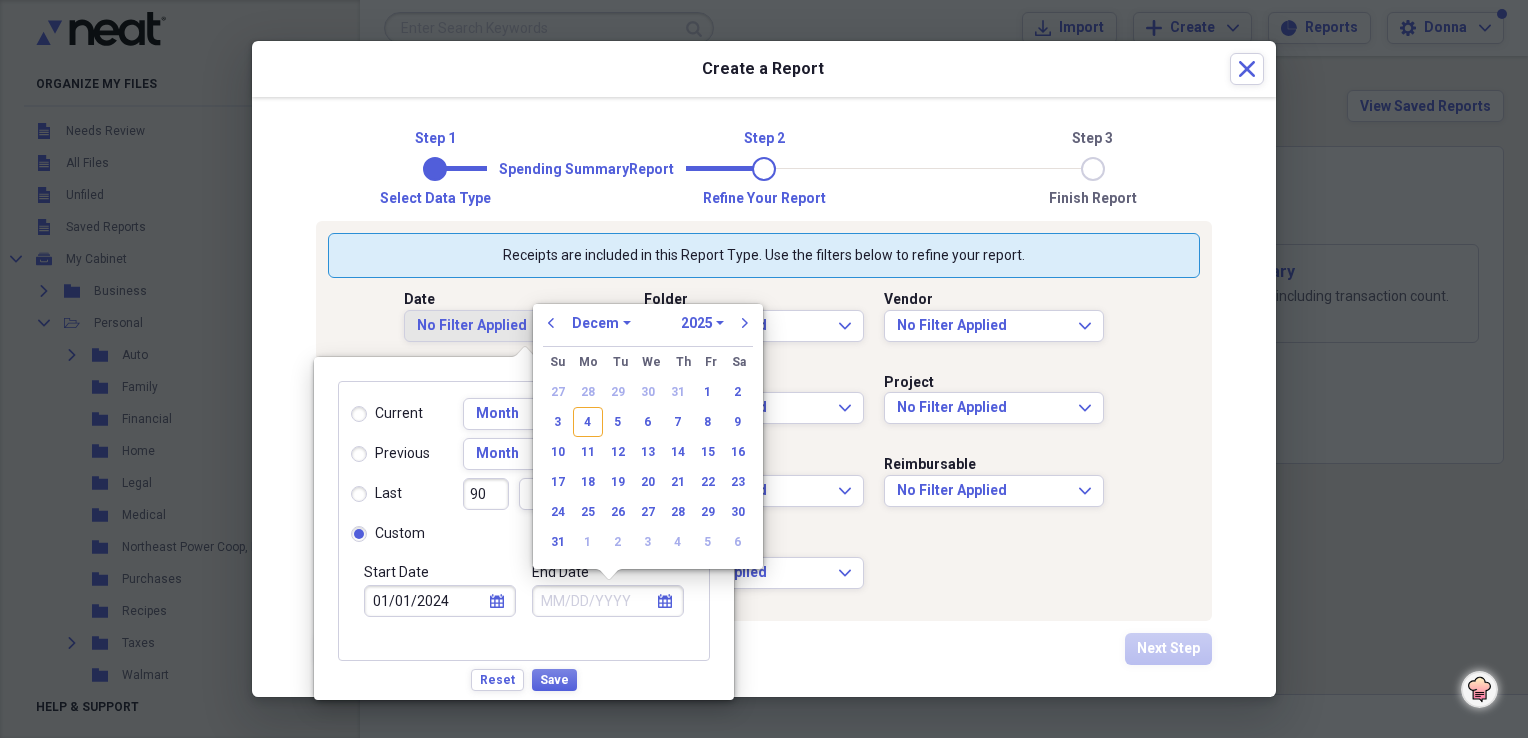 click on "January February March April May June July August September October November December" at bounding box center (601, 323) 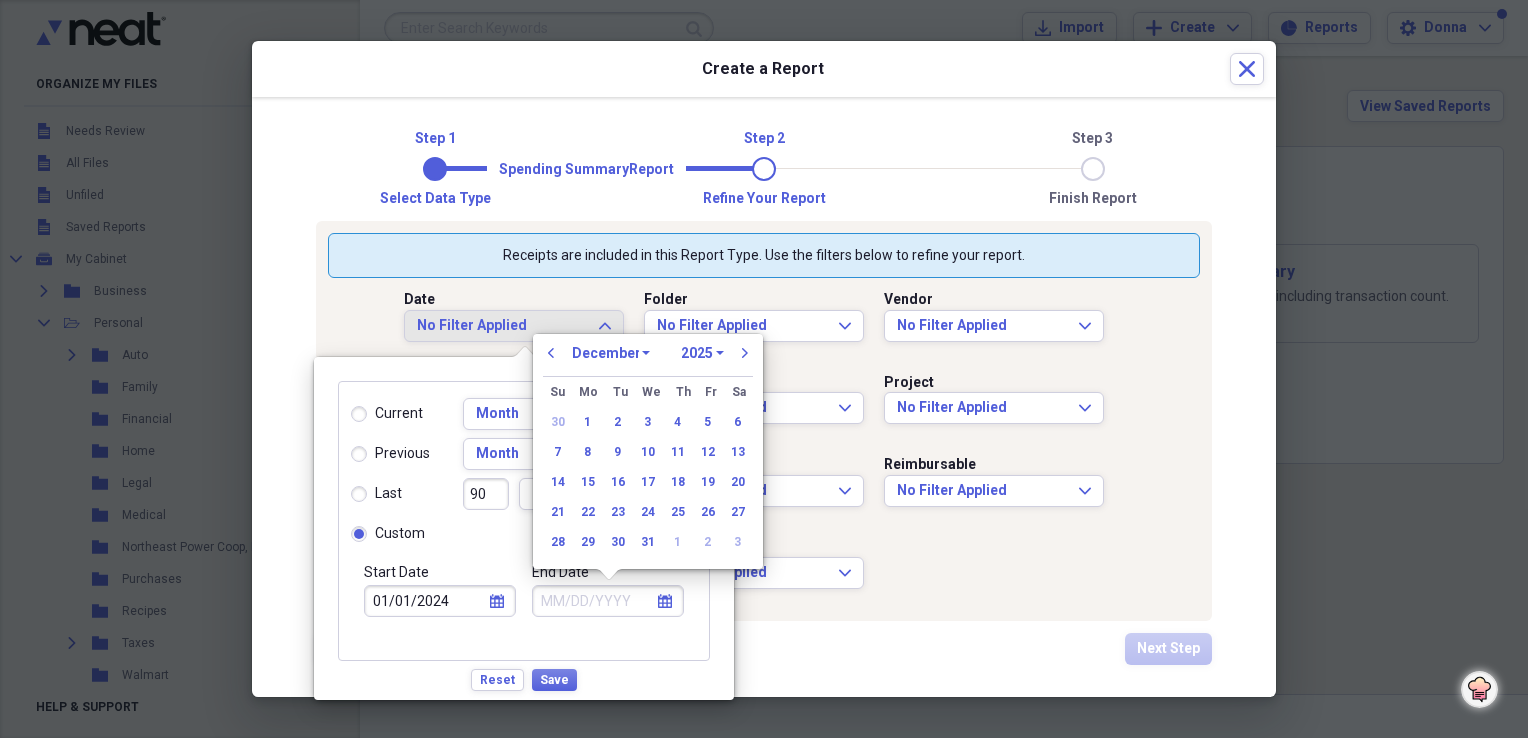 click on "1970 1971 1972 1973 1974 1975 1976 1977 1978 1979 1980 1981 1982 1983 1984 1985 1986 1987 1988 1989 1990 1991 1992 1993 1994 1995 1996 1997 1998 1999 2000 2001 2002 2003 2004 2005 2006 2007 2008 2009 2010 2011 2012 2013 2014 2015 2016 2017 2018 2019 2020 2021 2022 2023 2024 2025 2026 2027 2028 2029 2030 2031 2032 2033 2034 2035" at bounding box center [702, 353] 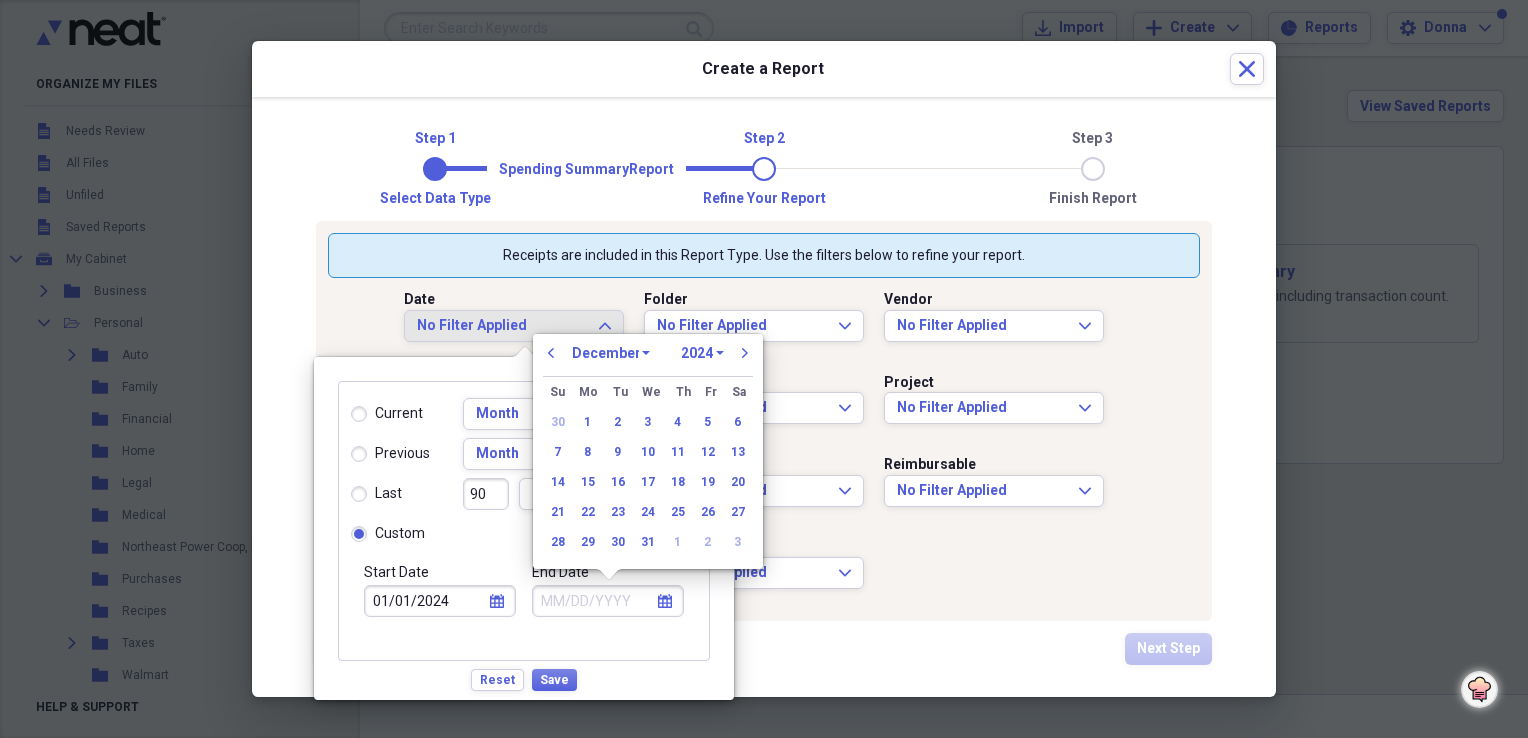 click on "1970 1971 1972 1973 1974 1975 1976 1977 1978 1979 1980 1981 1982 1983 1984 1985 1986 1987 1988 1989 1990 1991 1992 1993 1994 1995 1996 1997 1998 1999 2000 2001 2002 2003 2004 2005 2006 2007 2008 2009 2010 2011 2012 2013 2014 2015 2016 2017 2018 2019 2020 2021 2022 2023 2024 2025 2026 2027 2028 2029 2030 2031 2032 2033 2034 2035" at bounding box center (702, 353) 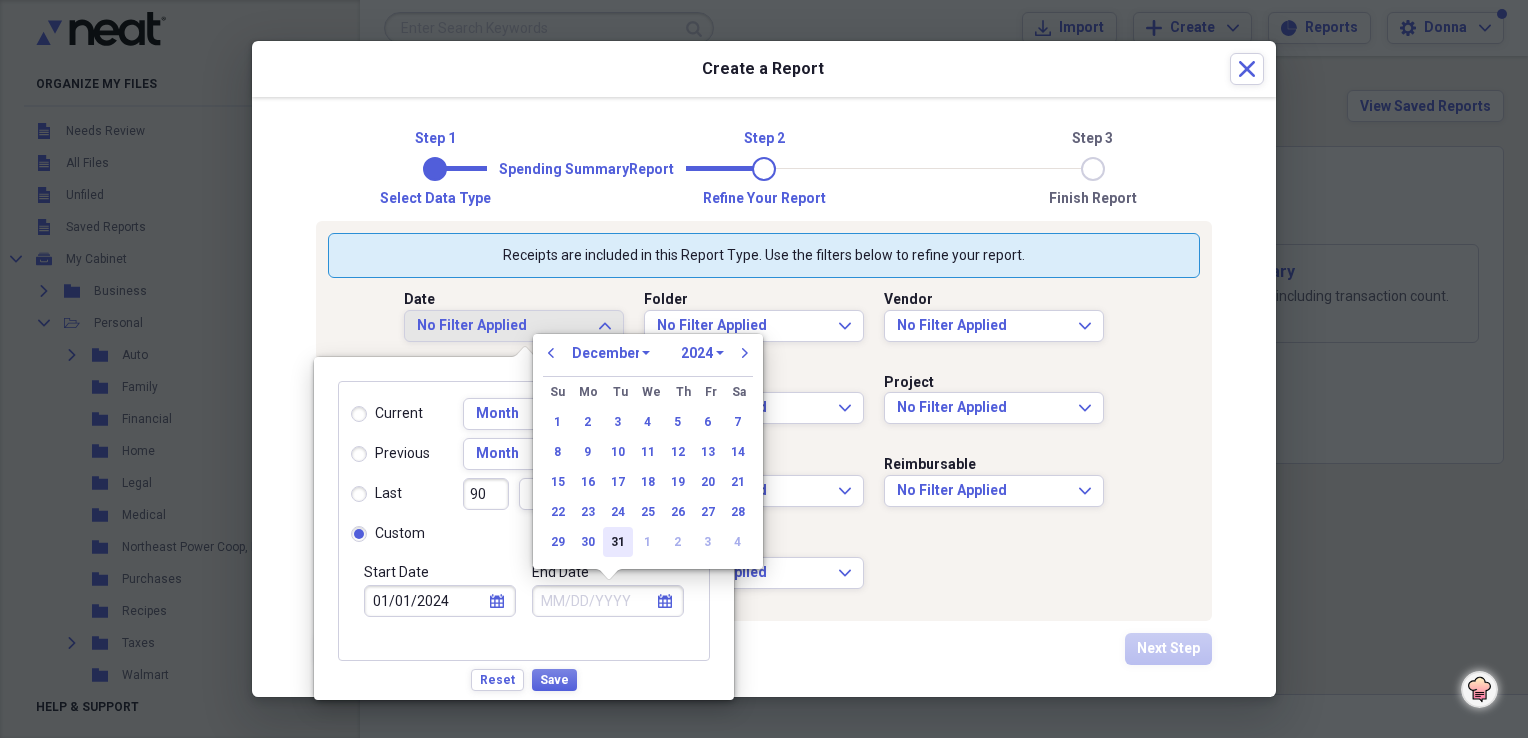 click on "31" at bounding box center [618, 542] 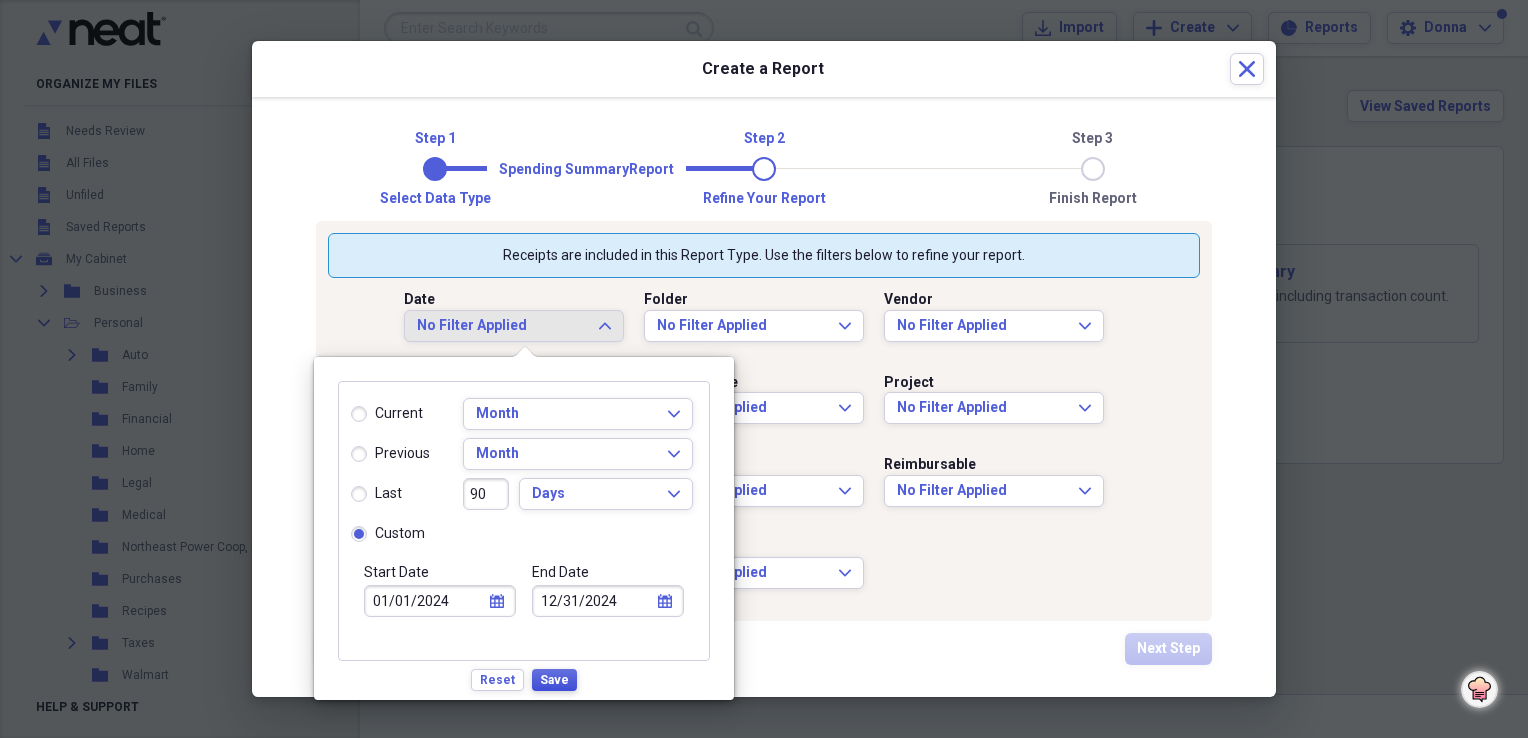drag, startPoint x: 548, startPoint y: 675, endPoint x: 588, endPoint y: 674, distance: 40.012497 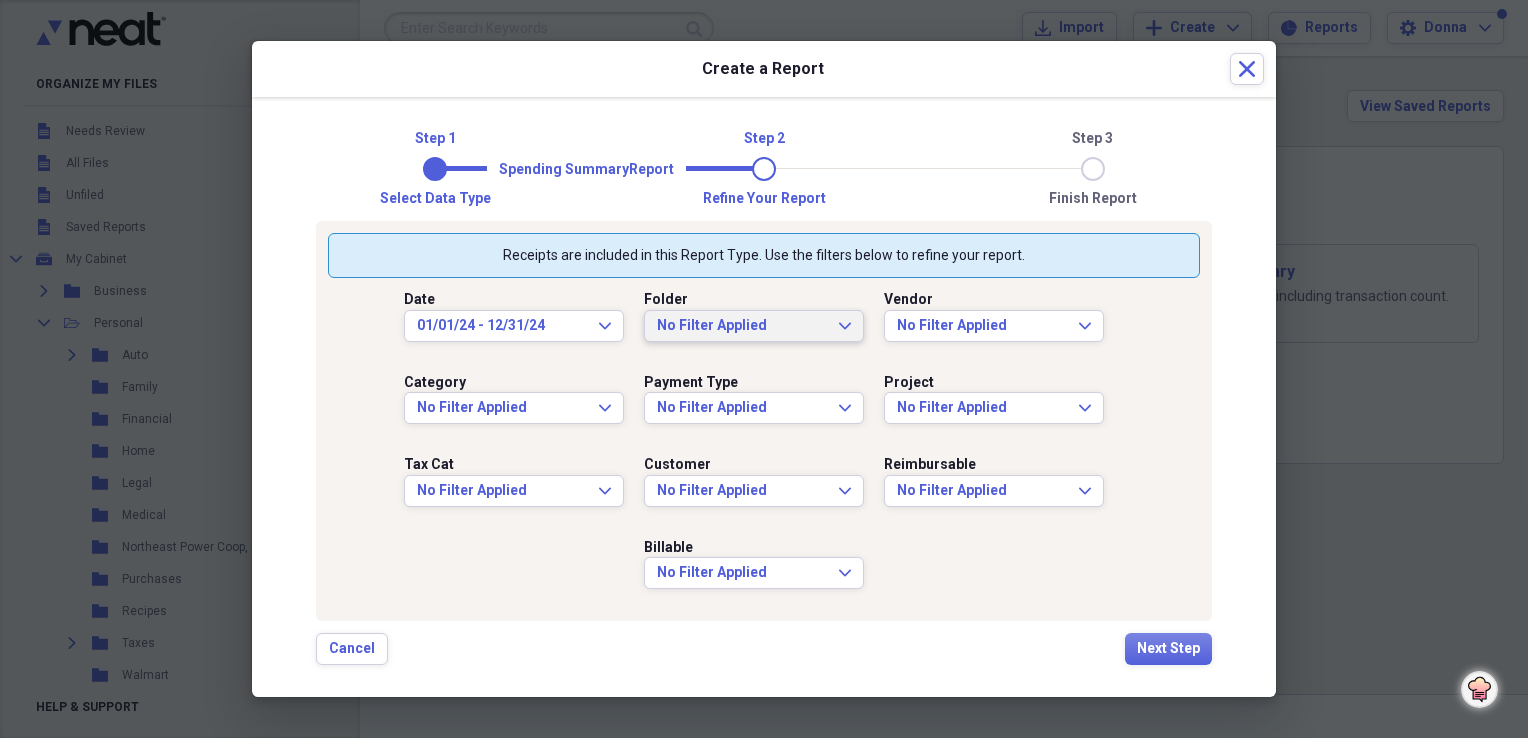 click on "No Filter Applied" at bounding box center [742, 326] 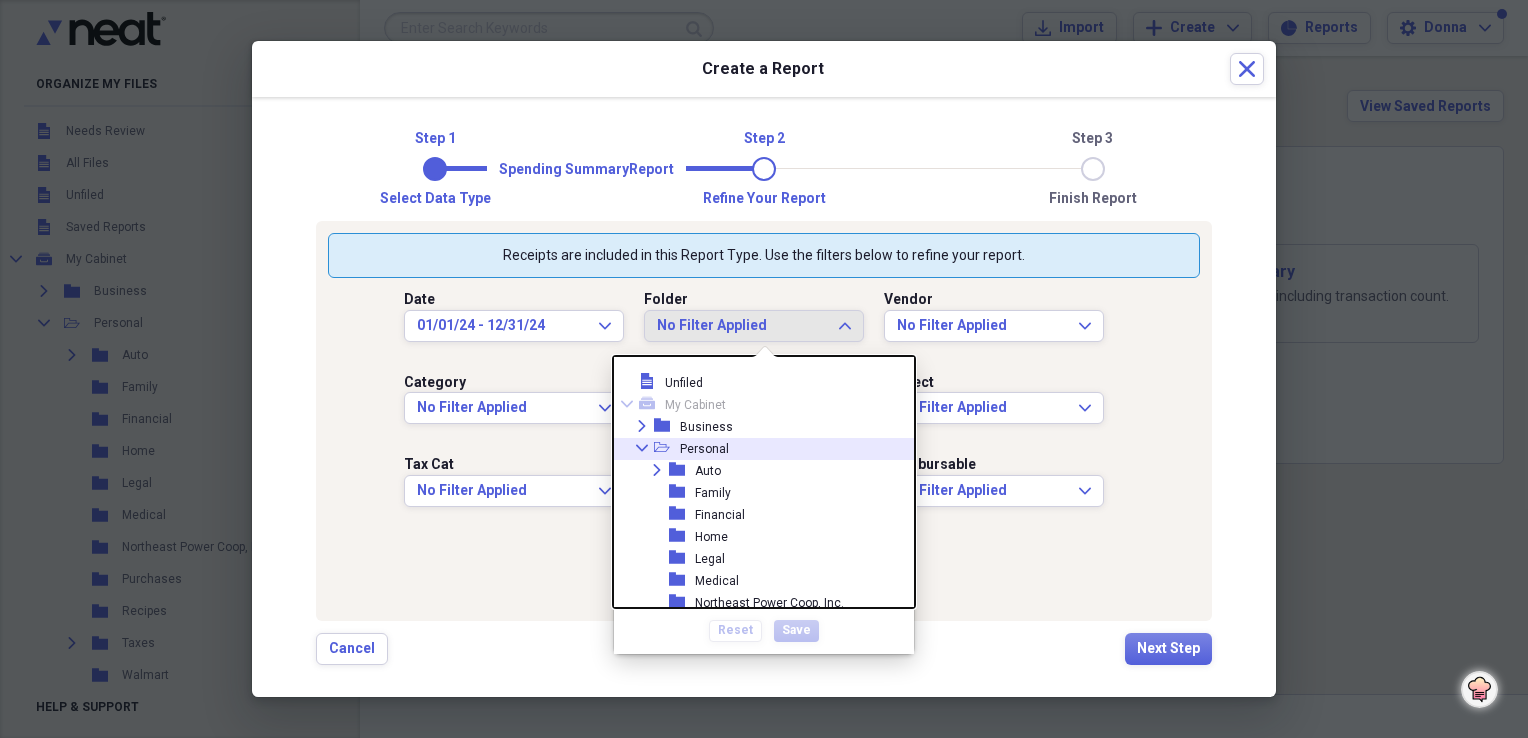click on "Collapse open-folder Personal" at bounding box center [756, 449] 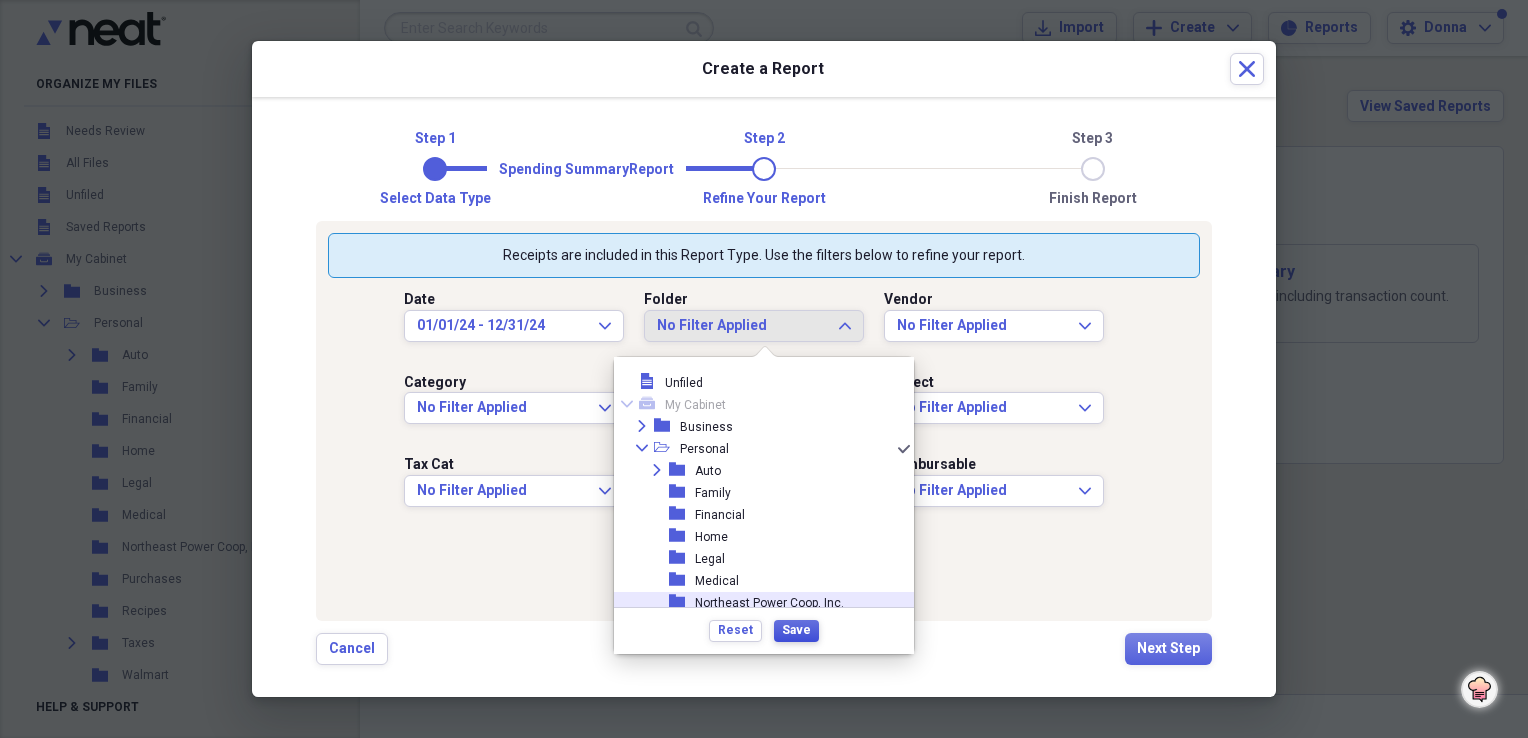 click on "Save" at bounding box center (796, 630) 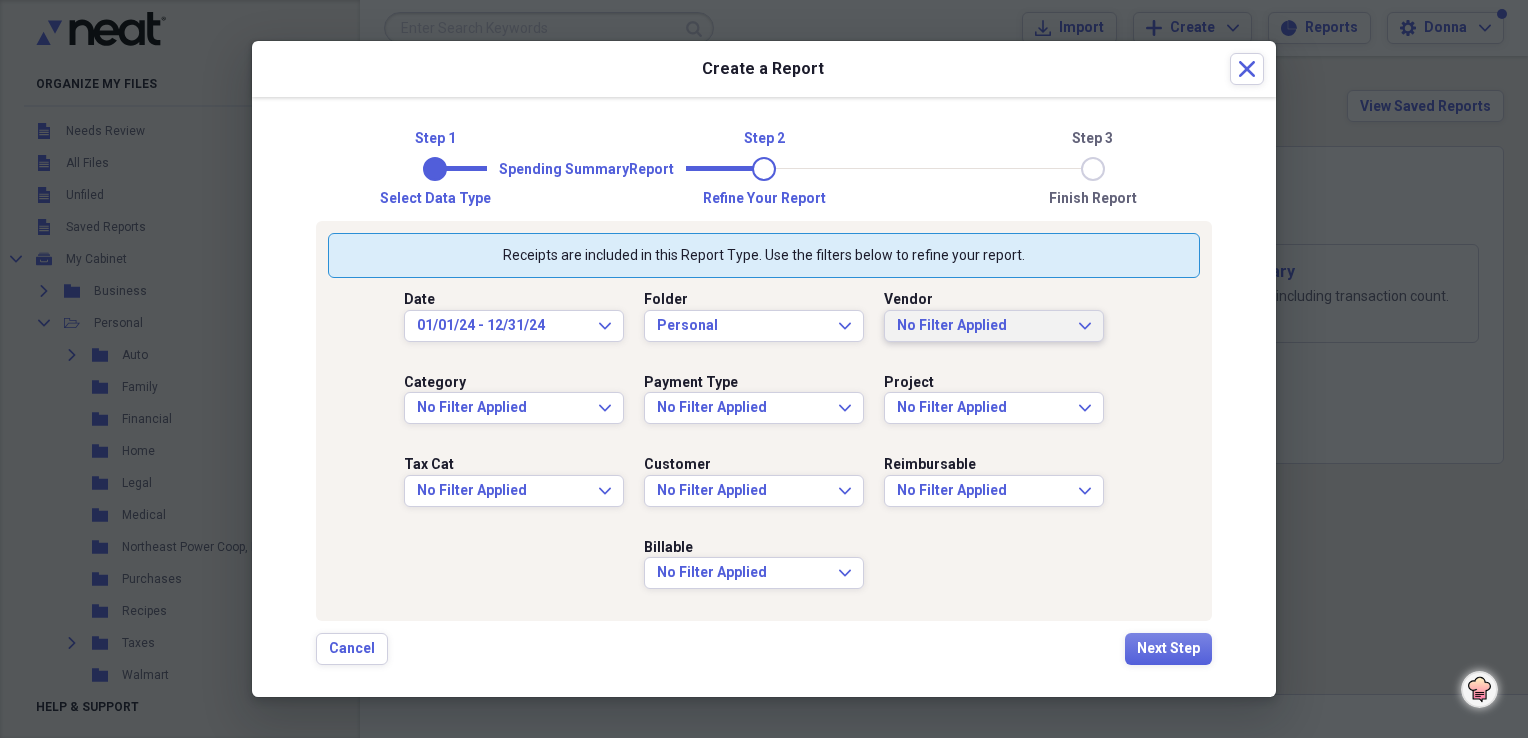 click on "No Filter Applied" at bounding box center [982, 326] 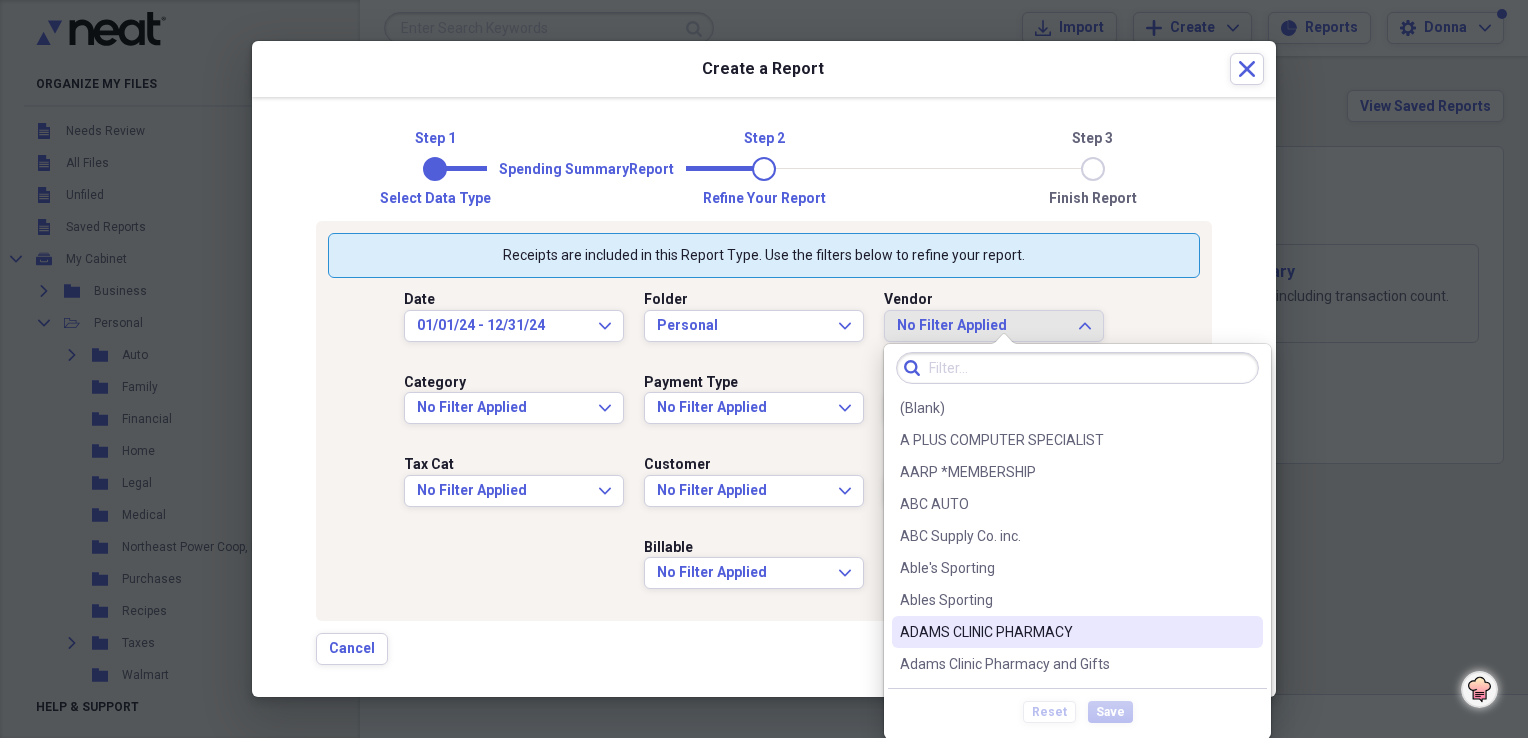 click on "ADAMS CLINIC PHARMACY" at bounding box center (1065, 632) 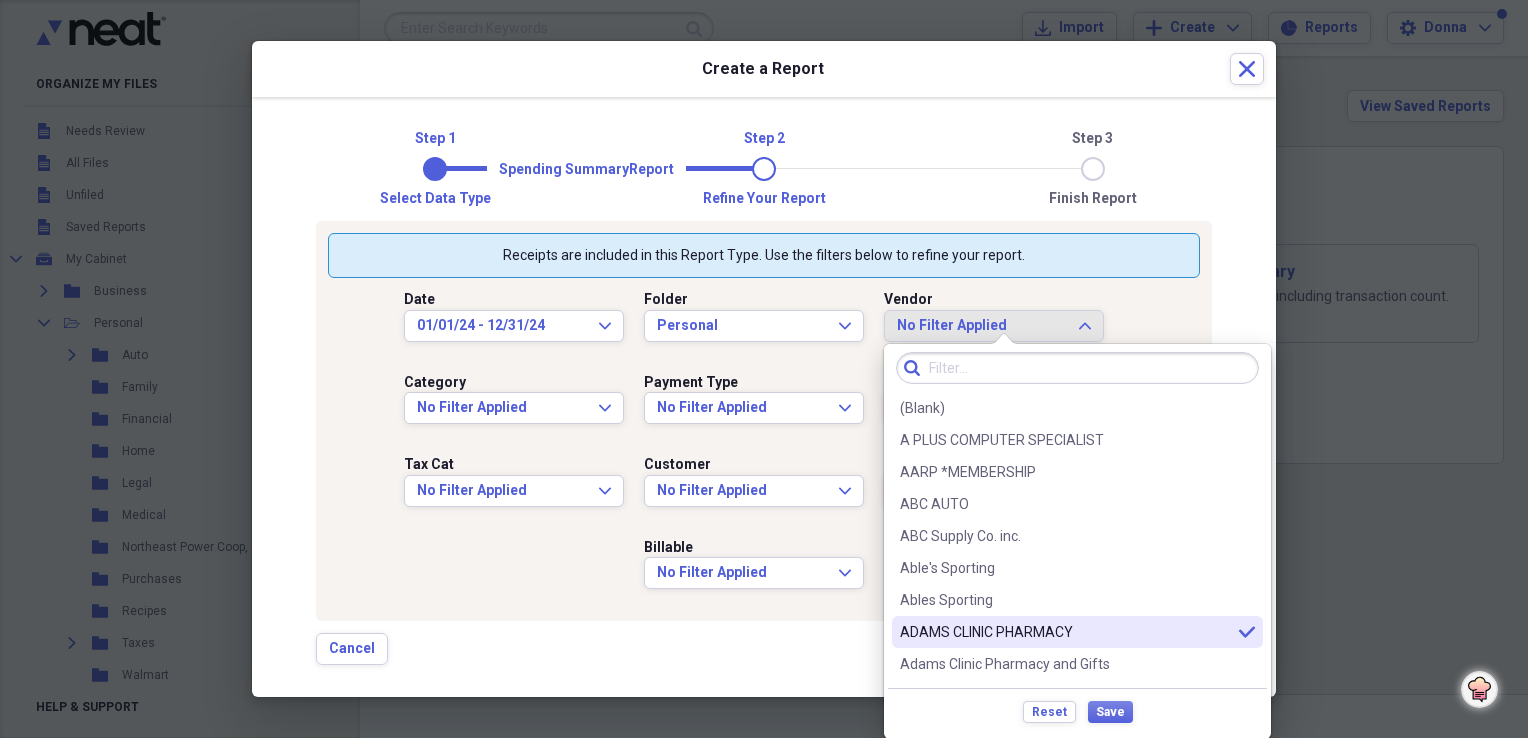 click on "ADAMS CLINIC PHARMACY" at bounding box center (1065, 632) 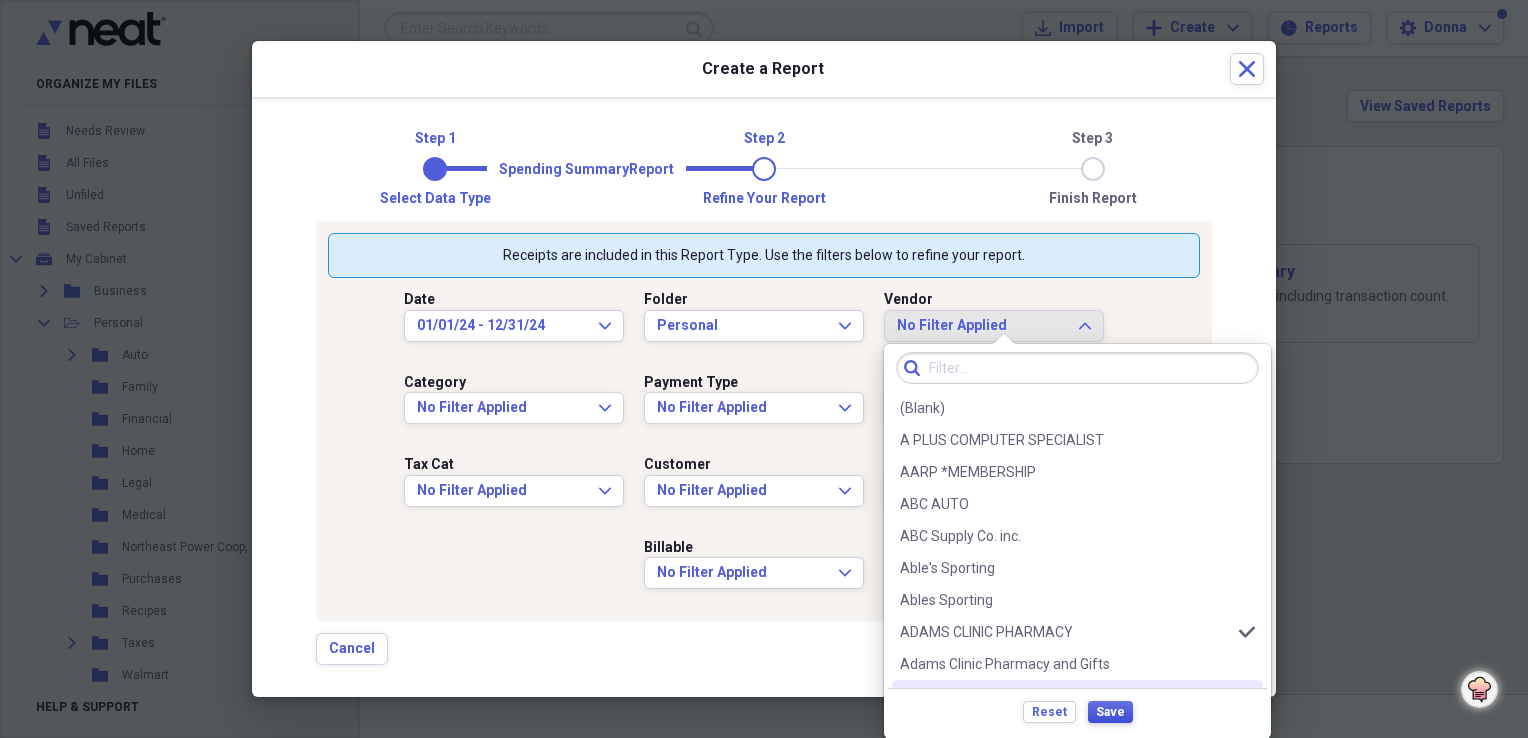 click on "Save" at bounding box center [1110, 712] 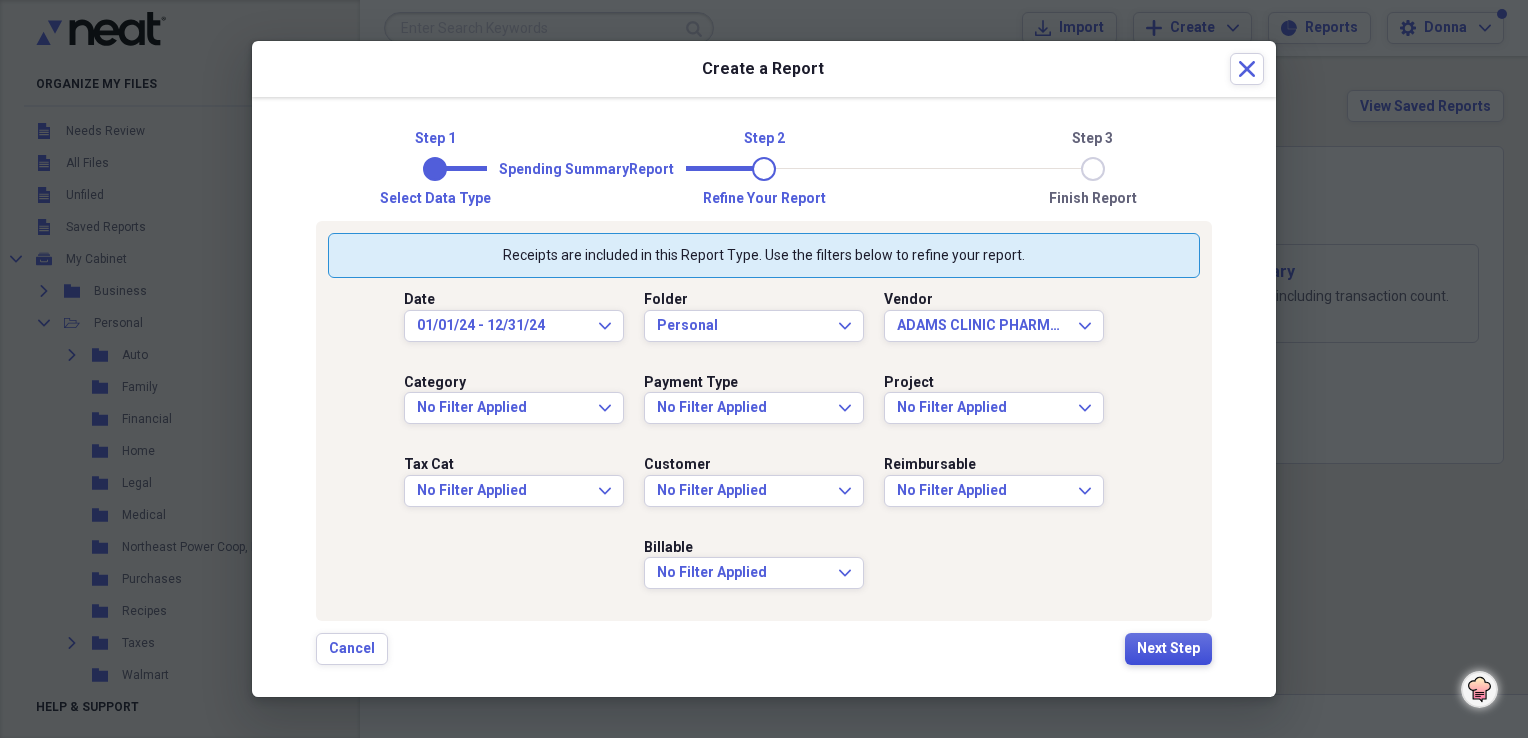 click on "Next Step" at bounding box center (1168, 649) 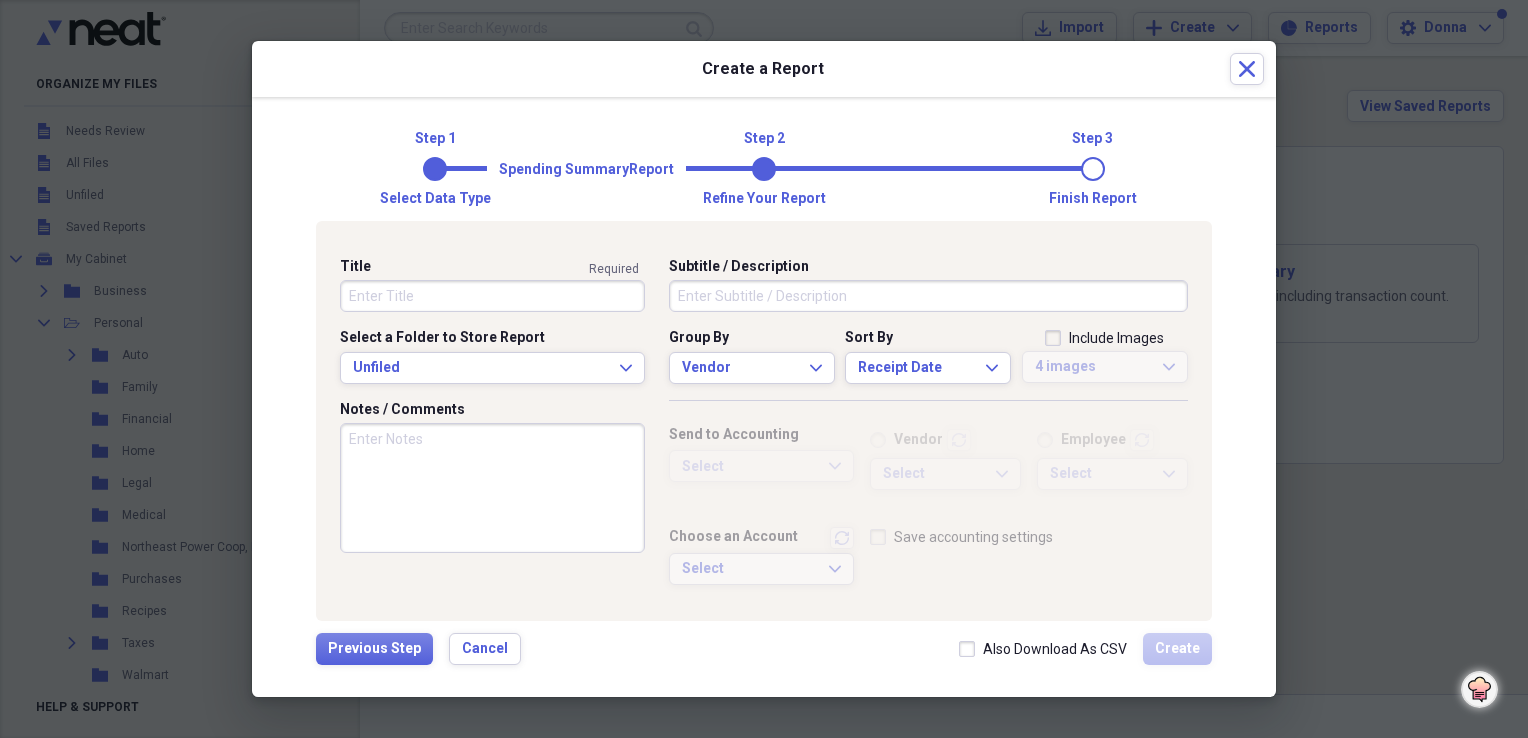 click on "Title" at bounding box center [492, 296] 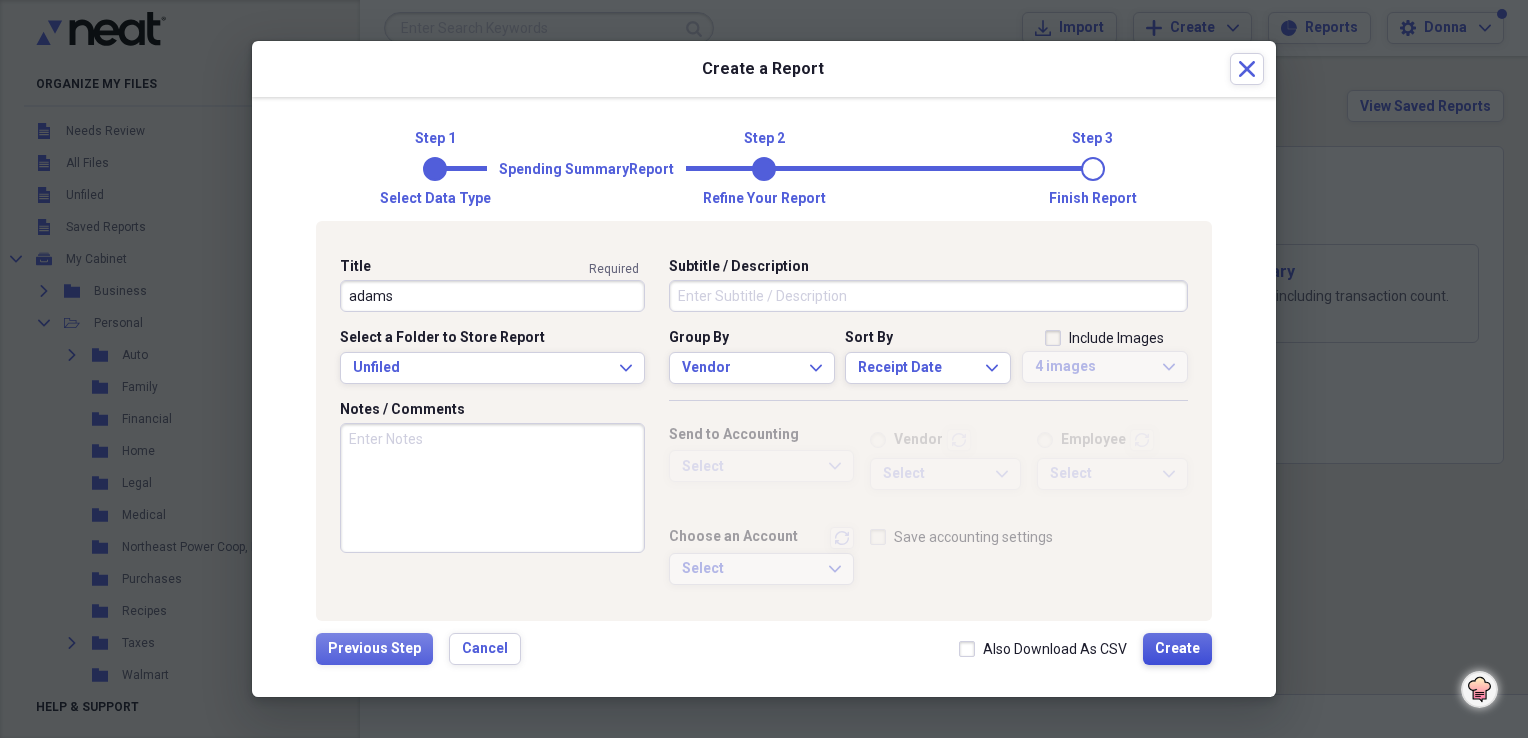 type on "adams" 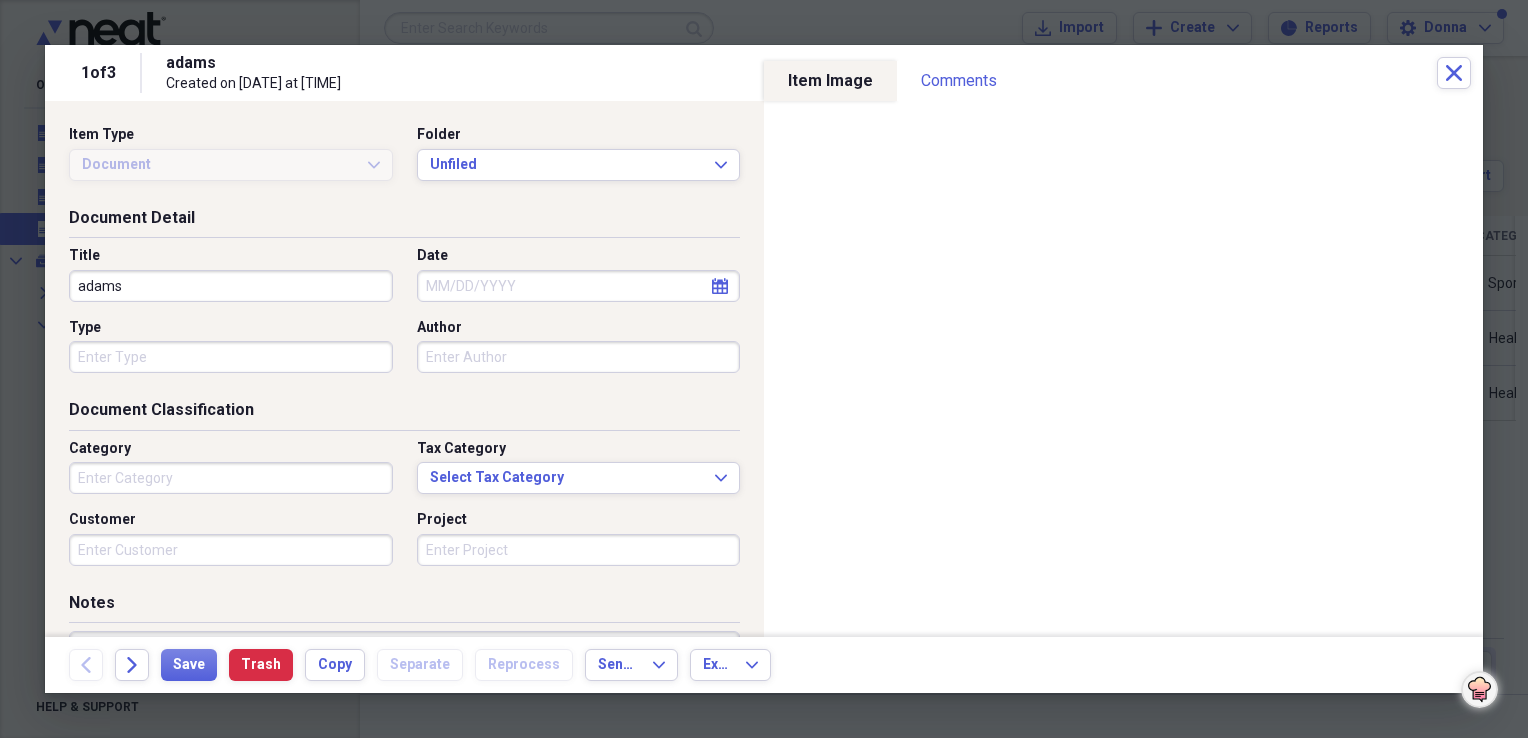type on "Sports" 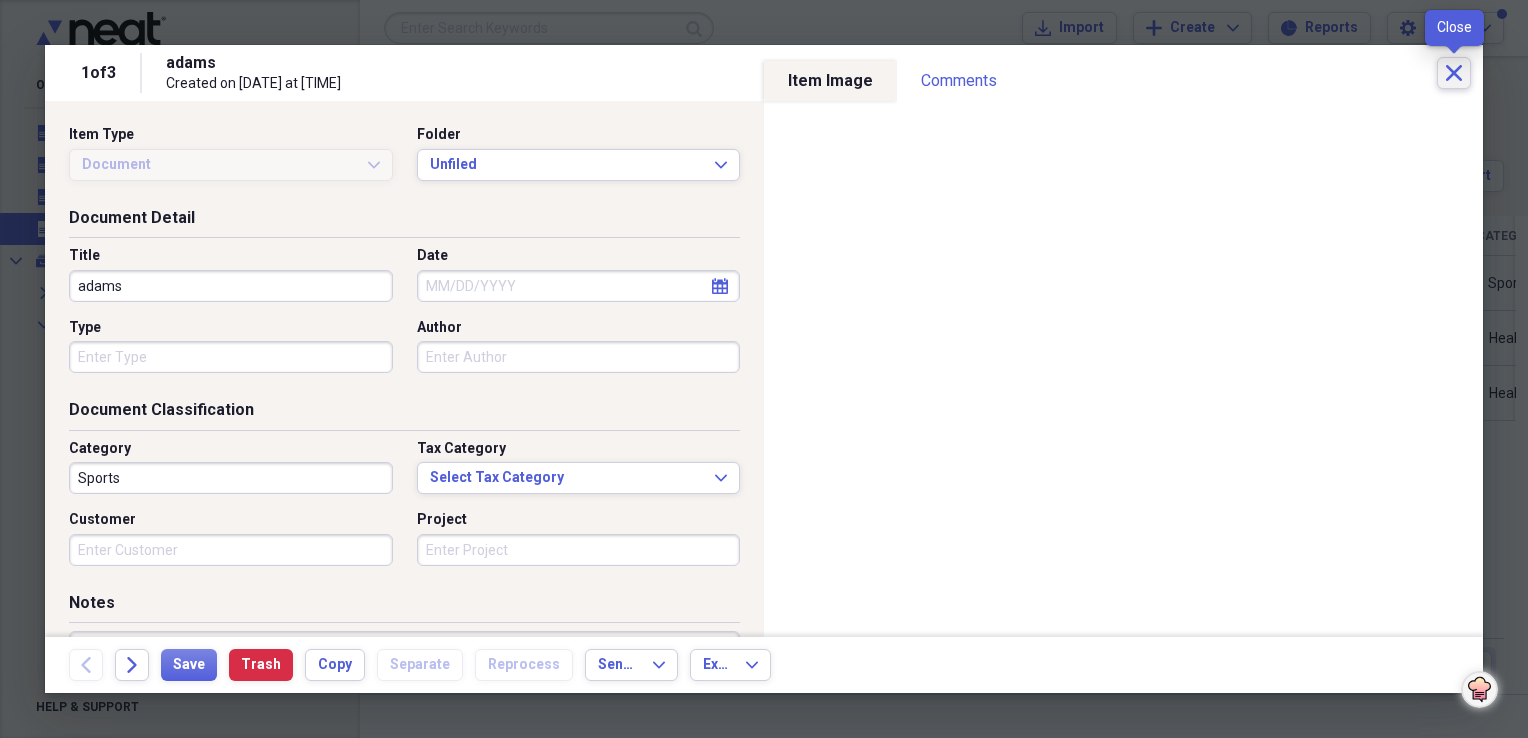 click on "Close" 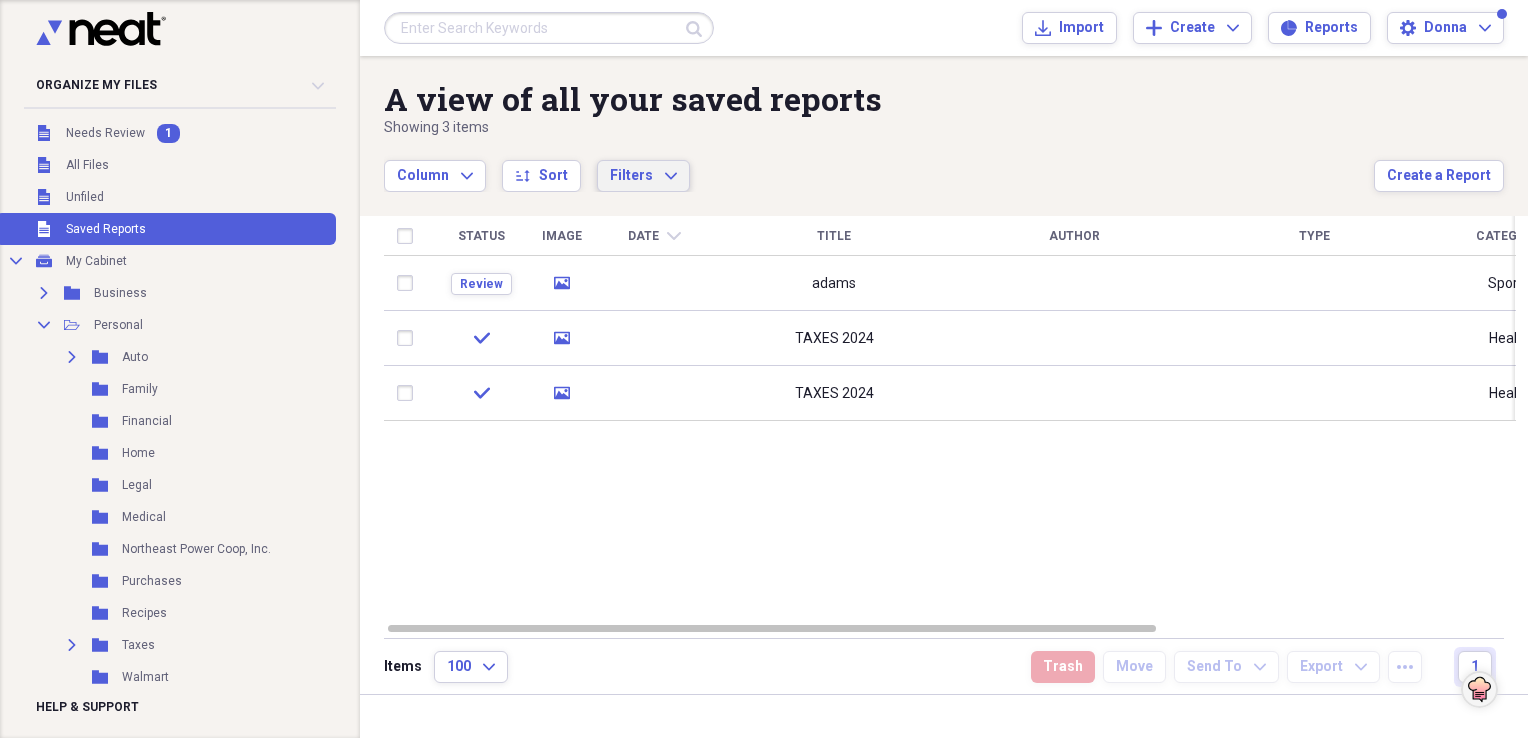click on "Filters" at bounding box center [631, 175] 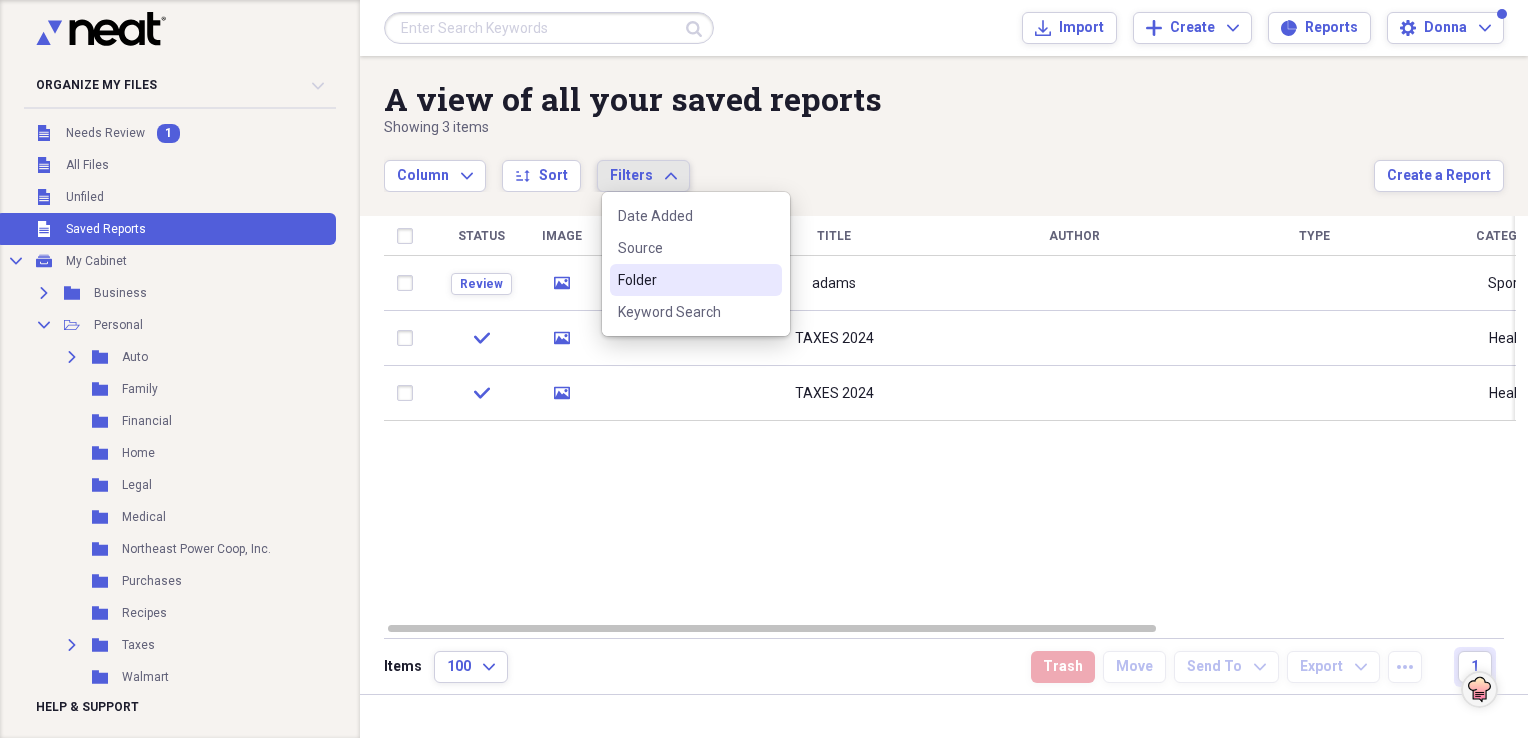 click on "Folder" at bounding box center (696, 280) 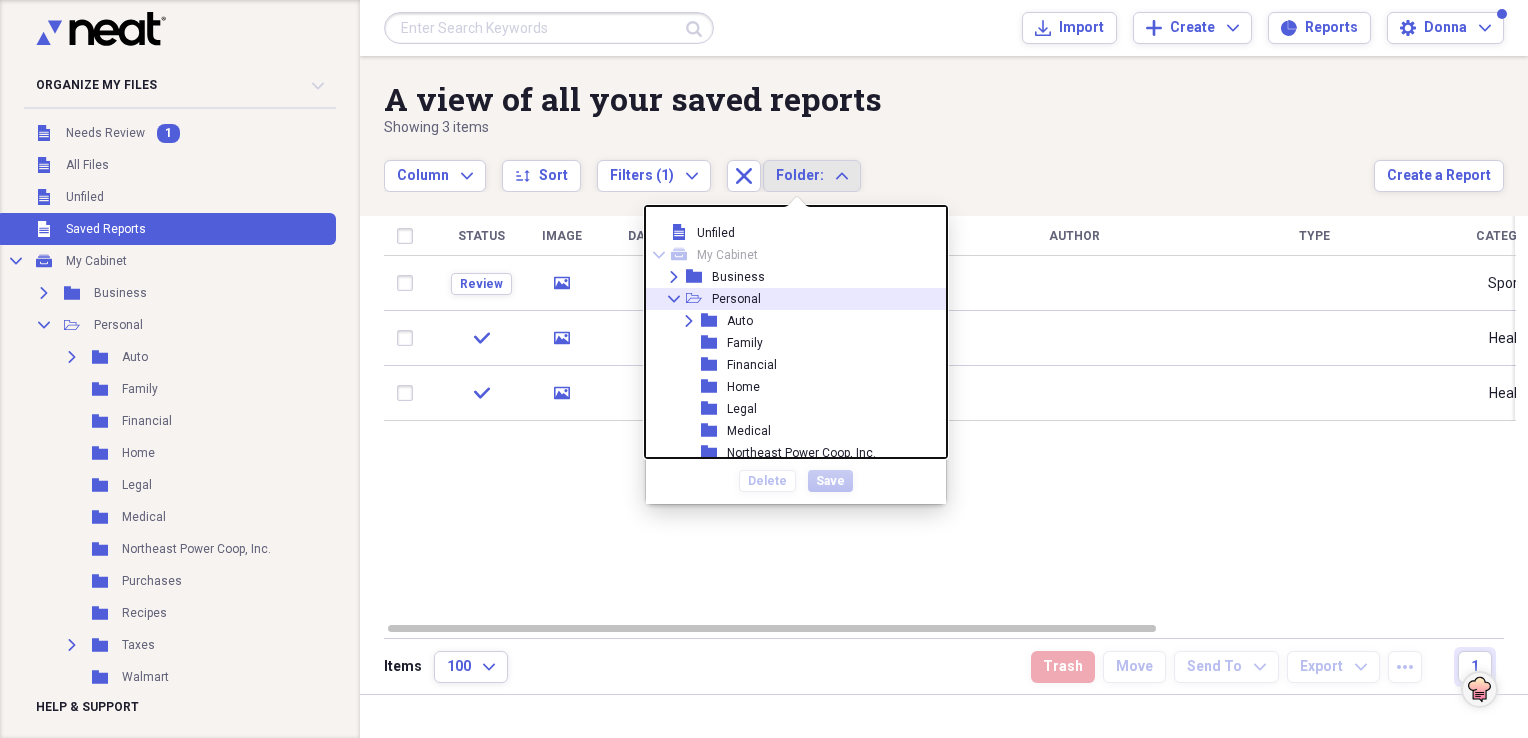 click on "Personal" at bounding box center (736, 299) 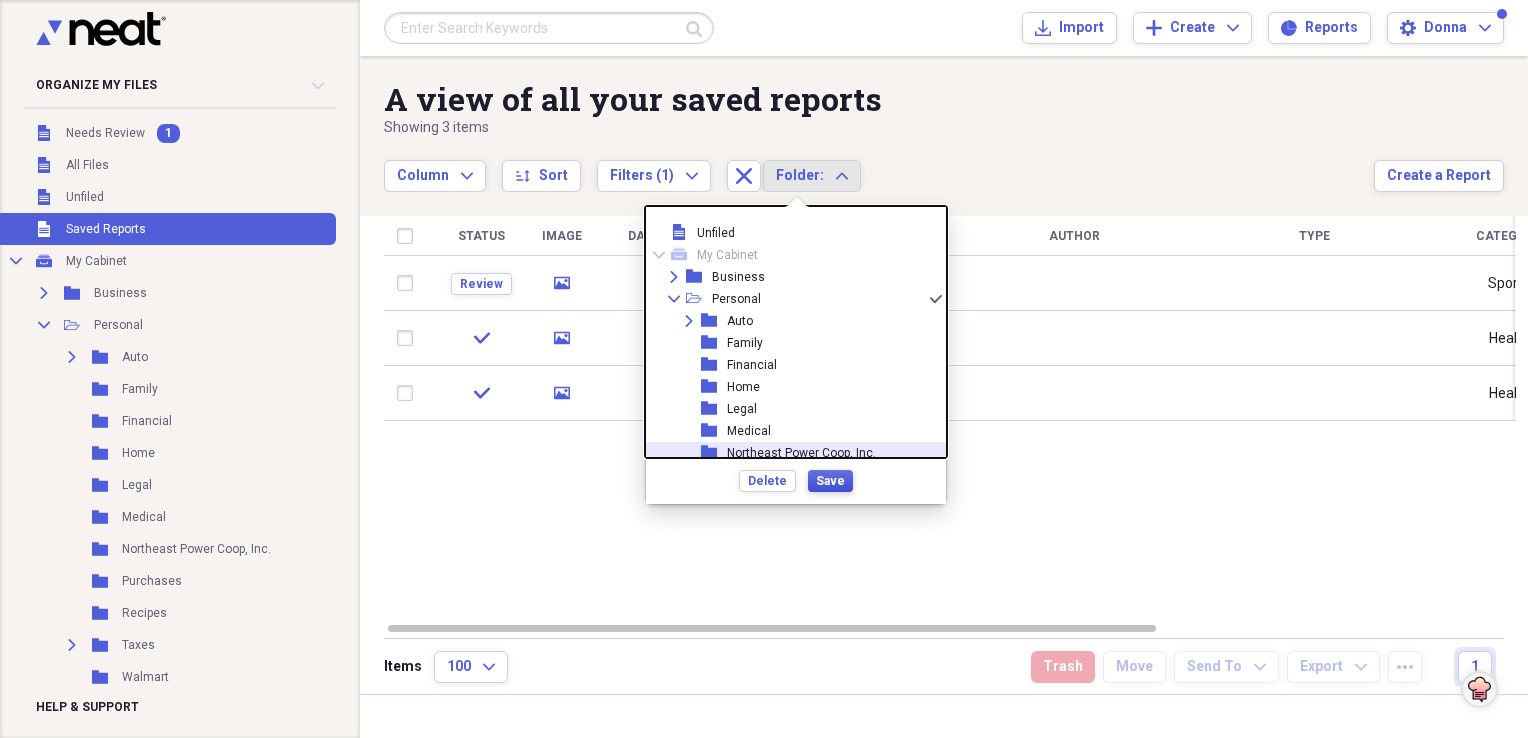 click on "Save" at bounding box center (830, 481) 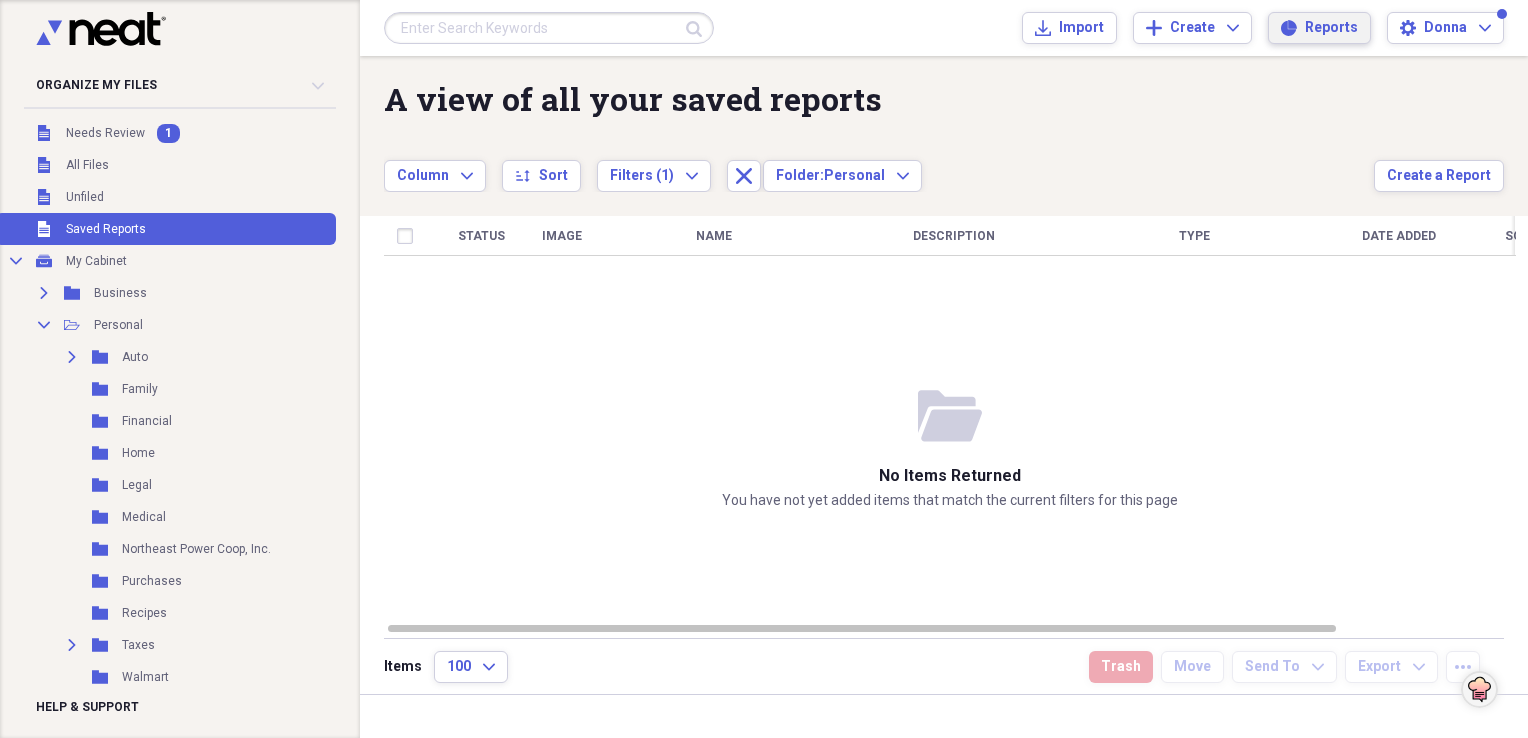 click on "Reports" at bounding box center (1331, 28) 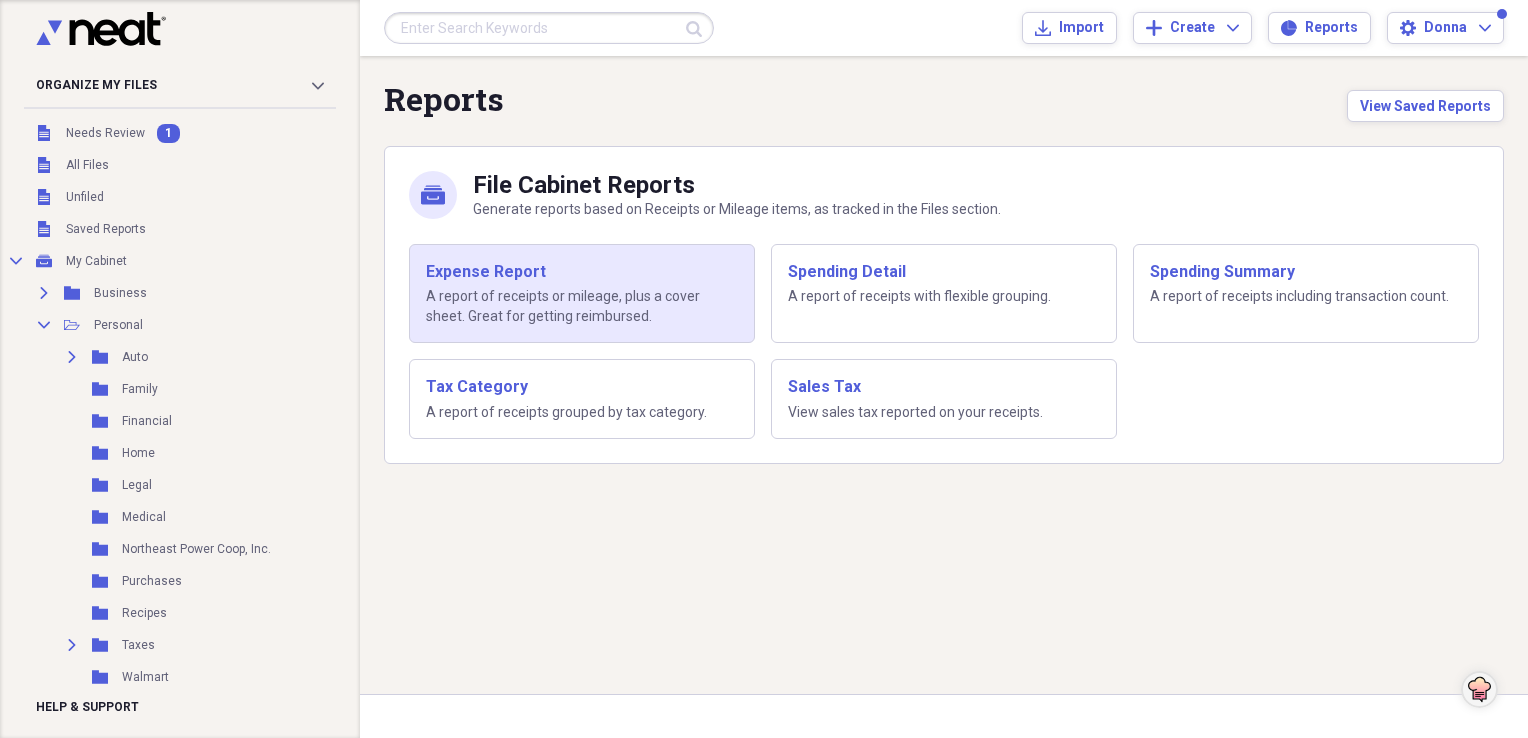 click on "A report of receipts or mileage, plus a cover sheet. Great for getting reimbursed." at bounding box center [582, 306] 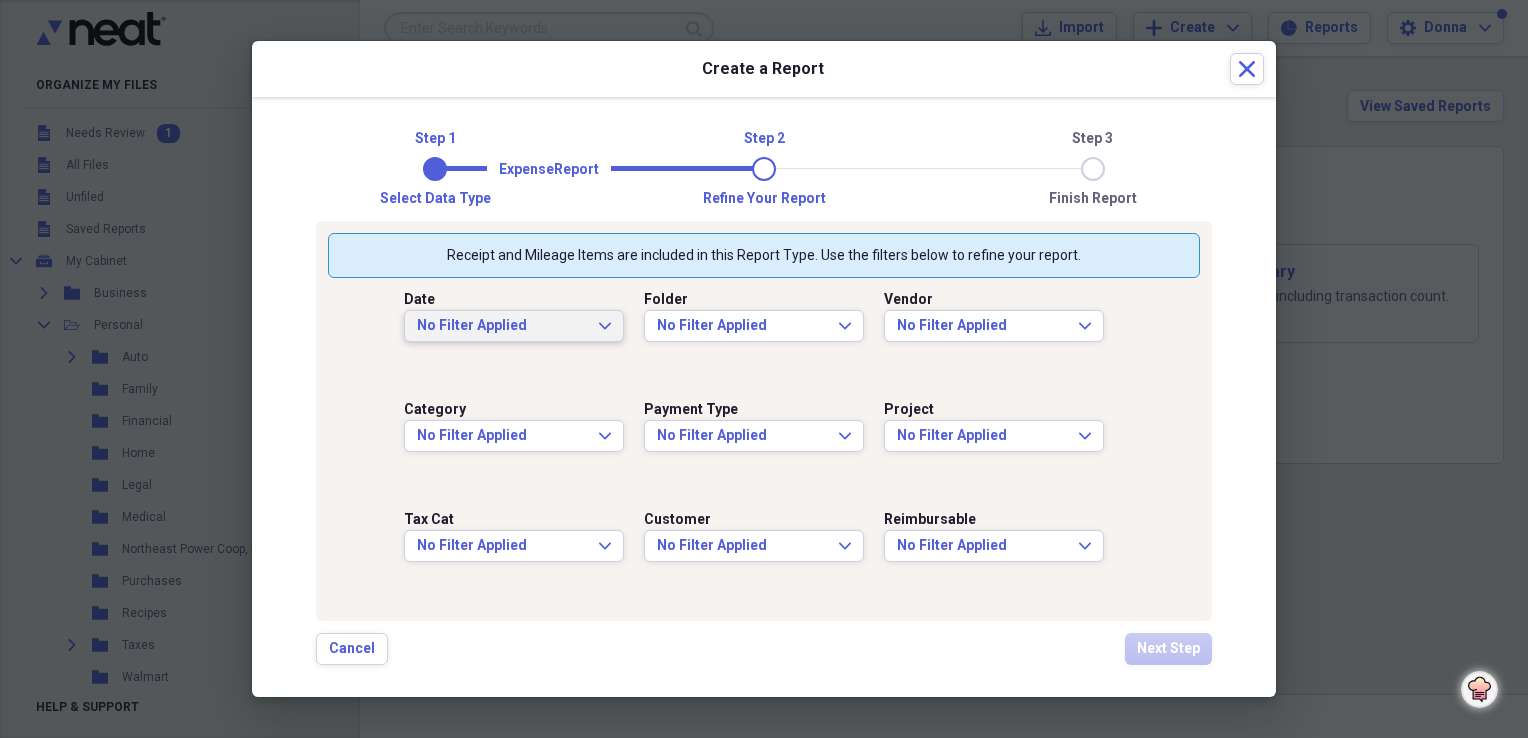 click on "No Filter Applied Expand" at bounding box center [514, 326] 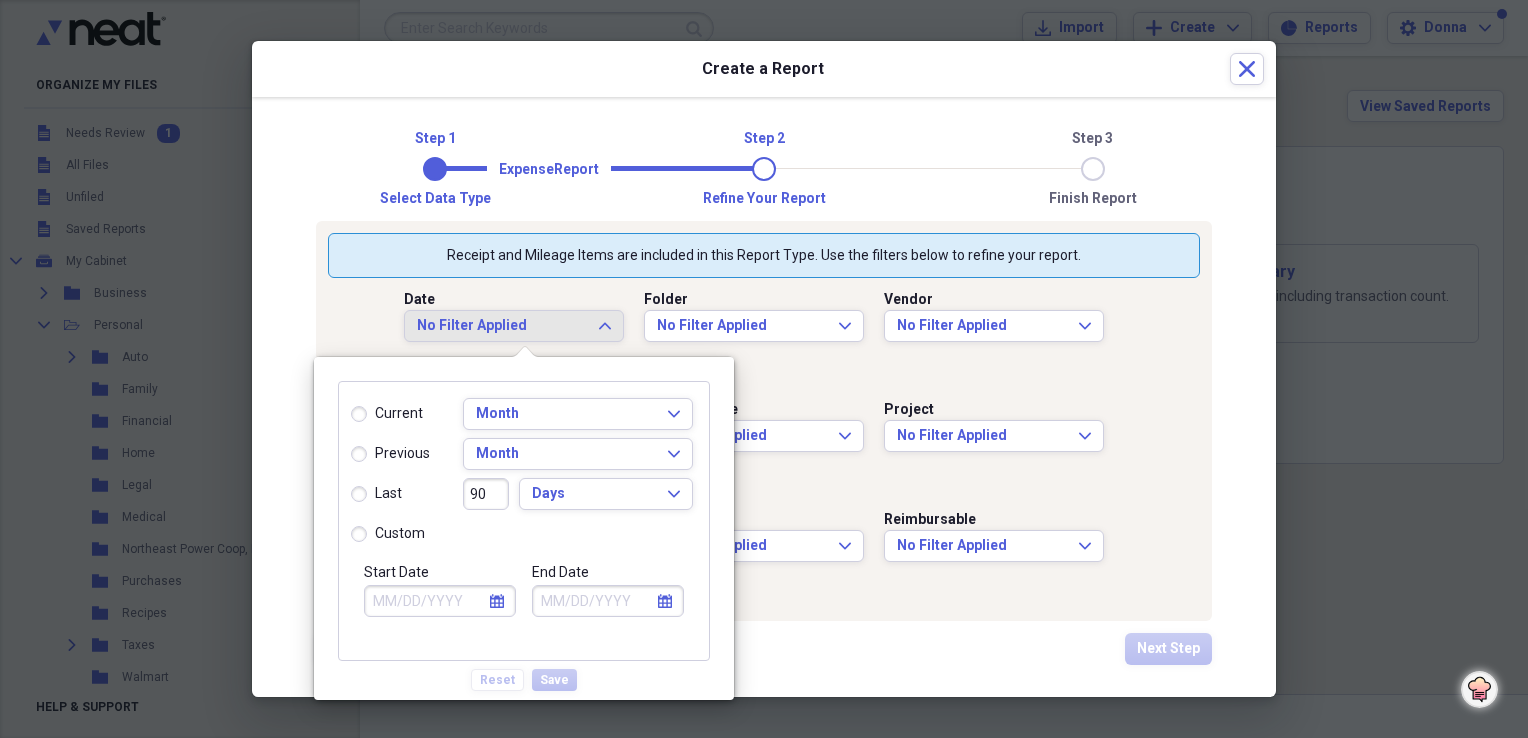 click on "custom" at bounding box center (388, 534) 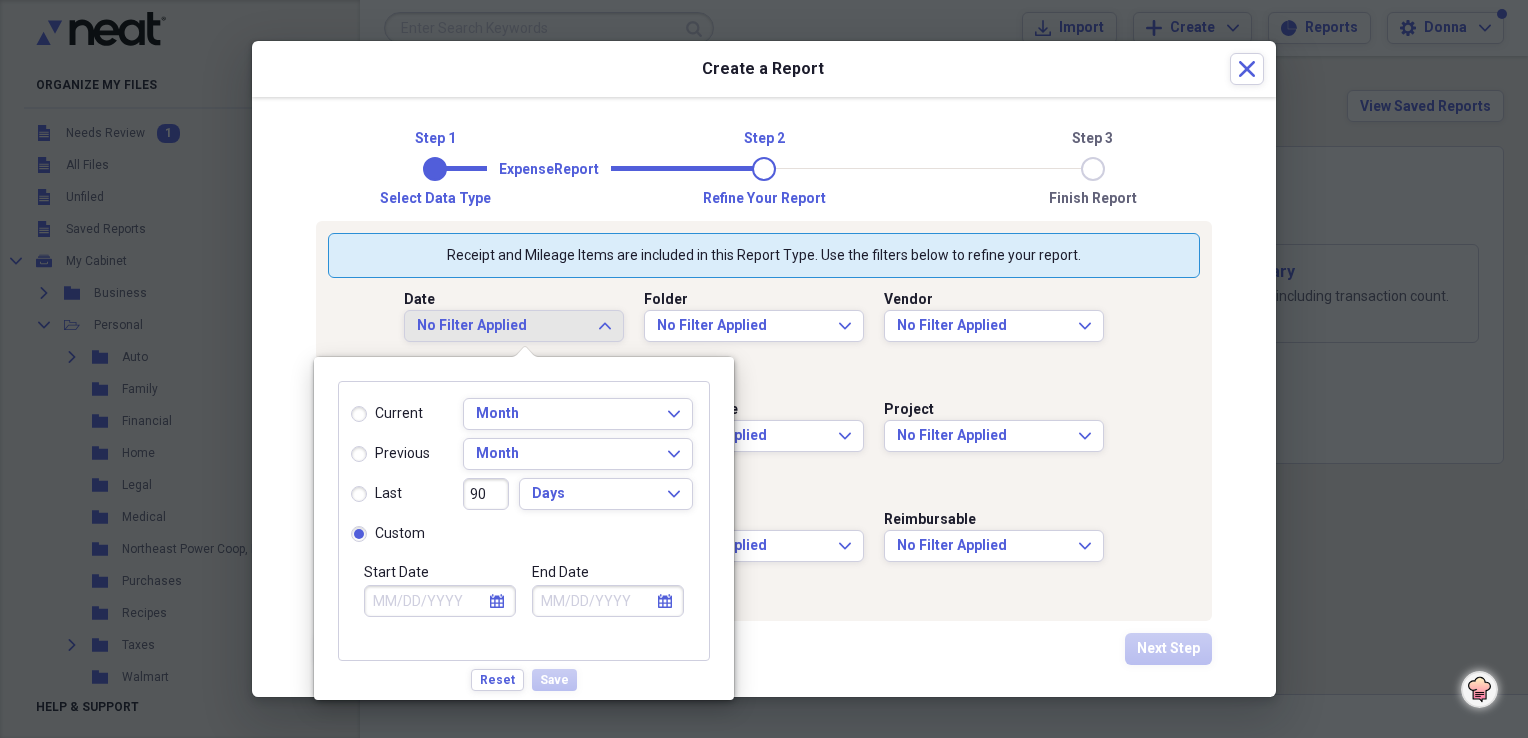 click 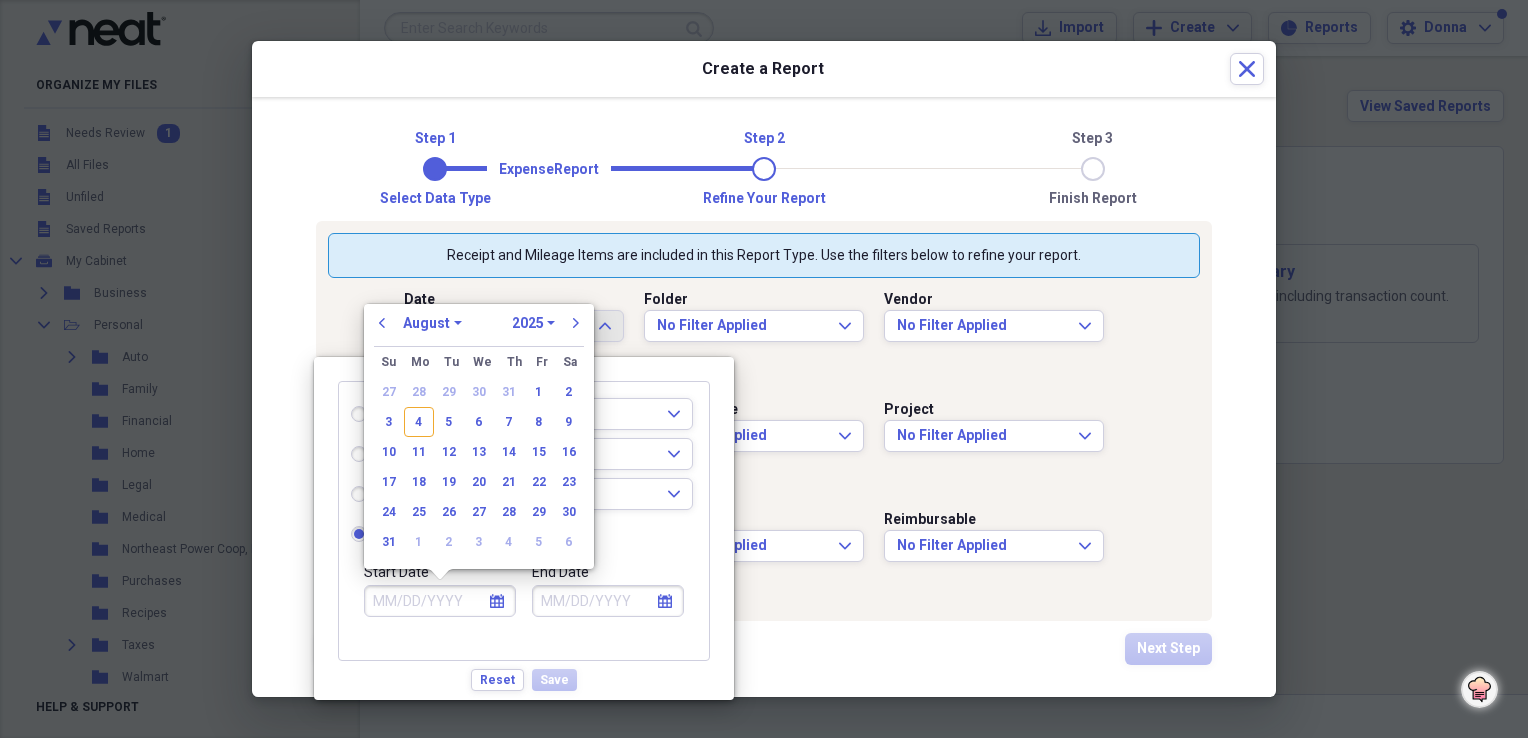 click on "1970 1971 1972 1973 1974 1975 1976 1977 1978 1979 1980 1981 1982 1983 1984 1985 1986 1987 1988 1989 1990 1991 1992 1993 1994 1995 1996 1997 1998 1999 2000 2001 2002 2003 2004 2005 2006 2007 2008 2009 2010 2011 2012 2013 2014 2015 2016 2017 2018 2019 2020 2021 2022 2023 2024 2025 2026 2027 2028 2029 2030 2031 2032 2033 2034 2035" at bounding box center (533, 323) 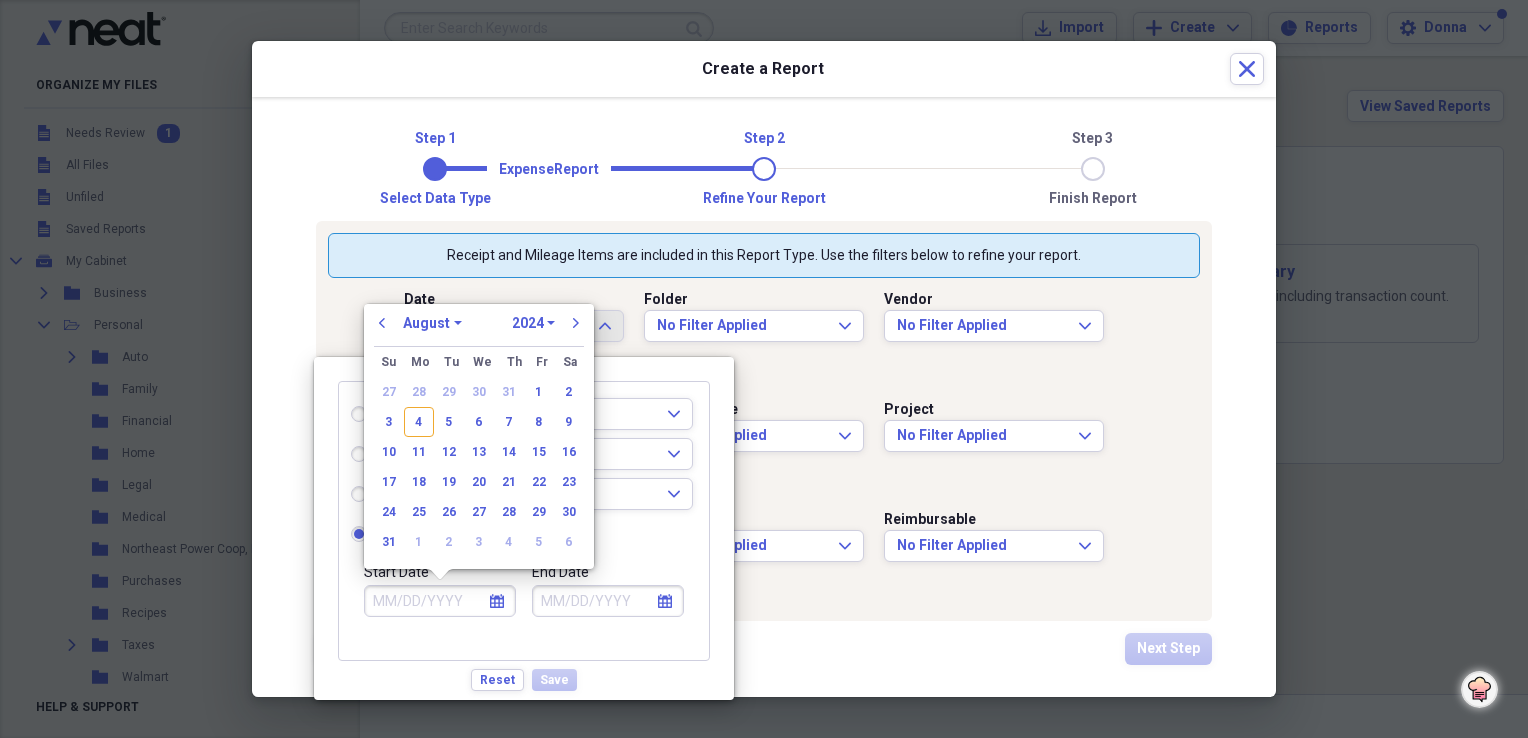click on "1970 1971 1972 1973 1974 1975 1976 1977 1978 1979 1980 1981 1982 1983 1984 1985 1986 1987 1988 1989 1990 1991 1992 1993 1994 1995 1996 1997 1998 1999 2000 2001 2002 2003 2004 2005 2006 2007 2008 2009 2010 2011 2012 2013 2014 2015 2016 2017 2018 2019 2020 2021 2022 2023 2024 2025 2026 2027 2028 2029 2030 2031 2032 2033 2034 2035" at bounding box center [533, 323] 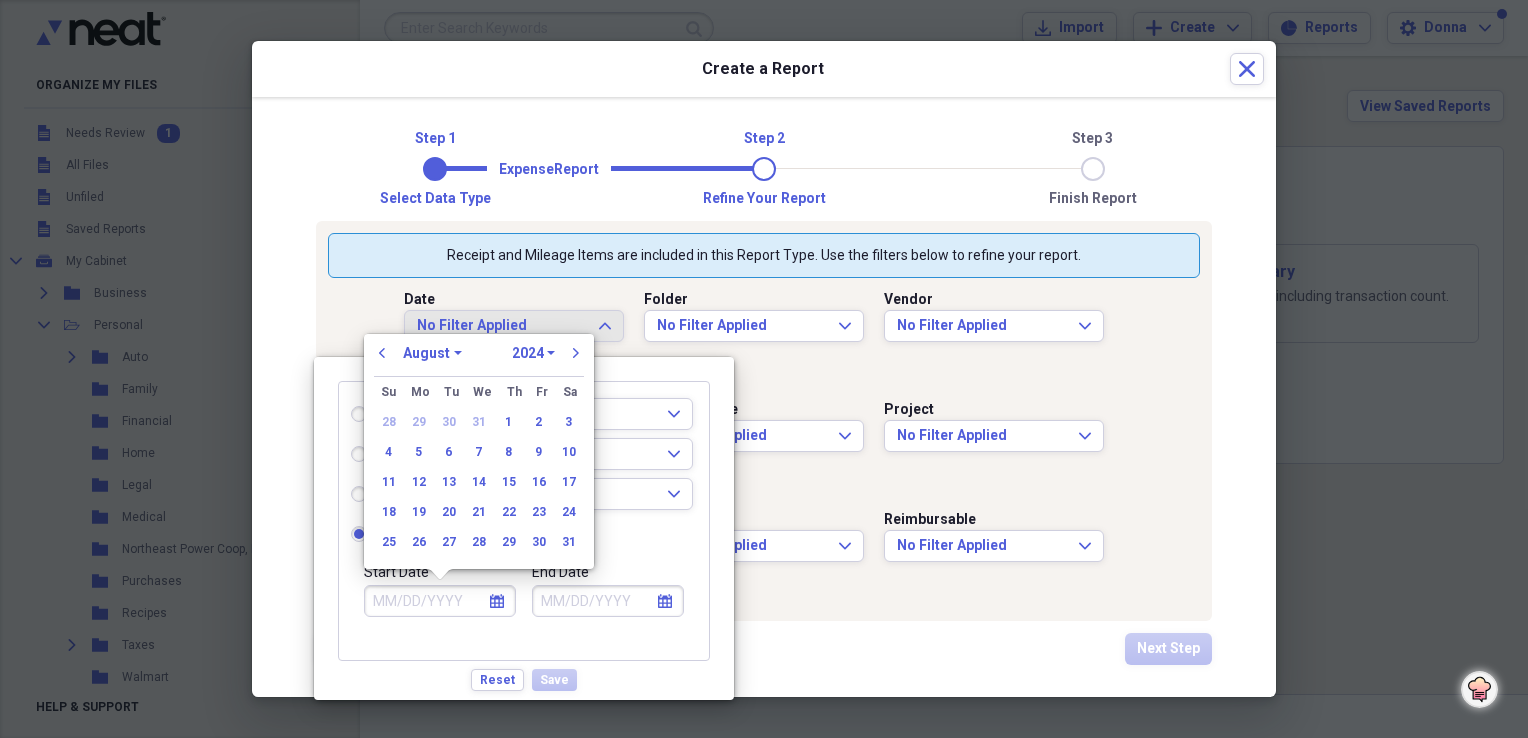 click on "January February March April May June July August September October November December" at bounding box center (432, 353) 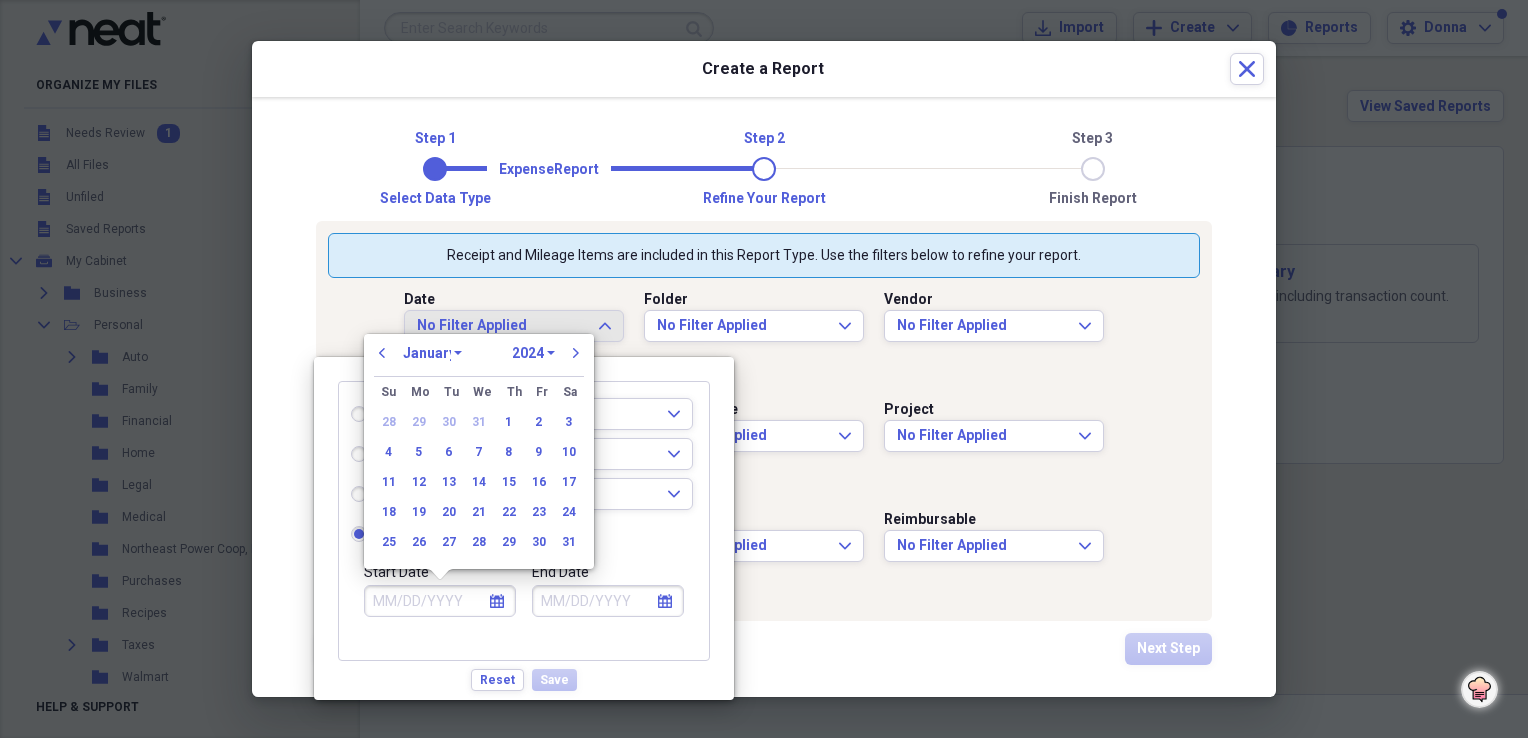 click on "January February March April May June July August September October November December" at bounding box center [432, 353] 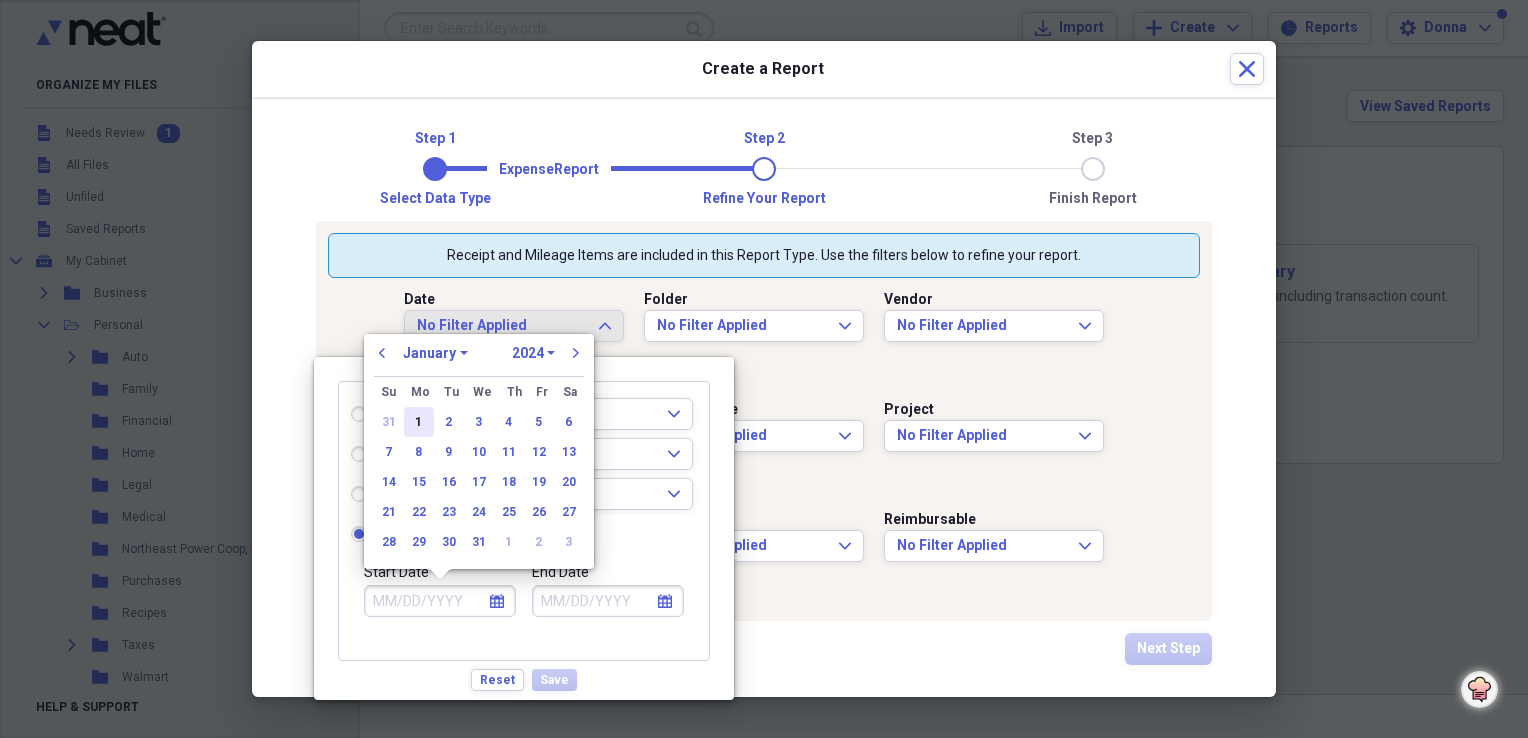 click on "1" at bounding box center (419, 422) 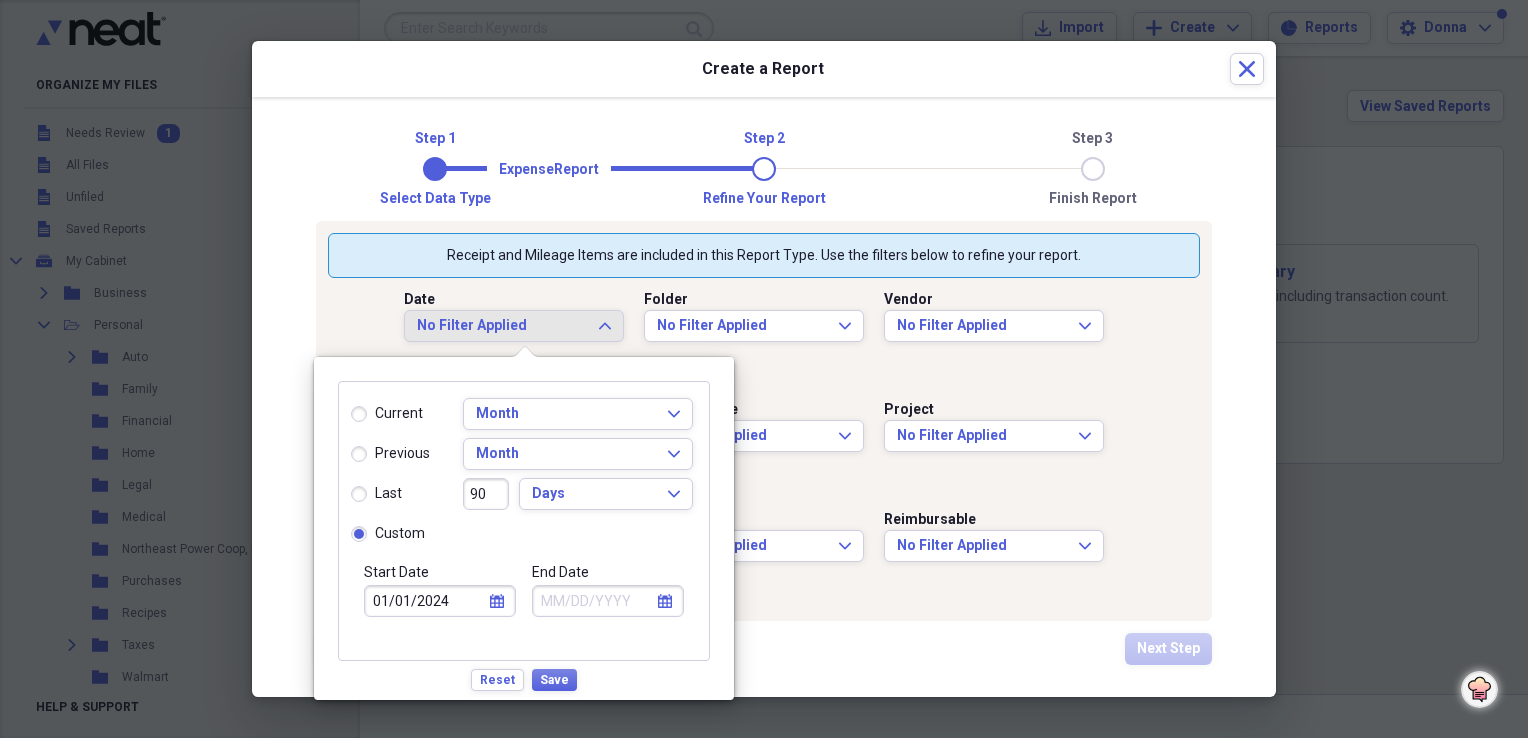 click on "calendar" 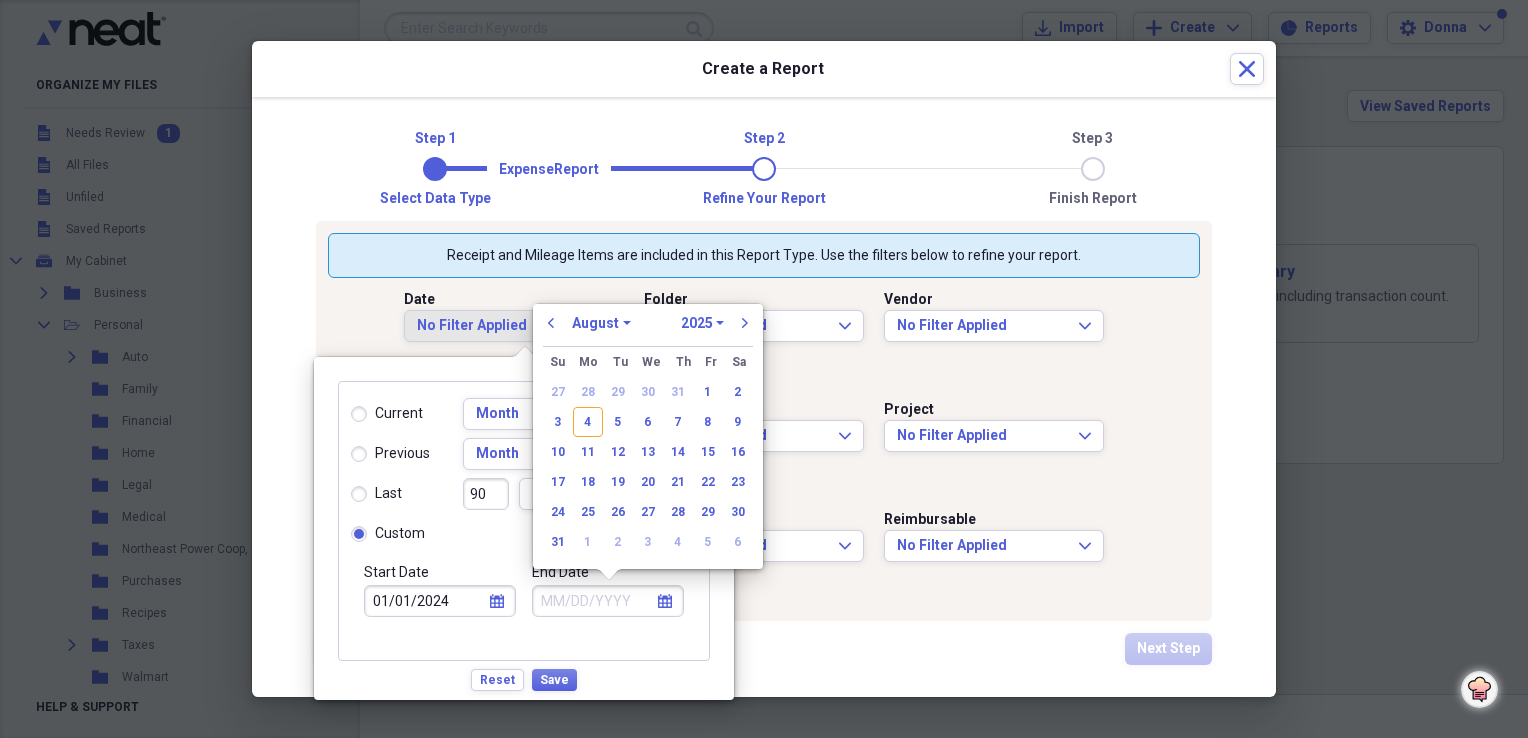 click on "1970 1971 1972 1973 1974 1975 1976 1977 1978 1979 1980 1981 1982 1983 1984 1985 1986 1987 1988 1989 1990 1991 1992 1993 1994 1995 1996 1997 1998 1999 2000 2001 2002 2003 2004 2005 2006 2007 2008 2009 2010 2011 2012 2013 2014 2015 2016 2017 2018 2019 2020 2021 2022 2023 2024 2025 2026 2027 2028 2029 2030 2031 2032 2033 2034 2035" at bounding box center [702, 323] 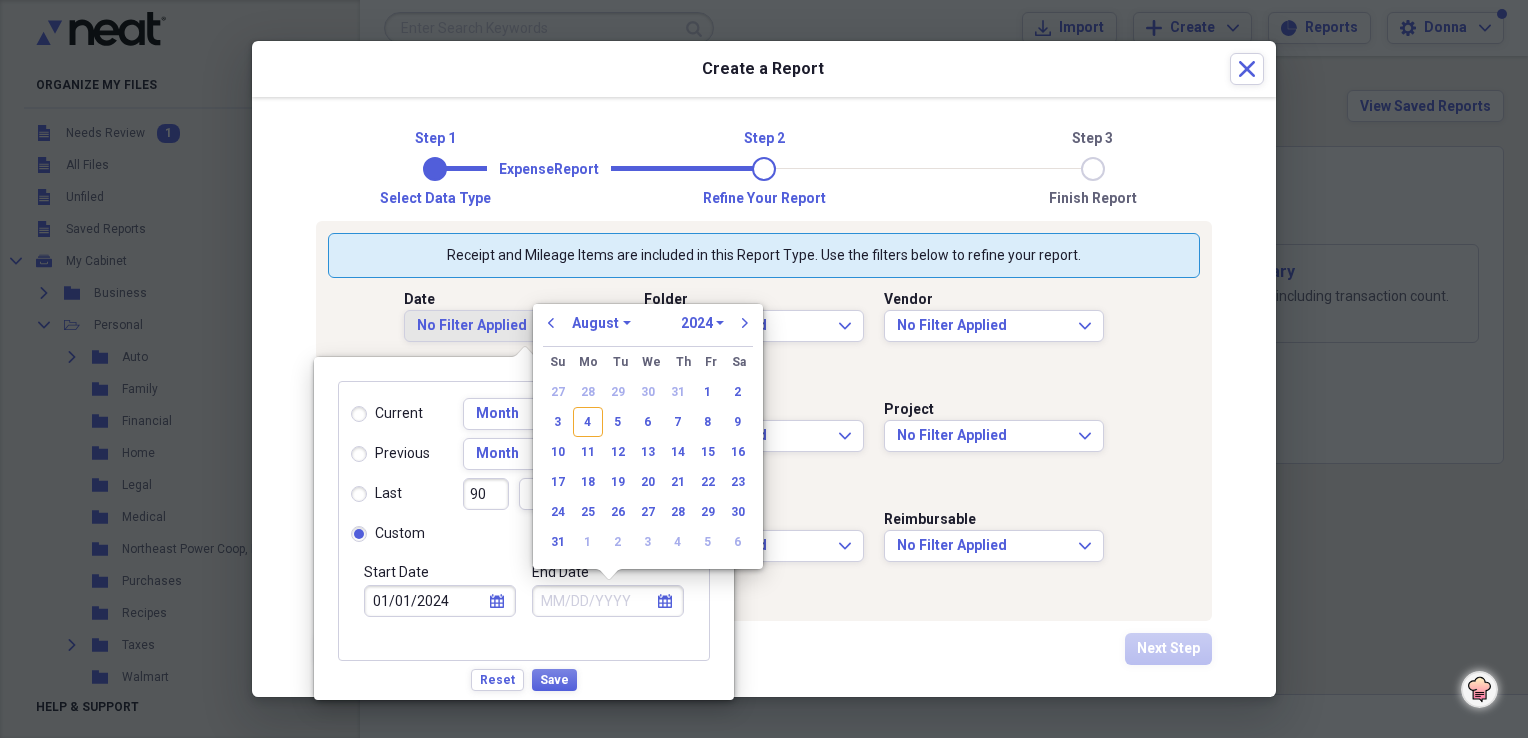 click on "1970 1971 1972 1973 1974 1975 1976 1977 1978 1979 1980 1981 1982 1983 1984 1985 1986 1987 1988 1989 1990 1991 1992 1993 1994 1995 1996 1997 1998 1999 2000 2001 2002 2003 2004 2005 2006 2007 2008 2009 2010 2011 2012 2013 2014 2015 2016 2017 2018 2019 2020 2021 2022 2023 2024 2025 2026 2027 2028 2029 2030 2031 2032 2033 2034 2035" at bounding box center [702, 323] 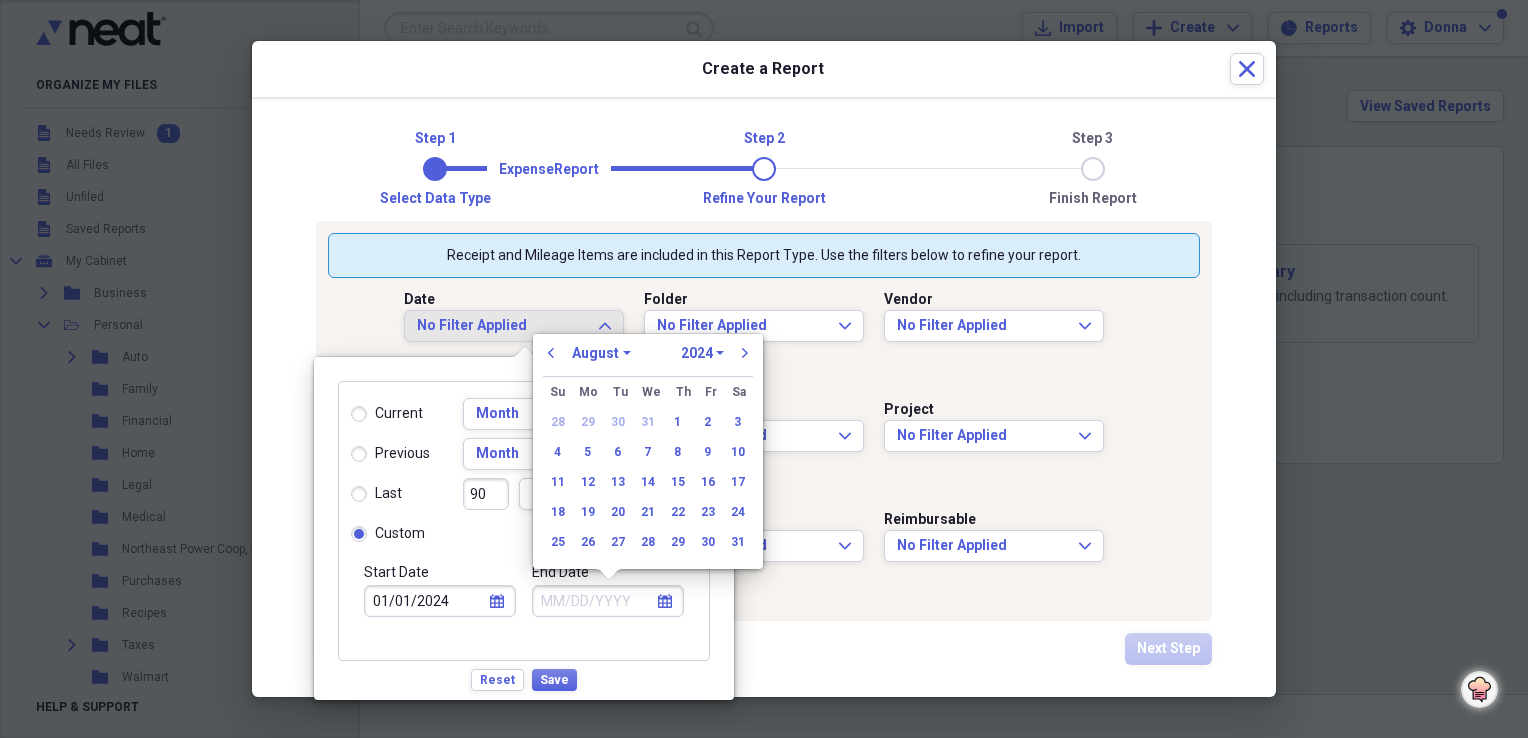 click on "January February March April May June July August September October November December" at bounding box center [601, 353] 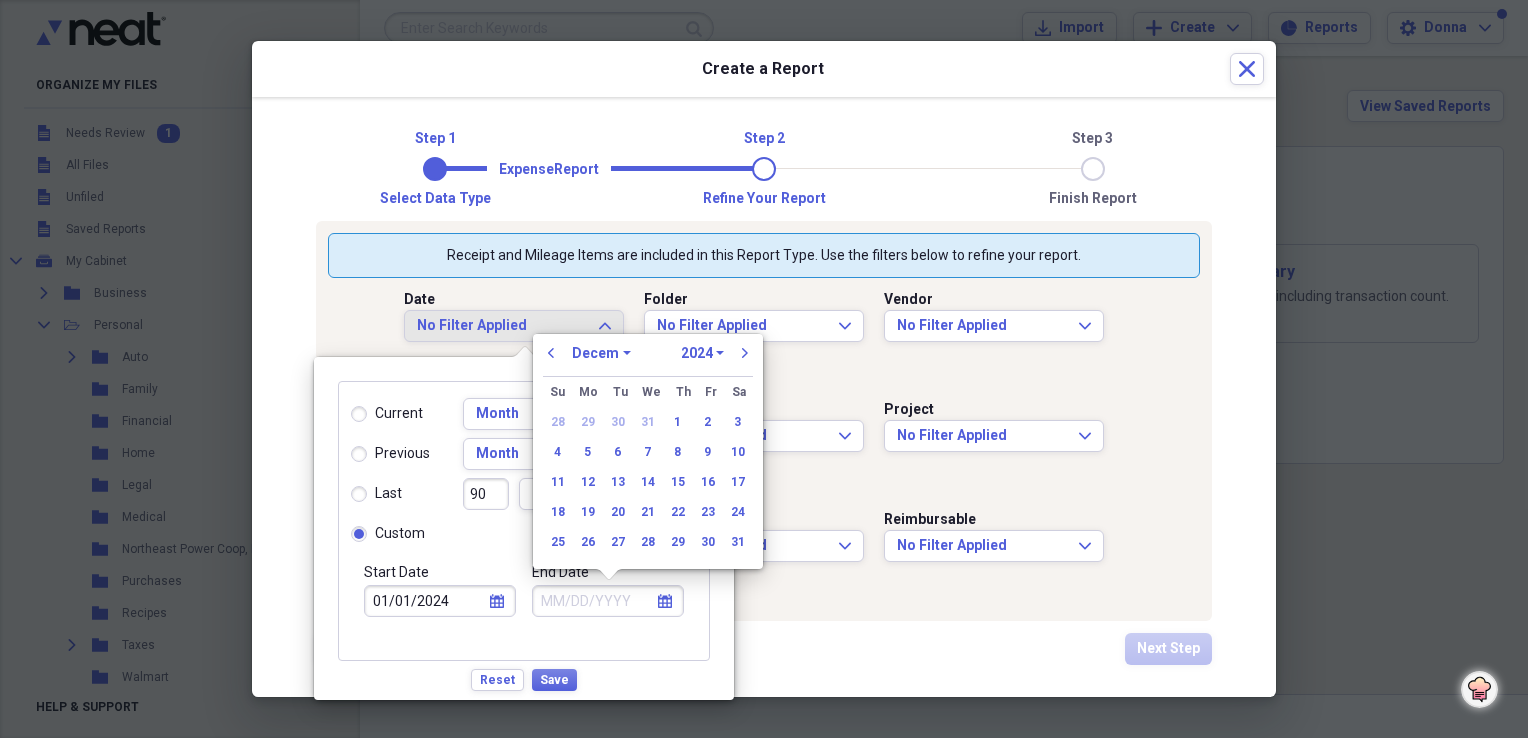 click on "January February March April May June July August September October November December" at bounding box center [601, 353] 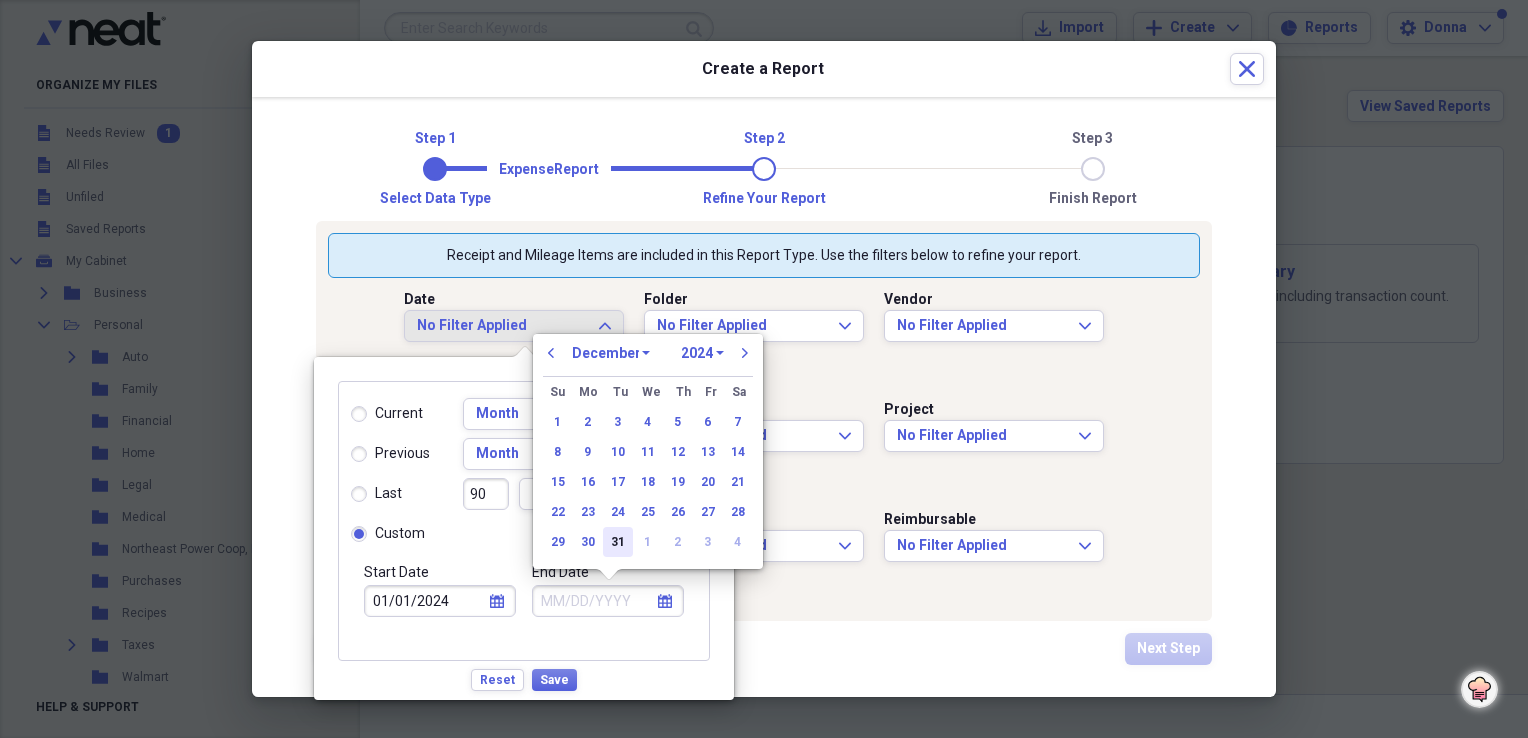 click on "31" at bounding box center (618, 542) 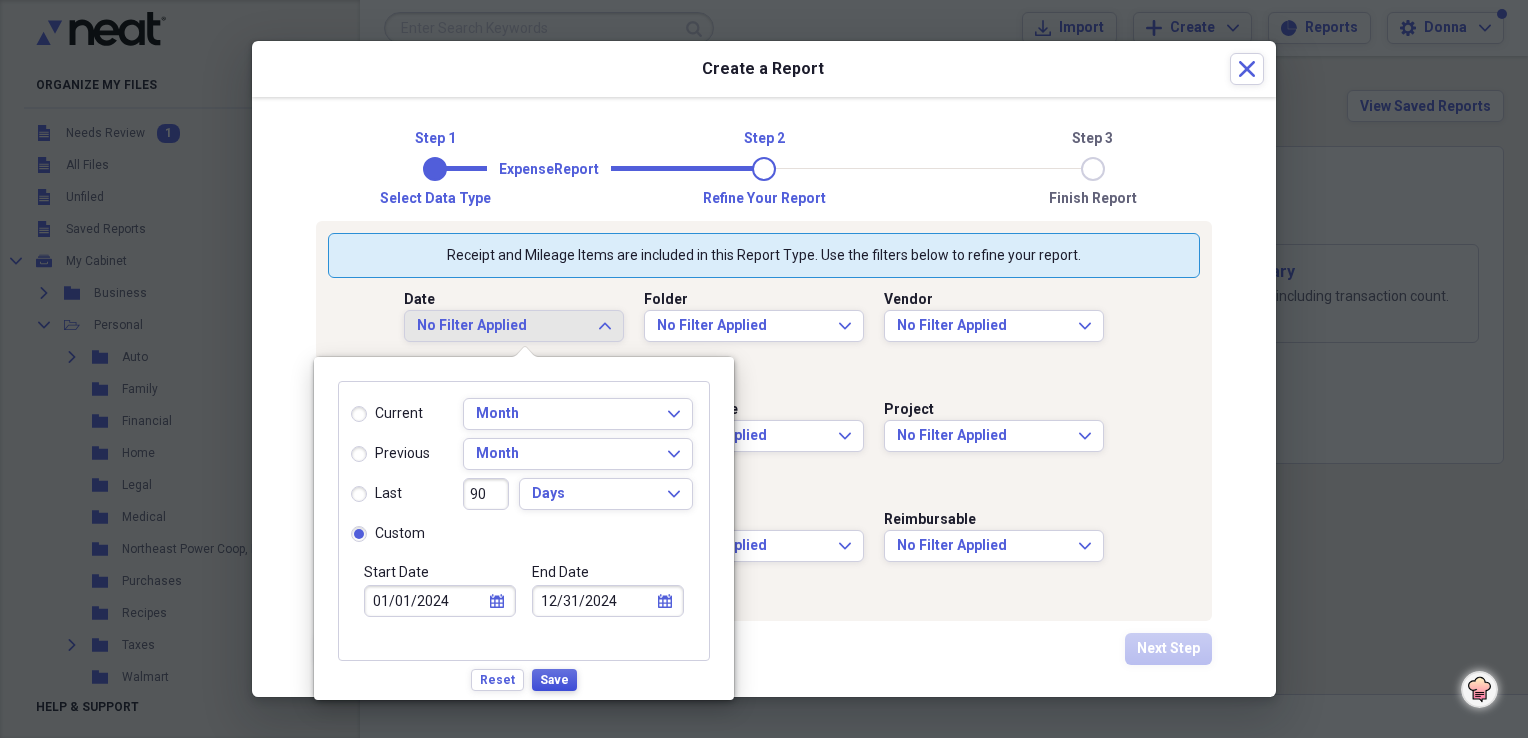 click on "Save" at bounding box center [554, 680] 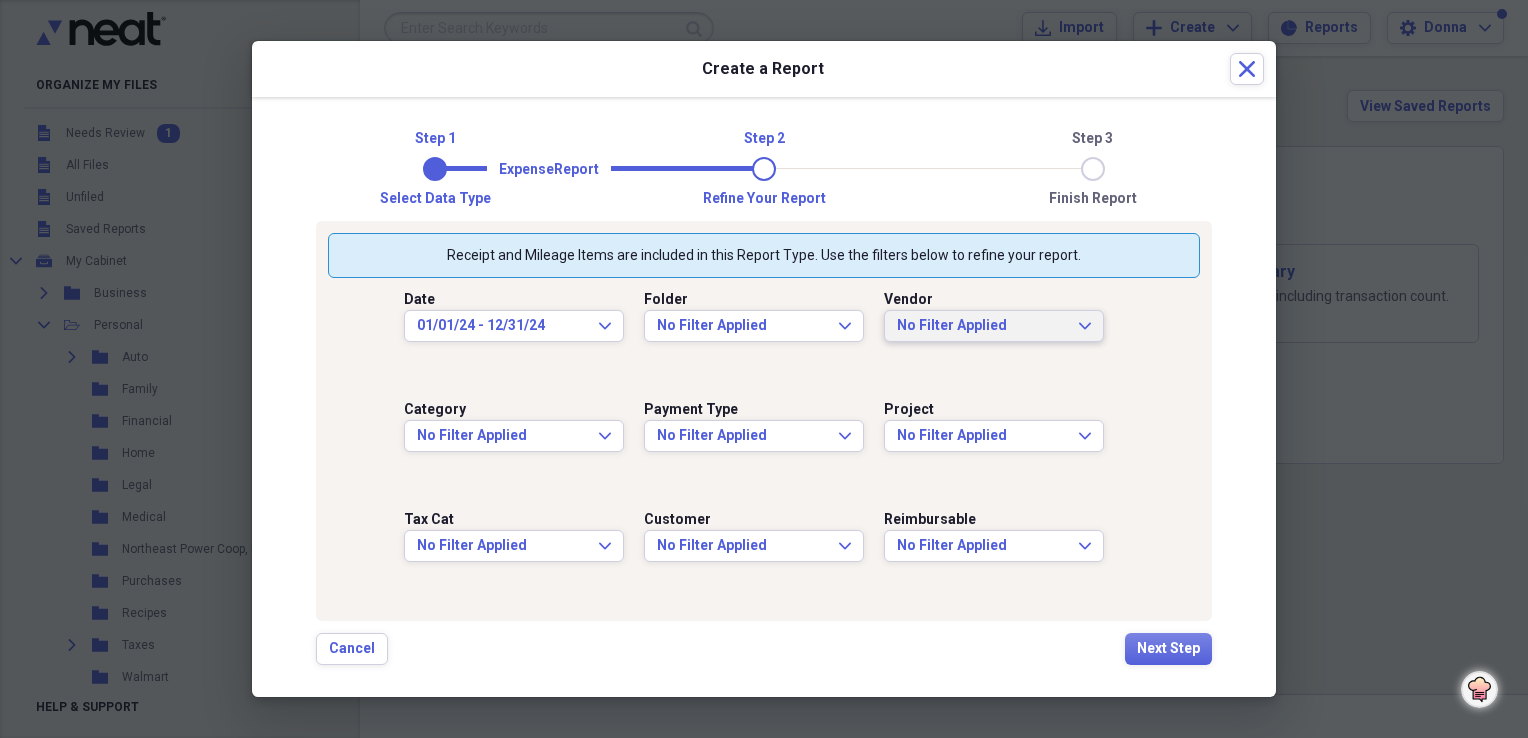 click on "No Filter Applied" at bounding box center (982, 326) 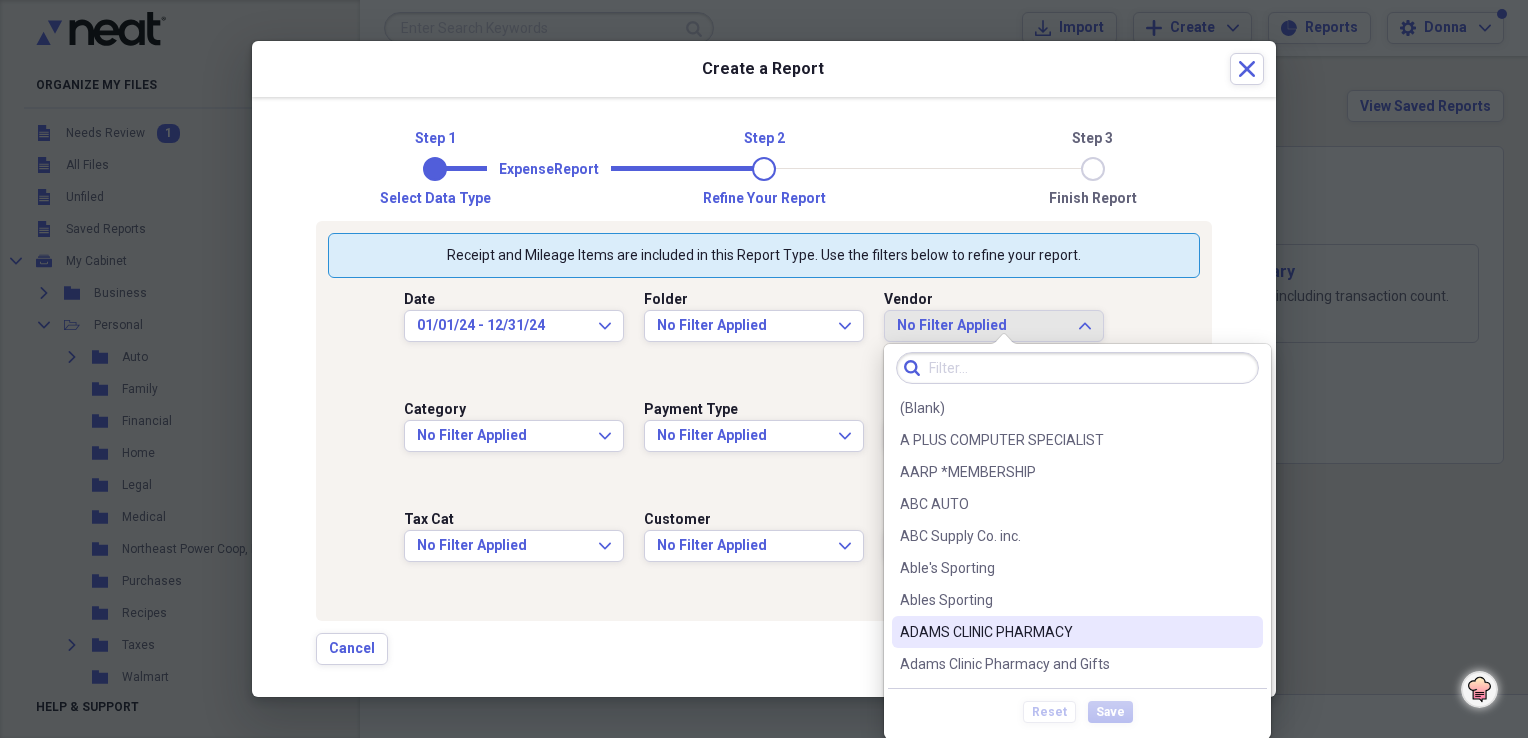 click on "ADAMS CLINIC PHARMACY" at bounding box center [1065, 632] 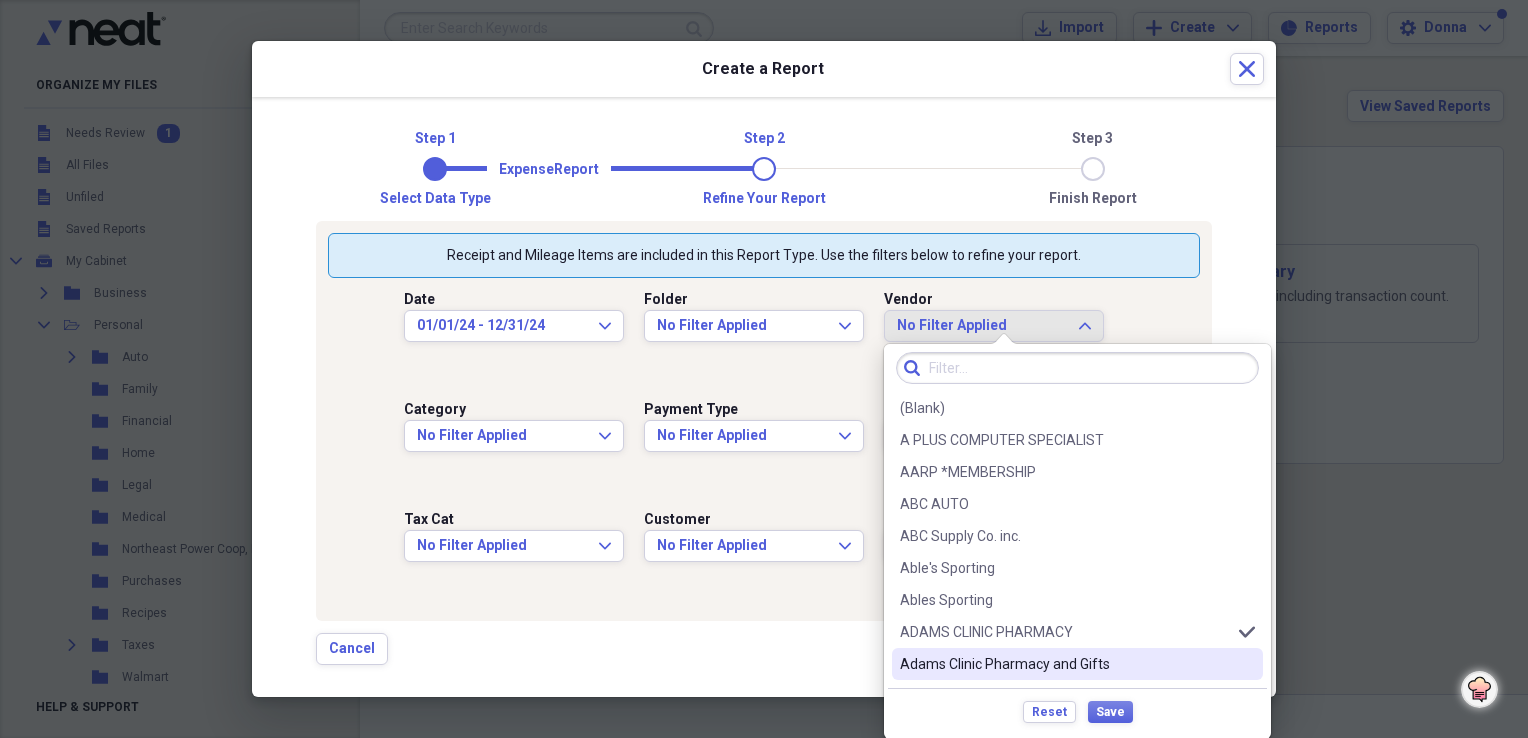 click on "Adams Clinic Pharmacy and Gifts" at bounding box center [1077, 664] 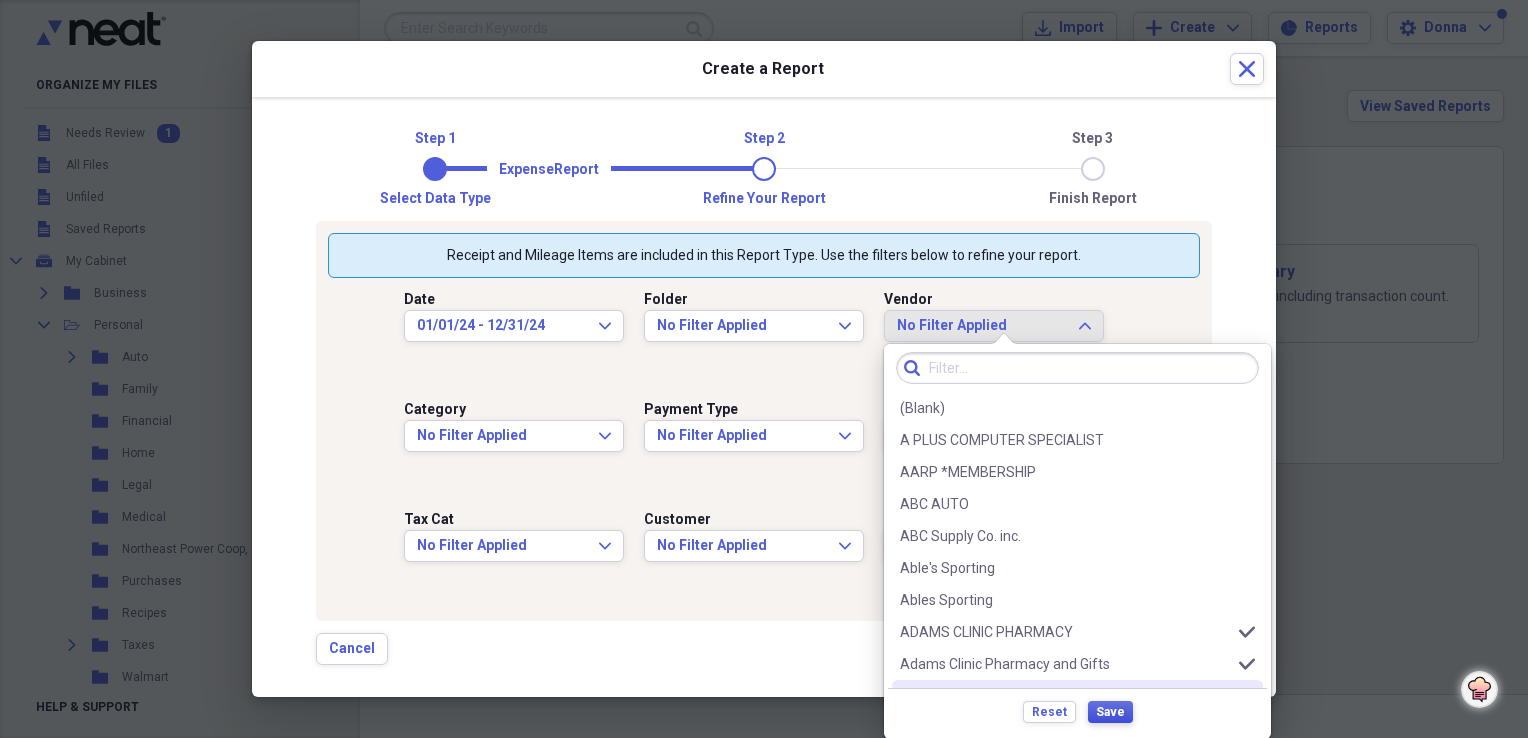 click on "Save" at bounding box center (1110, 712) 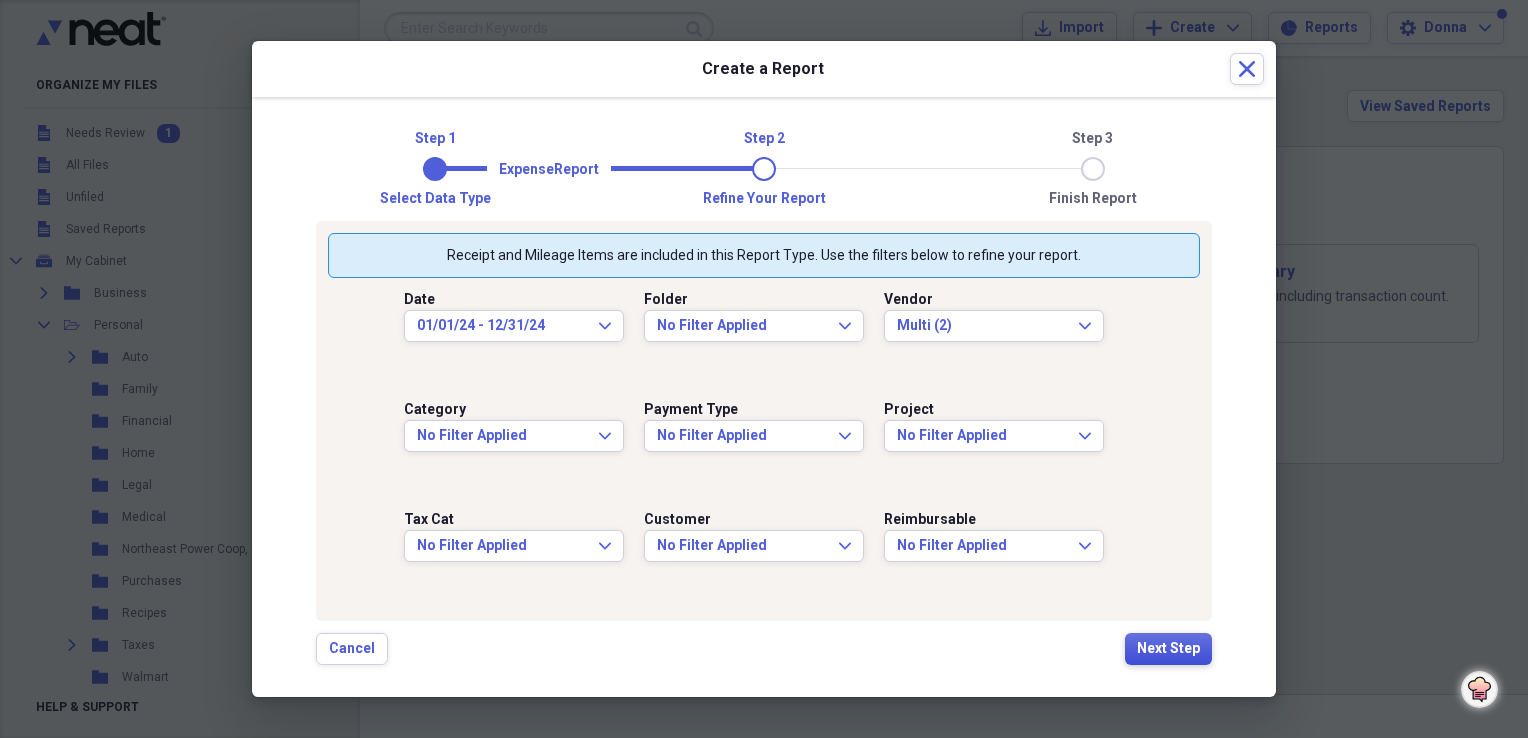 click on "Next Step" at bounding box center (1168, 649) 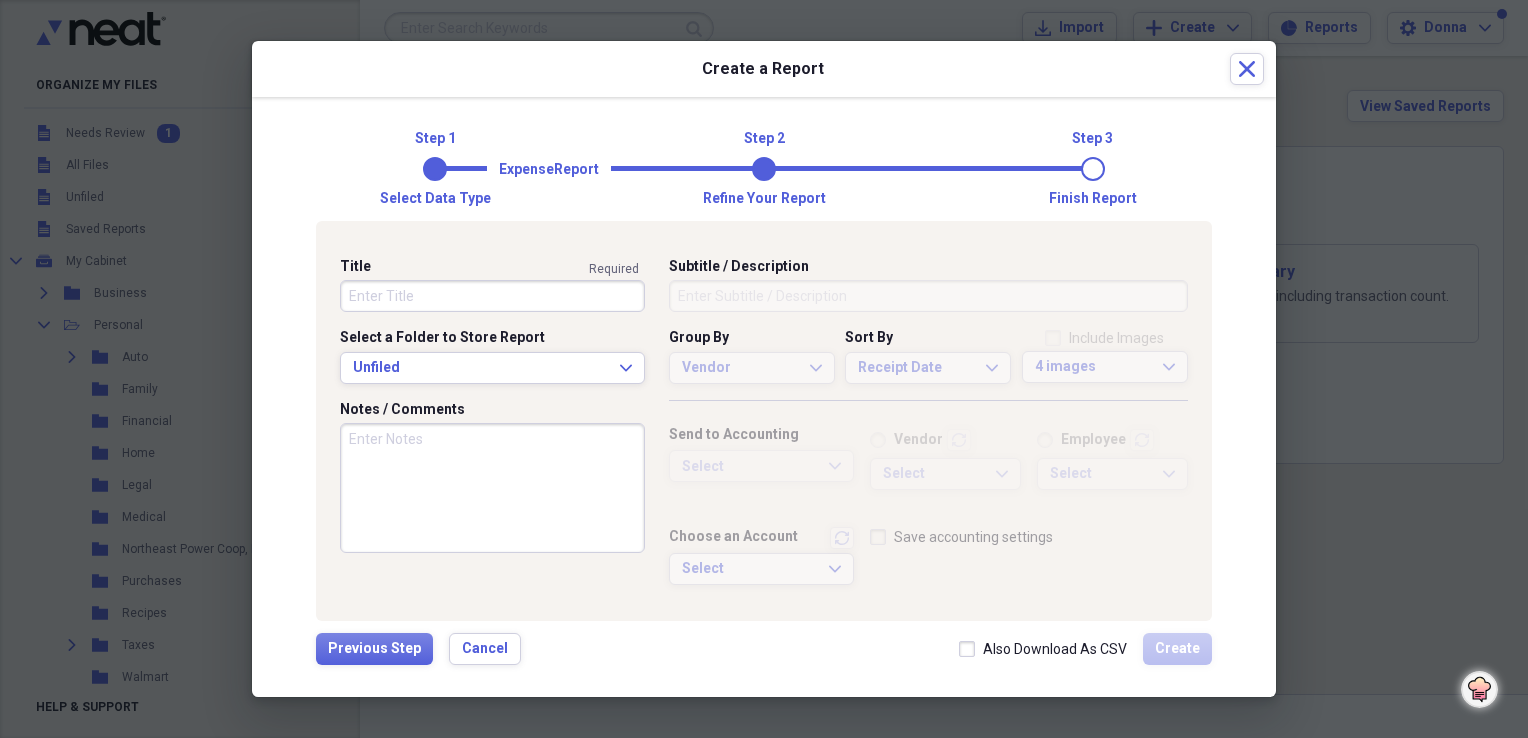 click on "Title" at bounding box center [492, 296] 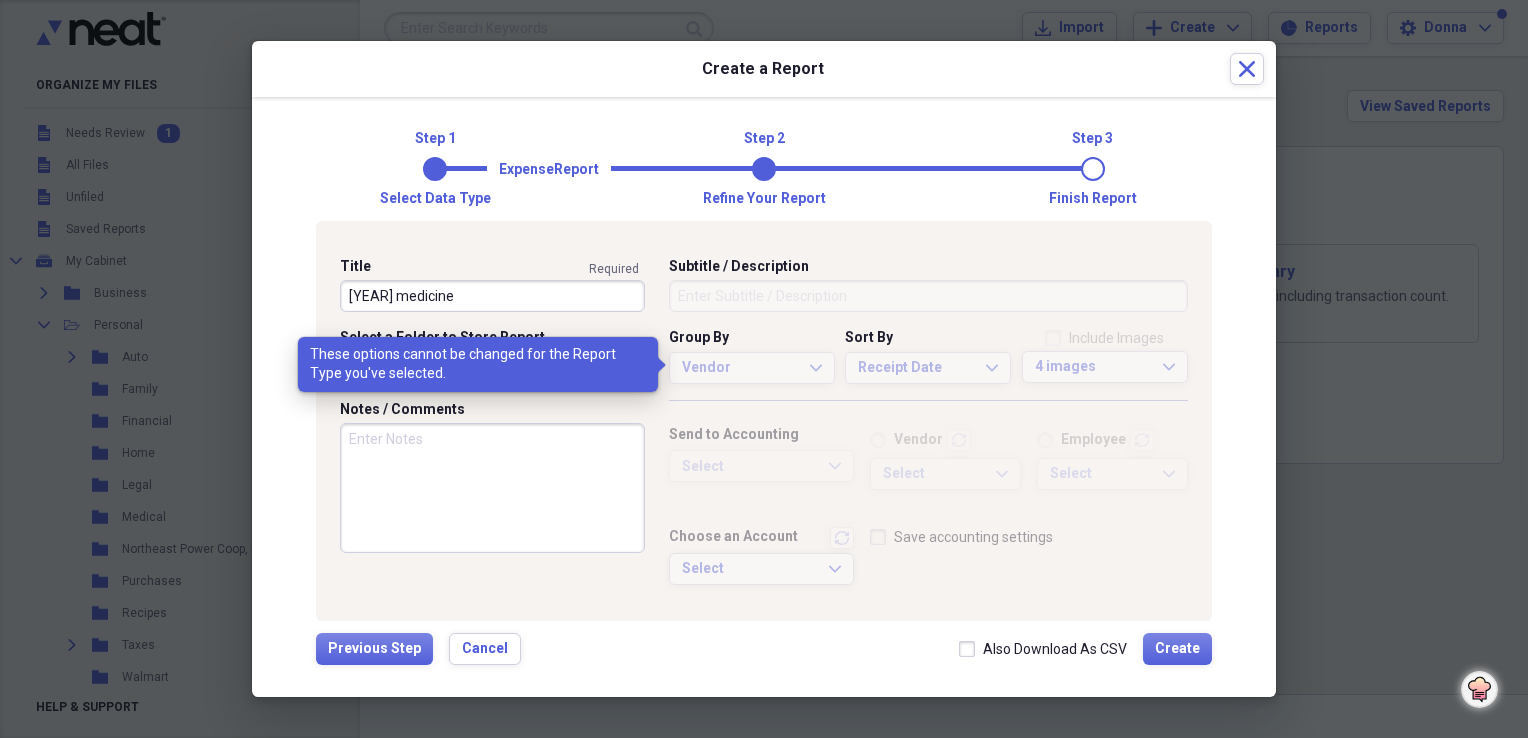 type on "[YEAR] medicine" 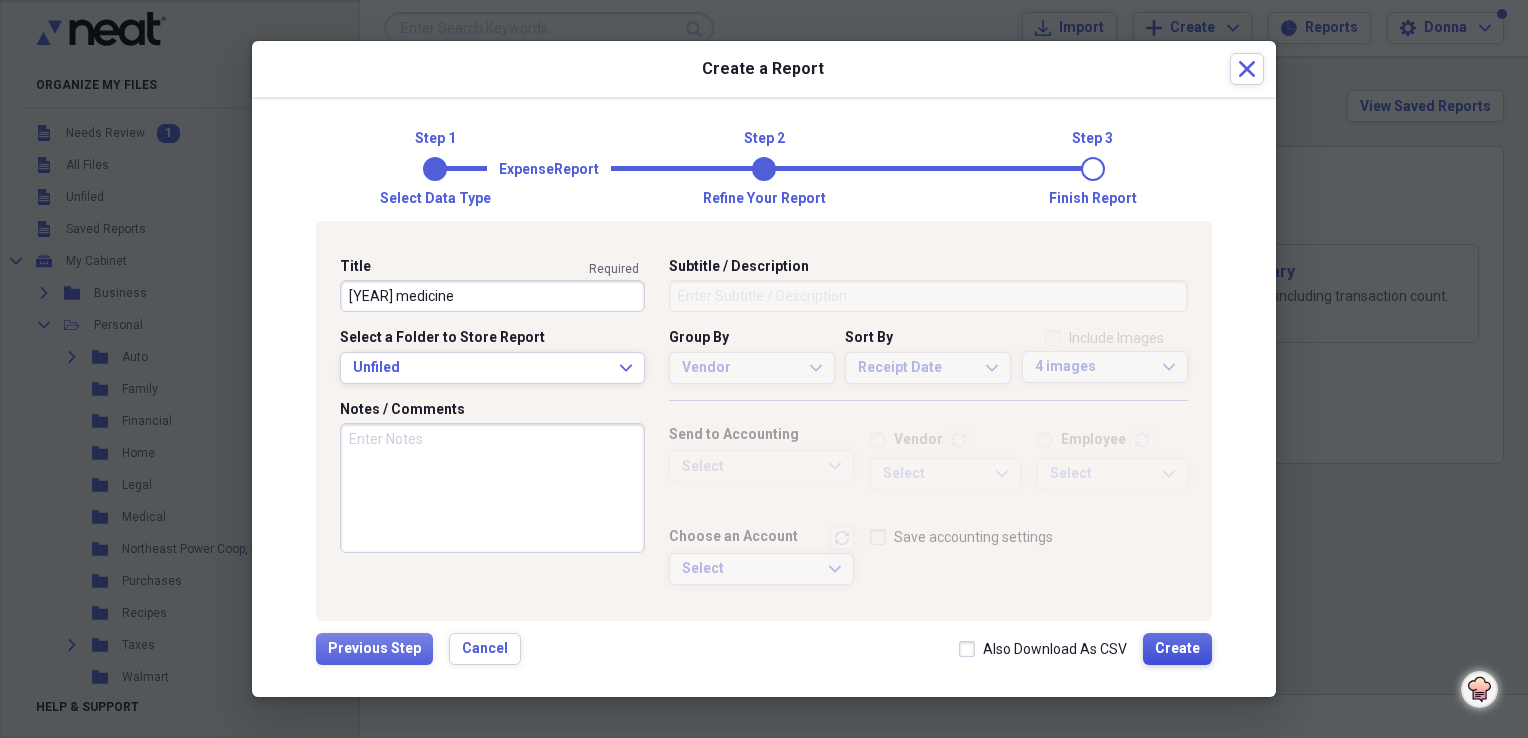 click on "Create" at bounding box center [1177, 649] 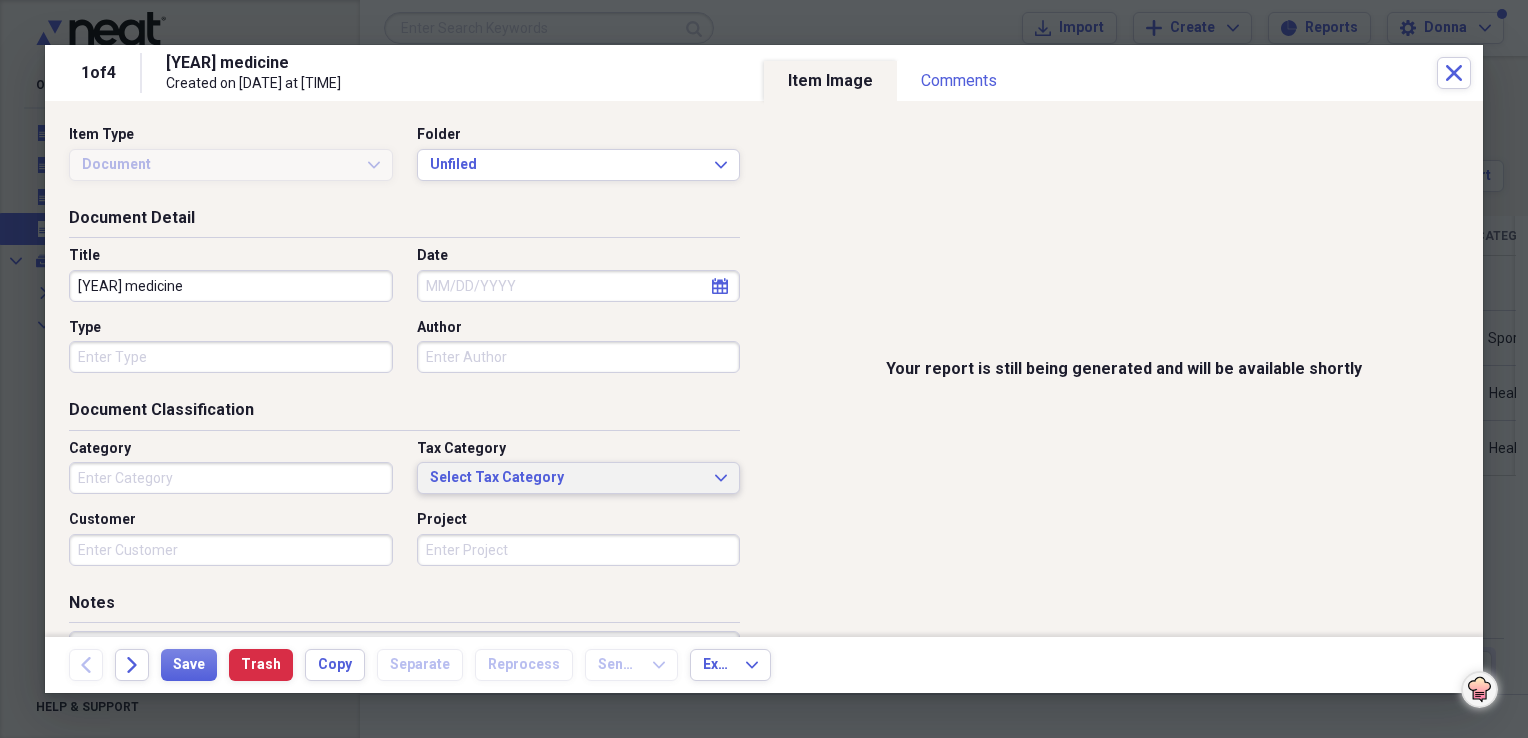 click on "Select Tax Category" at bounding box center [567, 478] 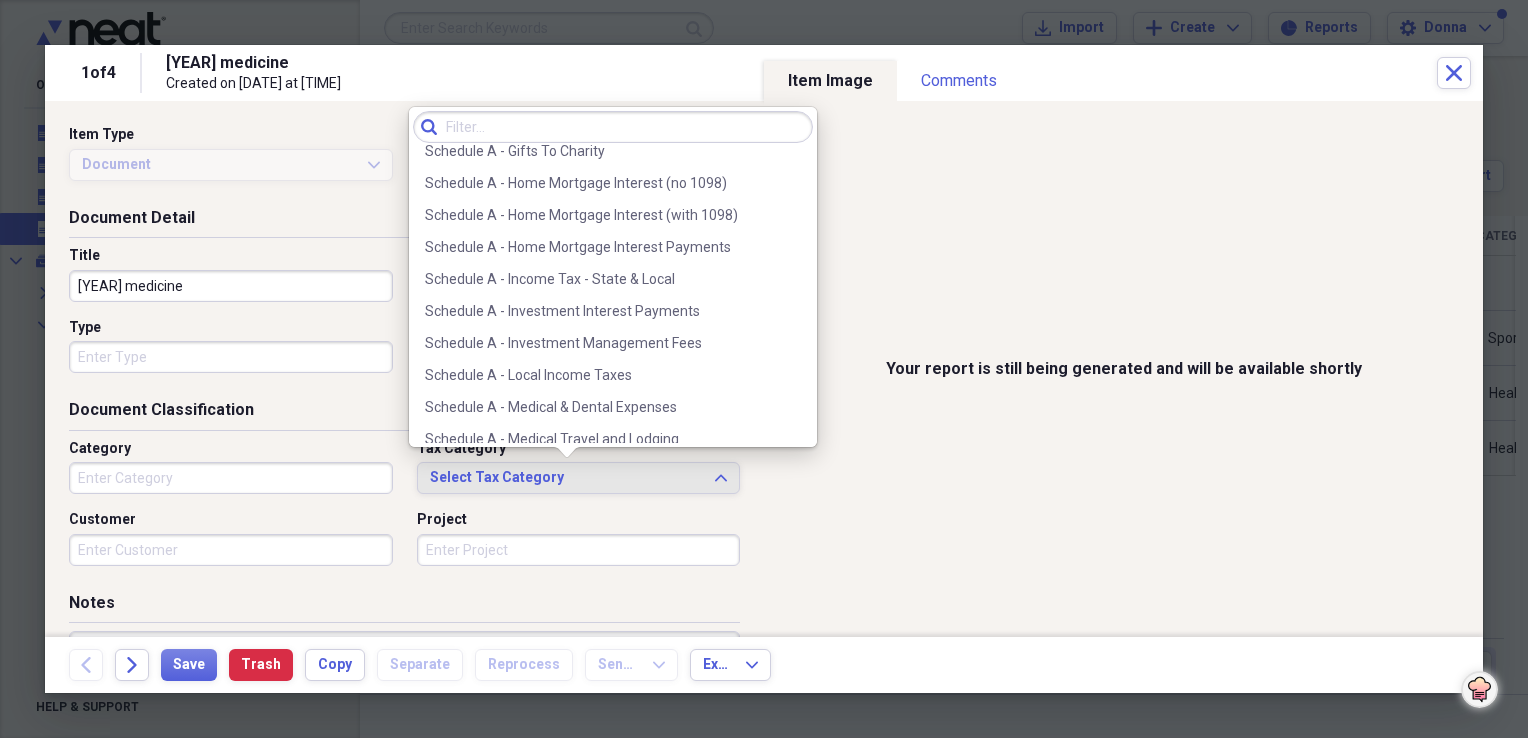 scroll, scrollTop: 2800, scrollLeft: 0, axis: vertical 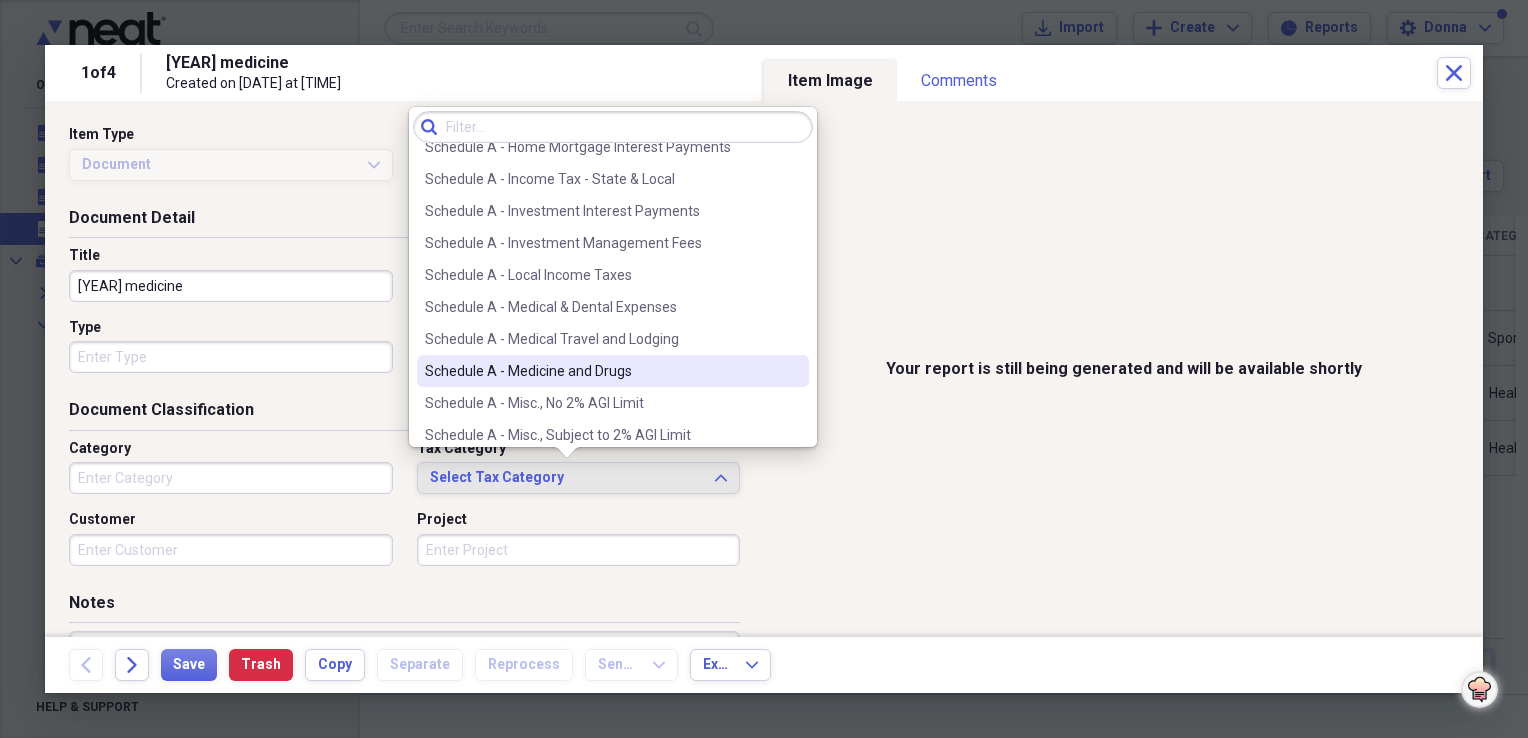 click on "Schedule A - Medicine and Drugs" at bounding box center (601, 371) 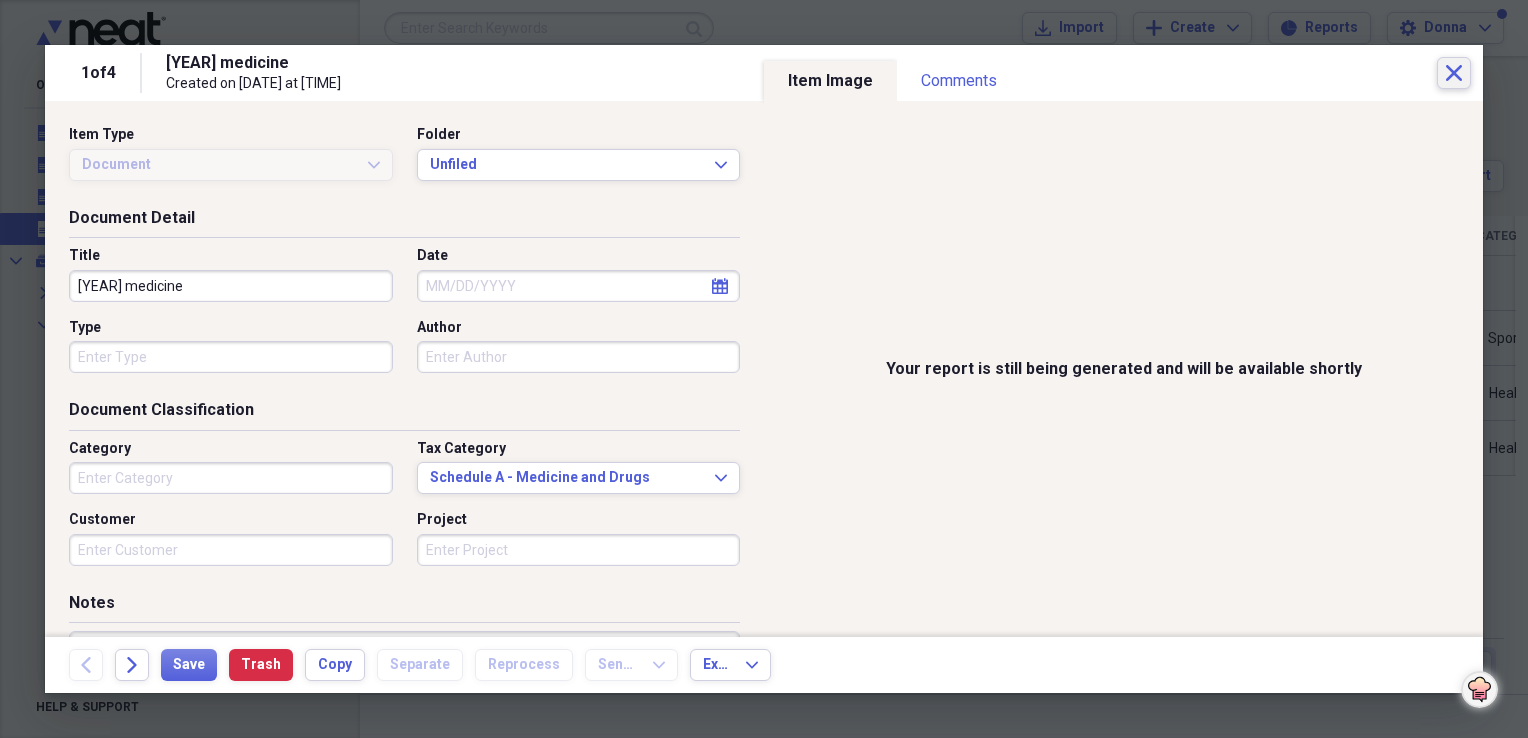 click on "Close" at bounding box center (1454, 73) 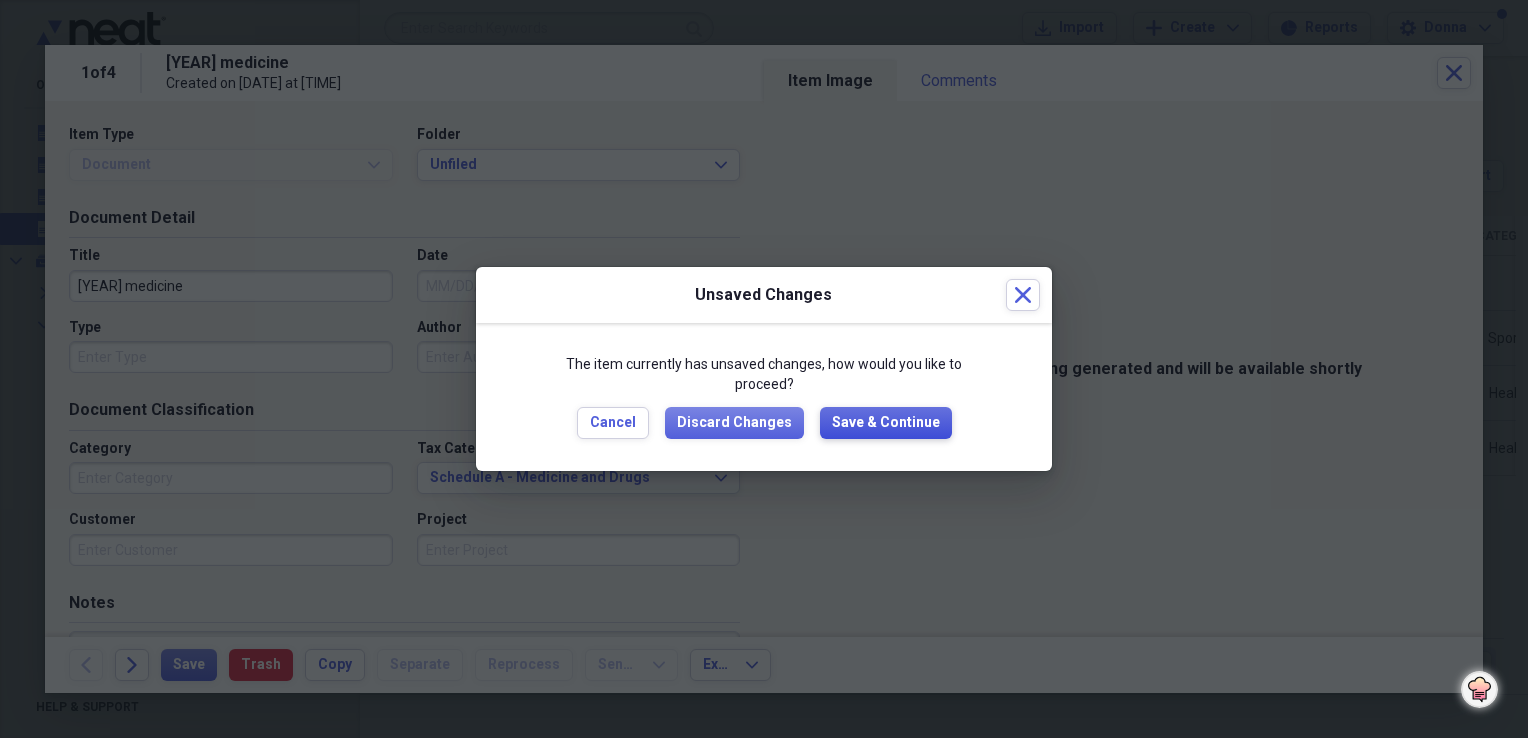 click on "Save & Continue" at bounding box center [886, 423] 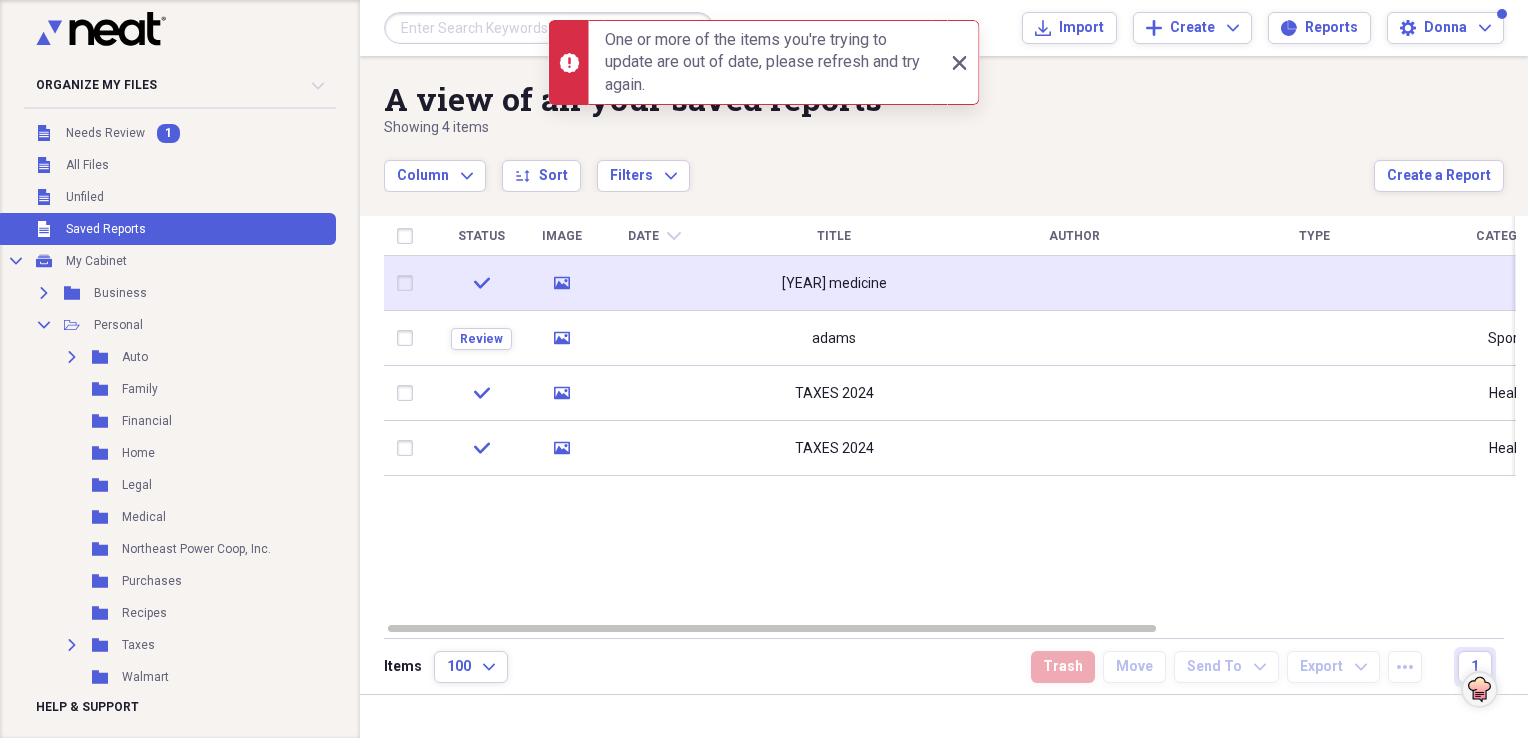 click on "[YEAR] medicine" at bounding box center [834, 284] 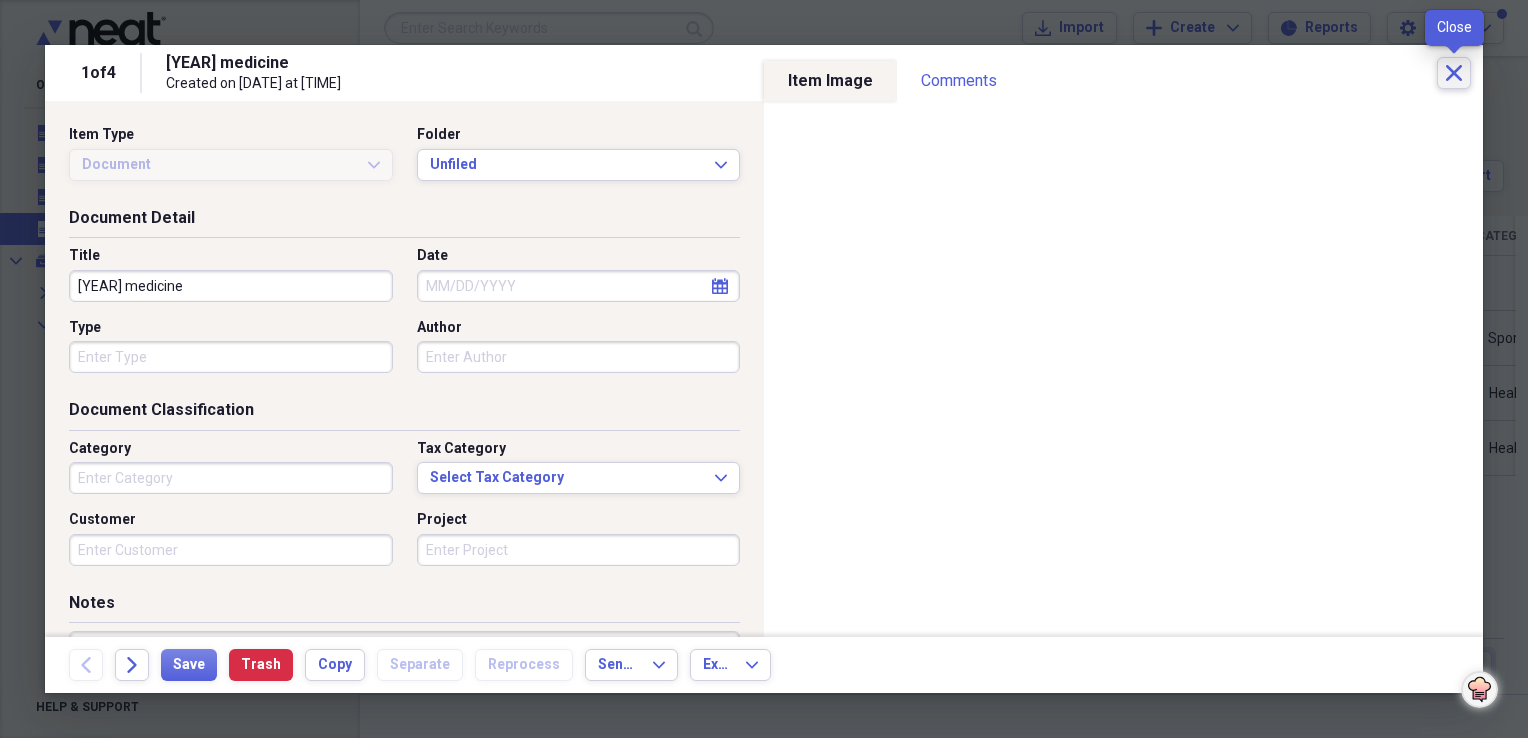 click on "Close" 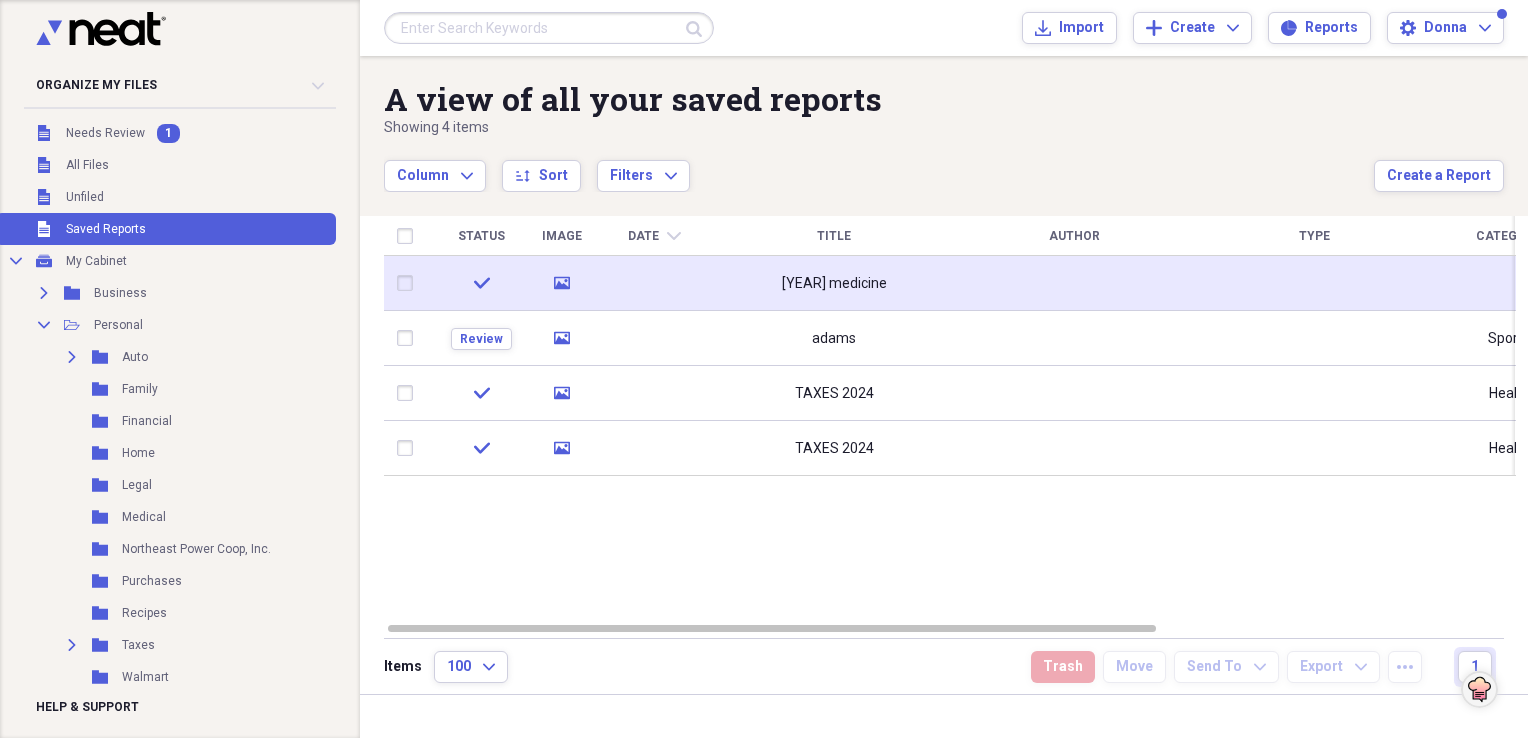 click on "[YEAR] medicine" at bounding box center (834, 284) 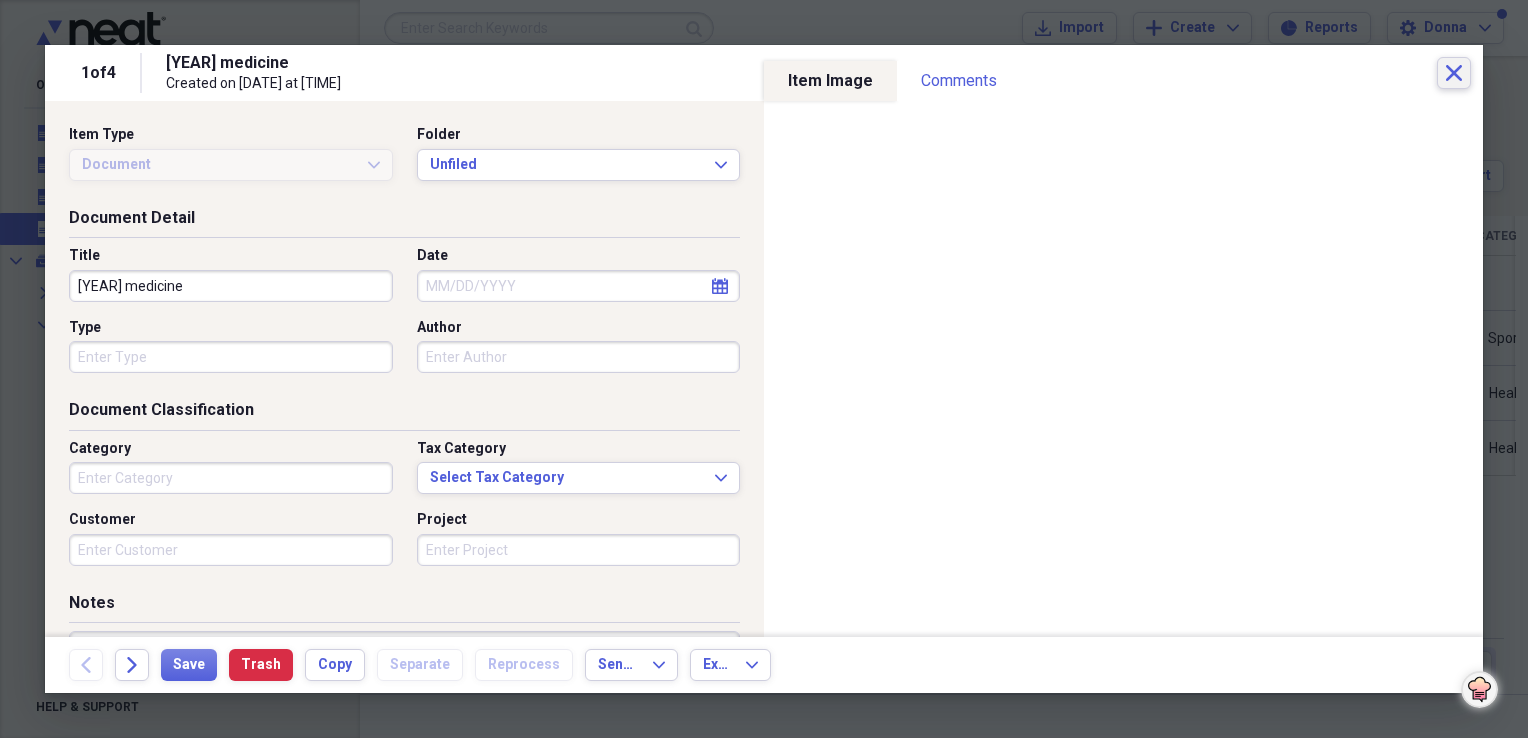 click 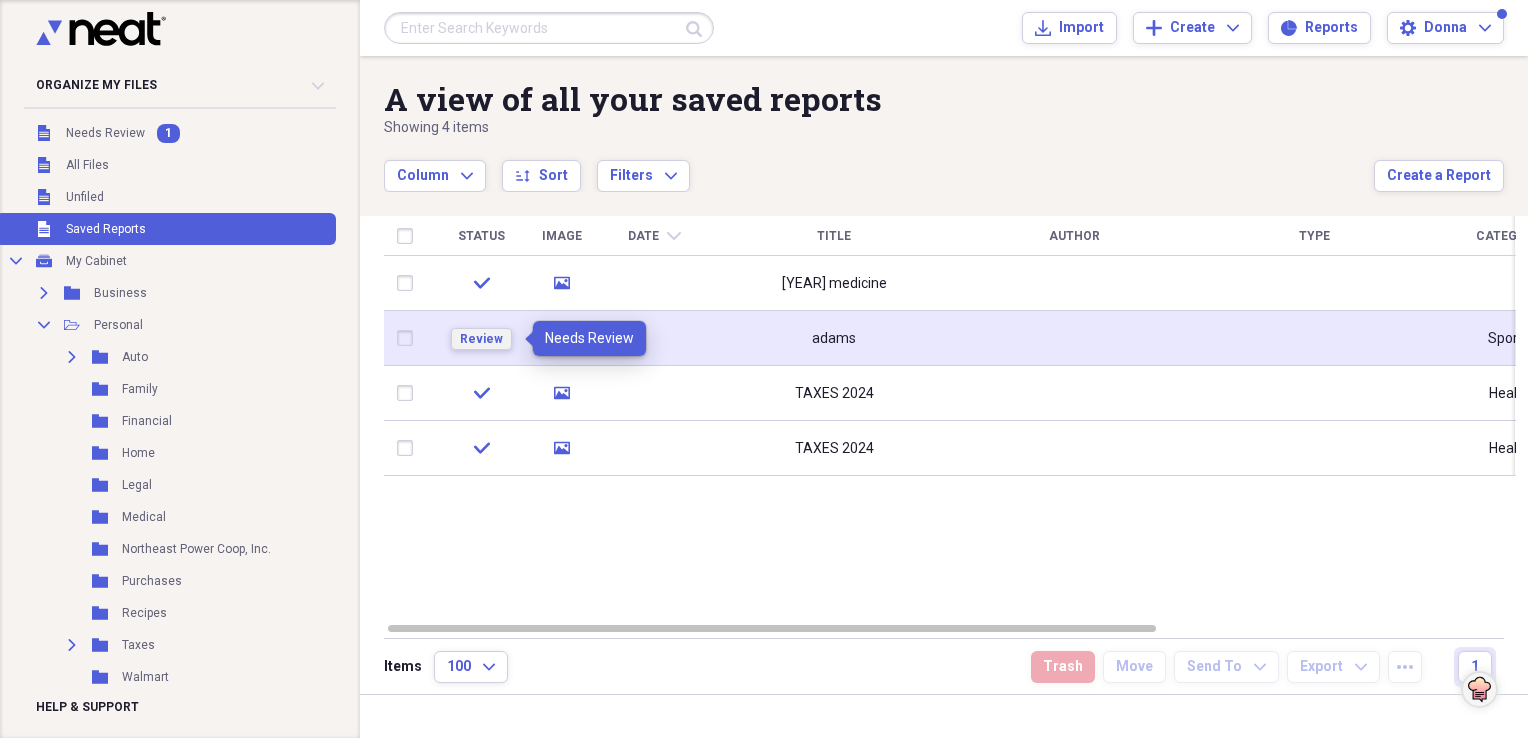 click on "Review" at bounding box center [481, 339] 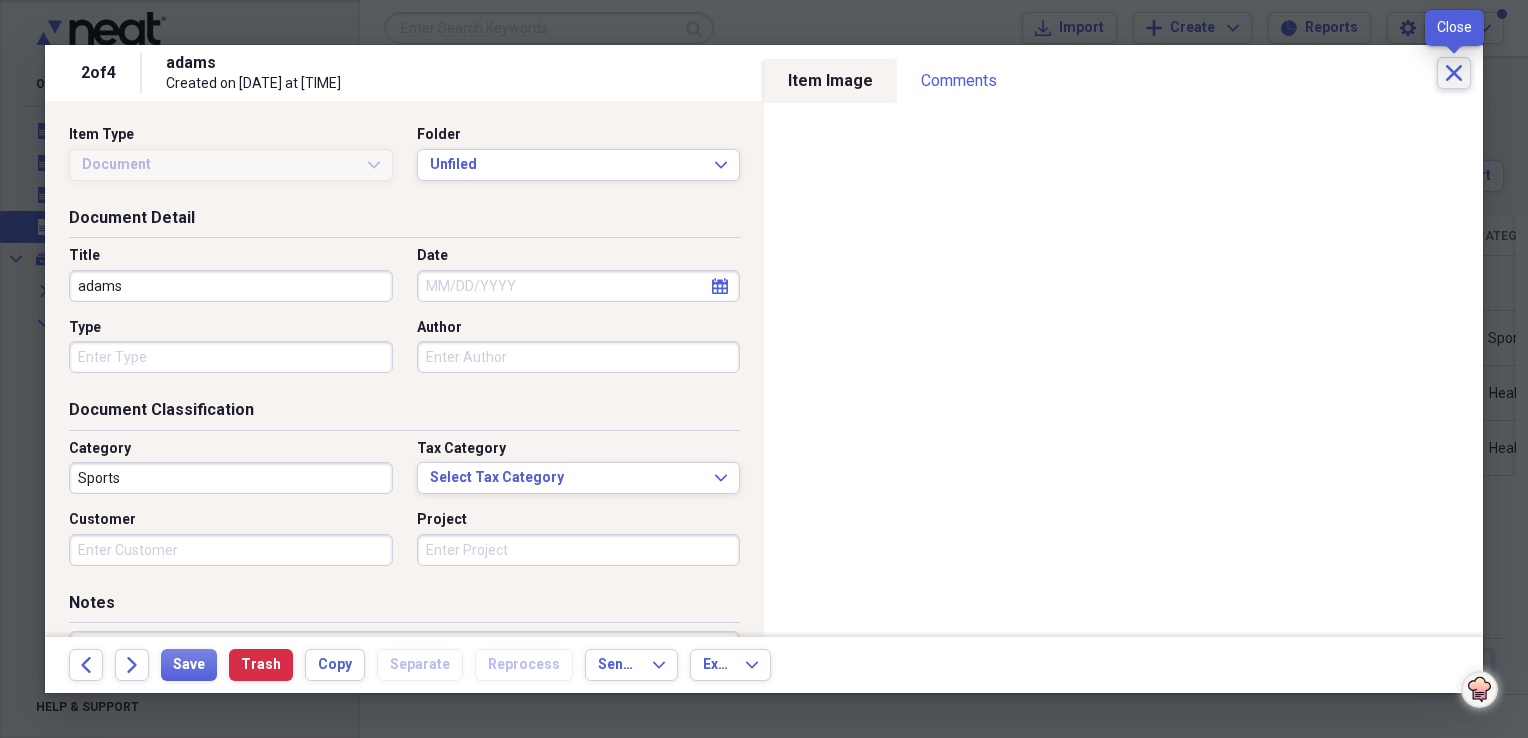 click on "Close" 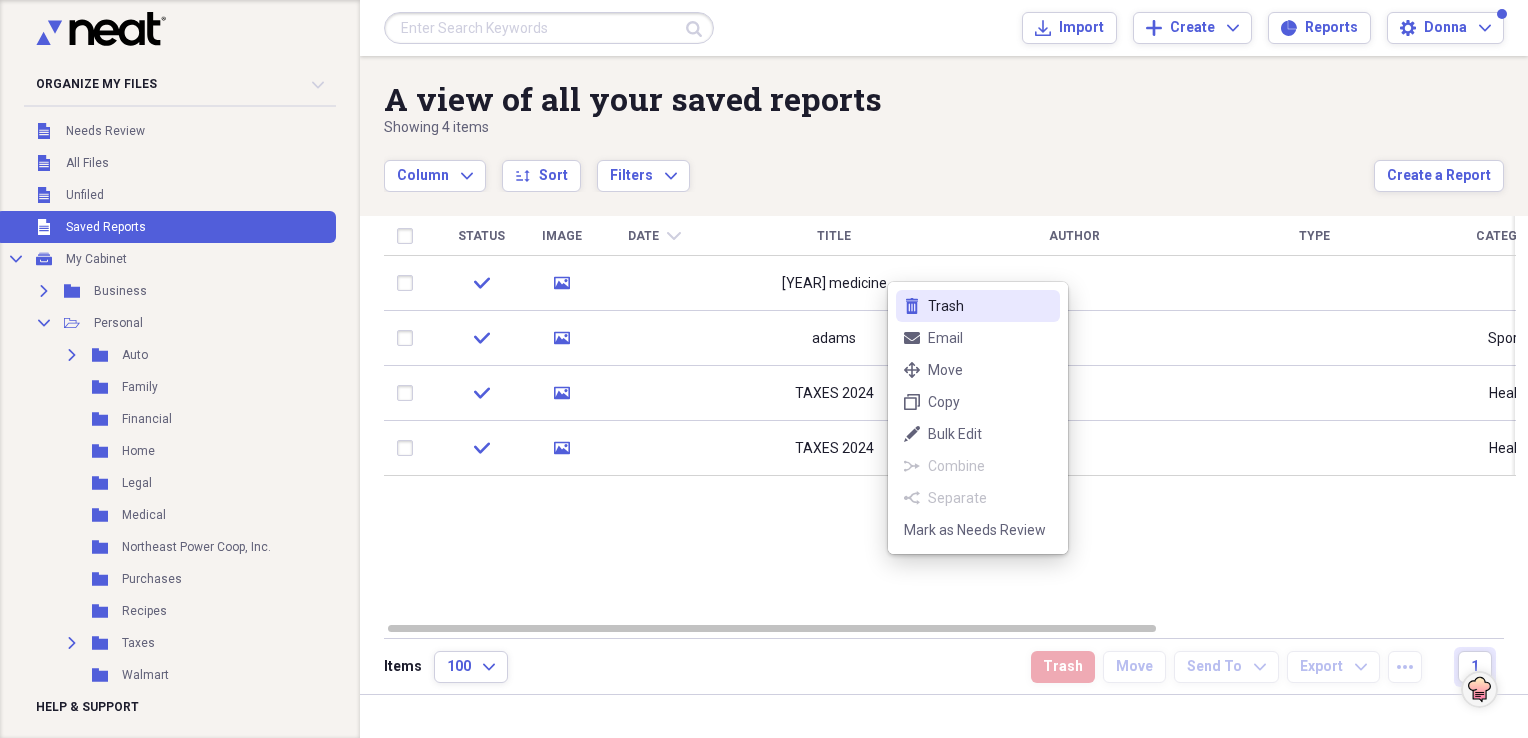click on "Trash" at bounding box center (990, 306) 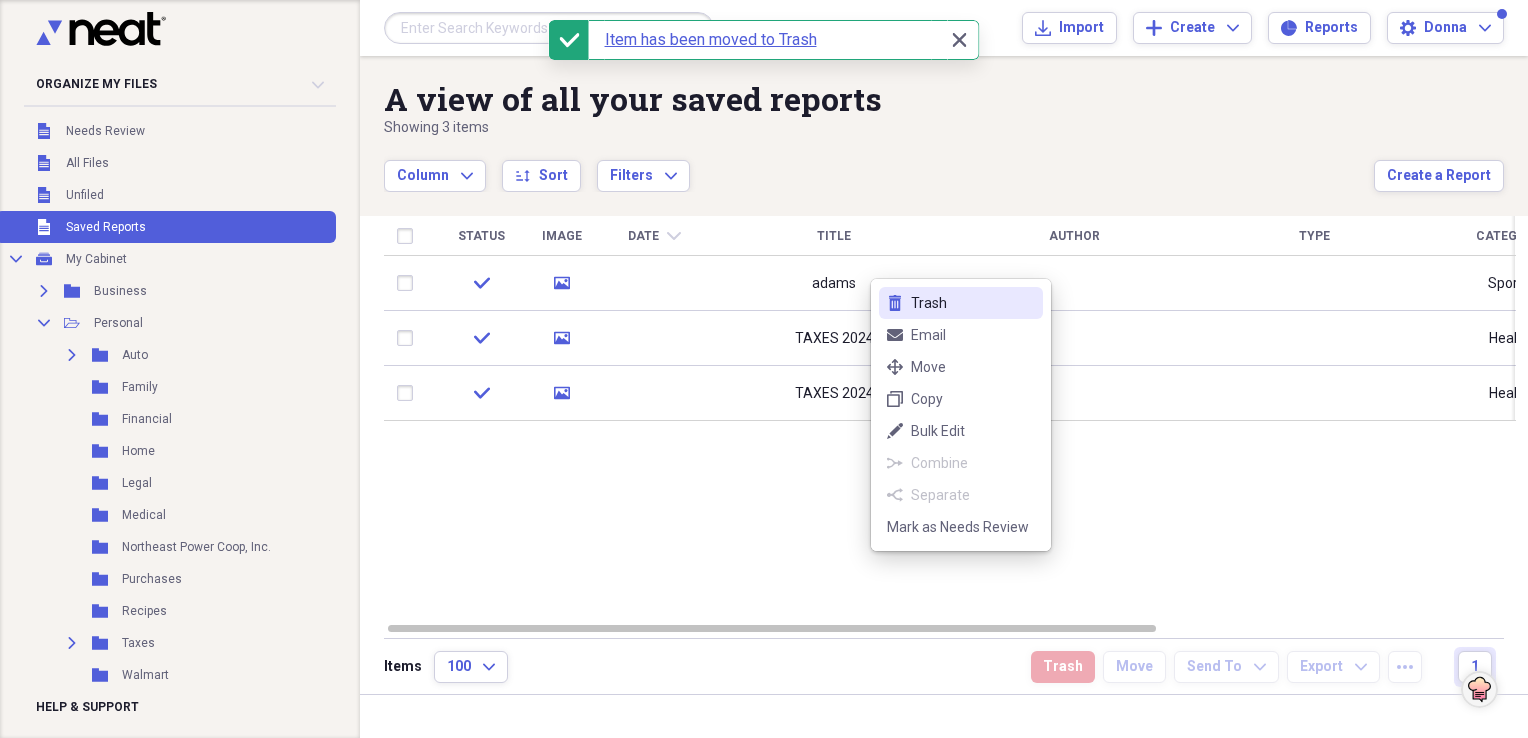 click on "Trash" at bounding box center (973, 303) 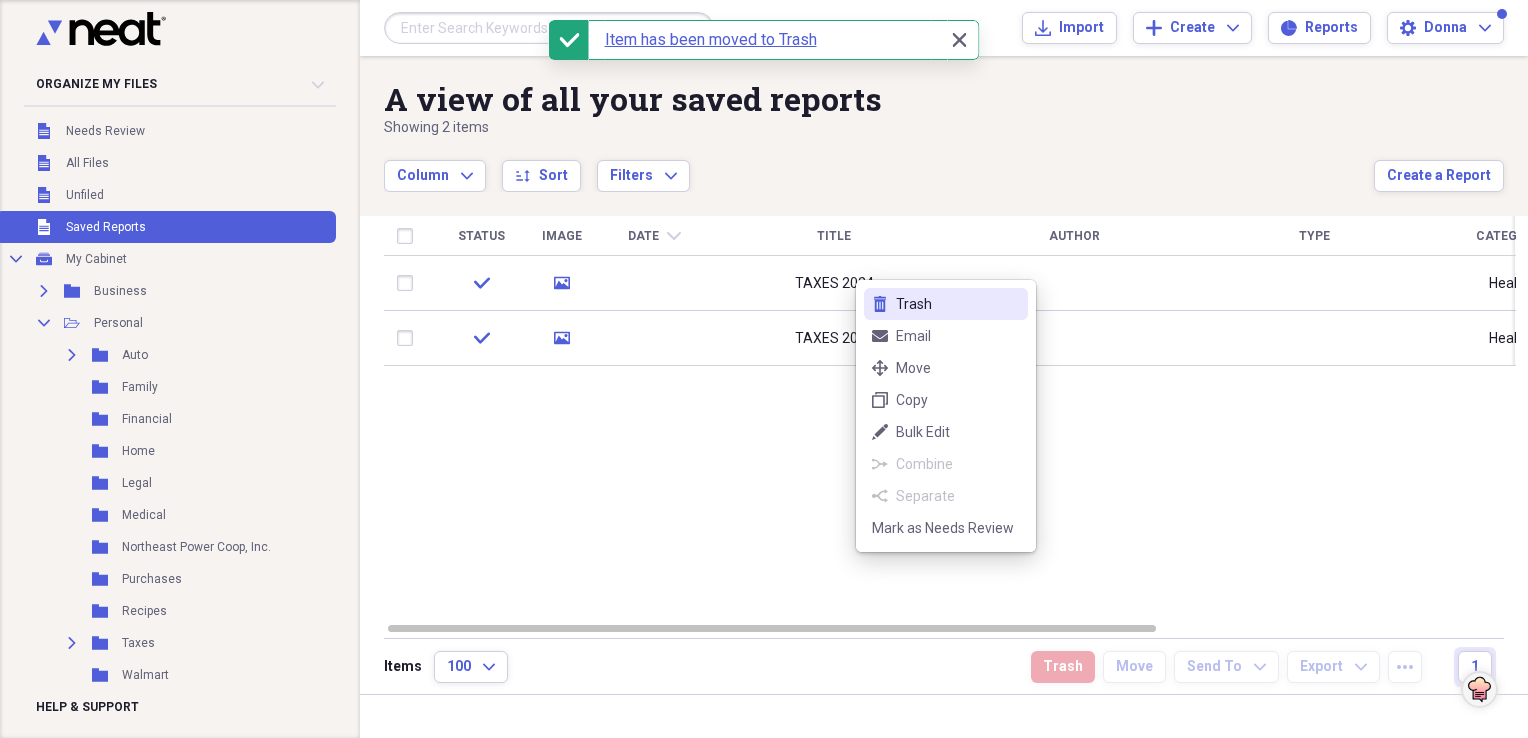 click on "Trash" at bounding box center (958, 304) 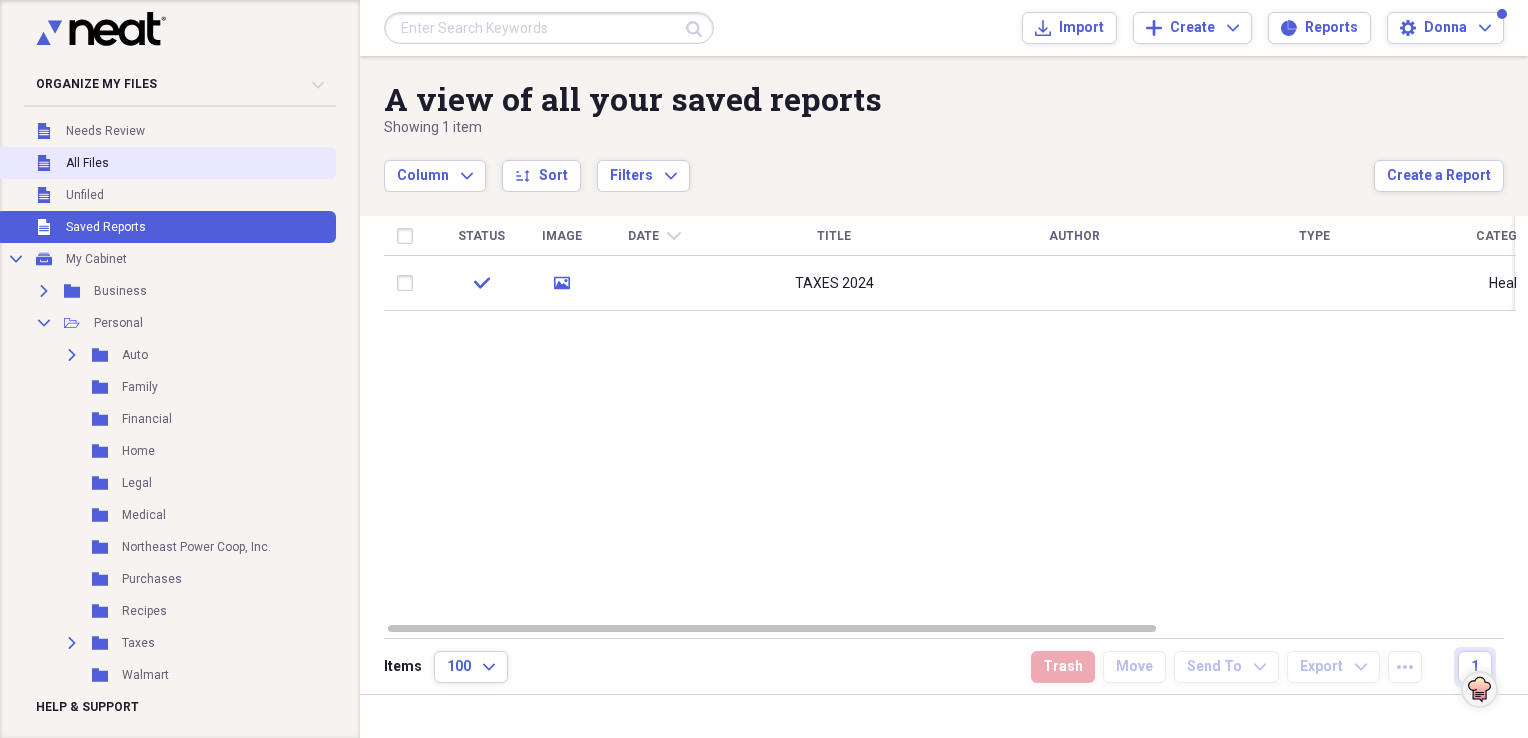click on "Unfiled All Files" at bounding box center (166, 163) 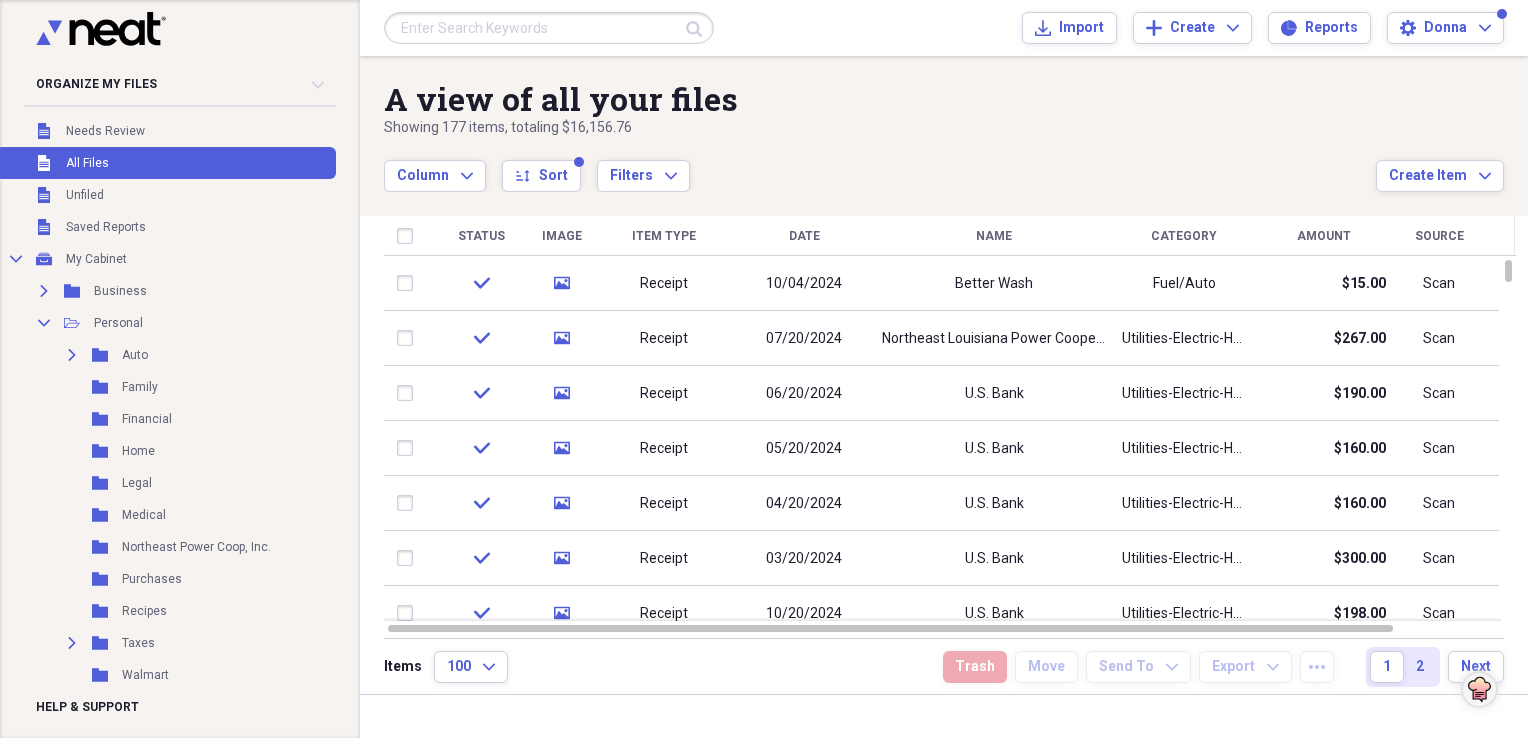 click on "Name" at bounding box center [994, 236] 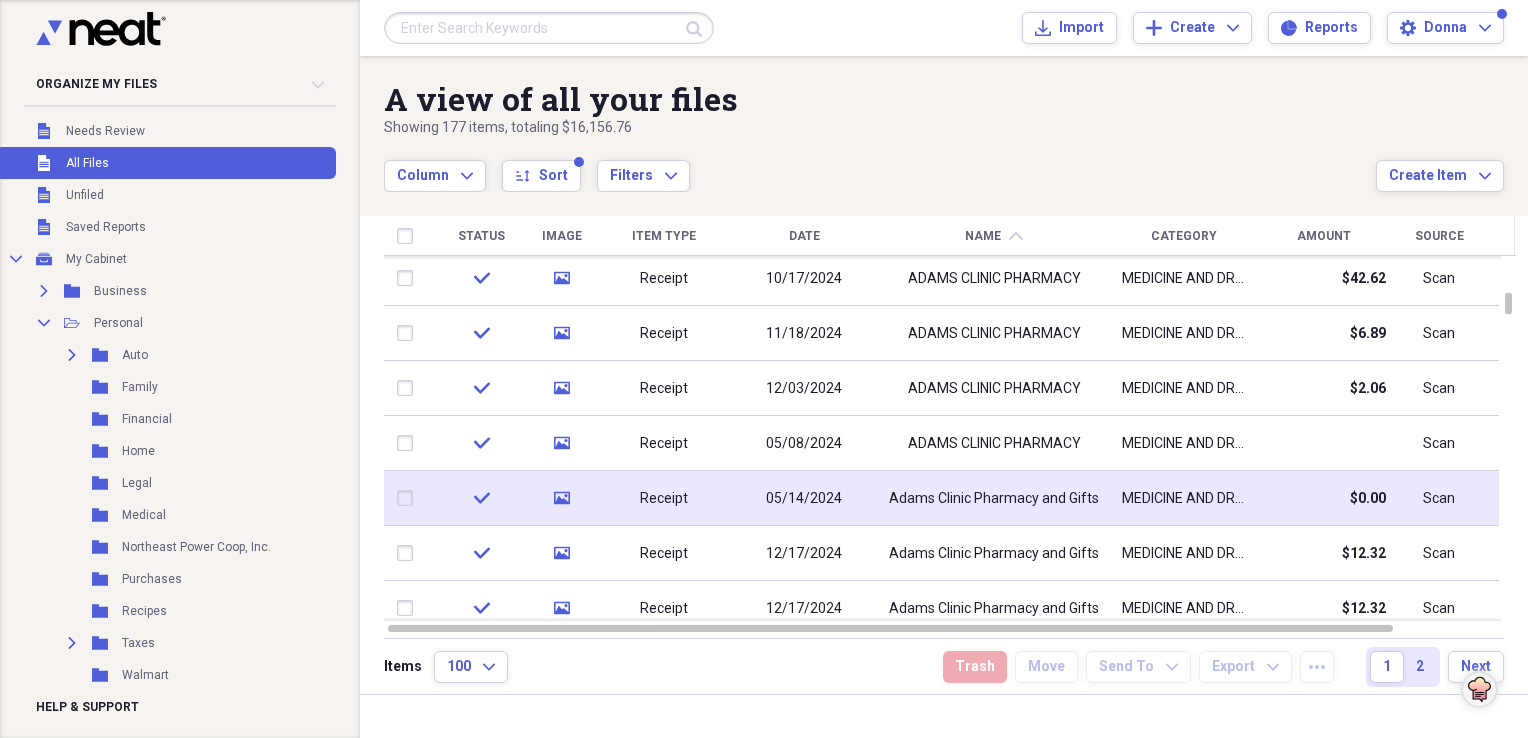 click on "Adams Clinic Pharmacy and Gifts" at bounding box center [994, 498] 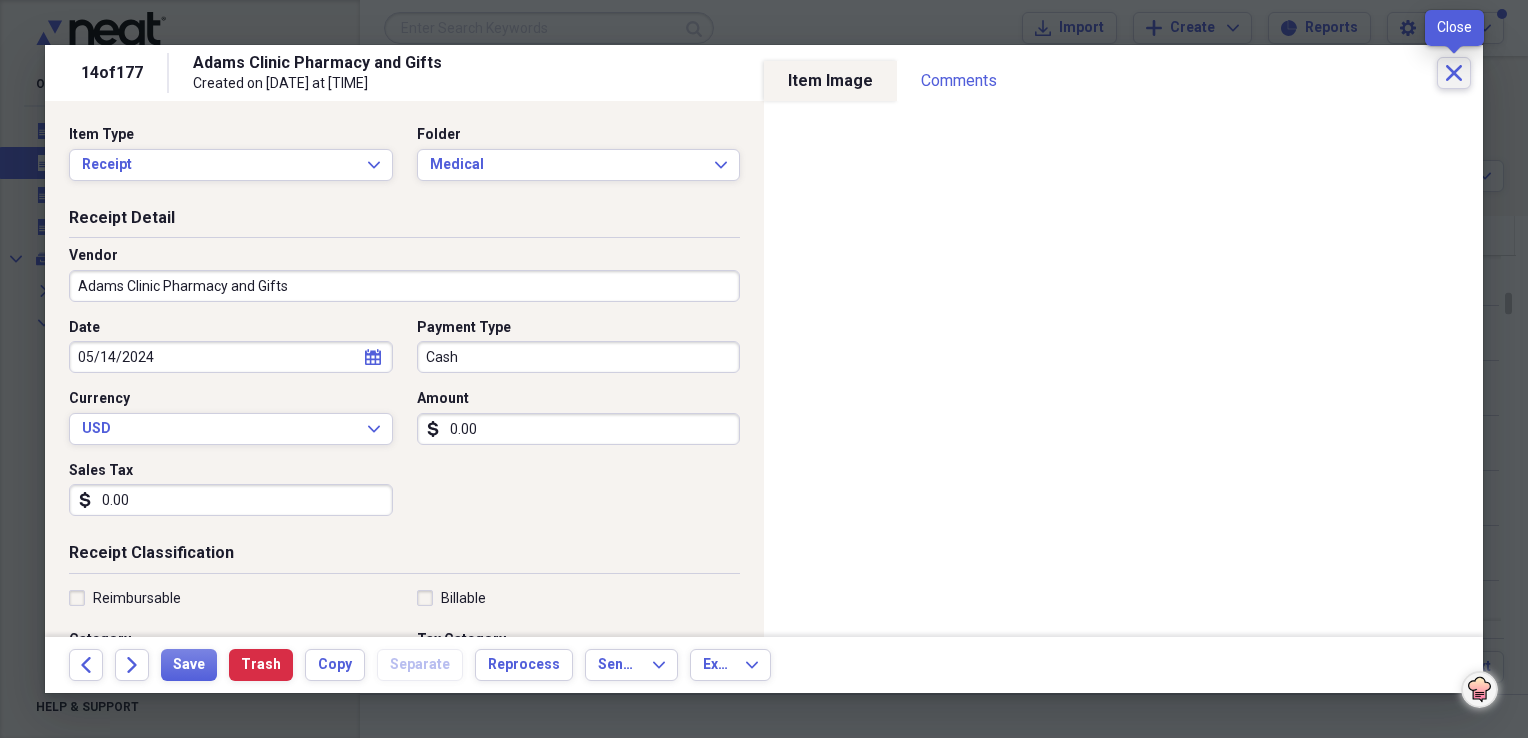 click on "Close" at bounding box center [1454, 73] 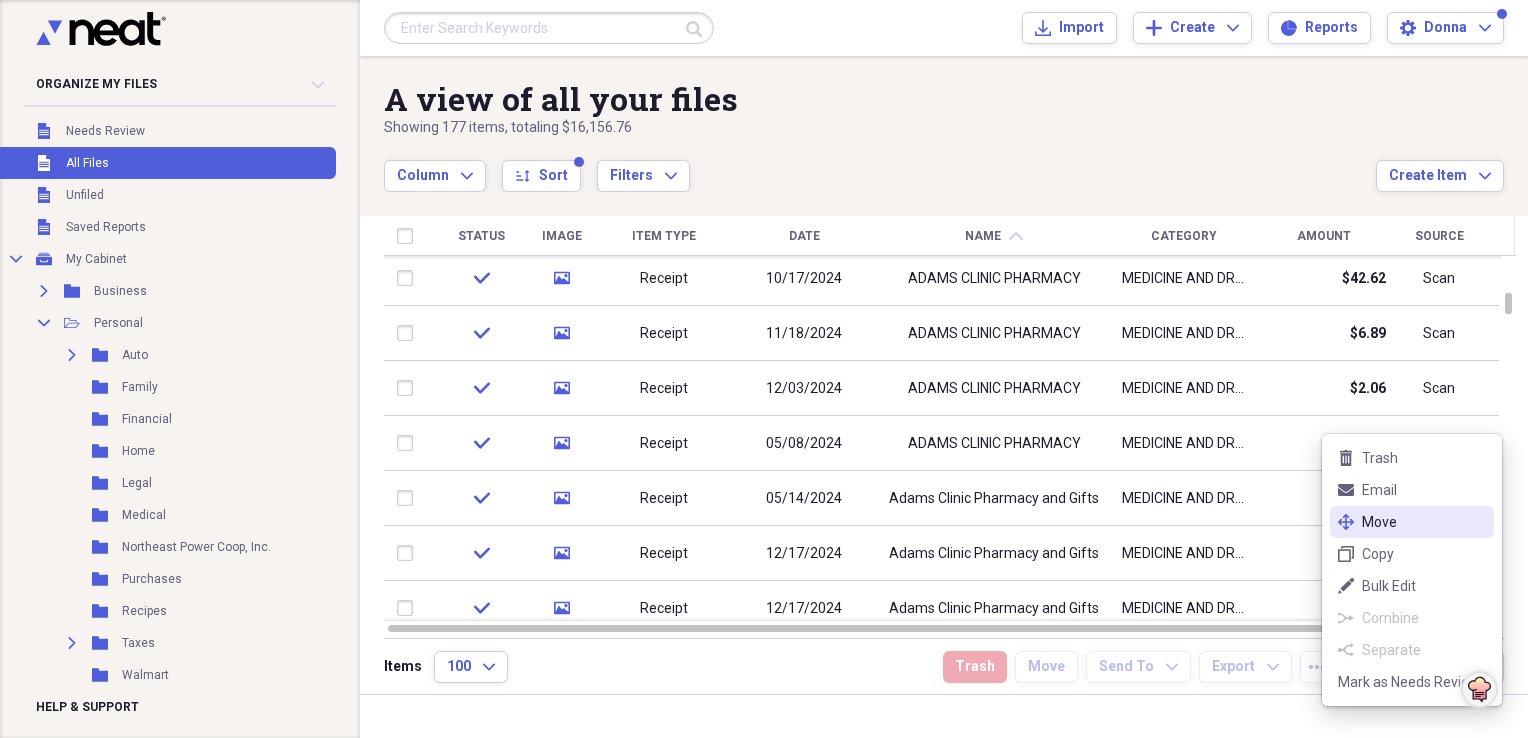 click on "Move" at bounding box center [1424, 522] 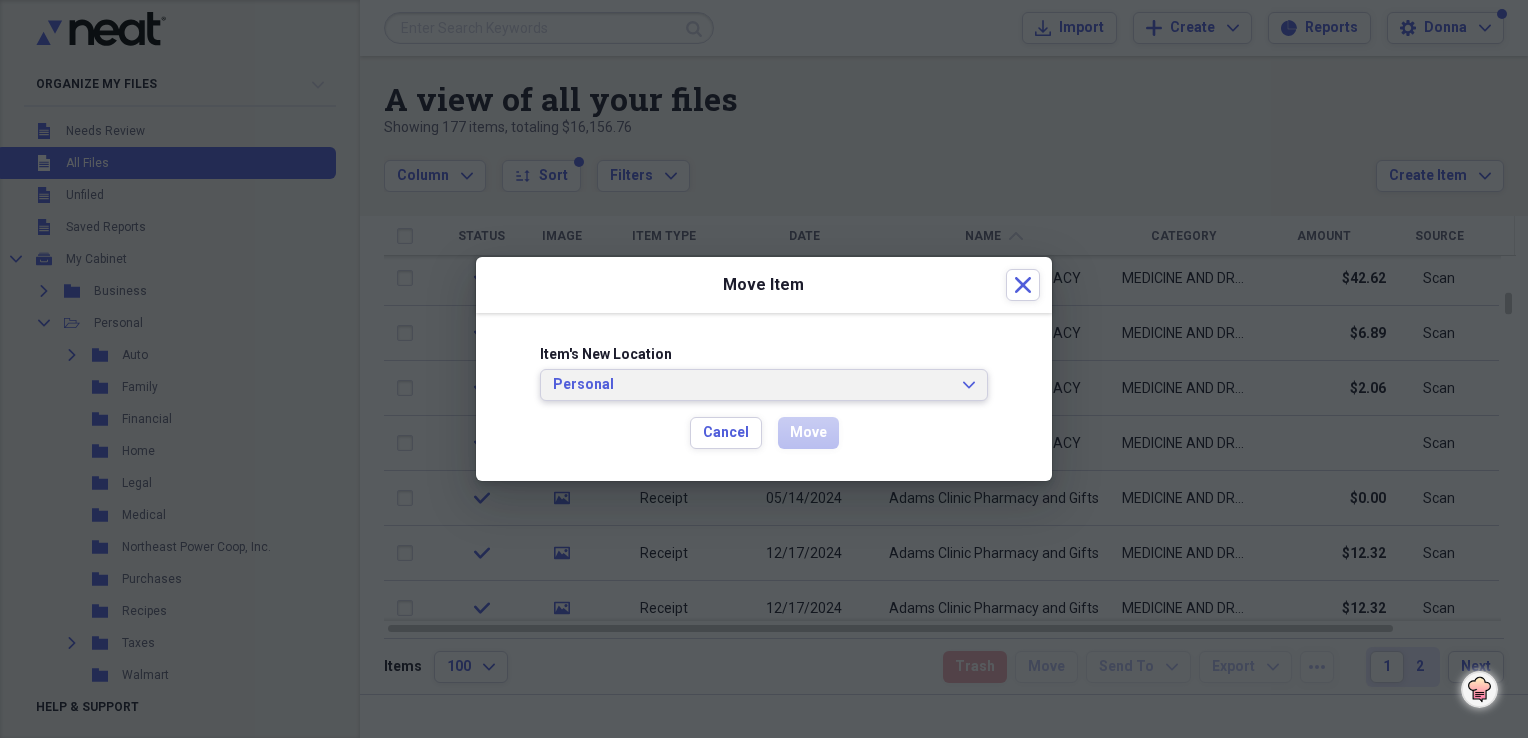 click on "Personal" at bounding box center [752, 385] 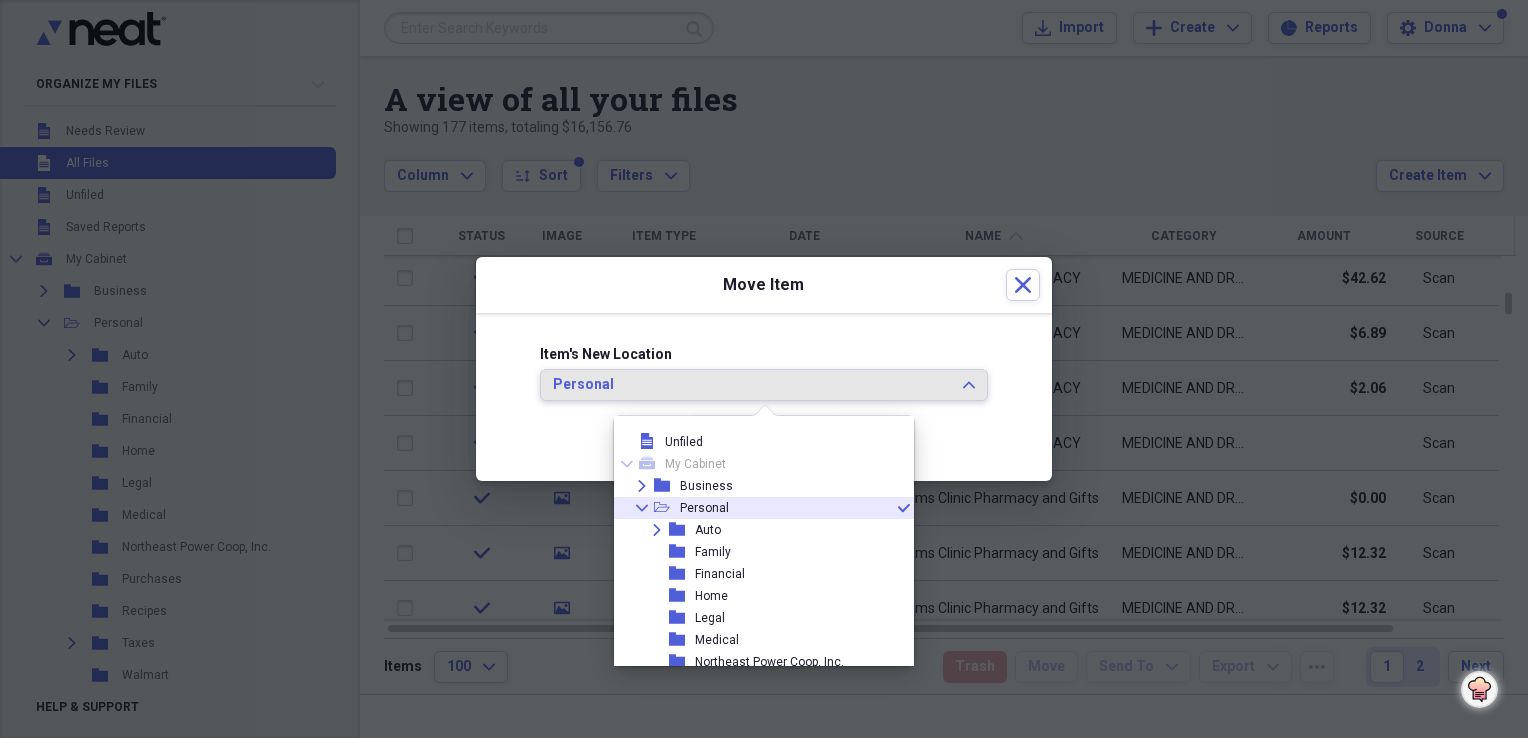 click on "Personal" at bounding box center (704, 508) 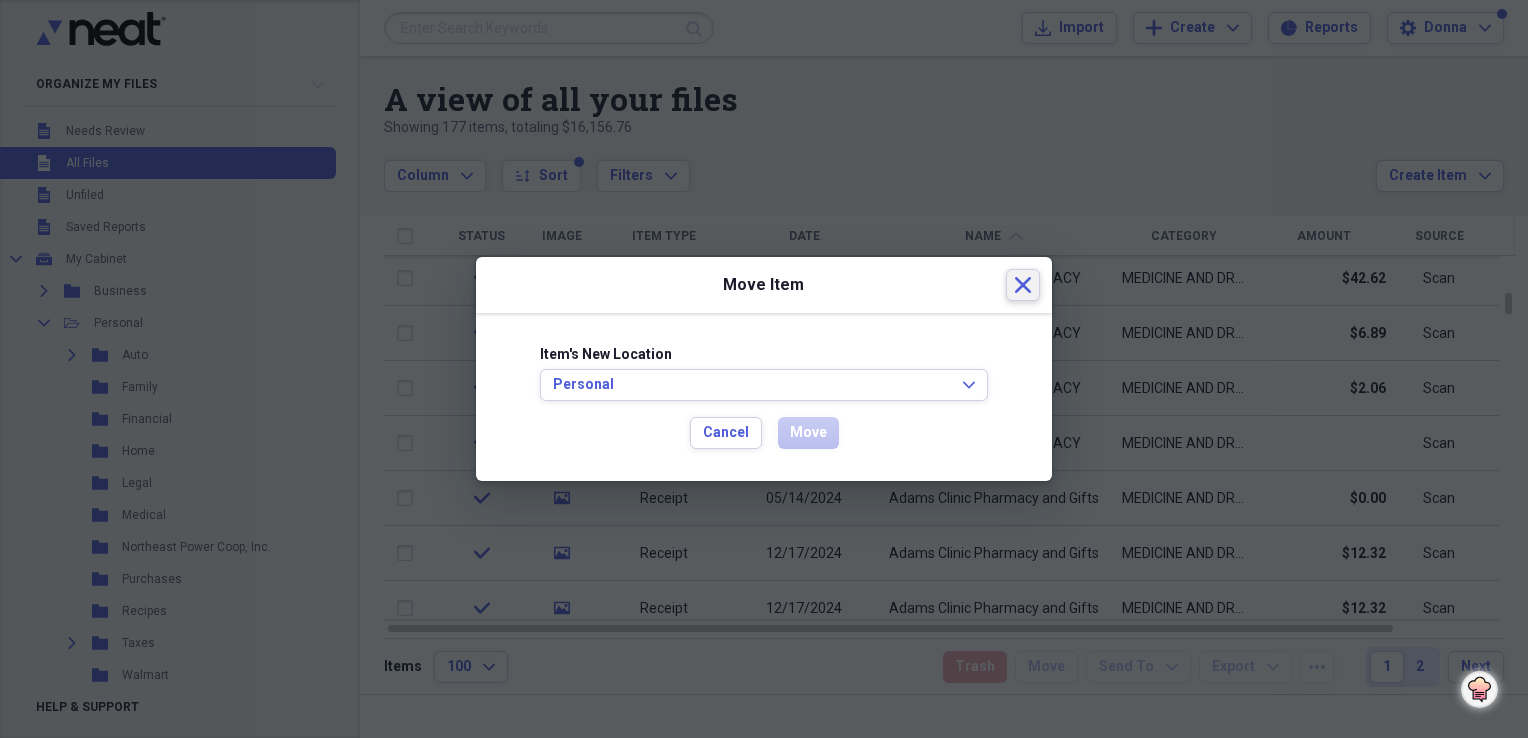 click on "Close" at bounding box center [1023, 285] 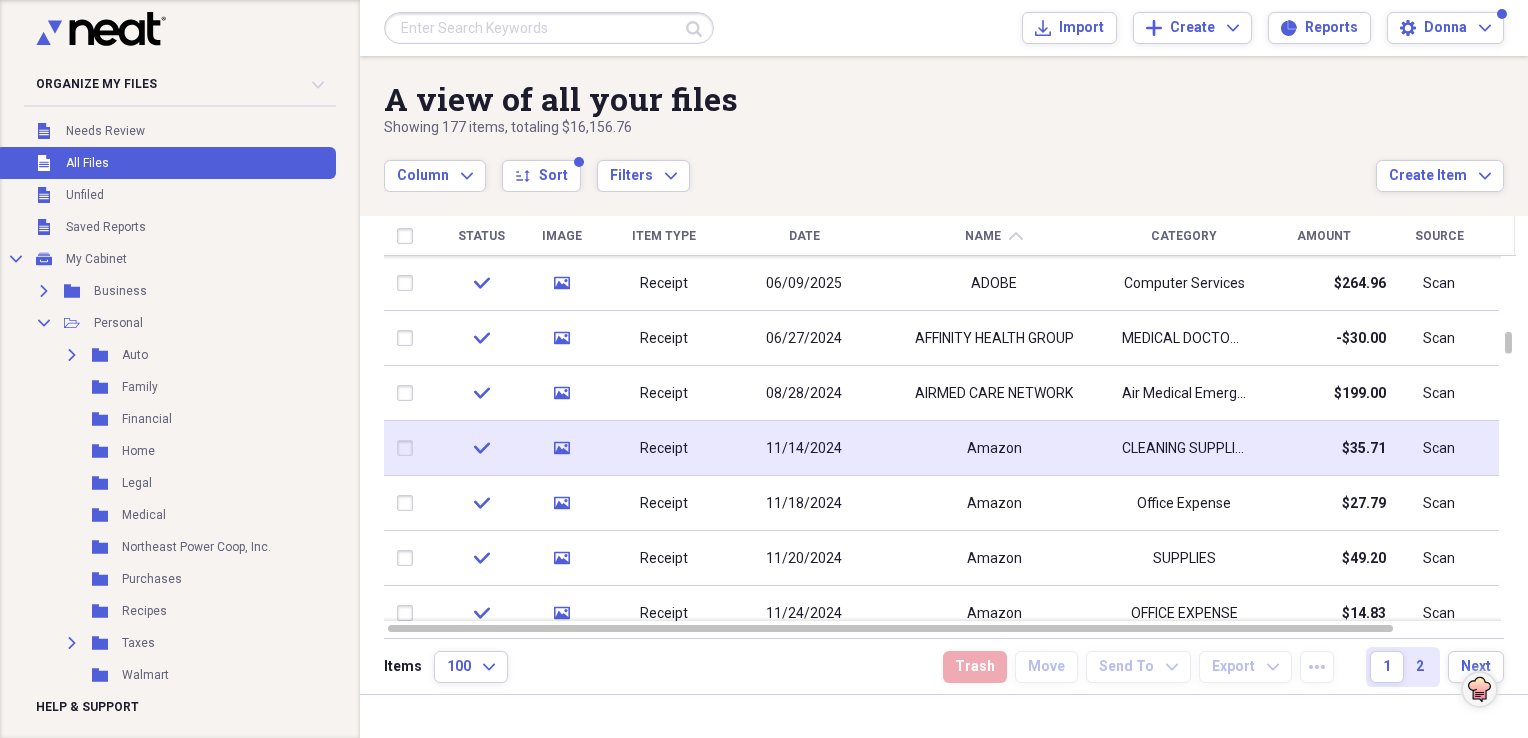drag, startPoint x: 1172, startPoint y: 380, endPoint x: 1153, endPoint y: 422, distance: 46.09772 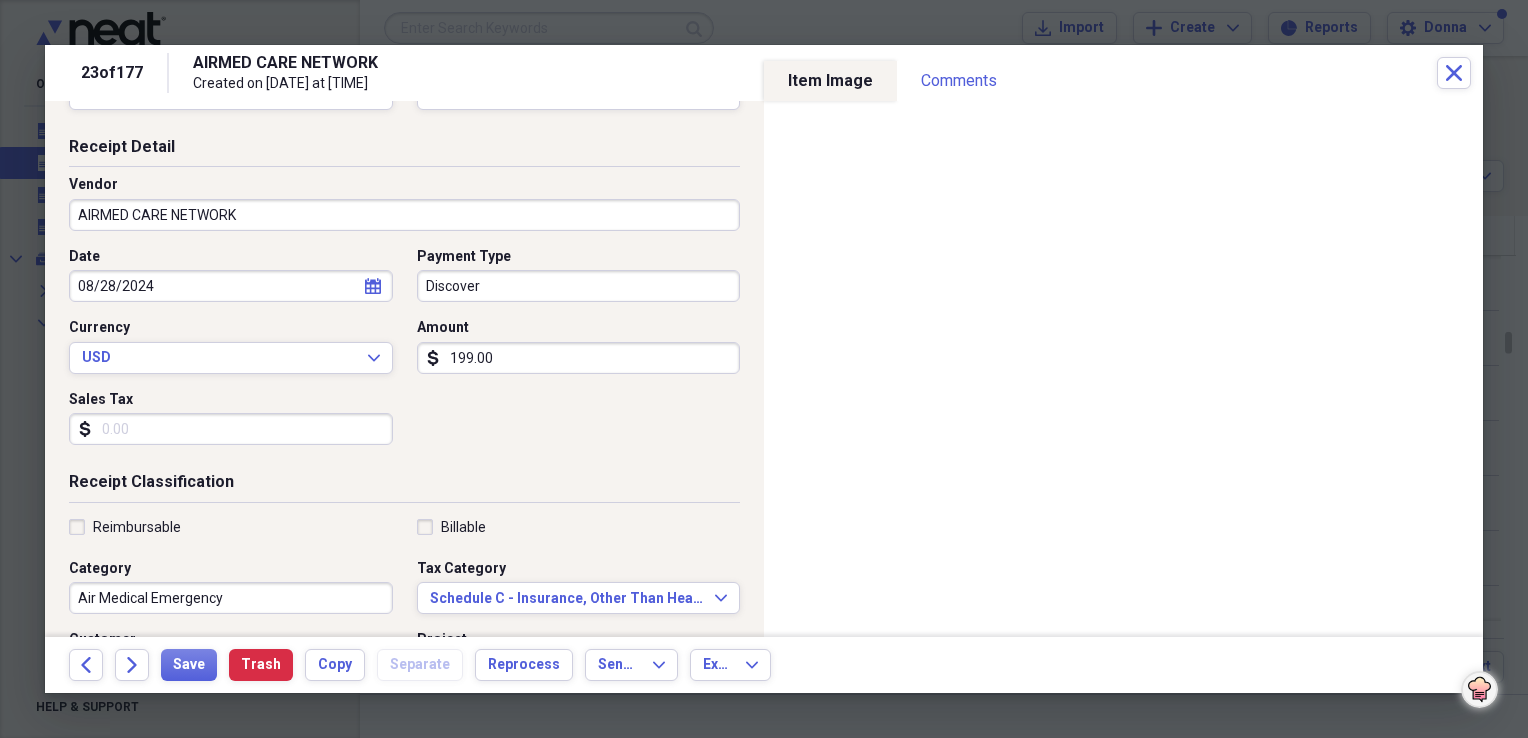 scroll, scrollTop: 100, scrollLeft: 0, axis: vertical 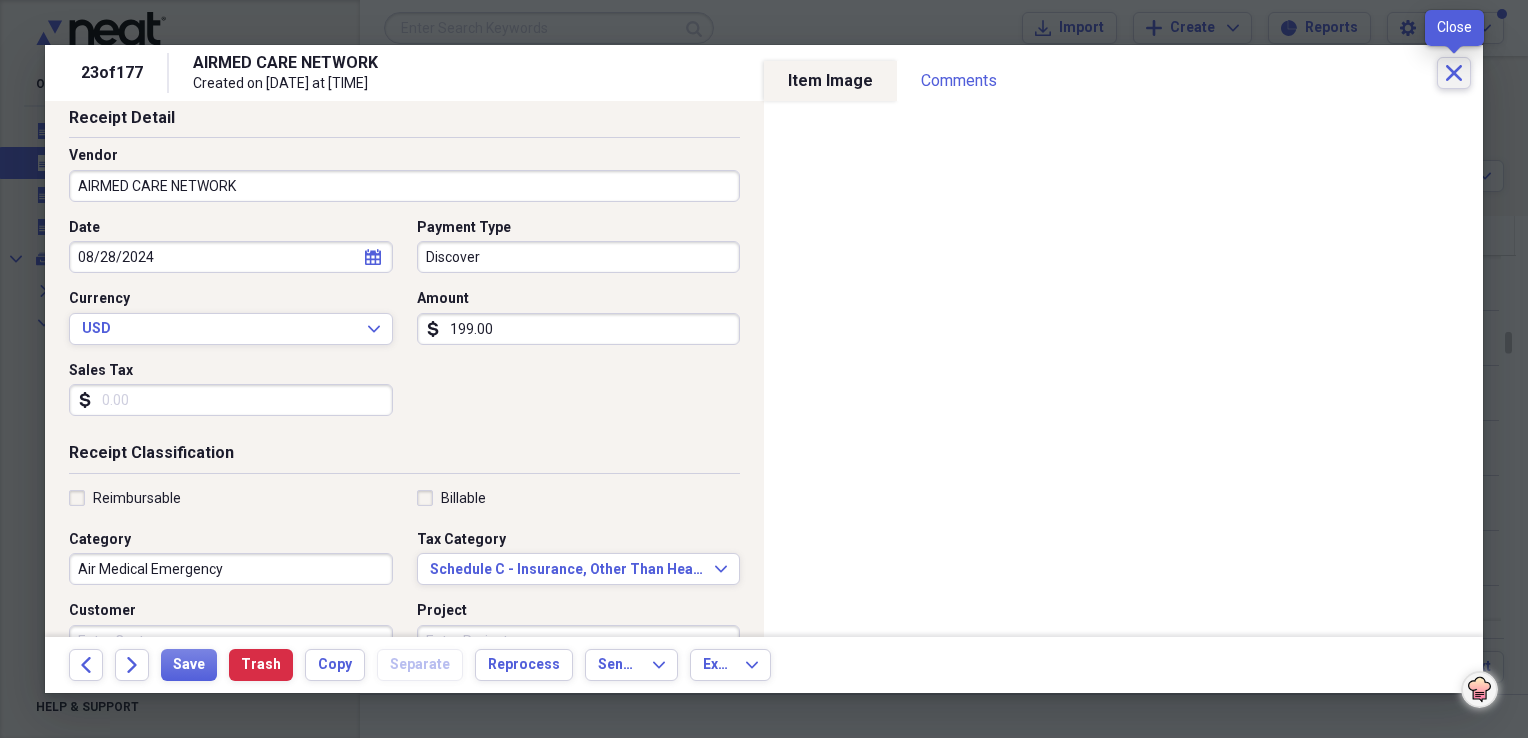 click on "Close" 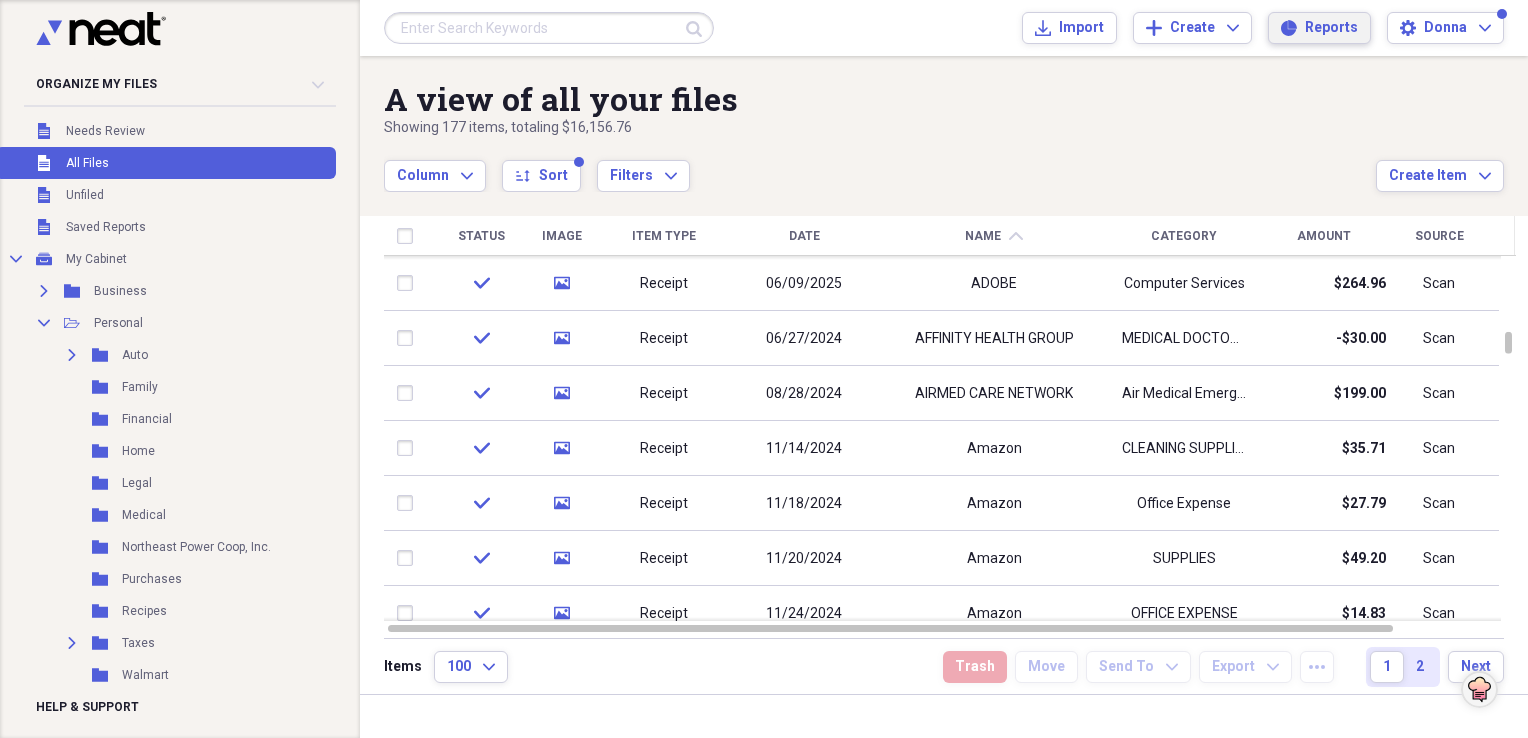 click on "Reports" at bounding box center [1331, 28] 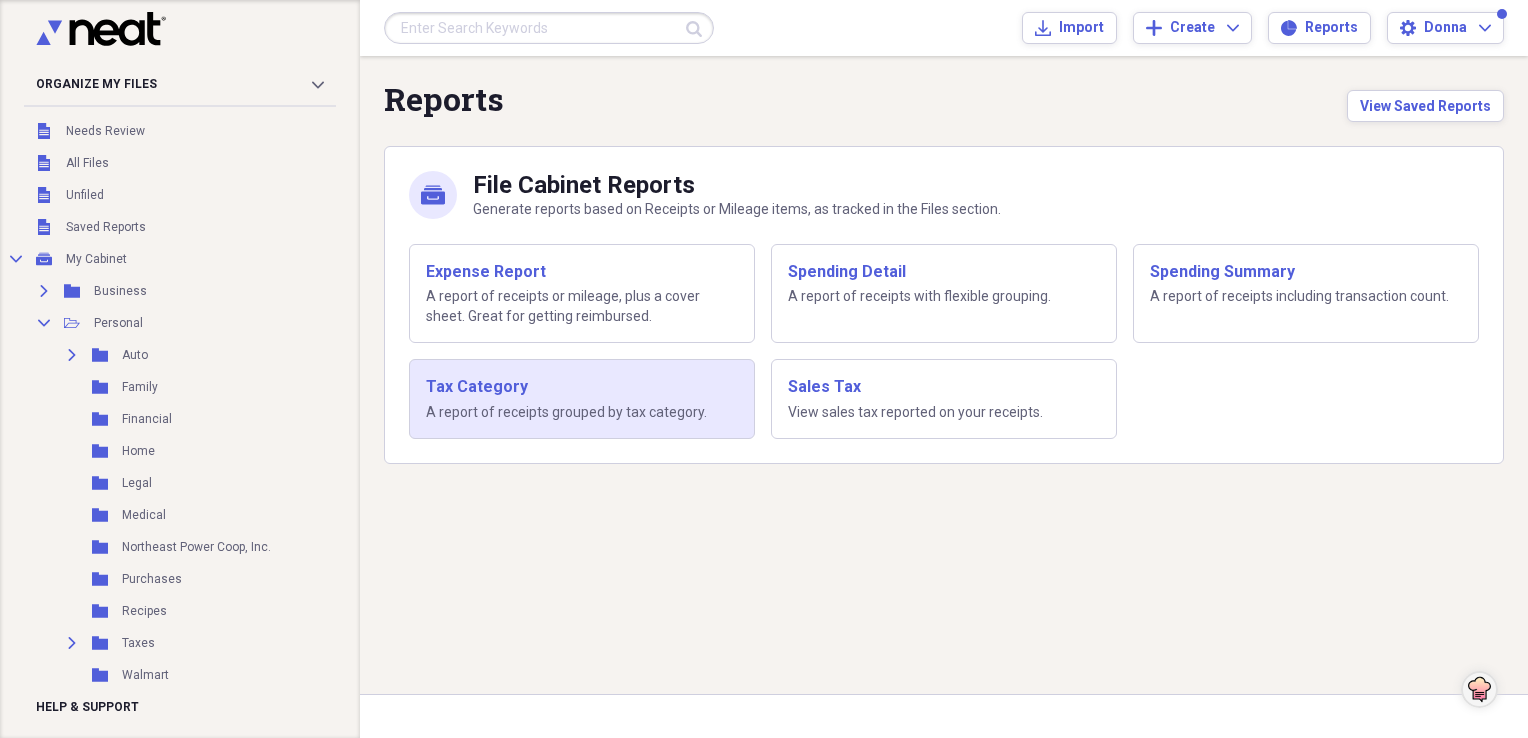 click on "Tax Category A report of receipts grouped by tax category." at bounding box center (582, 399) 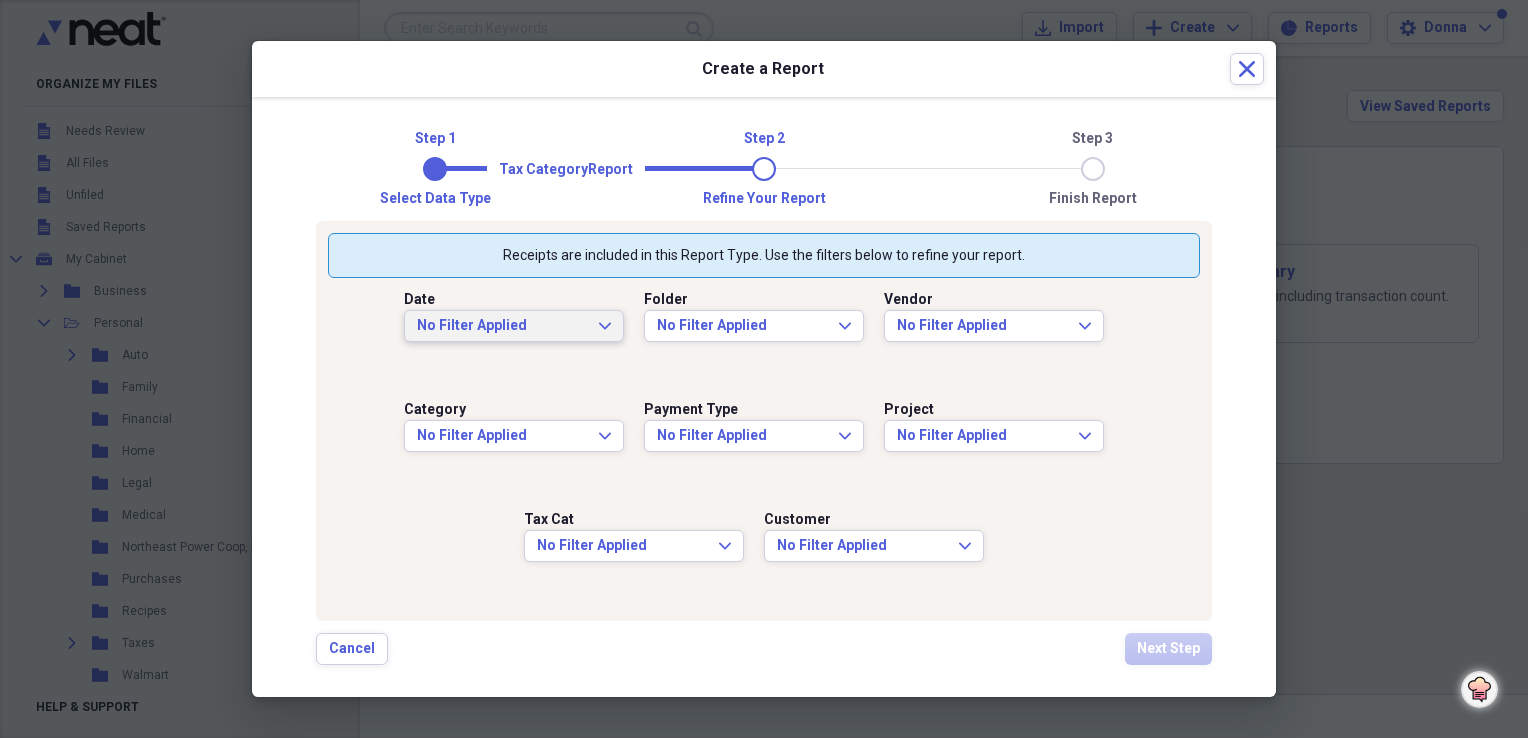 click on "Expand" 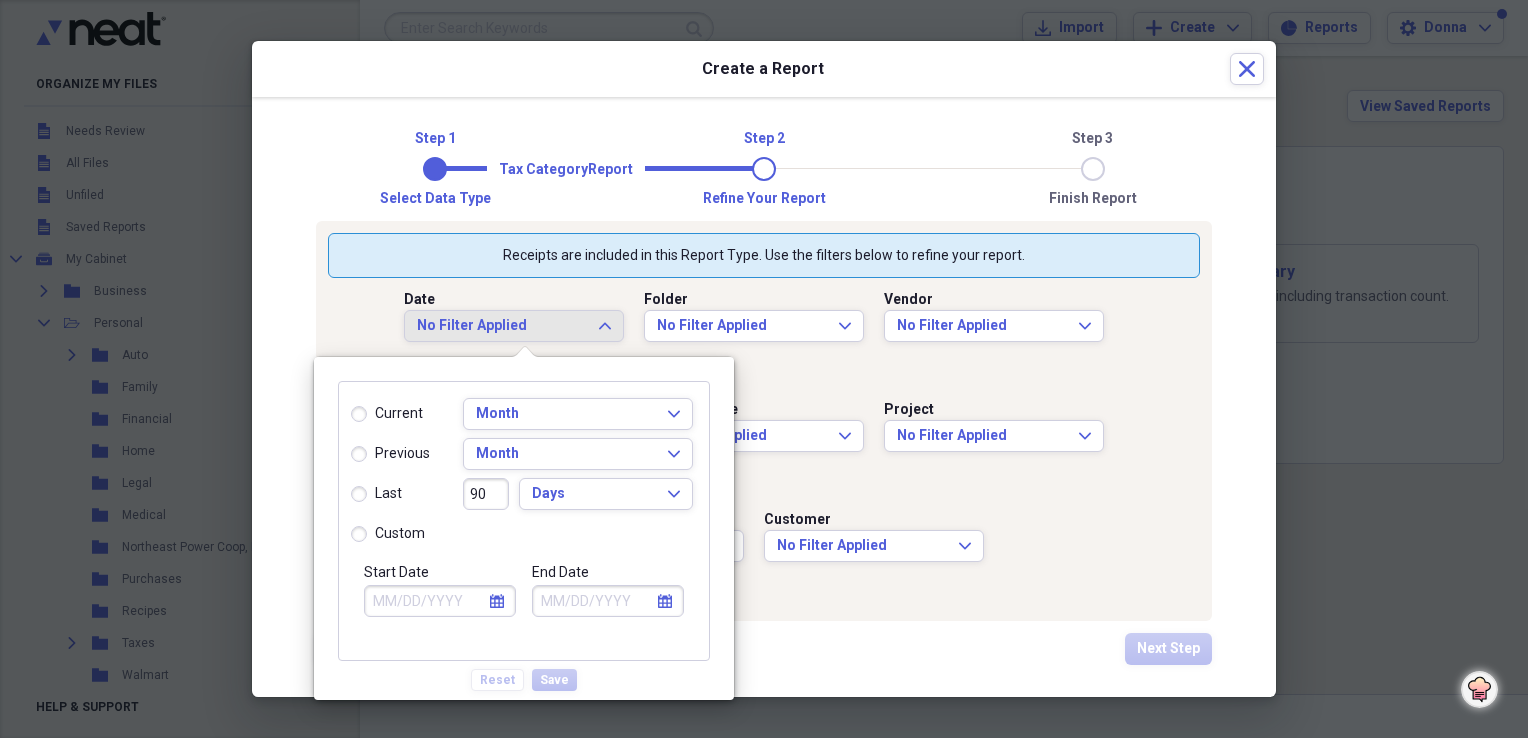 click on "custom" at bounding box center [388, 534] 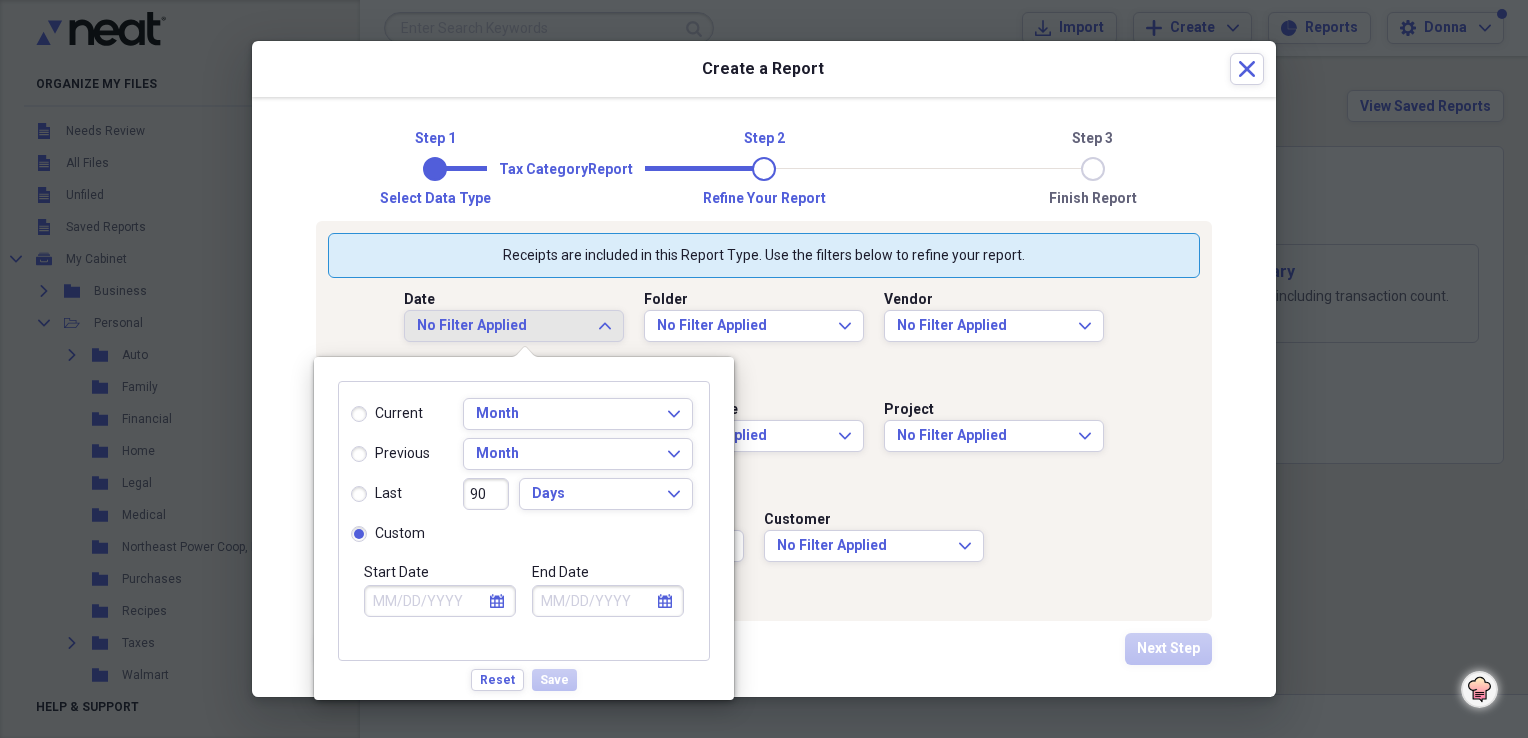 click on "calendar" 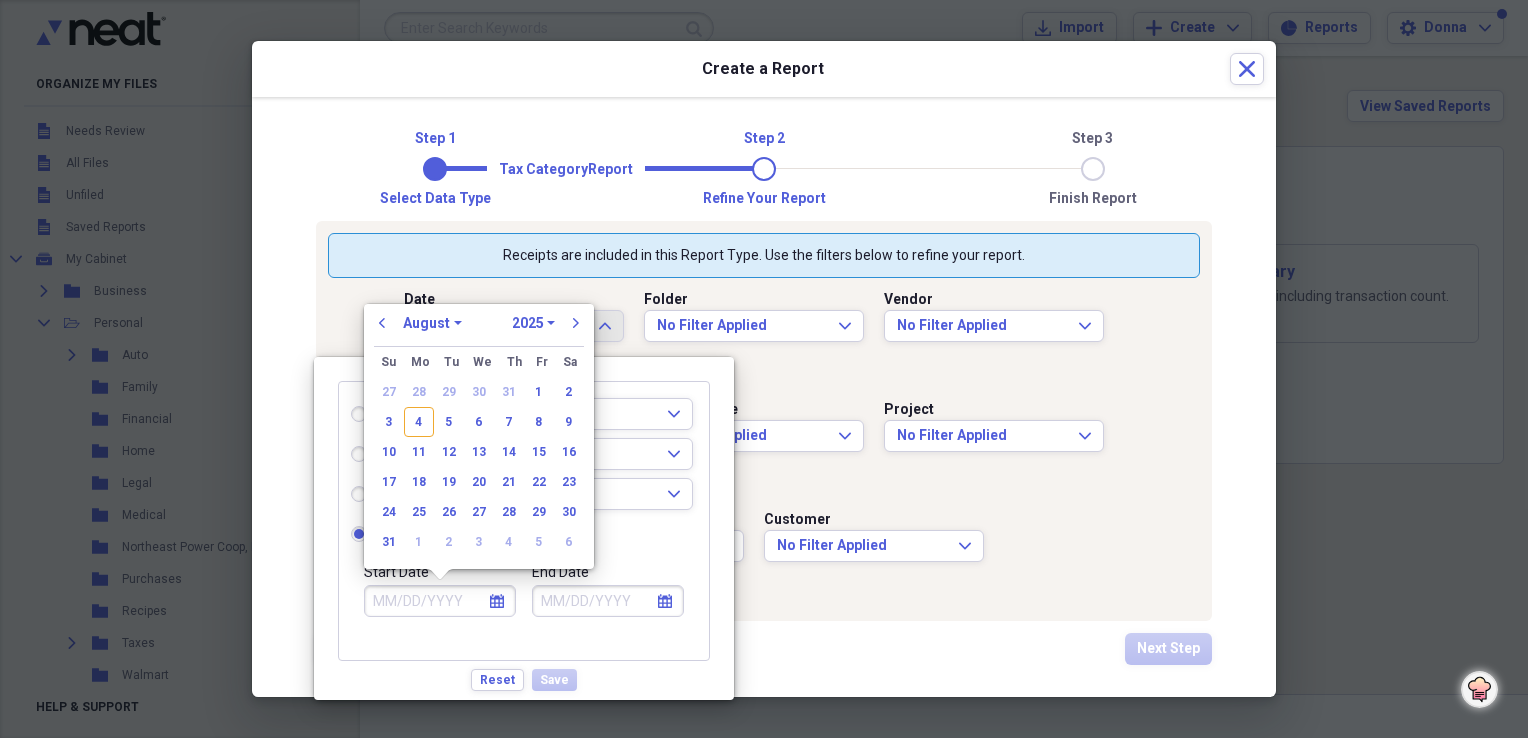 click on "1970 1971 1972 1973 1974 1975 1976 1977 1978 1979 1980 1981 1982 1983 1984 1985 1986 1987 1988 1989 1990 1991 1992 1993 1994 1995 1996 1997 1998 1999 2000 2001 2002 2003 2004 2005 2006 2007 2008 2009 2010 2011 2012 2013 2014 2015 2016 2017 2018 2019 2020 2021 2022 2023 2024 2025 2026 2027 2028 2029 2030 2031 2032 2033 2034 2035" at bounding box center [533, 323] 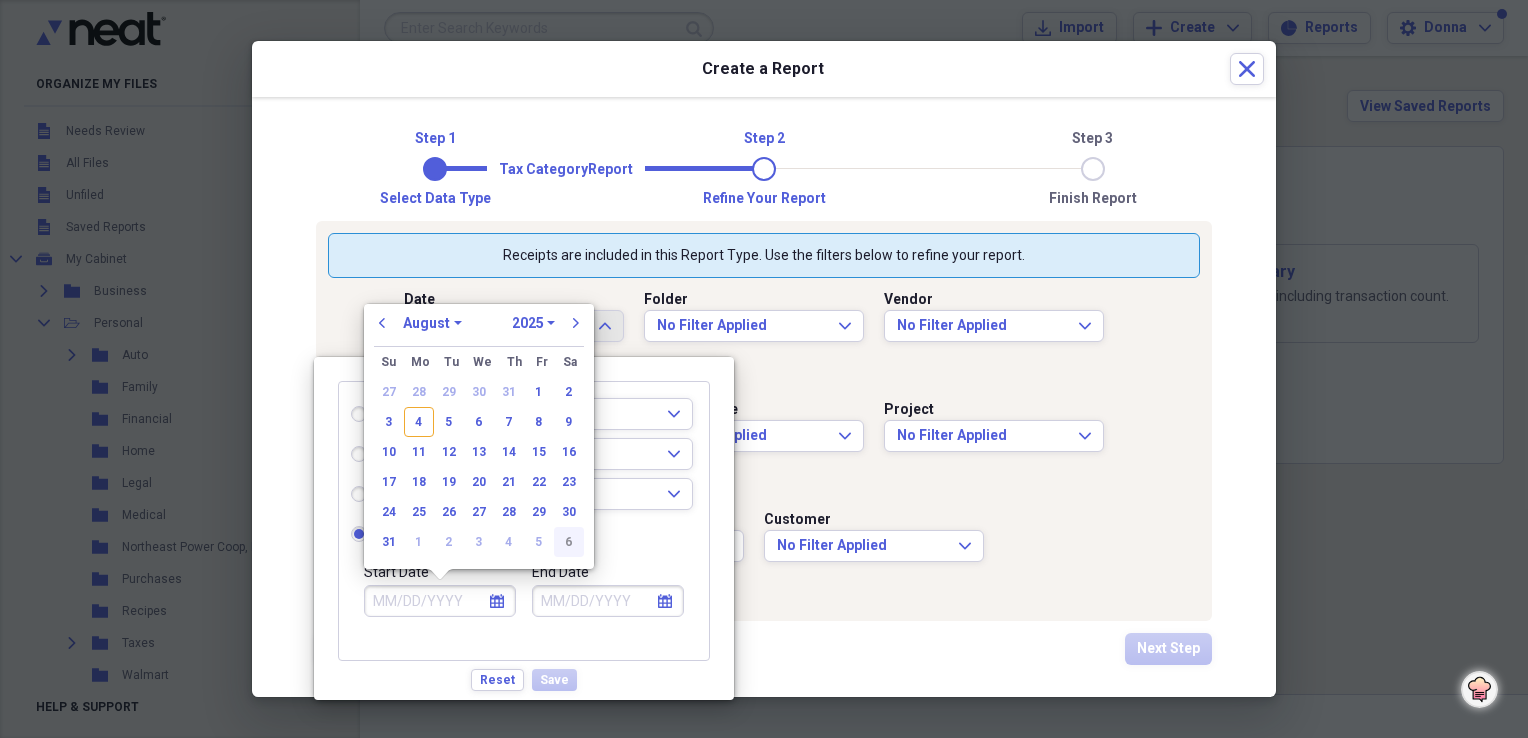 select on "2024" 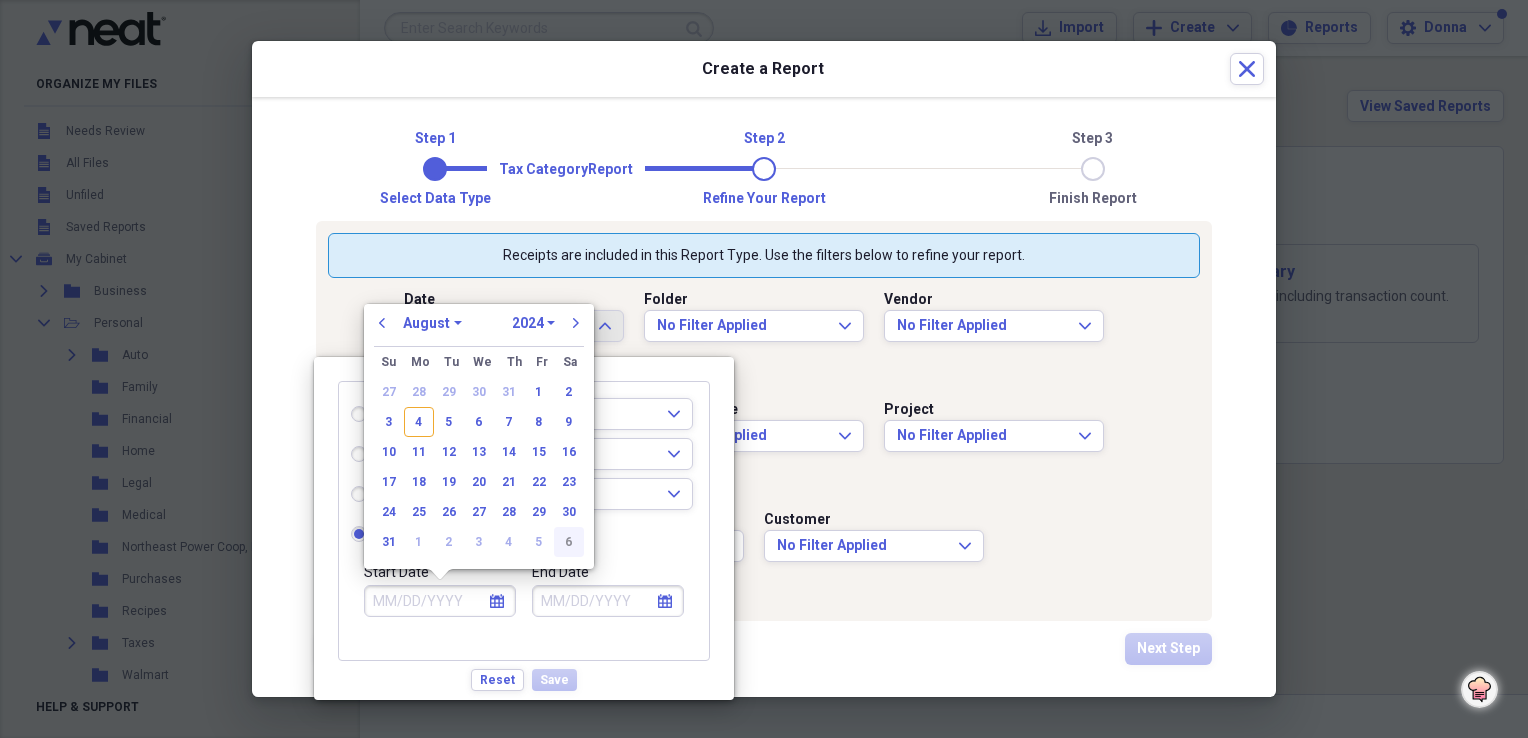 click on "1970 1971 1972 1973 1974 1975 1976 1977 1978 1979 1980 1981 1982 1983 1984 1985 1986 1987 1988 1989 1990 1991 1992 1993 1994 1995 1996 1997 1998 1999 2000 2001 2002 2003 2004 2005 2006 2007 2008 2009 2010 2011 2012 2013 2014 2015 2016 2017 2018 2019 2020 2021 2022 2023 2024 2025 2026 2027 2028 2029 2030 2031 2032 2033 2034 2035" at bounding box center (533, 323) 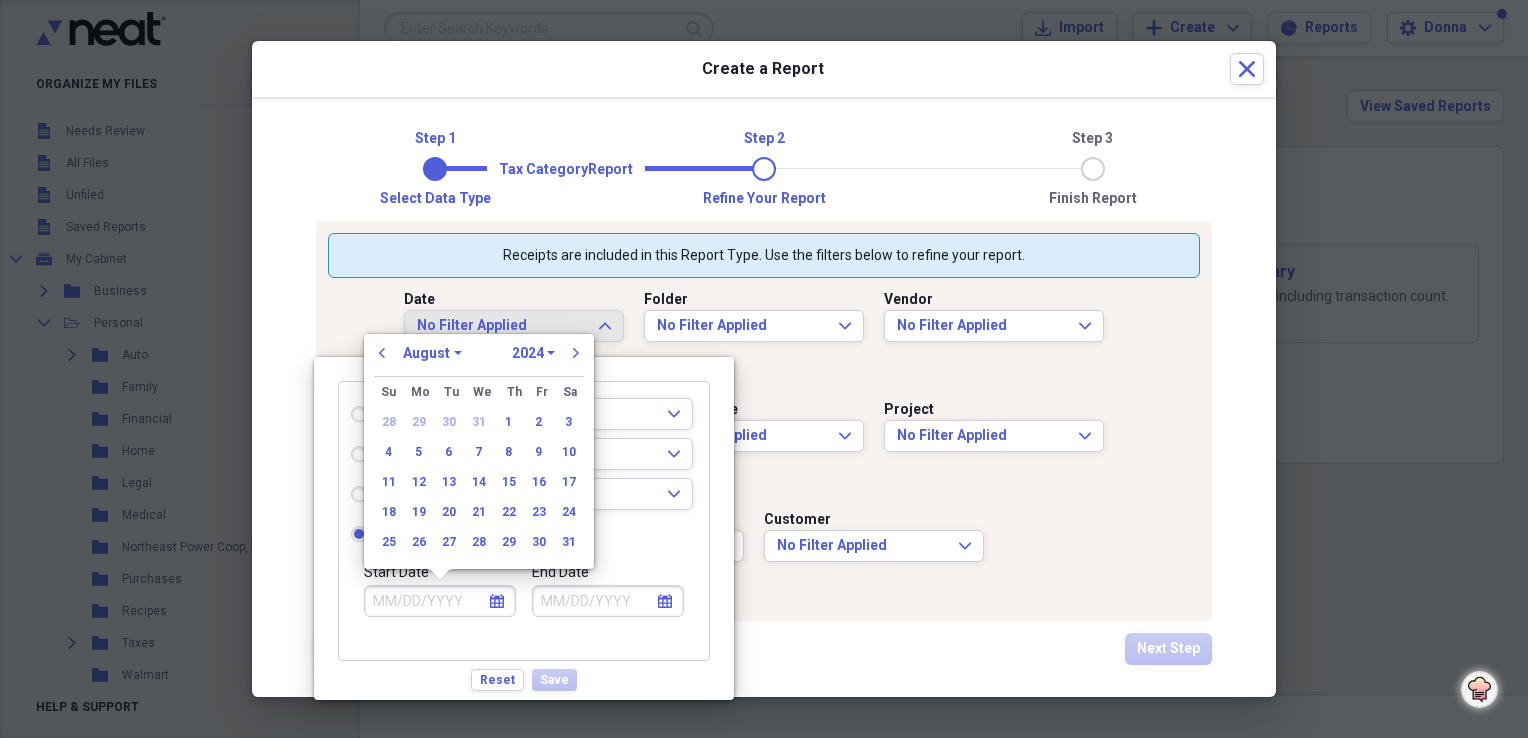 click on "January February March April May June July August September October November December" at bounding box center [432, 353] 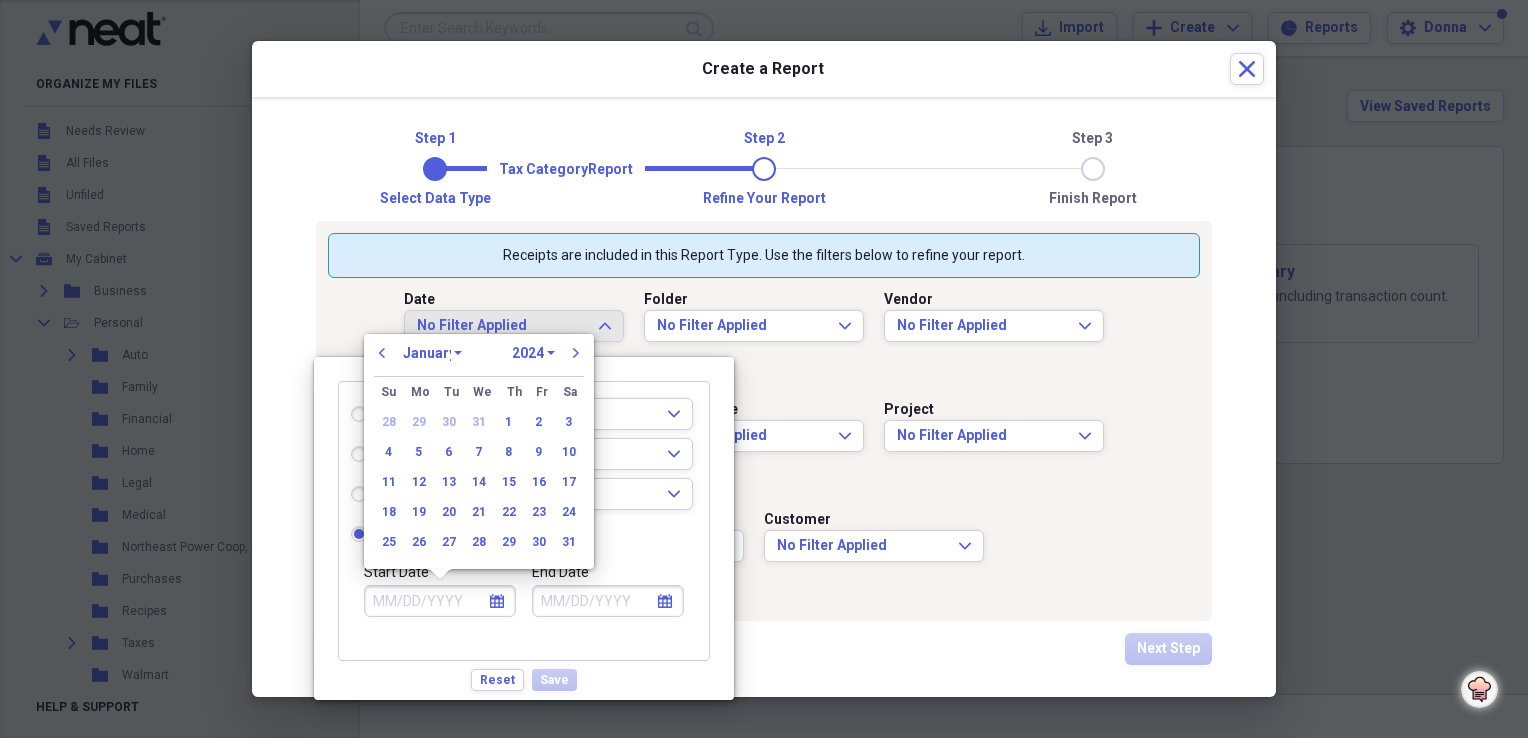 click on "January February March April May June July August September October November December" at bounding box center (432, 353) 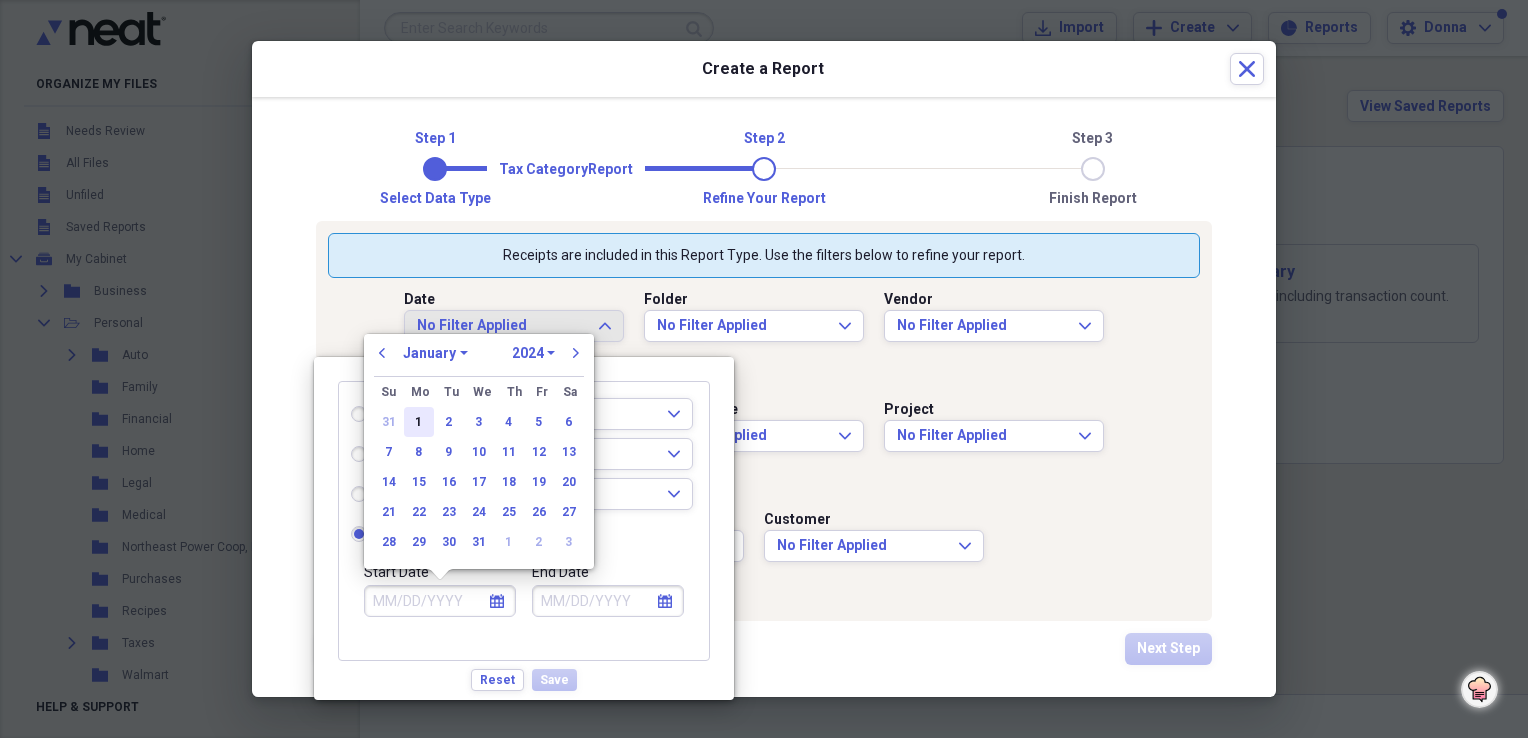 click on "1" at bounding box center [419, 422] 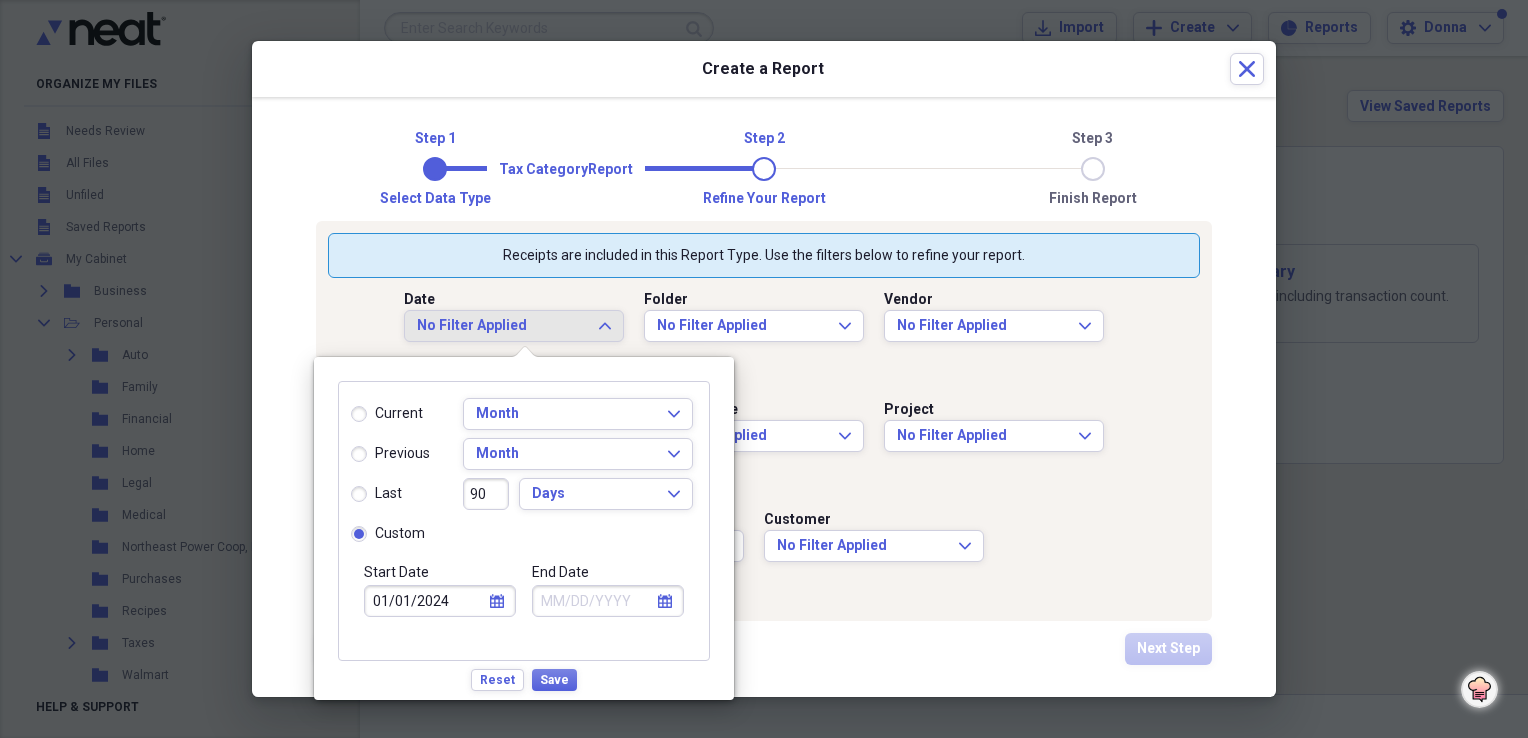 click 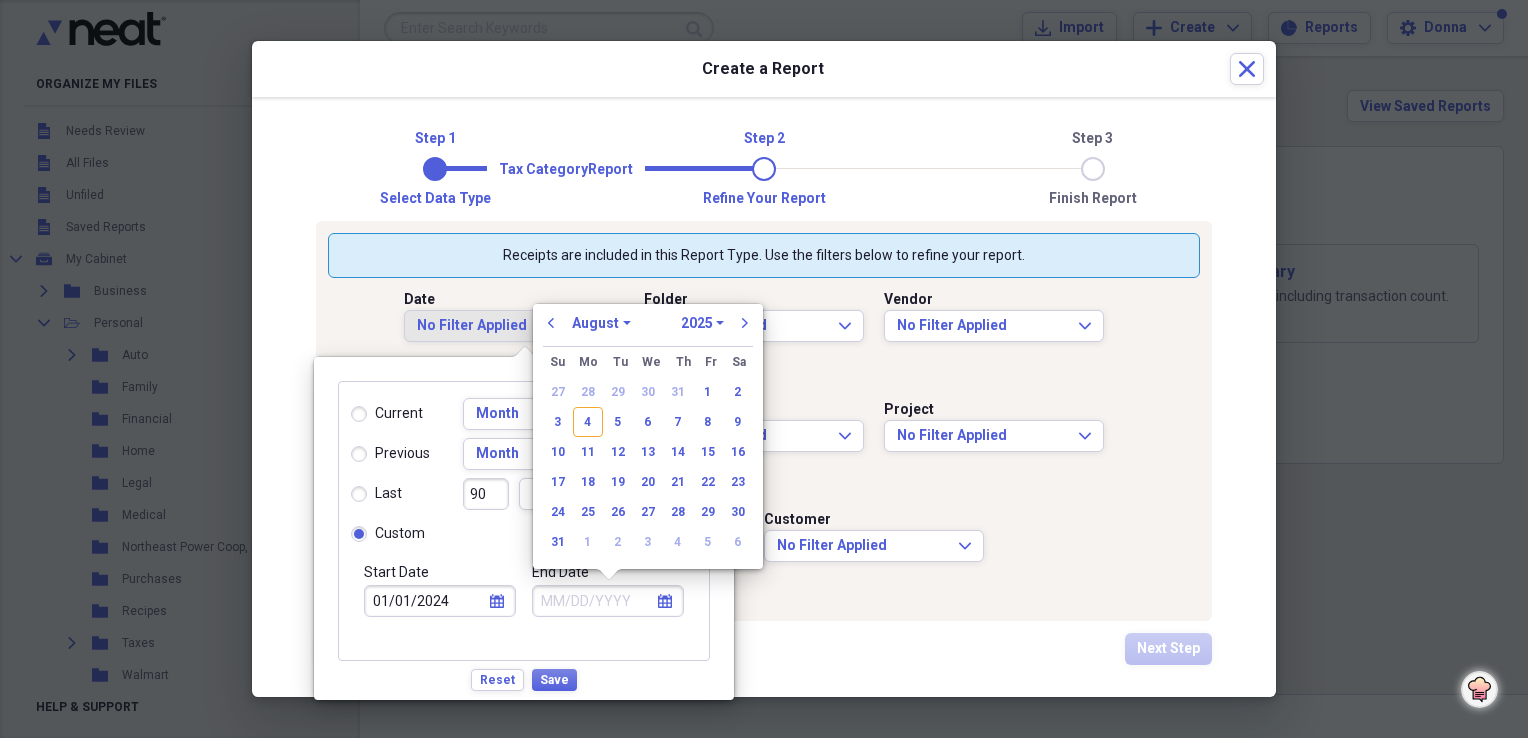 click on "1970 1971 1972 1973 1974 1975 1976 1977 1978 1979 1980 1981 1982 1983 1984 1985 1986 1987 1988 1989 1990 1991 1992 1993 1994 1995 1996 1997 1998 1999 2000 2001 2002 2003 2004 2005 2006 2007 2008 2009 2010 2011 2012 2013 2014 2015 2016 2017 2018 2019 2020 2021 2022 2023 2024 2025 2026 2027 2028 2029 2030 2031 2032 2033 2034 2035" at bounding box center (702, 323) 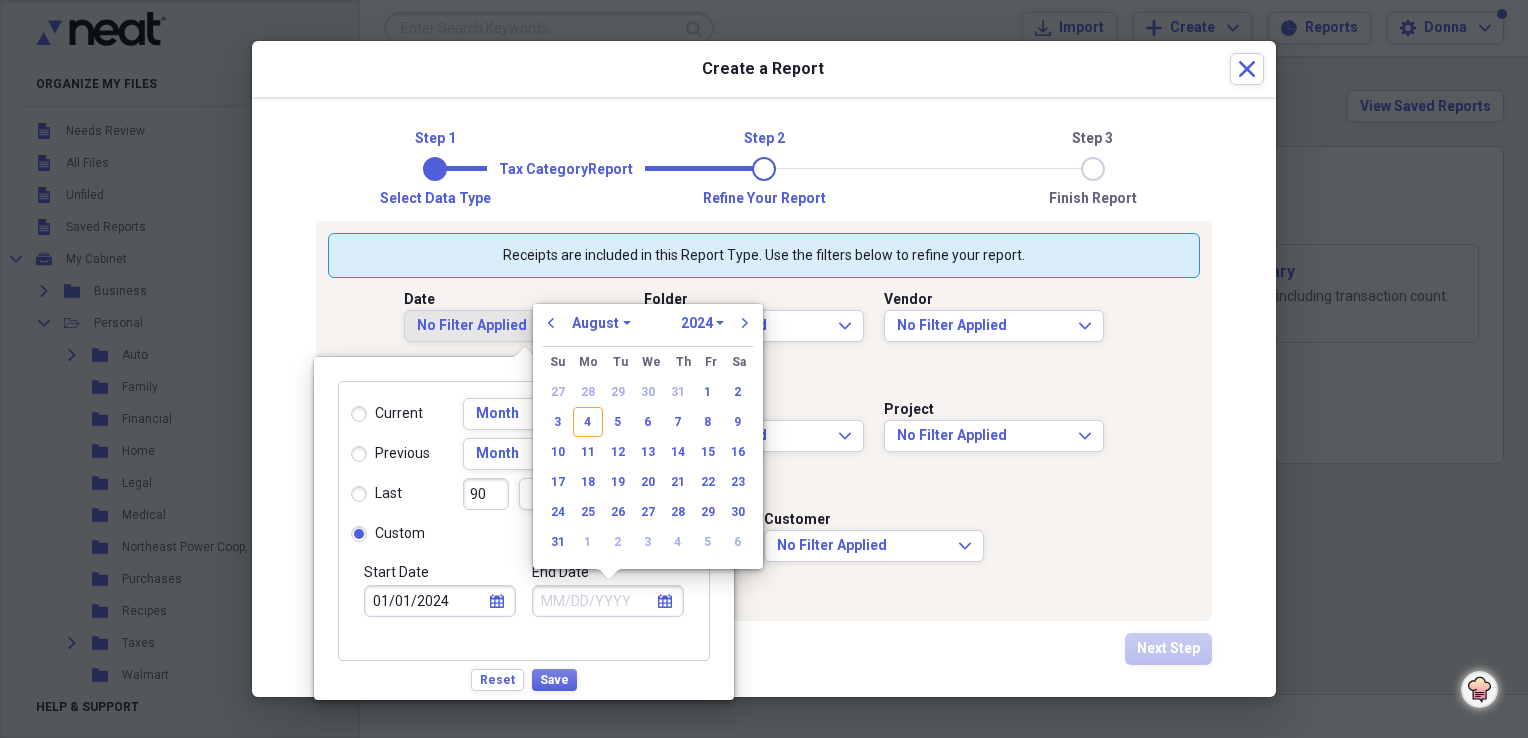 click on "1970 1971 1972 1973 1974 1975 1976 1977 1978 1979 1980 1981 1982 1983 1984 1985 1986 1987 1988 1989 1990 1991 1992 1993 1994 1995 1996 1997 1998 1999 2000 2001 2002 2003 2004 2005 2006 2007 2008 2009 2010 2011 2012 2013 2014 2015 2016 2017 2018 2019 2020 2021 2022 2023 2024 2025 2026 2027 2028 2029 2030 2031 2032 2033 2034 2035" at bounding box center (702, 323) 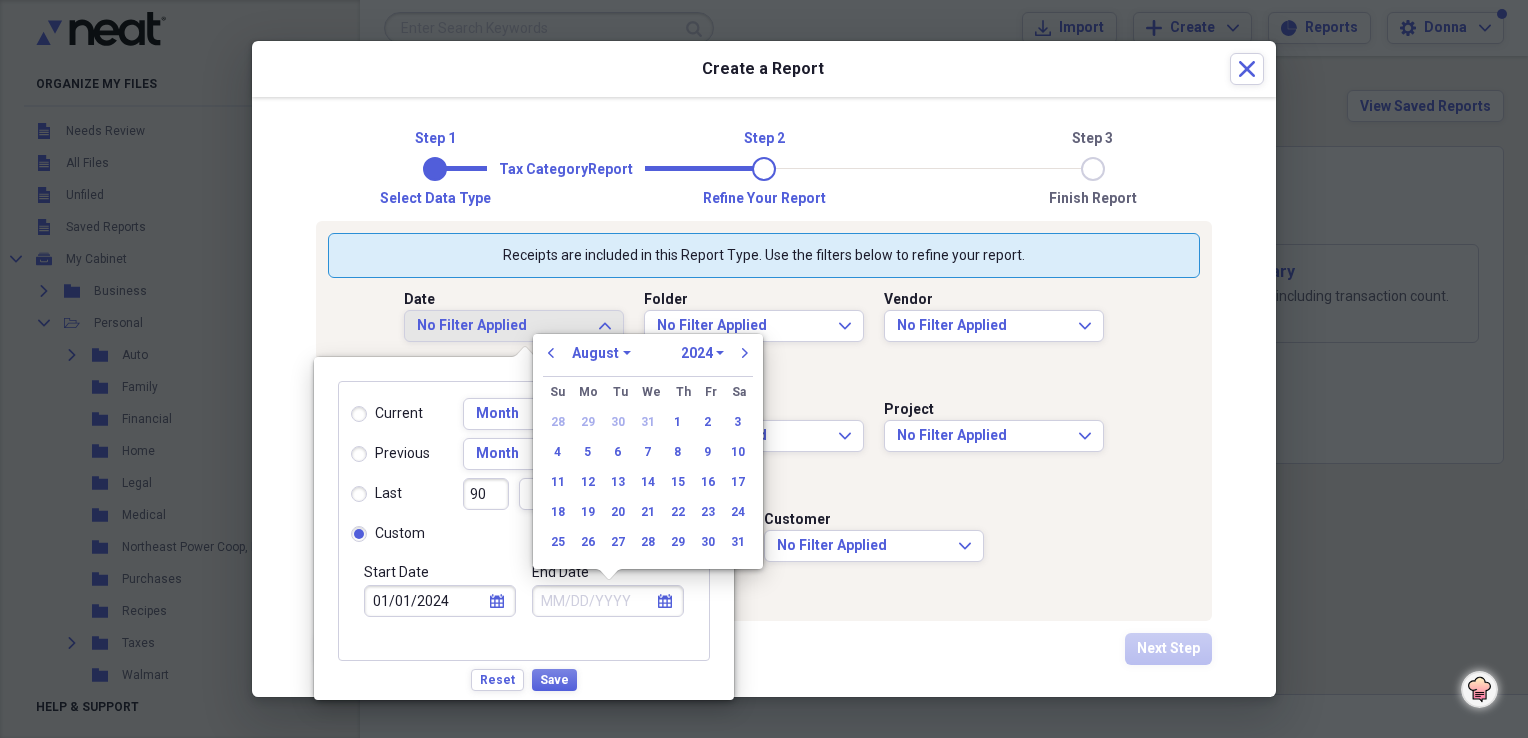 click on "January February March April May June July August September October November December" at bounding box center (601, 353) 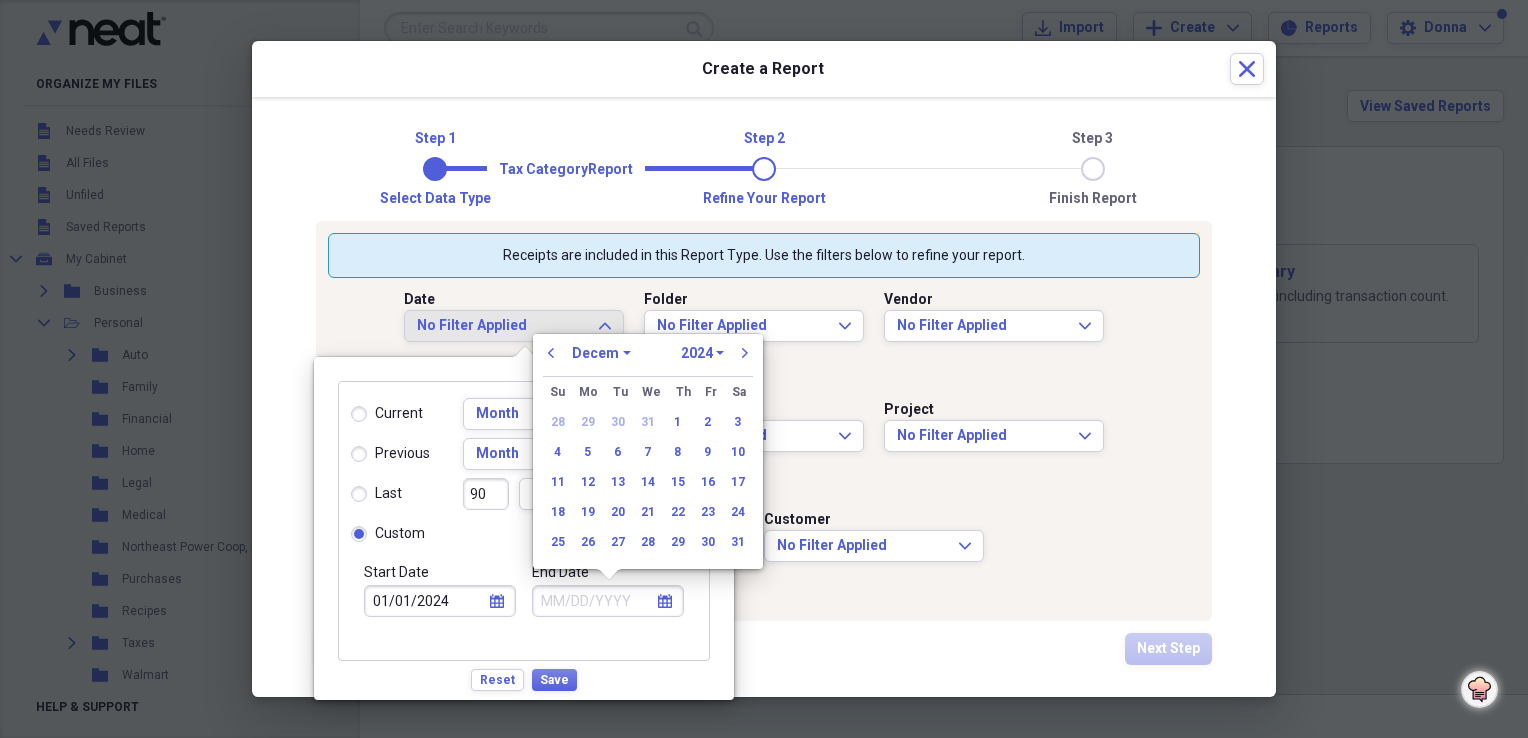 click on "January February March April May June July August September October November December" at bounding box center (601, 353) 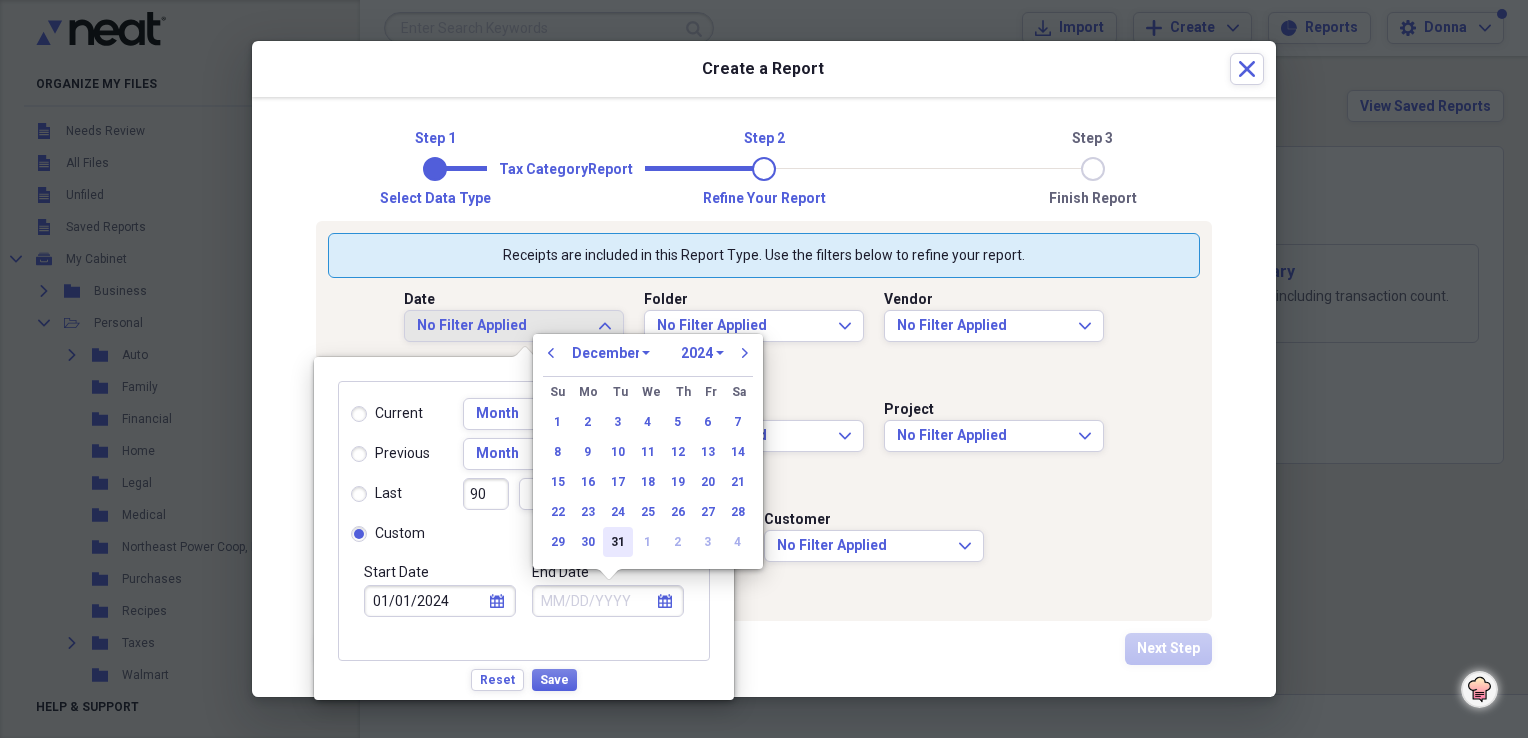 click on "31" at bounding box center [618, 542] 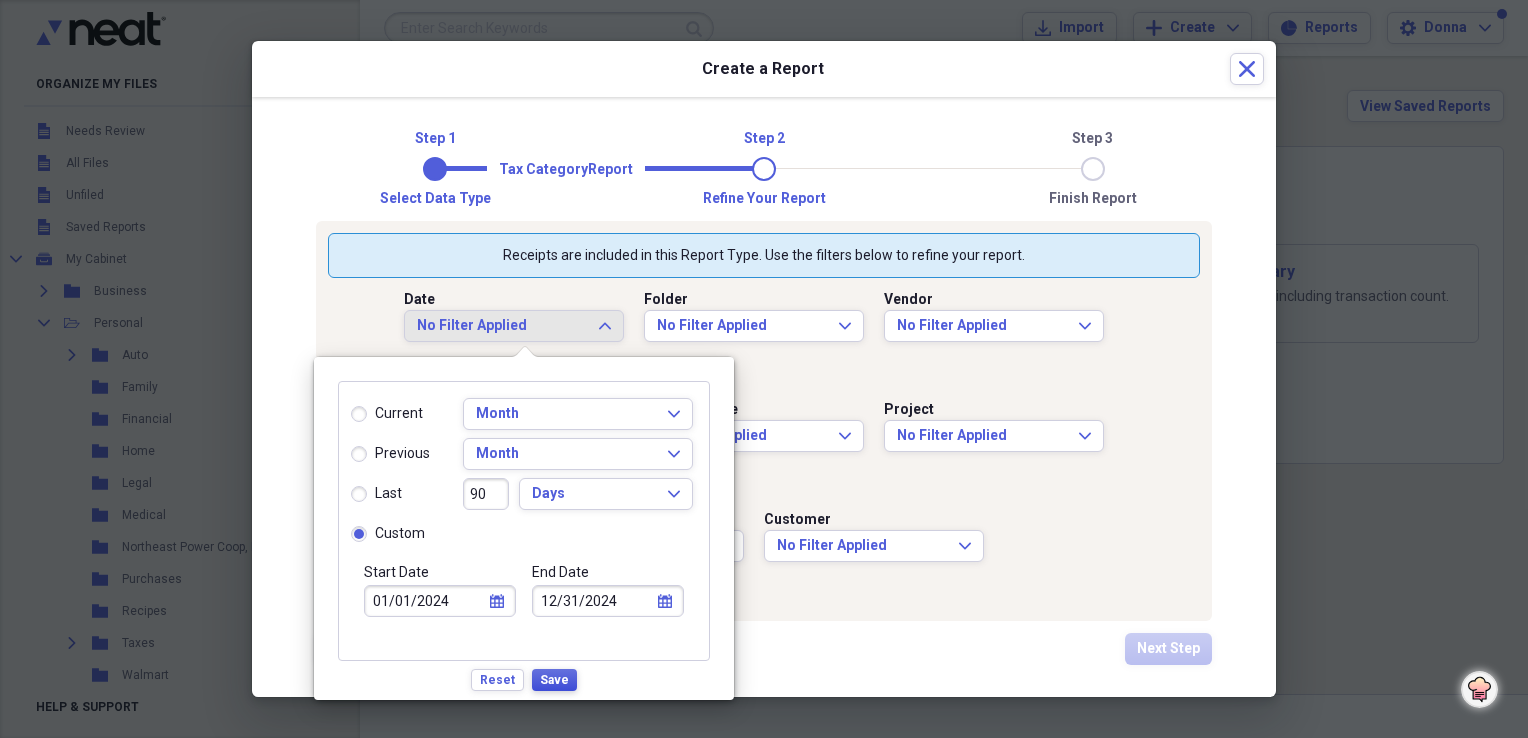 click on "Save" at bounding box center (554, 680) 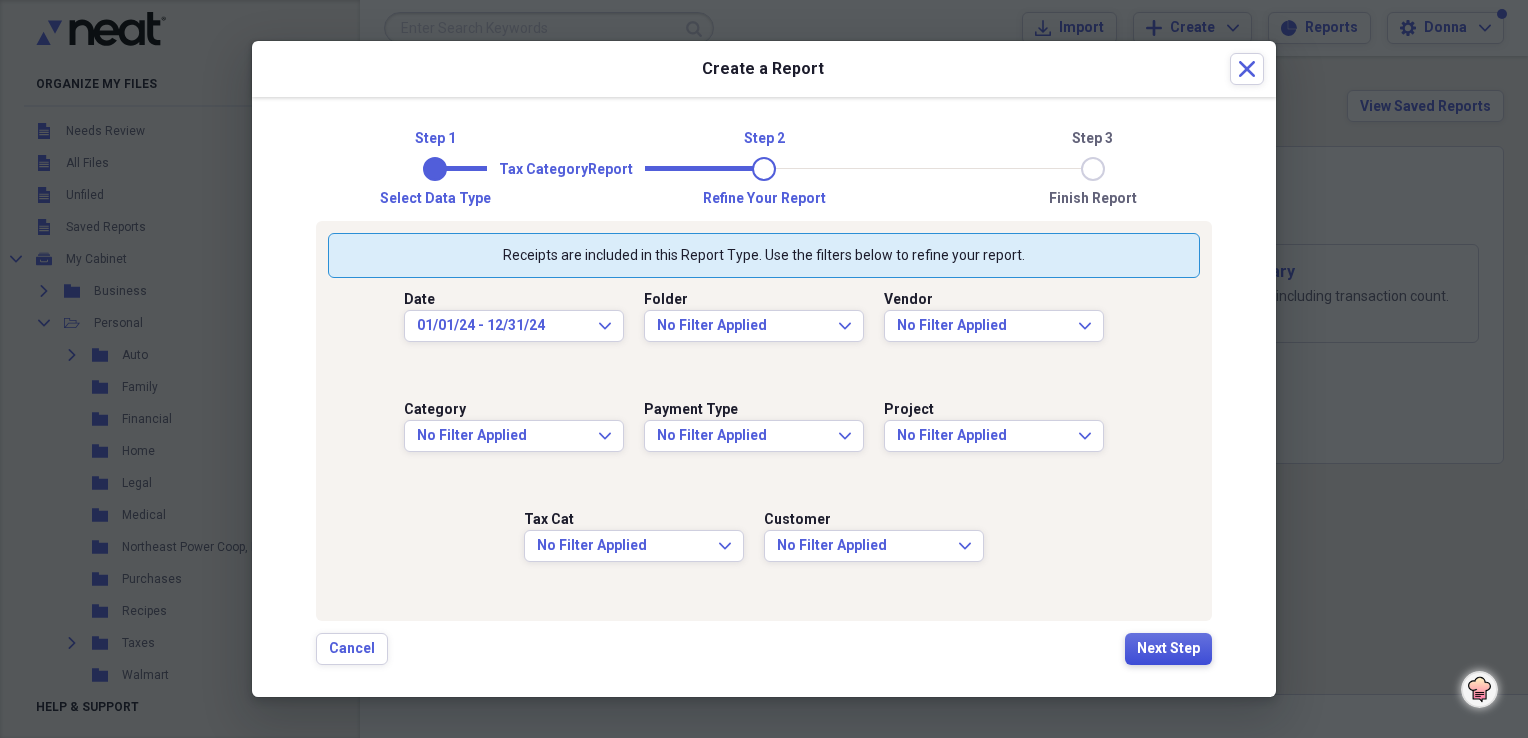 click on "Next Step" at bounding box center [1168, 649] 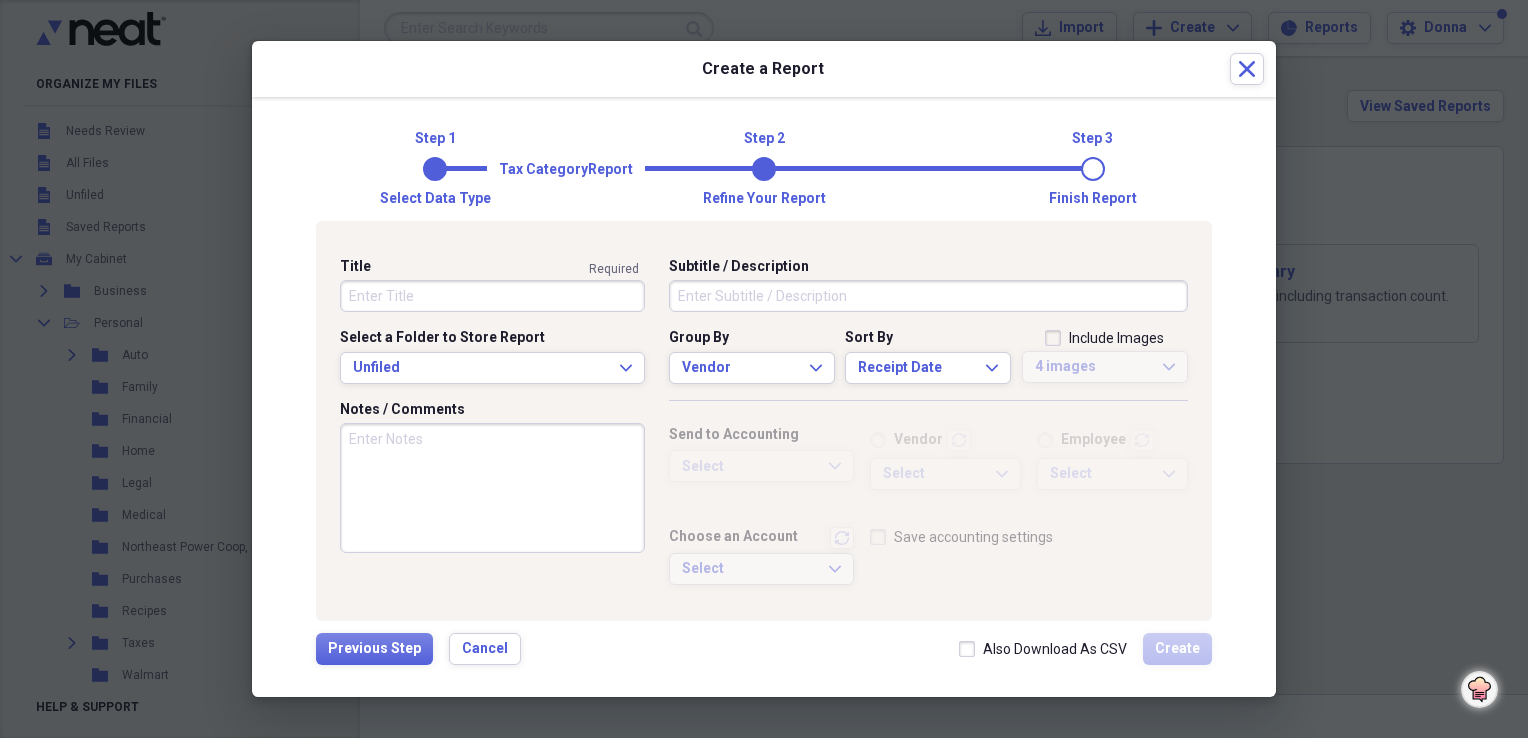 click on "Title" at bounding box center [492, 296] 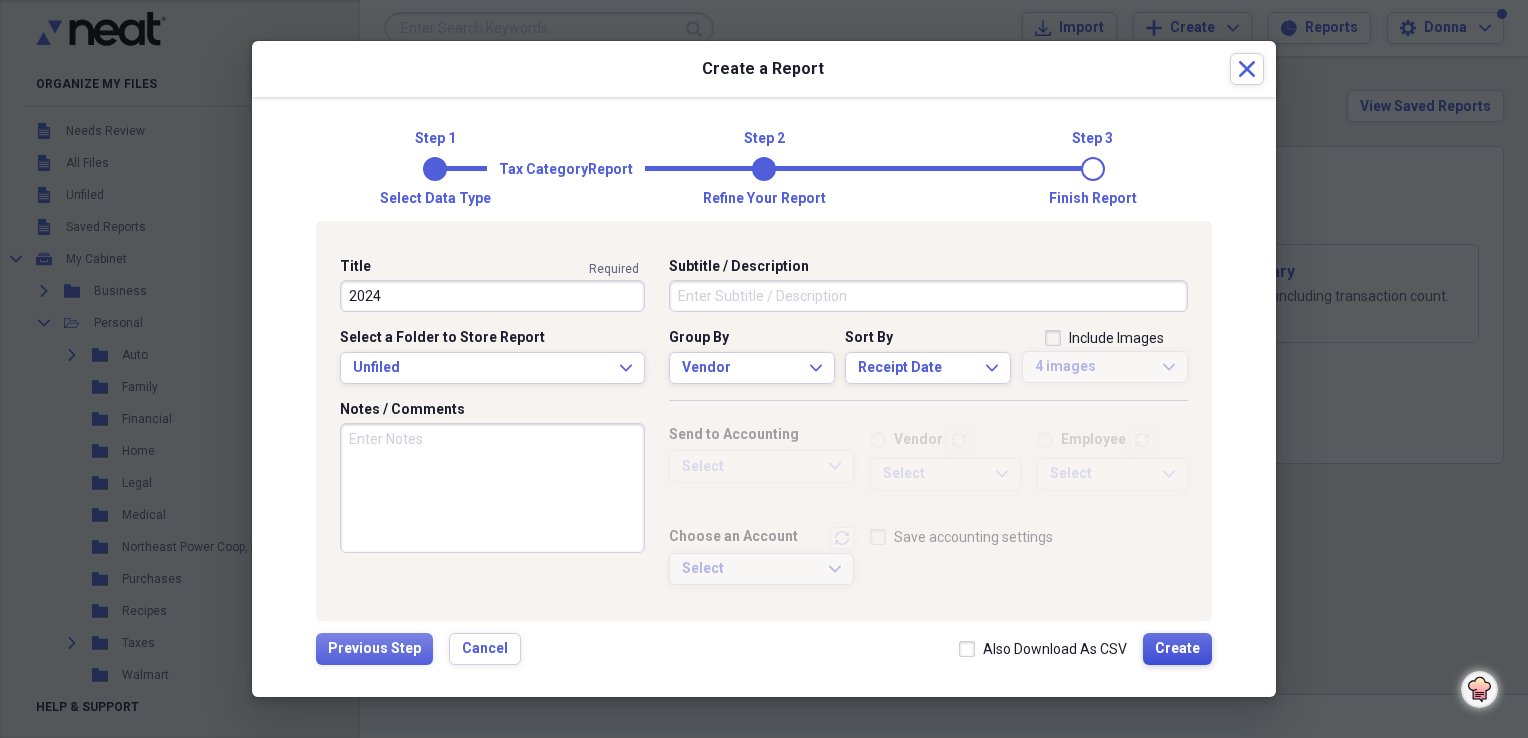 type on "2024" 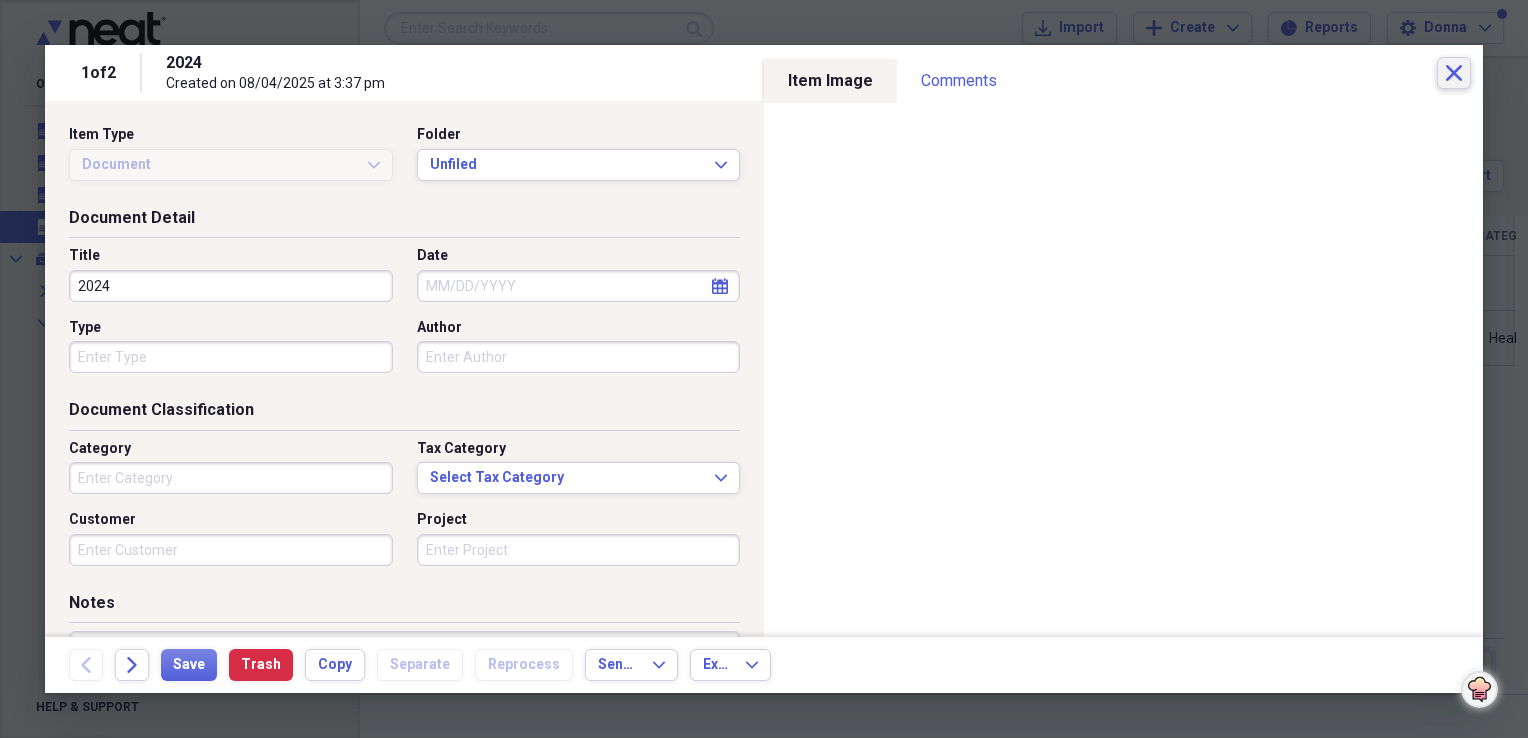 click 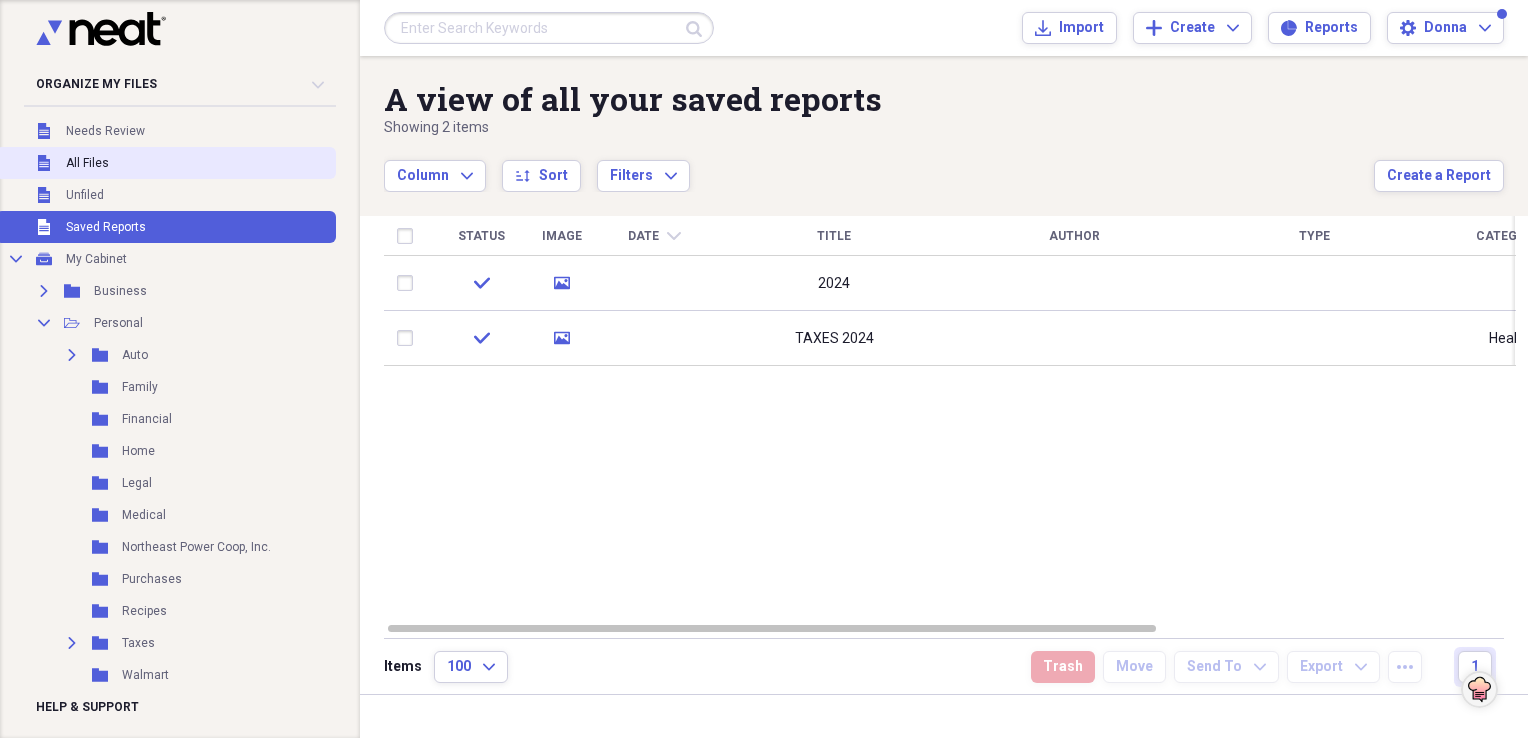 click on "Unfiled All Files" at bounding box center (166, 163) 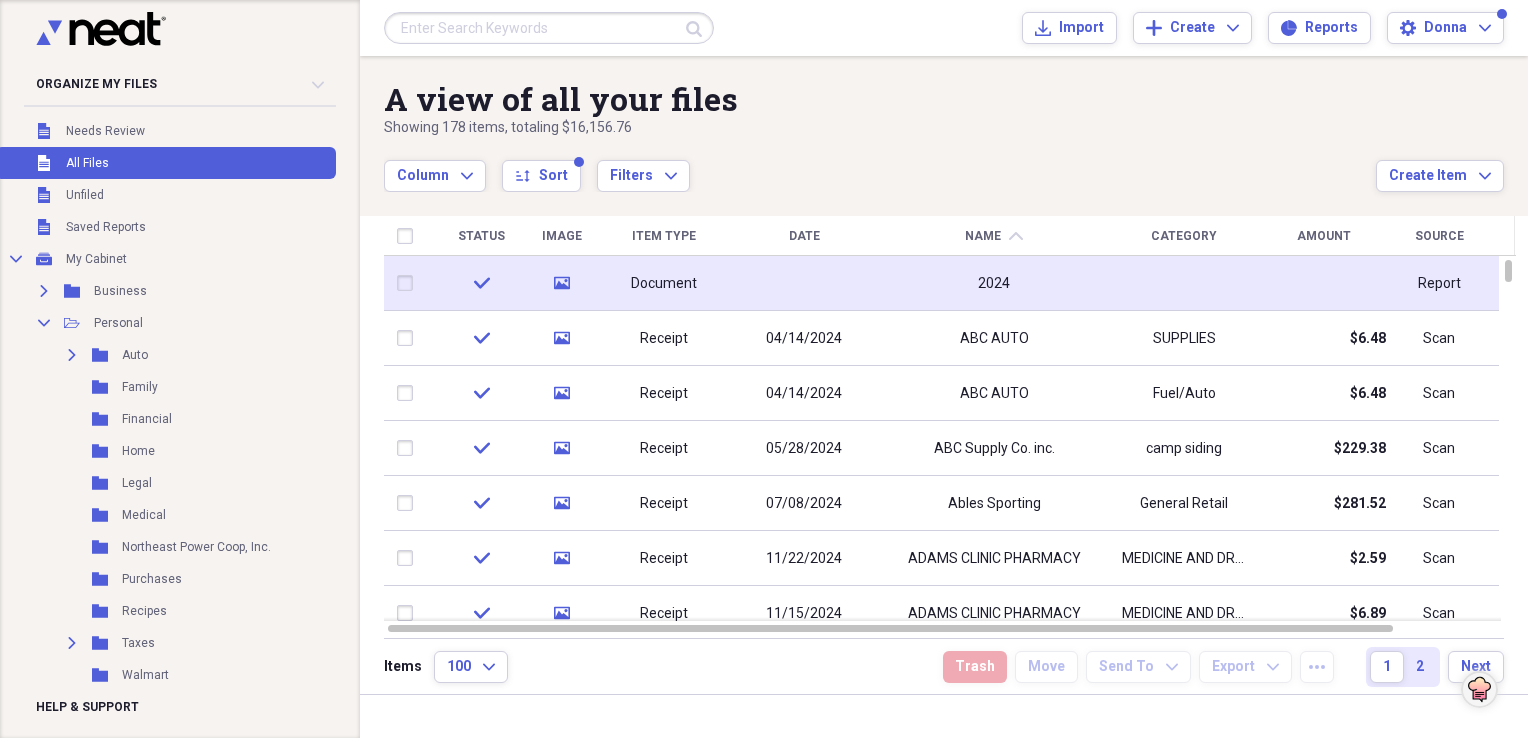 click at bounding box center (409, 283) 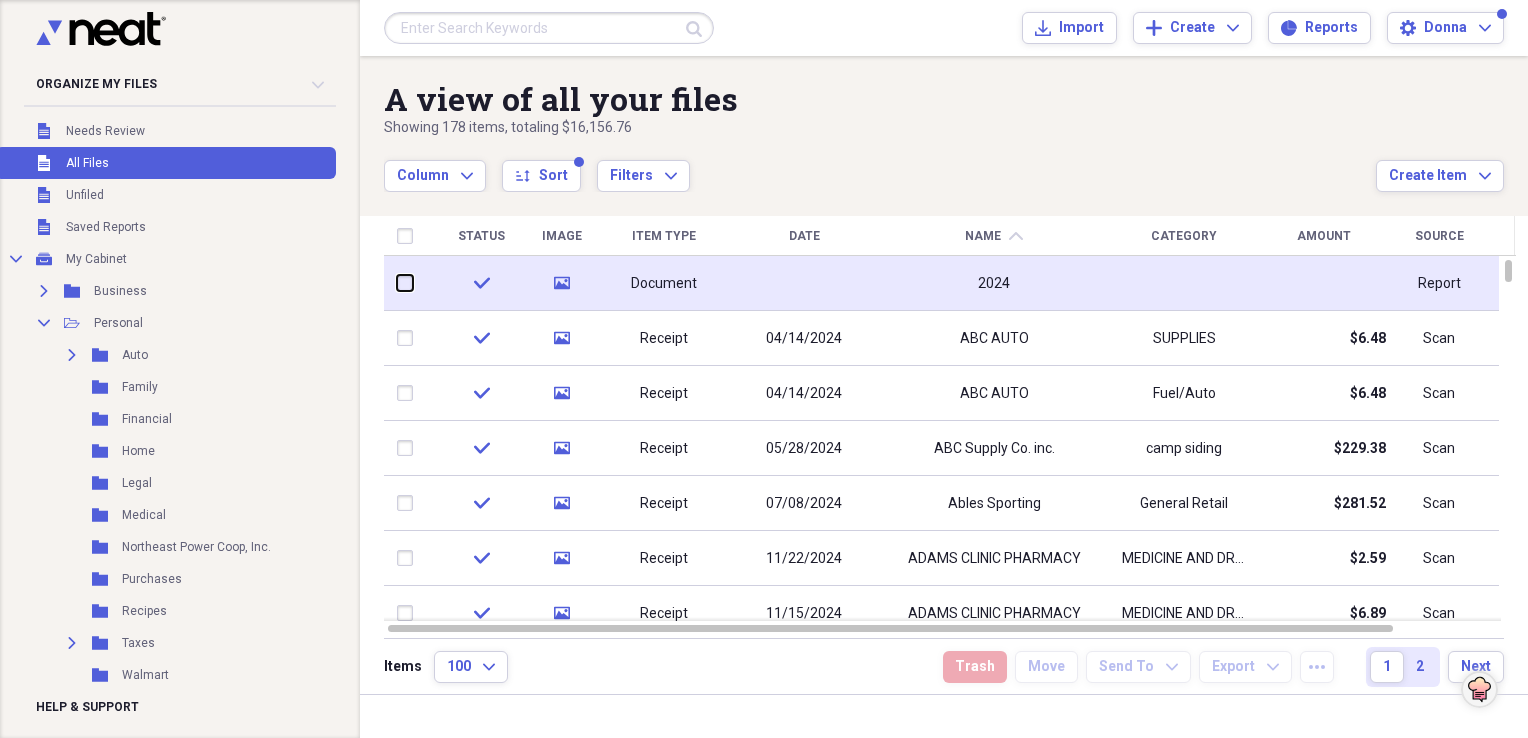 click at bounding box center (397, 283) 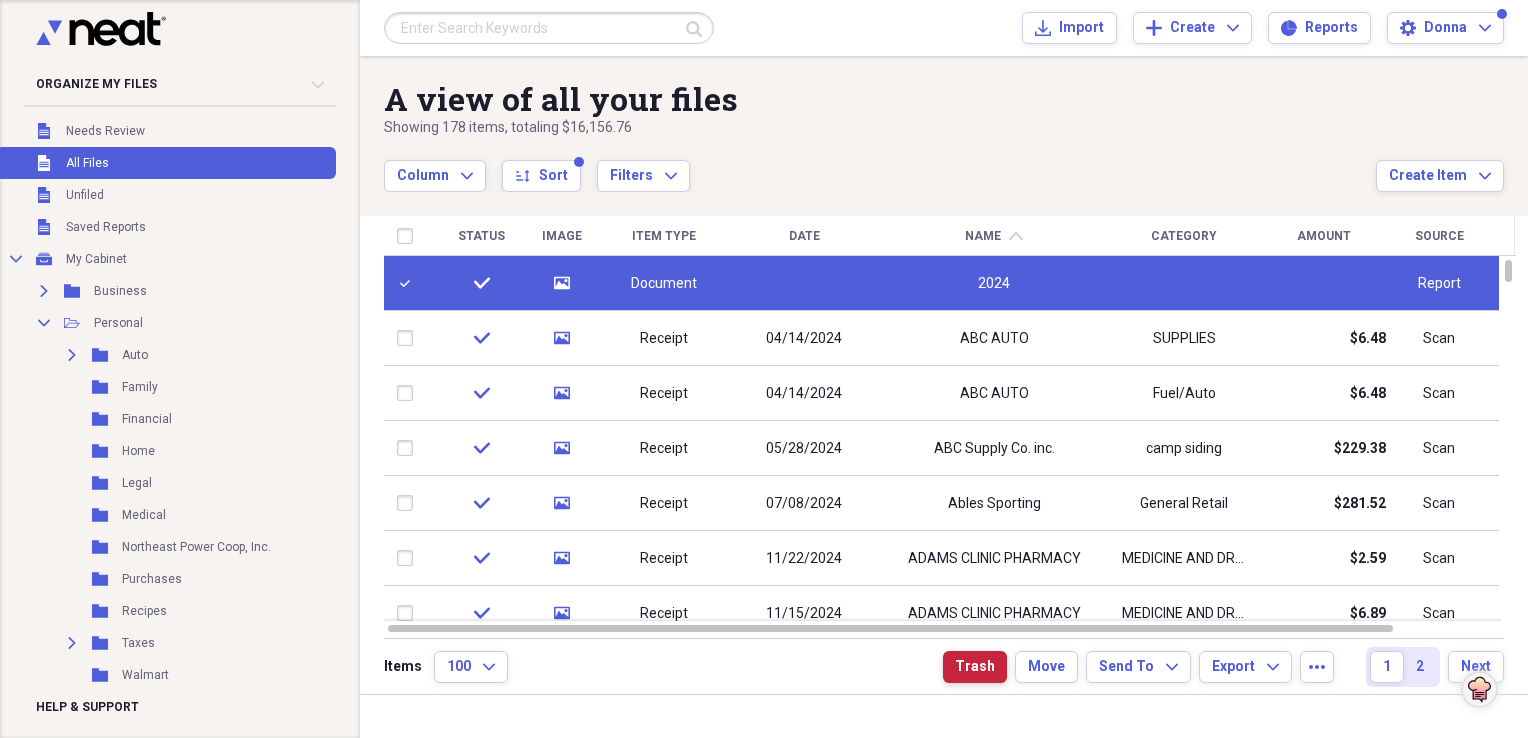 click on "Trash" at bounding box center [975, 667] 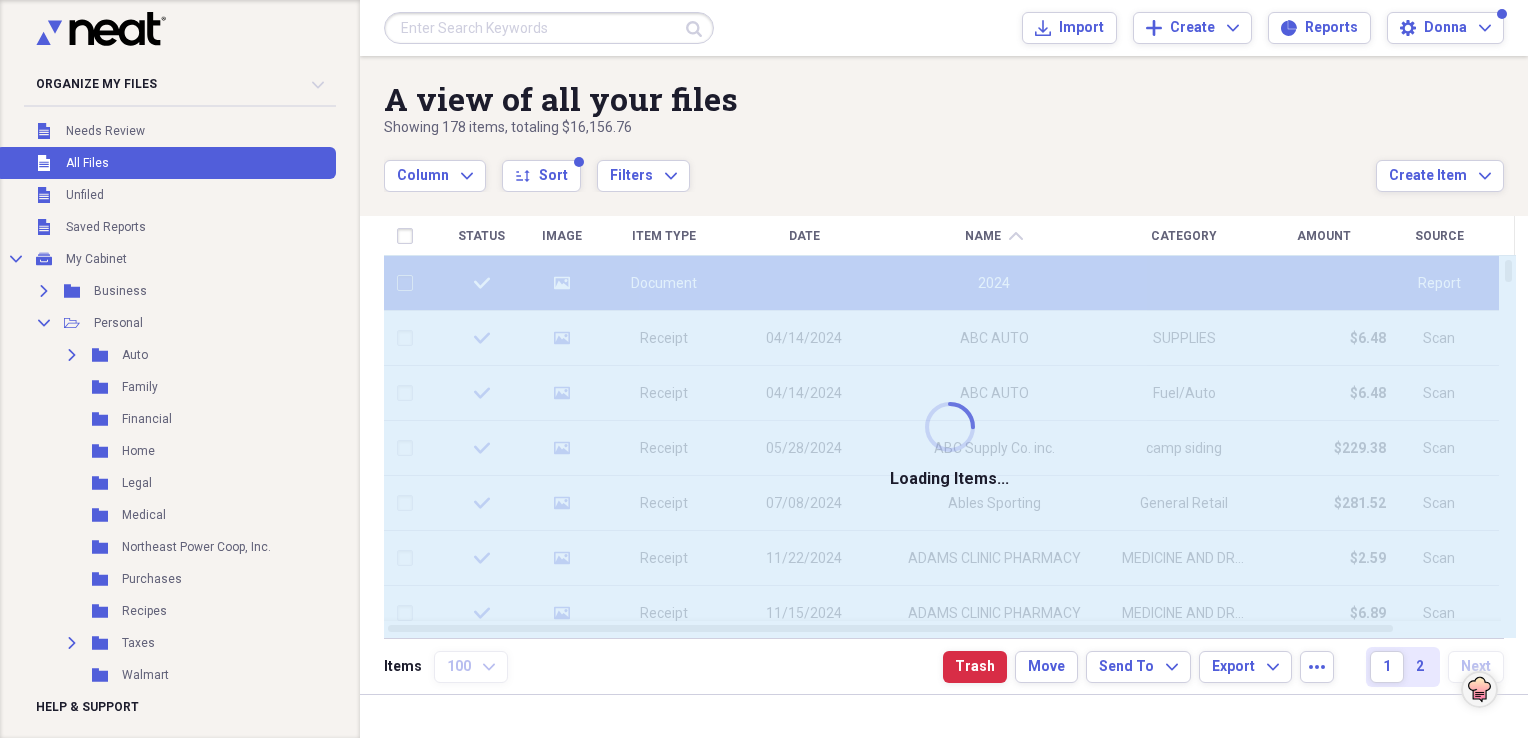 checkbox on "false" 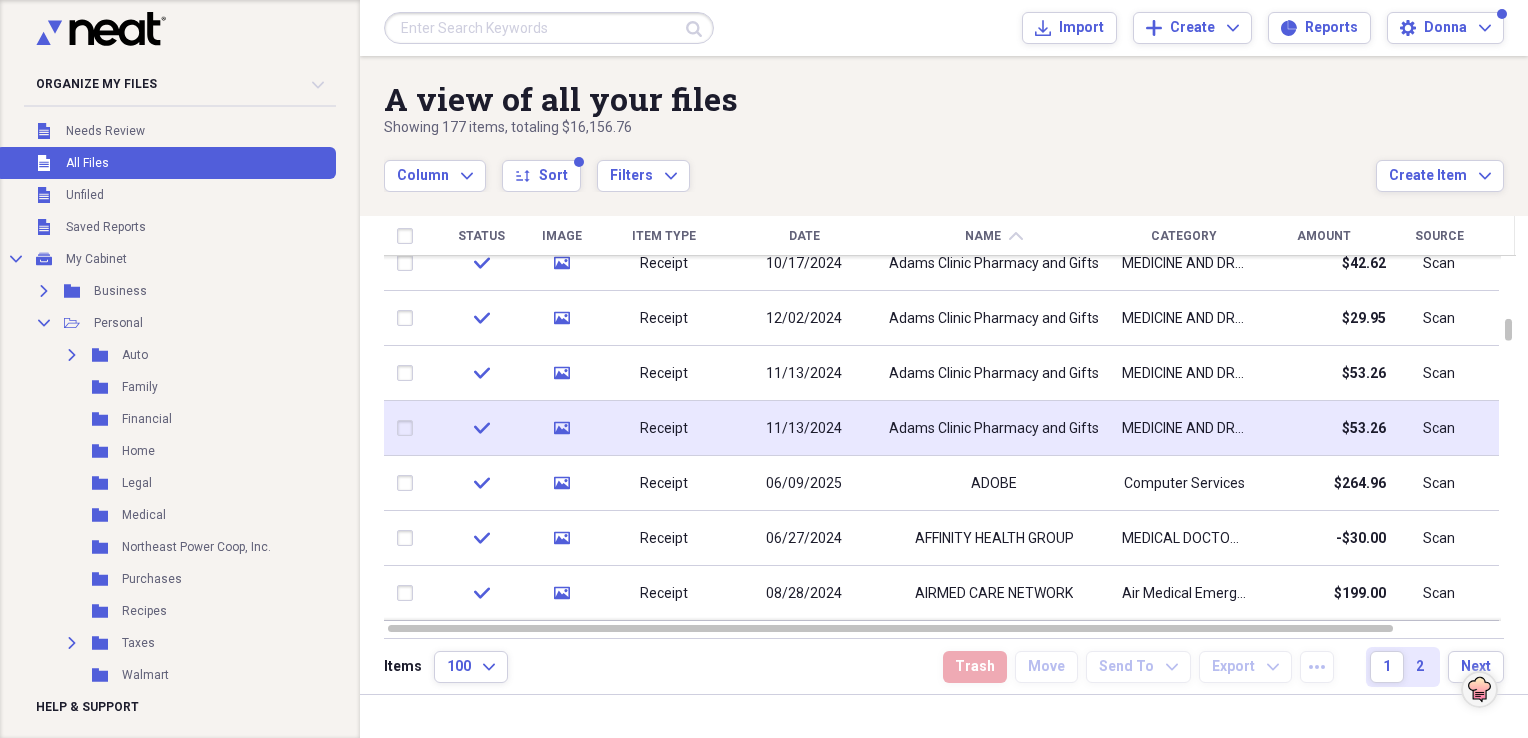 click on "Adams Clinic Pharmacy and Gifts" at bounding box center (994, 429) 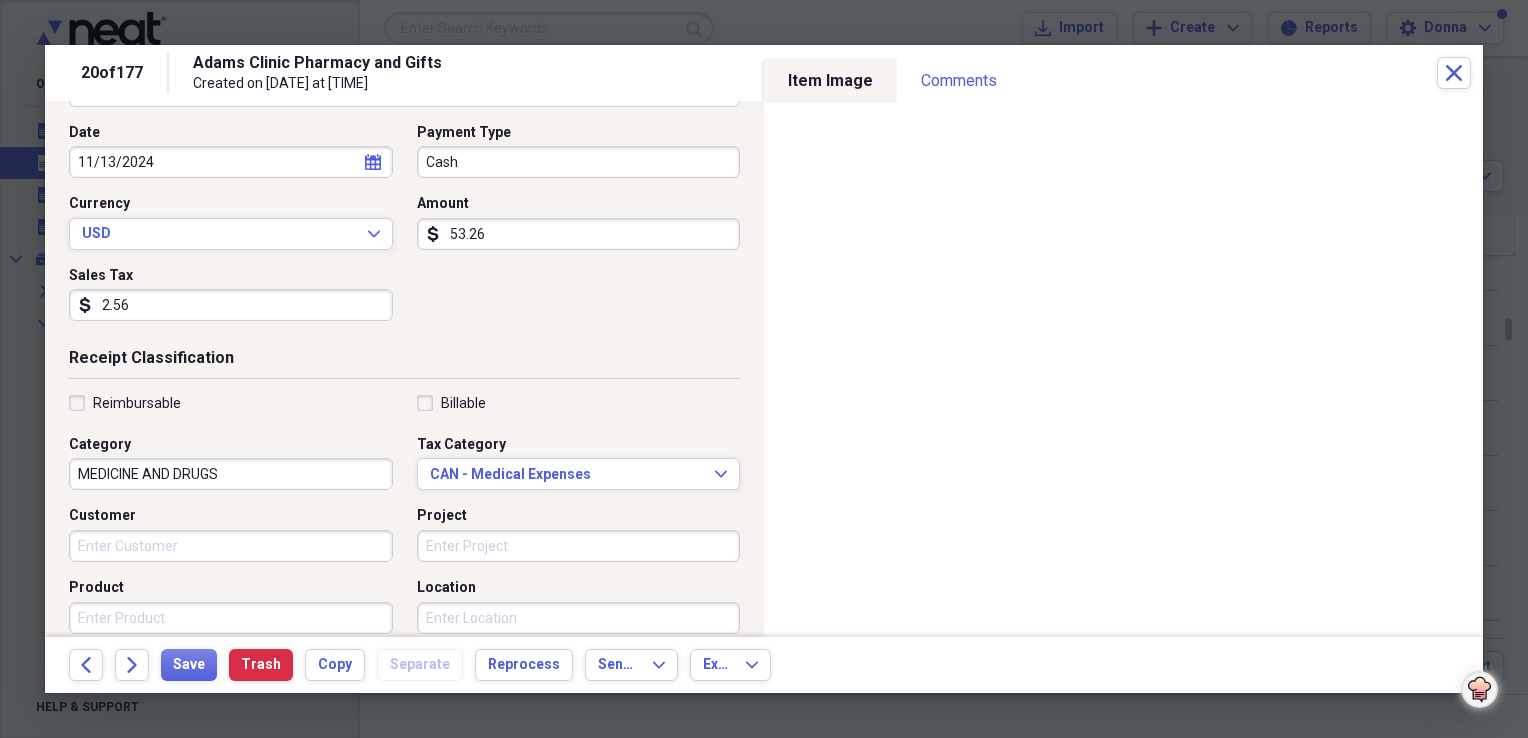 scroll, scrollTop: 200, scrollLeft: 0, axis: vertical 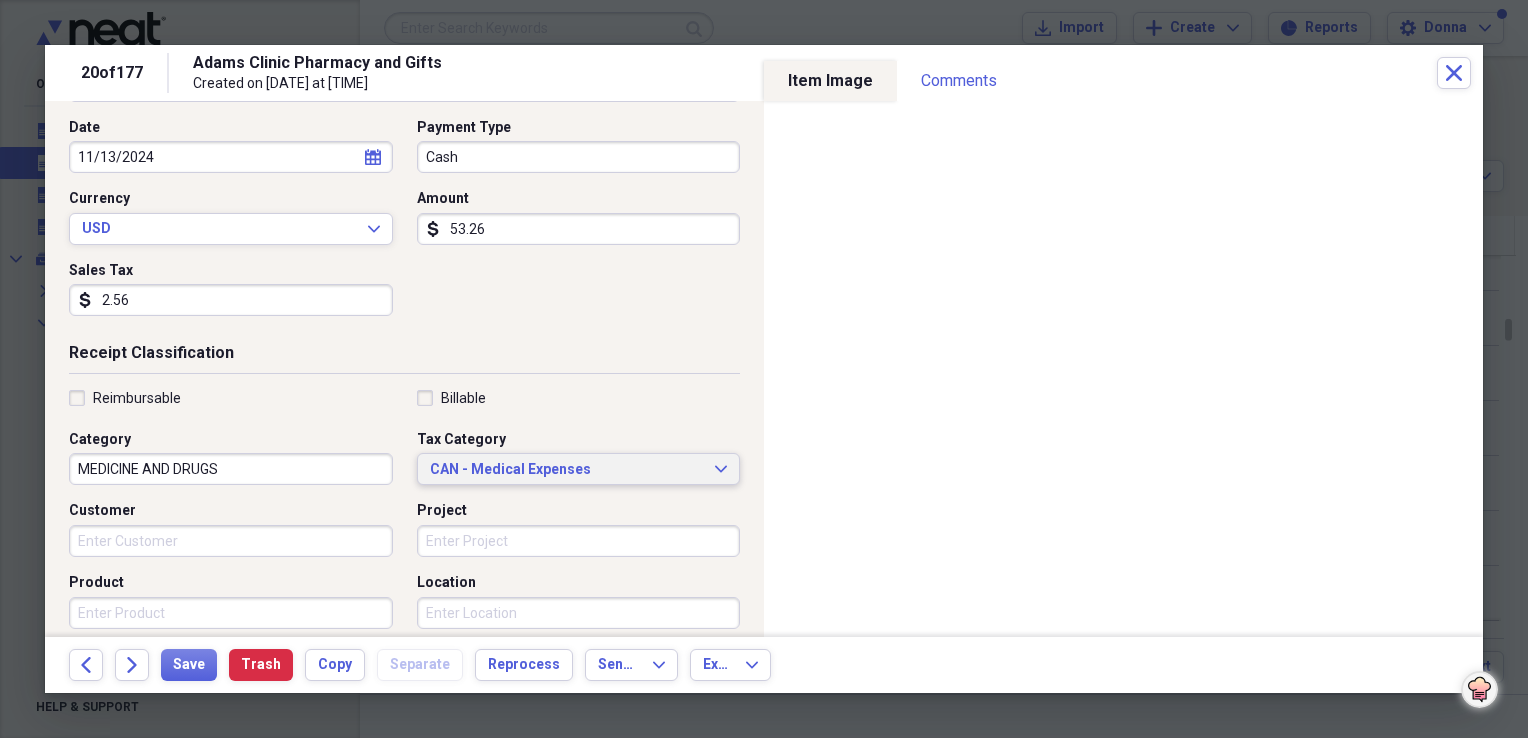 click on "CAN - Medical Expenses" at bounding box center (567, 470) 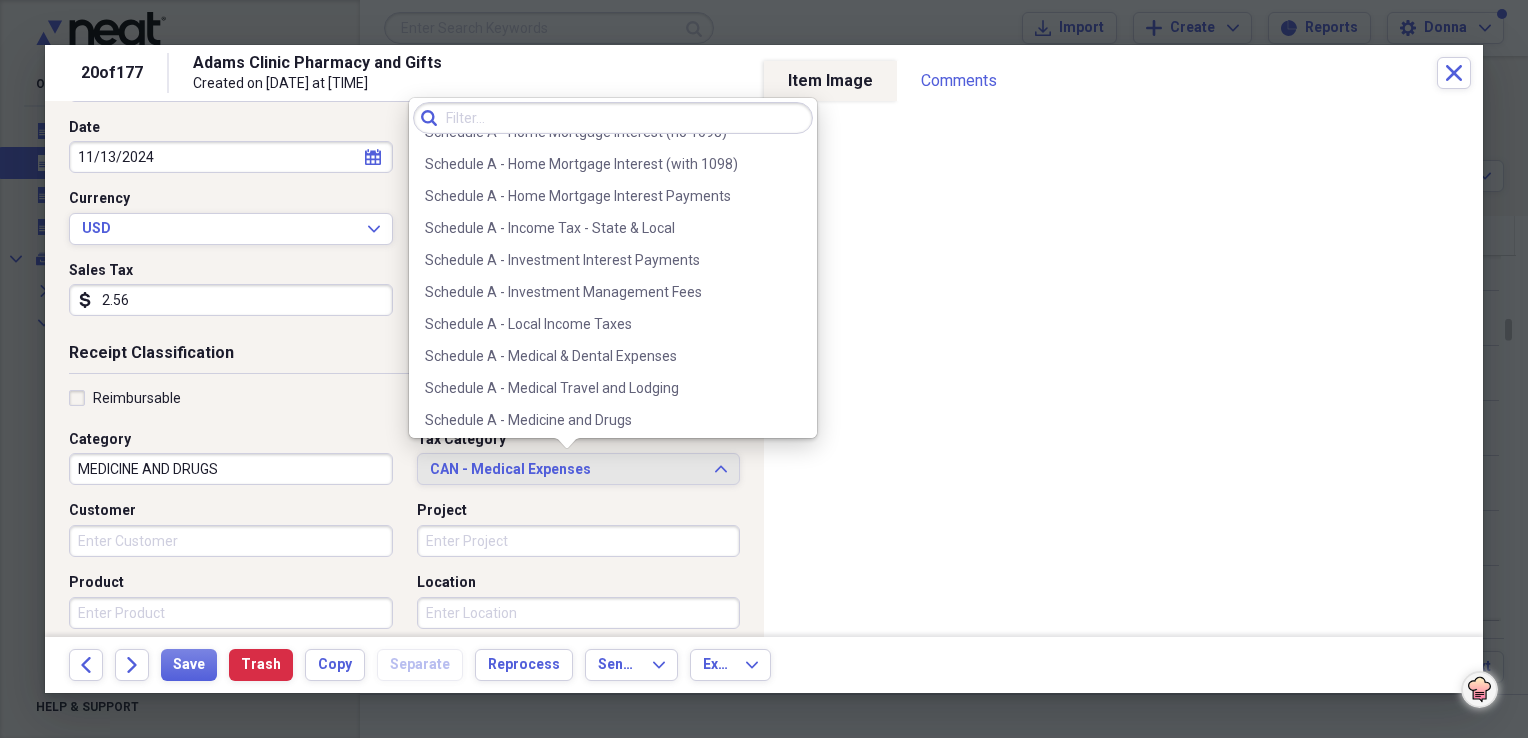 scroll, scrollTop: 2800, scrollLeft: 0, axis: vertical 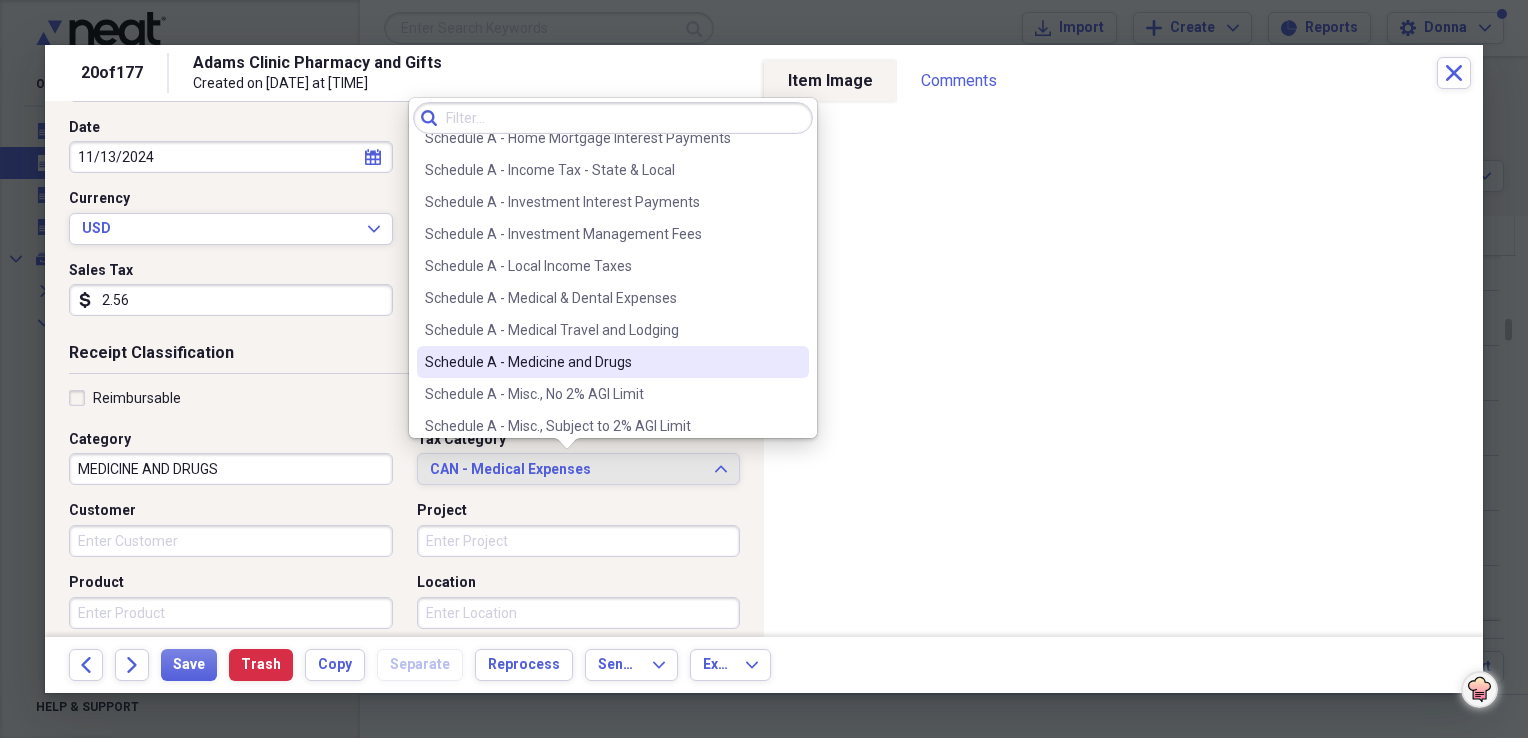 click on "Schedule A - Medicine and Drugs" at bounding box center [613, 362] 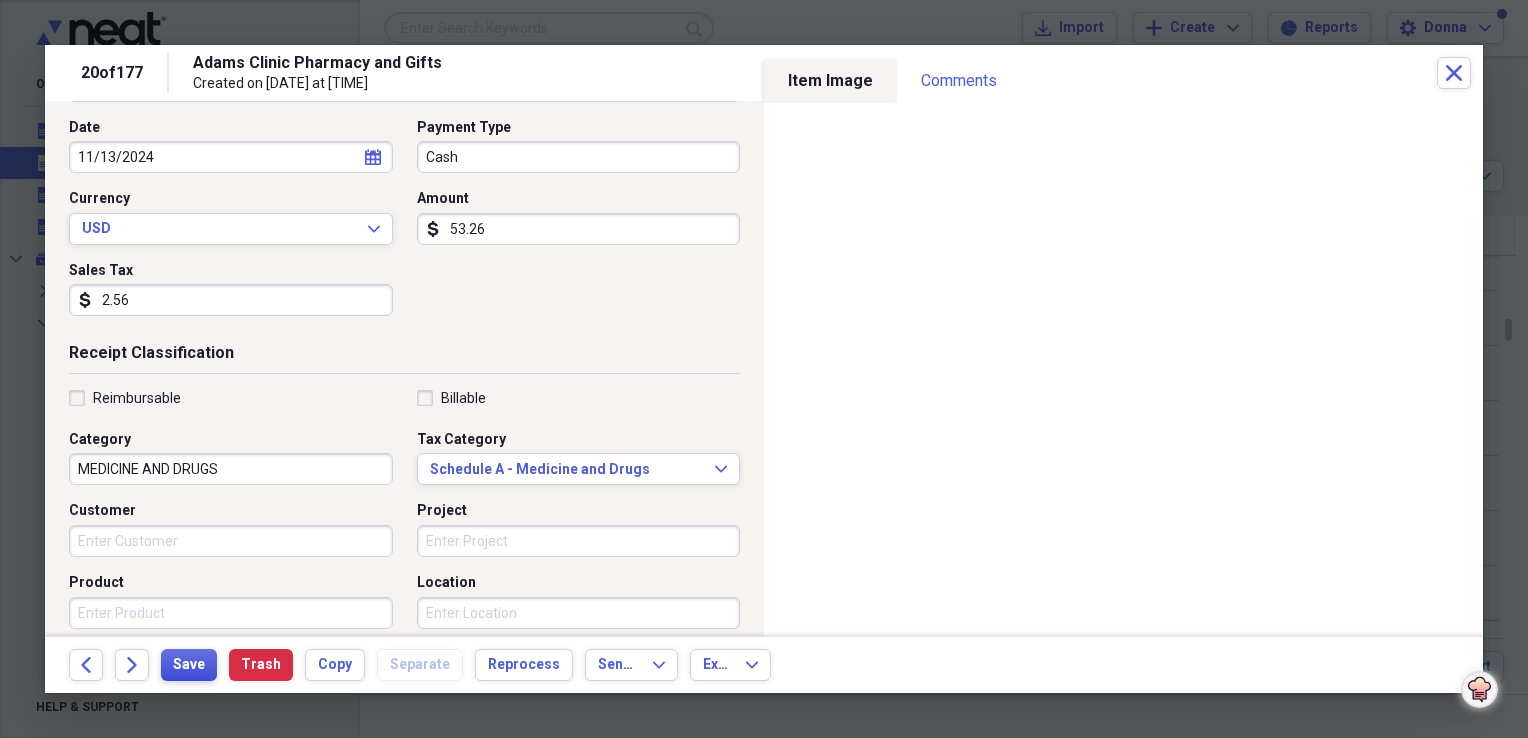 click on "Save" at bounding box center (189, 665) 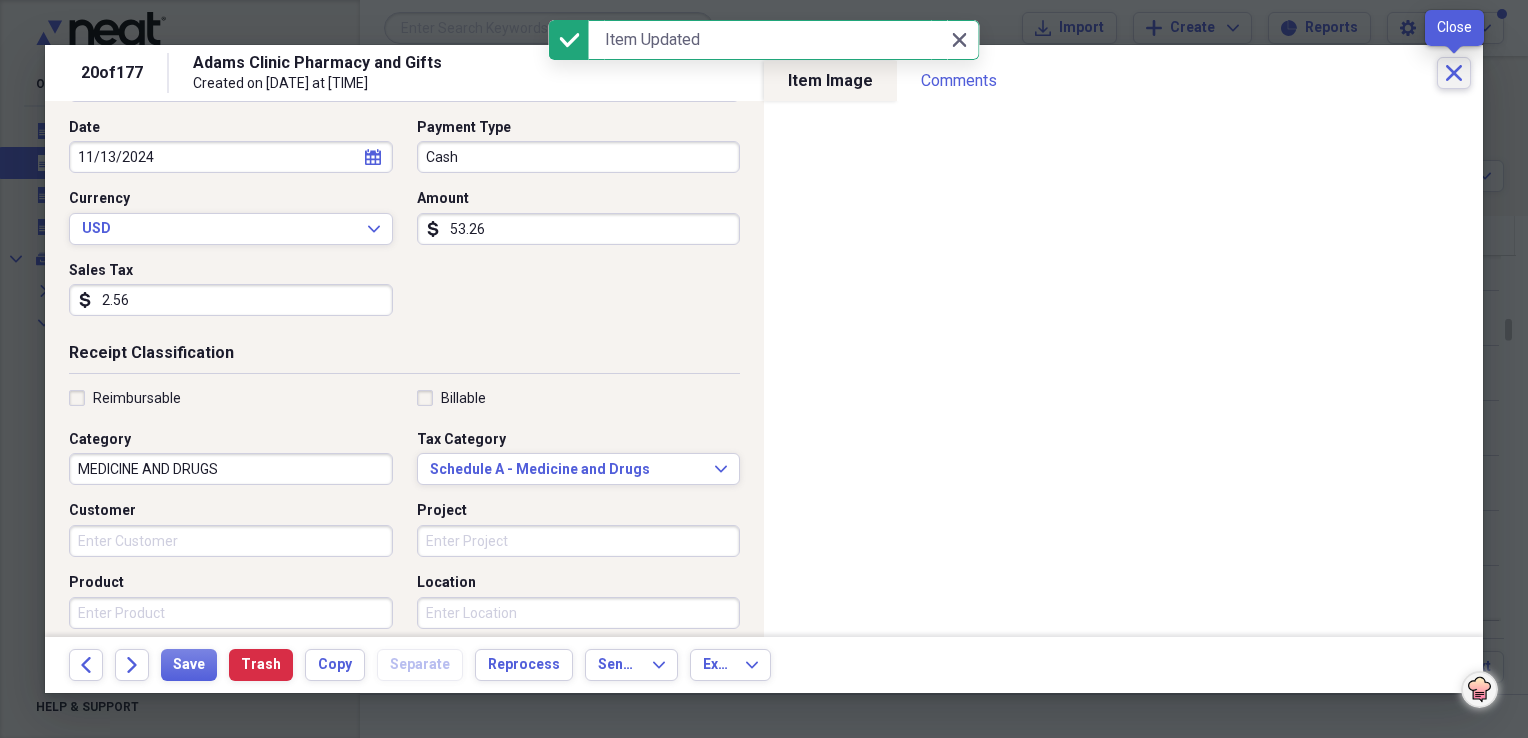 click on "Close" 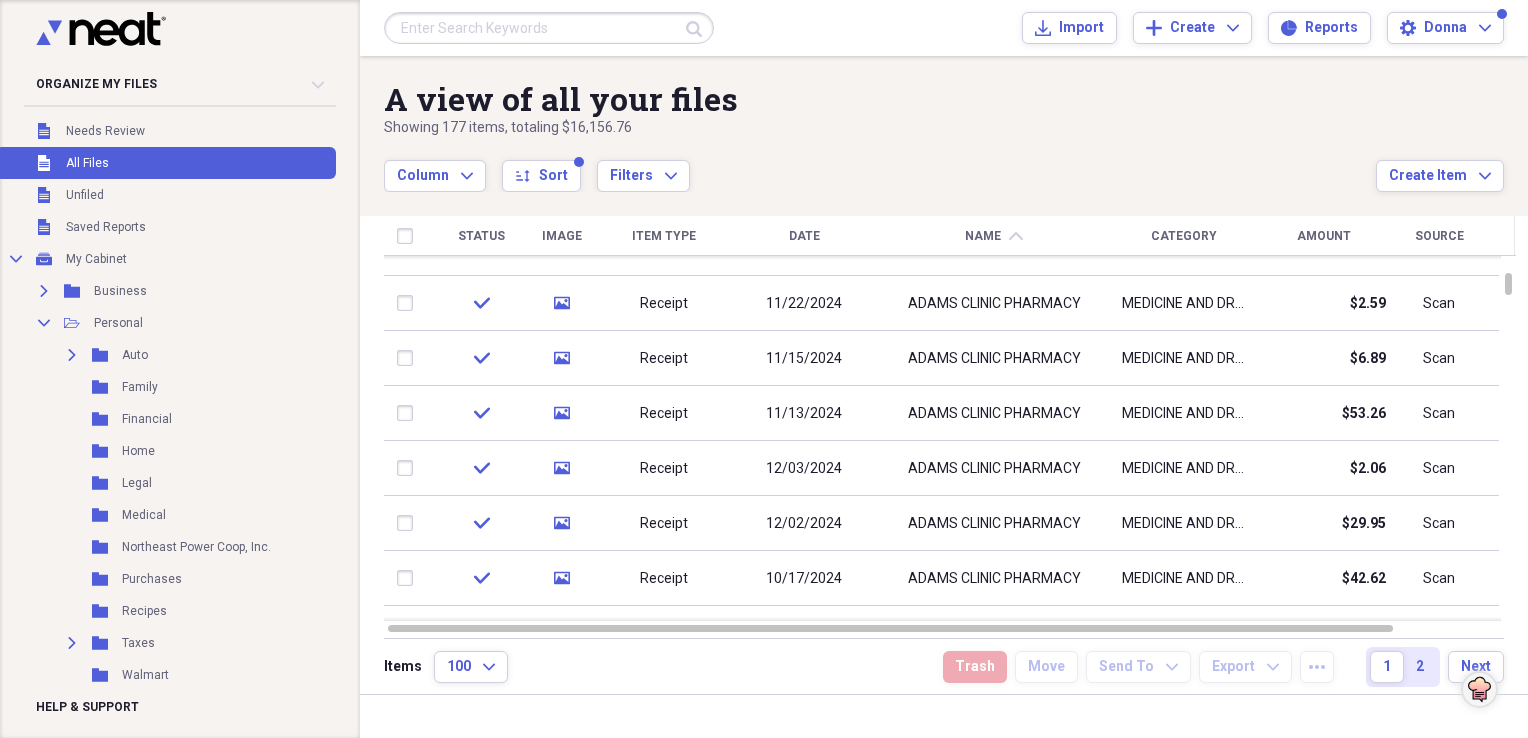 click on "Category" at bounding box center (1184, 236) 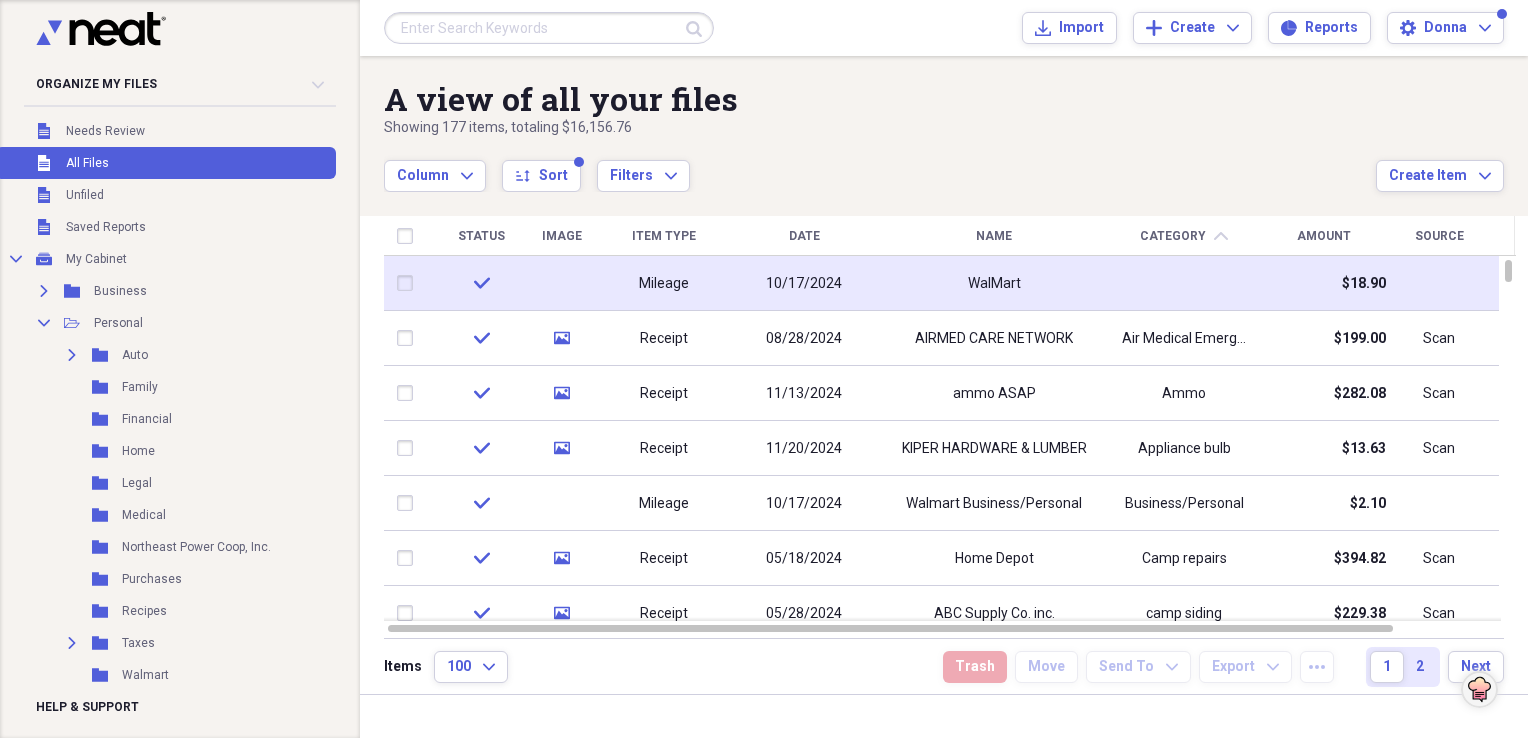 click on "WalMart" at bounding box center [994, 283] 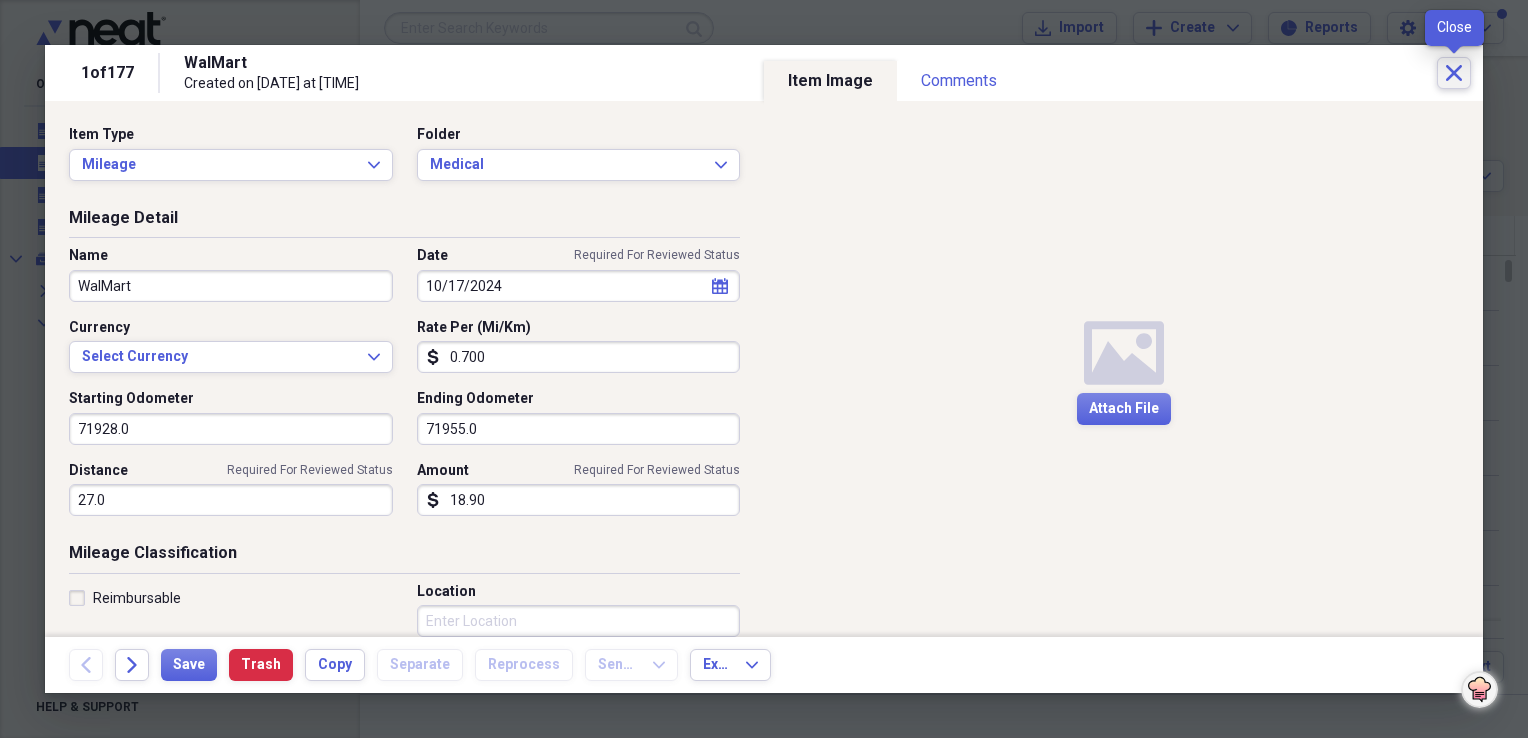 click on "Close" 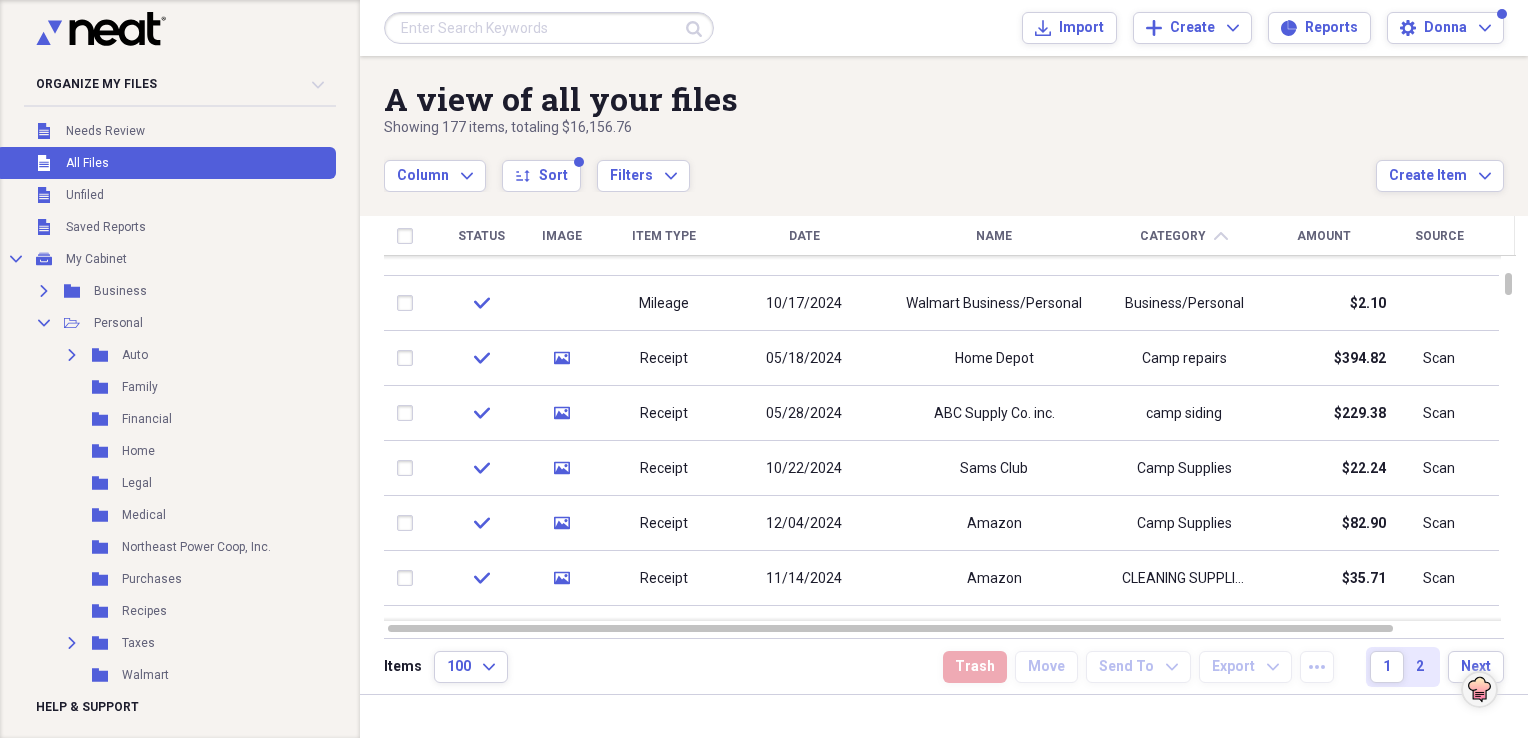 click on "Category" at bounding box center [1173, 236] 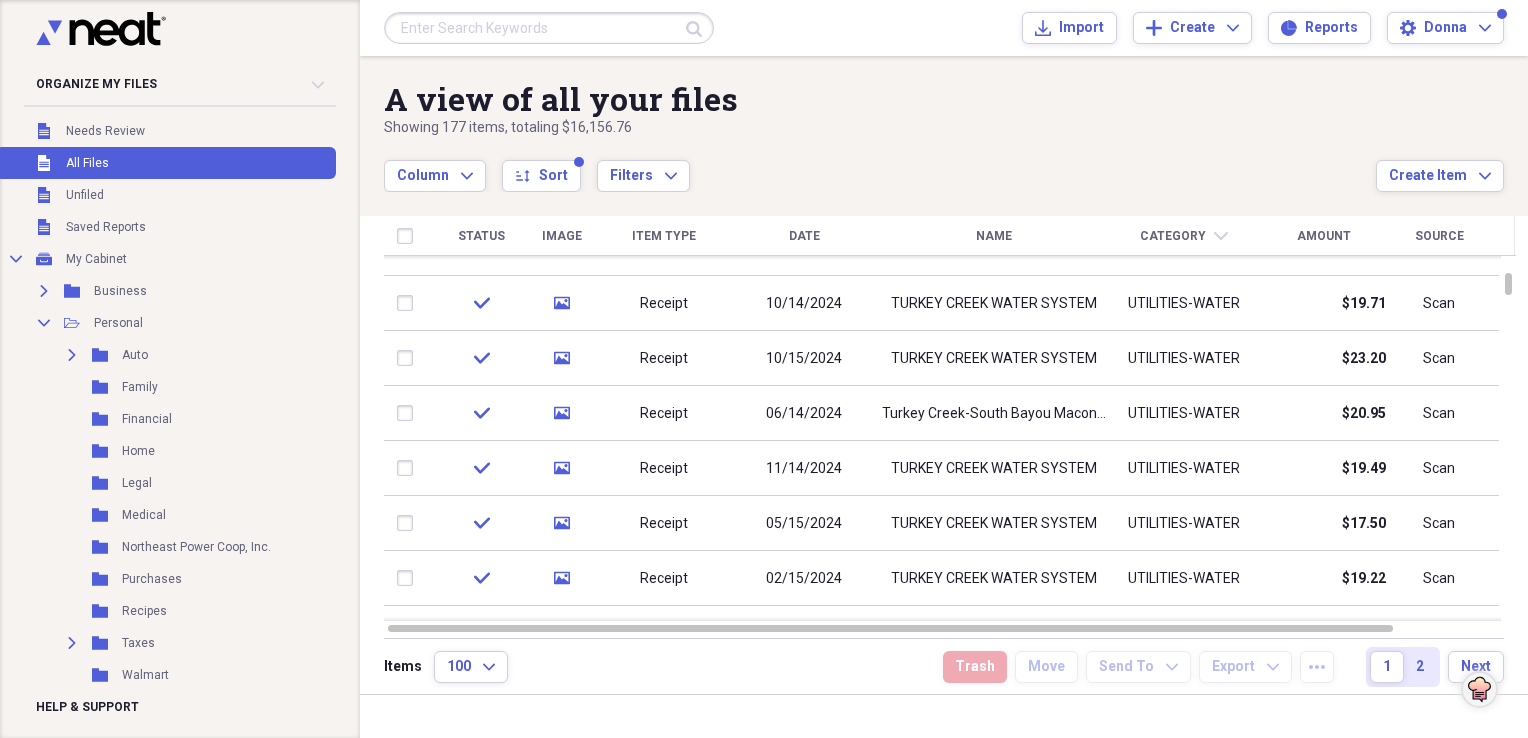 click on "Category" at bounding box center (1173, 236) 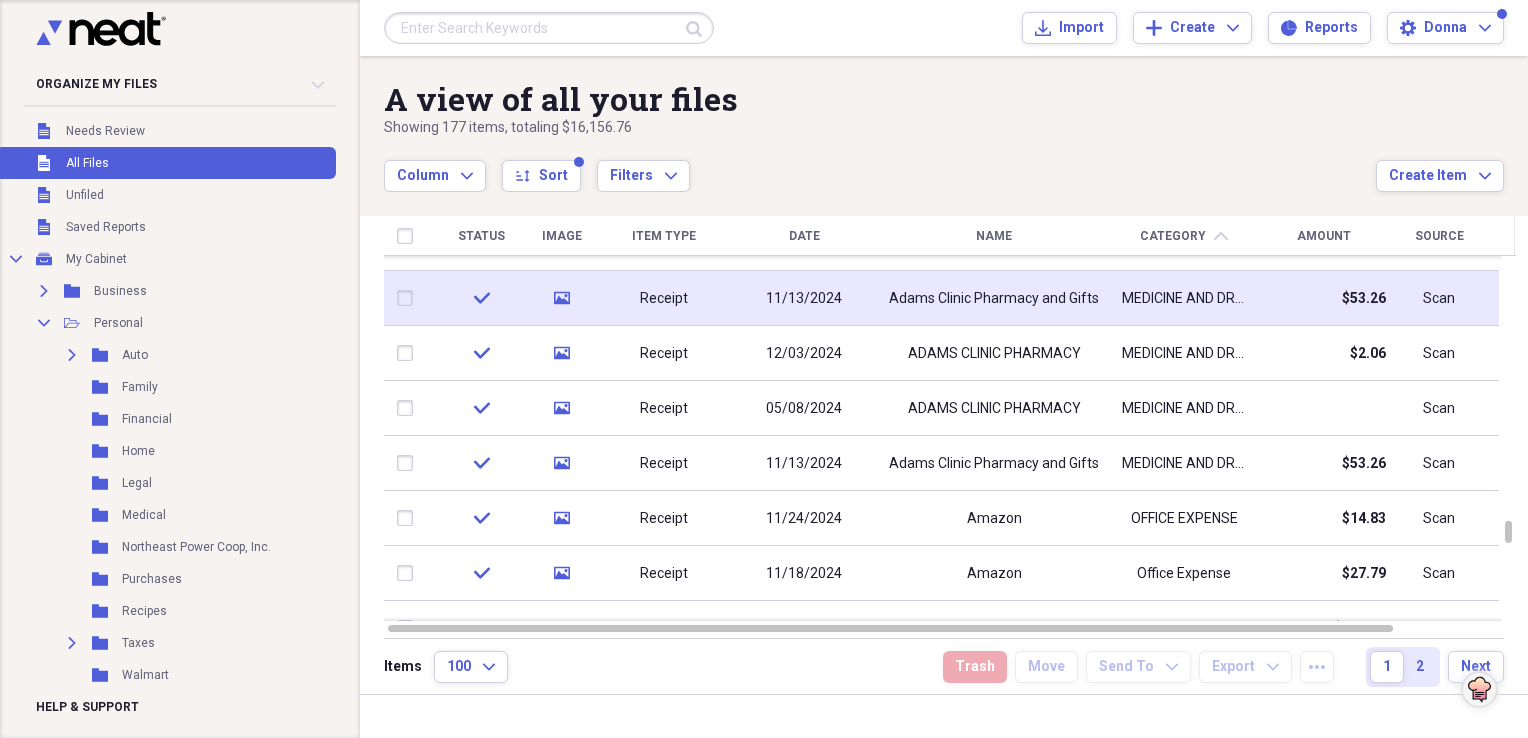 click on "MEDICINE AND DRUGS" at bounding box center (1184, 299) 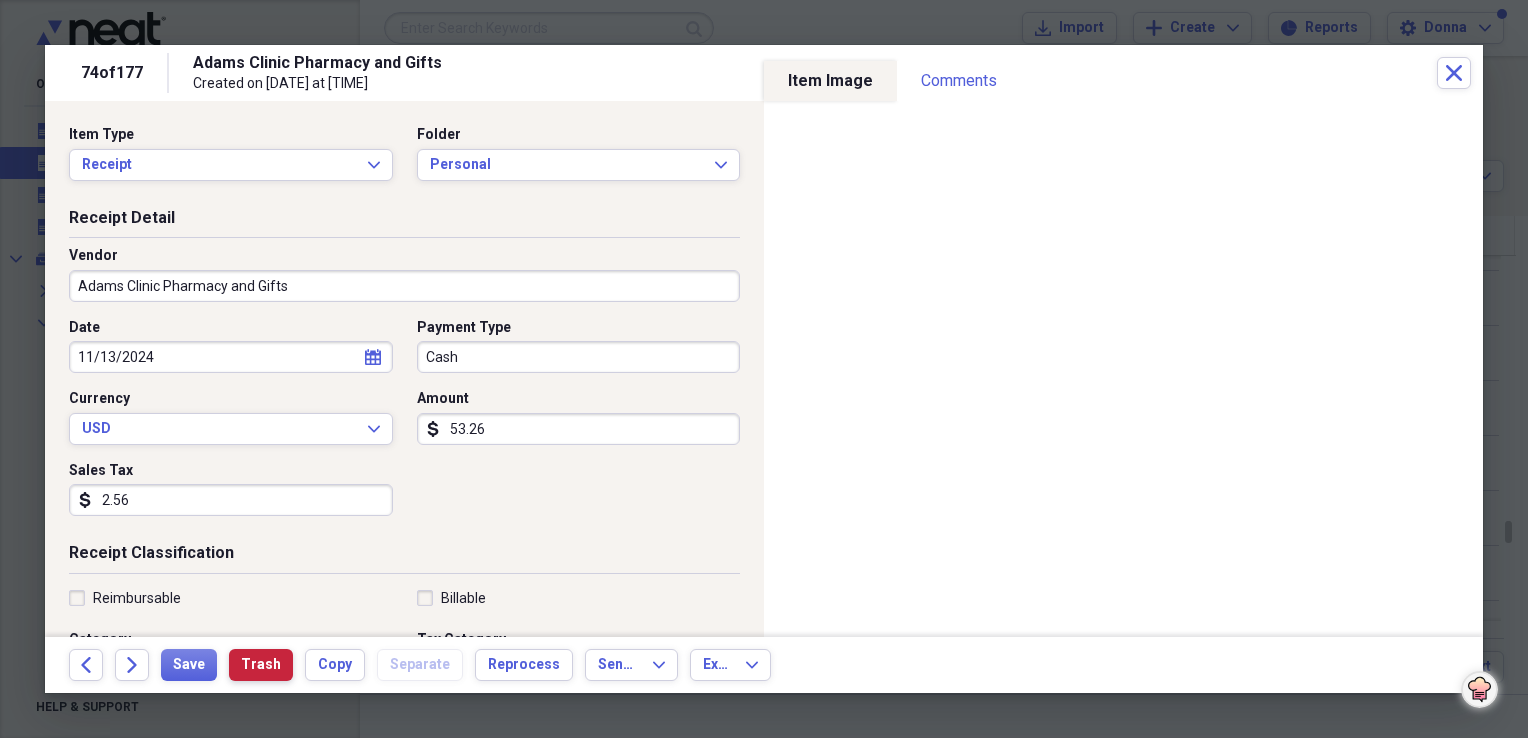 click on "Trash" at bounding box center [261, 665] 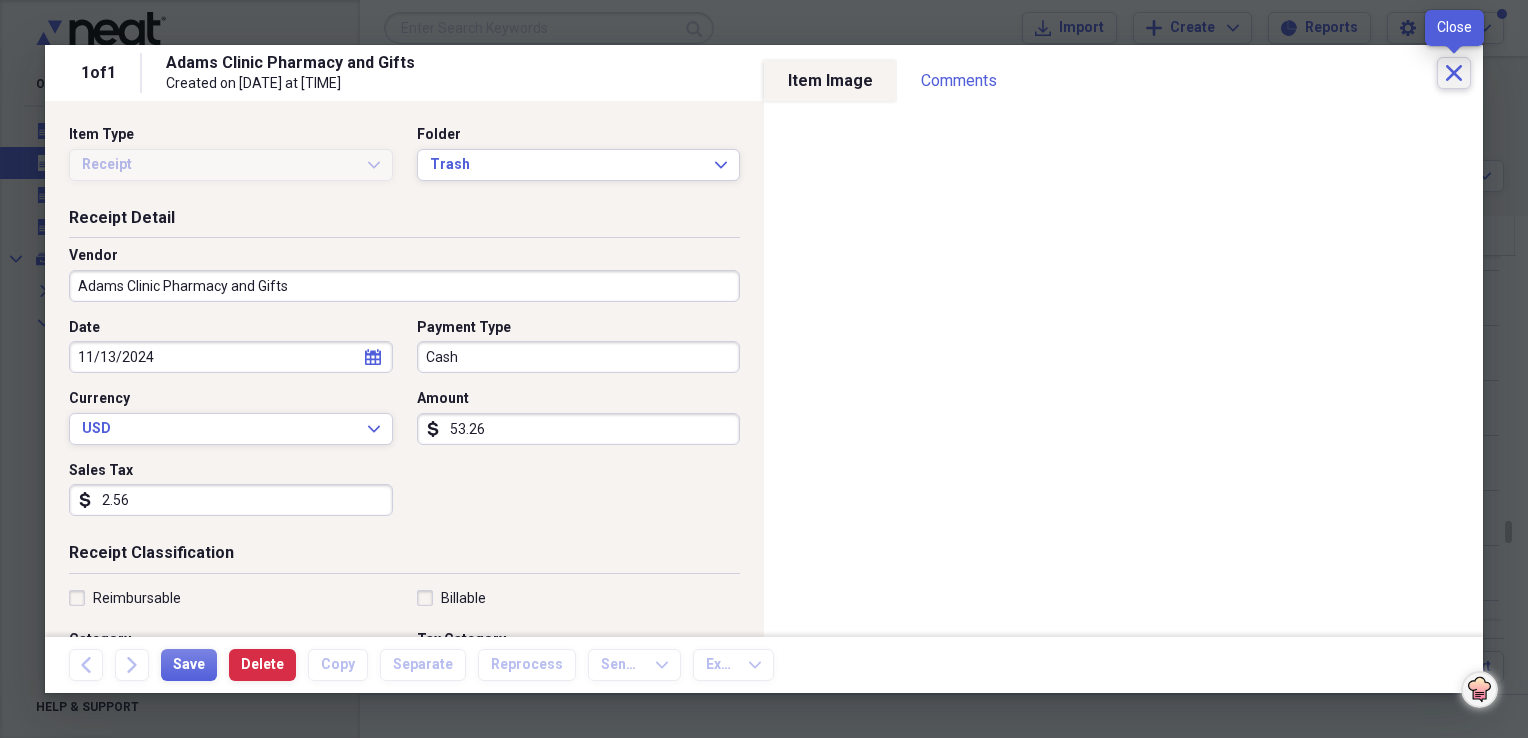 click 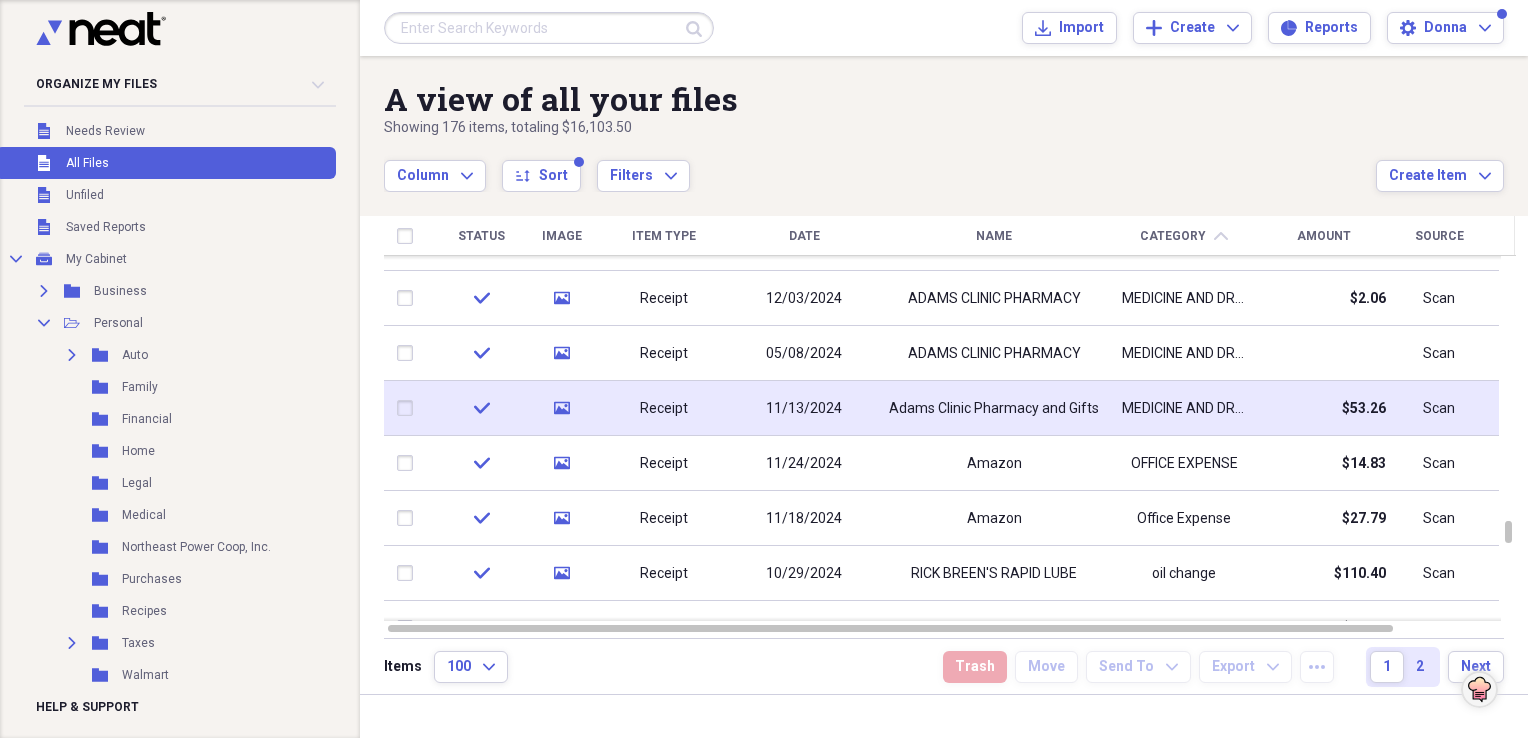 click on "Adams Clinic Pharmacy and Gifts" at bounding box center (994, 409) 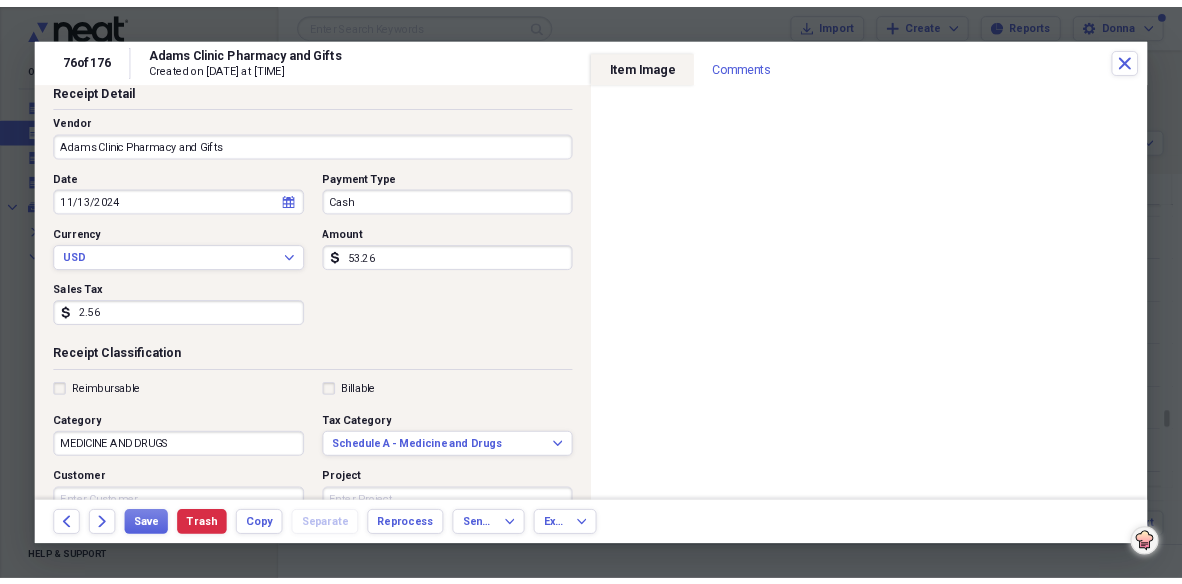 scroll, scrollTop: 0, scrollLeft: 0, axis: both 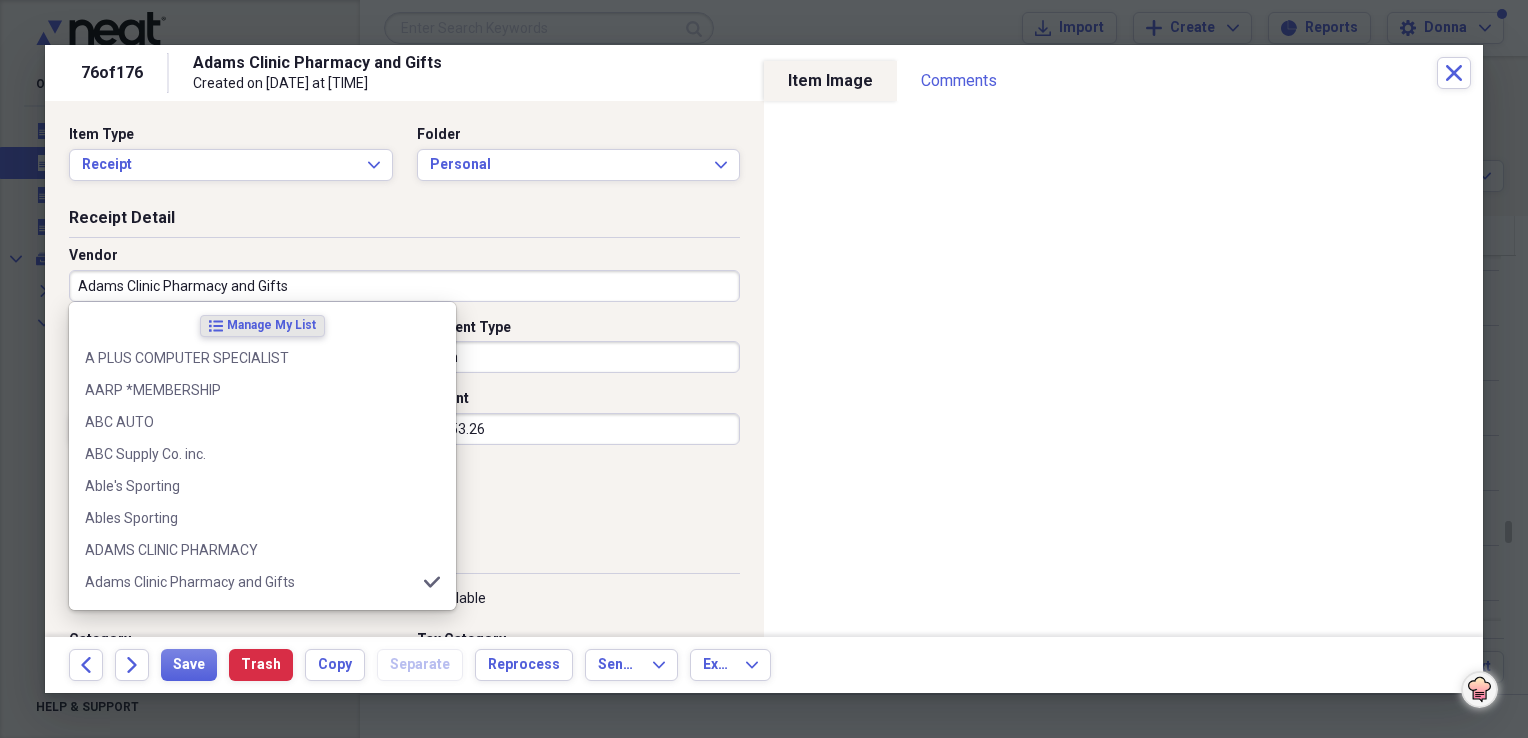 click on "Adams Clinic Pharmacy and Gifts" at bounding box center [404, 286] 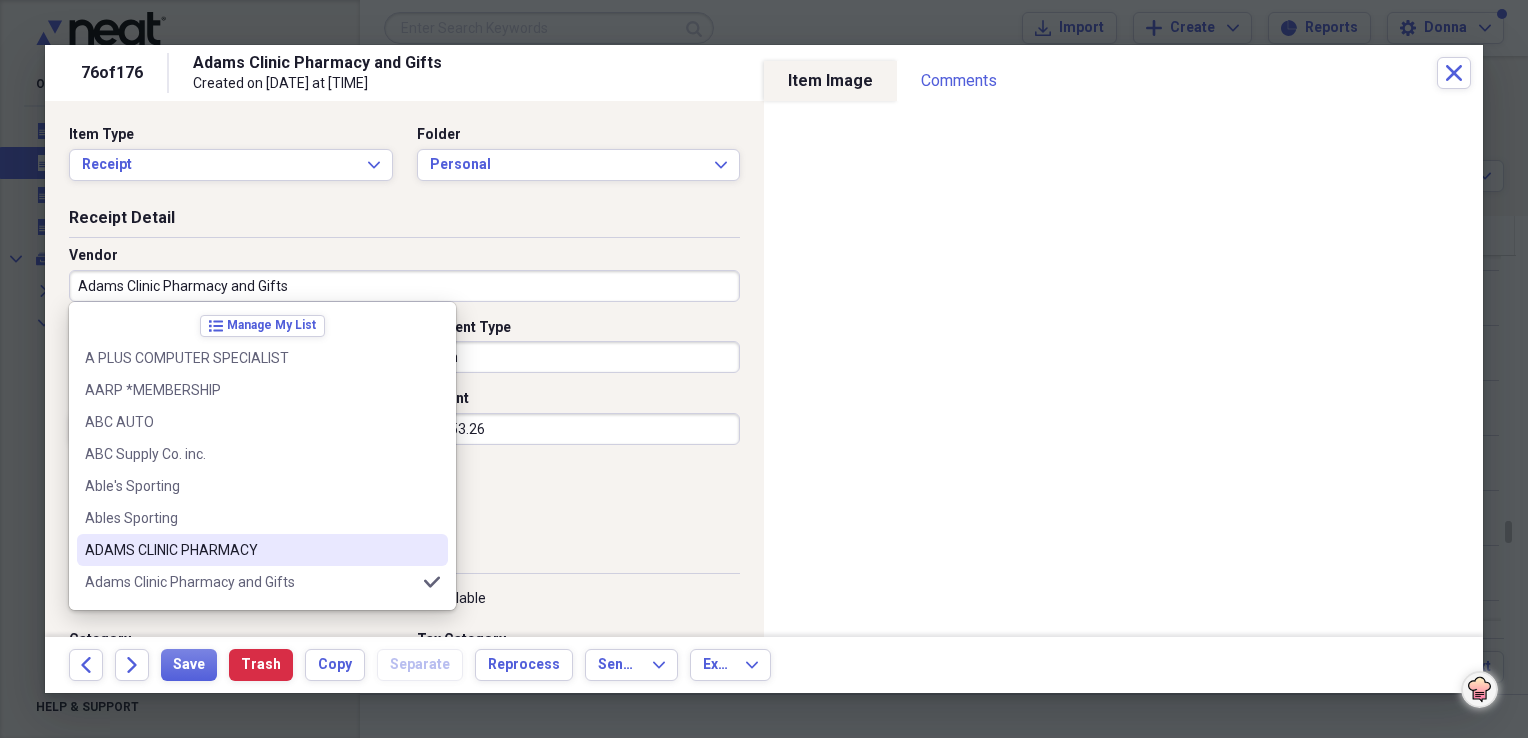 click on "ADAMS CLINIC PHARMACY" at bounding box center [250, 550] 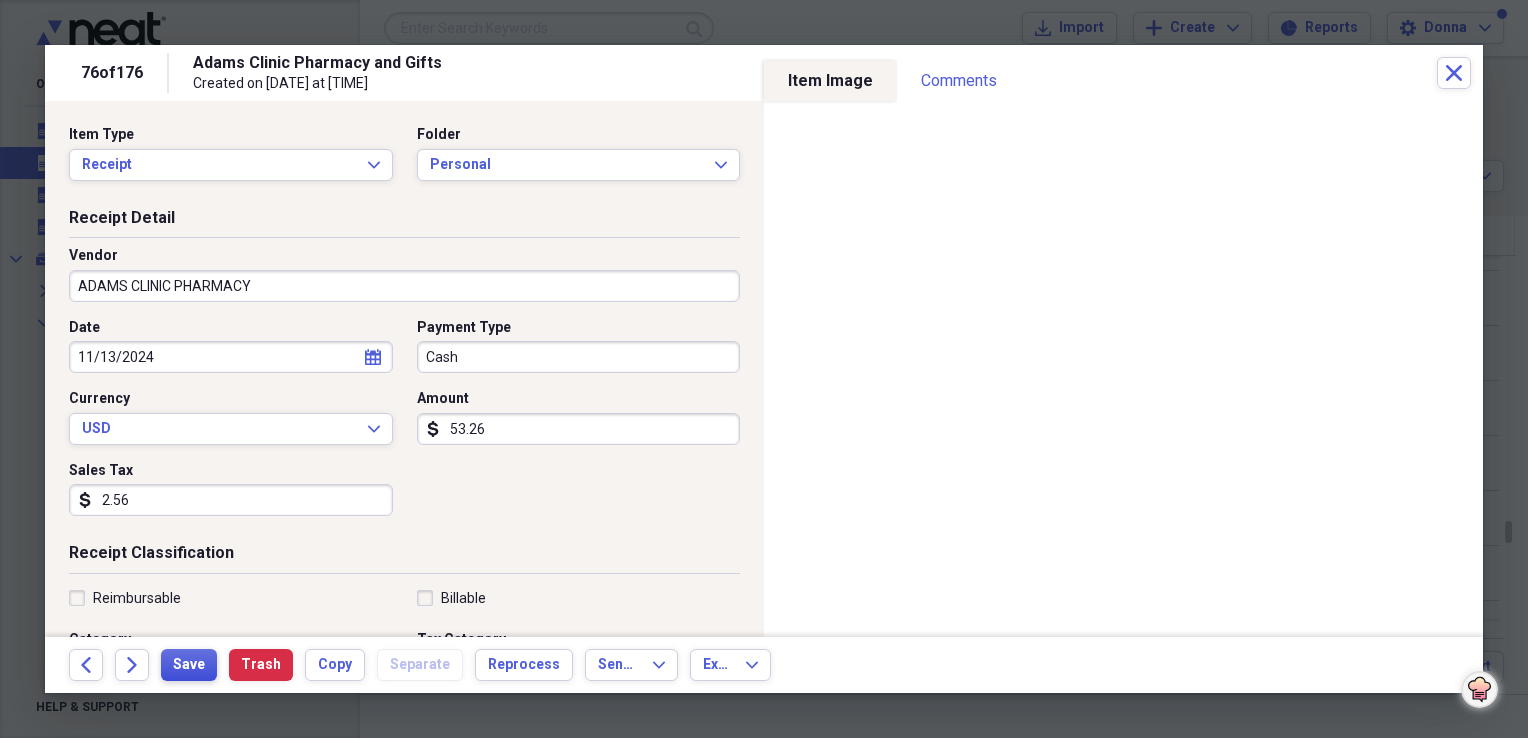 click on "Save" at bounding box center [189, 665] 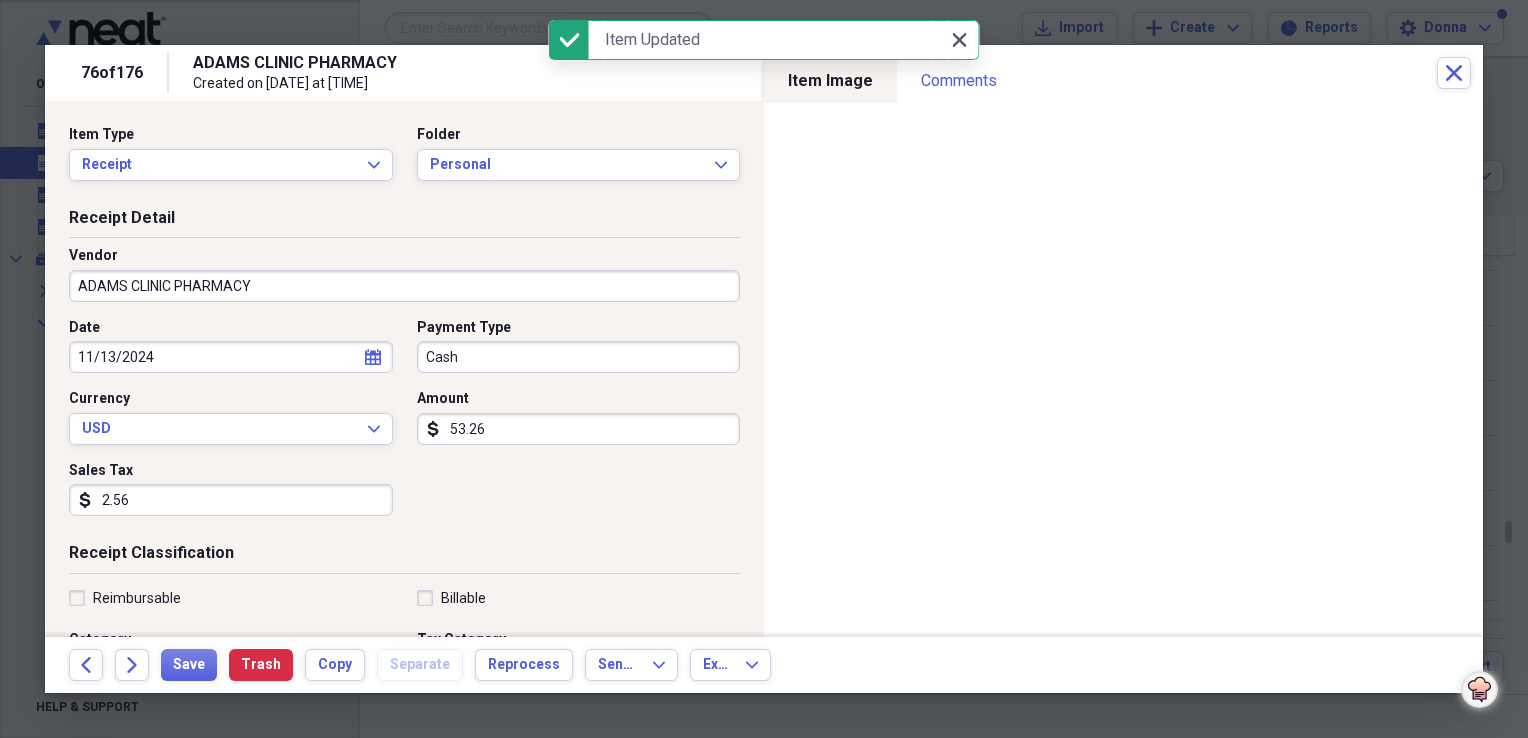 click 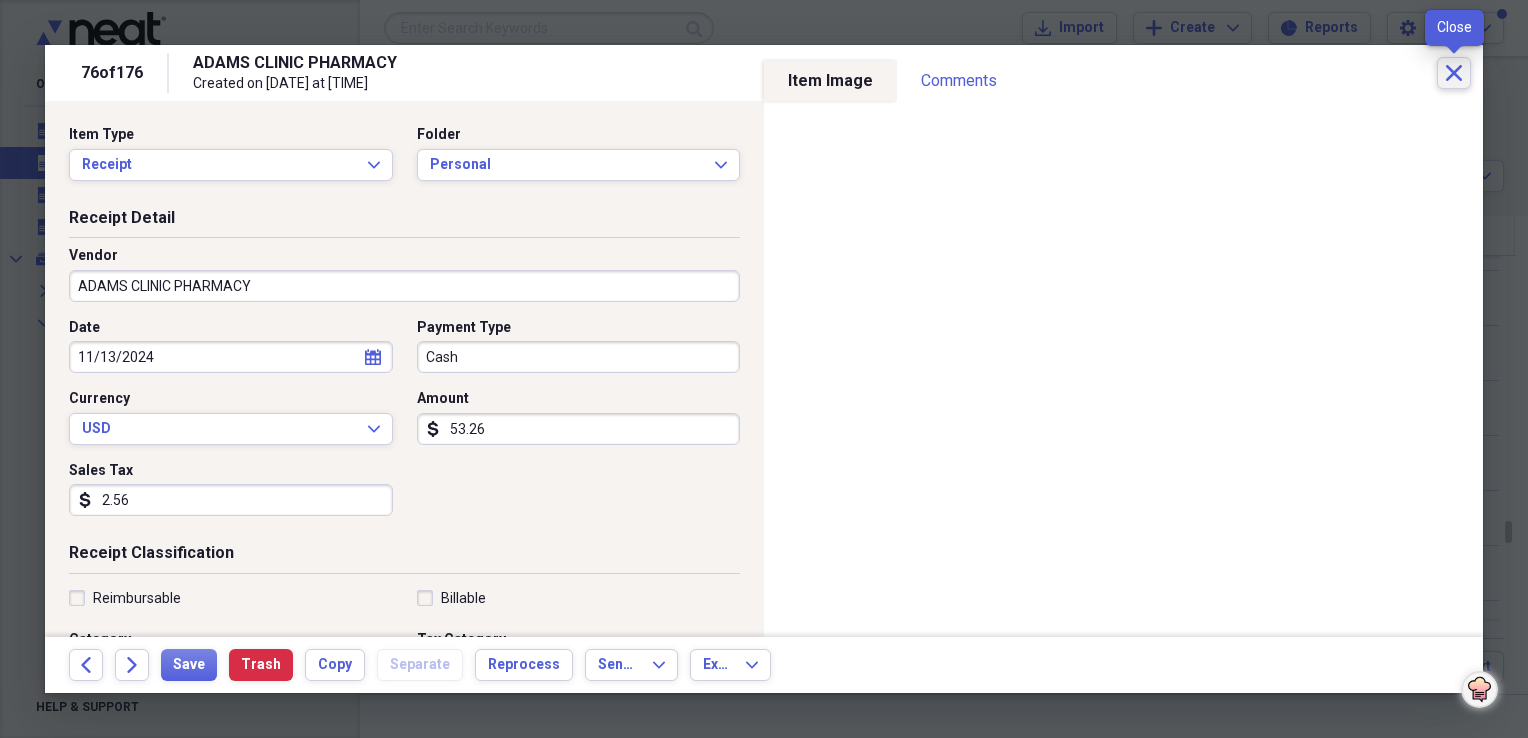 click on "Close" 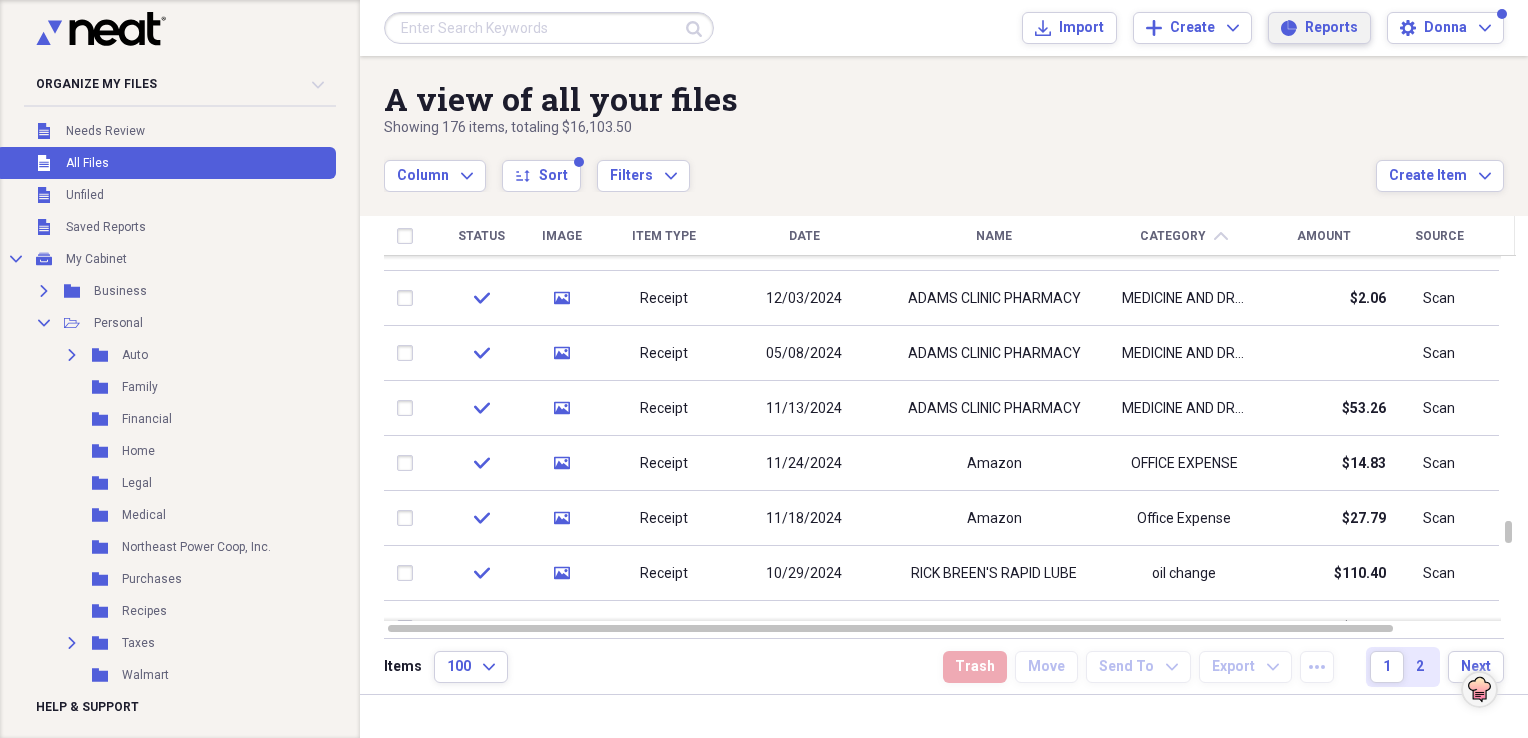click on "Reports" at bounding box center [1331, 28] 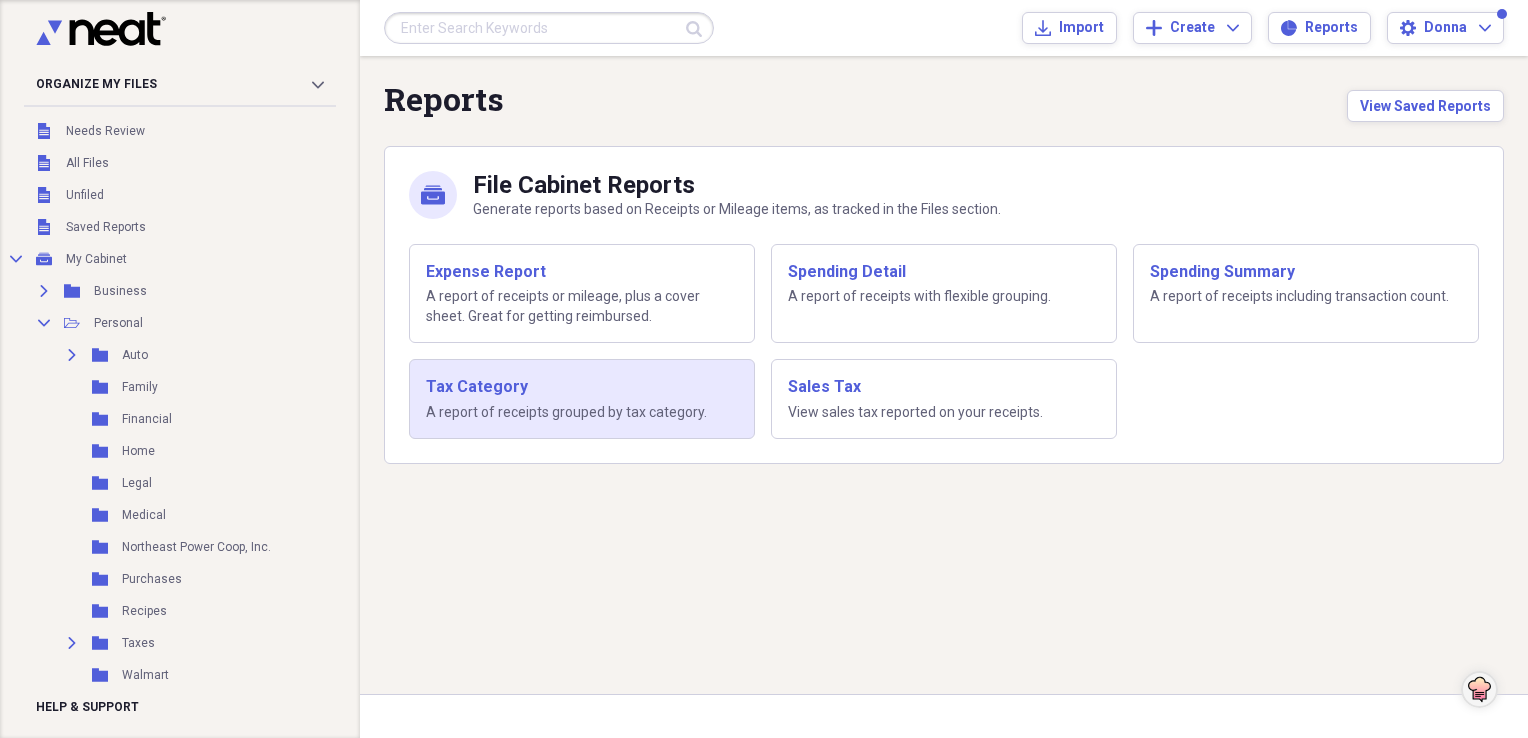 click on "A report of receipts grouped by tax category." at bounding box center (582, 413) 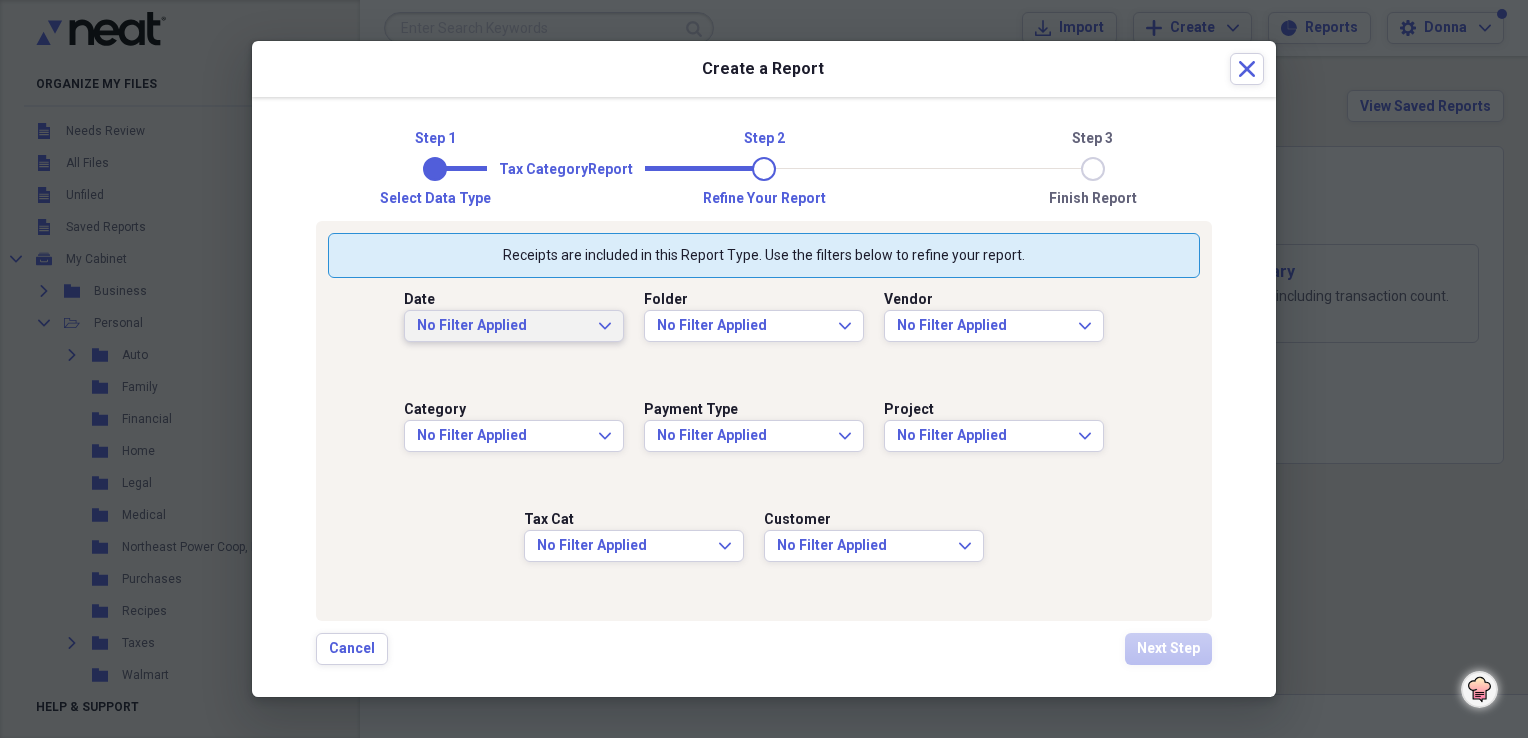 click on "No Filter Applied Expand" at bounding box center (514, 326) 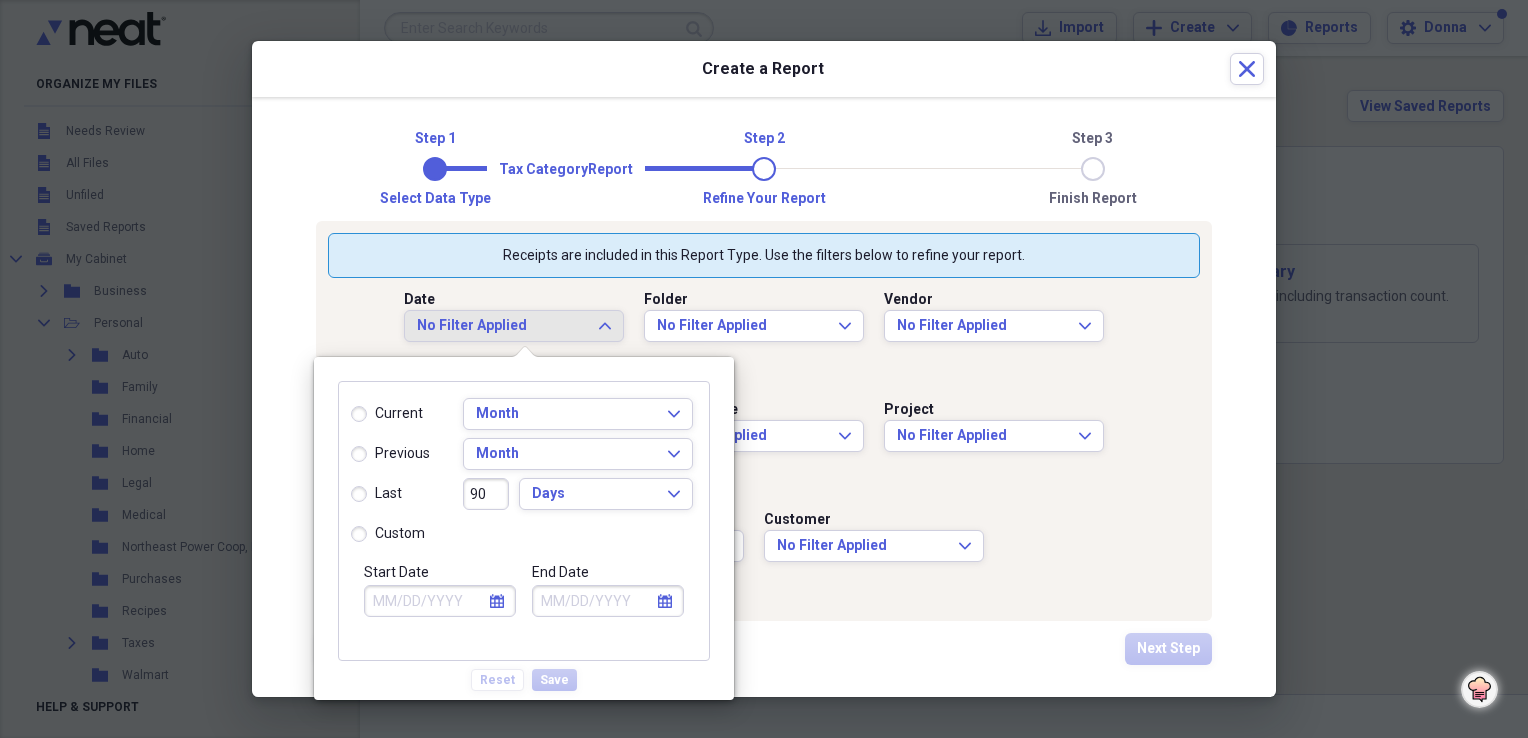 click on "custom" at bounding box center (388, 534) 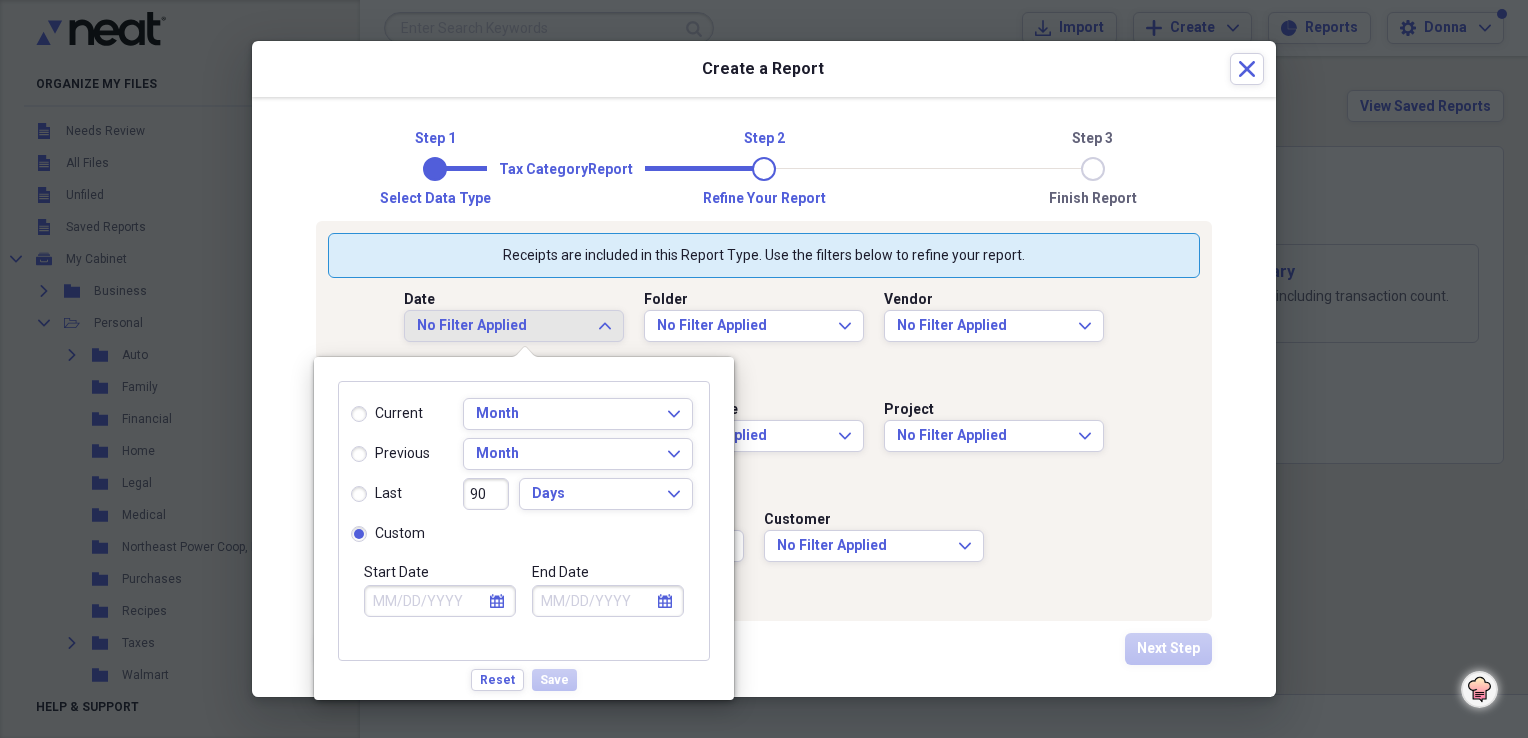 click 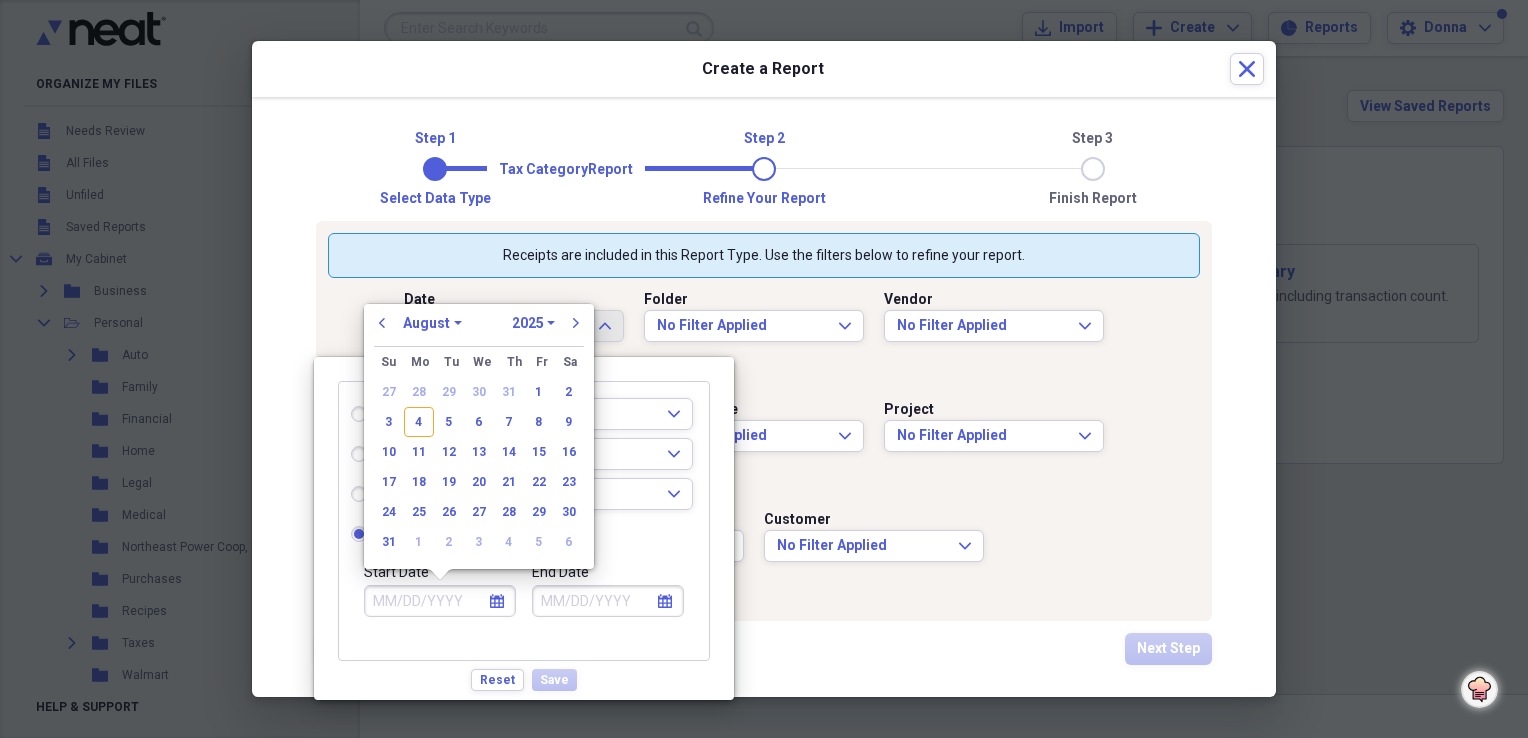 click on "1970 1971 1972 1973 1974 1975 1976 1977 1978 1979 1980 1981 1982 1983 1984 1985 1986 1987 1988 1989 1990 1991 1992 1993 1994 1995 1996 1997 1998 1999 2000 2001 2002 2003 2004 2005 2006 2007 2008 2009 2010 2011 2012 2013 2014 2015 2016 2017 2018 2019 2020 2021 2022 2023 2024 2025 2026 2027 2028 2029 2030 2031 2032 2033 2034 2035" at bounding box center (533, 323) 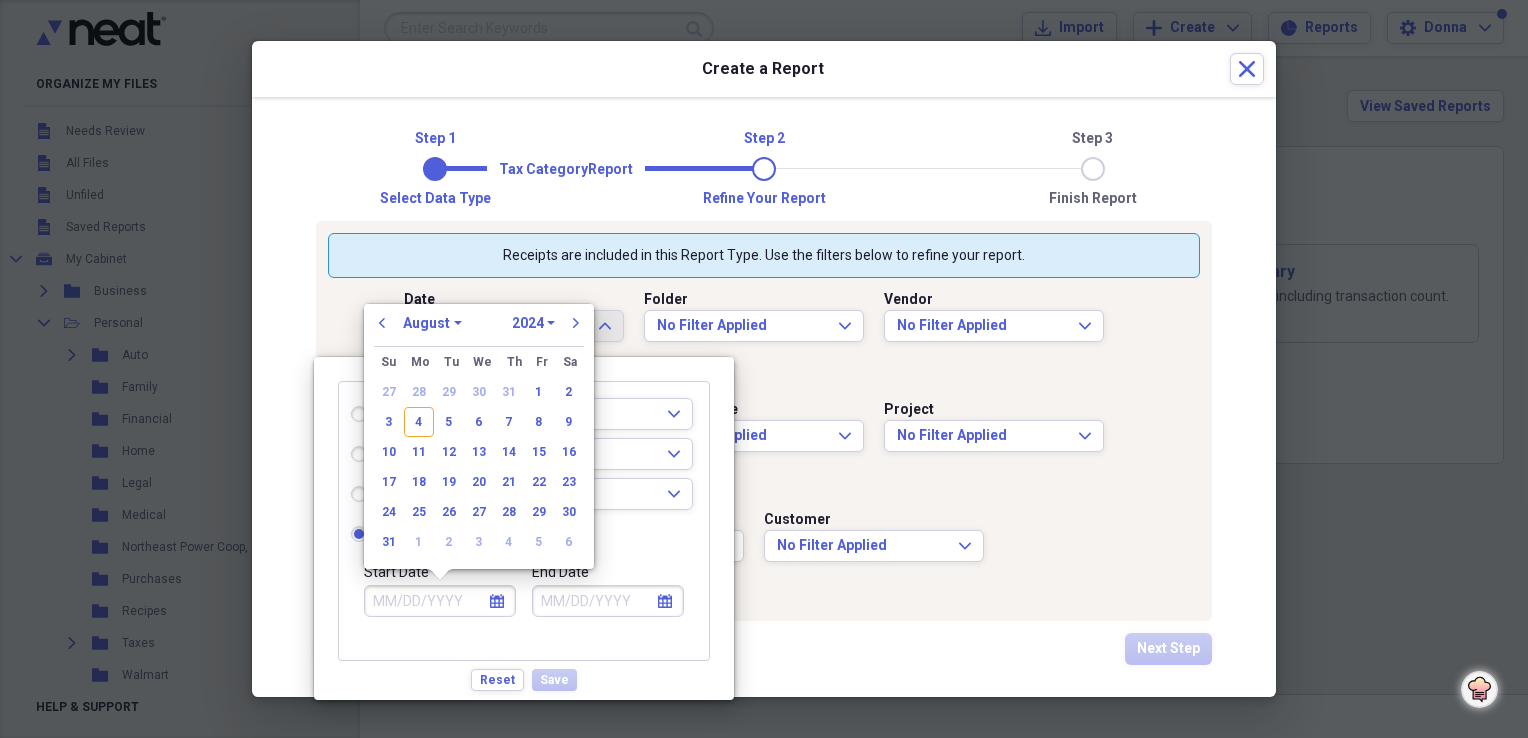 click on "1970 1971 1972 1973 1974 1975 1976 1977 1978 1979 1980 1981 1982 1983 1984 1985 1986 1987 1988 1989 1990 1991 1992 1993 1994 1995 1996 1997 1998 1999 2000 2001 2002 2003 2004 2005 2006 2007 2008 2009 2010 2011 2012 2013 2014 2015 2016 2017 2018 2019 2020 2021 2022 2023 2024 2025 2026 2027 2028 2029 2030 2031 2032 2033 2034 2035" at bounding box center [533, 323] 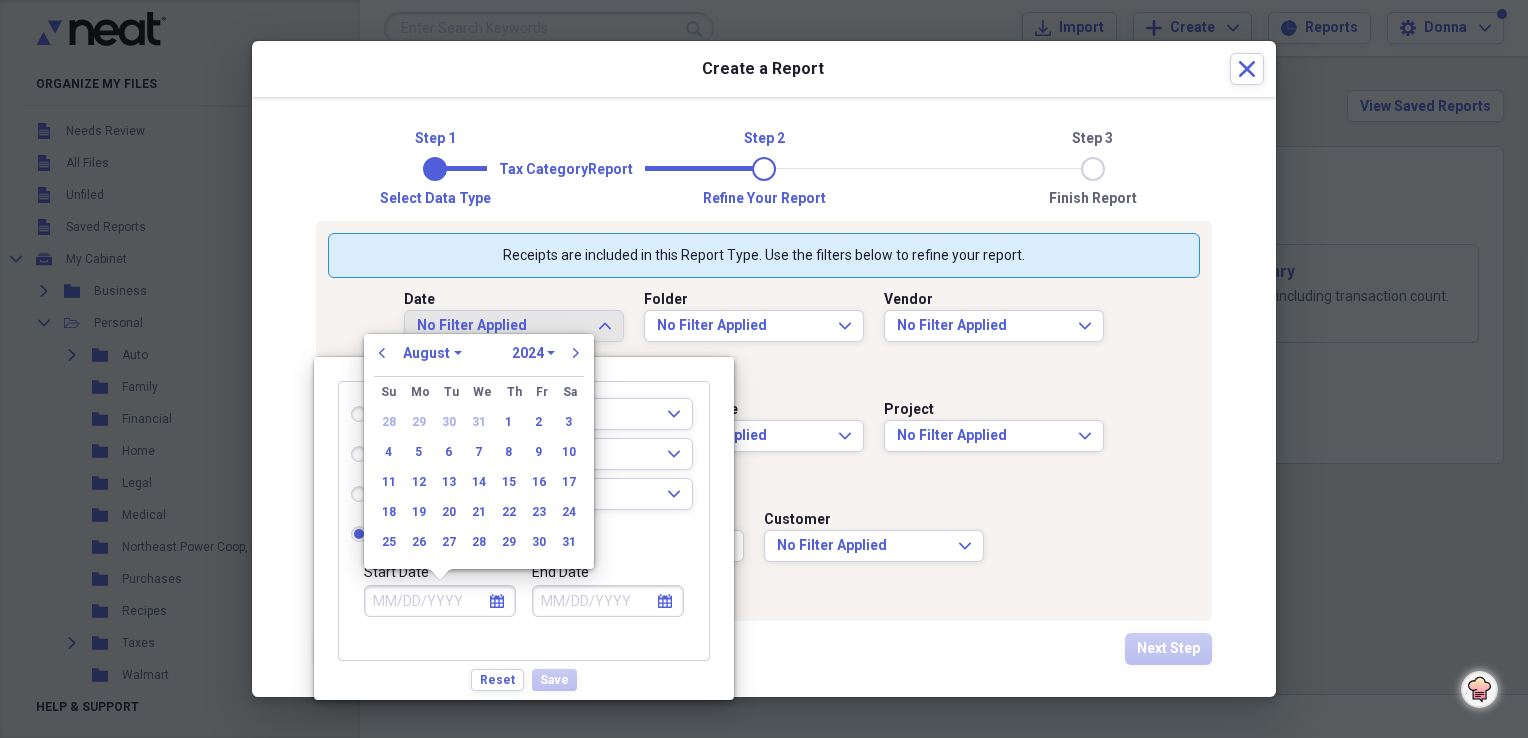 click on "January February March April May June July August September October November December" at bounding box center (432, 353) 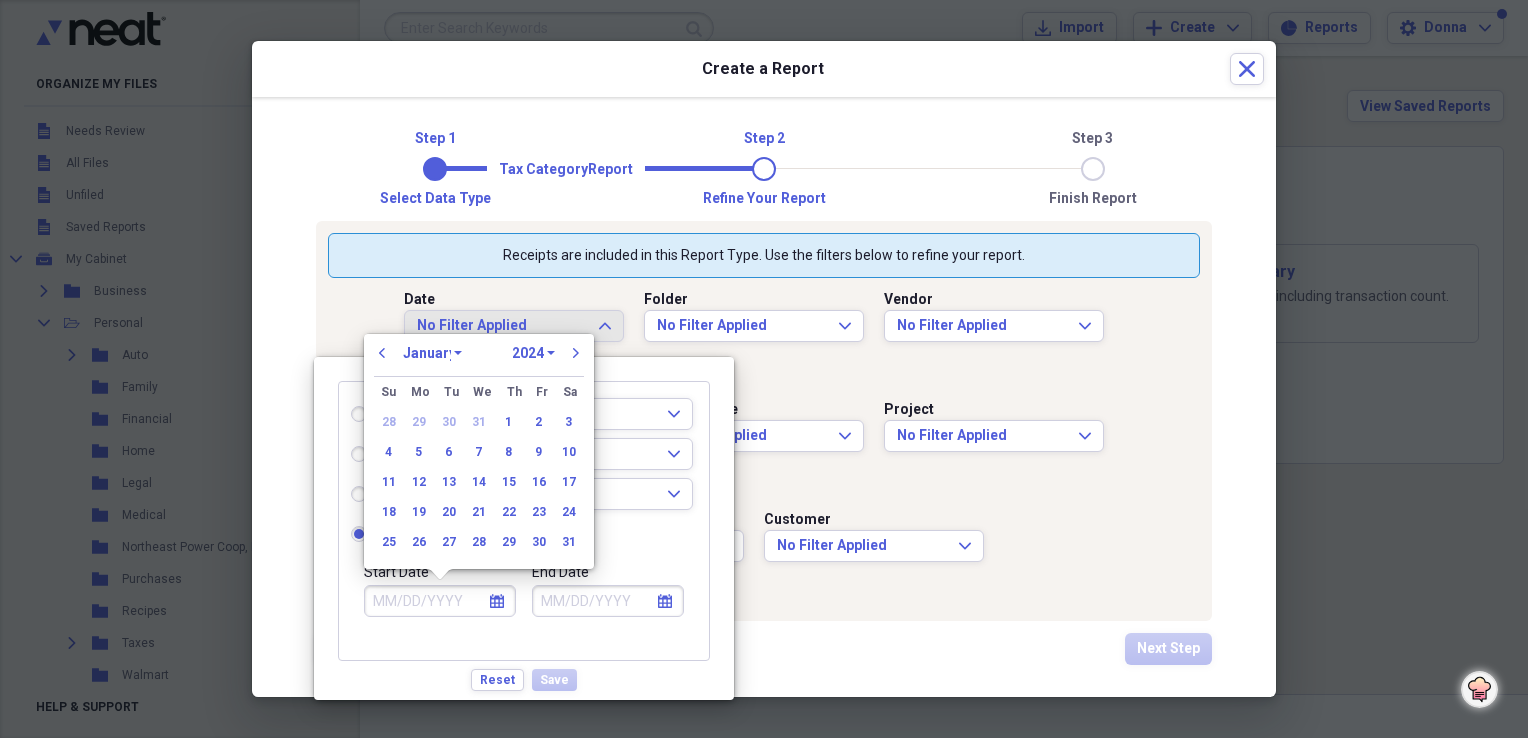click on "January February March April May June July August September October November December" at bounding box center [432, 353] 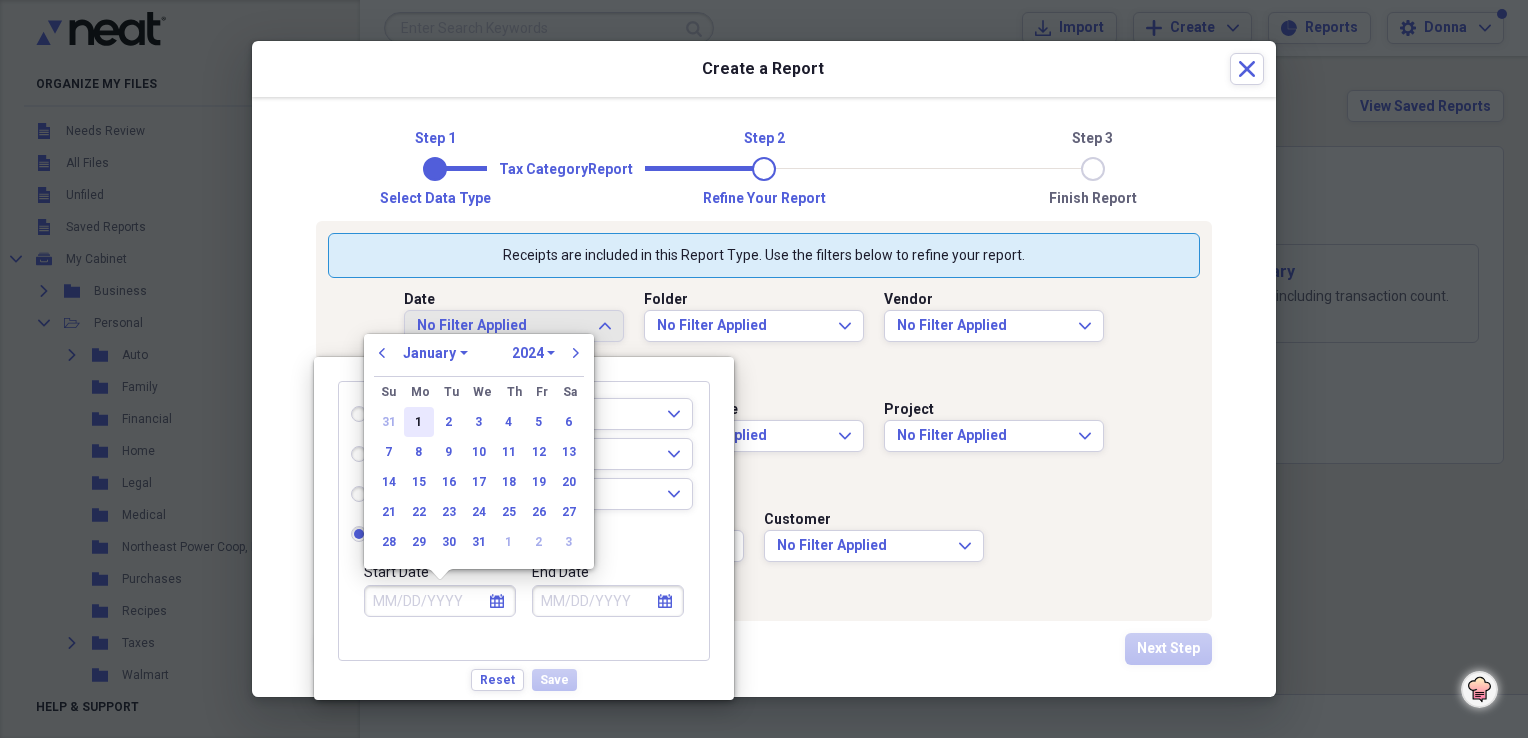 click on "1" at bounding box center [419, 422] 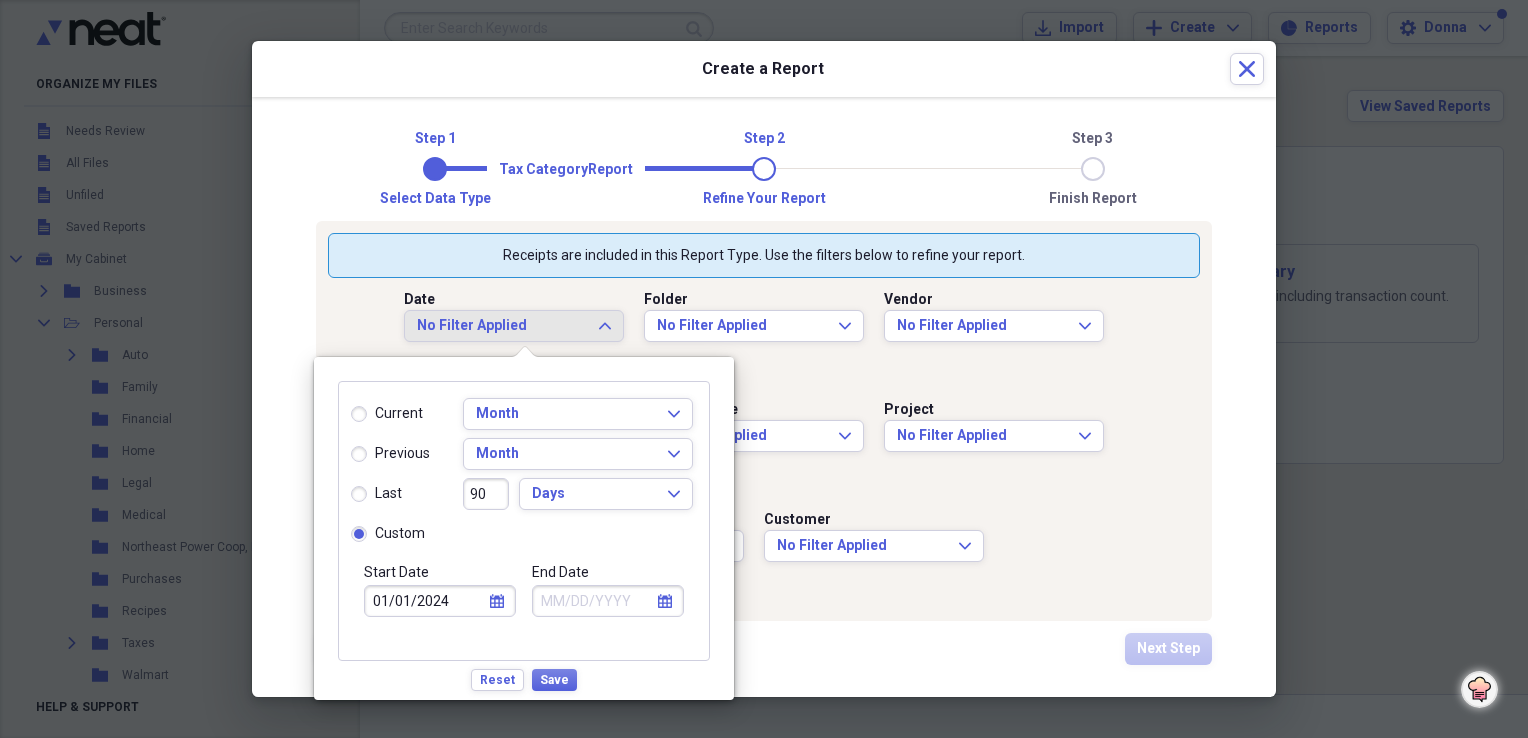 click on "calendar" 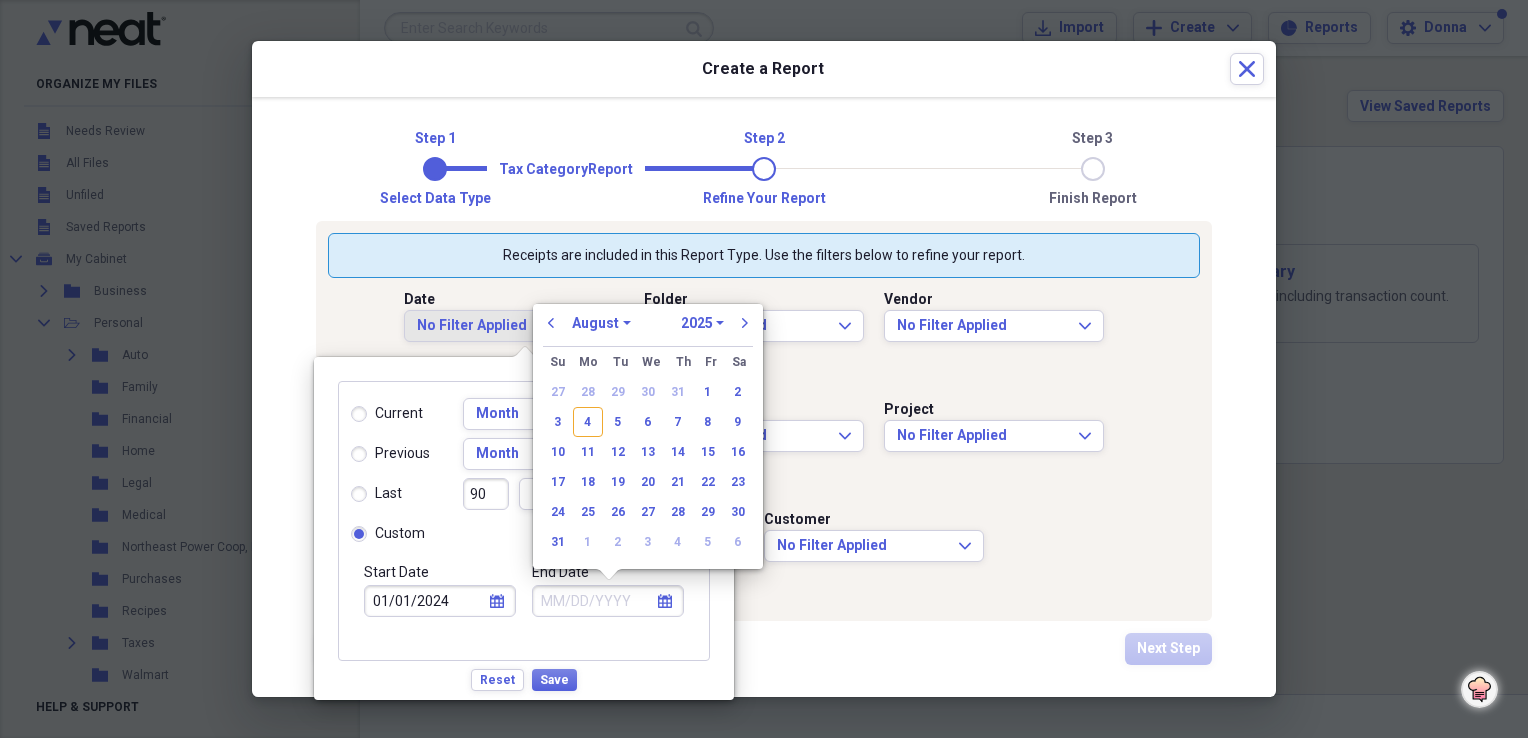 click on "1970 1971 1972 1973 1974 1975 1976 1977 1978 1979 1980 1981 1982 1983 1984 1985 1986 1987 1988 1989 1990 1991 1992 1993 1994 1995 1996 1997 1998 1999 2000 2001 2002 2003 2004 2005 2006 2007 2008 2009 2010 2011 2012 2013 2014 2015 2016 2017 2018 2019 2020 2021 2022 2023 2024 2025 2026 2027 2028 2029 2030 2031 2032 2033 2034 2035" at bounding box center [702, 323] 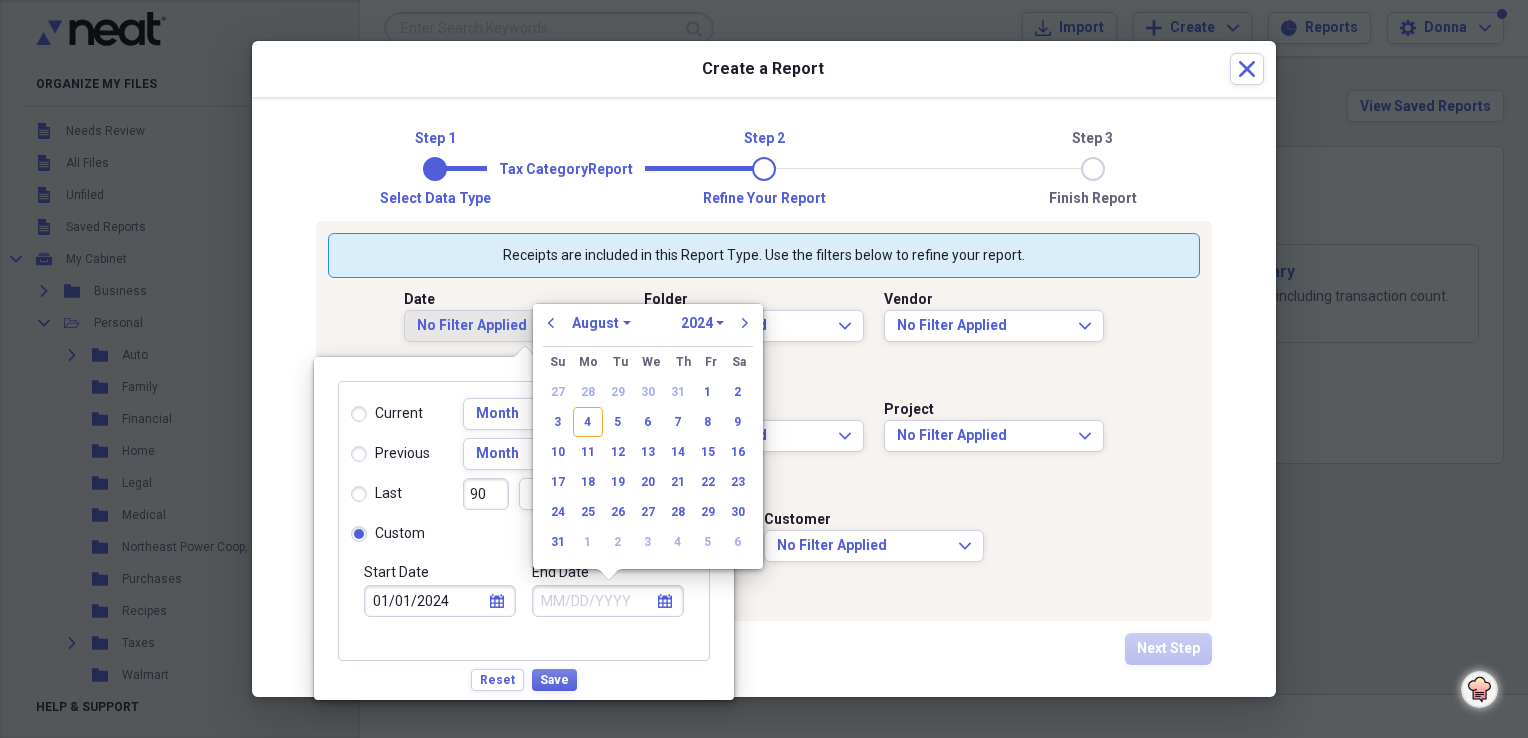 click on "1970 1971 1972 1973 1974 1975 1976 1977 1978 1979 1980 1981 1982 1983 1984 1985 1986 1987 1988 1989 1990 1991 1992 1993 1994 1995 1996 1997 1998 1999 2000 2001 2002 2003 2004 2005 2006 2007 2008 2009 2010 2011 2012 2013 2014 2015 2016 2017 2018 2019 2020 2021 2022 2023 2024 2025 2026 2027 2028 2029 2030 2031 2032 2033 2034 2035" at bounding box center (702, 323) 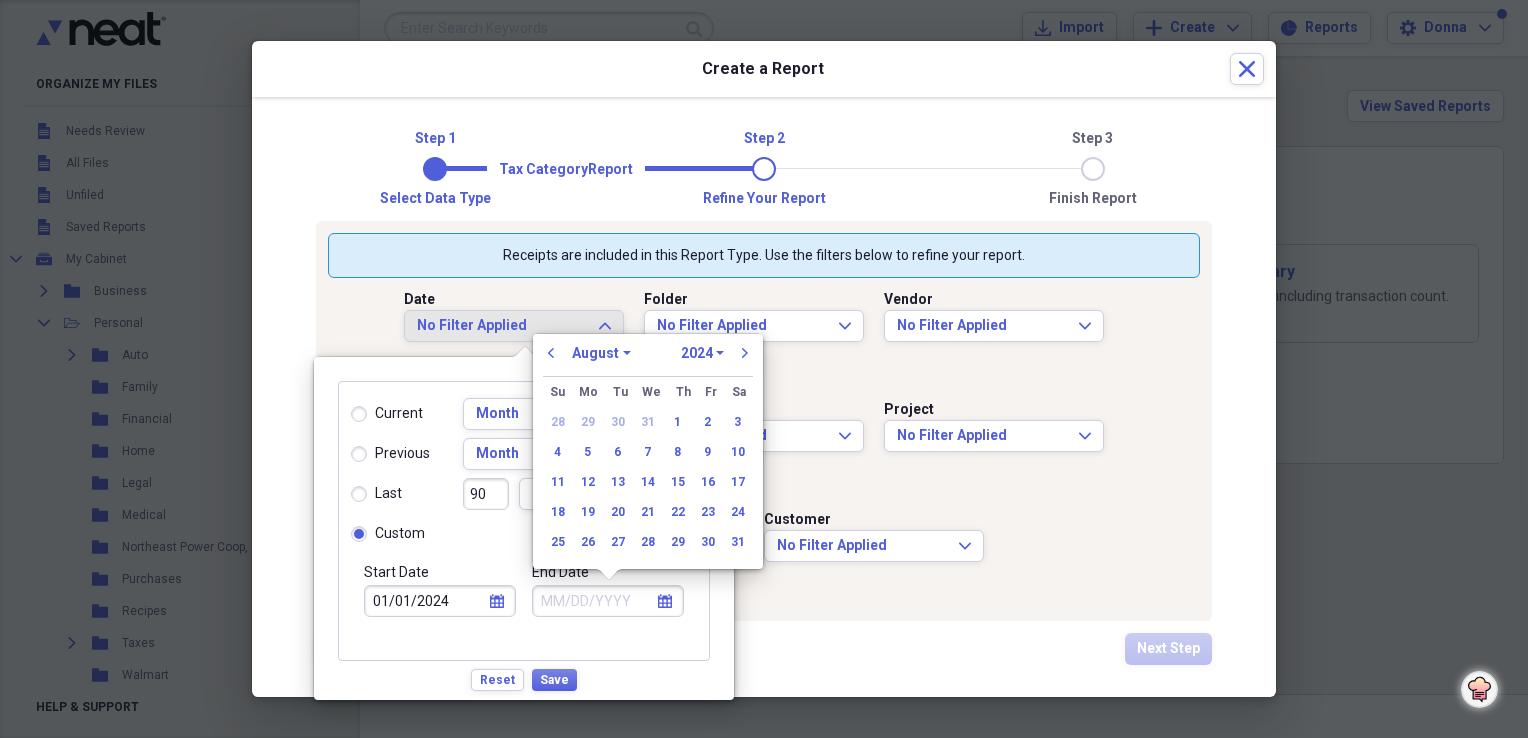 click on "January February March April May June July August September October November December" at bounding box center (601, 353) 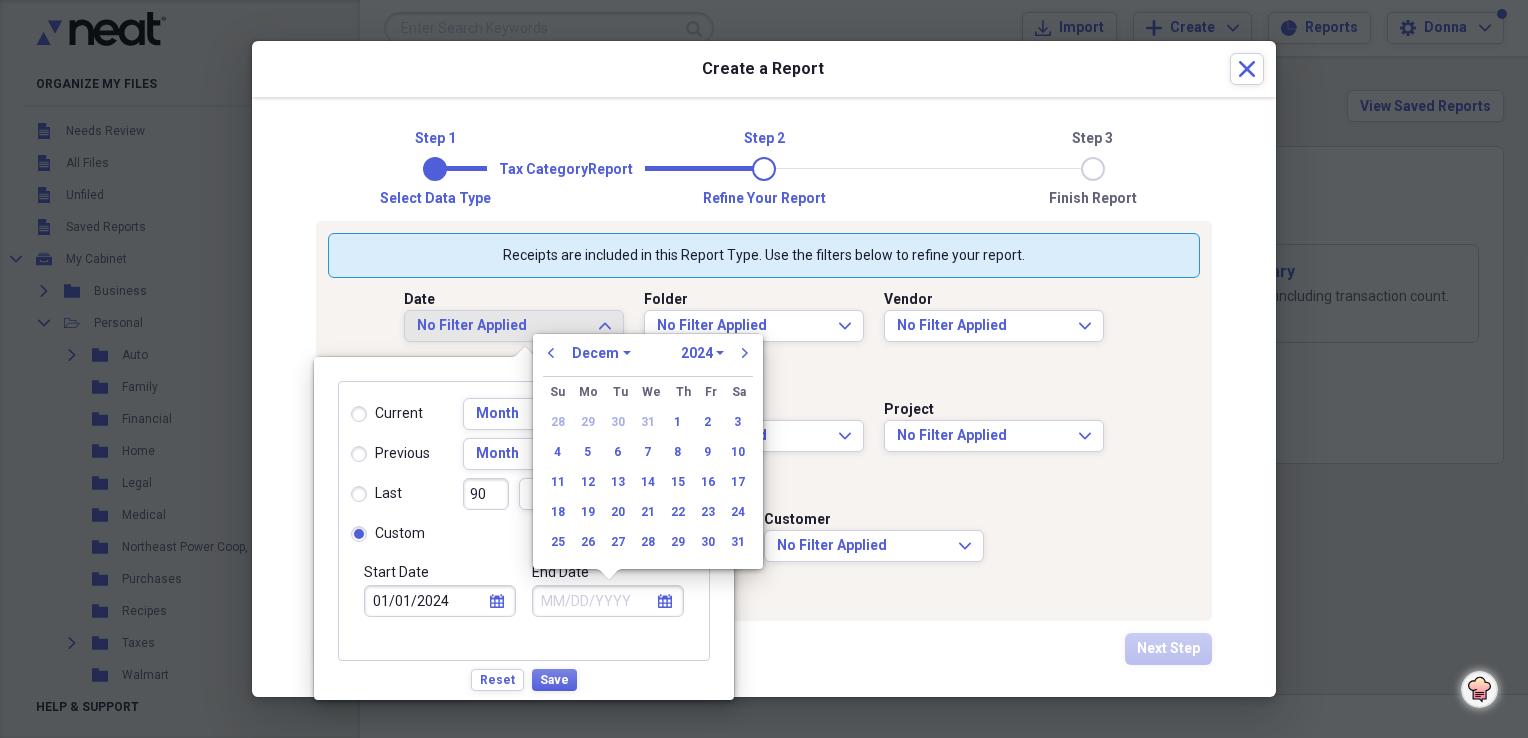 click on "January February March April May June July August September October November December" at bounding box center (601, 353) 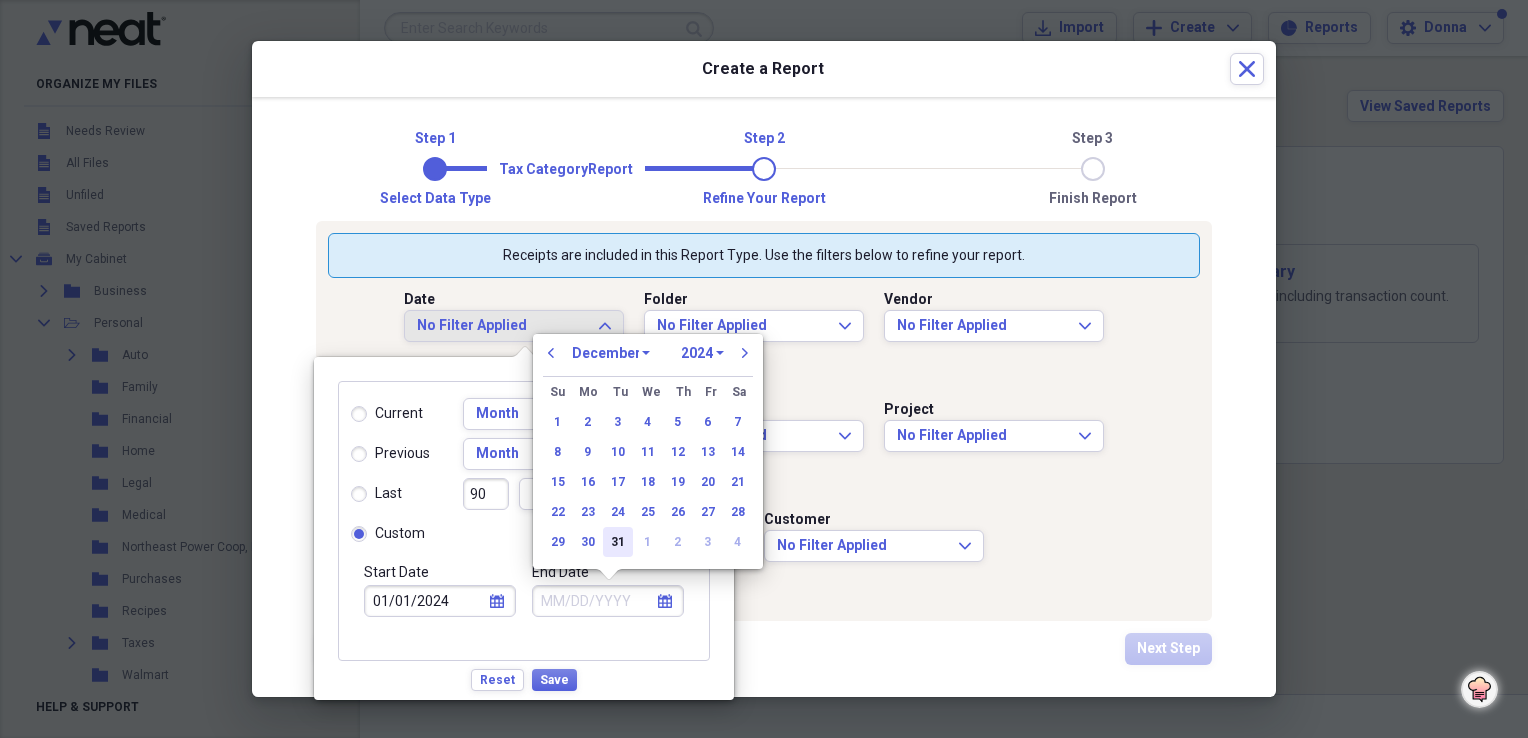 click on "31" at bounding box center [618, 542] 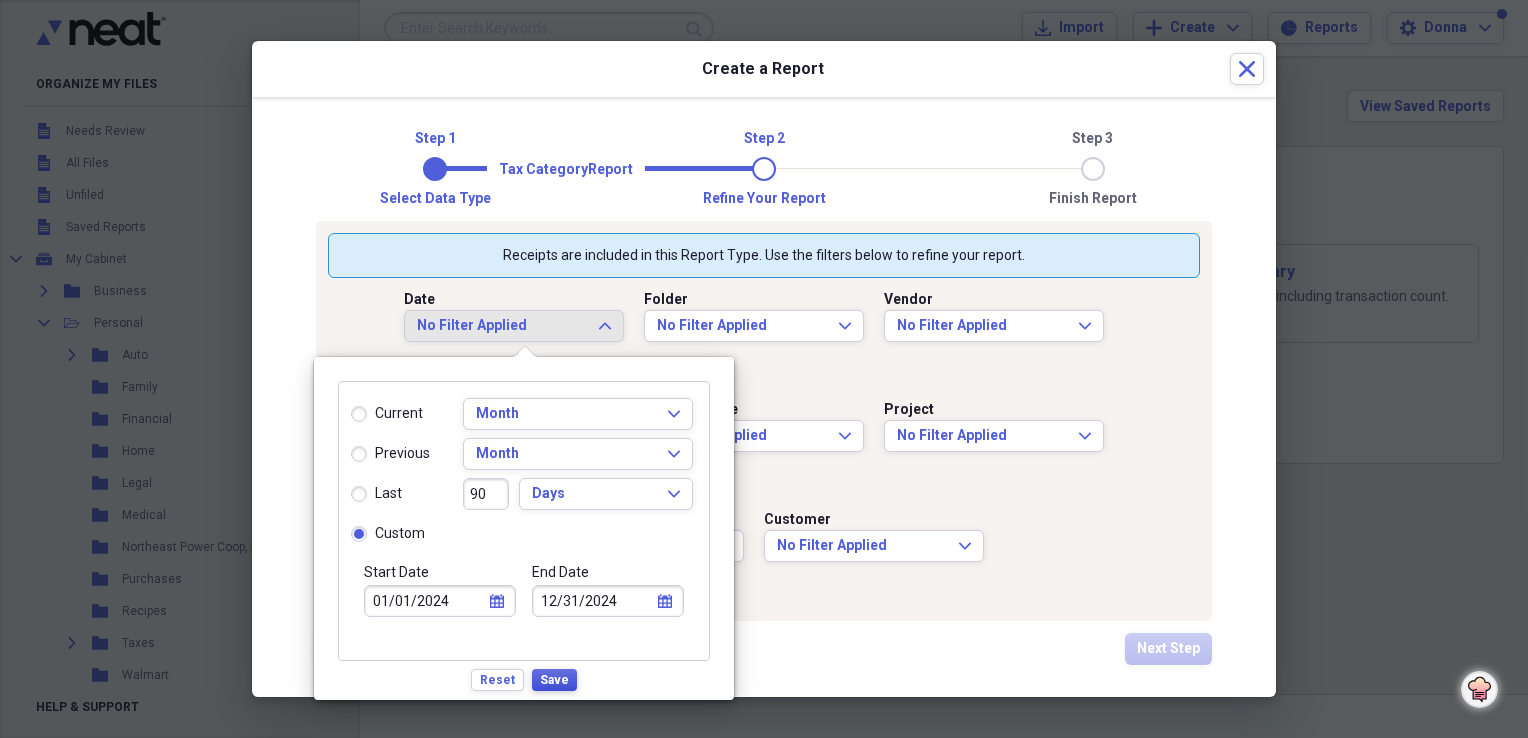 click on "Save" at bounding box center [554, 680] 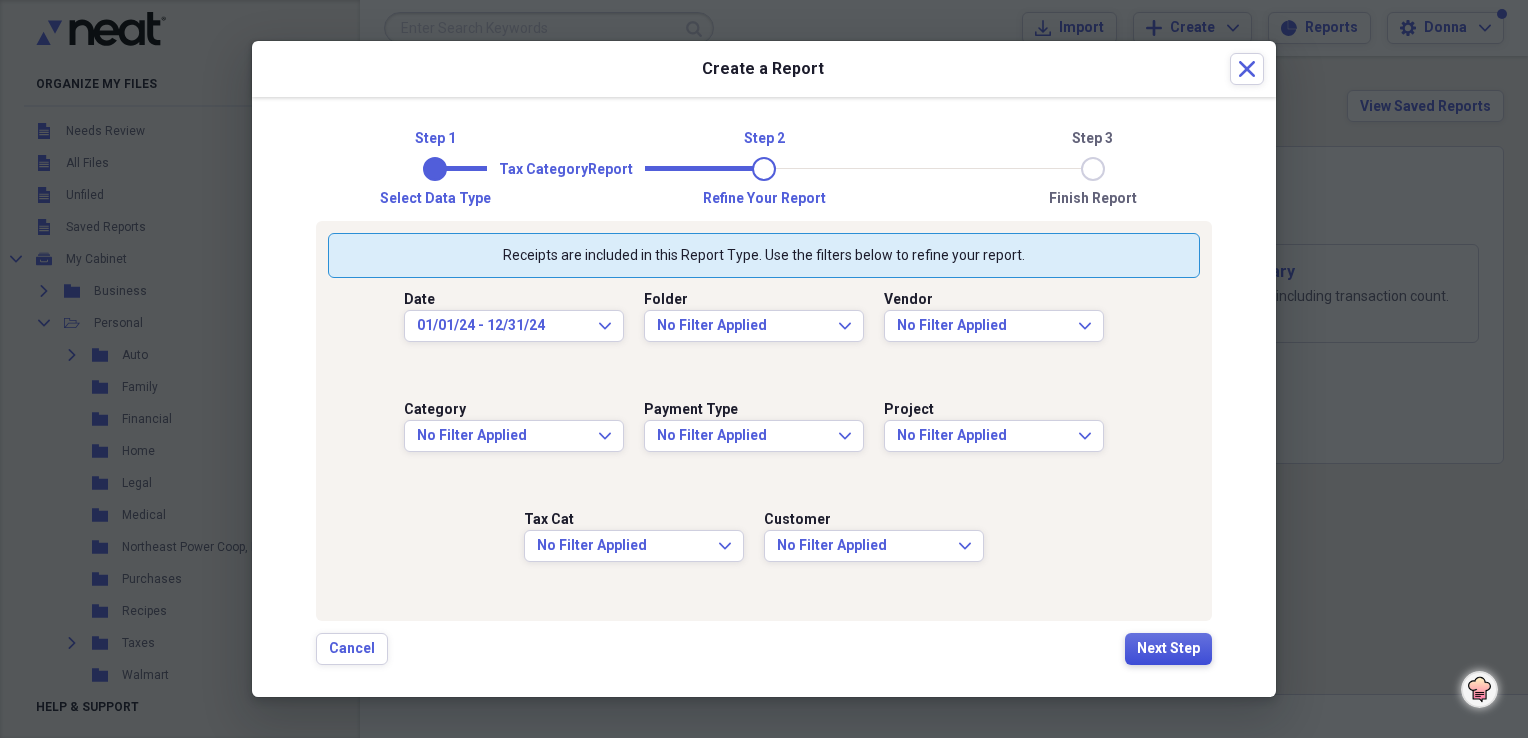 click on "Next Step" at bounding box center (1168, 649) 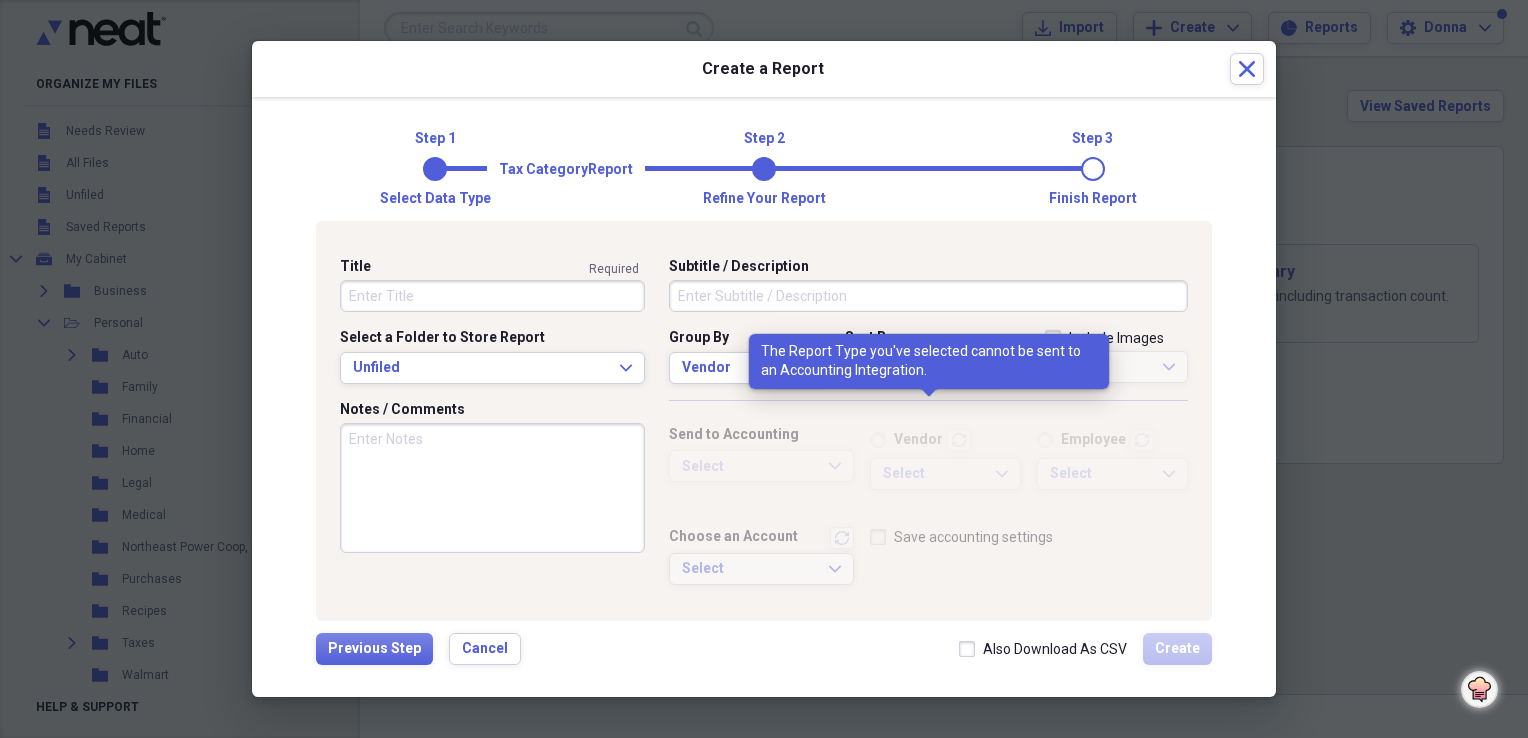 click on "Save accounting settings" at bounding box center (1029, 561) 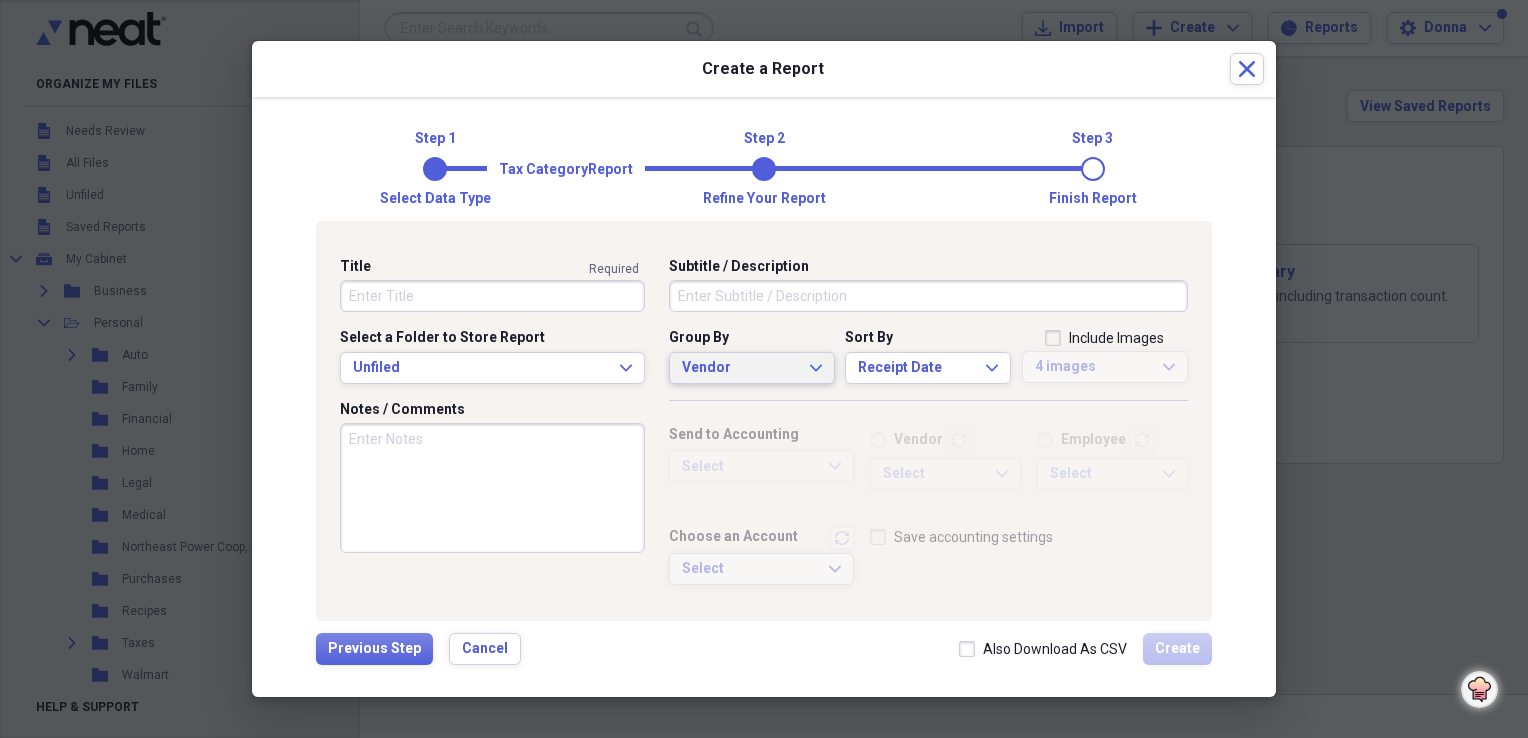 click on "Vendor" at bounding box center [740, 368] 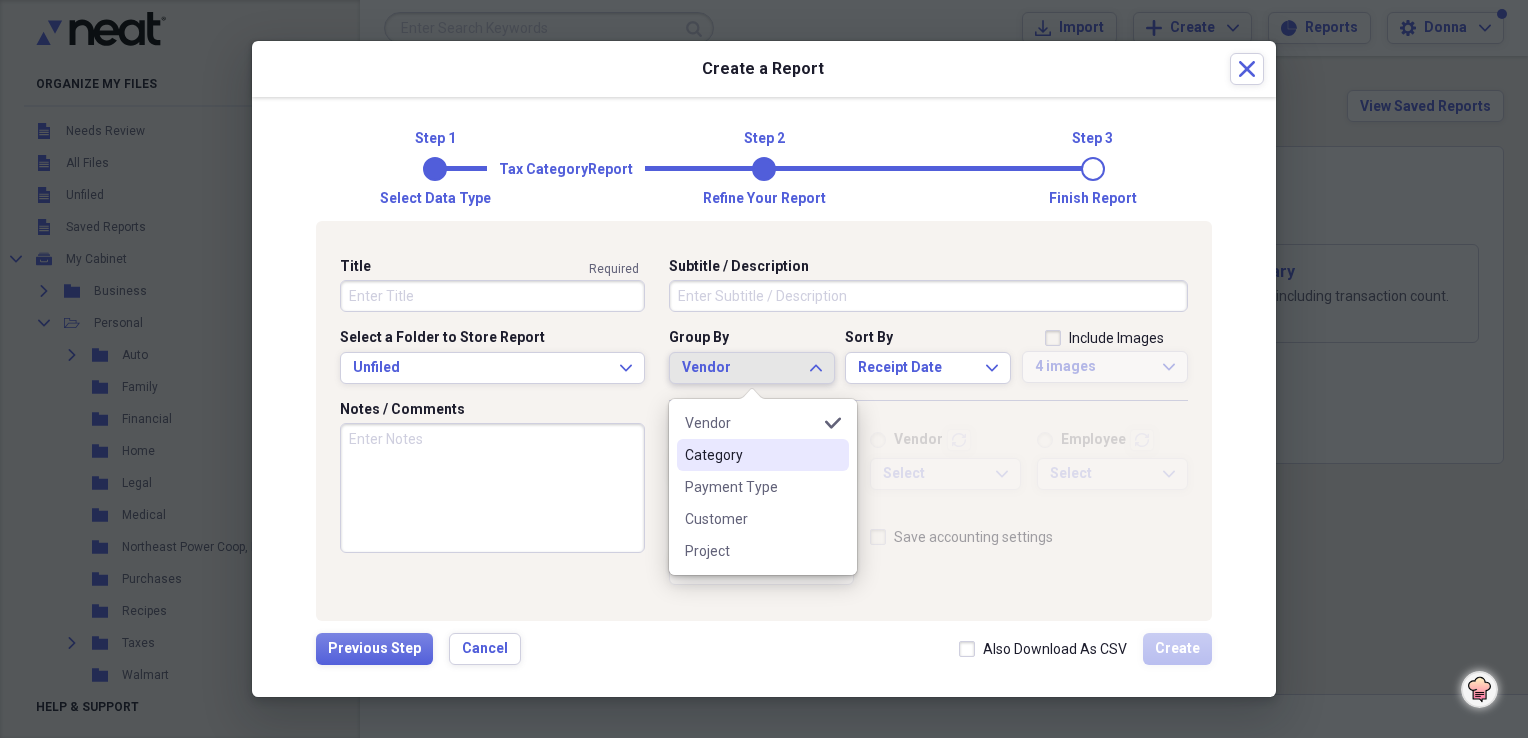 click on "Category" at bounding box center (751, 455) 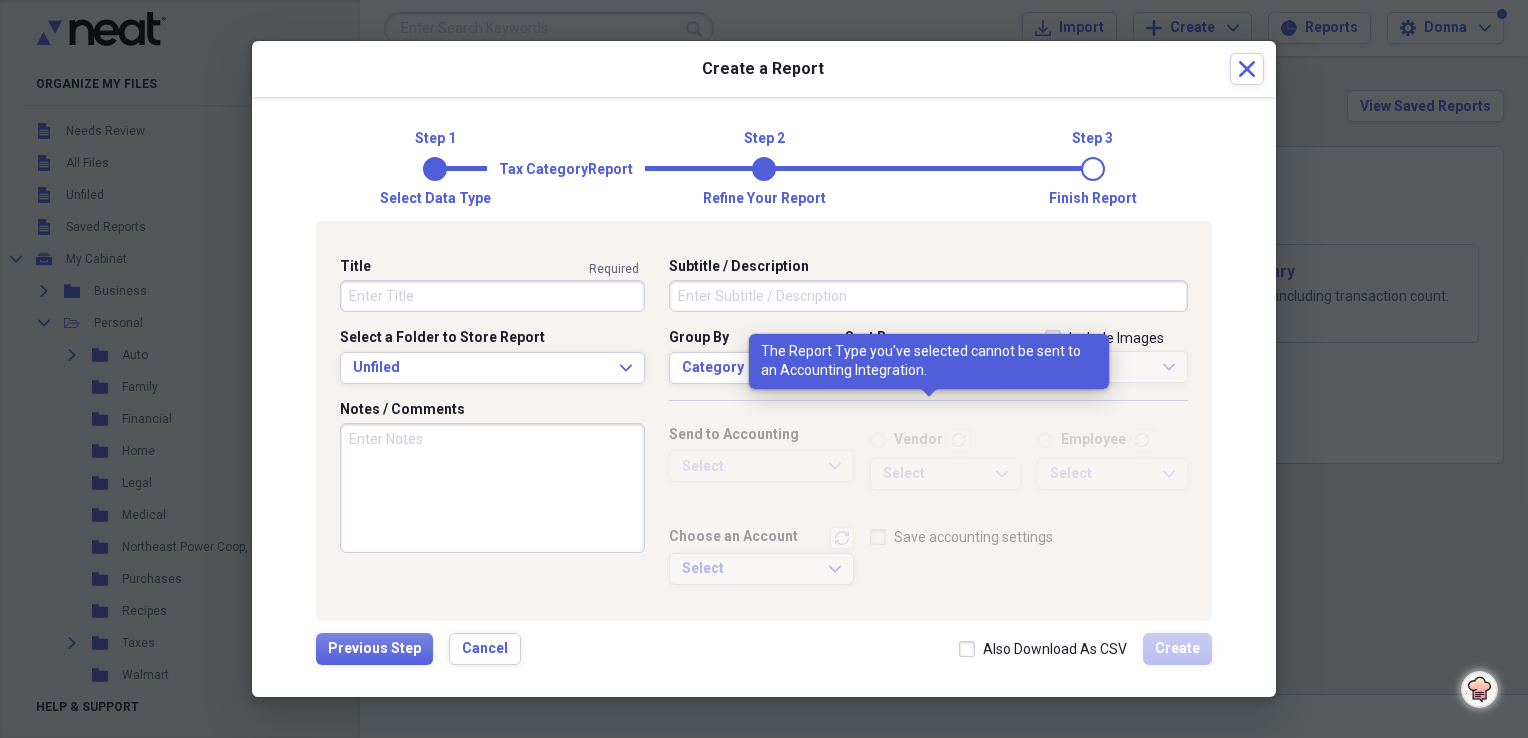 click on "Select Expand" at bounding box center [761, 466] 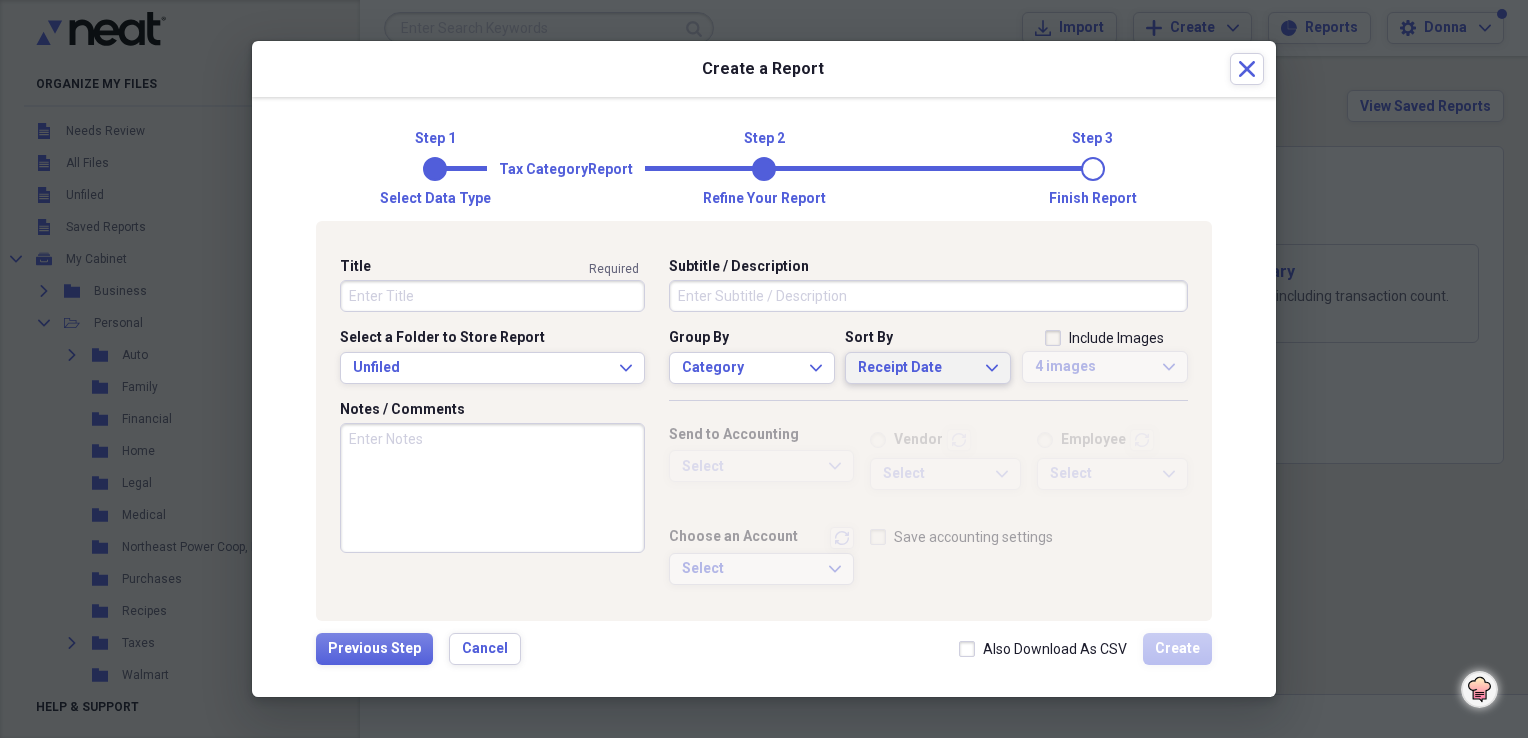 click on "Receipt Date Expand" at bounding box center [928, 368] 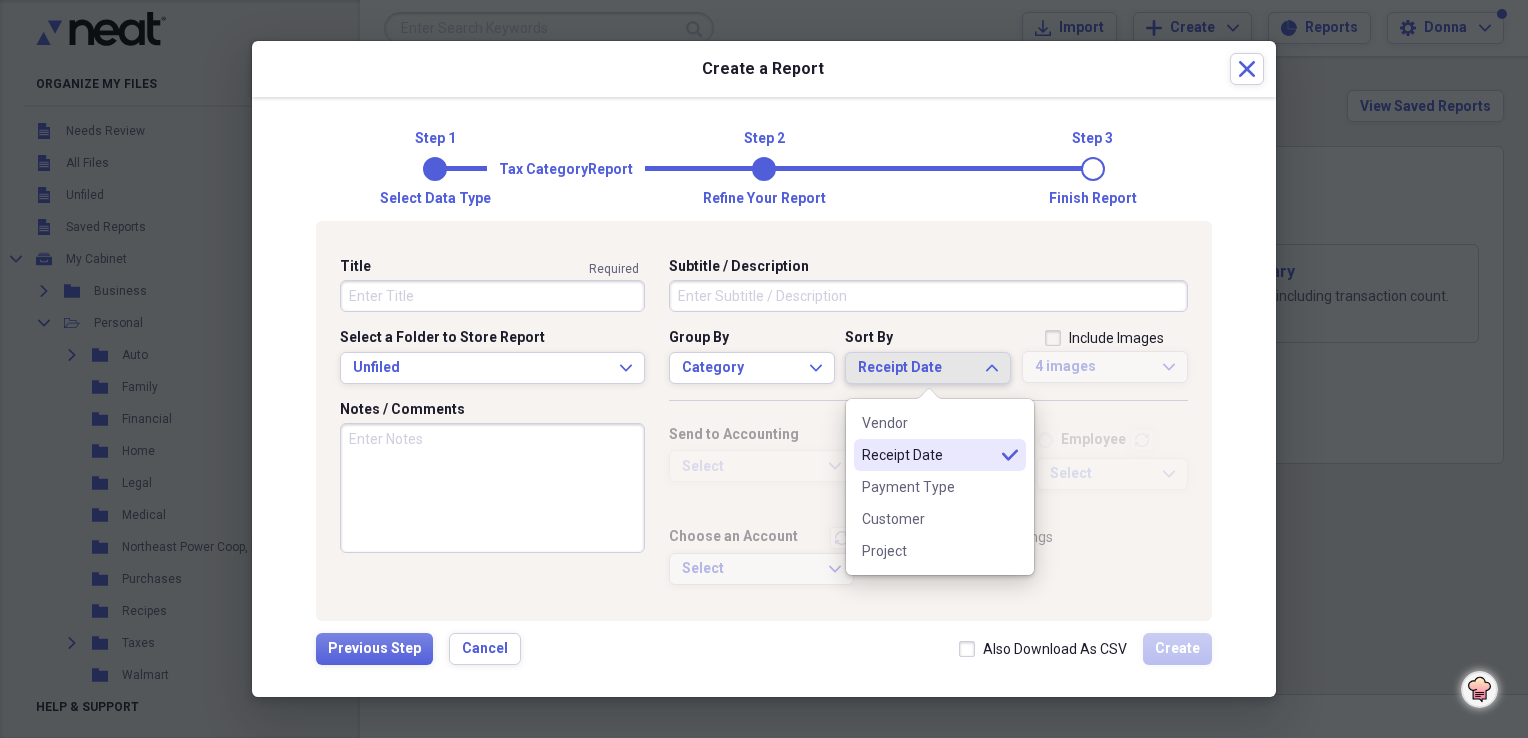 click on "Receipt Date selected" at bounding box center [940, 455] 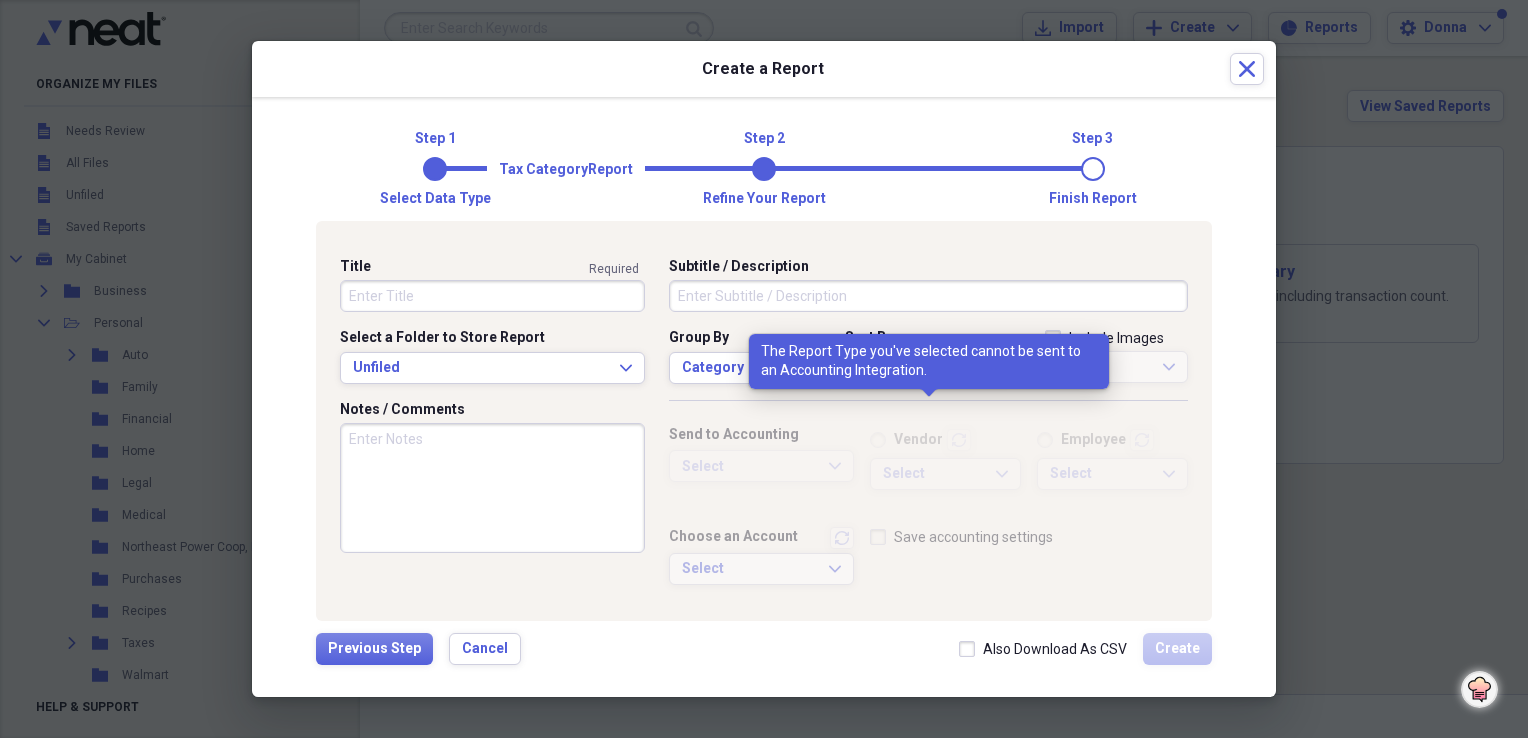 click on "Select Expand" at bounding box center [761, 575] 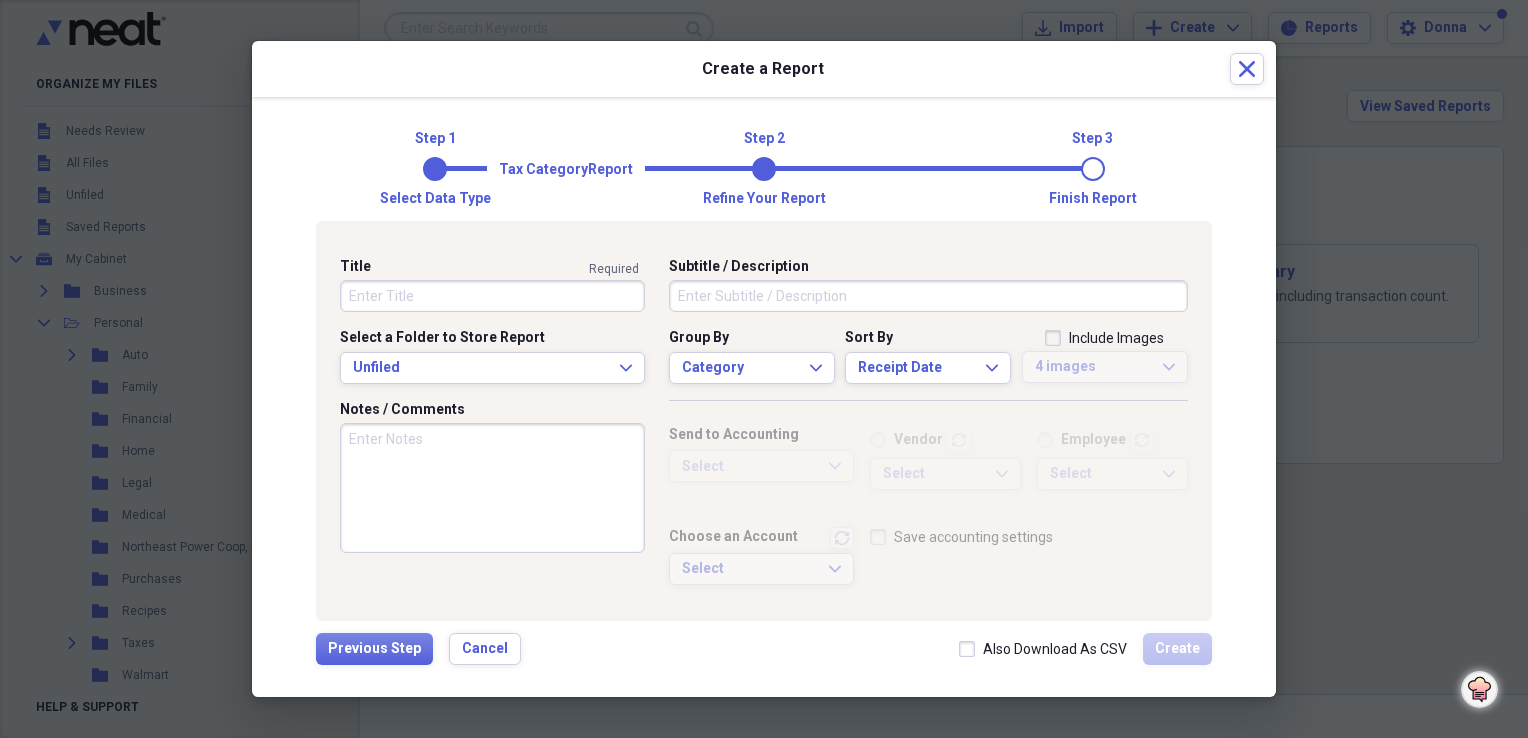 click on "Title" at bounding box center [492, 296] 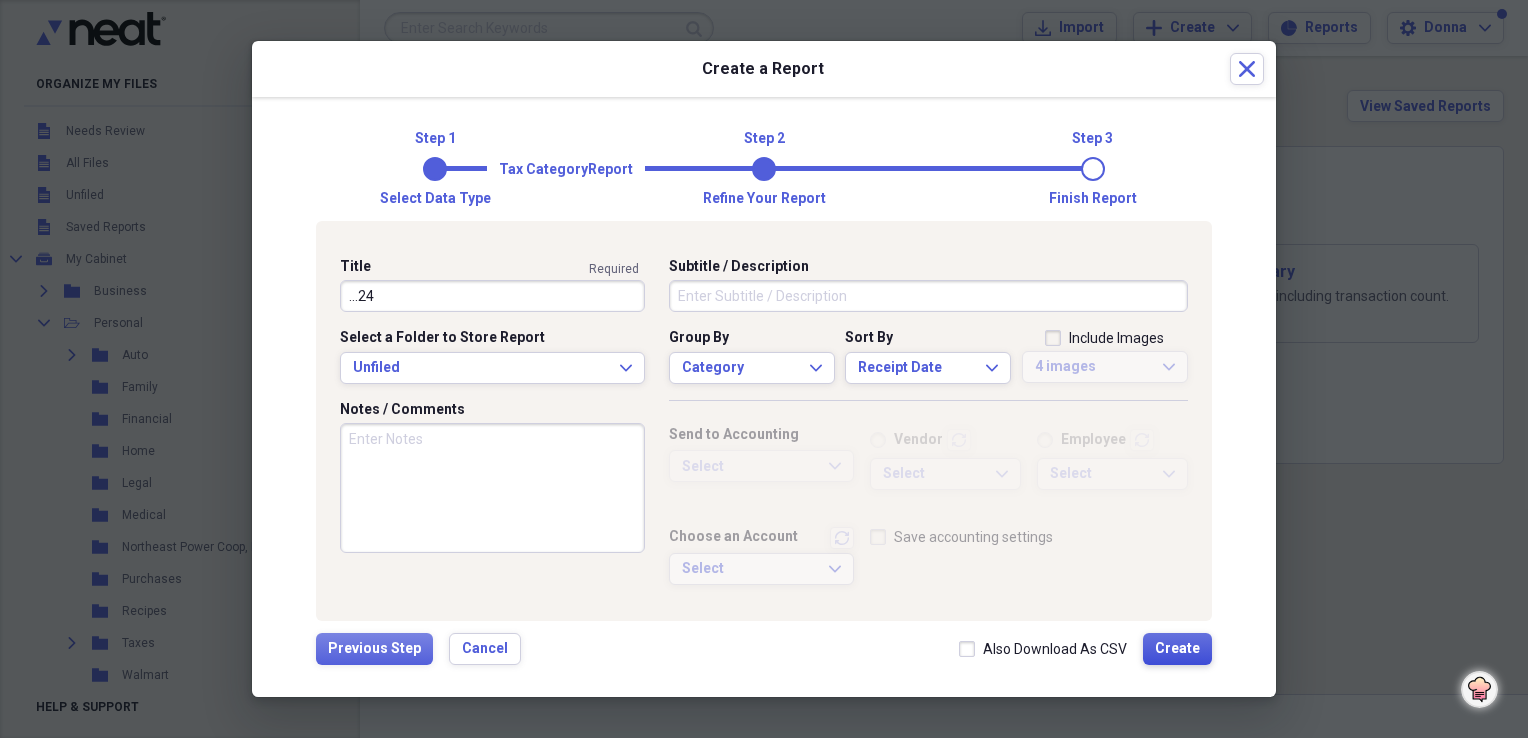 type on "...24" 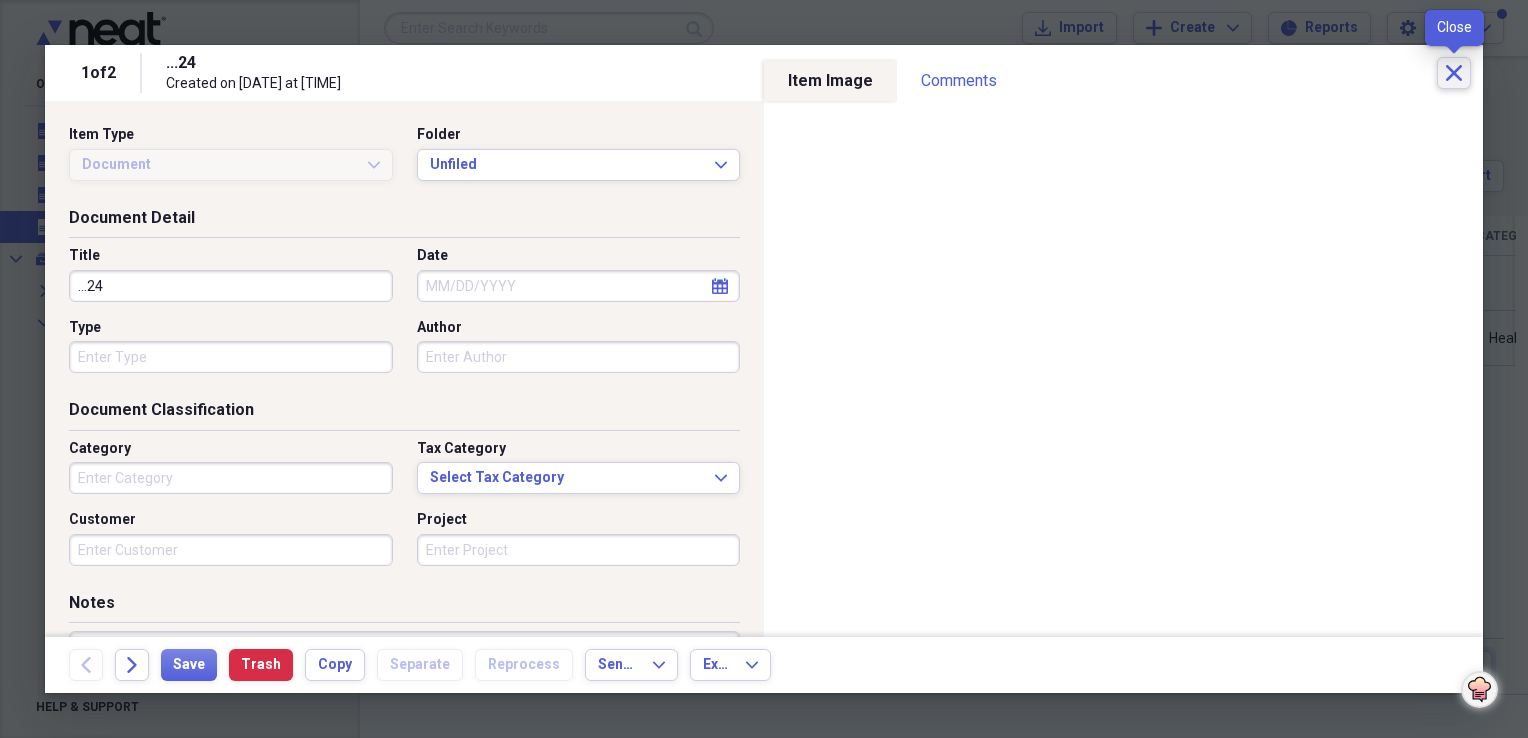 click on "Close" 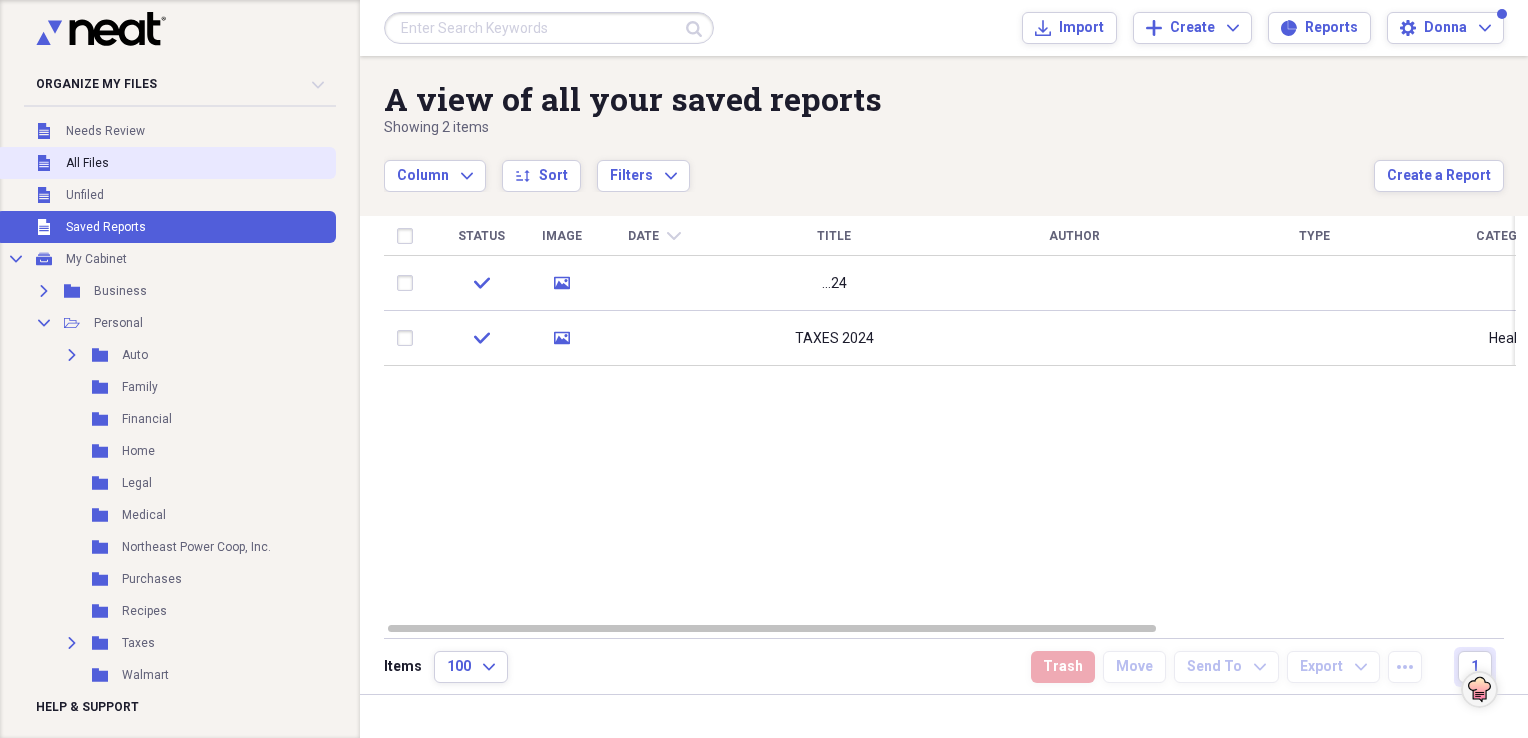 click on "All Files" at bounding box center (87, 163) 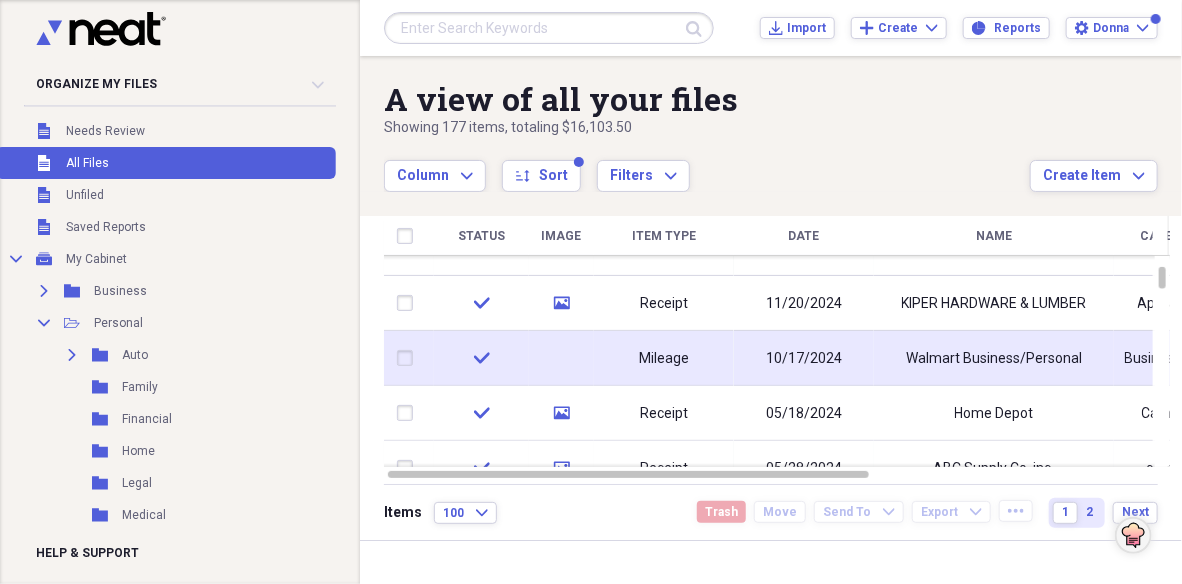 click on "Mileage" at bounding box center (664, 359) 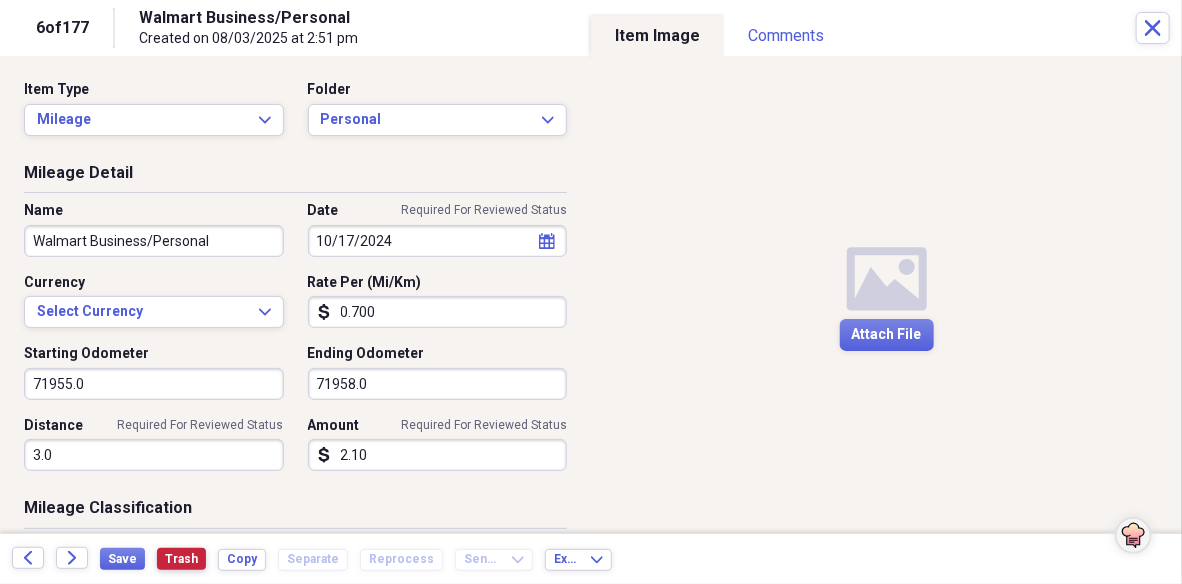 click on "Trash" at bounding box center (181, 559) 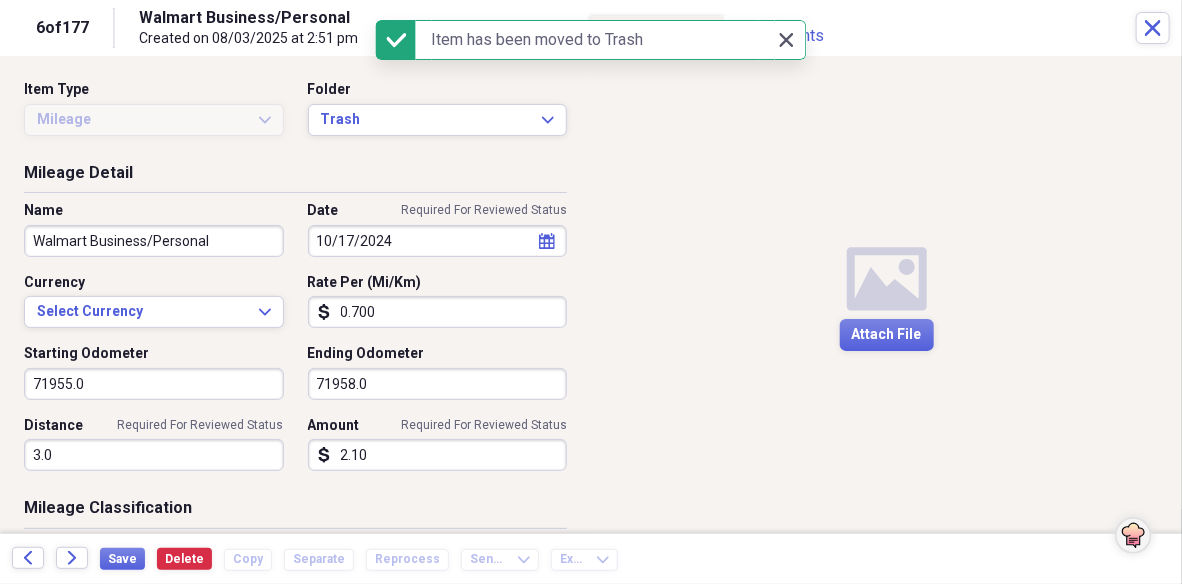 click on "Close Close" at bounding box center [786, 40] 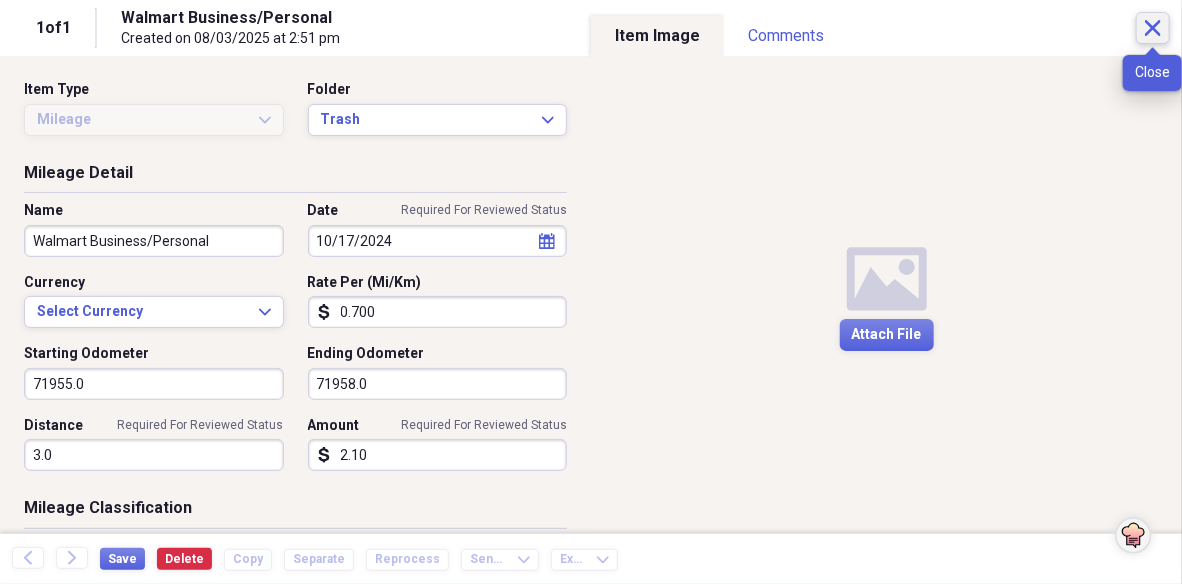 click on "Close" 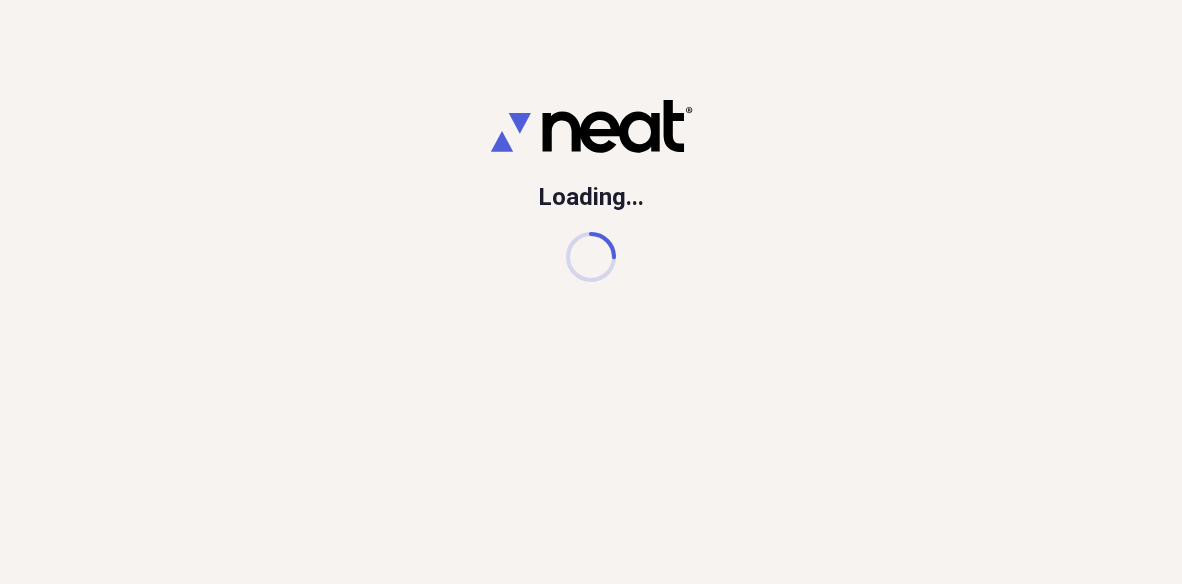 scroll, scrollTop: 0, scrollLeft: 0, axis: both 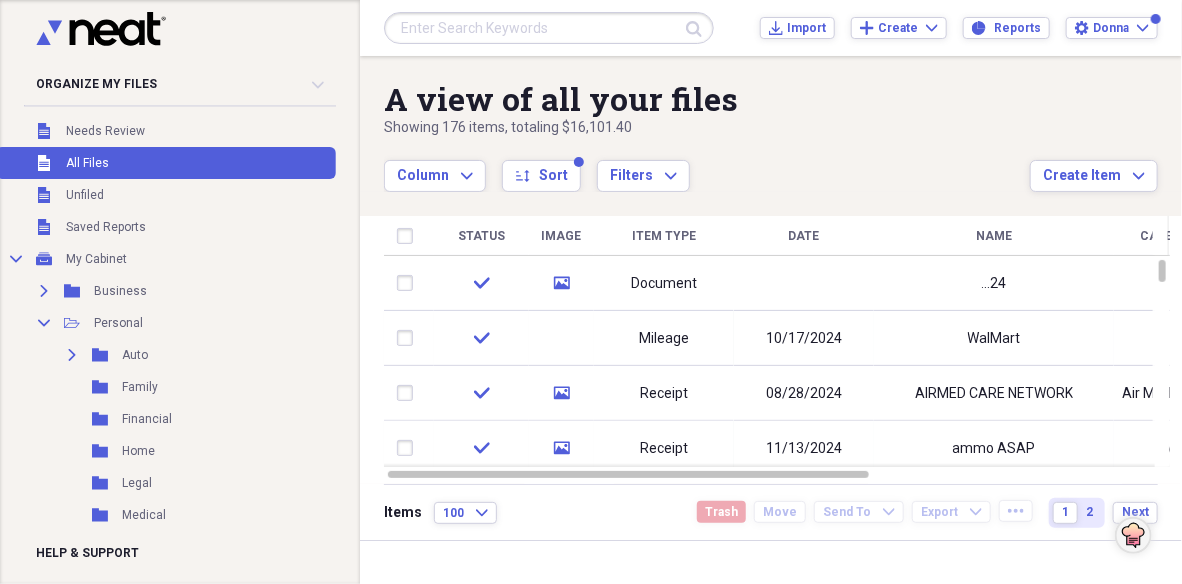 click on "Unfiled All Files" at bounding box center (166, 163) 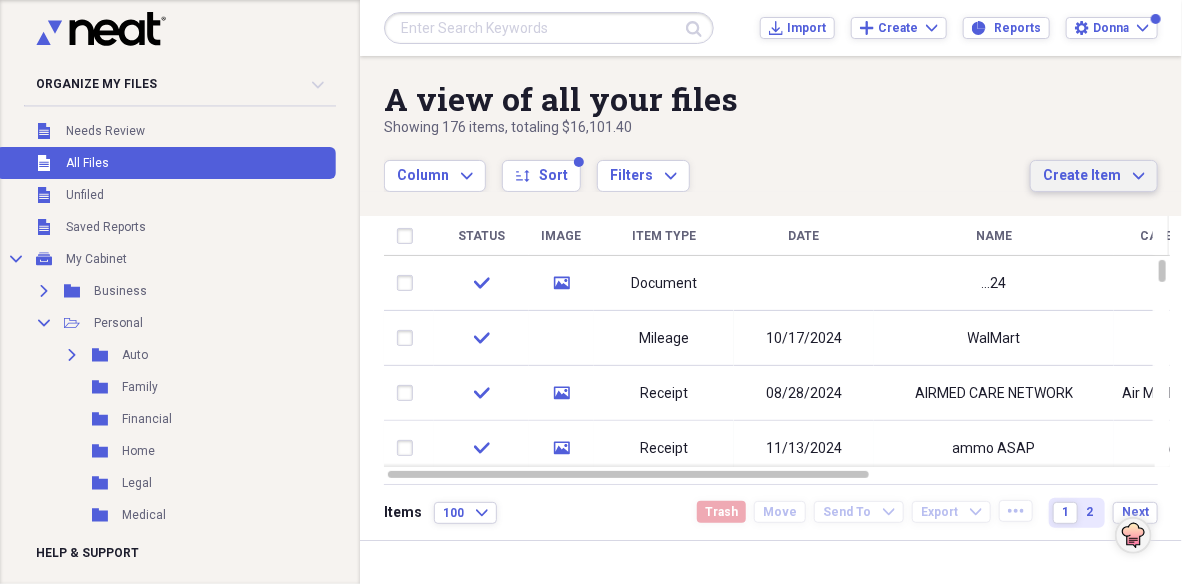 click on "Create Item" at bounding box center [1082, 176] 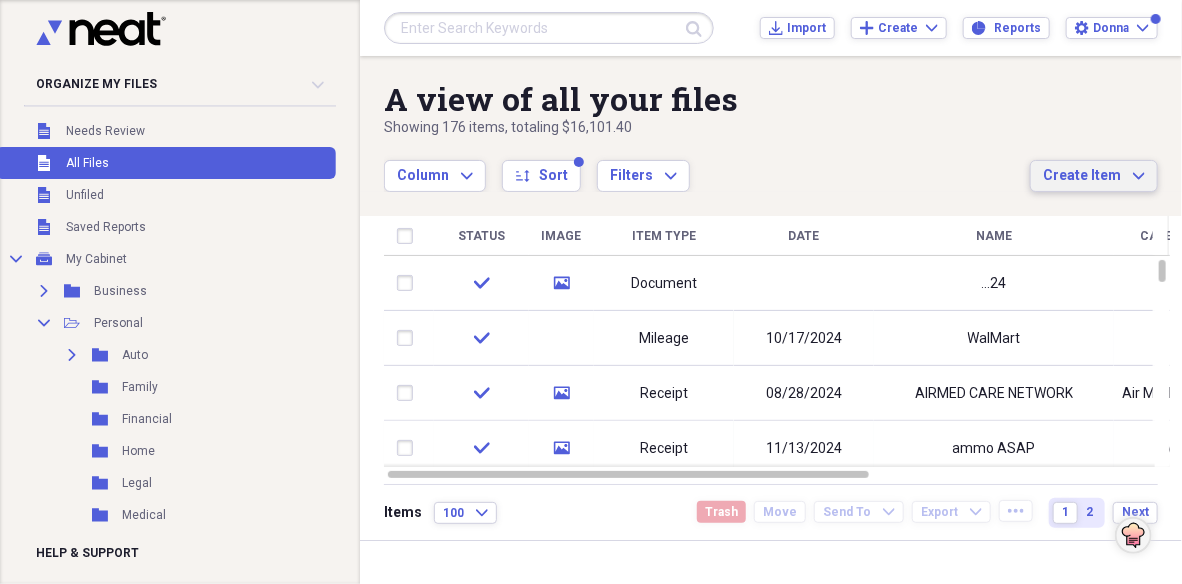 click on "Column Expand sort Sort Filters  Expand" at bounding box center [707, 165] 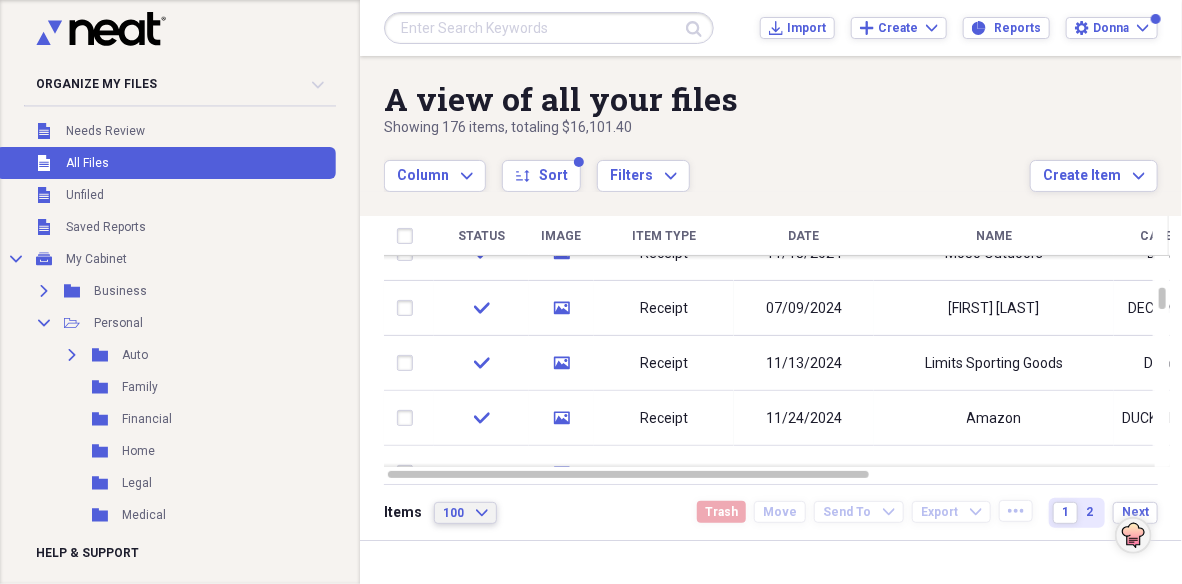 click on "Expand" 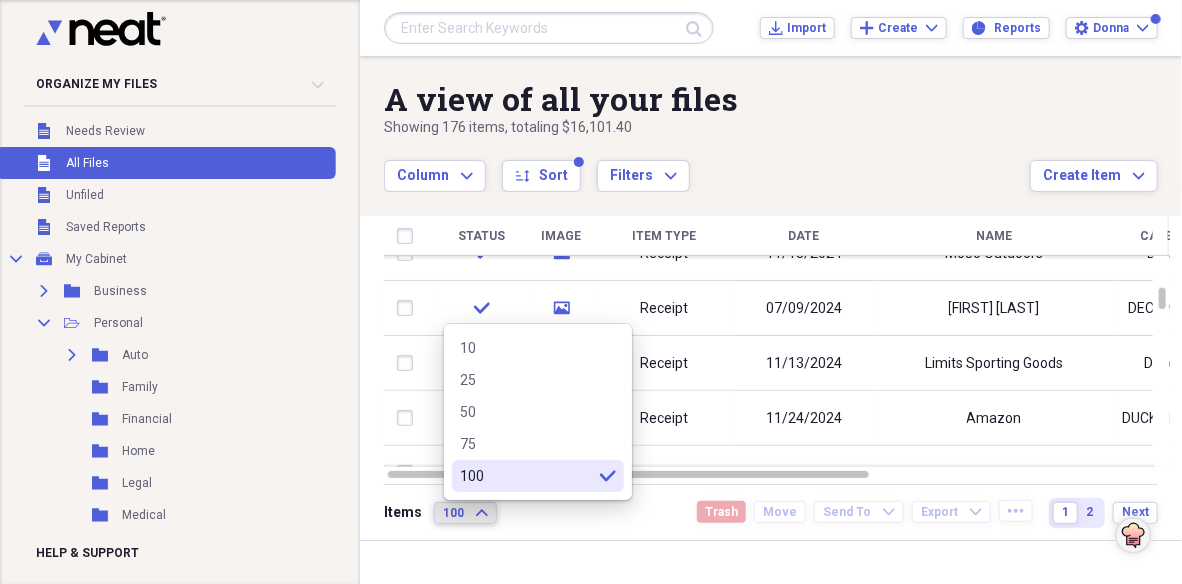 click on "100" at bounding box center [526, 476] 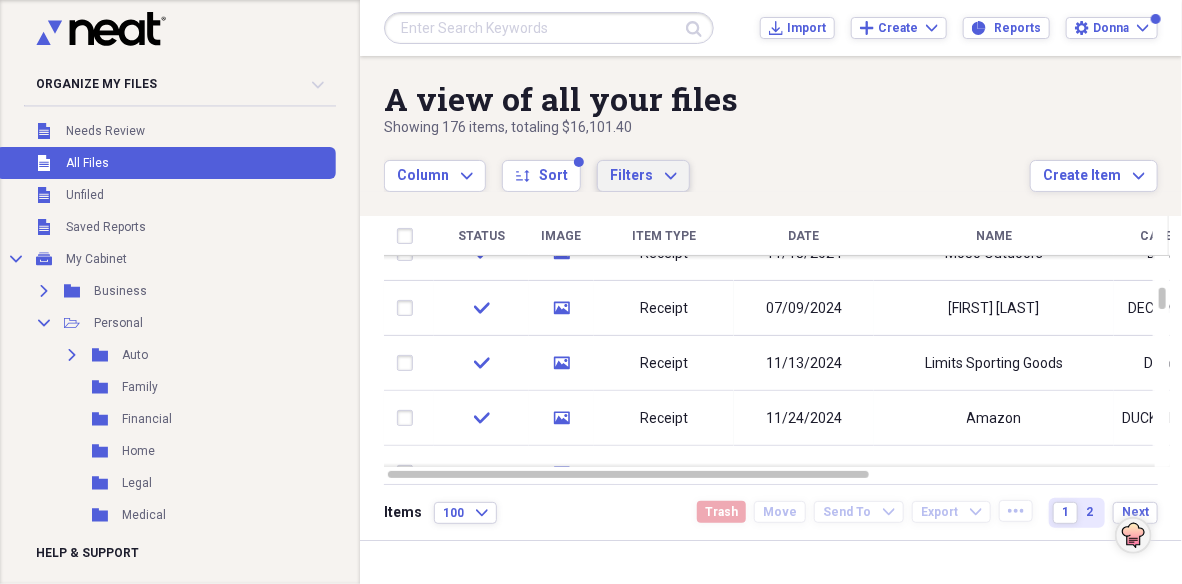 click on "Filters" at bounding box center (631, 175) 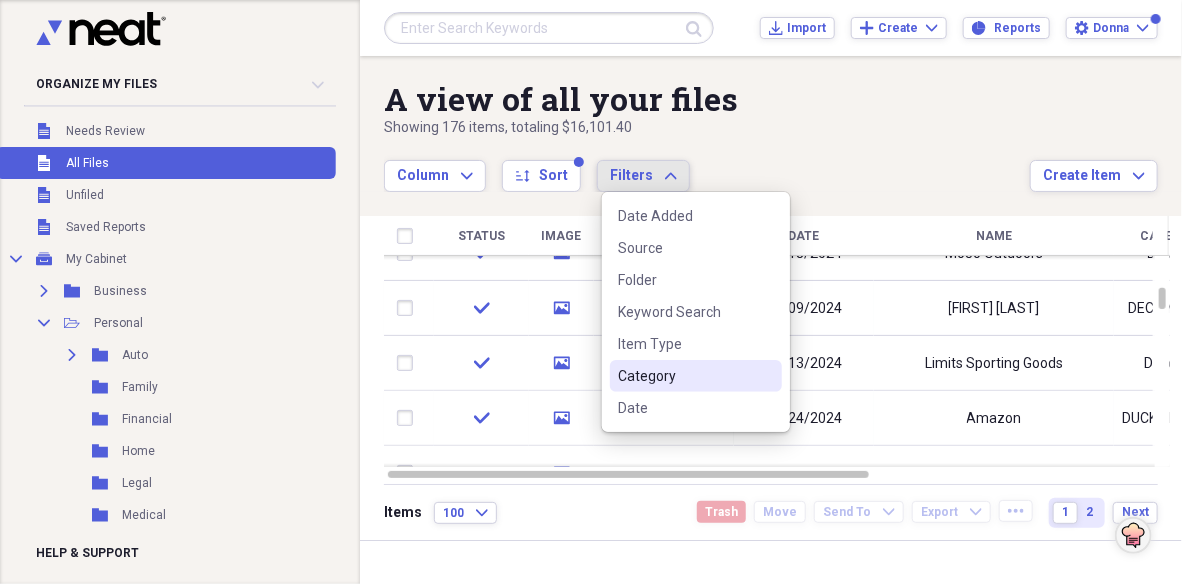 click on "Category" at bounding box center (684, 376) 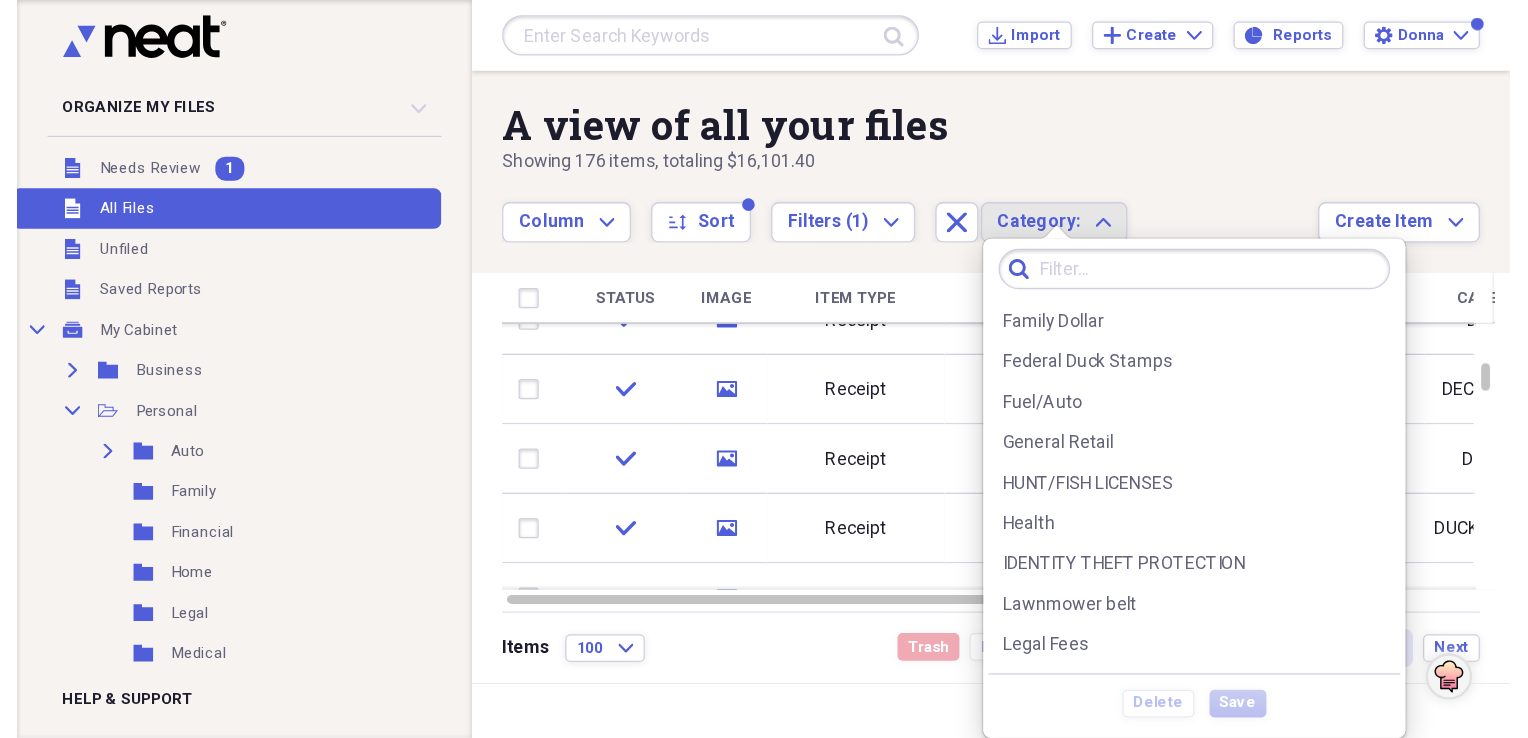 scroll, scrollTop: 600, scrollLeft: 0, axis: vertical 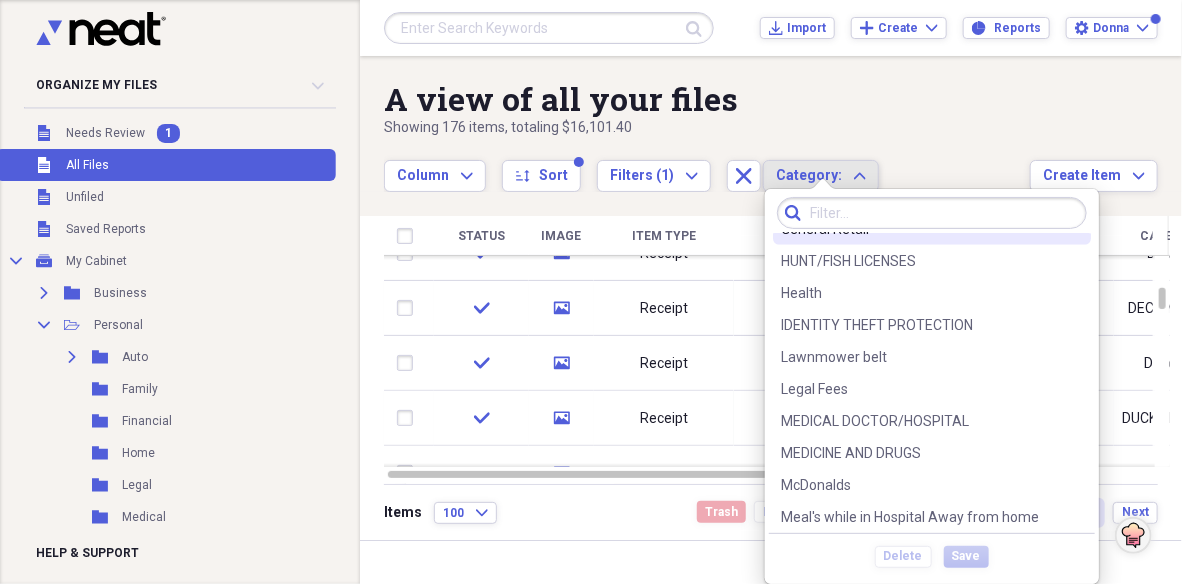 click on "Showing 176 items , totaling $16,101.40" at bounding box center (707, 128) 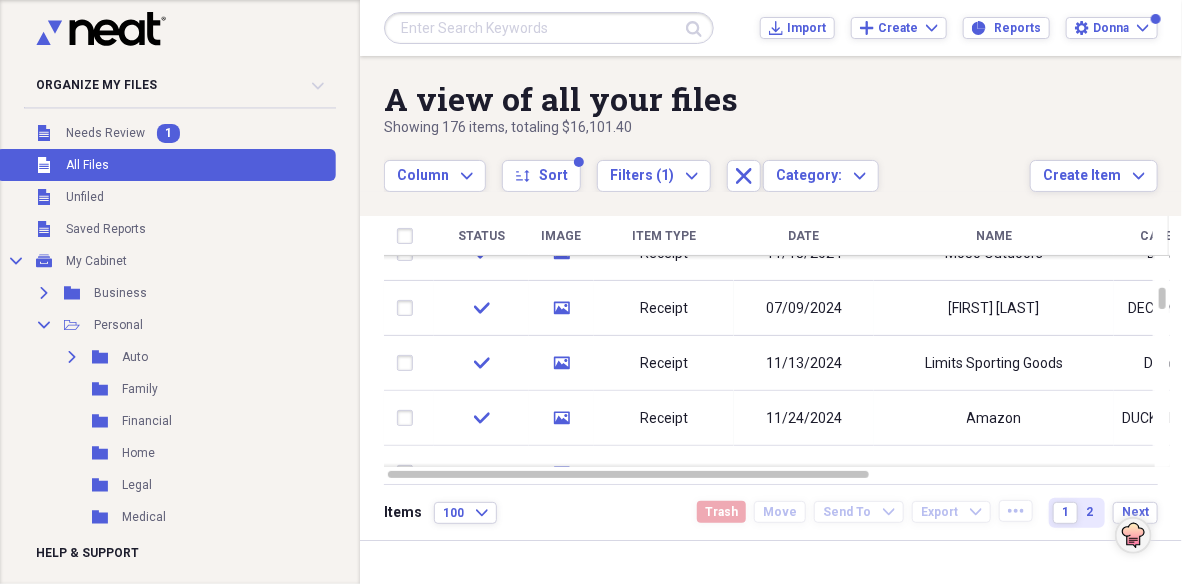 click on "Name" at bounding box center [994, 236] 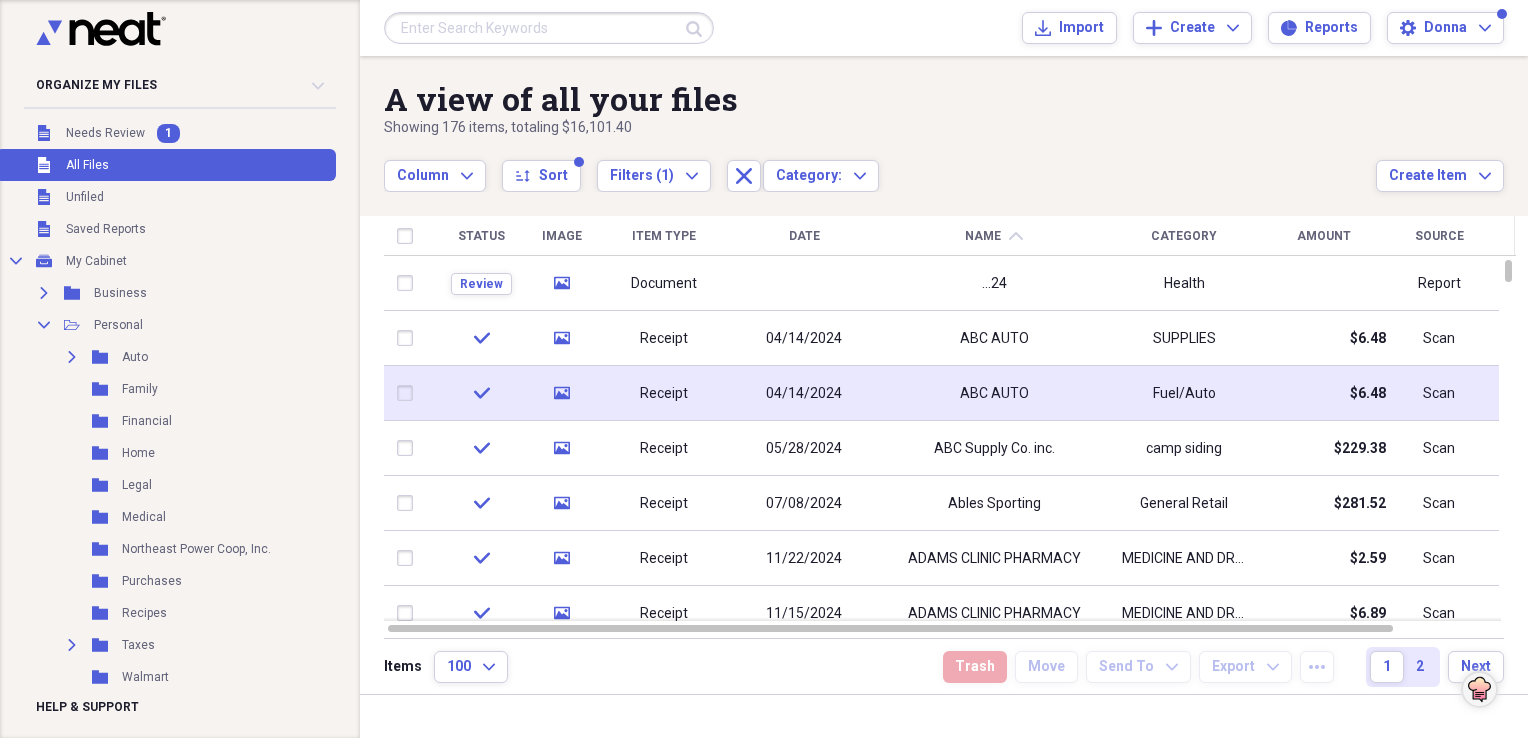 click at bounding box center [409, 393] 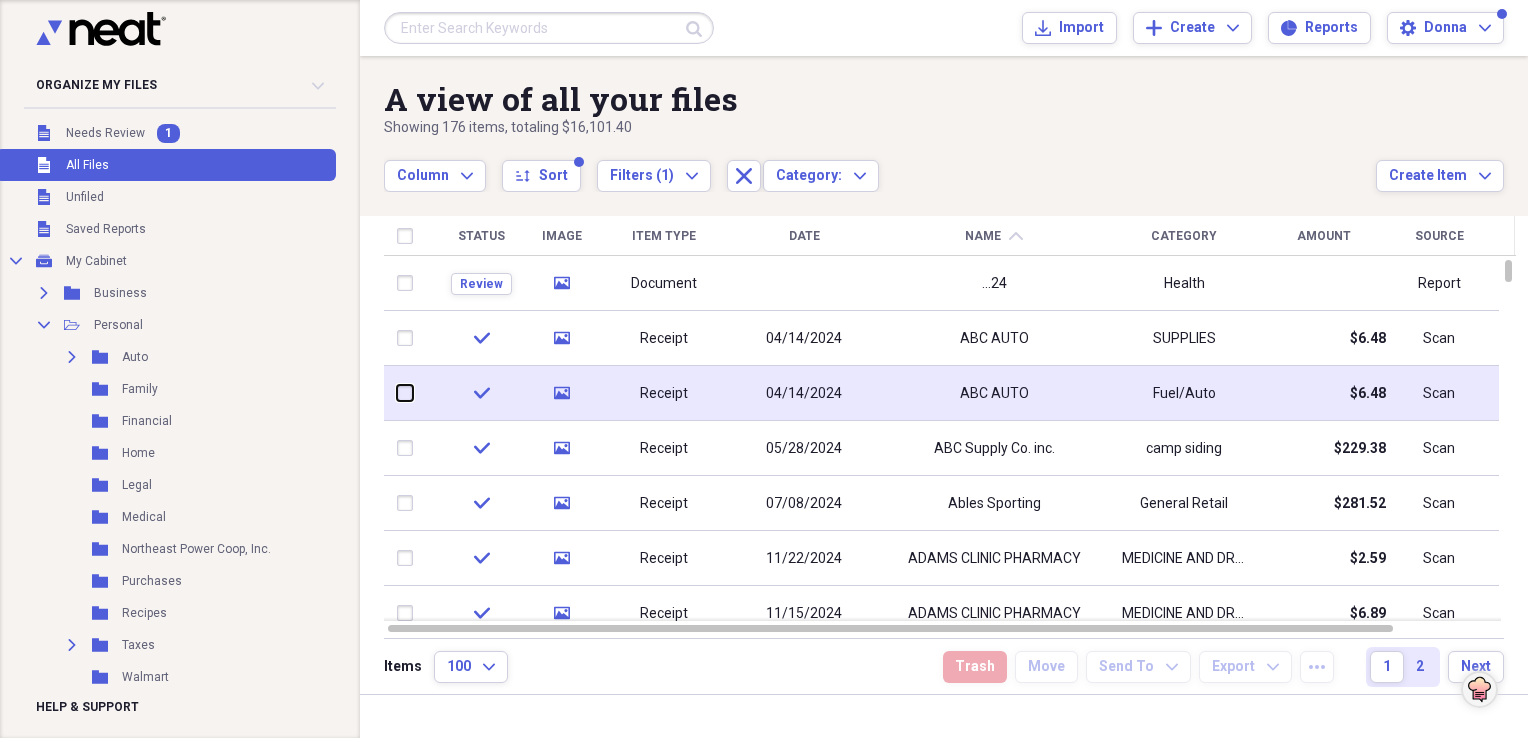 click at bounding box center [397, 393] 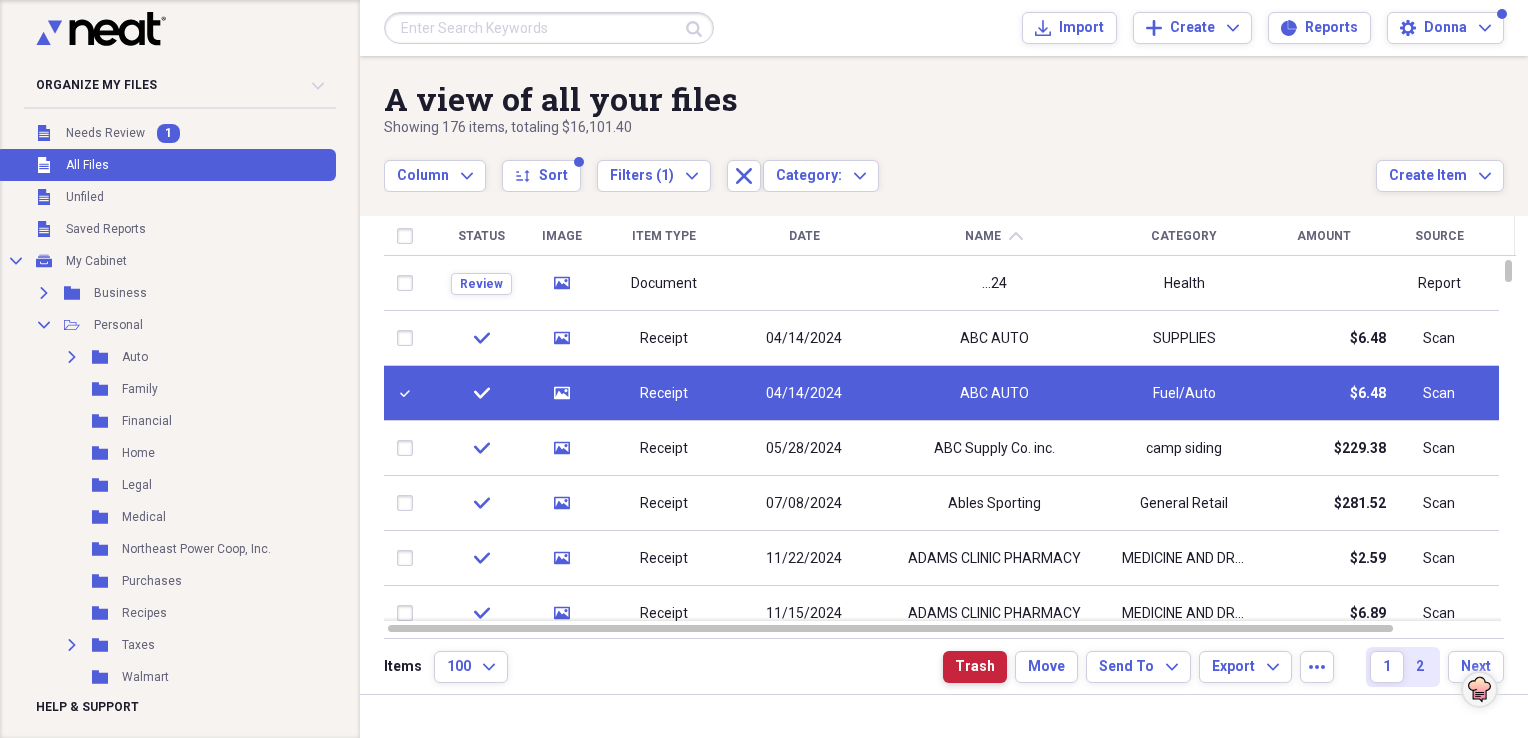 click on "Trash" at bounding box center (975, 667) 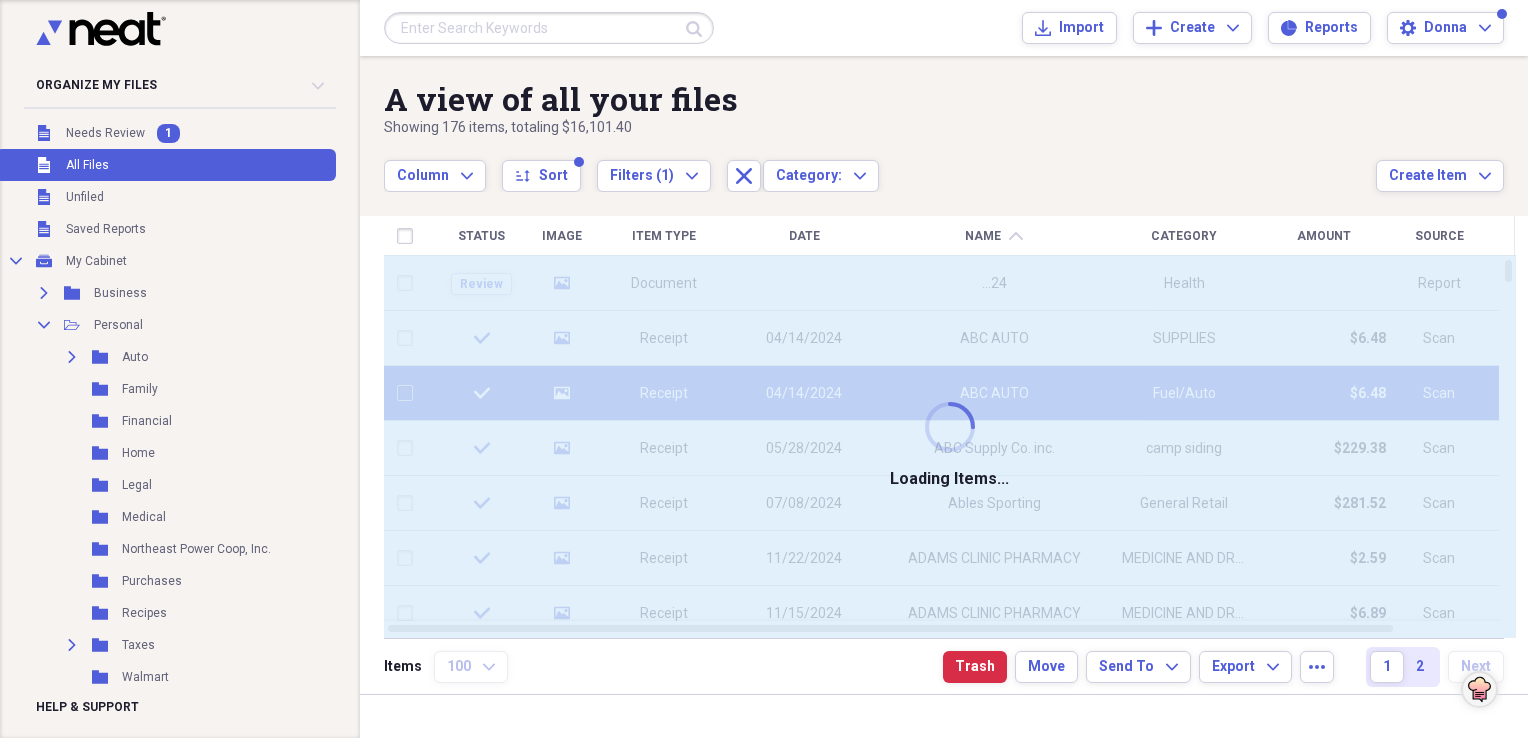 checkbox on "false" 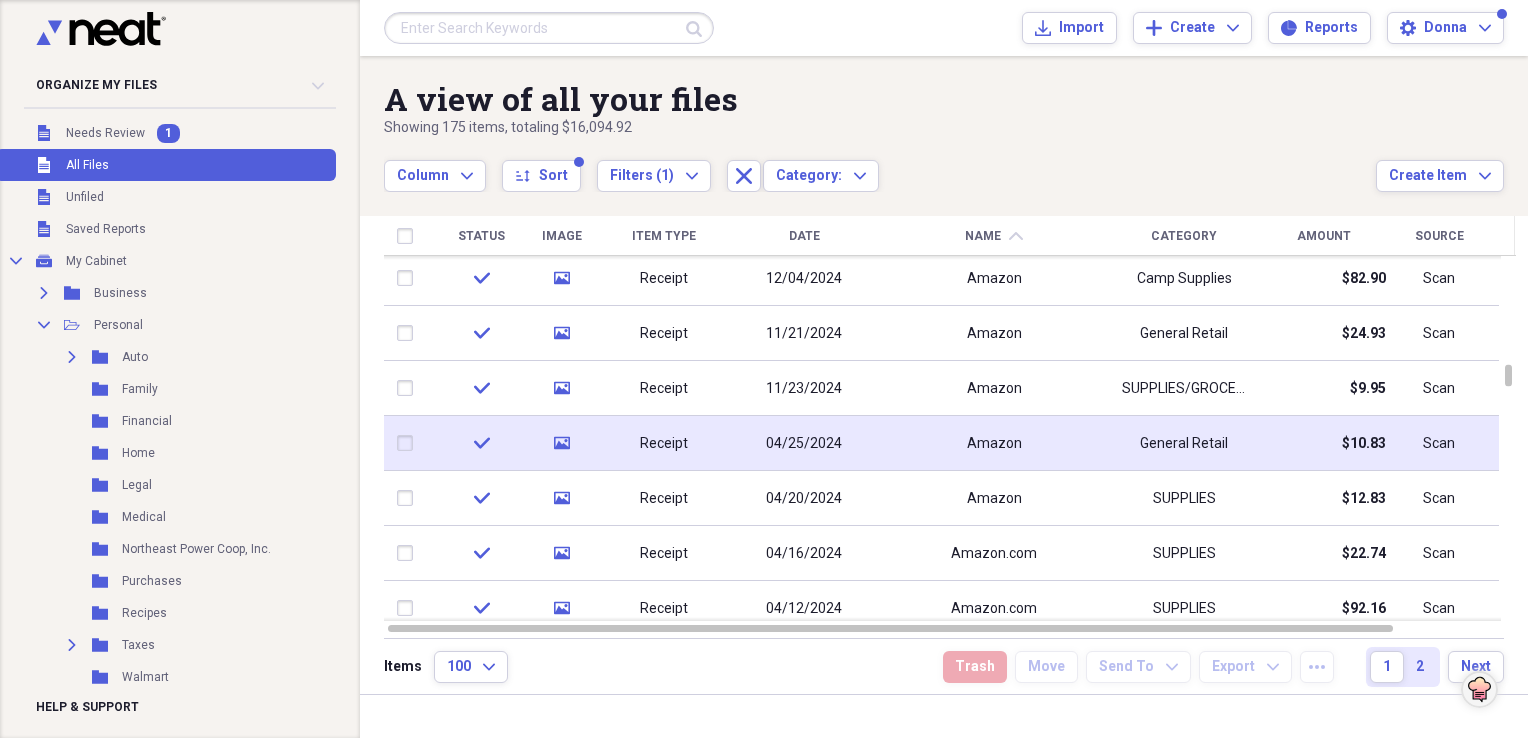 click on "General Retail" at bounding box center (1184, 444) 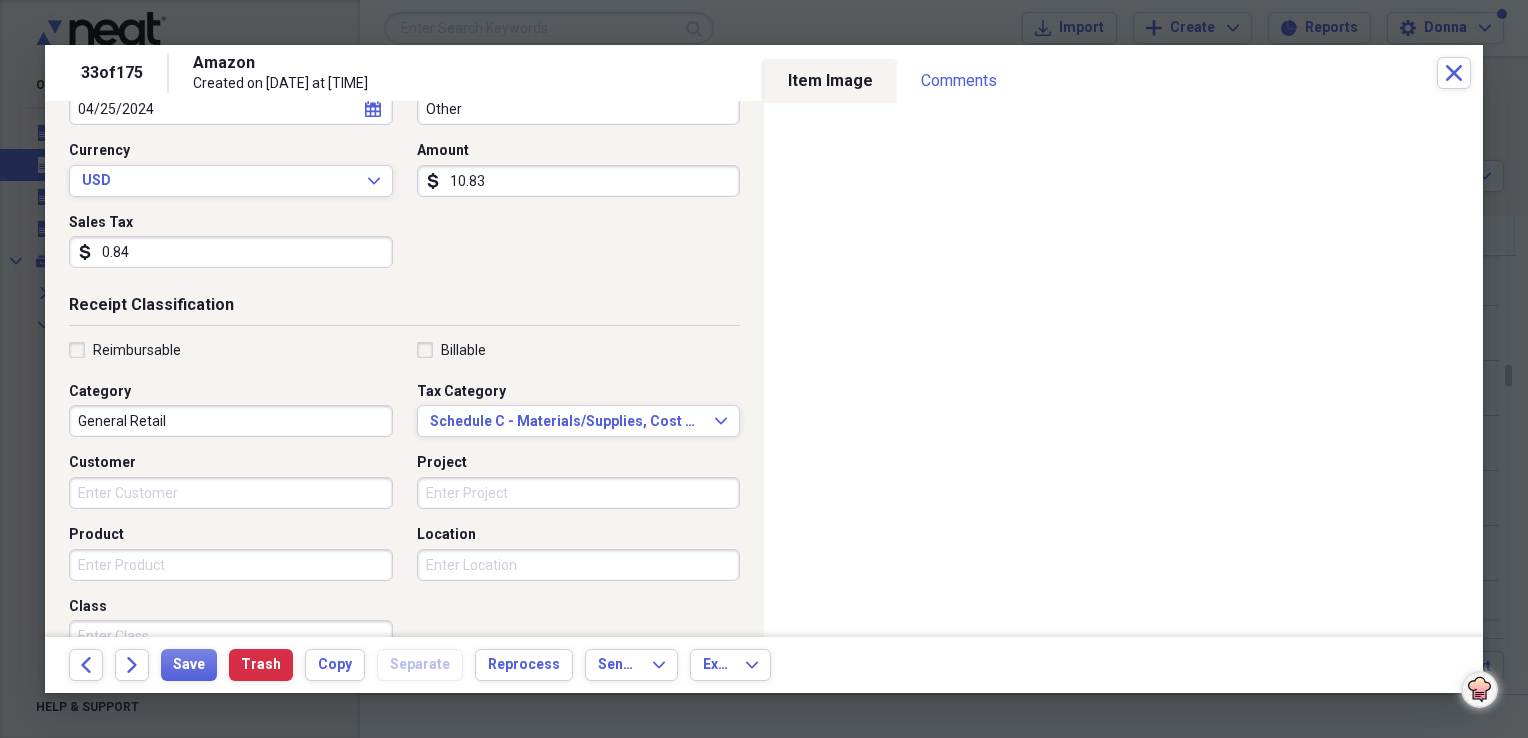scroll, scrollTop: 300, scrollLeft: 0, axis: vertical 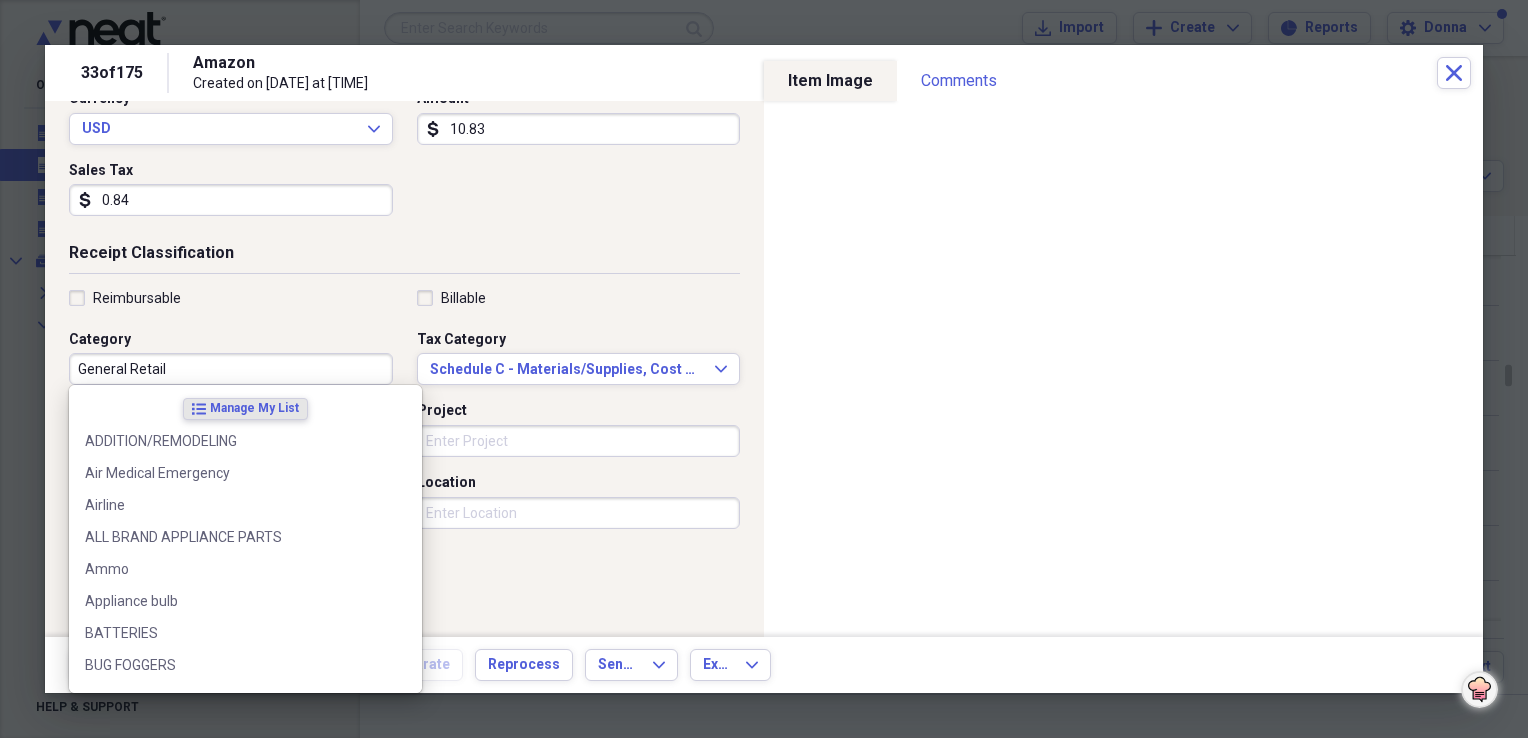 click on "General Retail" at bounding box center [231, 369] 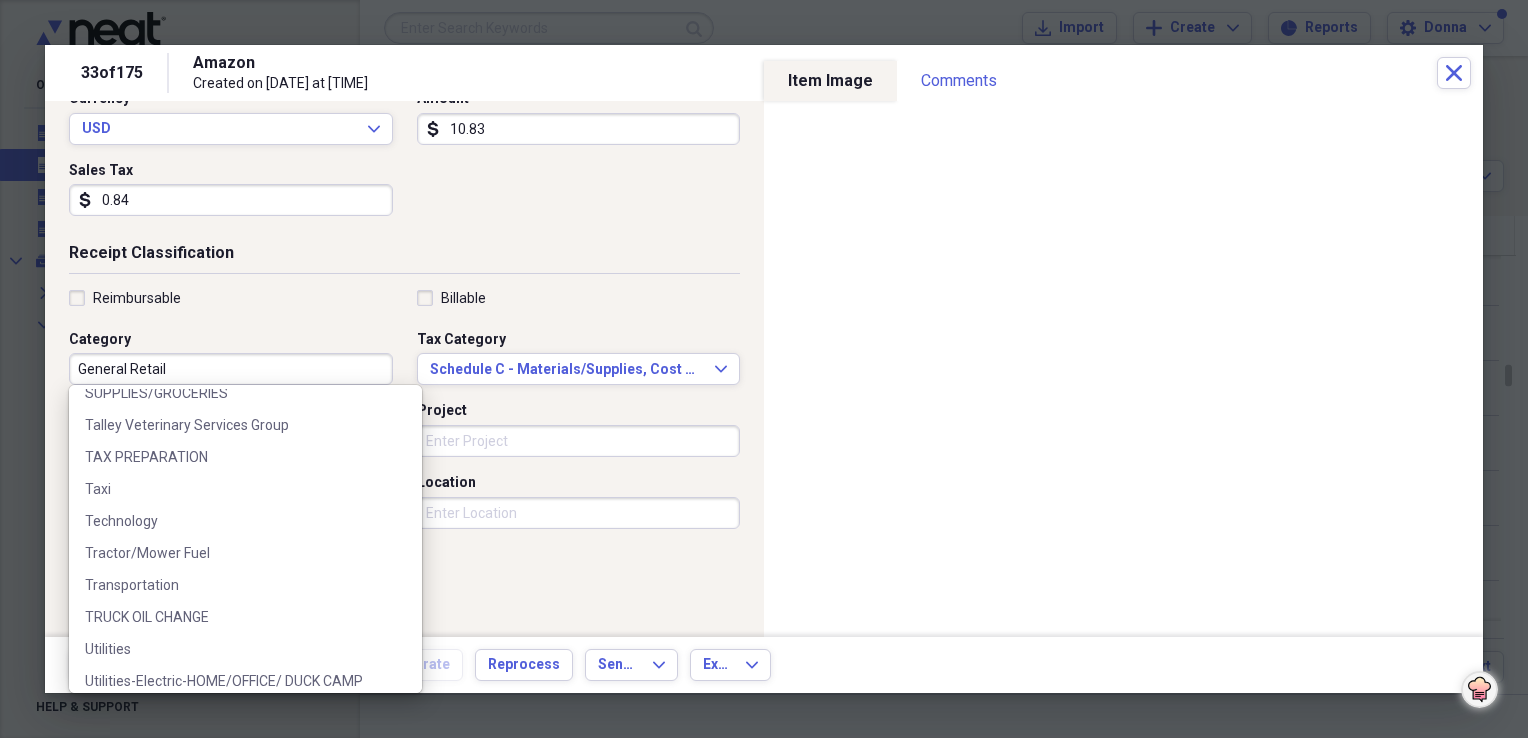 scroll, scrollTop: 2700, scrollLeft: 0, axis: vertical 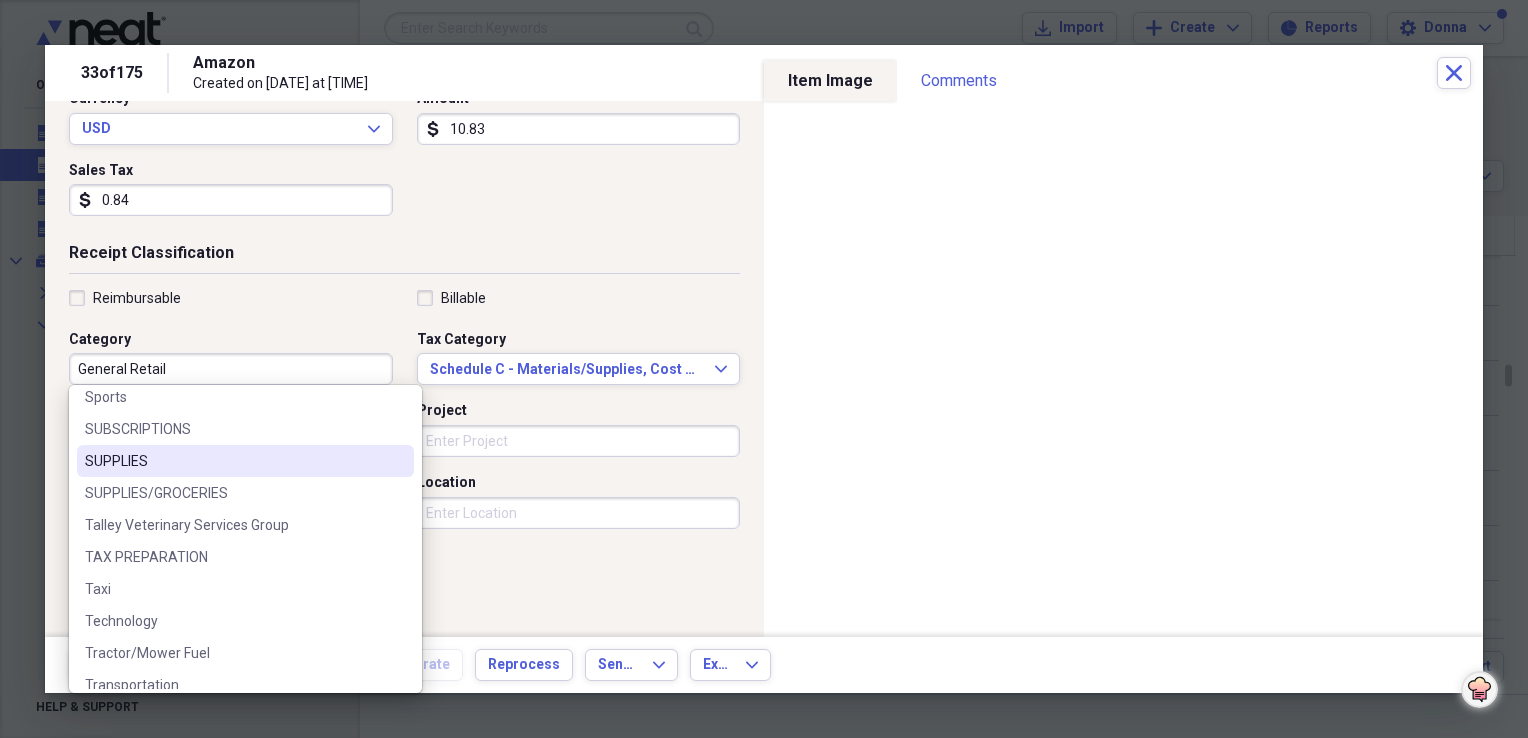 click on "SUPPLIES" at bounding box center (233, 461) 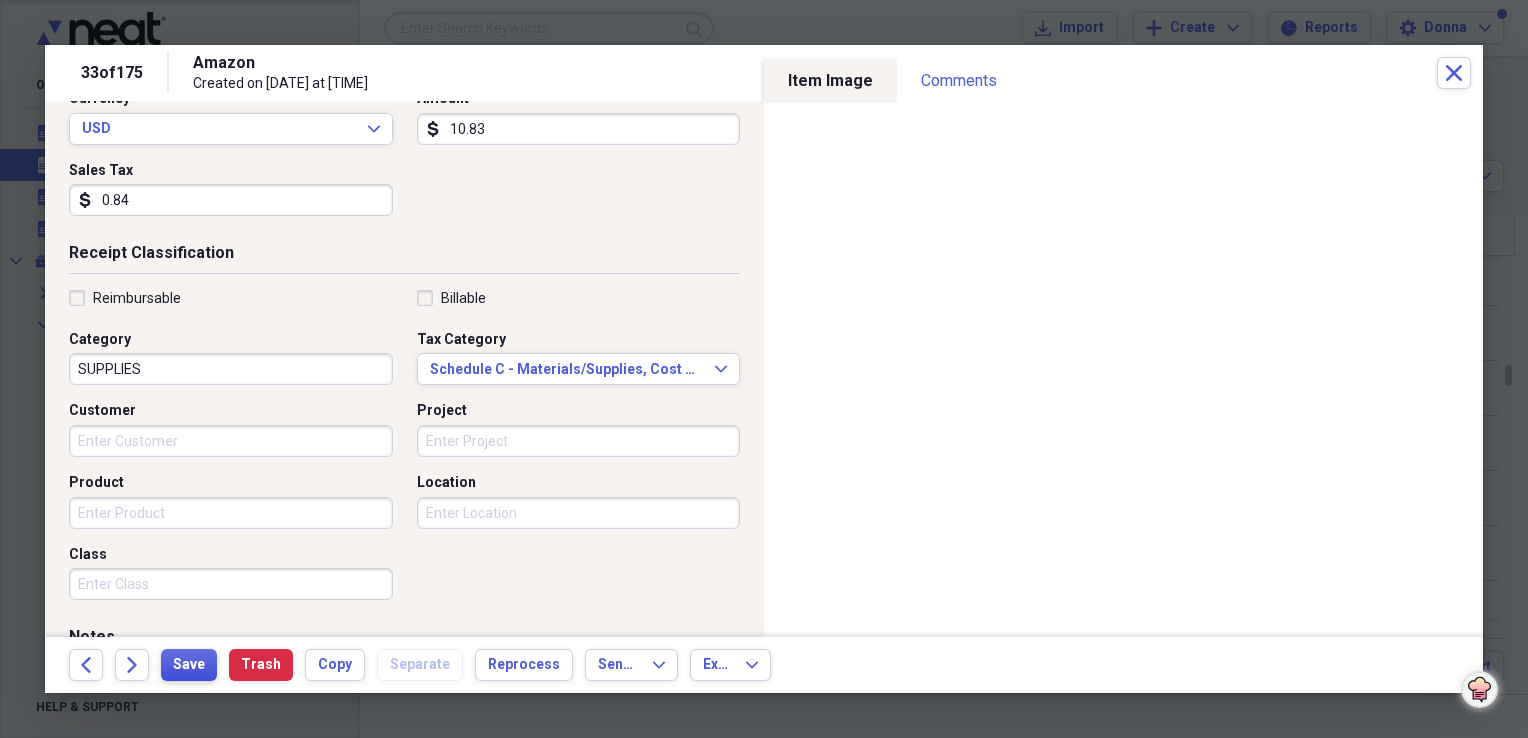 click on "Save" at bounding box center [189, 665] 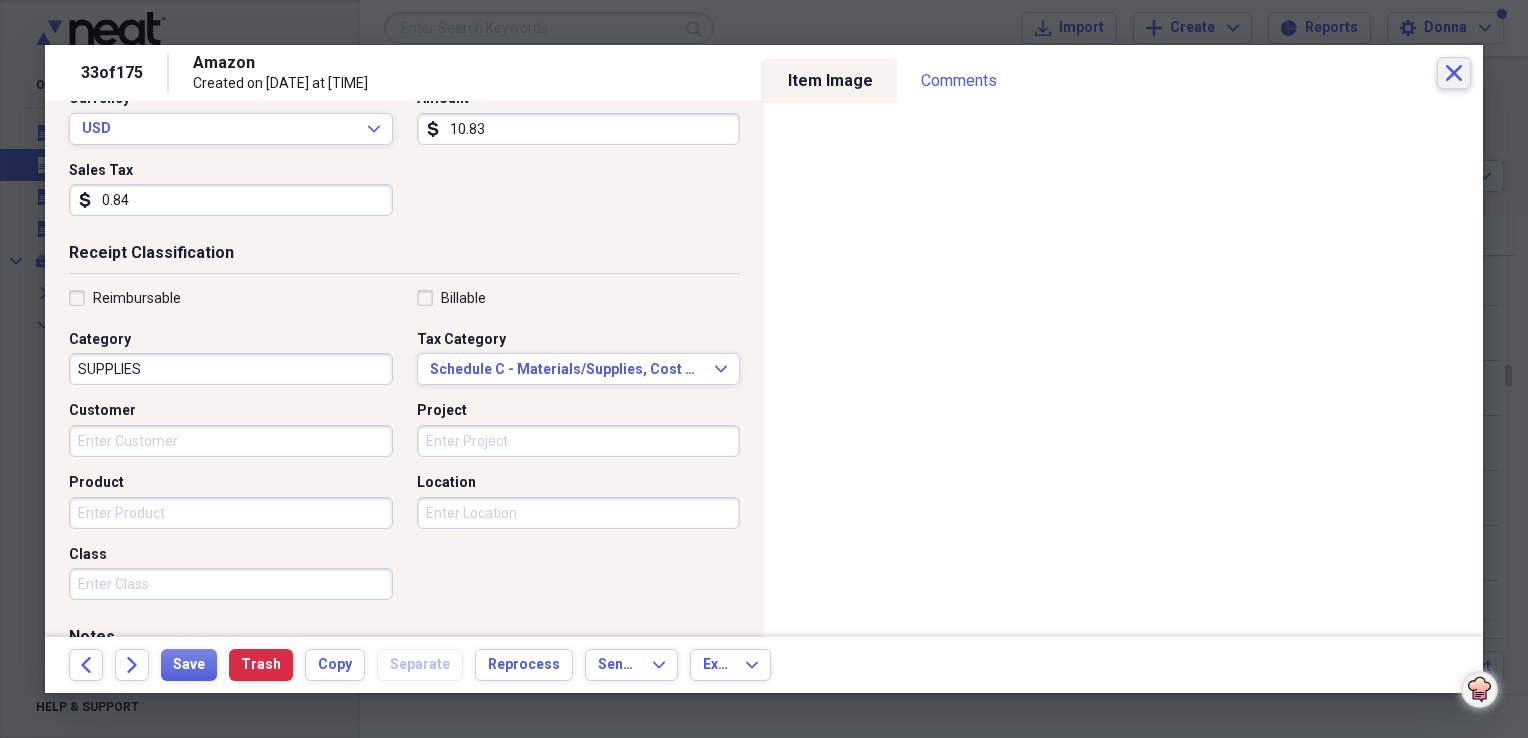 click on "Close" 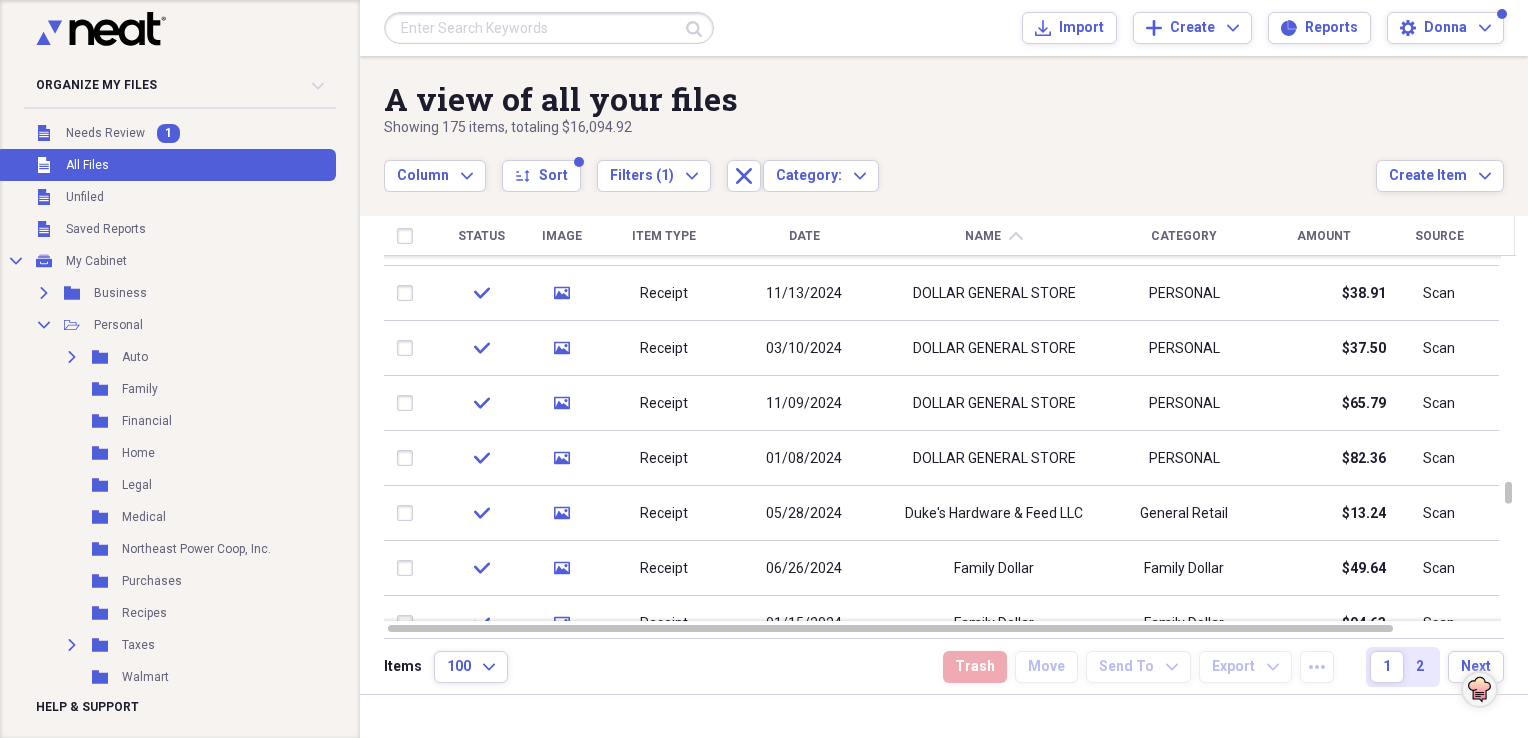 click on "Category" at bounding box center [1184, 236] 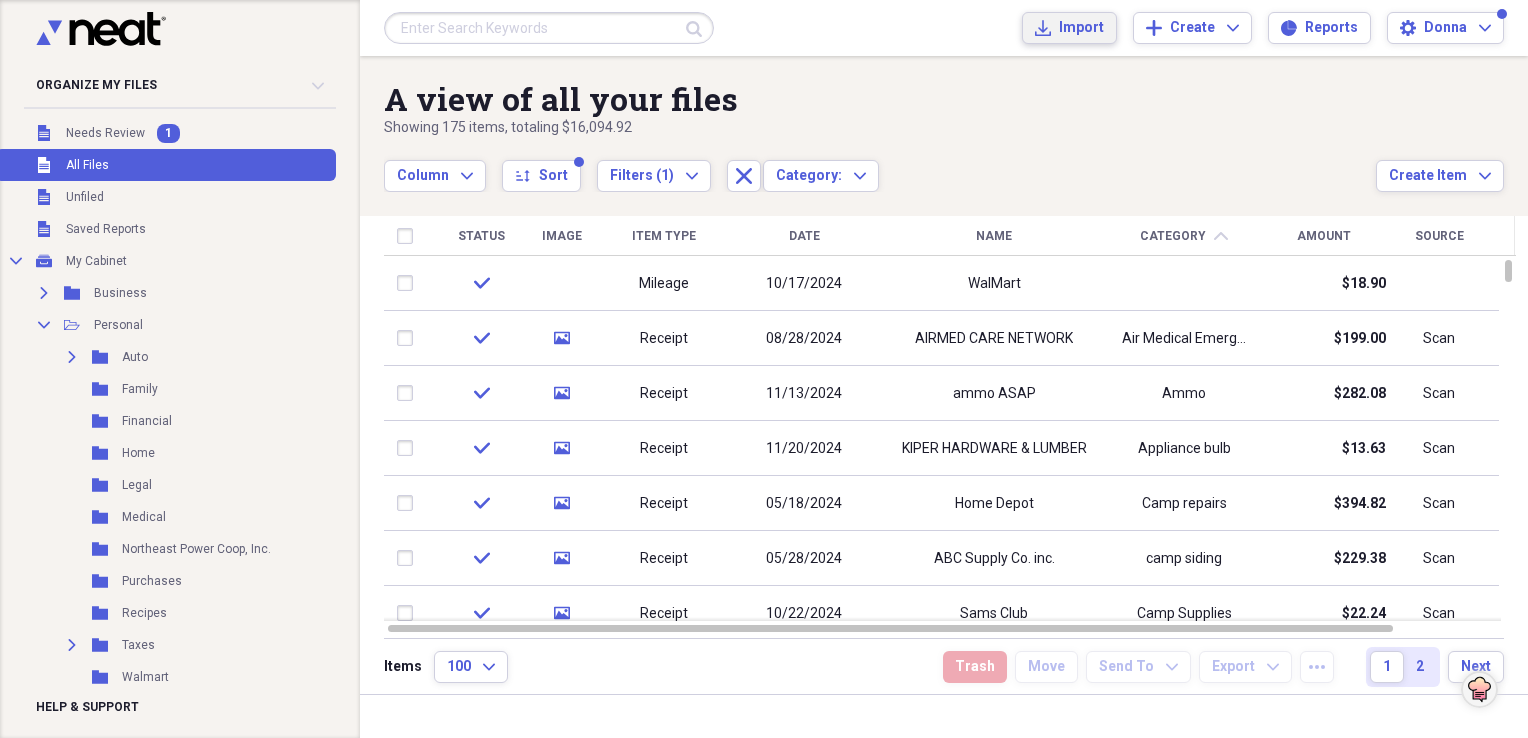 click on "Import" at bounding box center (1081, 28) 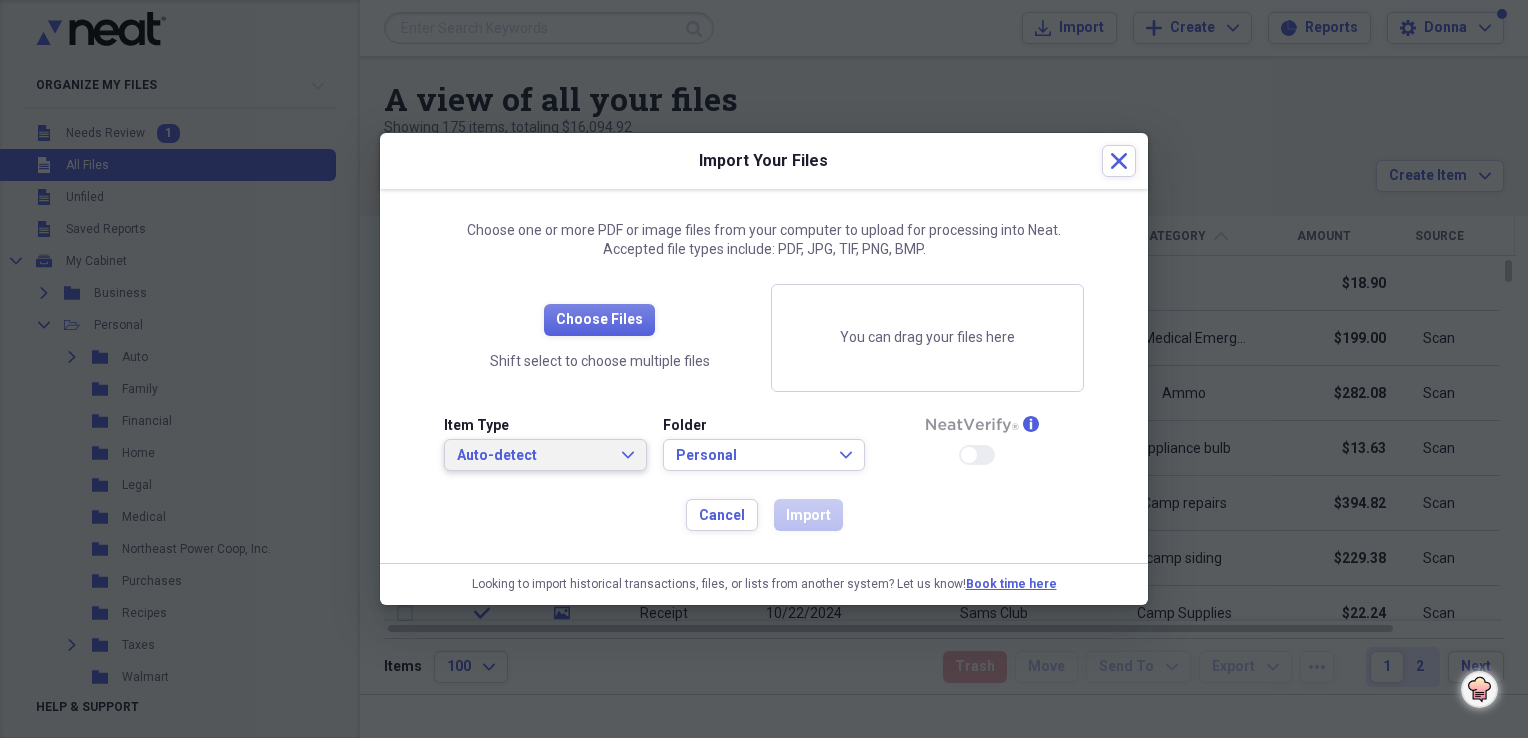 click on "Expand" 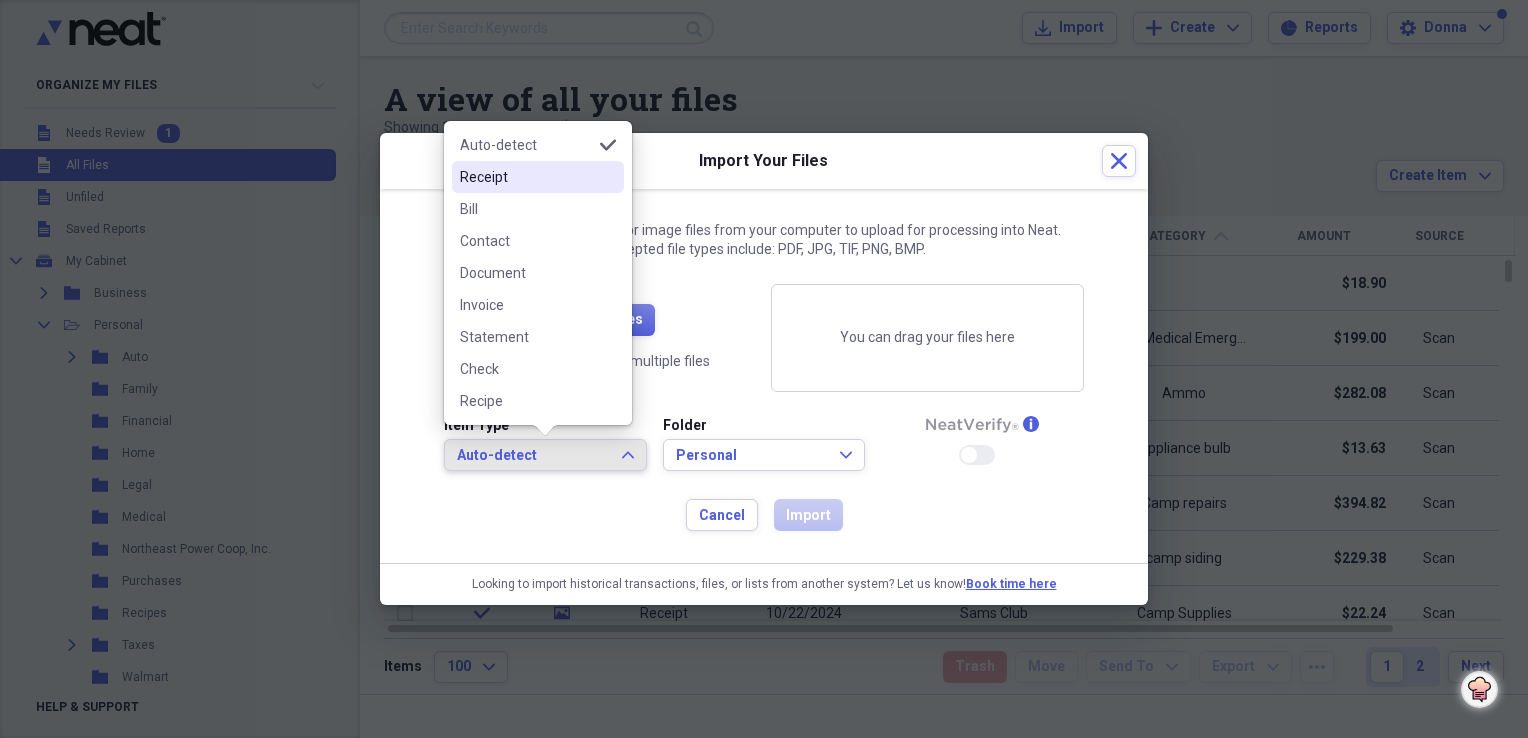 click on "Receipt" at bounding box center [526, 177] 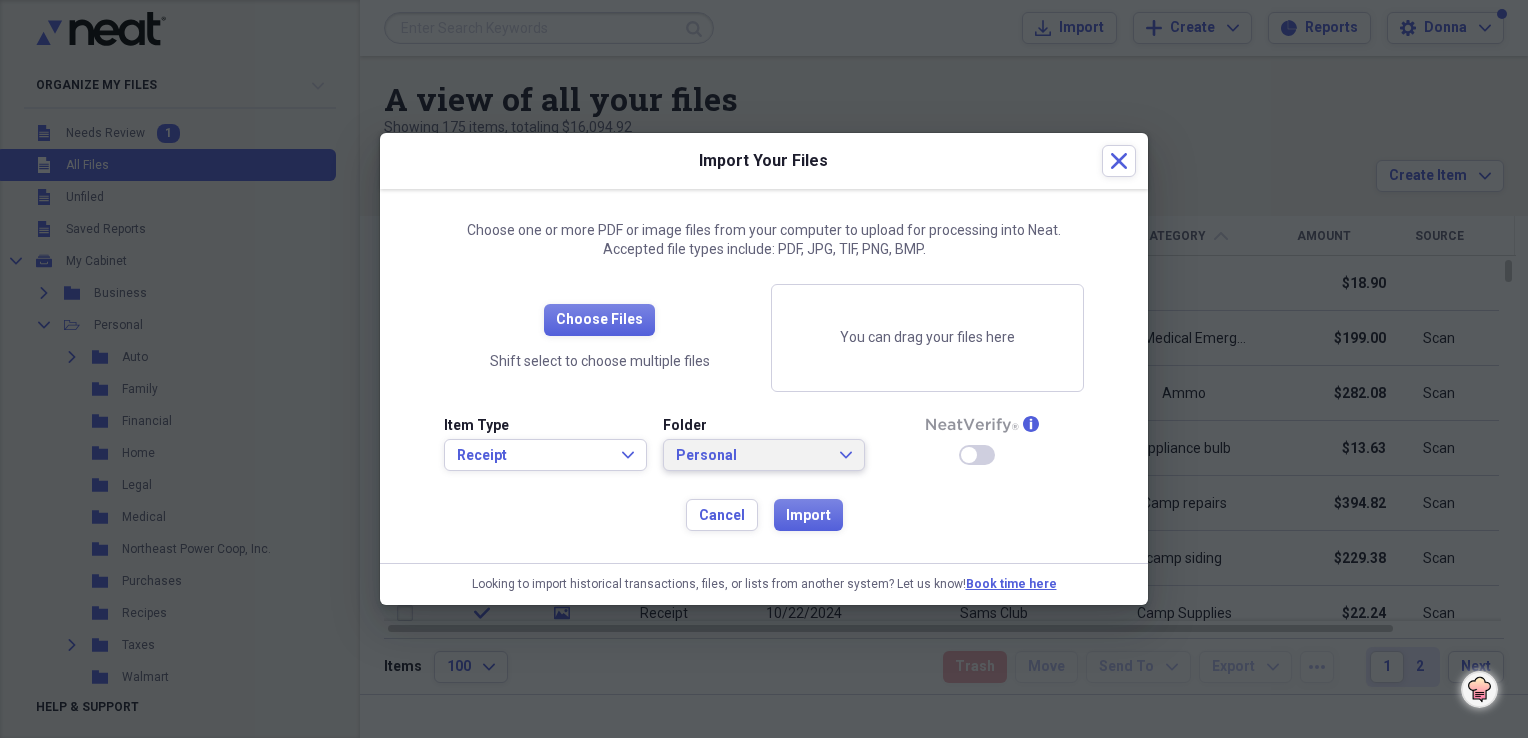 click on "Personal" at bounding box center [752, 456] 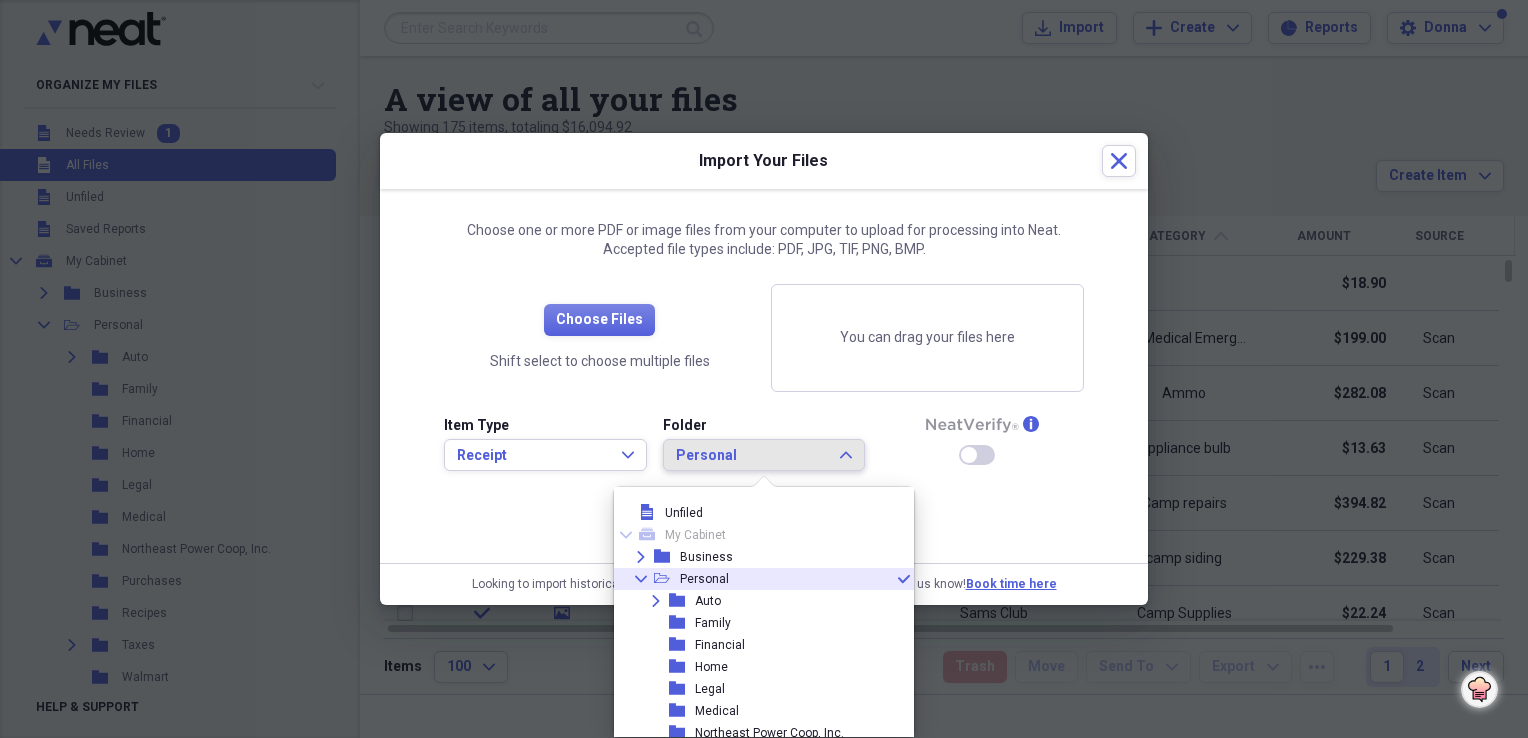 click on "Personal" at bounding box center (752, 456) 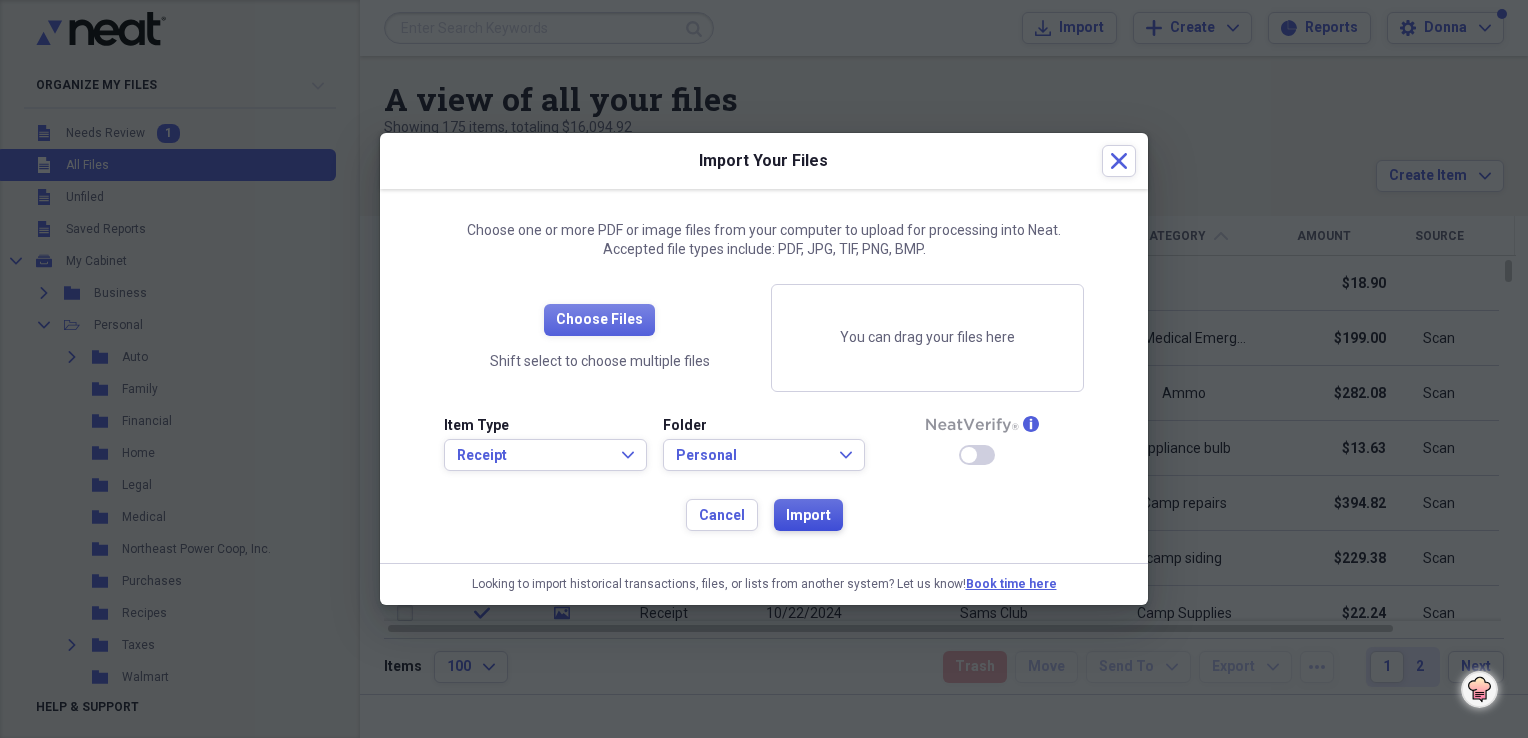 click on "Import" at bounding box center (808, 516) 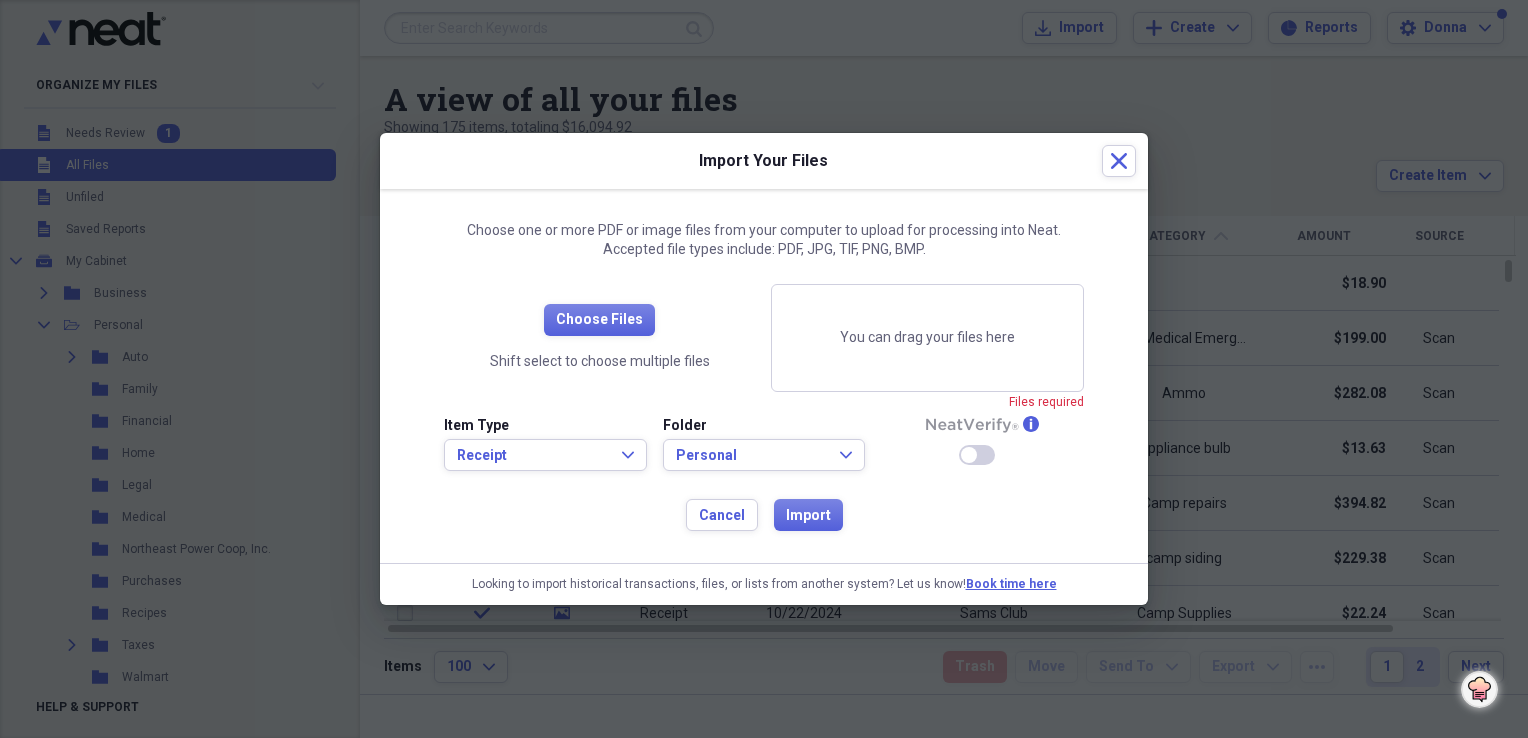 click on "You can drag your files here" at bounding box center [927, 338] 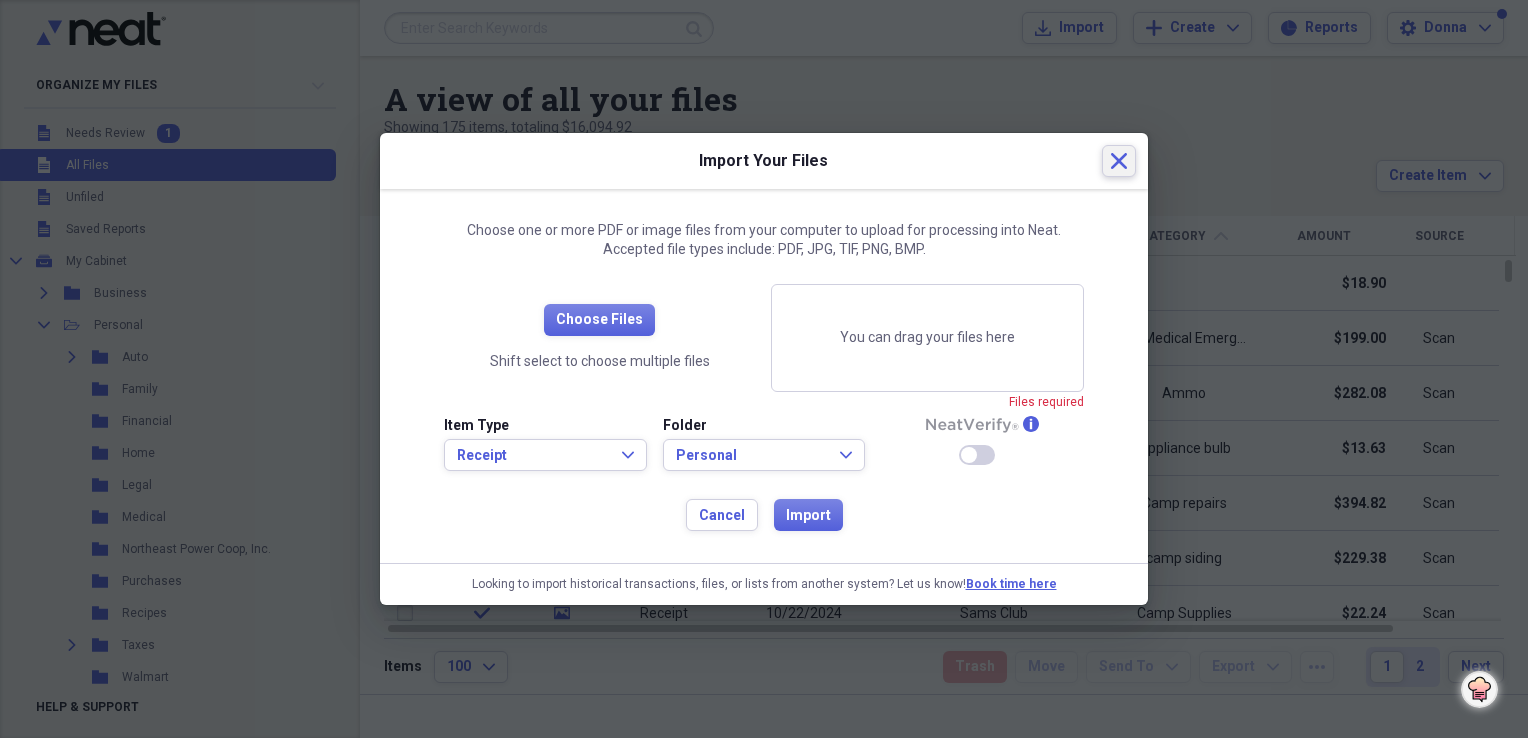 click on "Close" 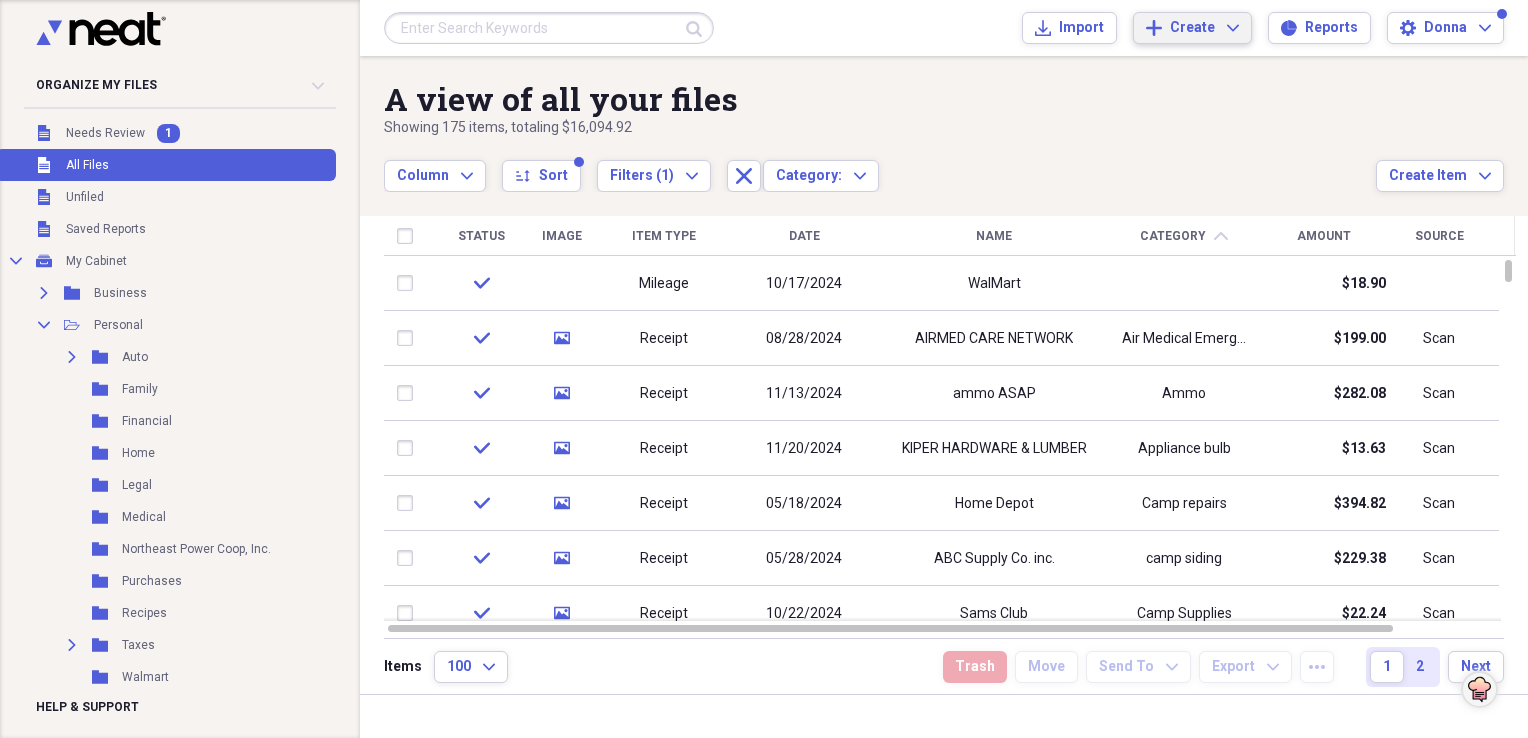 click on "Create Expand" at bounding box center (1204, 28) 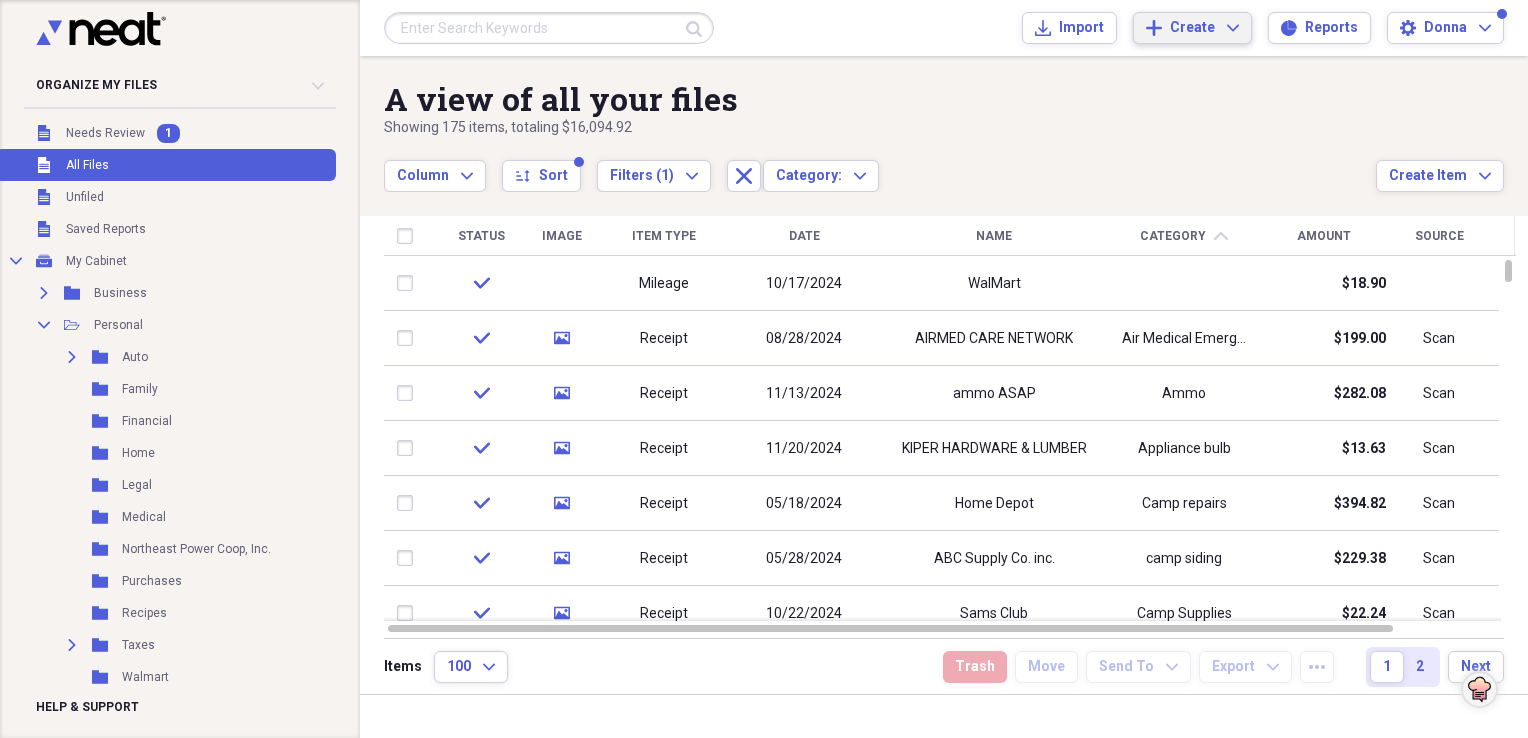 click on "A view of all your files" at bounding box center (880, 99) 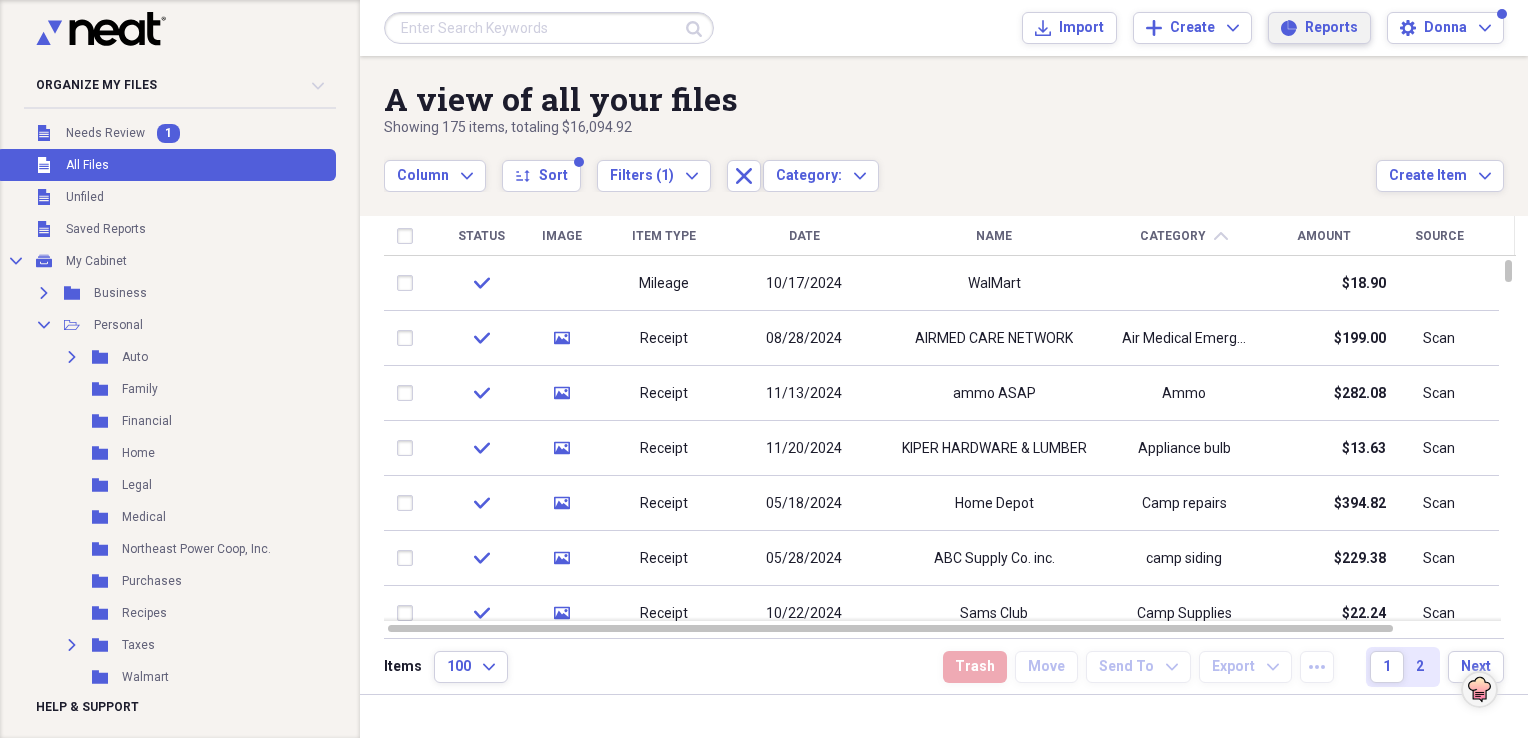 click on "Reports Reports" at bounding box center [1319, 28] 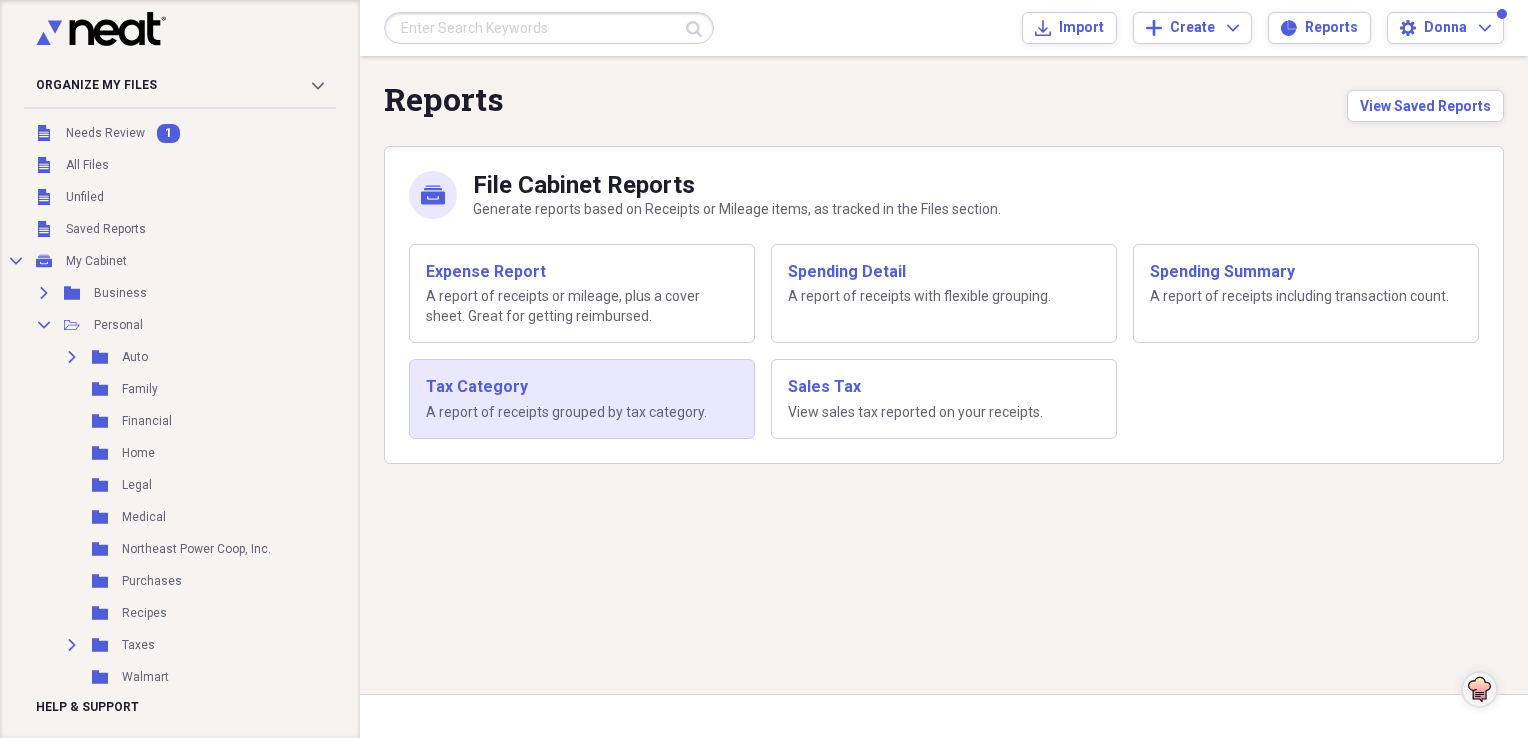 click on "Tax Category" at bounding box center [582, 387] 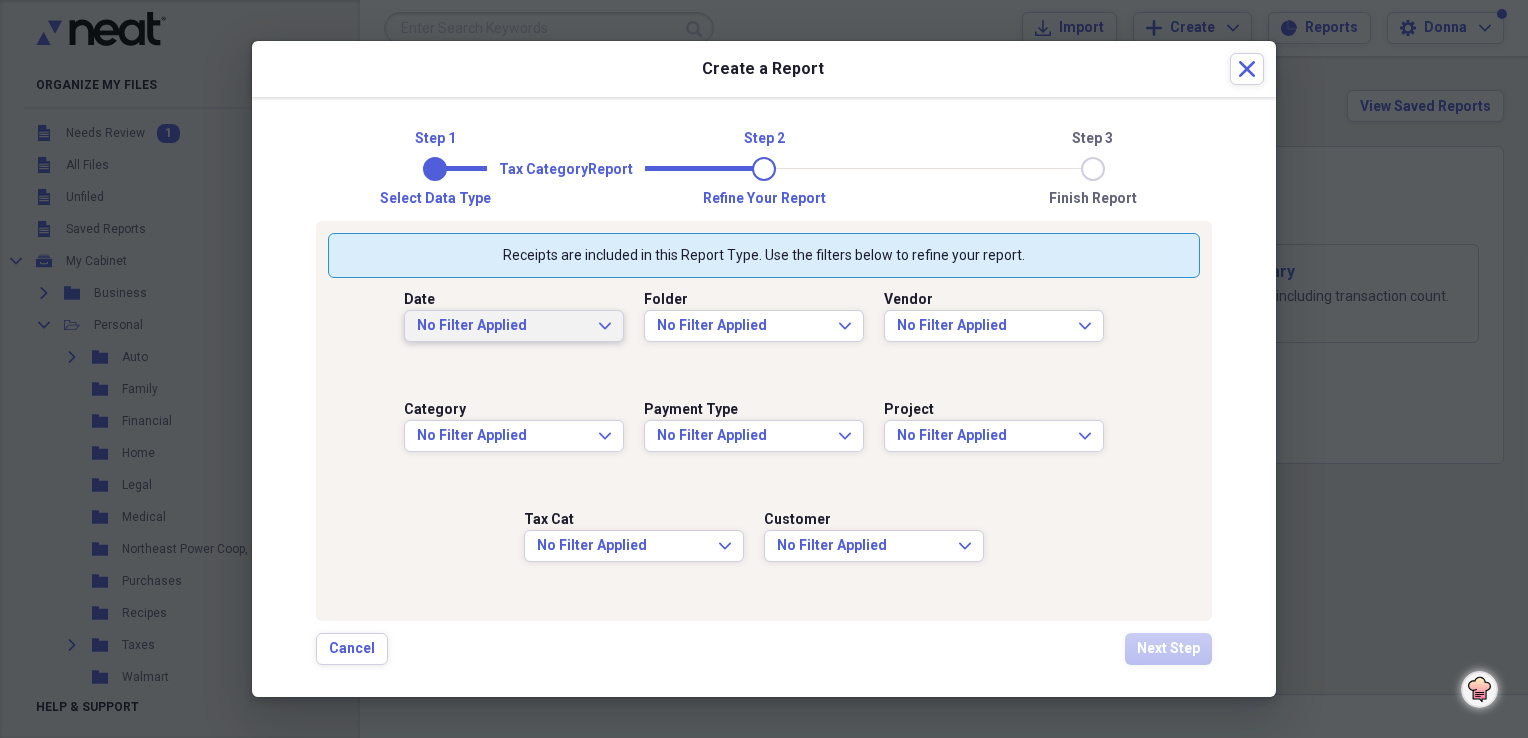 click on "No Filter Applied Expand" at bounding box center (514, 326) 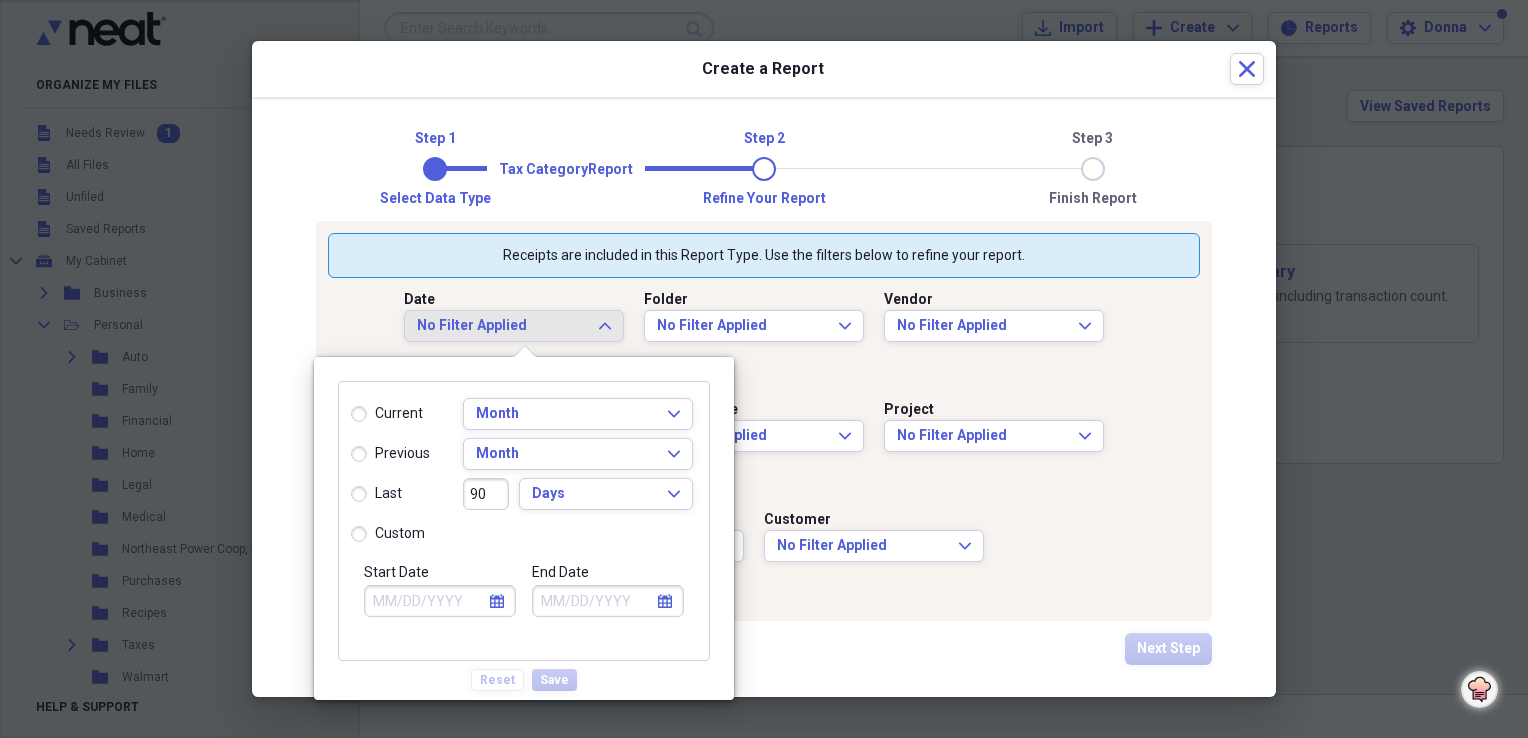 click on "custom" at bounding box center (388, 534) 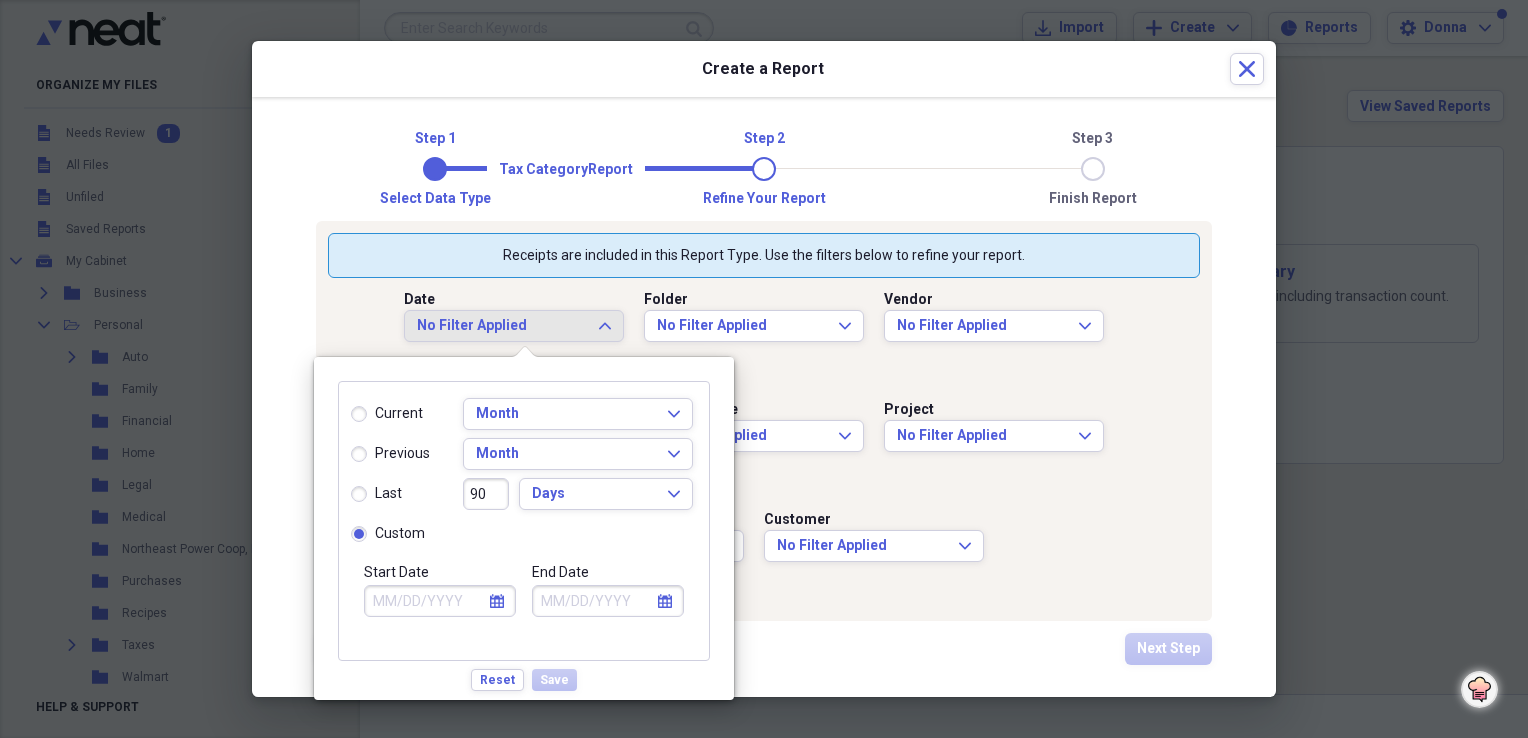 click 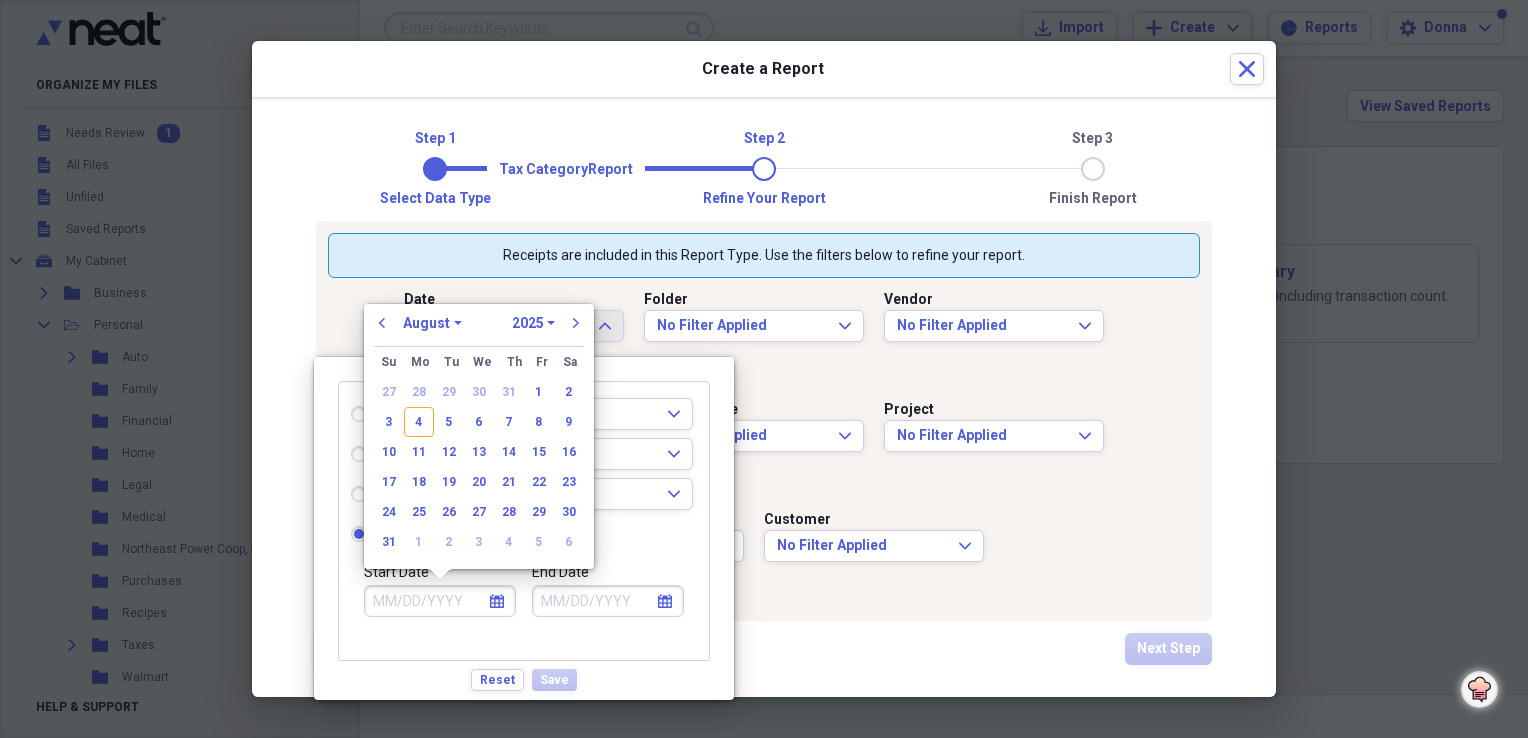 click on "1970 1971 1972 1973 1974 1975 1976 1977 1978 1979 1980 1981 1982 1983 1984 1985 1986 1987 1988 1989 1990 1991 1992 1993 1994 1995 1996 1997 1998 1999 2000 2001 2002 2003 2004 2005 2006 2007 2008 2009 2010 2011 2012 2013 2014 2015 2016 2017 2018 2019 2020 2021 2022 2023 2024 2025 2026 2027 2028 2029 2030 2031 2032 2033 2034 2035" at bounding box center (533, 323) 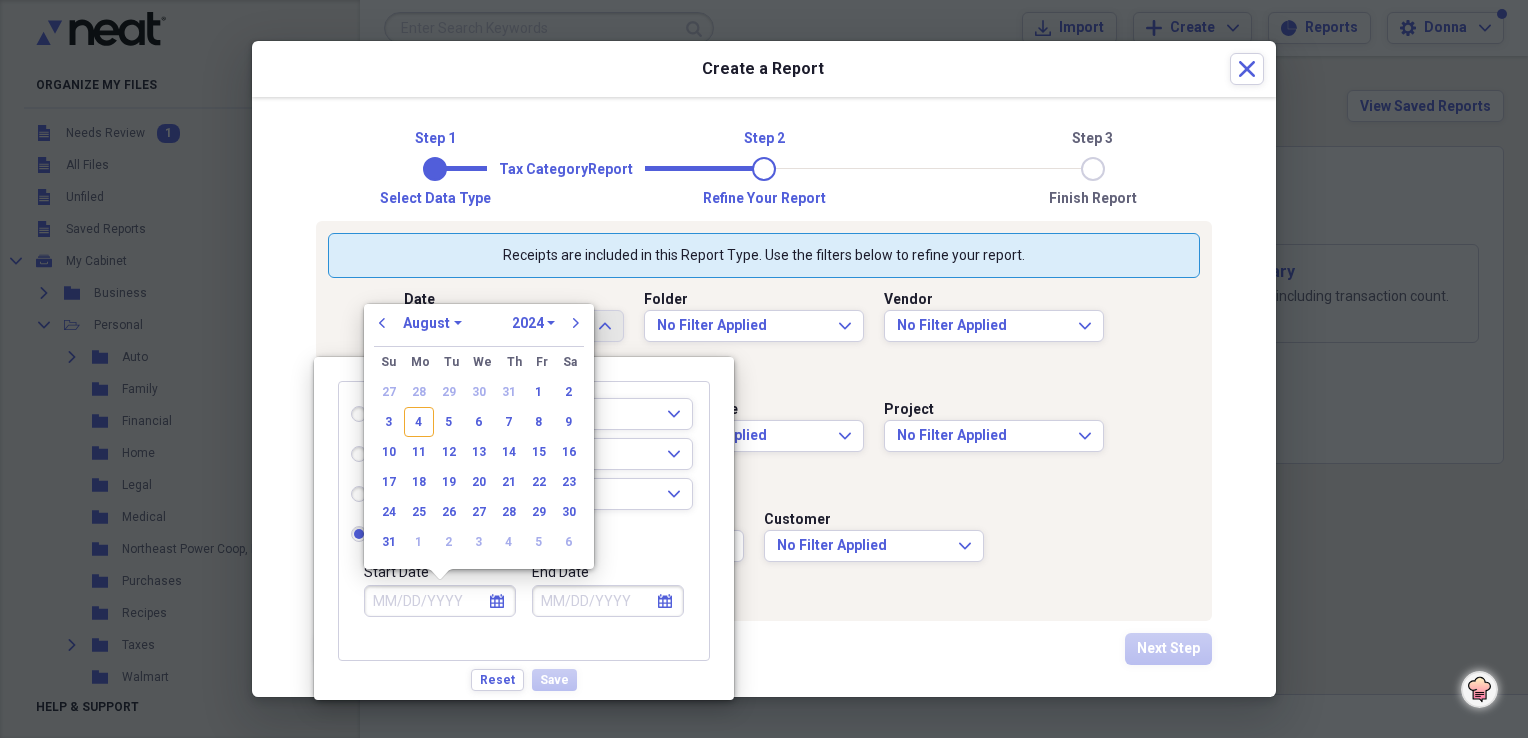 click on "1970 1971 1972 1973 1974 1975 1976 1977 1978 1979 1980 1981 1982 1983 1984 1985 1986 1987 1988 1989 1990 1991 1992 1993 1994 1995 1996 1997 1998 1999 2000 2001 2002 2003 2004 2005 2006 2007 2008 2009 2010 2011 2012 2013 2014 2015 2016 2017 2018 2019 2020 2021 2022 2023 2024 2025 2026 2027 2028 2029 2030 2031 2032 2033 2034 2035" at bounding box center [533, 323] 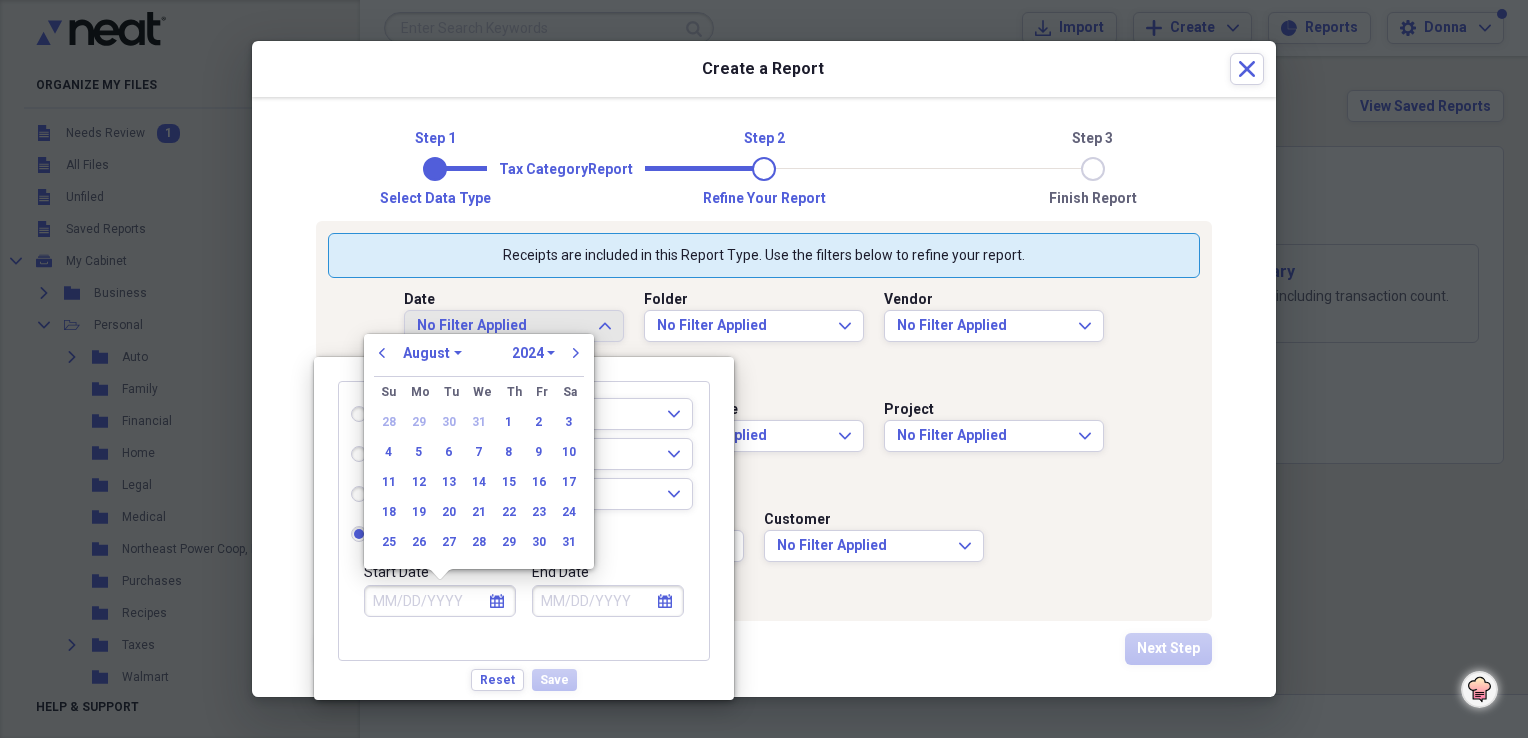 click on "January February March April May June July August September October November December" at bounding box center (432, 353) 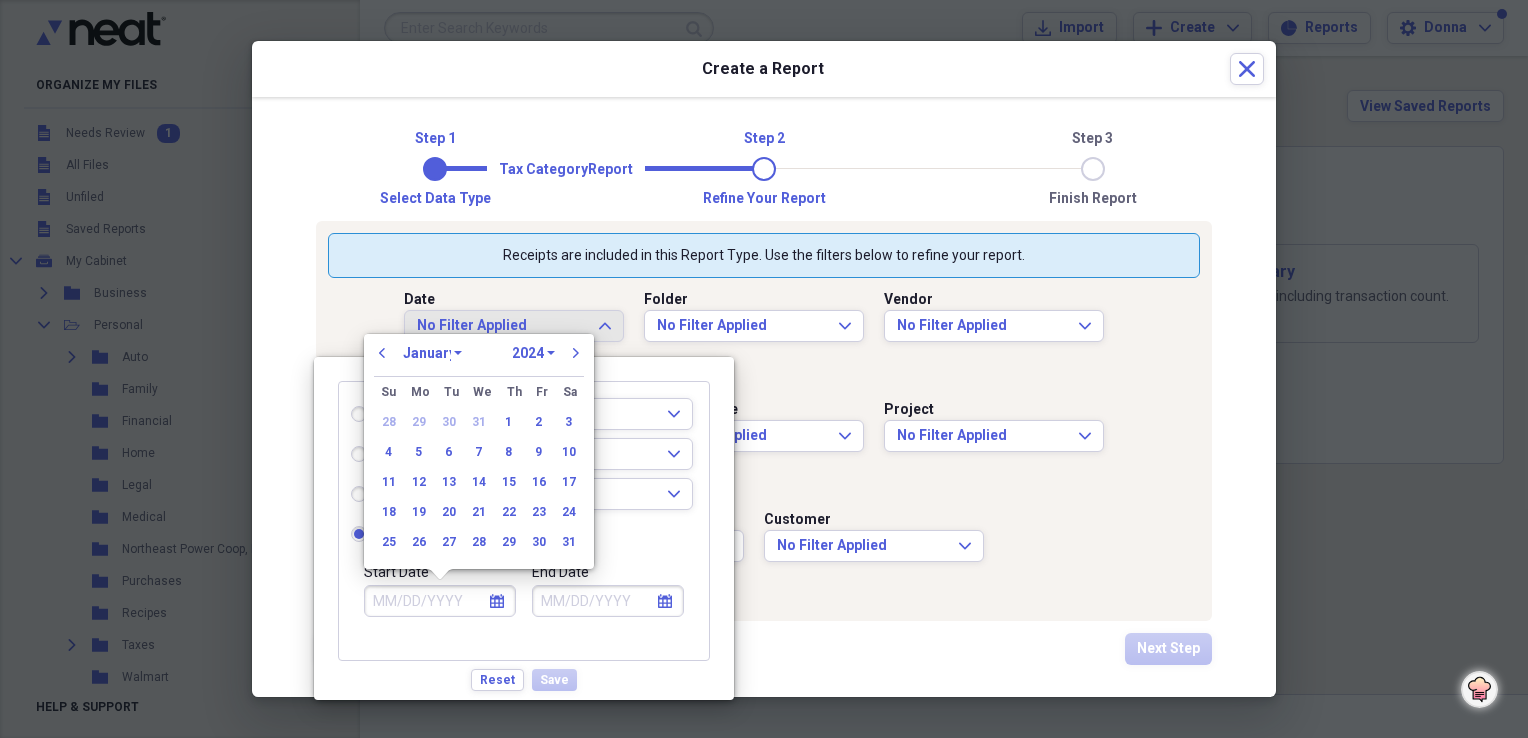 click on "January February March April May June July August September October November December" at bounding box center [432, 353] 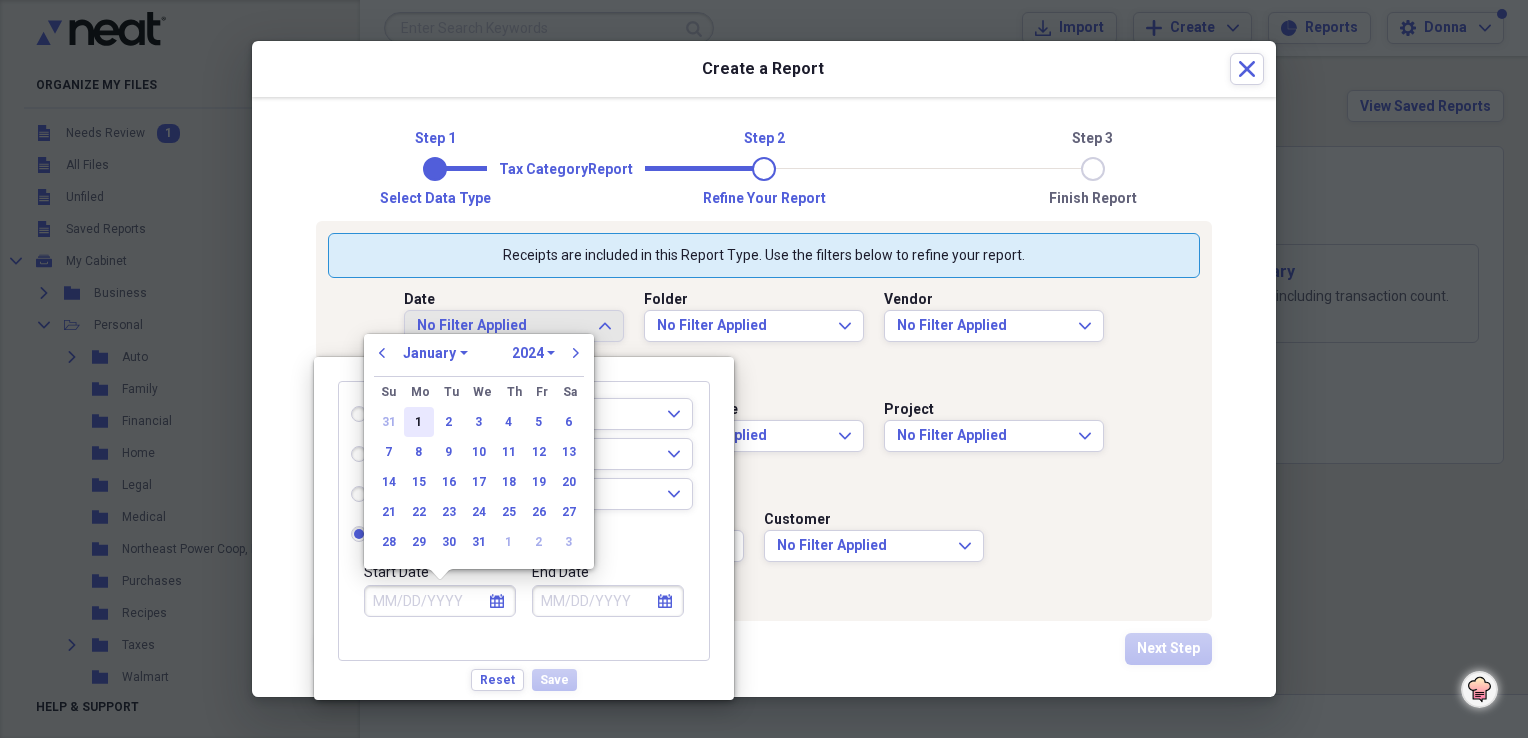 click on "1" at bounding box center (419, 422) 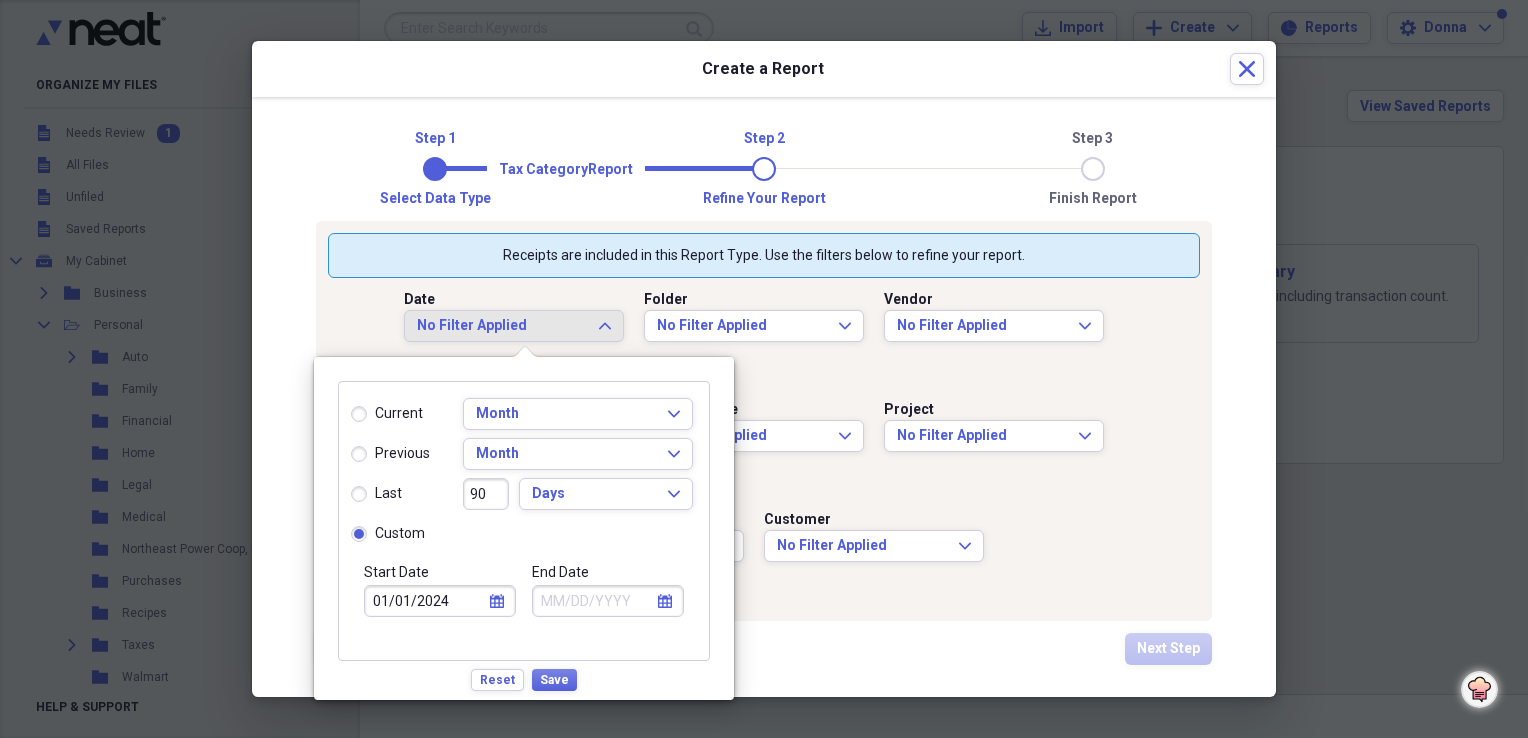 click on "calendar Calendar" at bounding box center [665, 601] 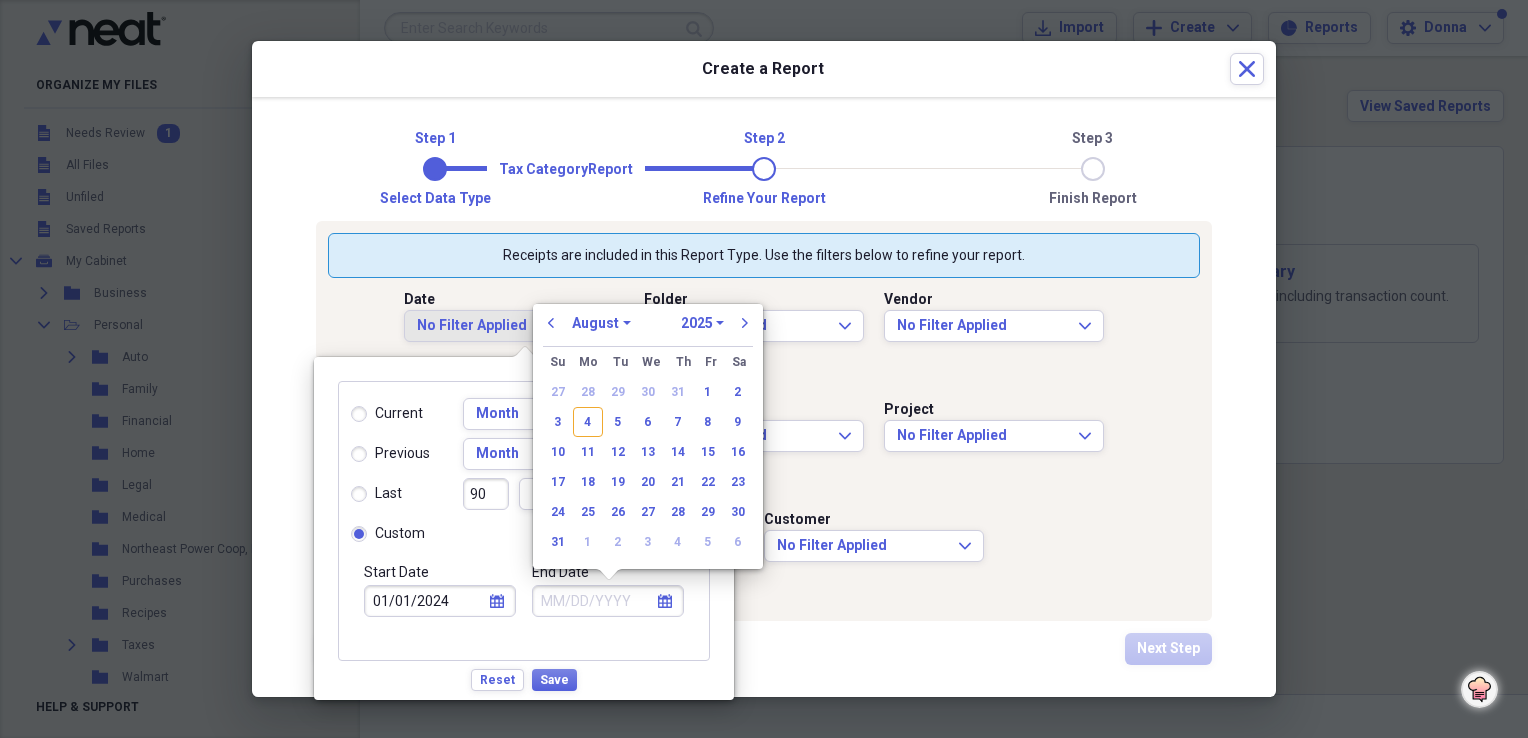 click on "1970 1971 1972 1973 1974 1975 1976 1977 1978 1979 1980 1981 1982 1983 1984 1985 1986 1987 1988 1989 1990 1991 1992 1993 1994 1995 1996 1997 1998 1999 2000 2001 2002 2003 2004 2005 2006 2007 2008 2009 2010 2011 2012 2013 2014 2015 2016 2017 2018 2019 2020 2021 2022 2023 2024 2025 2026 2027 2028 2029 2030 2031 2032 2033 2034 2035" at bounding box center [702, 323] 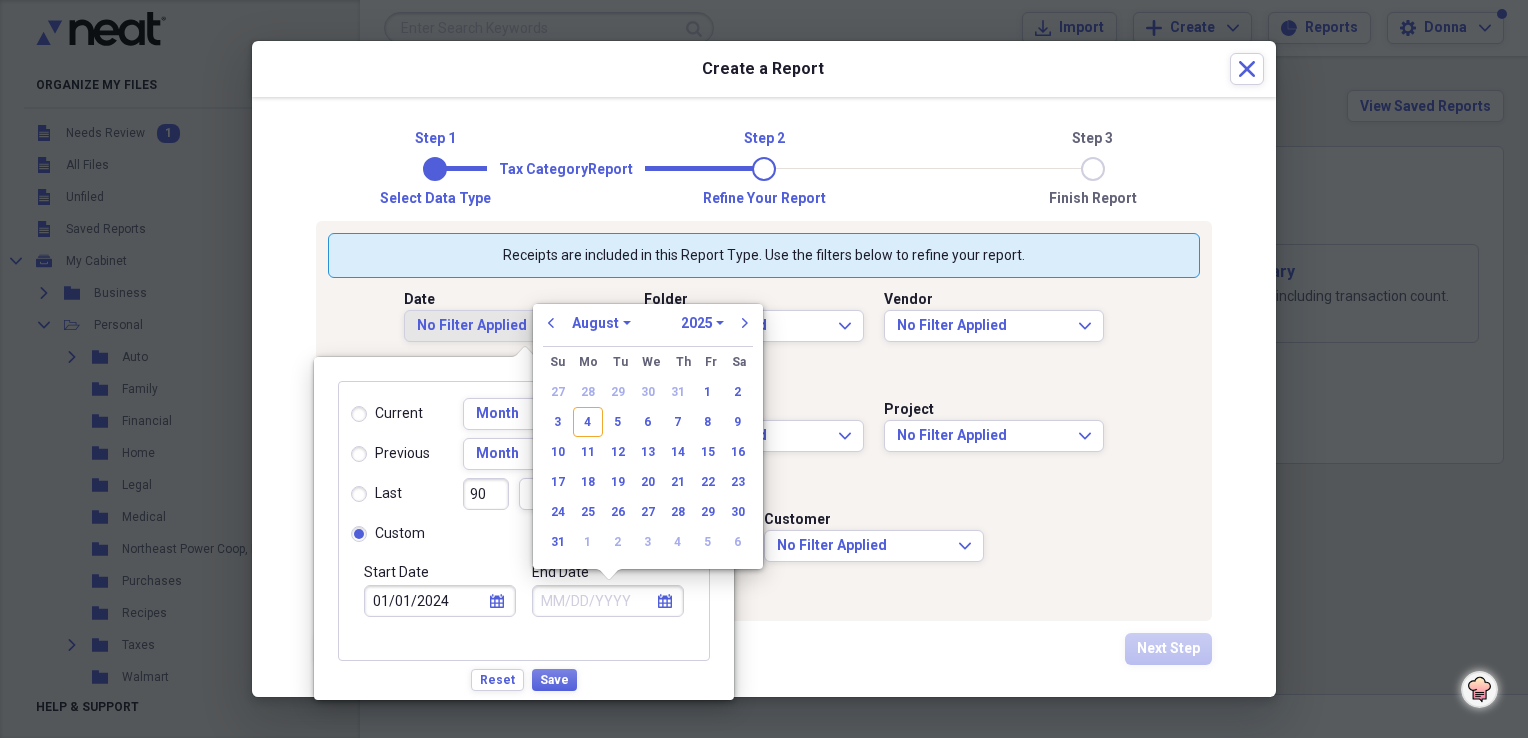 select on "2024" 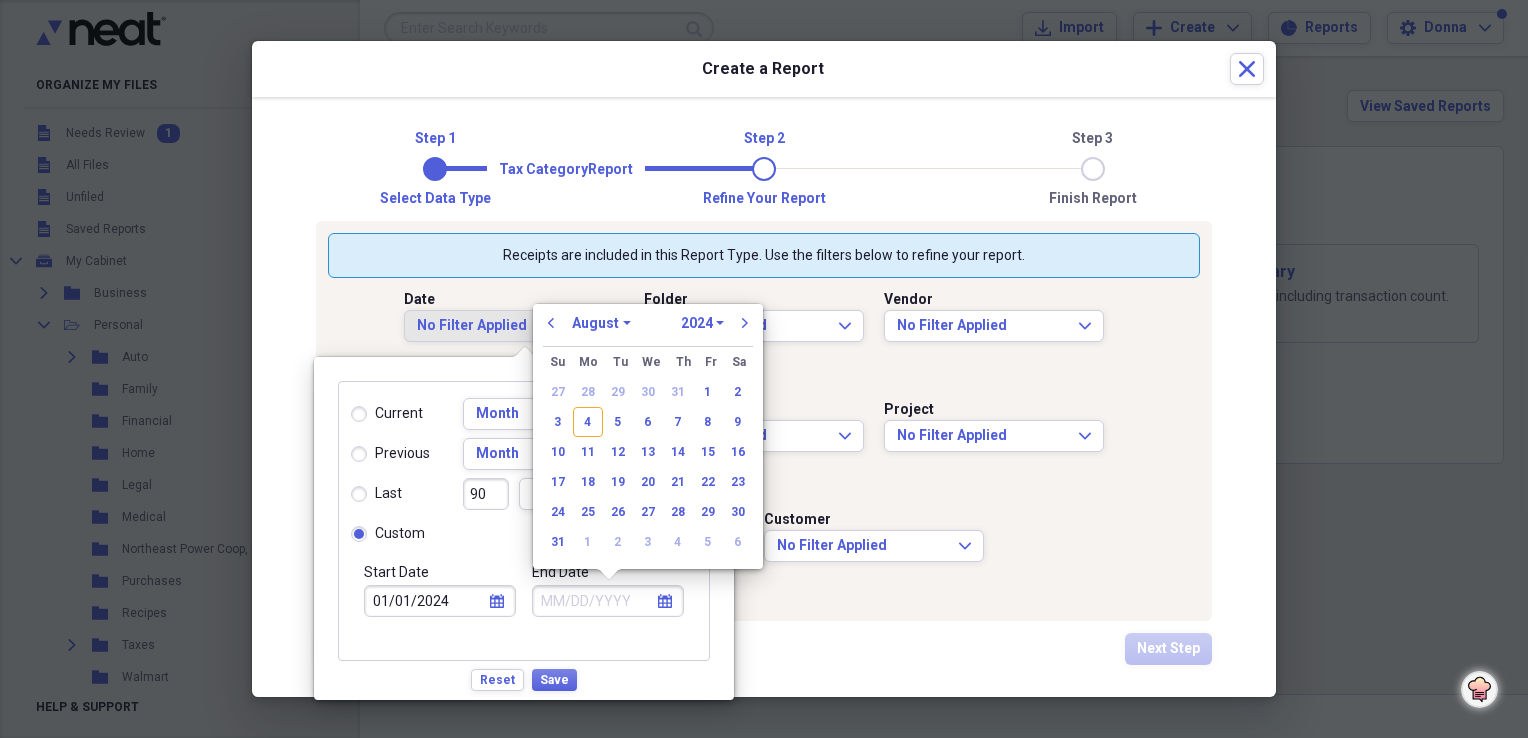 click on "1970 1971 1972 1973 1974 1975 1976 1977 1978 1979 1980 1981 1982 1983 1984 1985 1986 1987 1988 1989 1990 1991 1992 1993 1994 1995 1996 1997 1998 1999 2000 2001 2002 2003 2004 2005 2006 2007 2008 2009 2010 2011 2012 2013 2014 2015 2016 2017 2018 2019 2020 2021 2022 2023 2024 2025 2026 2027 2028 2029 2030 2031 2032 2033 2034 2035" at bounding box center [702, 323] 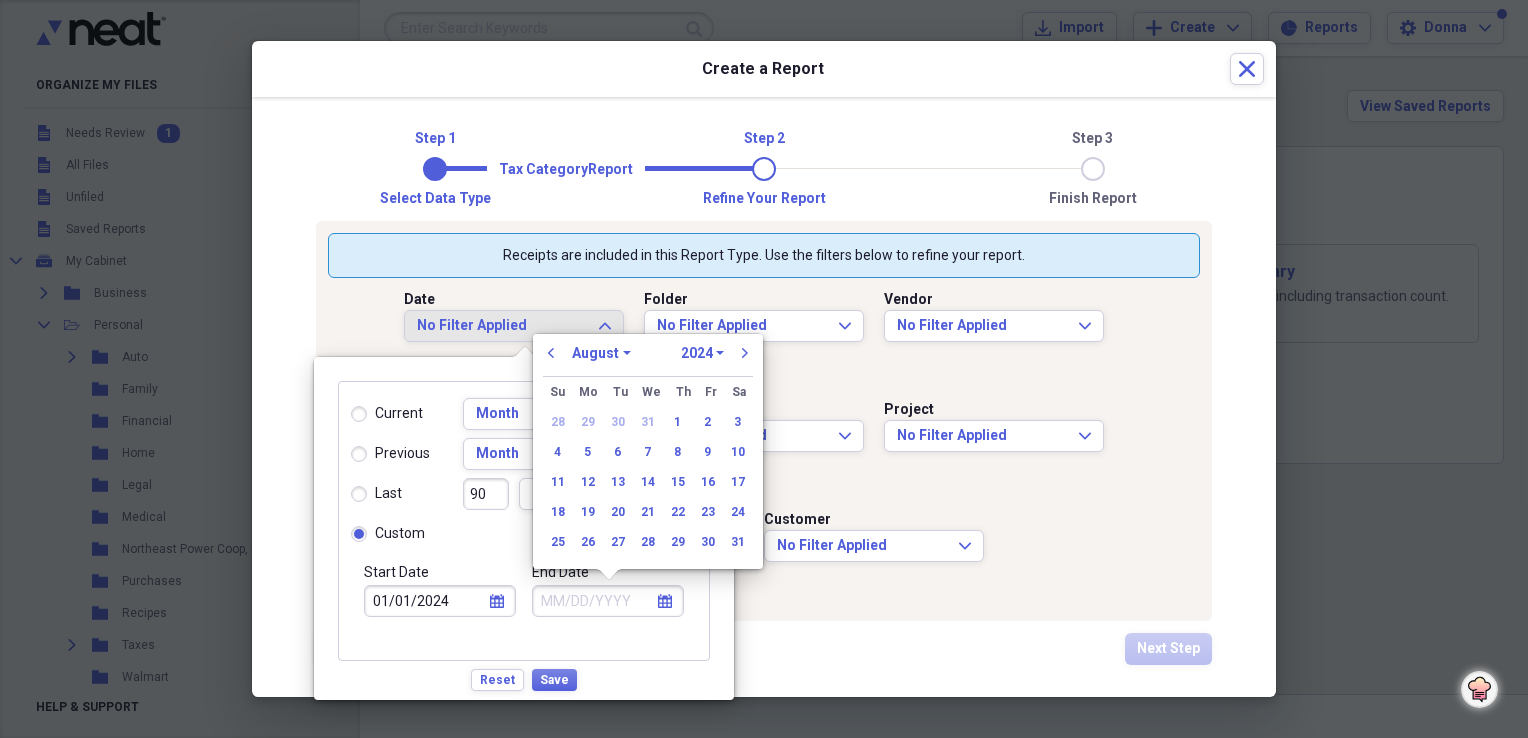click on "January February March April May June July August September October November December" at bounding box center (601, 353) 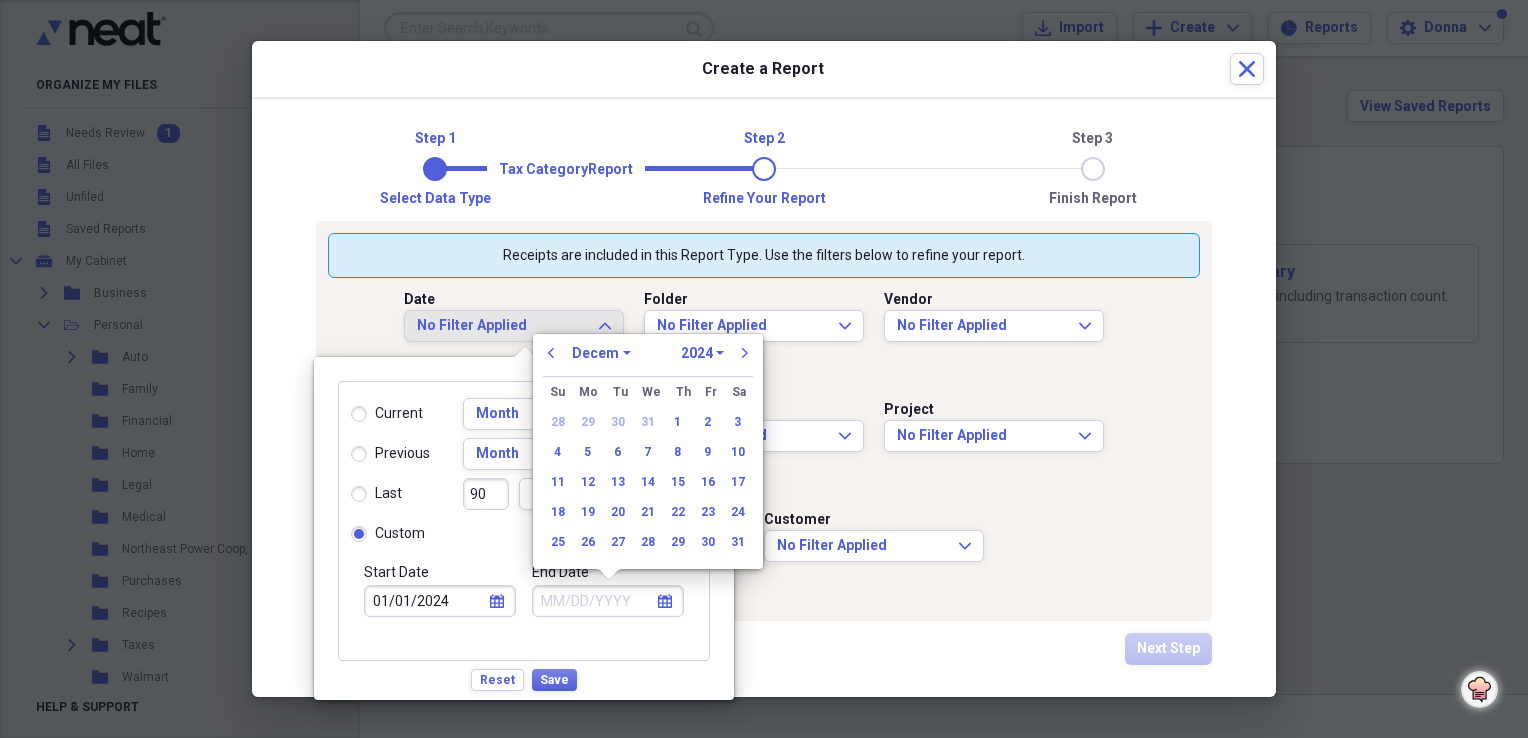 click on "January February March April May June July August September October November December" at bounding box center (601, 353) 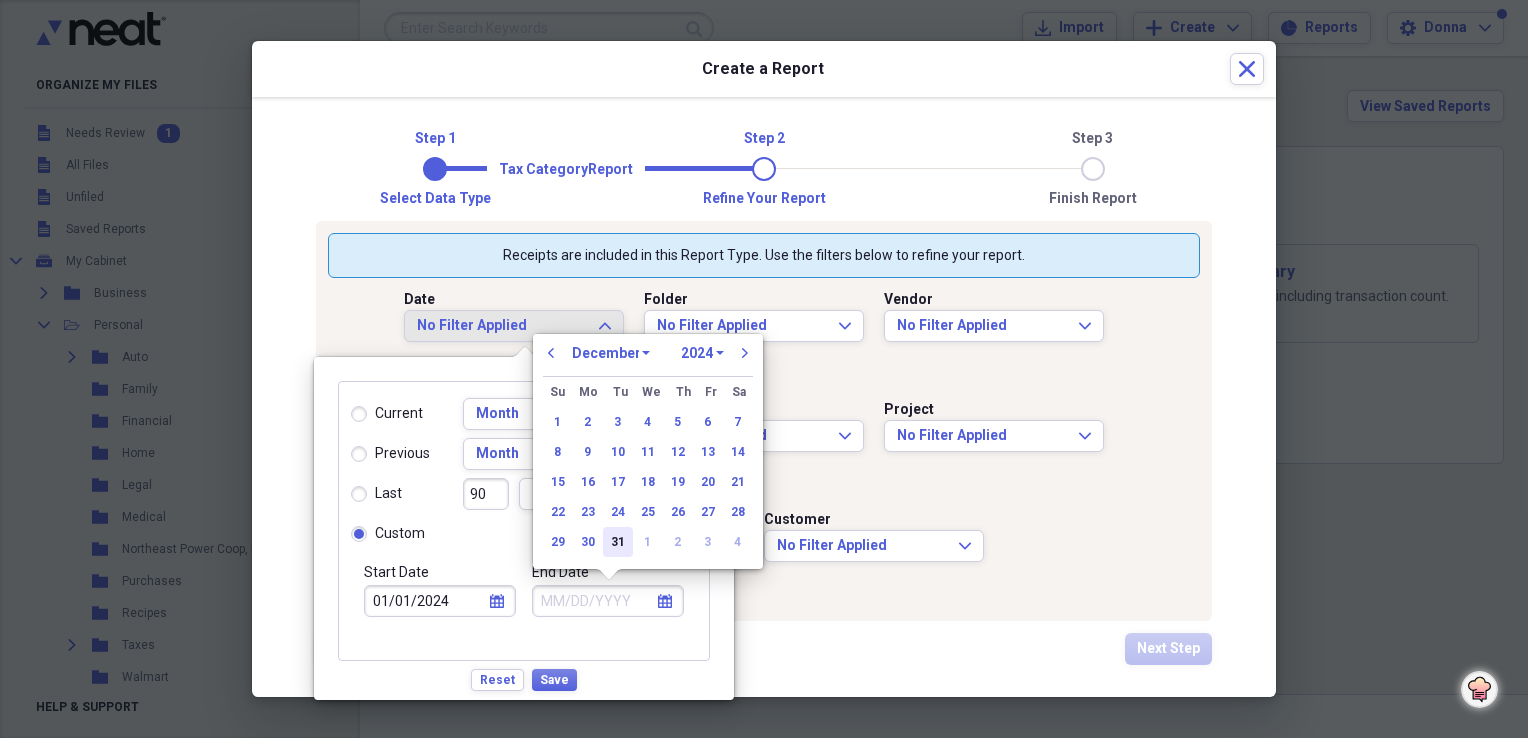 click on "31" at bounding box center [618, 542] 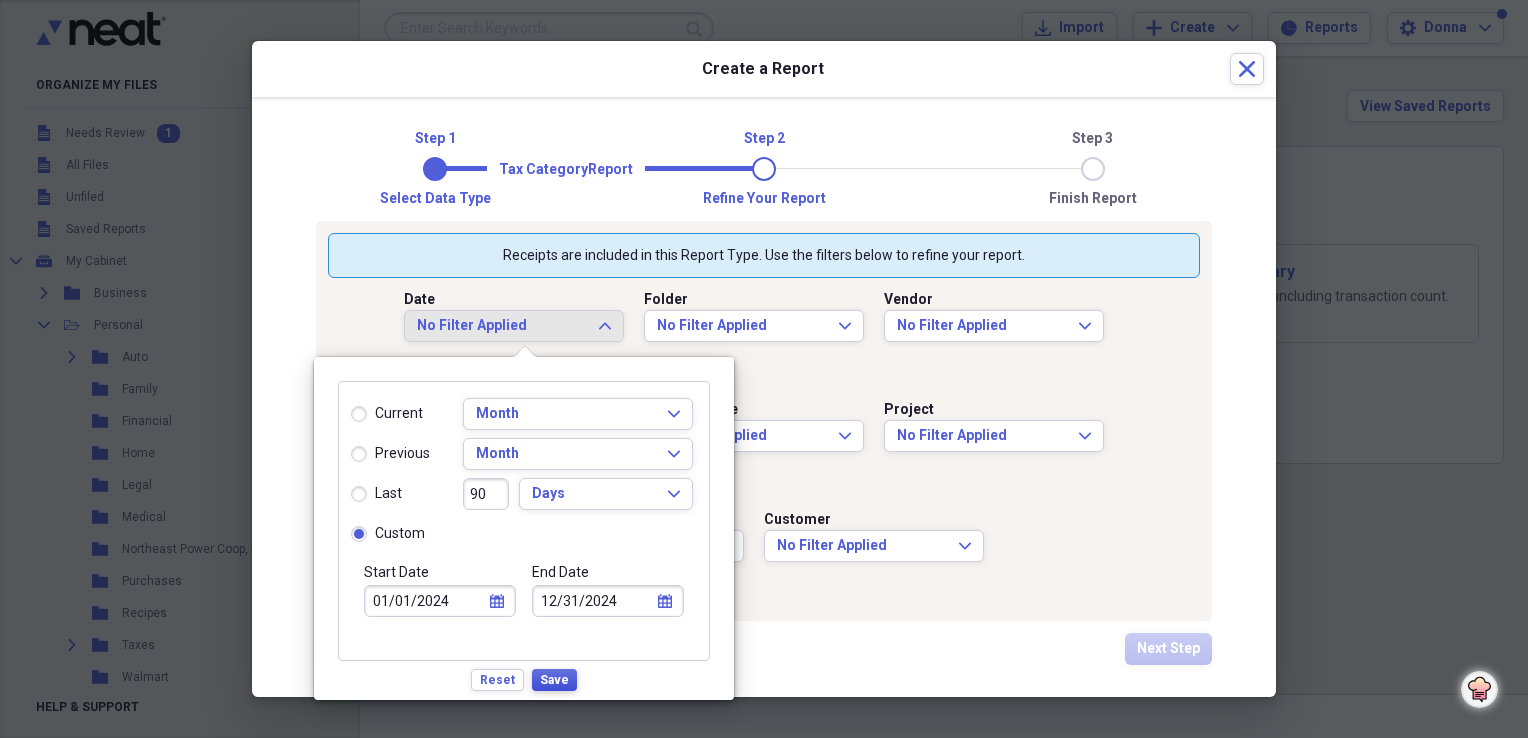 click on "Save" at bounding box center (554, 680) 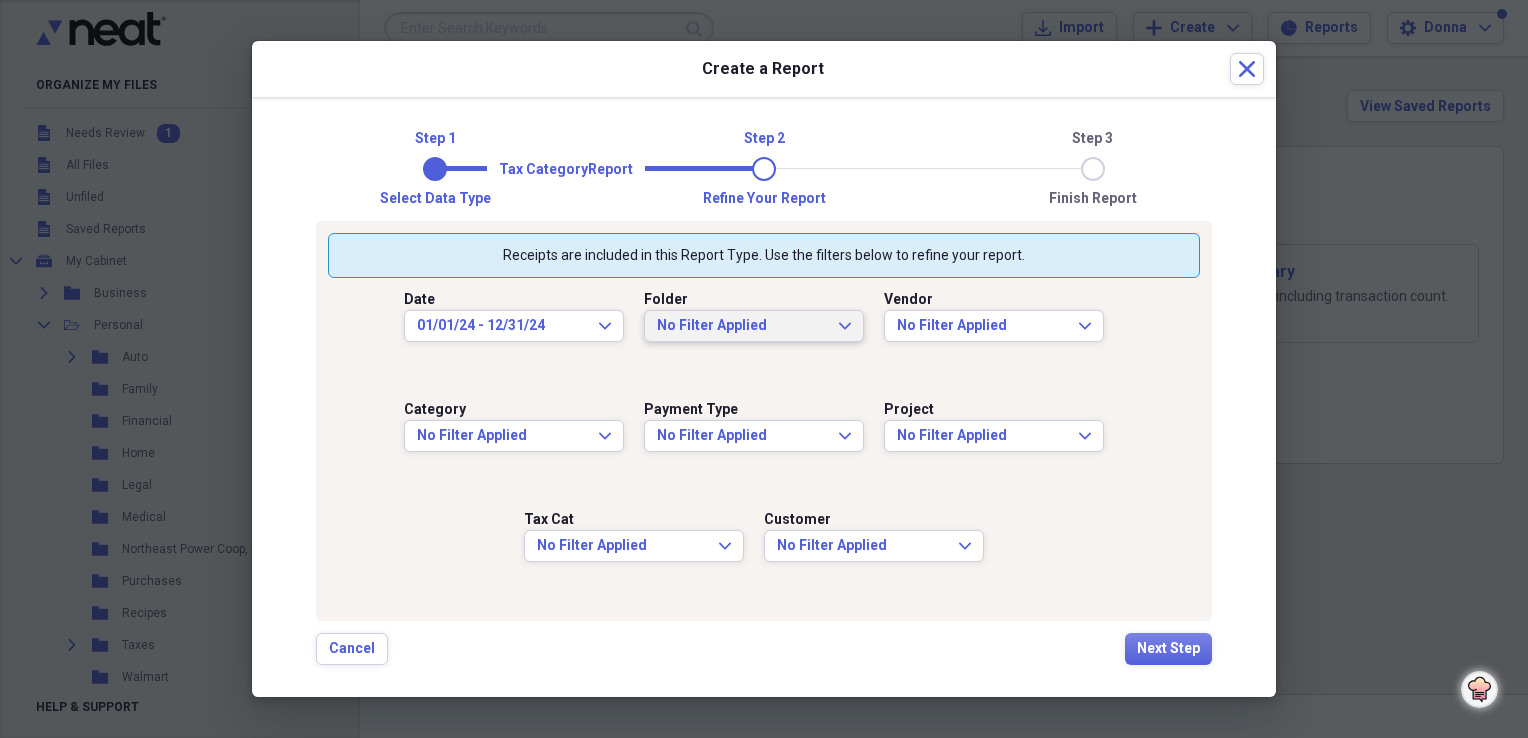 click on "No Filter Applied" at bounding box center [742, 326] 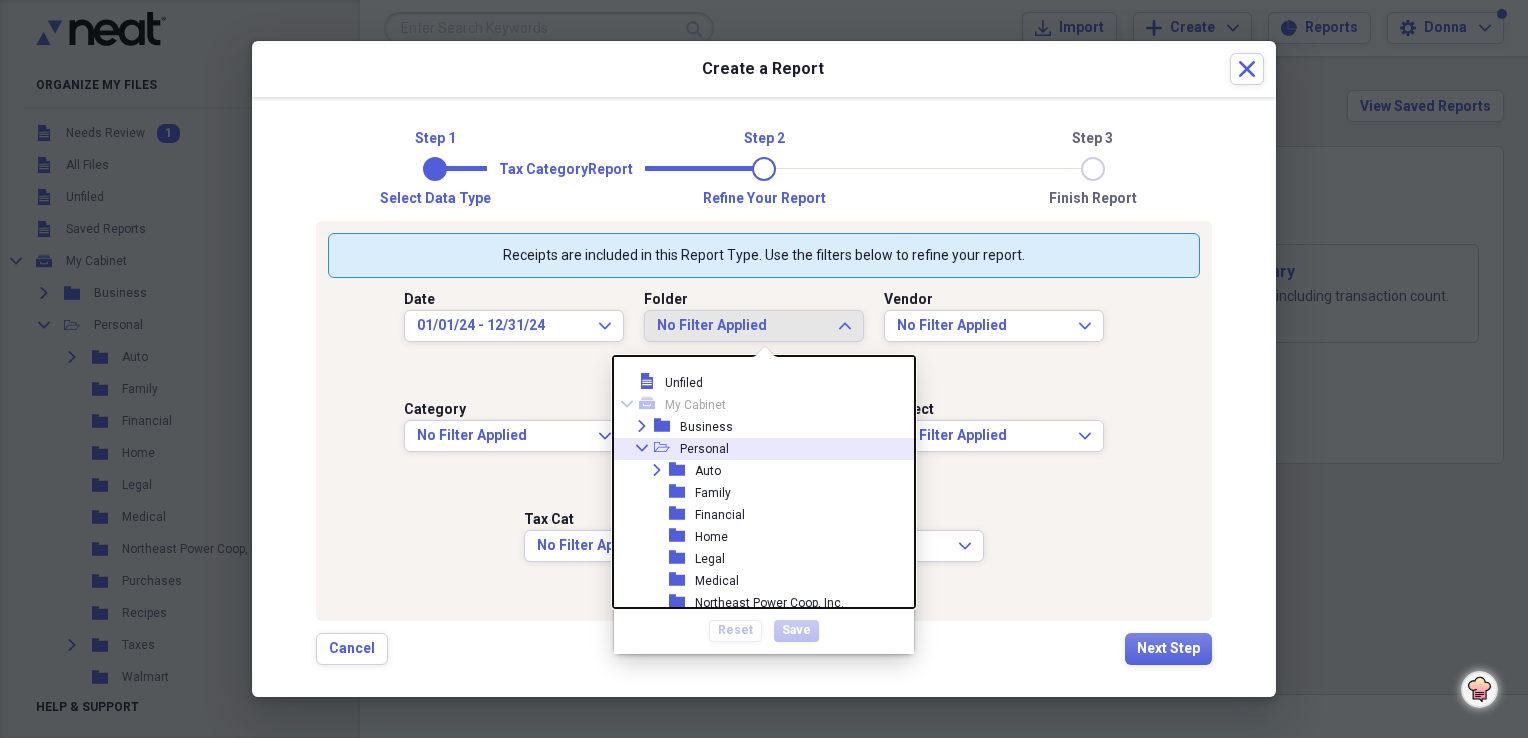 click on "Personal" at bounding box center [704, 449] 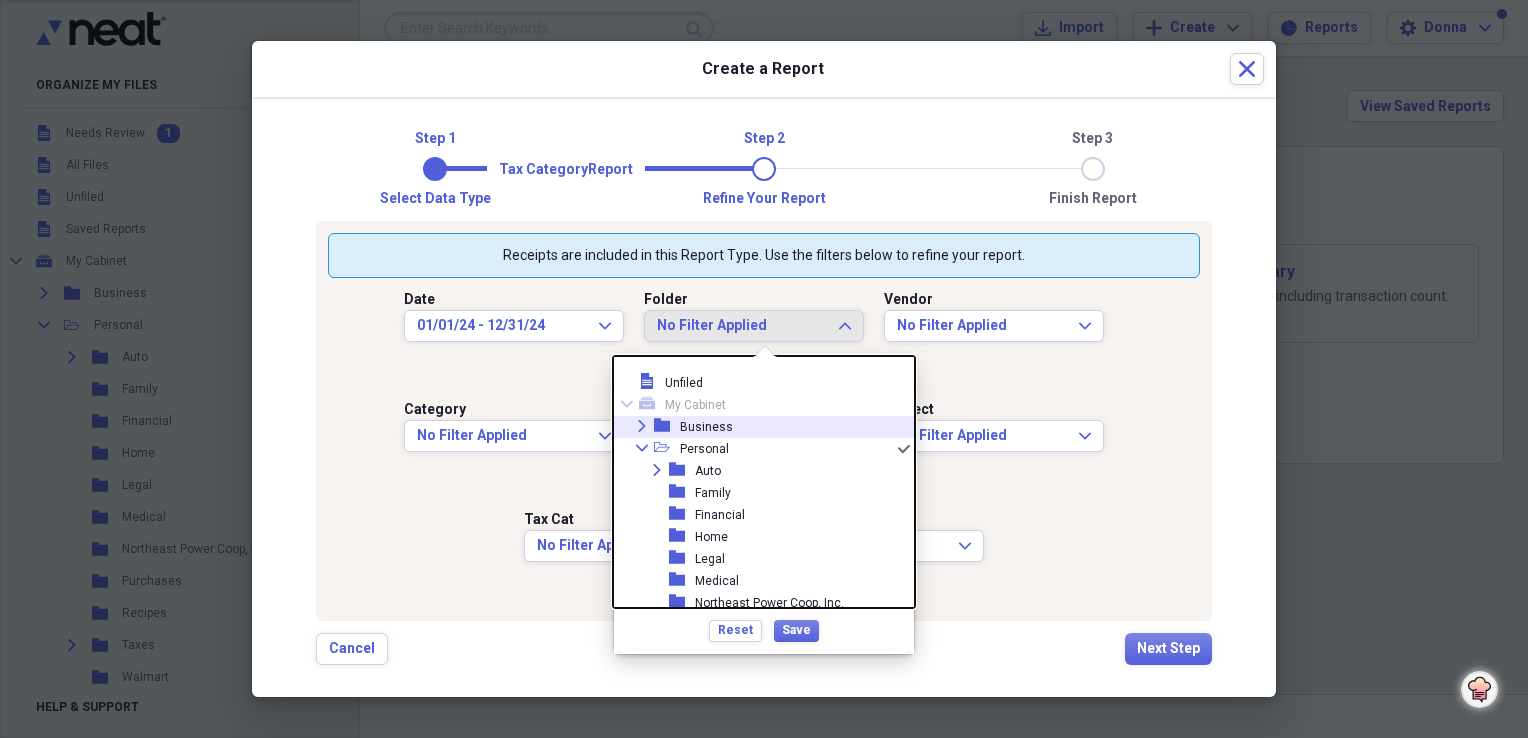 click on "Business" at bounding box center [706, 427] 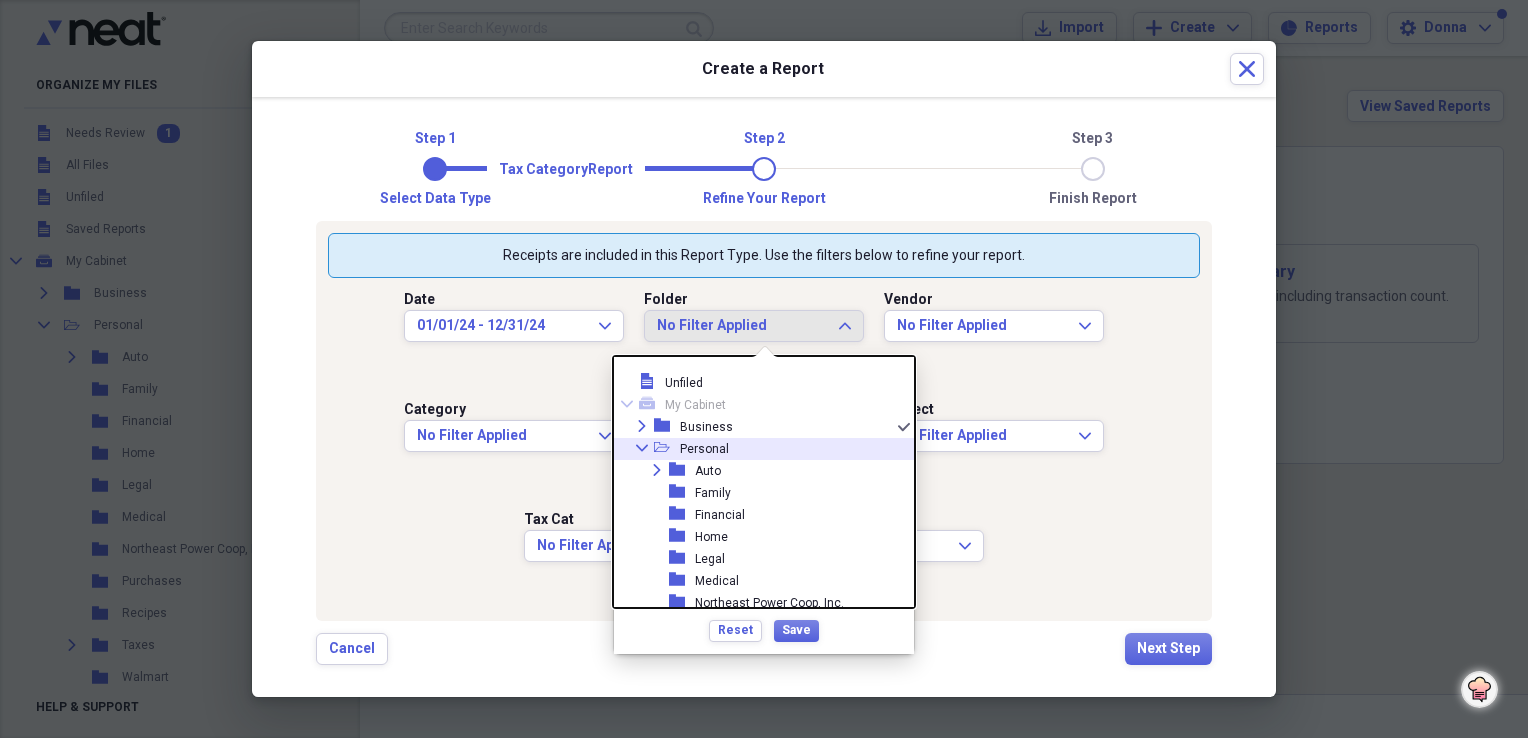 click on "Collapse open-folder Personal" at bounding box center [756, 449] 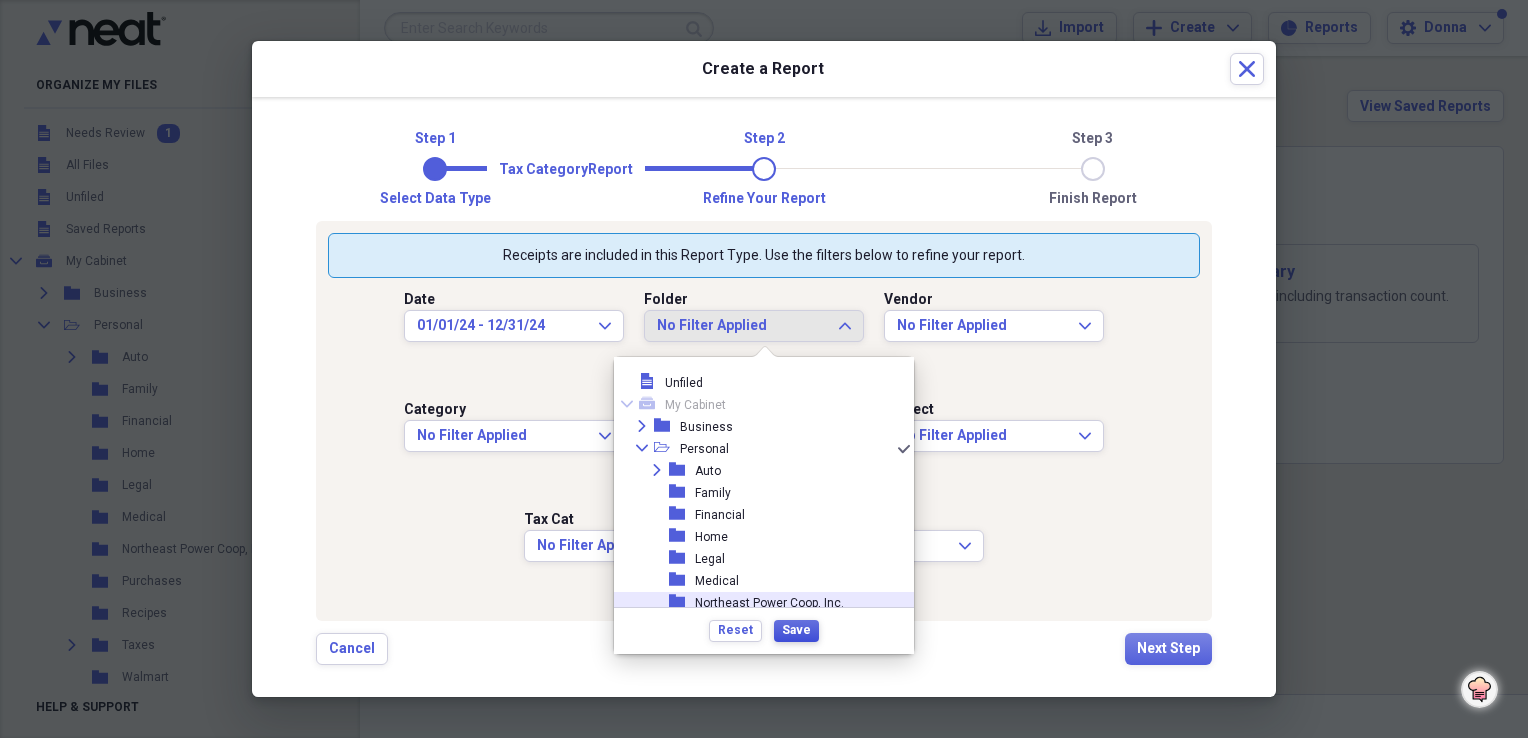 click on "Save" at bounding box center [796, 630] 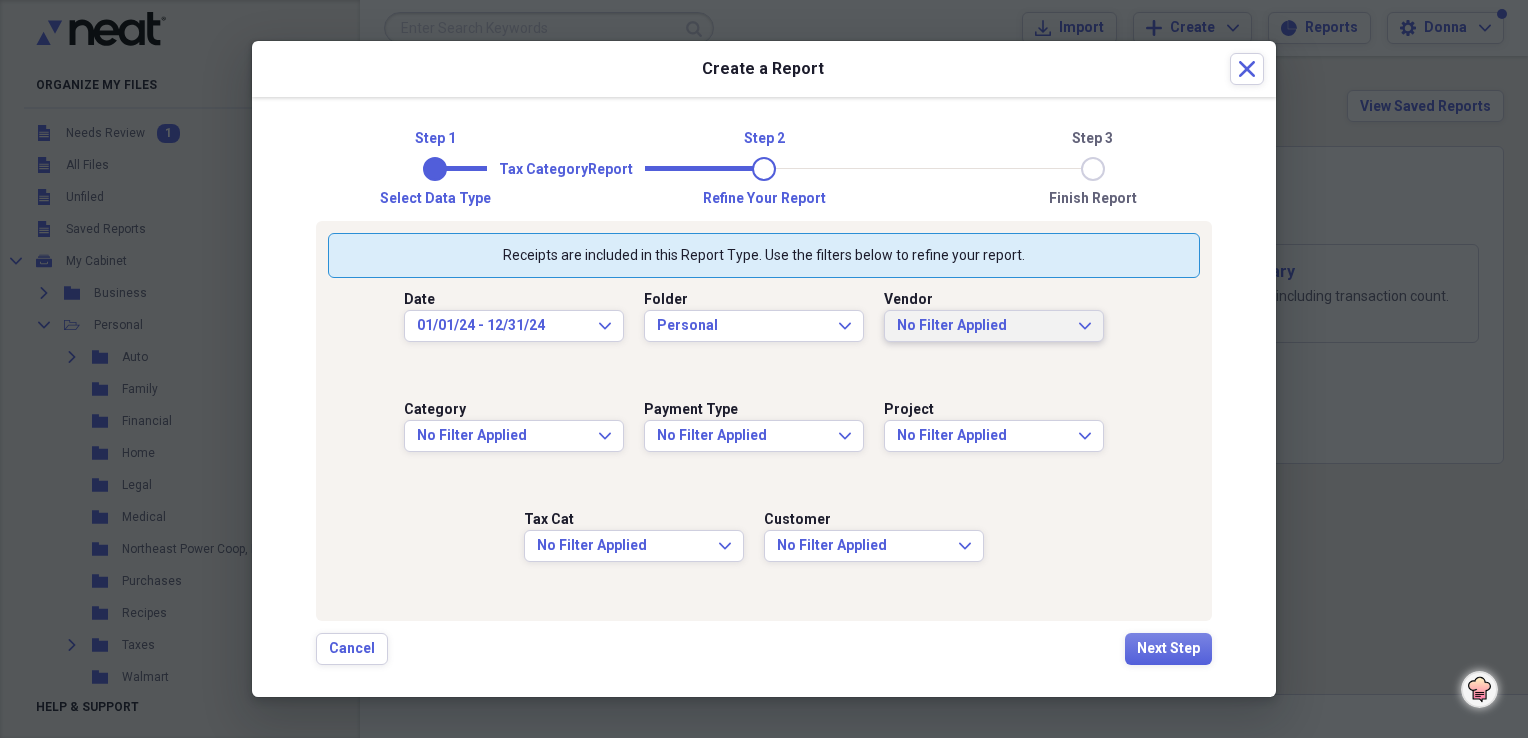 click on "No Filter Applied" at bounding box center [982, 326] 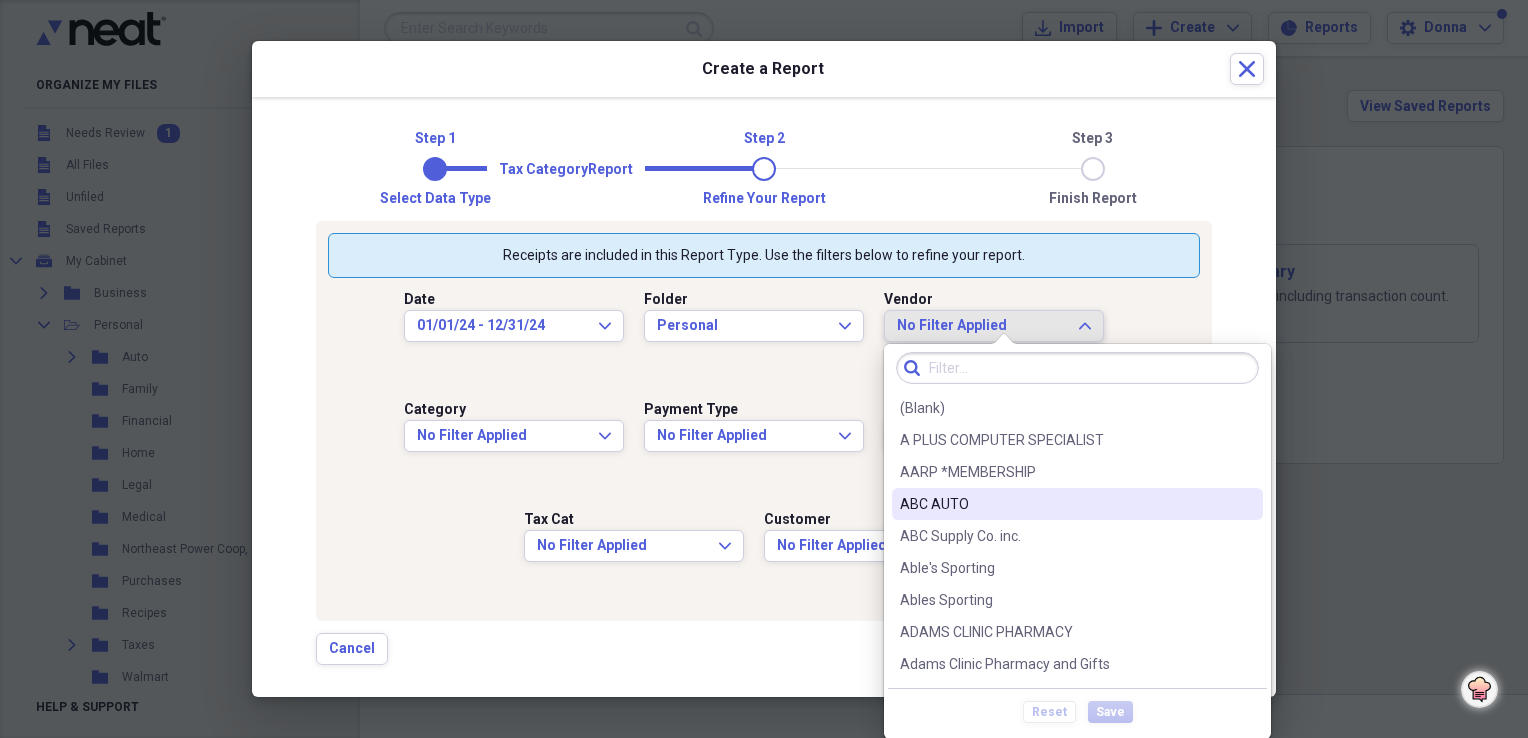 click on "Payment Type No Filter Applied Expand" at bounding box center [764, 443] 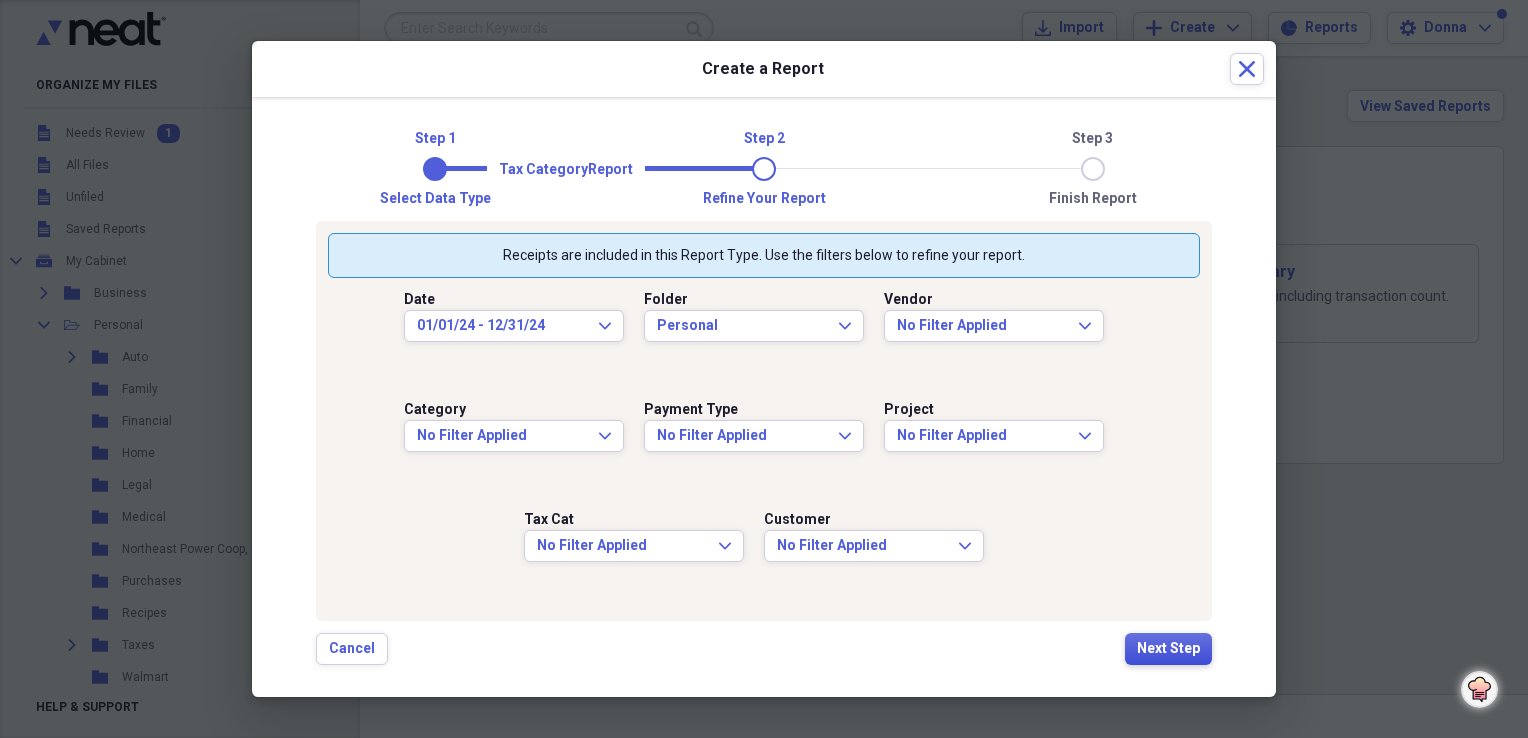 click on "Next Step" at bounding box center [1168, 649] 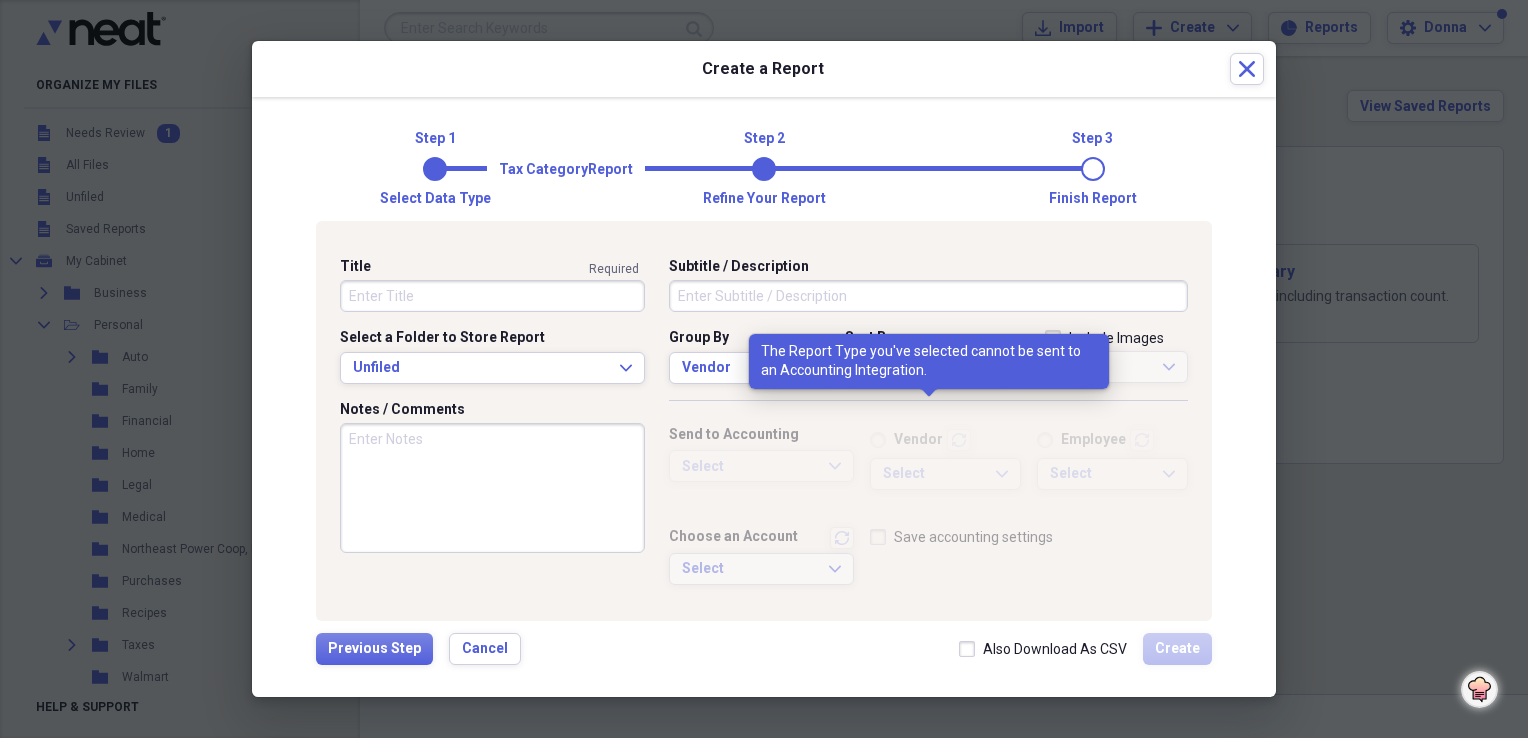 click on "Save accounting settings" at bounding box center [1029, 561] 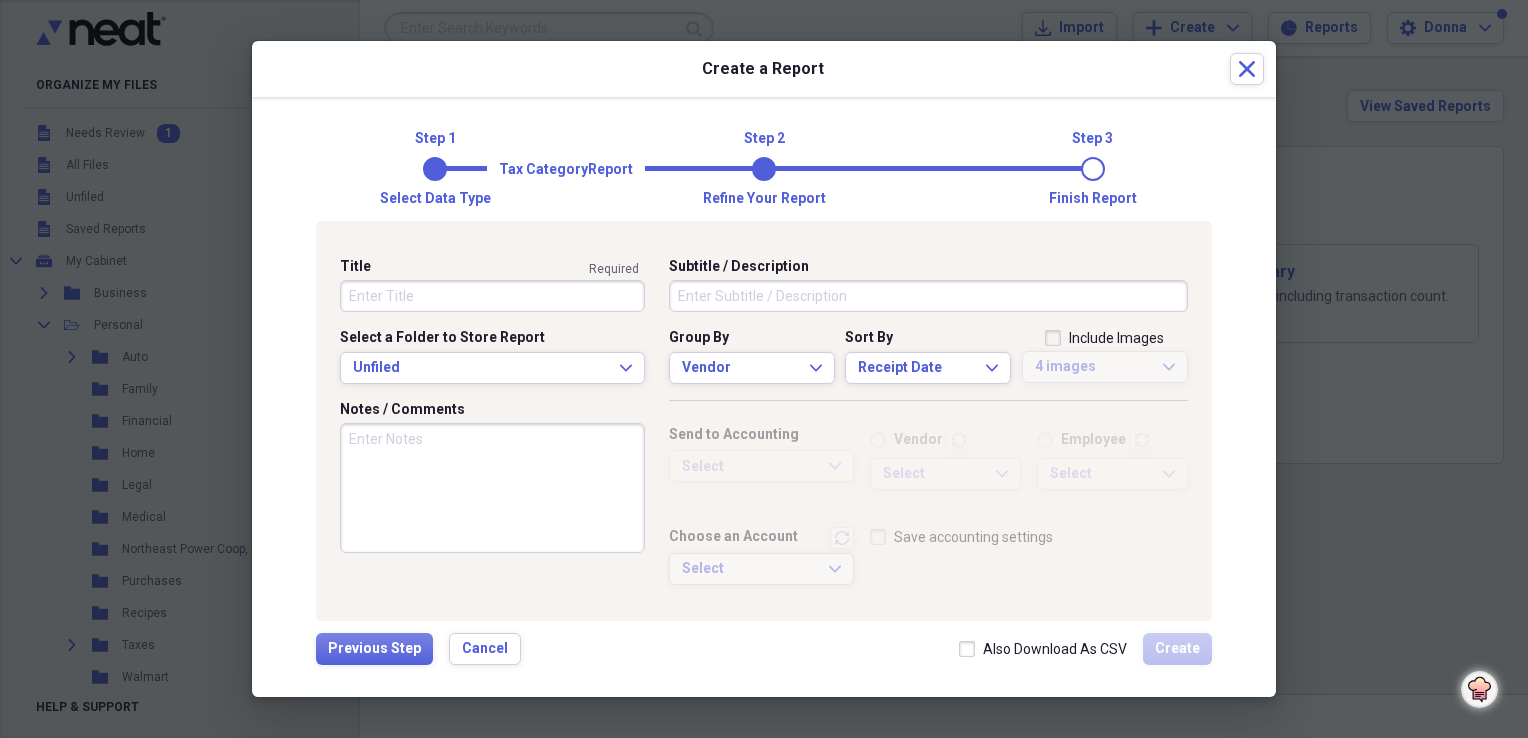 click on "Notes / Comments" at bounding box center (492, 410) 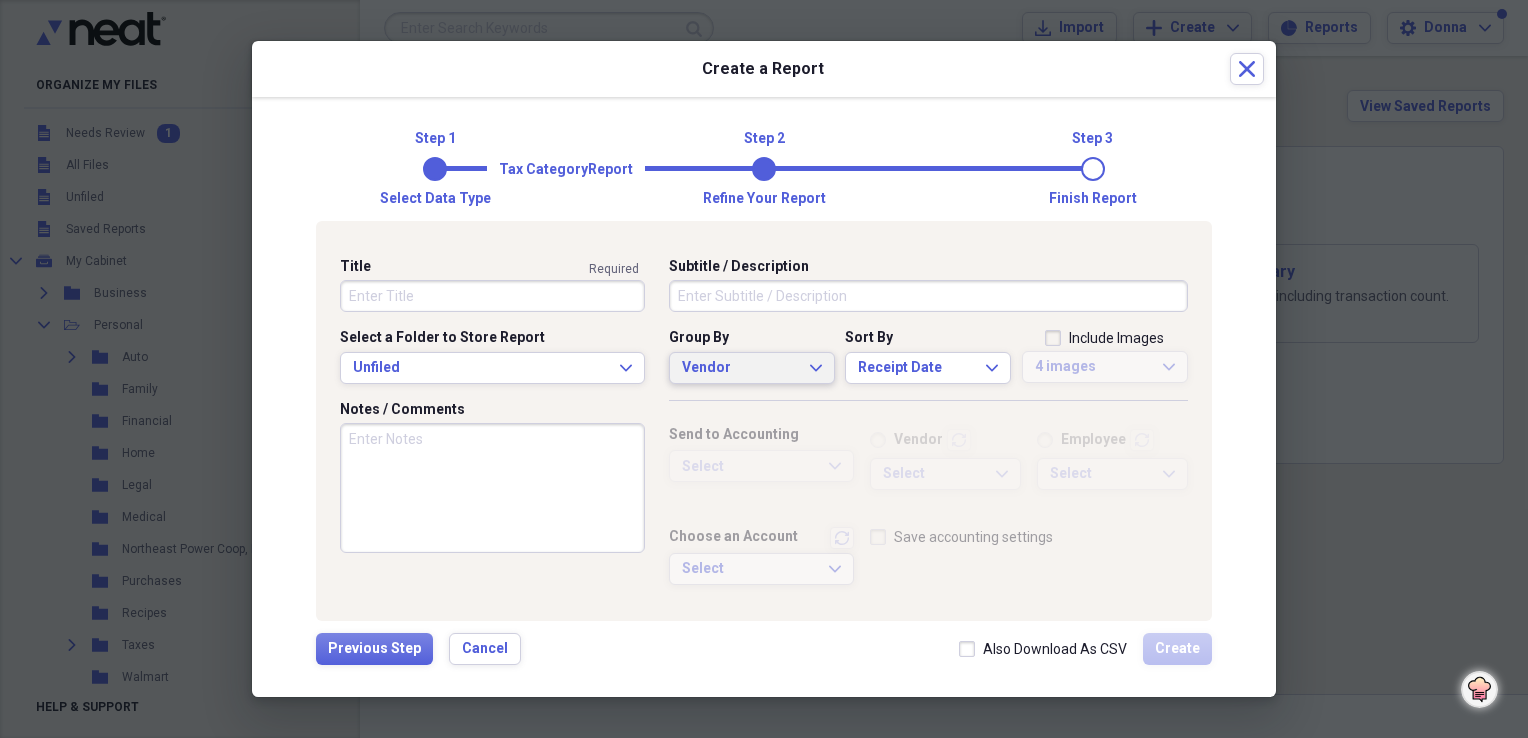 click on "Vendor" at bounding box center [740, 368] 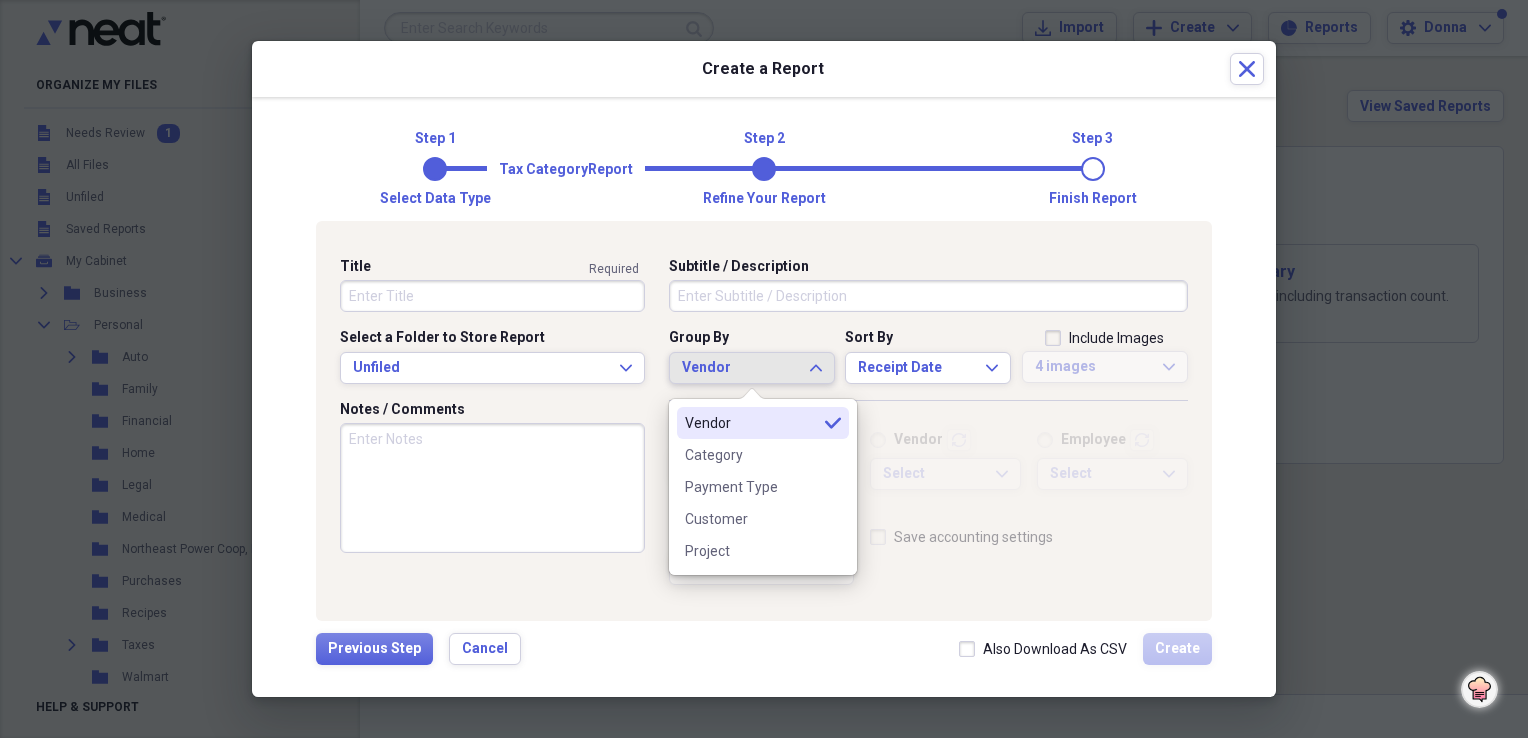 click on "Vendor" at bounding box center [751, 423] 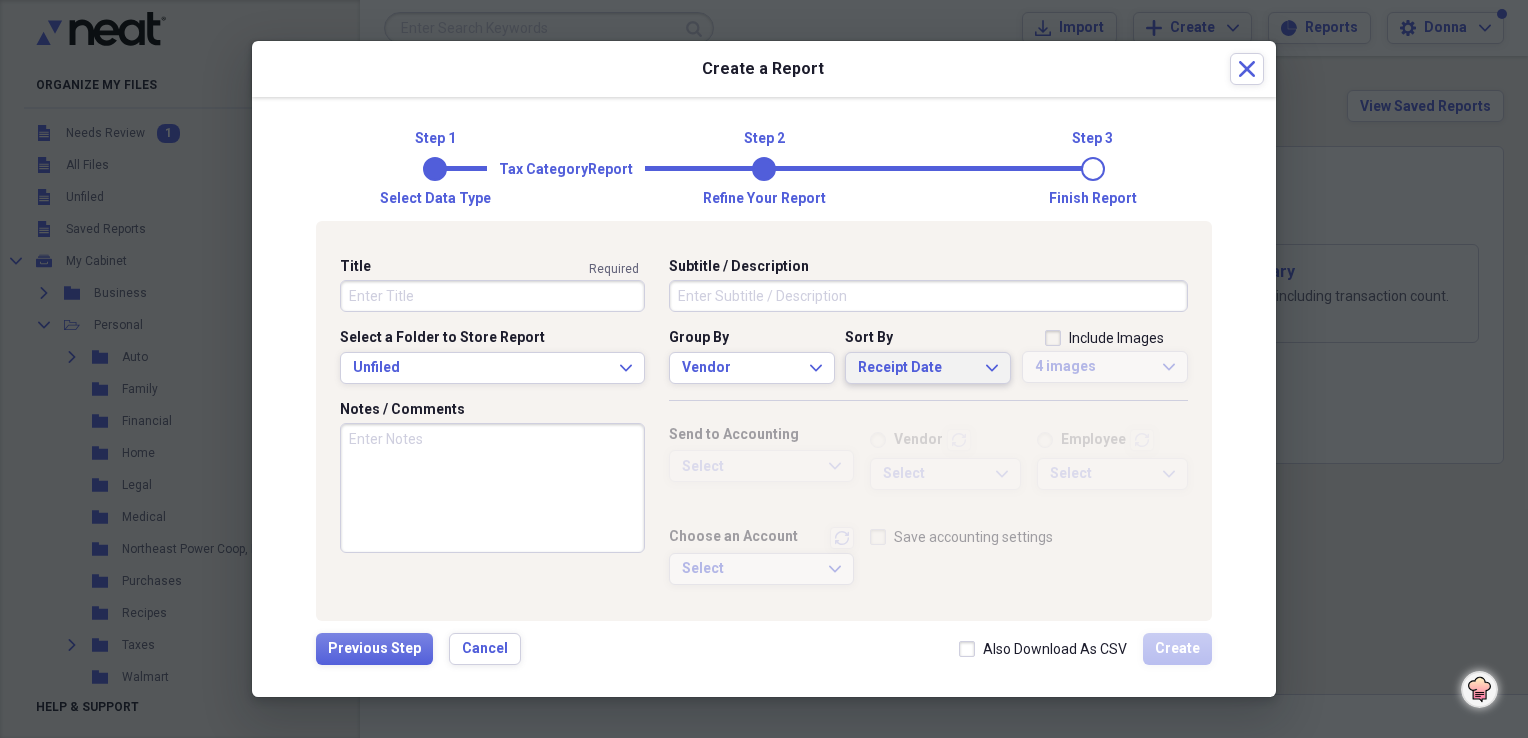 click on "Receipt Date" at bounding box center [916, 368] 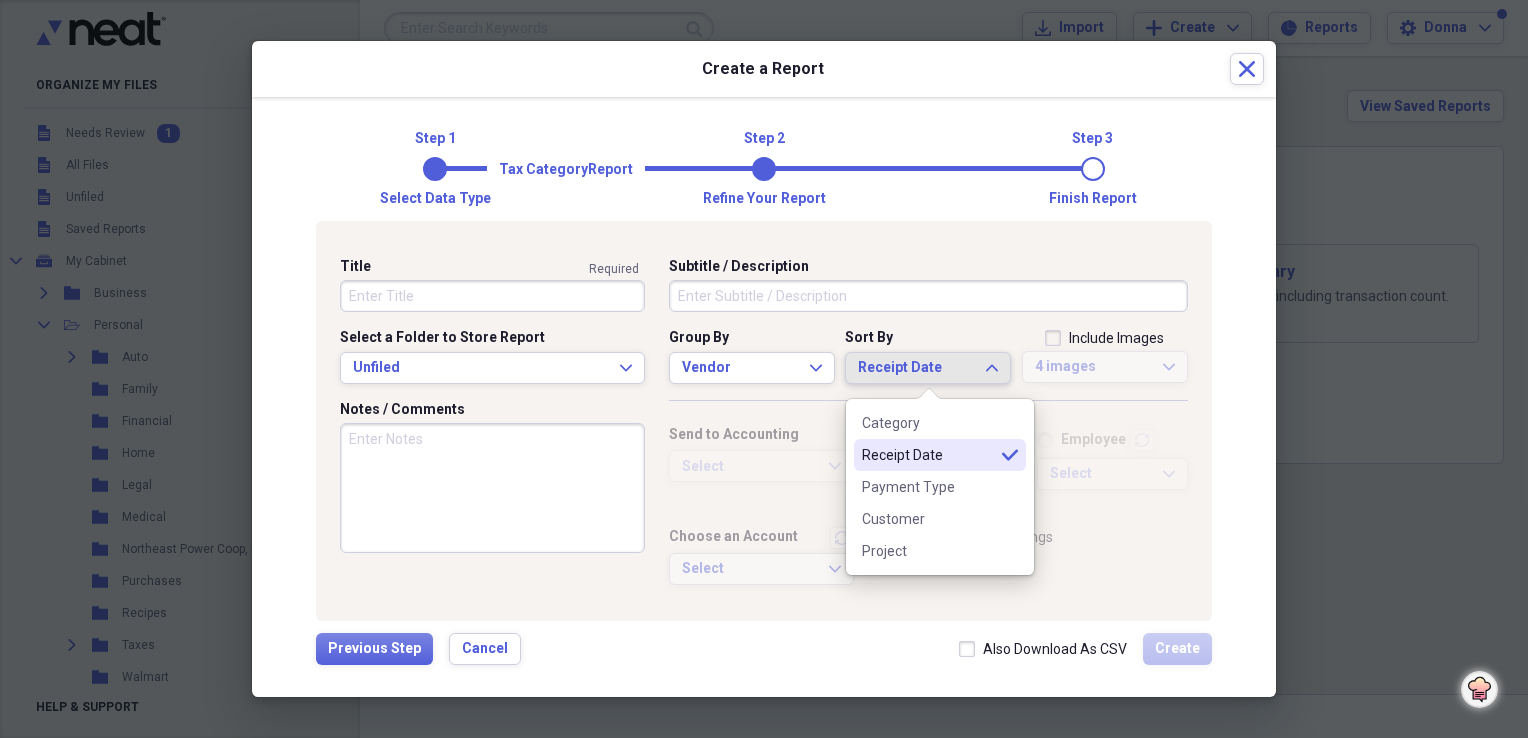 click on "Receipt Date selected" at bounding box center (940, 455) 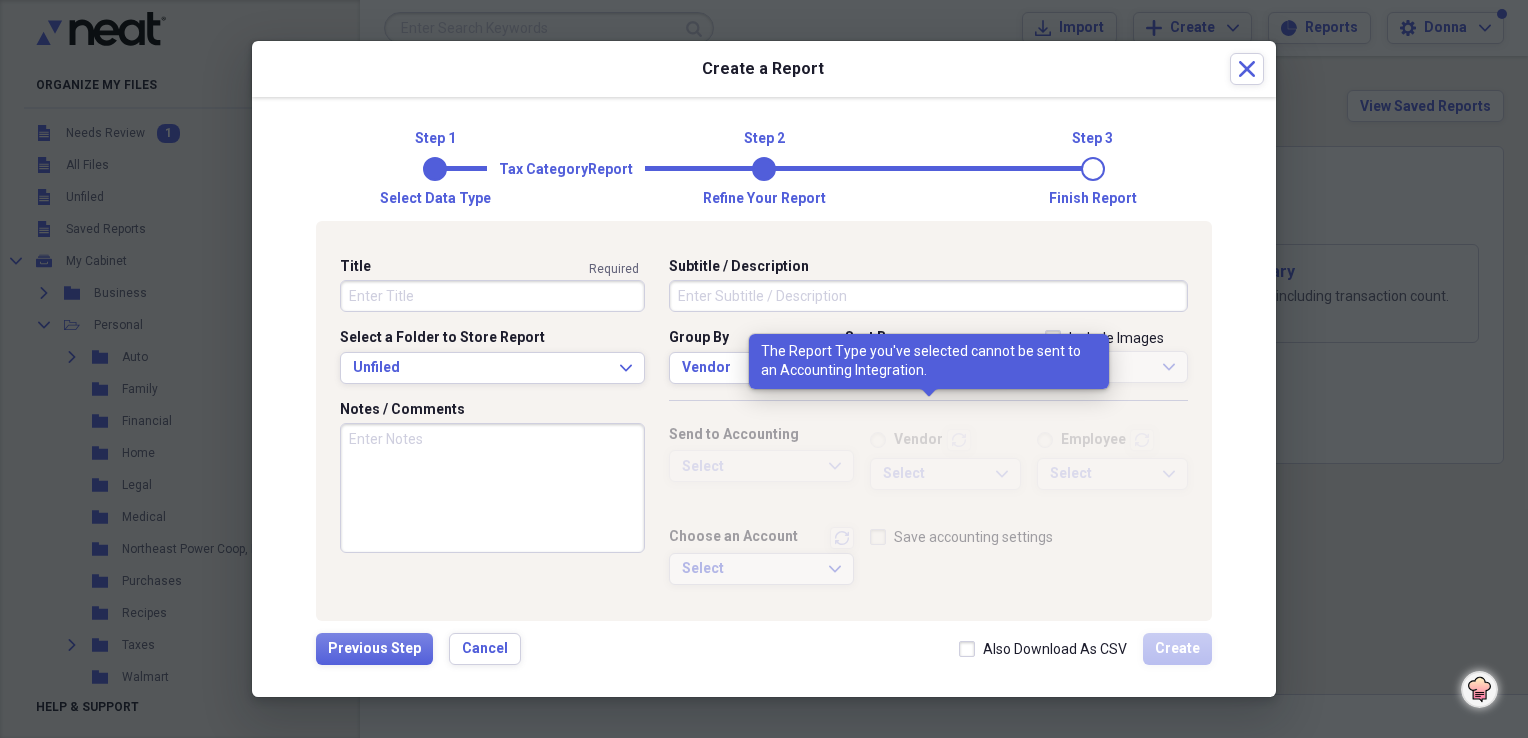 click on "Send to Accounting Select Expand Vendor transactions Employee transactions Select Expand Select Expand Choose an Account transactions Select Expand Save accounting settings" at bounding box center [928, 500] 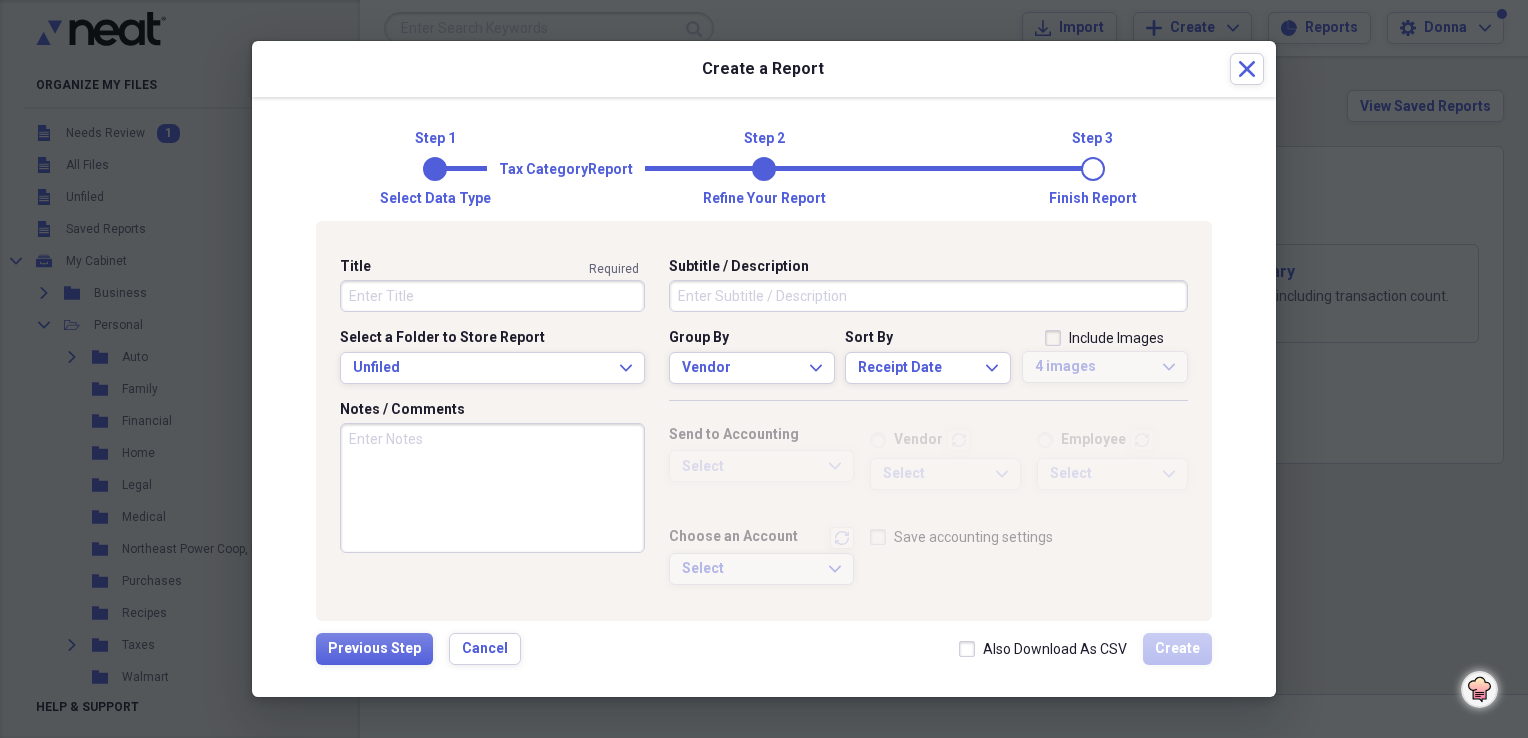 click on "Include Images" at bounding box center [1104, 338] 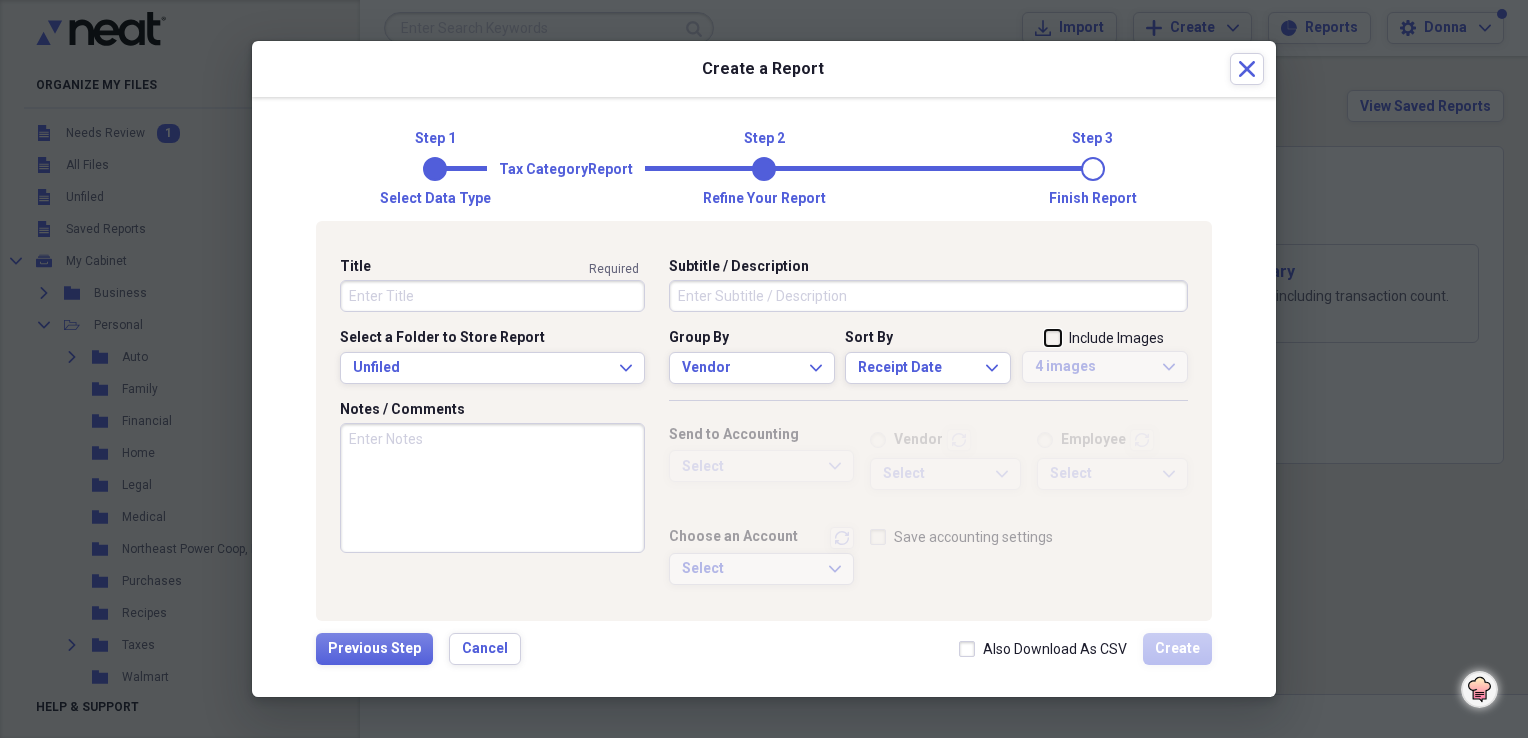 click on "Include Images" at bounding box center (1045, 339) 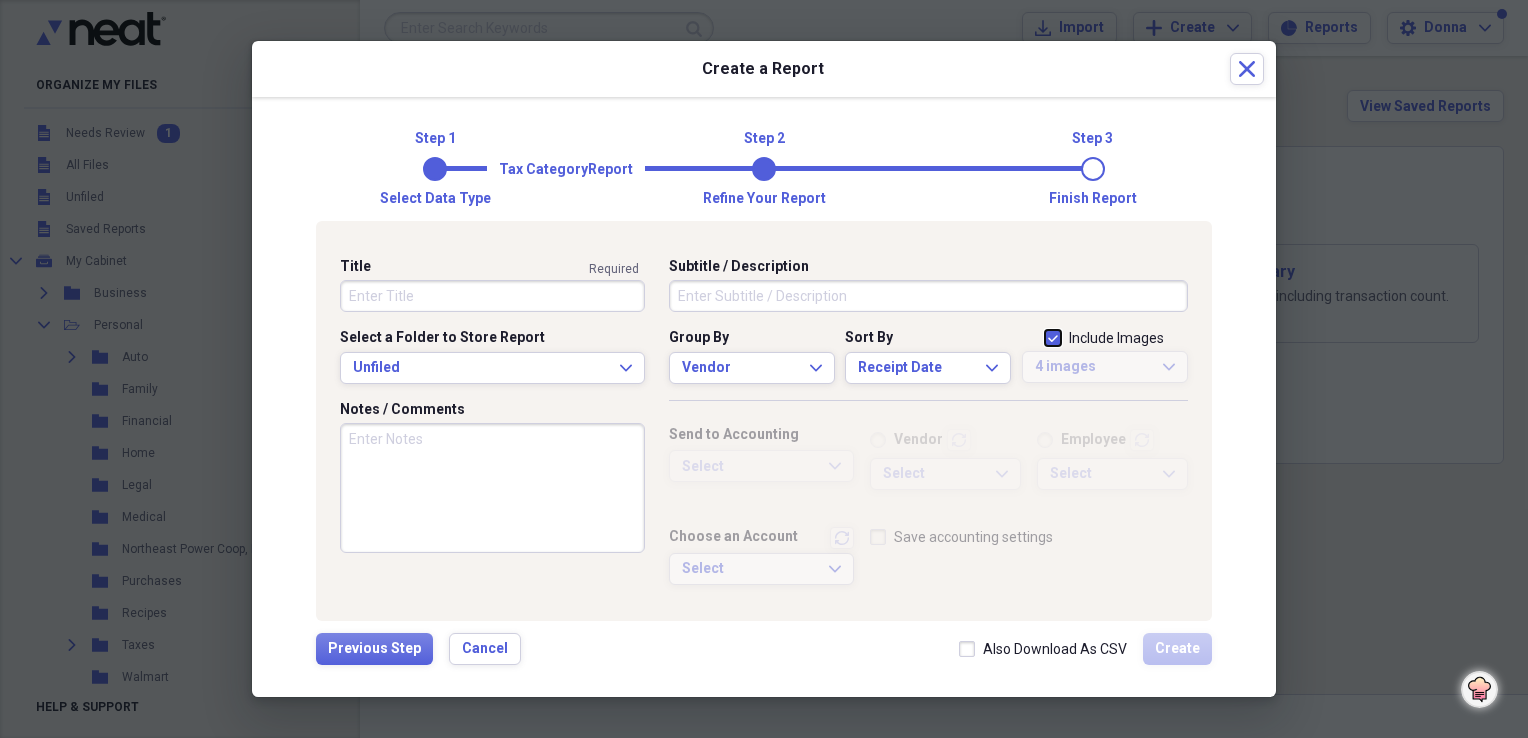 checkbox on "true" 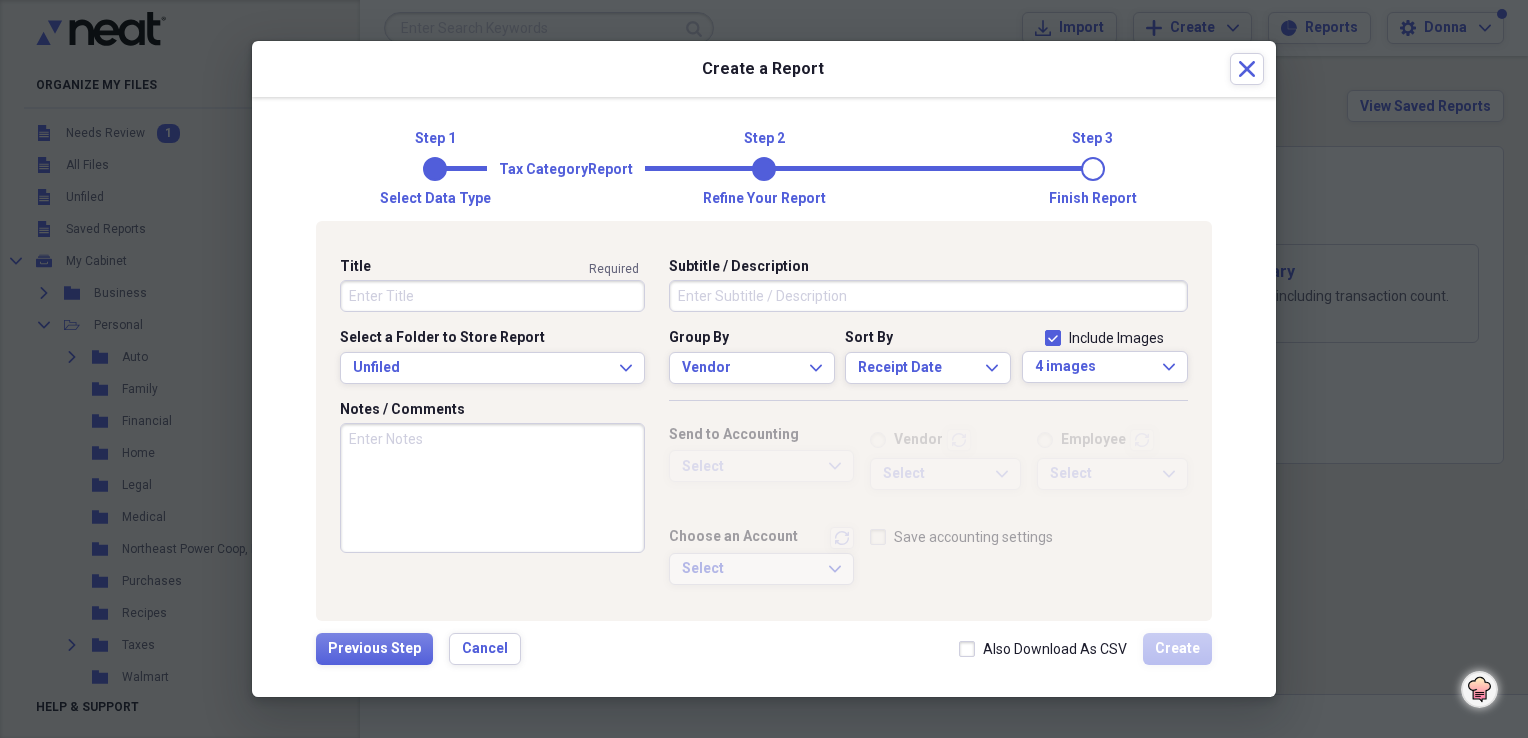 click on "Title" at bounding box center [492, 296] 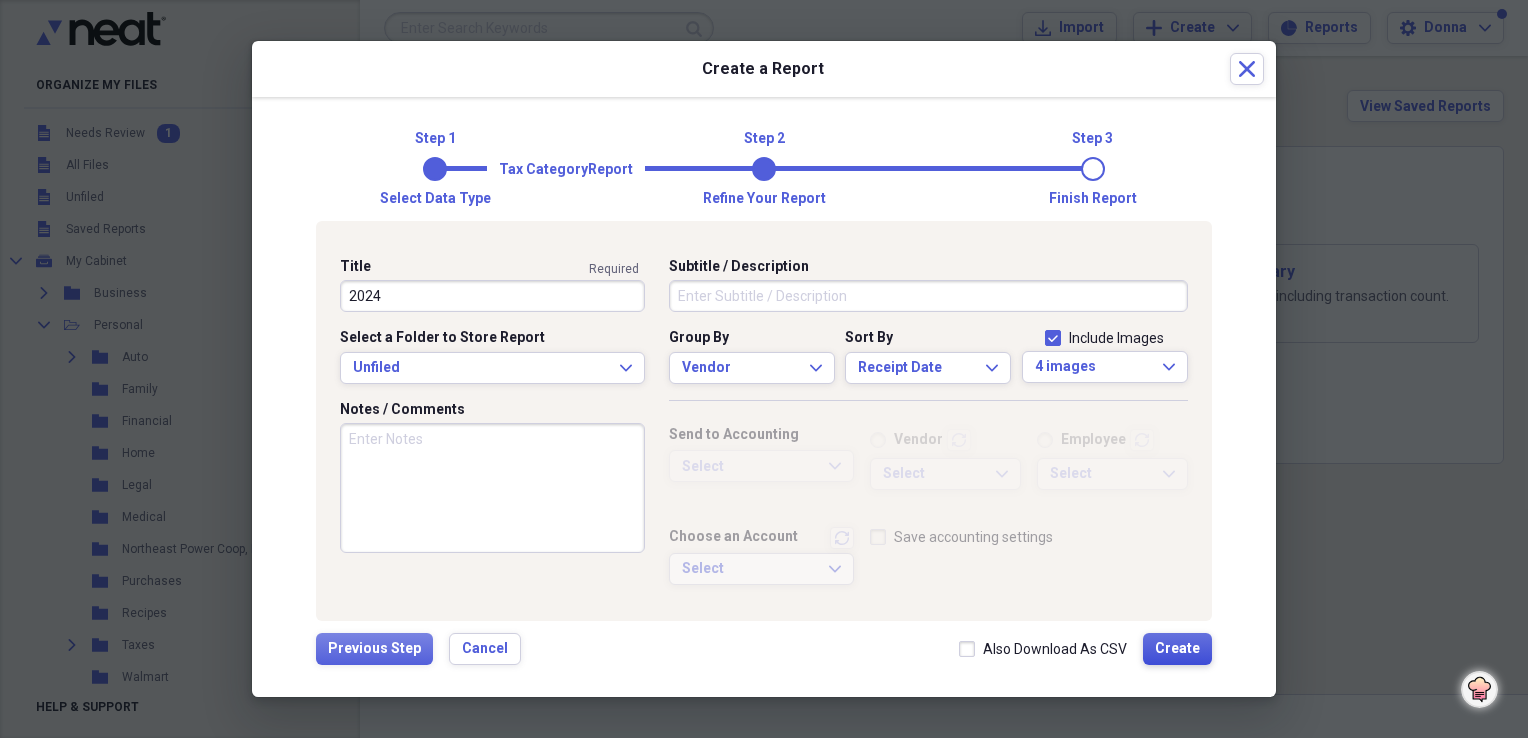 type on "2024" 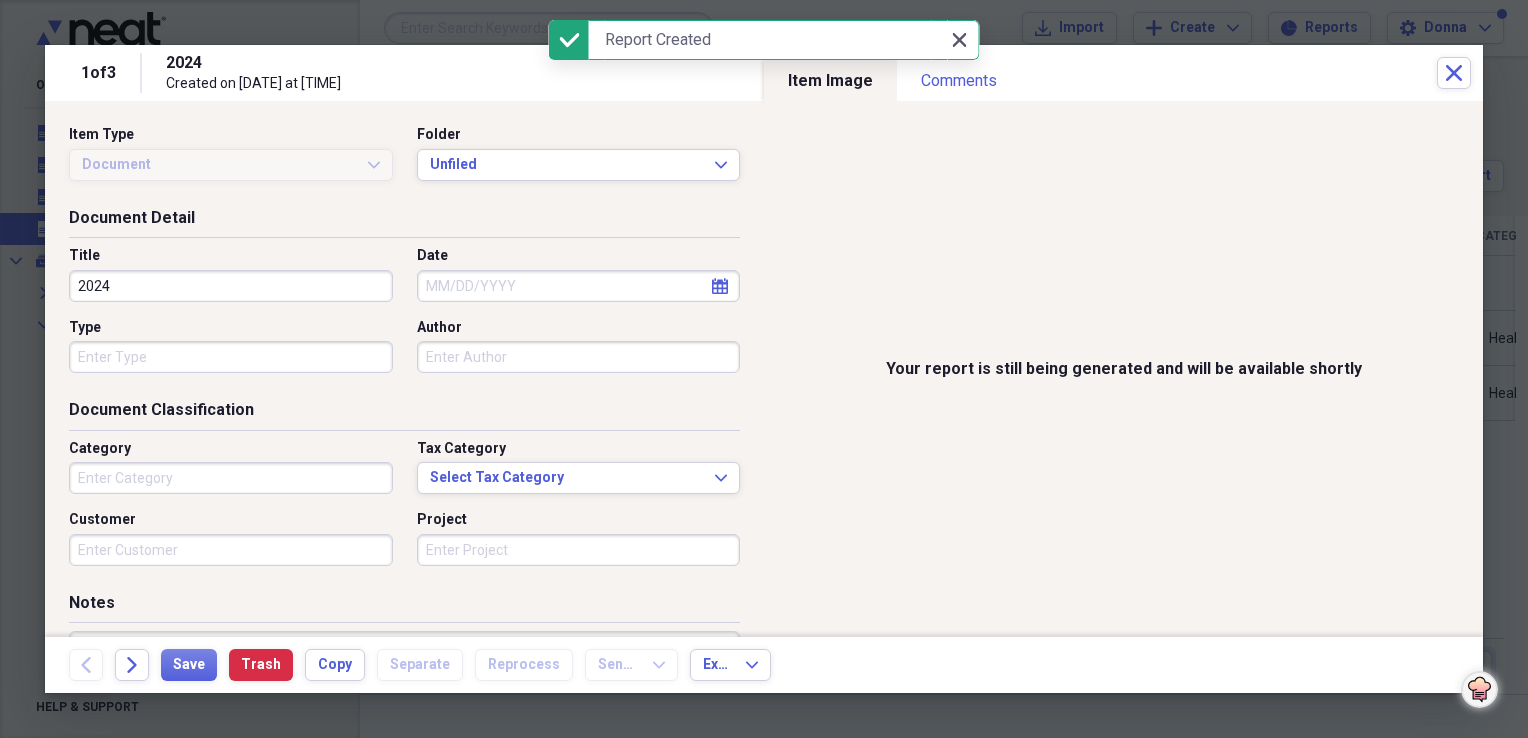 click on "Close" 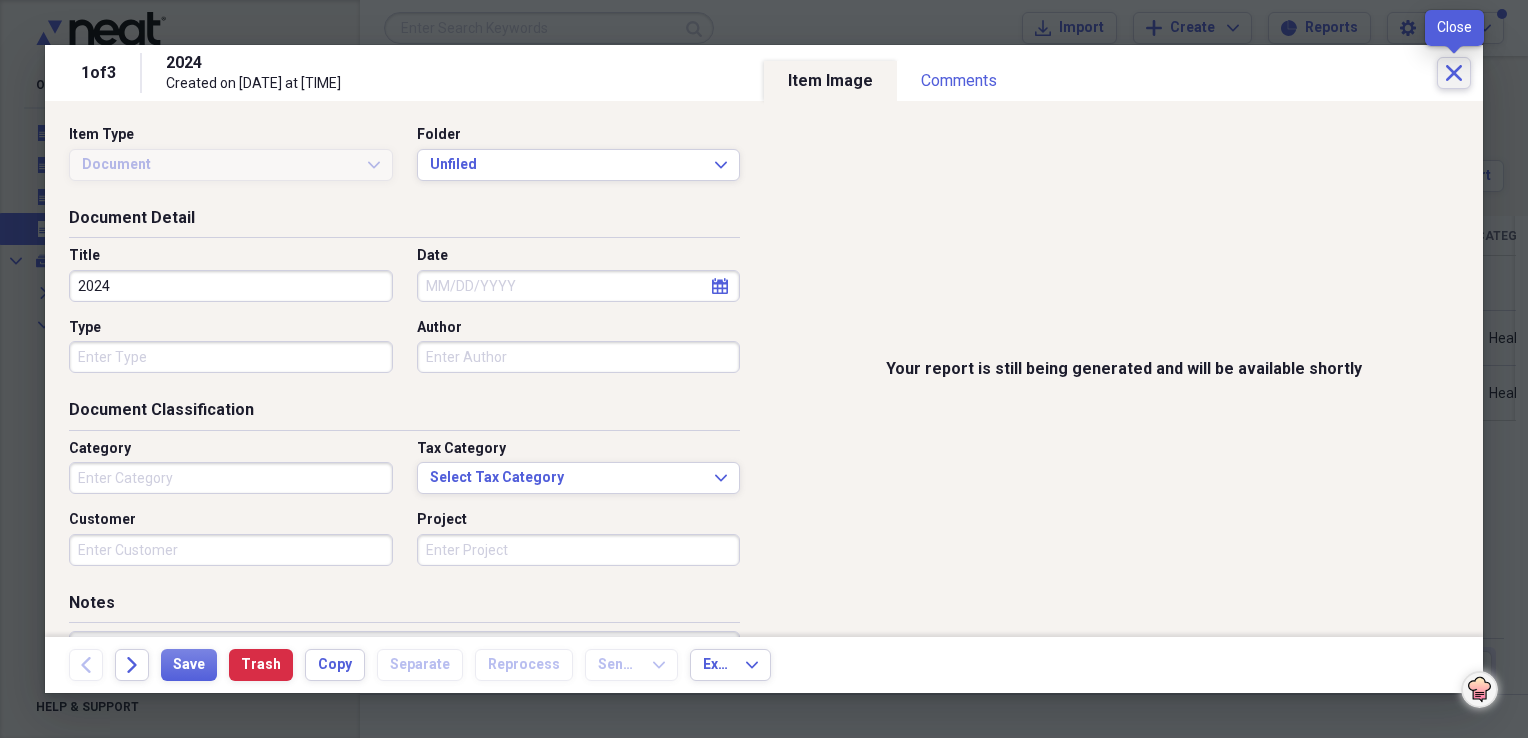 click on "Close" at bounding box center (1454, 73) 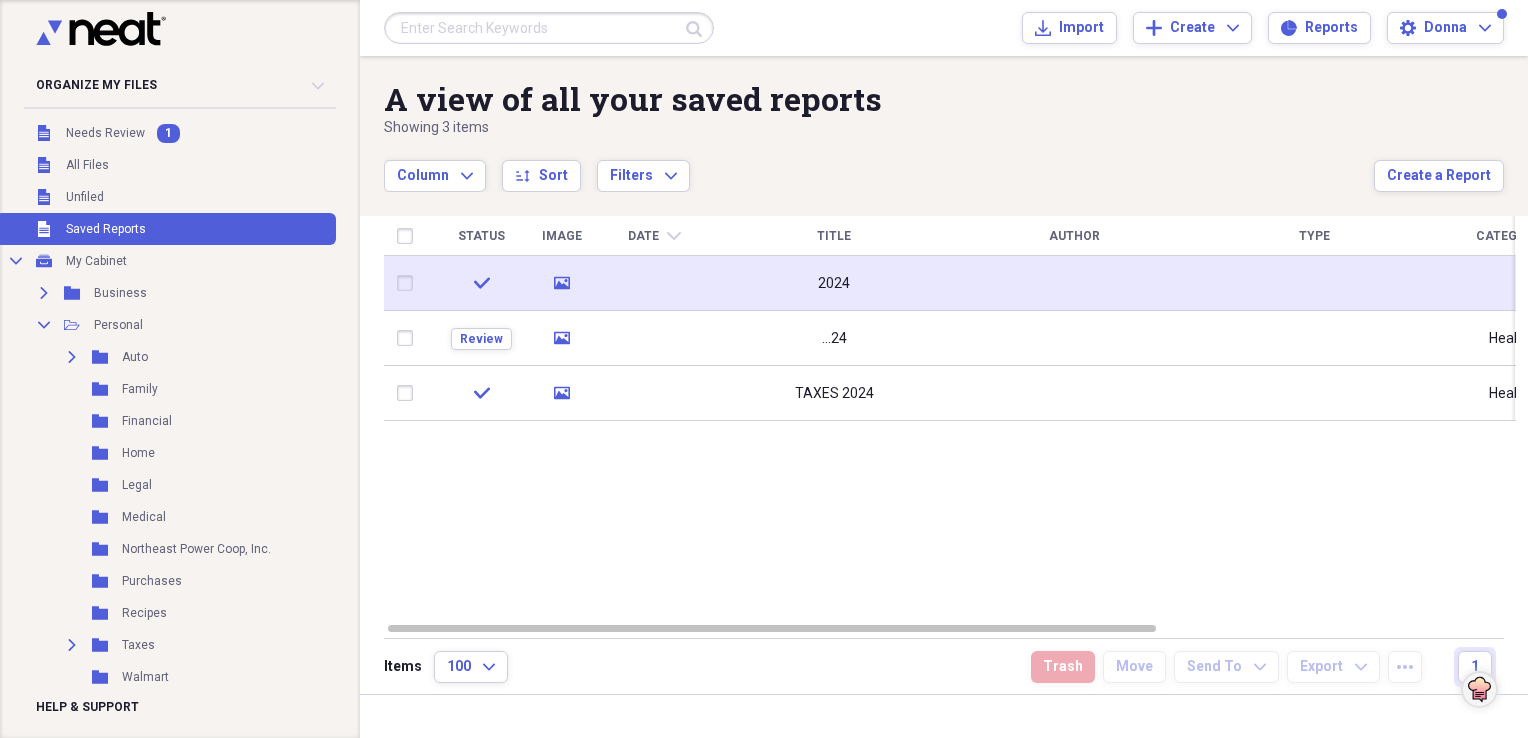 click on "2024" at bounding box center [834, 284] 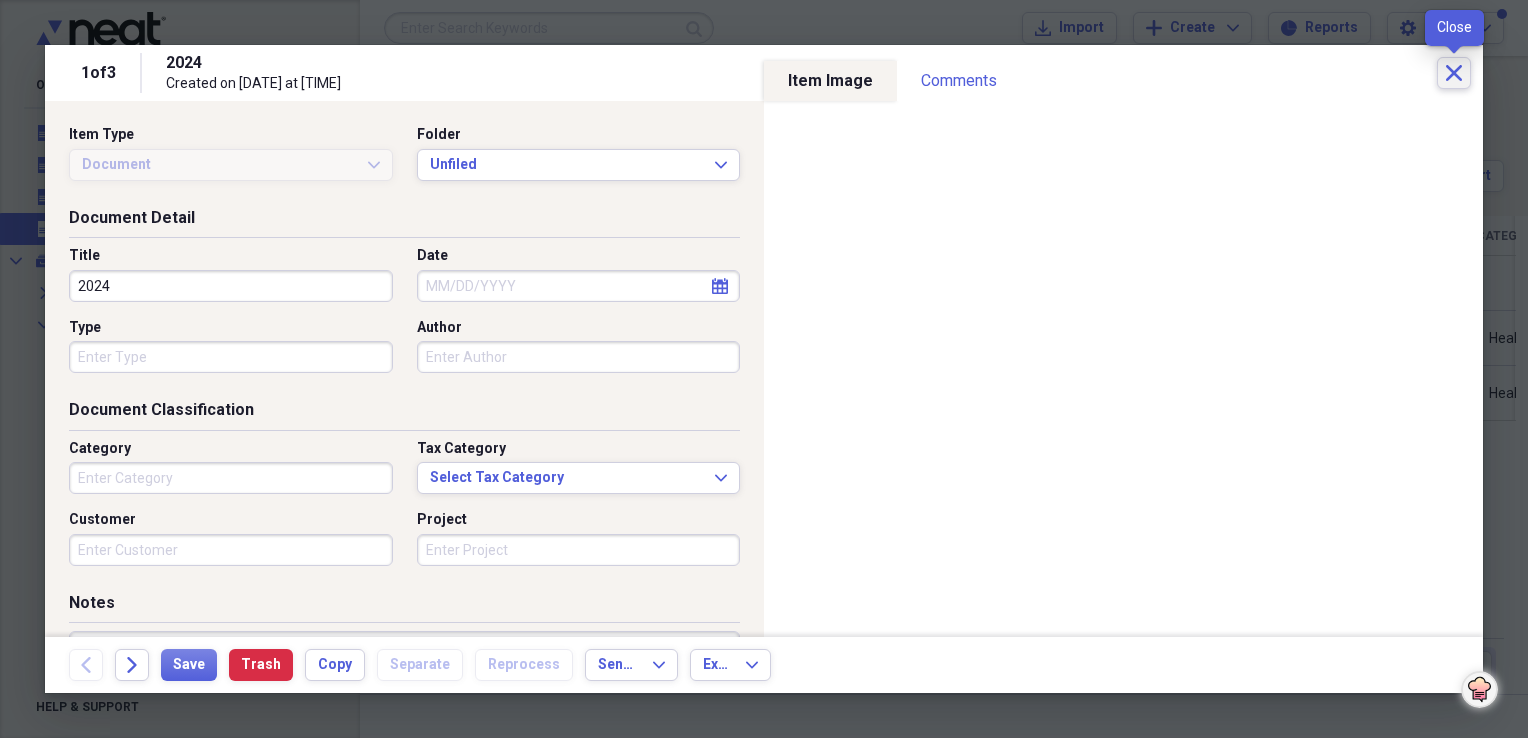 click on "Close" 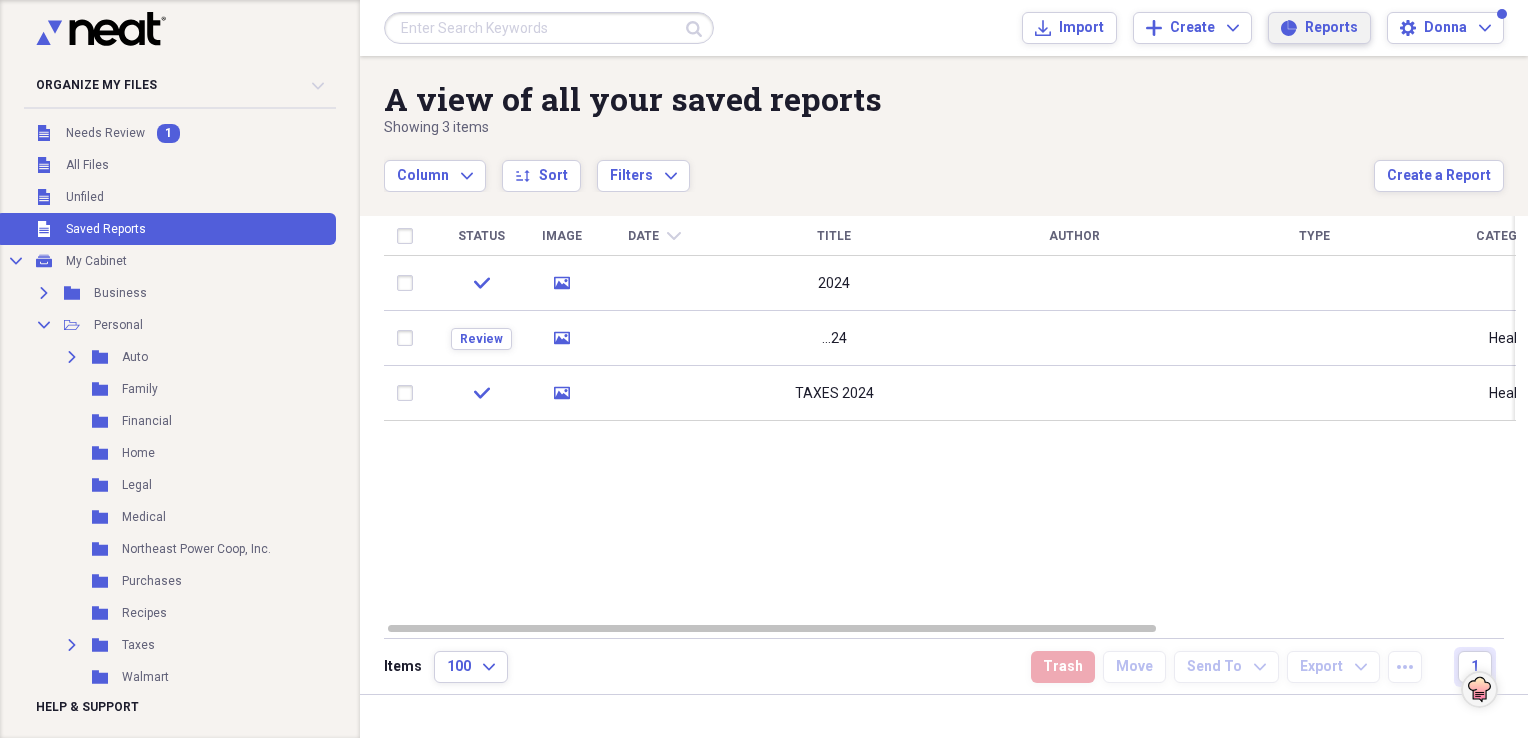 click on "Reports" at bounding box center (1331, 28) 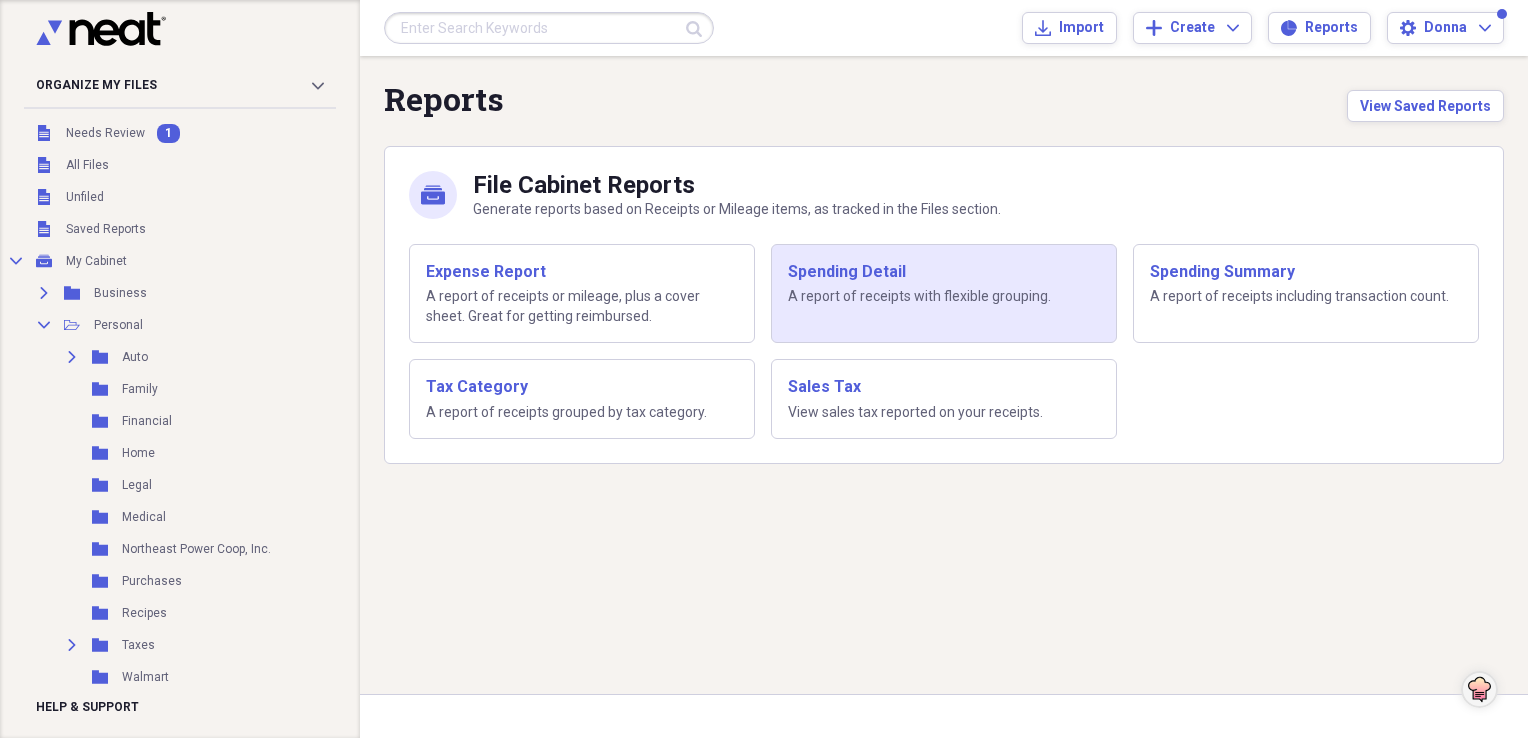 click on "A report of receipts with flexible grouping." at bounding box center [944, 297] 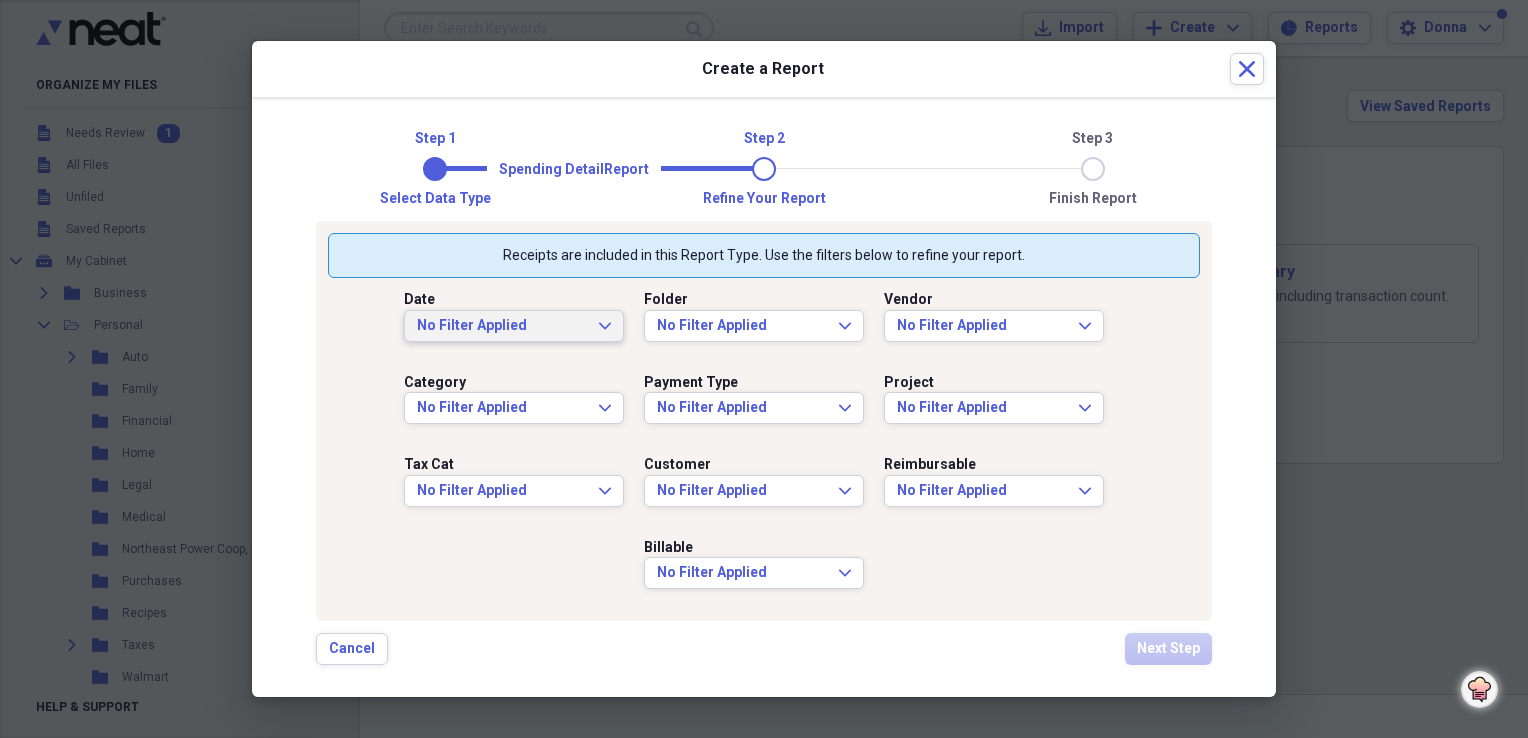 click on "Expand" 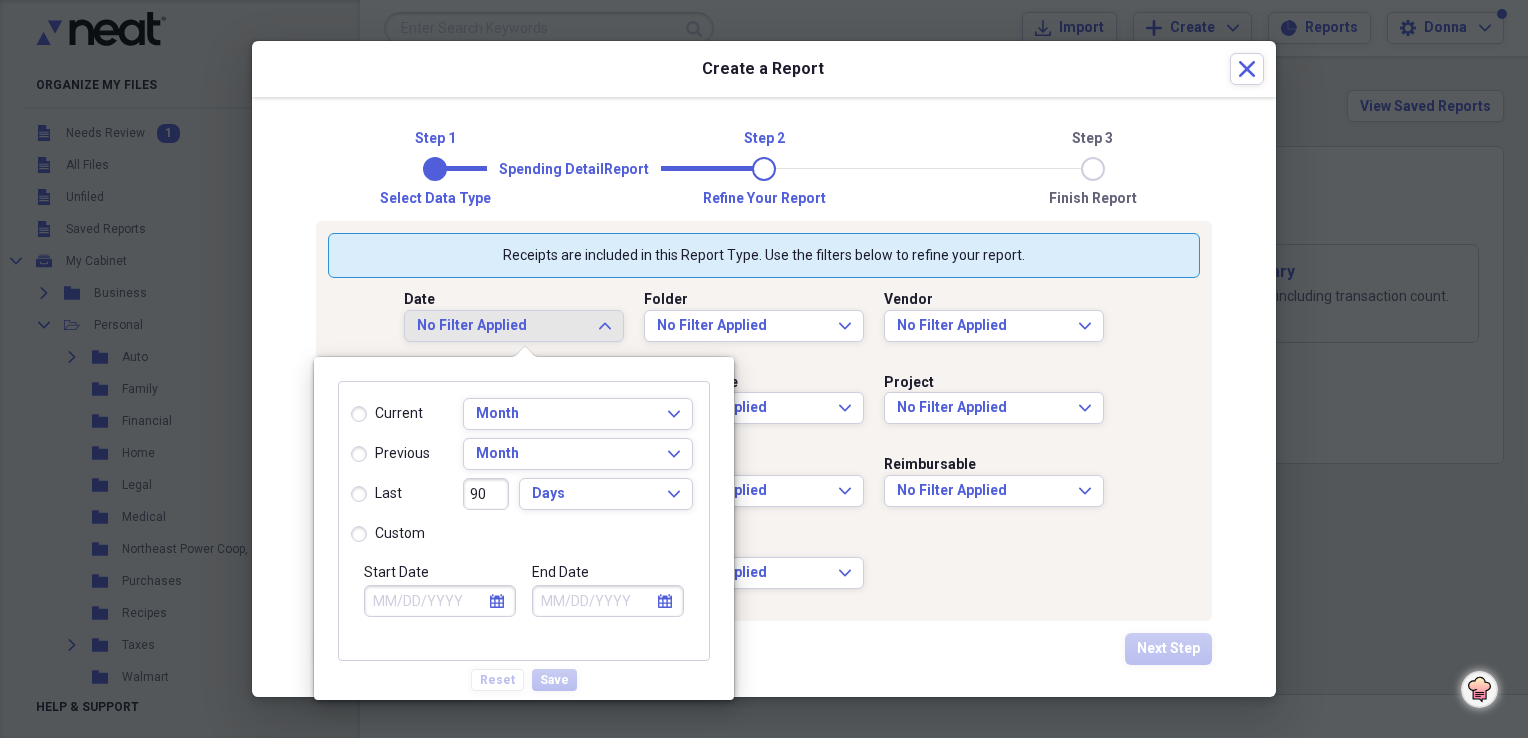 click on "calendar" 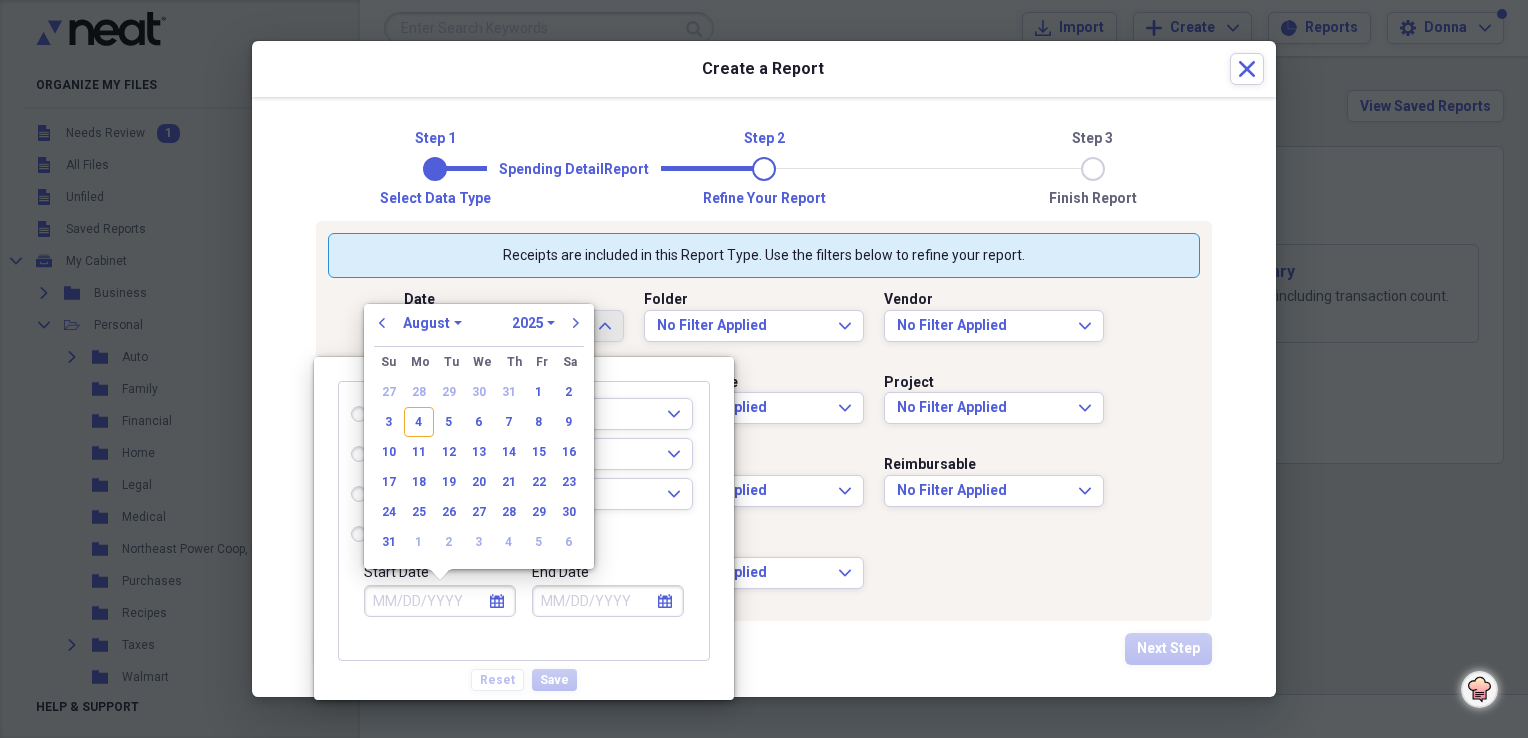 click on "1970 1971 1972 1973 1974 1975 1976 1977 1978 1979 1980 1981 1982 1983 1984 1985 1986 1987 1988 1989 1990 1991 1992 1993 1994 1995 1996 1997 1998 1999 2000 2001 2002 2003 2004 2005 2006 2007 2008 2009 2010 2011 2012 2013 2014 2015 2016 2017 2018 2019 2020 2021 2022 2023 2024 2025 2026 2027 2028 2029 2030 2031 2032 2033 2034 2035" at bounding box center [533, 323] 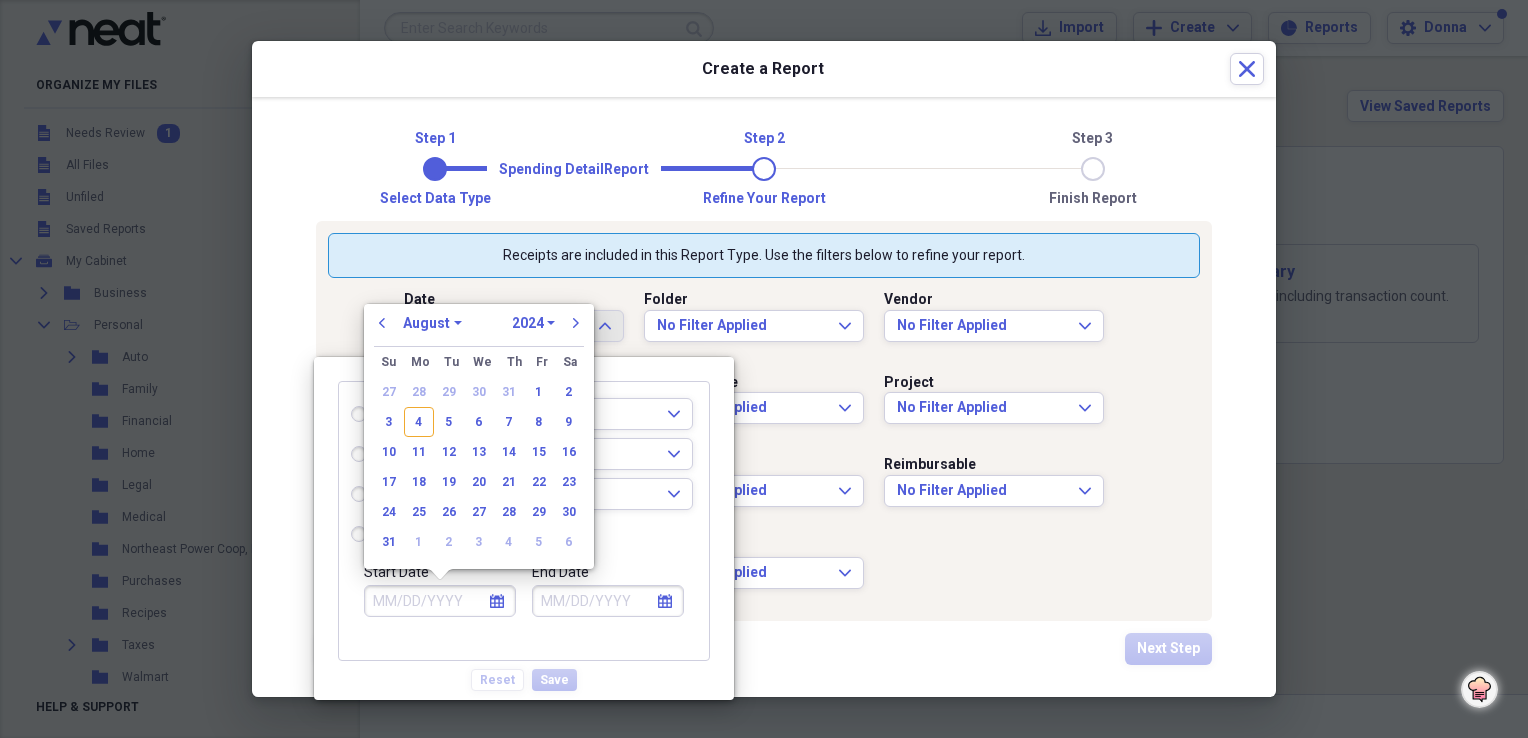 click on "1970 1971 1972 1973 1974 1975 1976 1977 1978 1979 1980 1981 1982 1983 1984 1985 1986 1987 1988 1989 1990 1991 1992 1993 1994 1995 1996 1997 1998 1999 2000 2001 2002 2003 2004 2005 2006 2007 2008 2009 2010 2011 2012 2013 2014 2015 2016 2017 2018 2019 2020 2021 2022 2023 2024 2025 2026 2027 2028 2029 2030 2031 2032 2033 2034 2035" at bounding box center (533, 323) 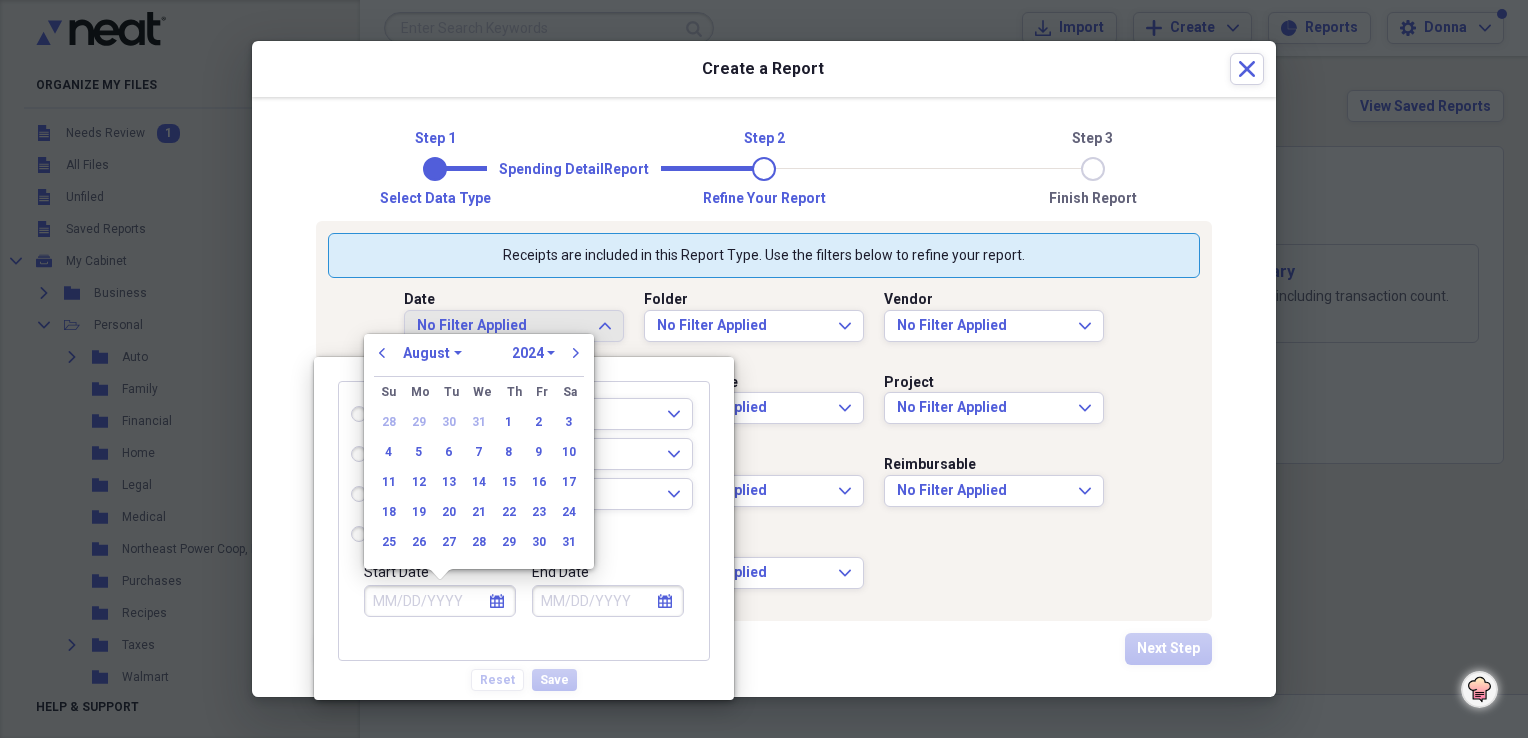 click on "January February March April May June July August September October November December" at bounding box center (432, 353) 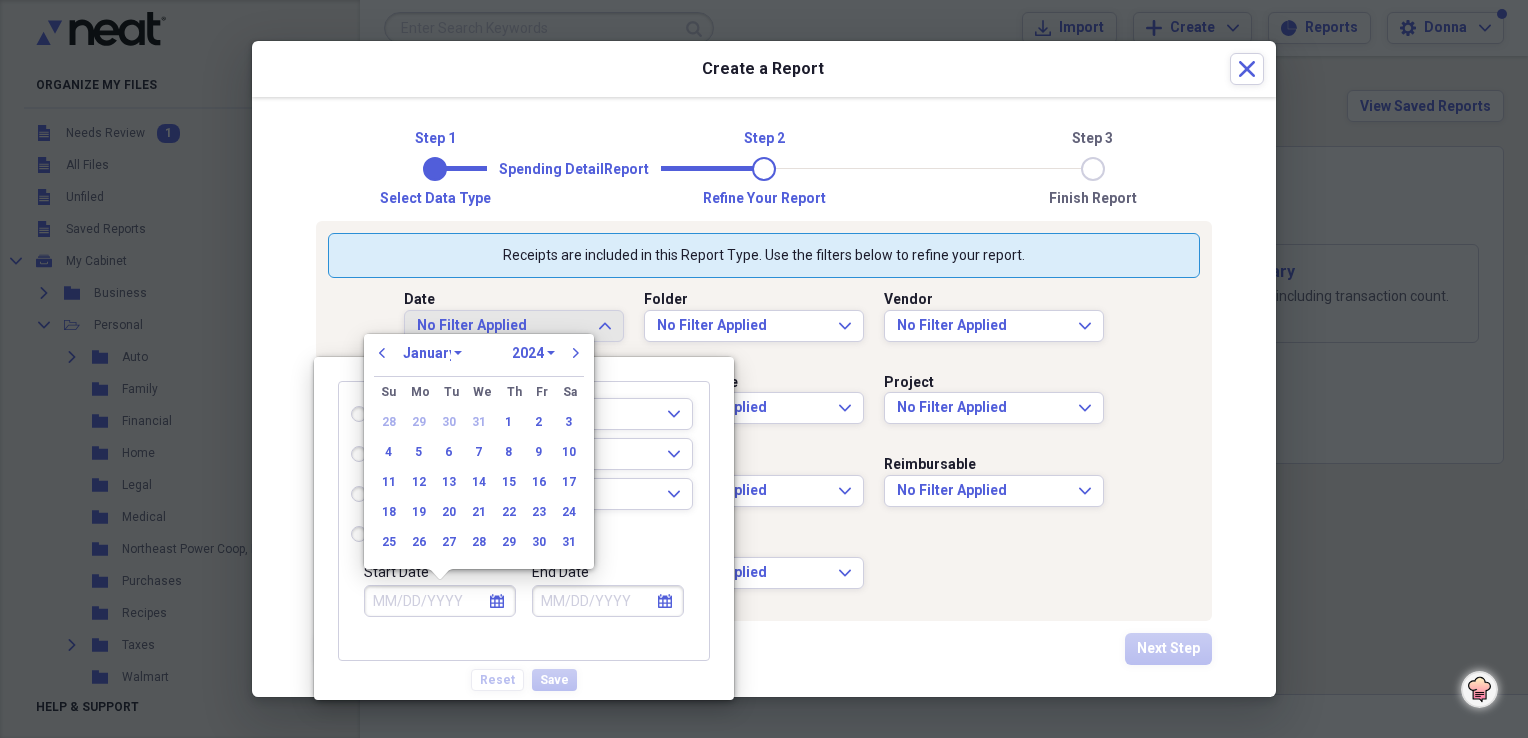 click on "January February March April May June July August September October November December" at bounding box center [432, 353] 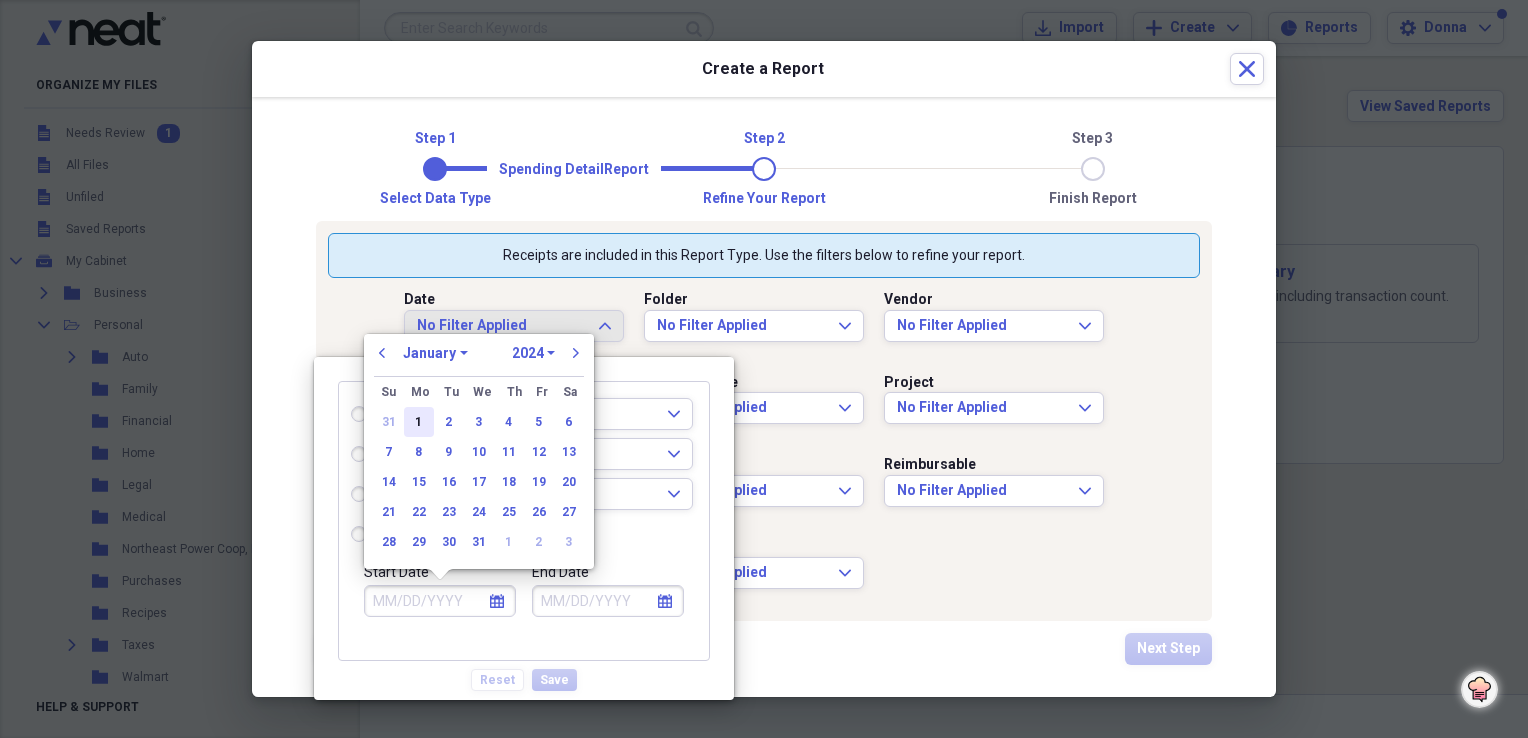 click on "1" at bounding box center [419, 422] 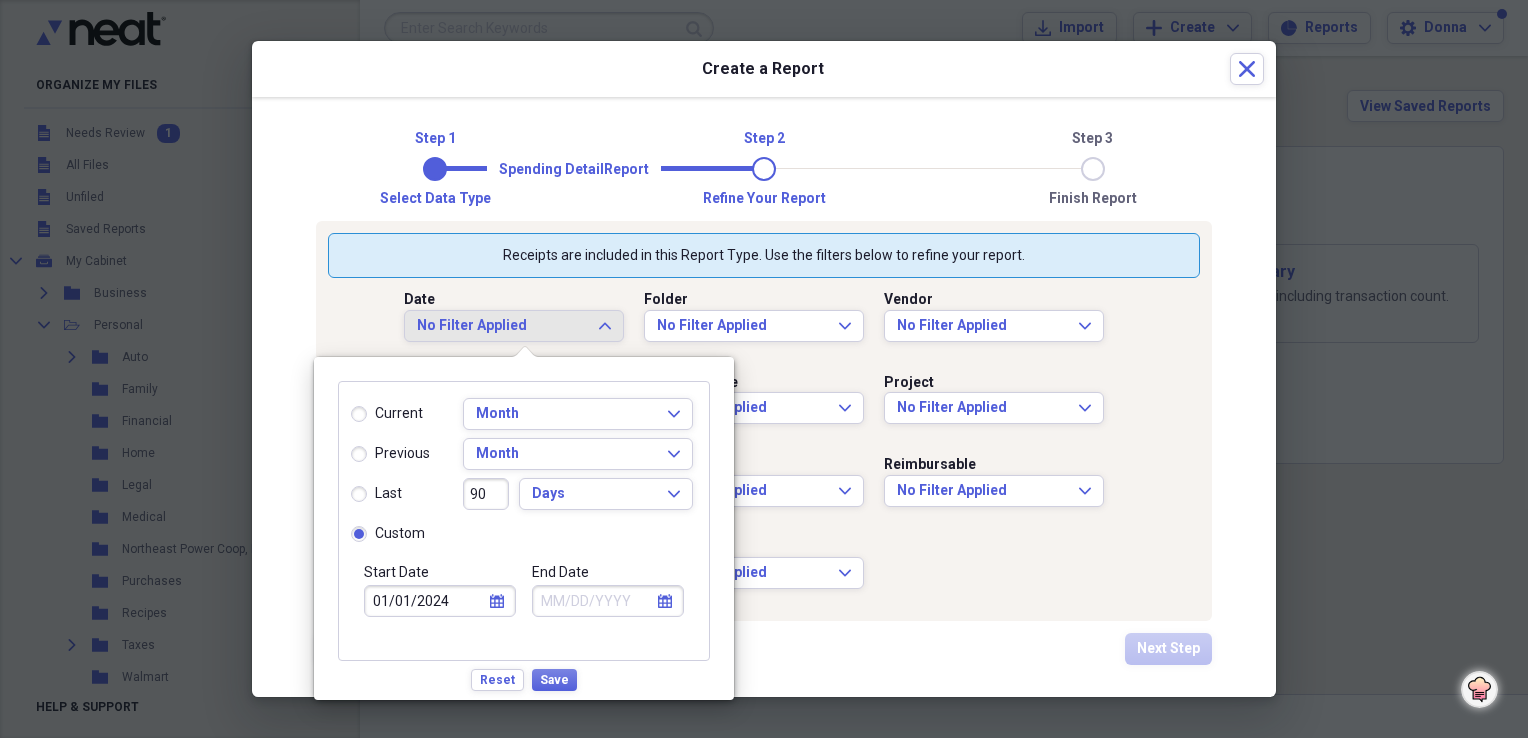 click on "calendar" 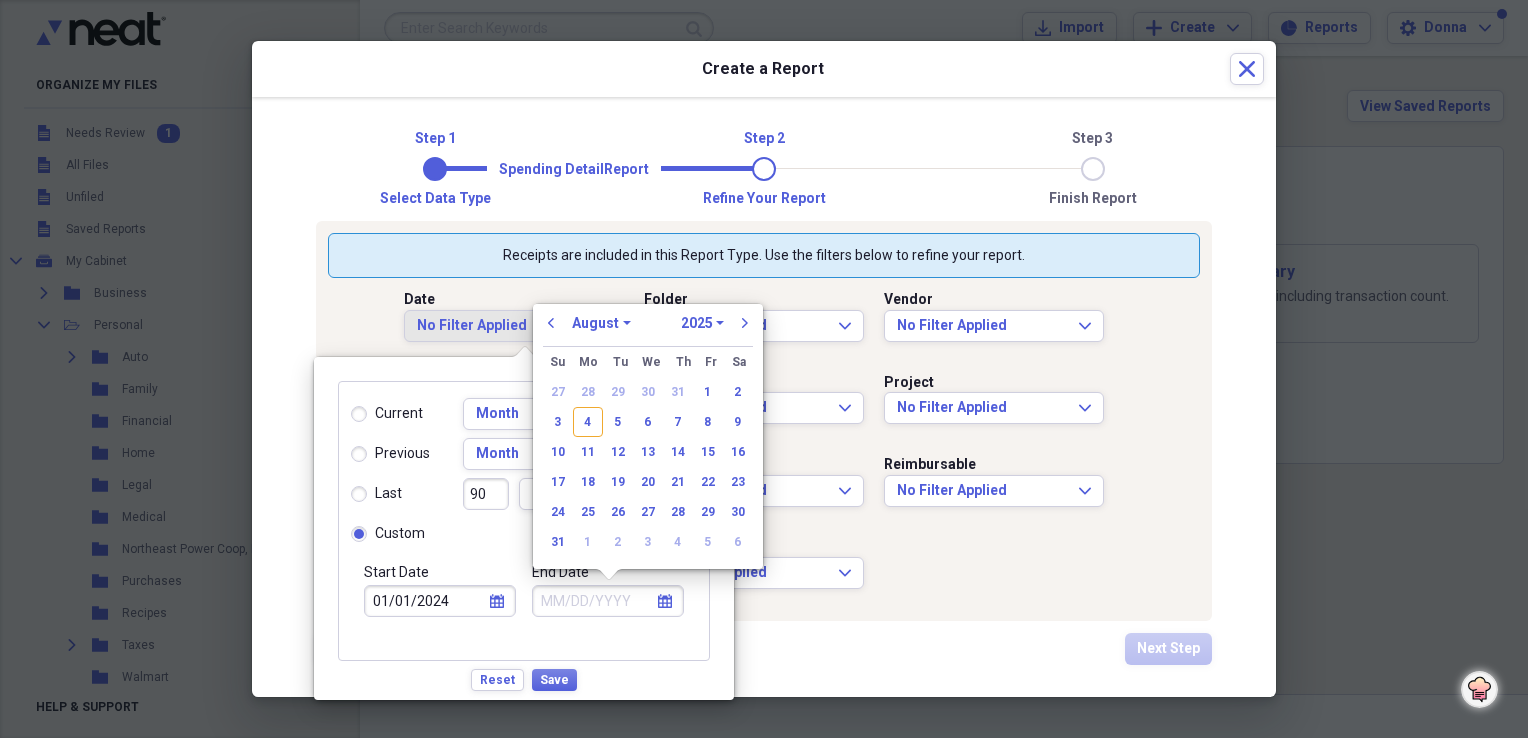 click on "1970 1971 1972 1973 1974 1975 1976 1977 1978 1979 1980 1981 1982 1983 1984 1985 1986 1987 1988 1989 1990 1991 1992 1993 1994 1995 1996 1997 1998 1999 2000 2001 2002 2003 2004 2005 2006 2007 2008 2009 2010 2011 2012 2013 2014 2015 2016 2017 2018 2019 2020 2021 2022 2023 2024 2025 2026 2027 2028 2029 2030 2031 2032 2033 2034 2035" at bounding box center [702, 323] 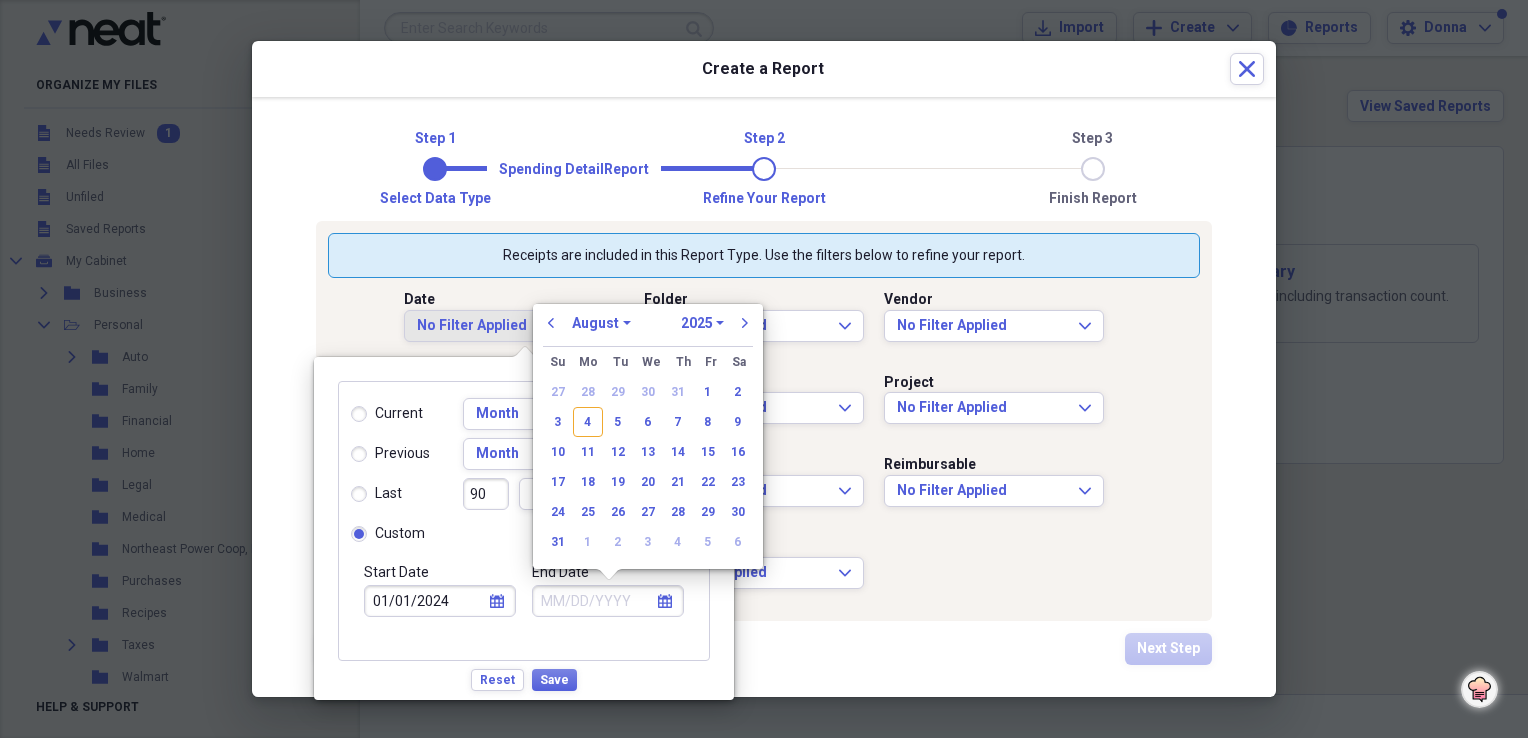 select on "2024" 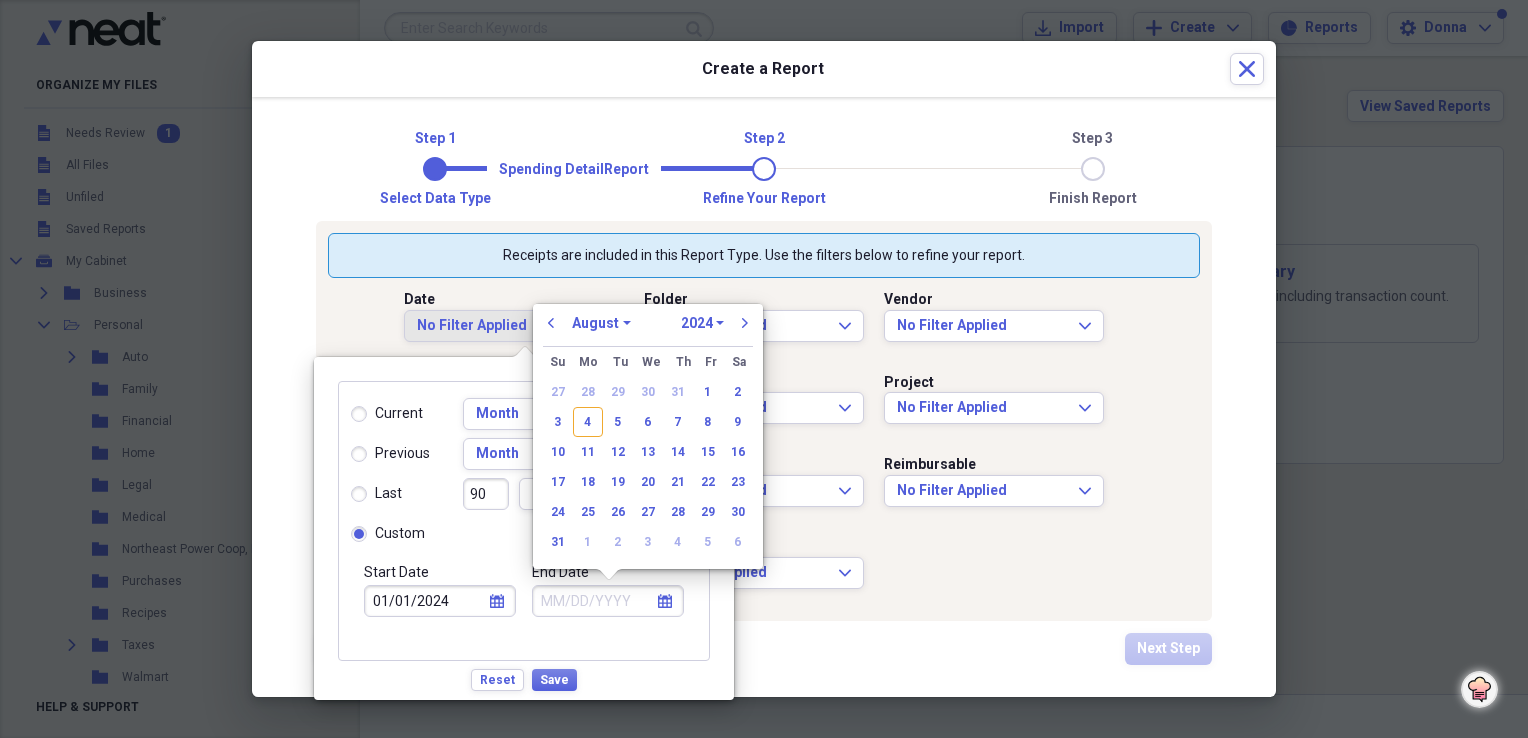 click on "1970 1971 1972 1973 1974 1975 1976 1977 1978 1979 1980 1981 1982 1983 1984 1985 1986 1987 1988 1989 1990 1991 1992 1993 1994 1995 1996 1997 1998 1999 2000 2001 2002 2003 2004 2005 2006 2007 2008 2009 2010 2011 2012 2013 2014 2015 2016 2017 2018 2019 2020 2021 2022 2023 2024 2025 2026 2027 2028 2029 2030 2031 2032 2033 2034 2035" at bounding box center [702, 323] 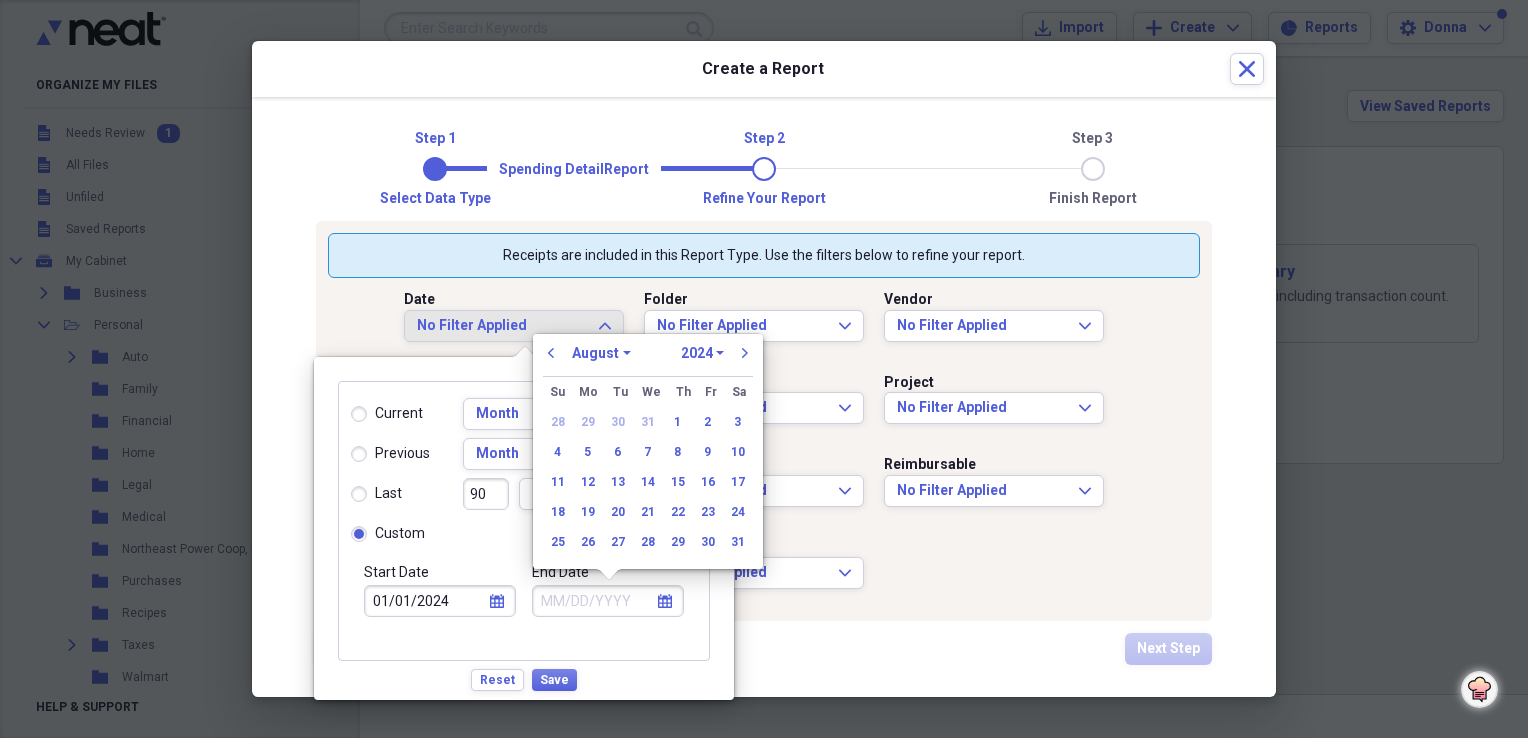click on "January February March April May June July August September October November December" at bounding box center [601, 353] 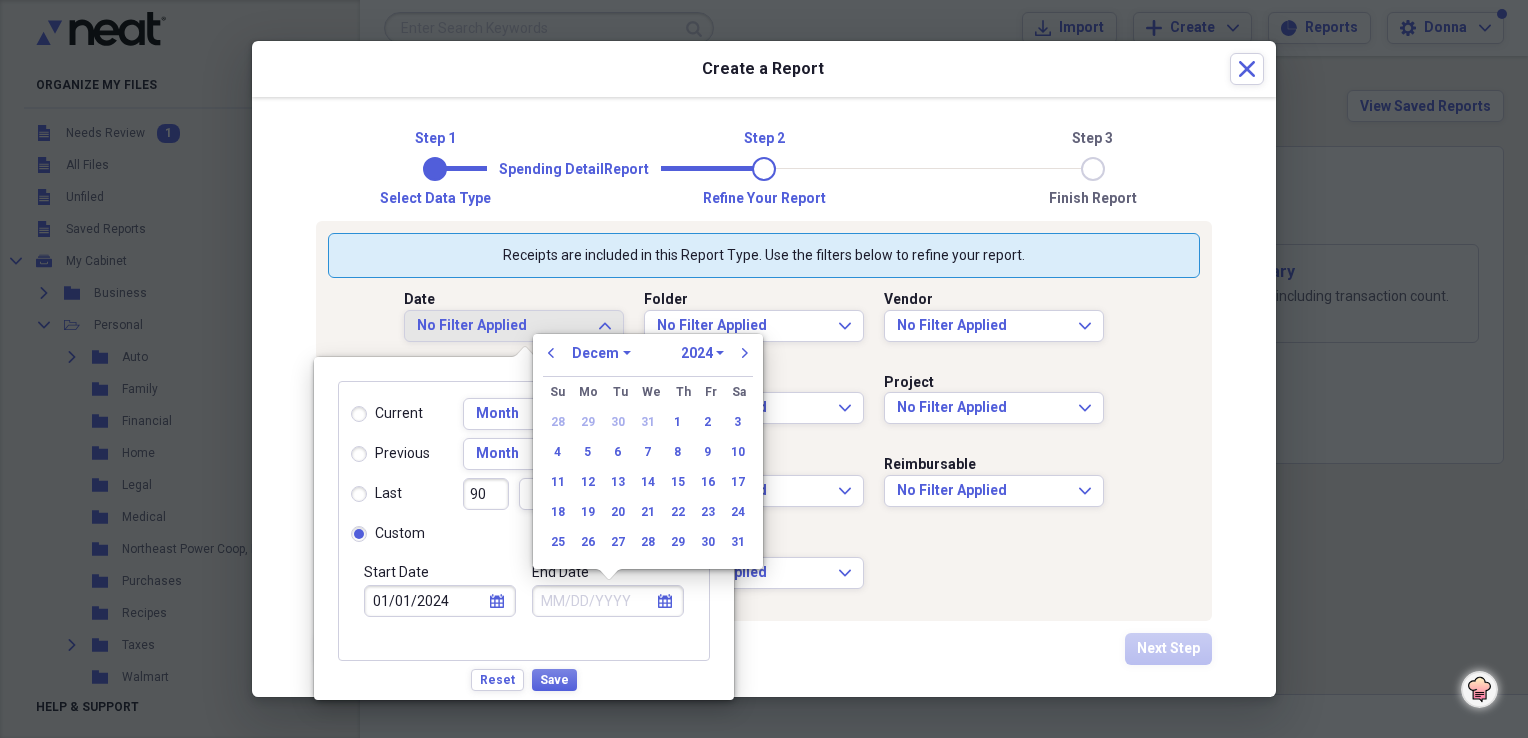 click on "January February March April May June July August September October November December" at bounding box center [601, 353] 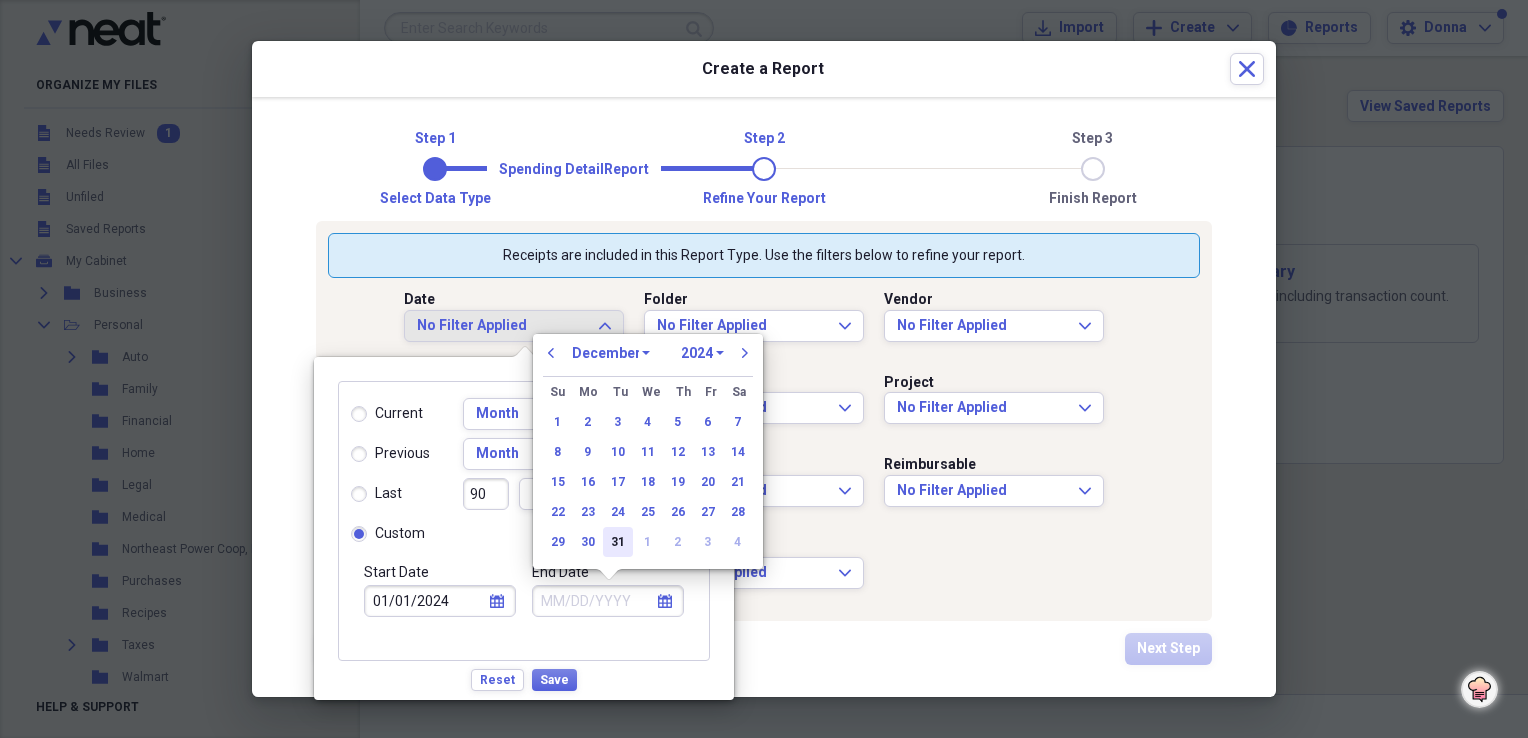 click on "31" at bounding box center [618, 542] 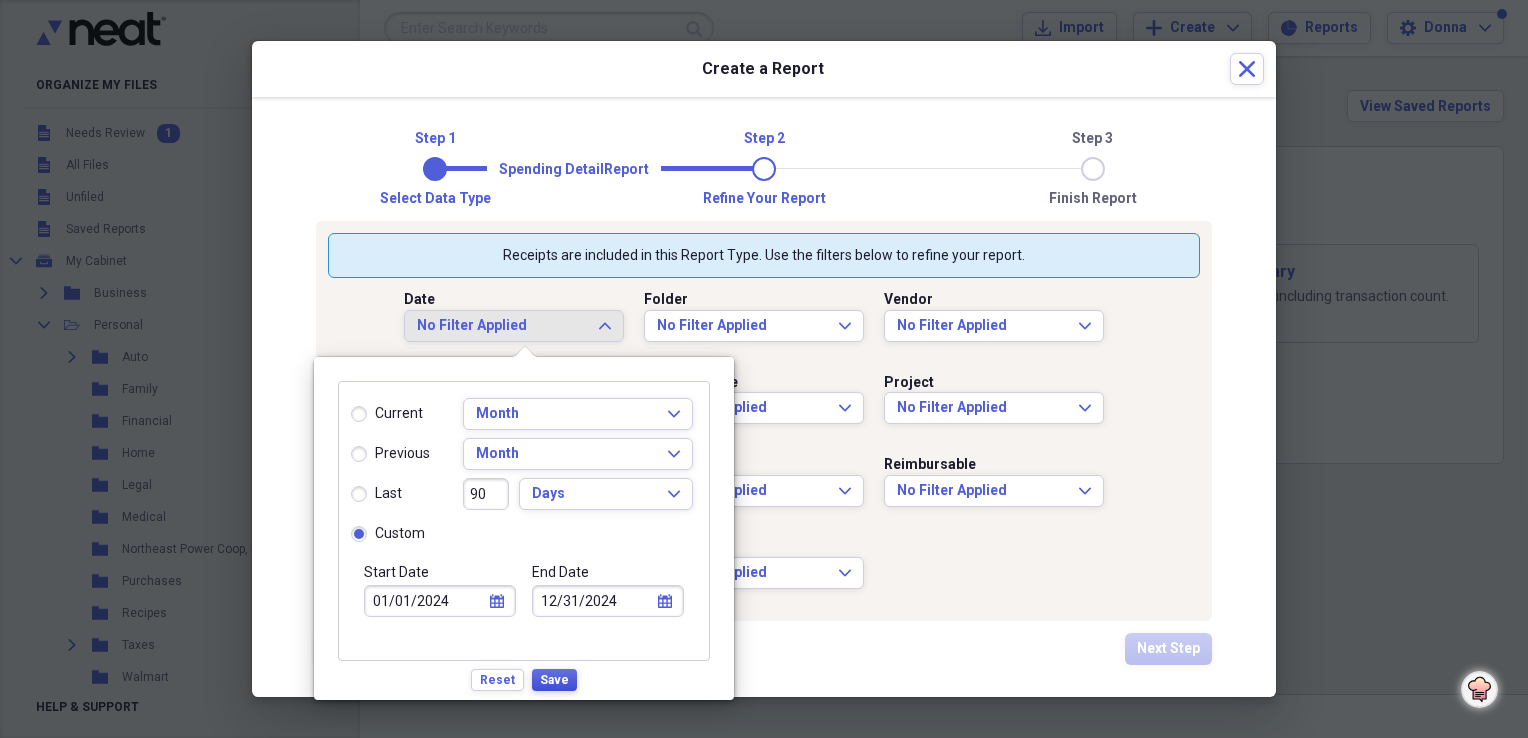 click on "Save" at bounding box center (554, 680) 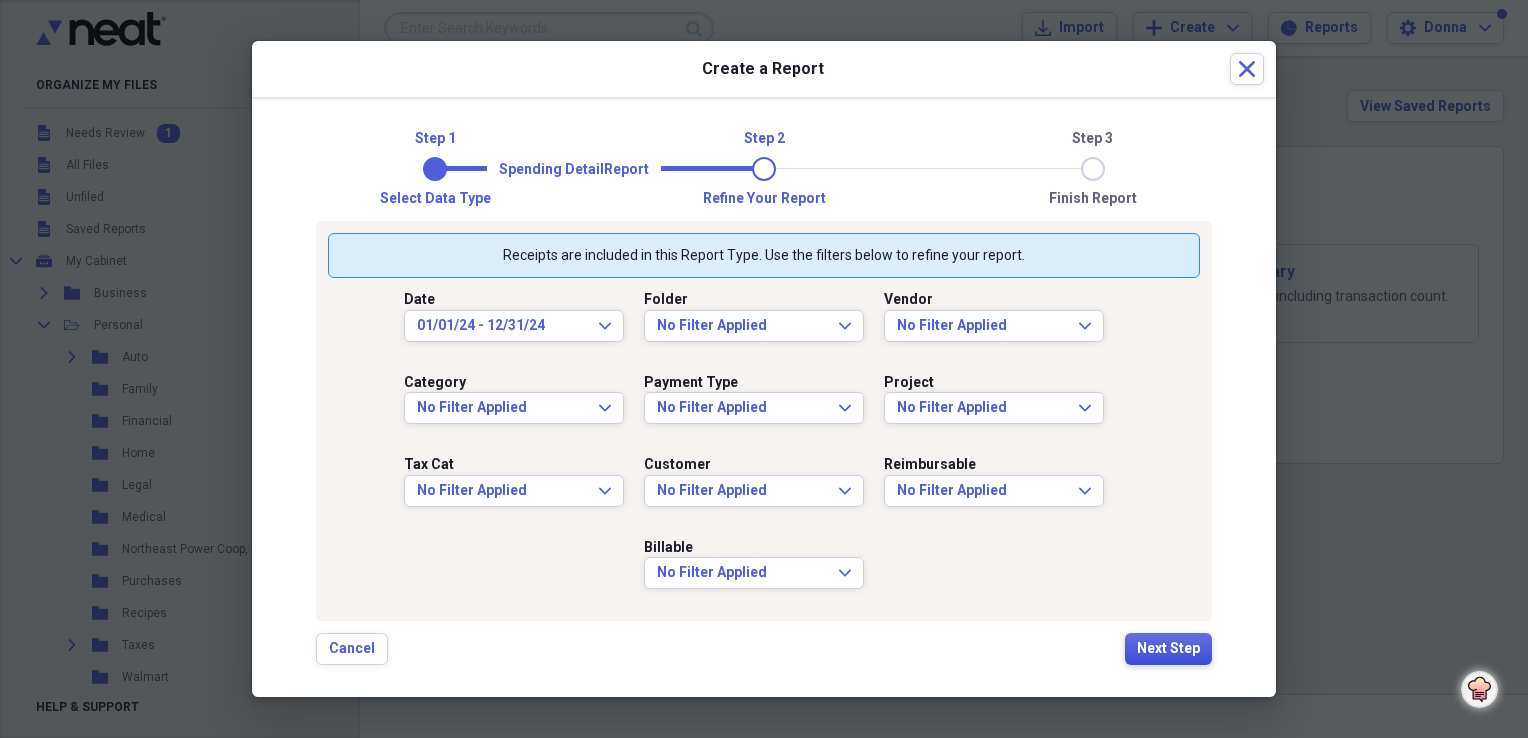 click on "Next Step" at bounding box center (1168, 649) 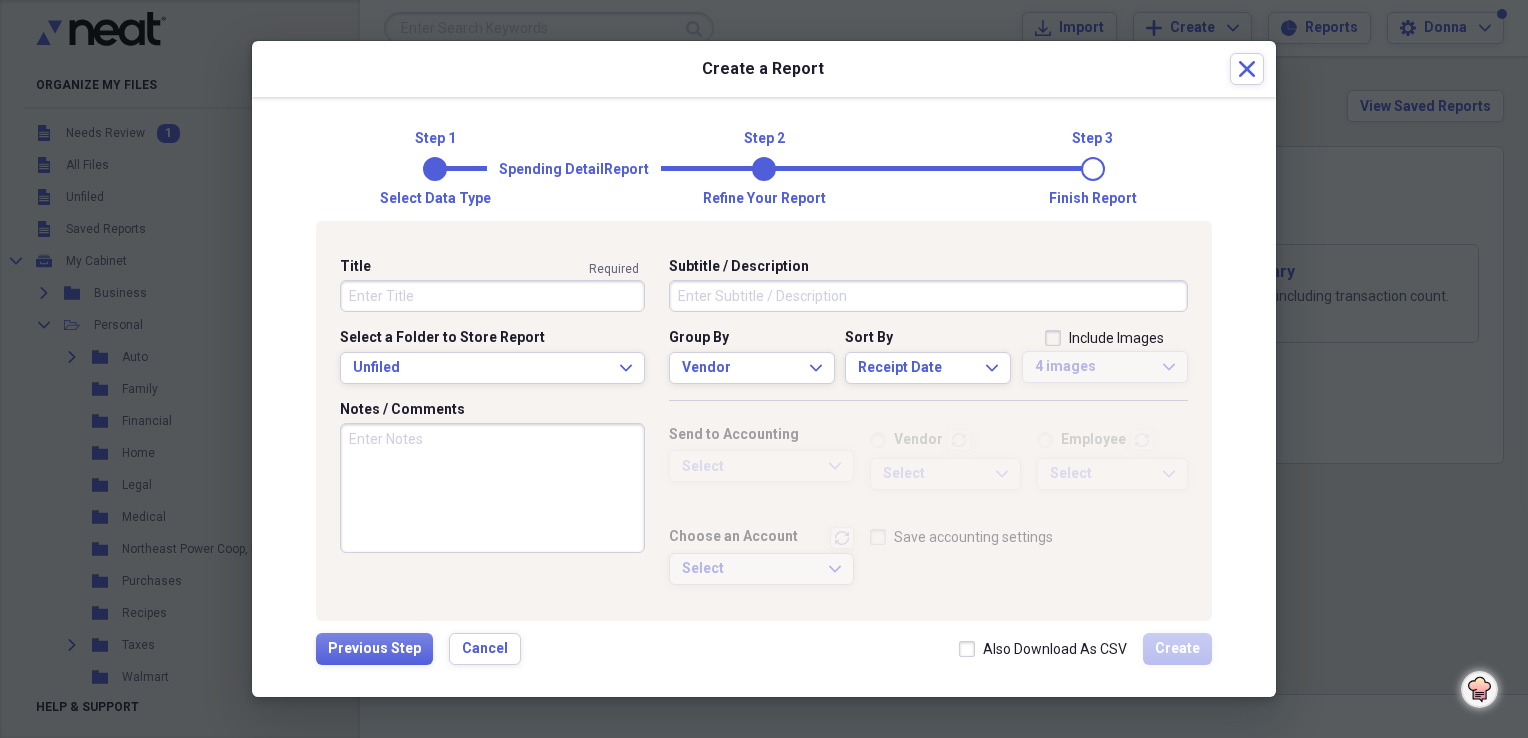 click on "Title" at bounding box center (492, 296) 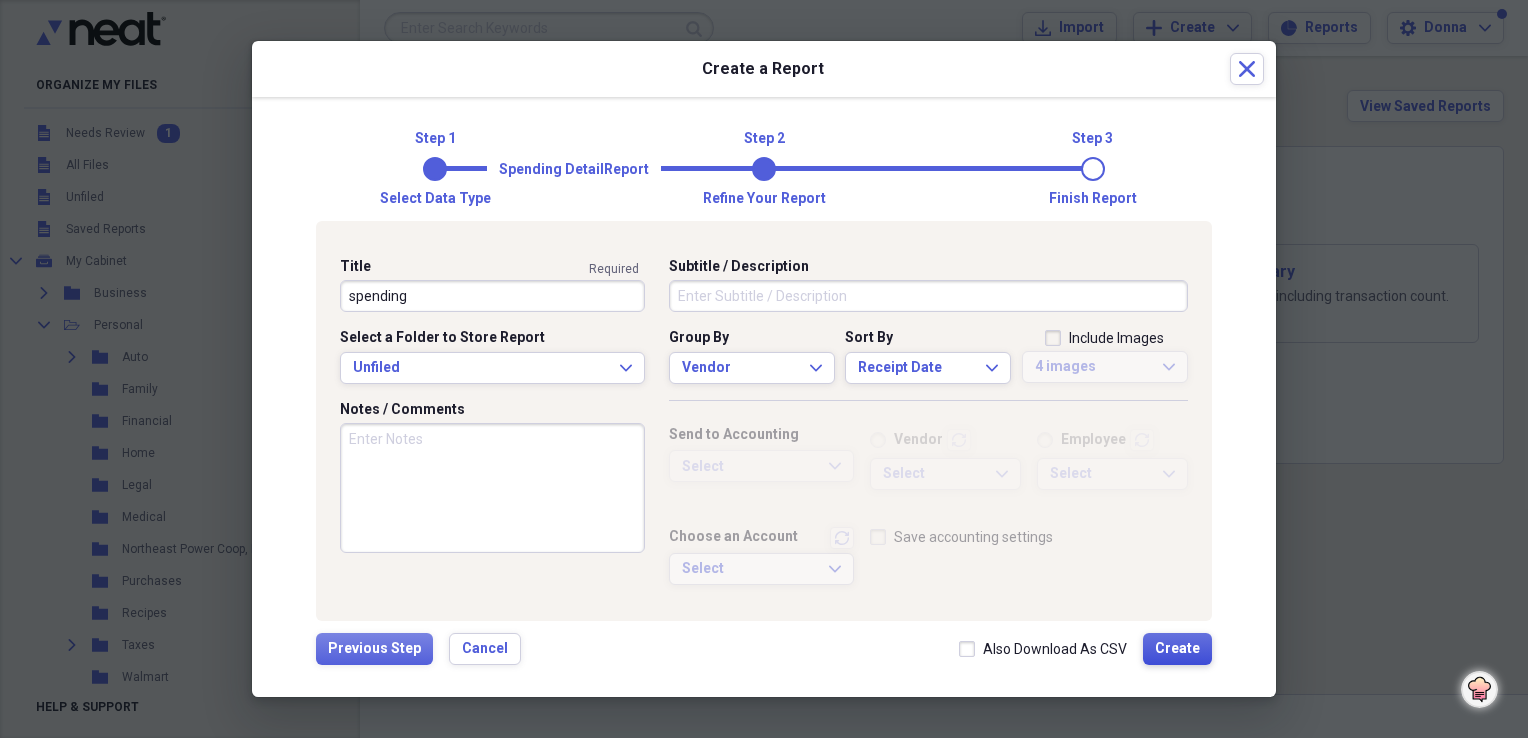 type on "spending" 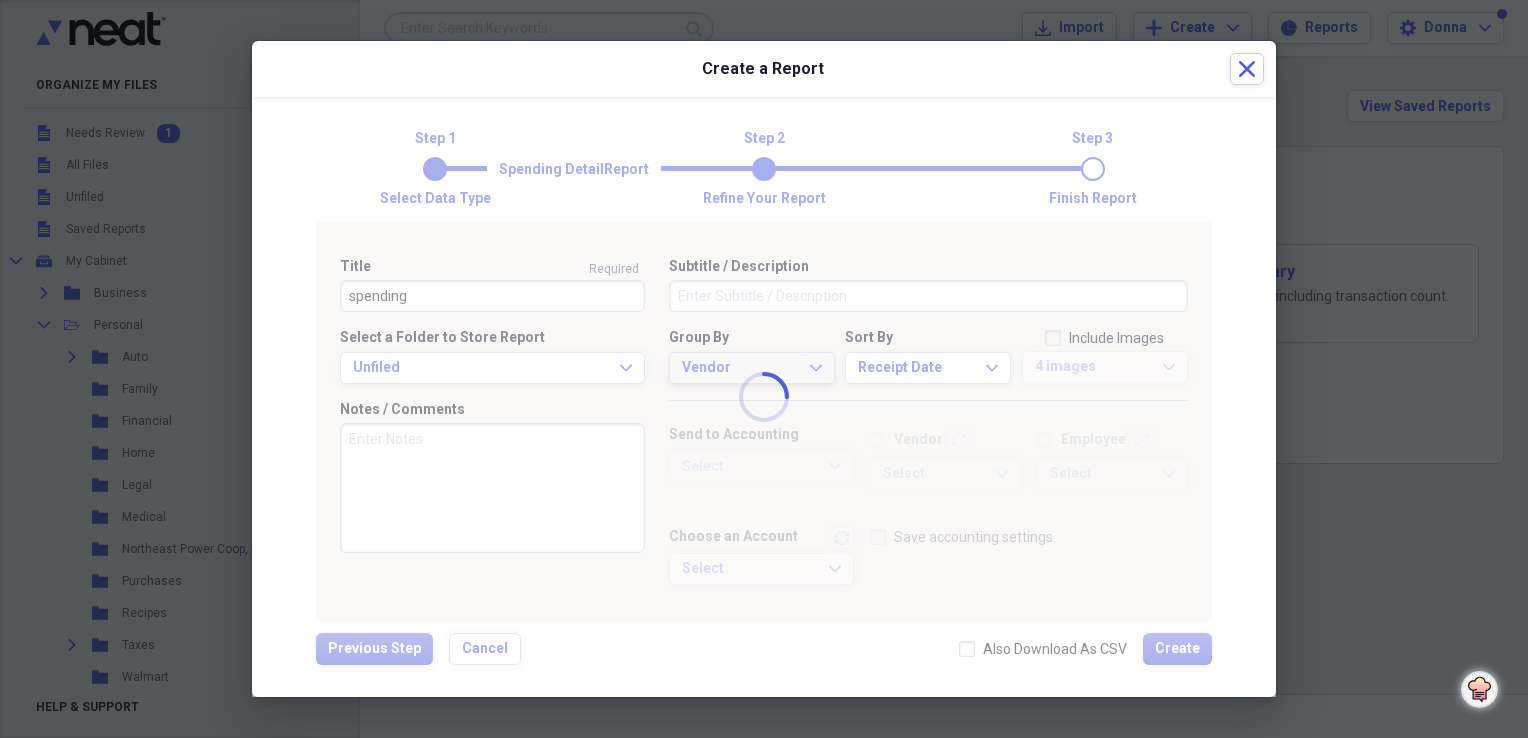 type 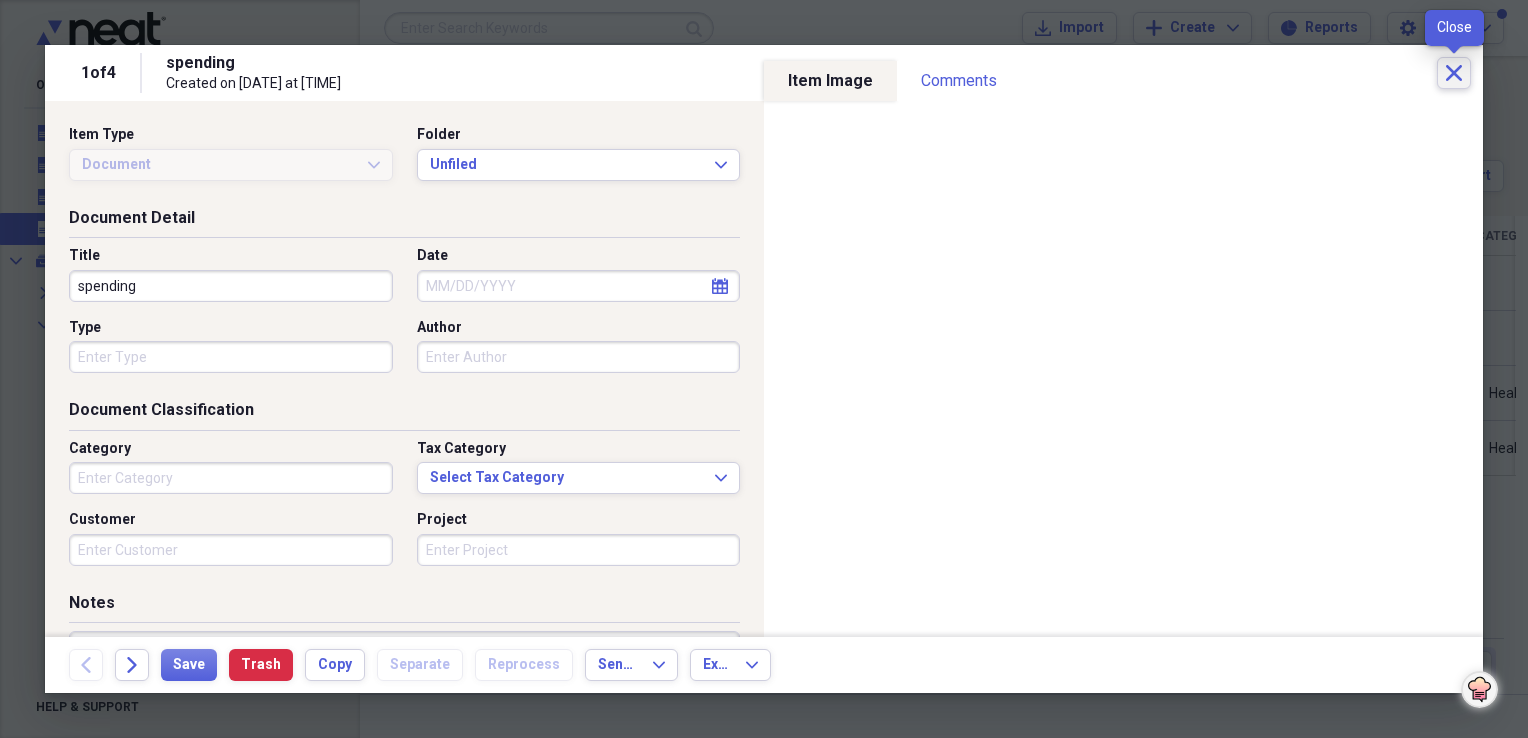click 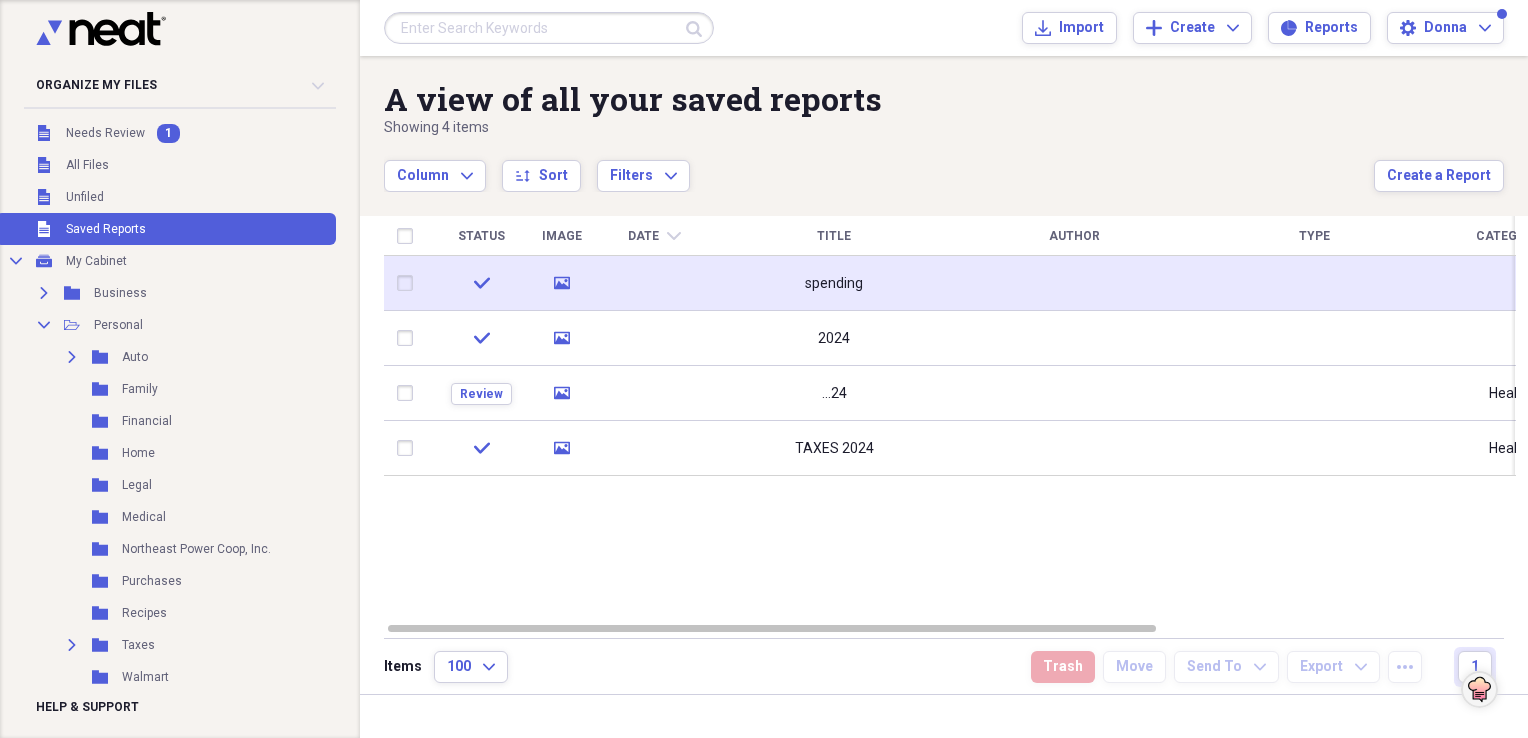 click at bounding box center [409, 283] 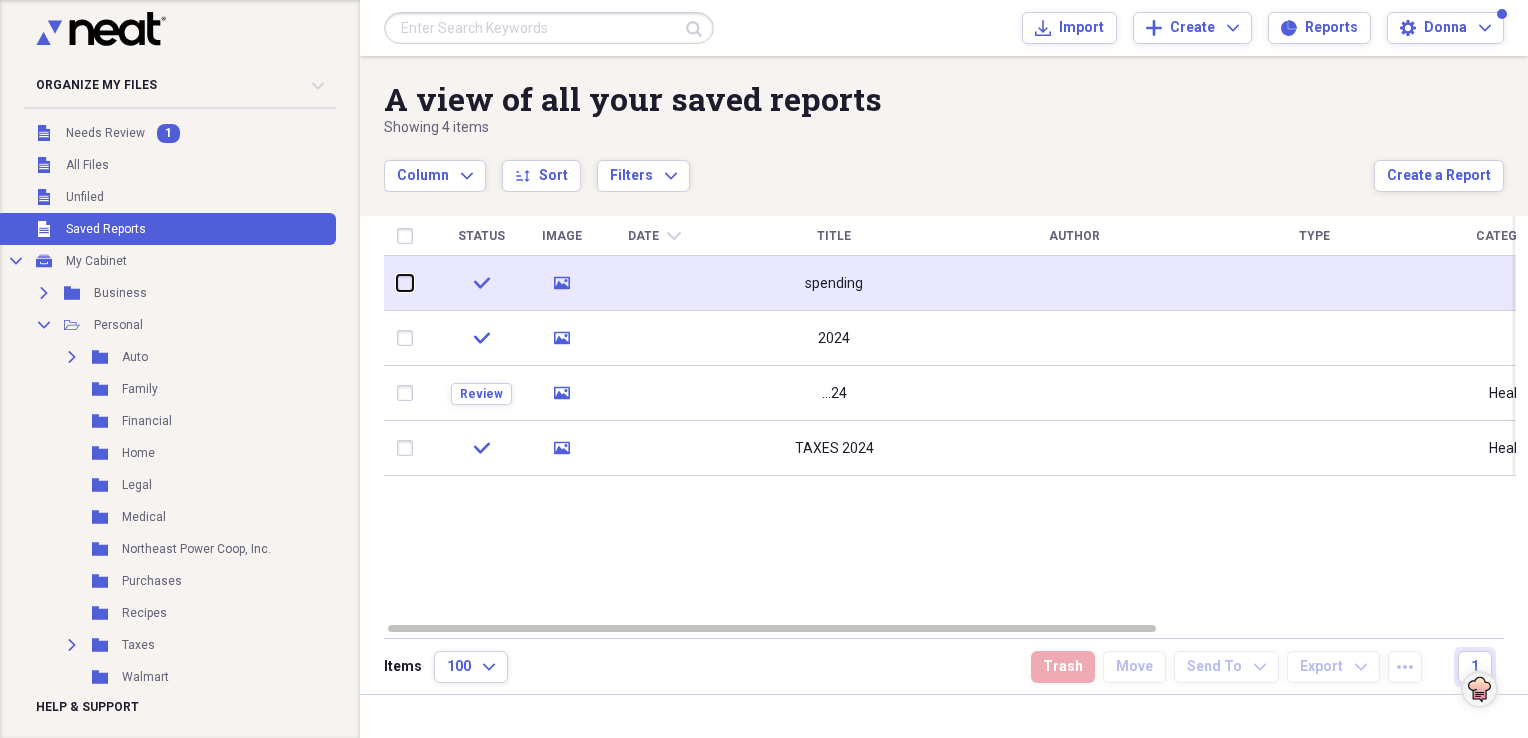 click at bounding box center [397, 283] 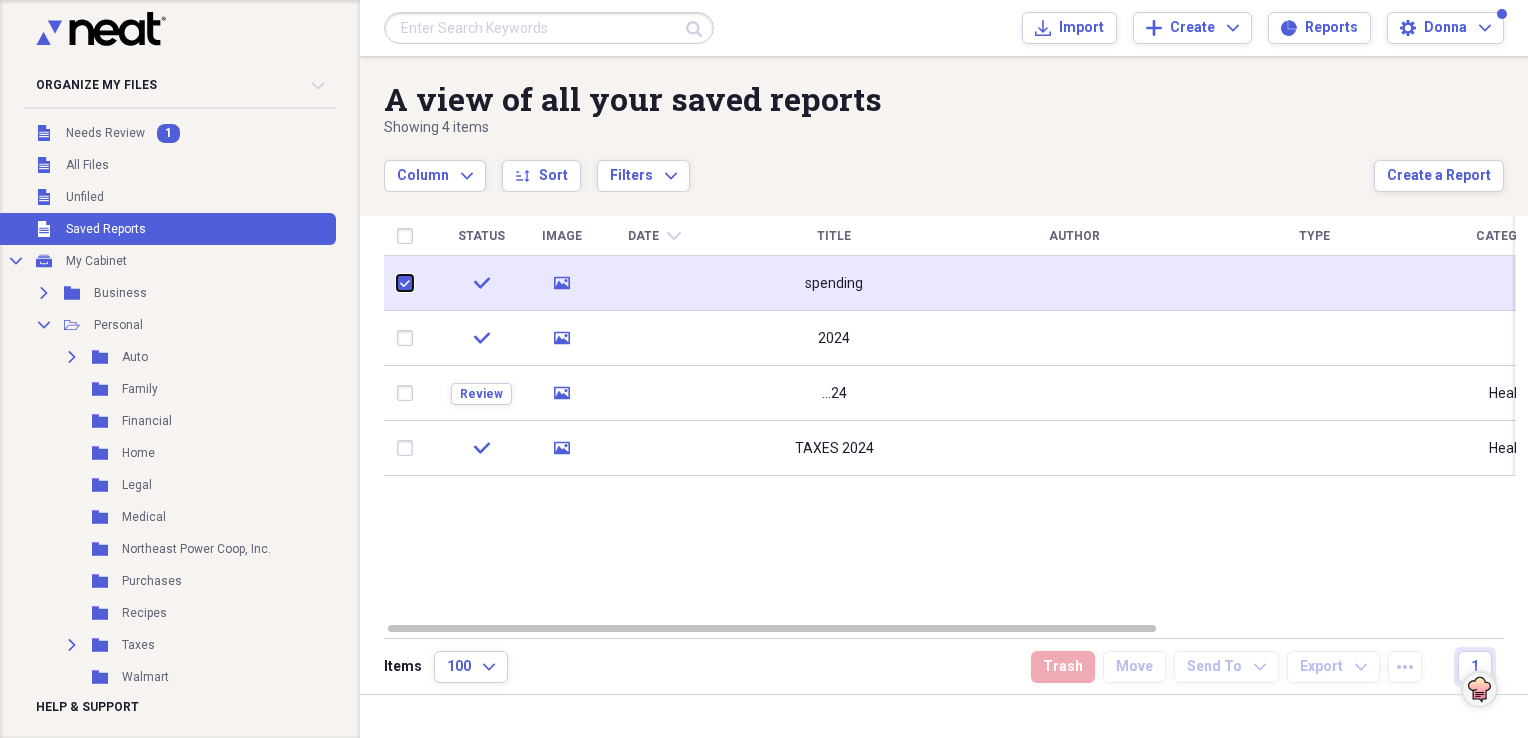 checkbox on "true" 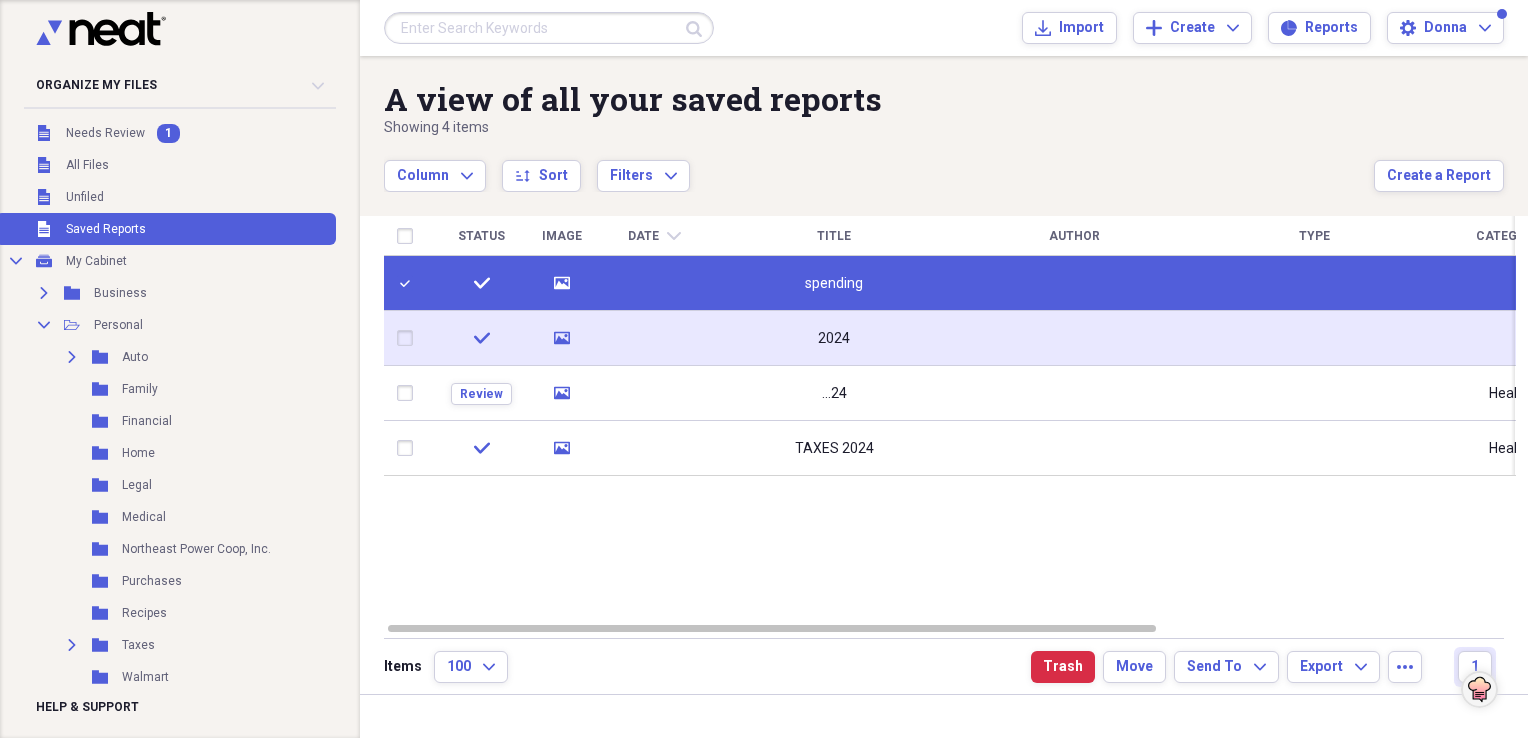 click at bounding box center [409, 338] 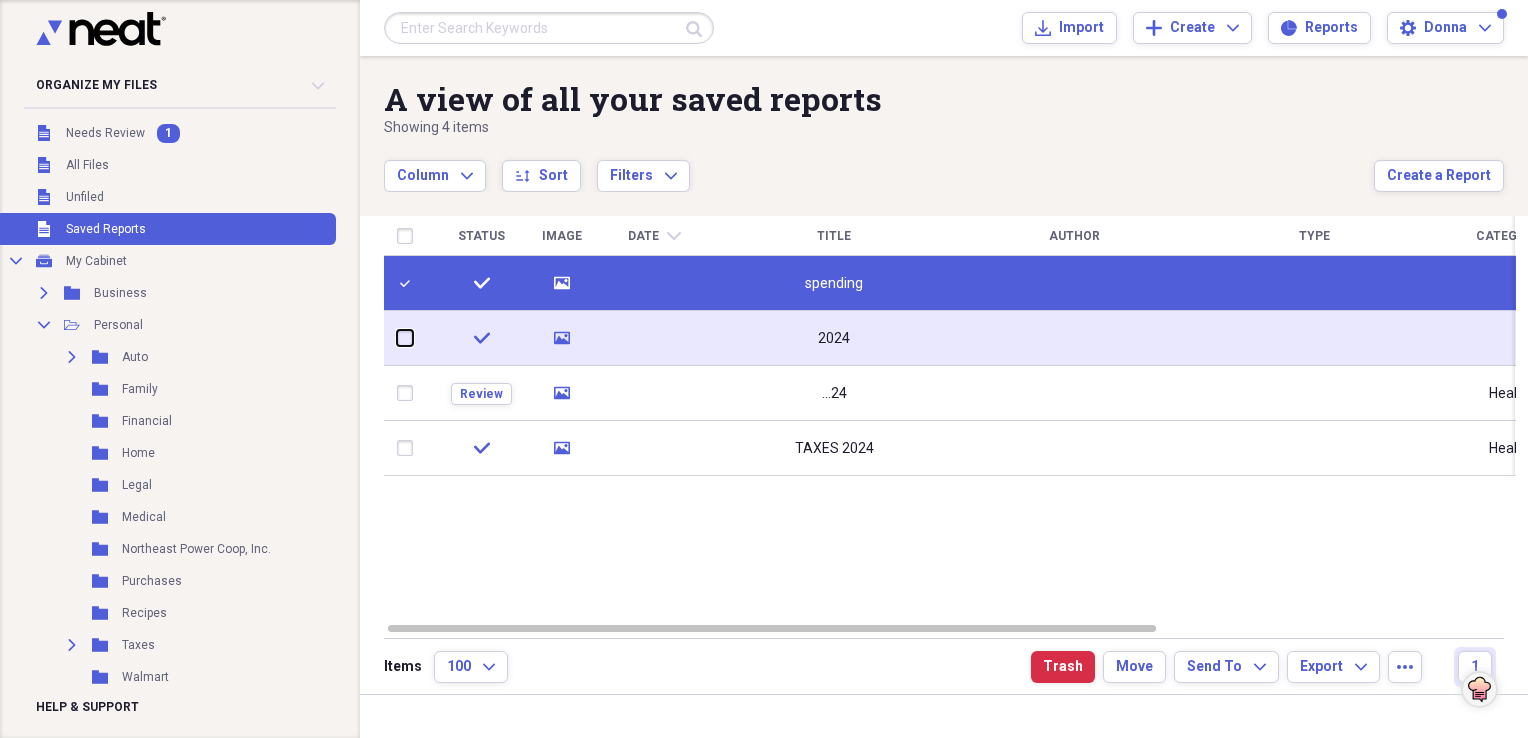 click at bounding box center [397, 338] 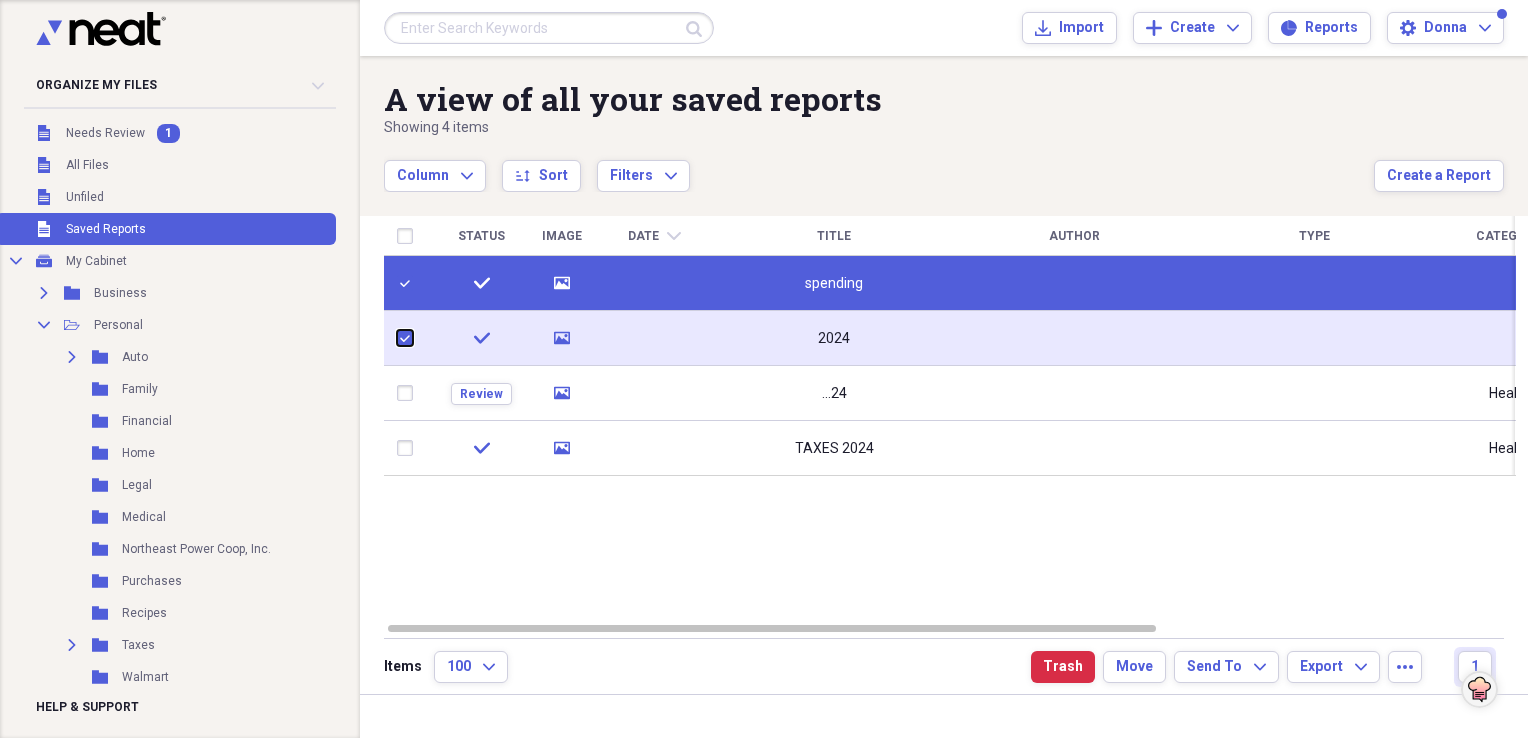 checkbox on "true" 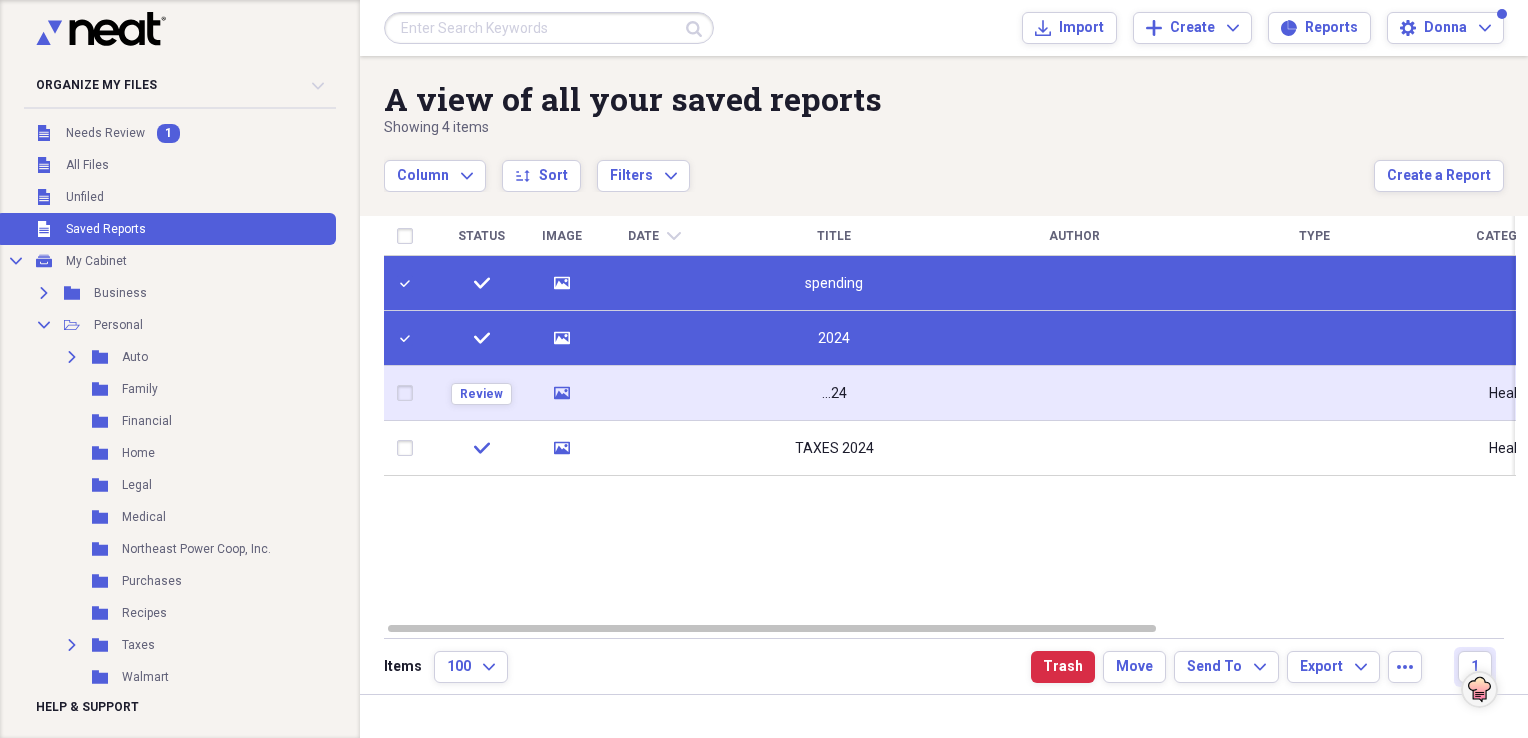 click at bounding box center [409, 393] 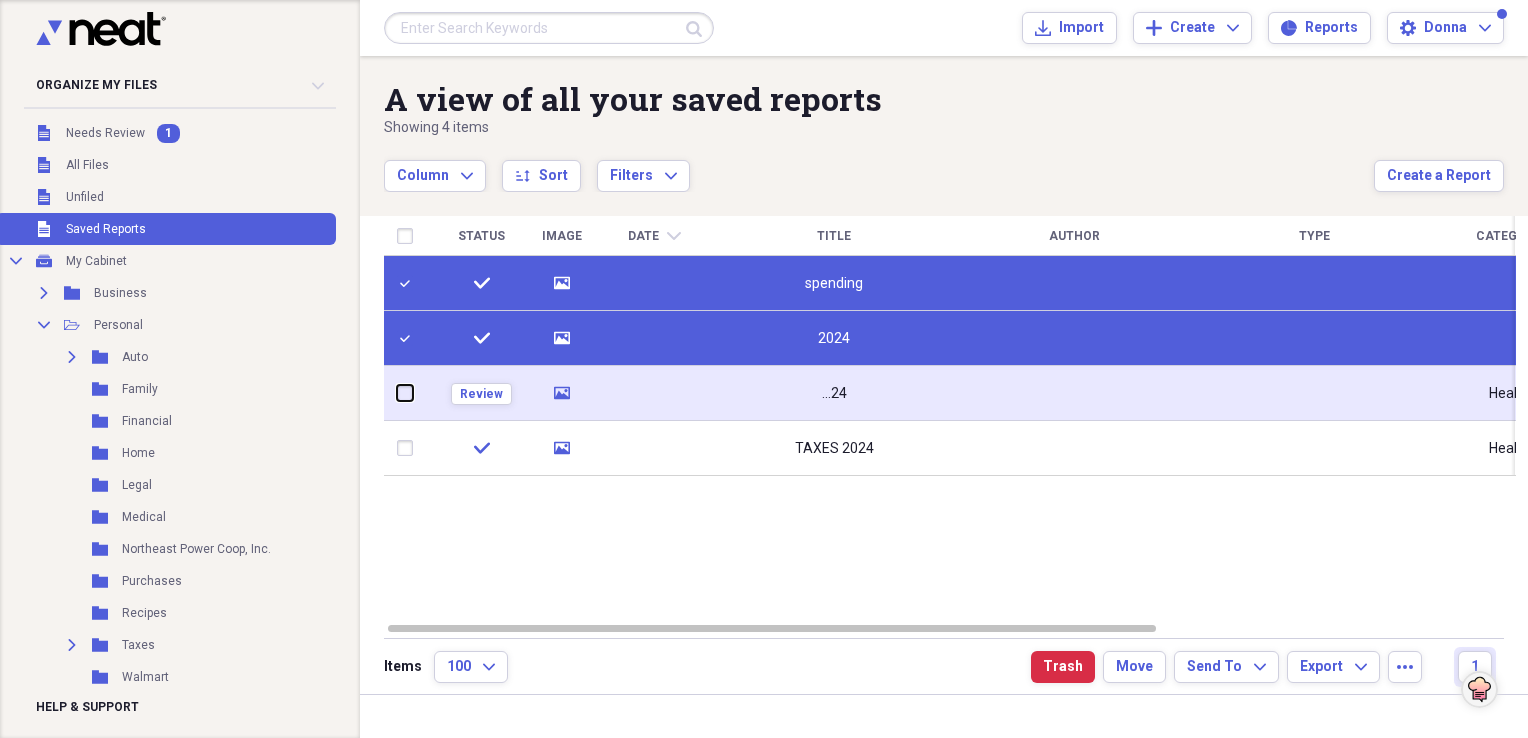 click at bounding box center (397, 393) 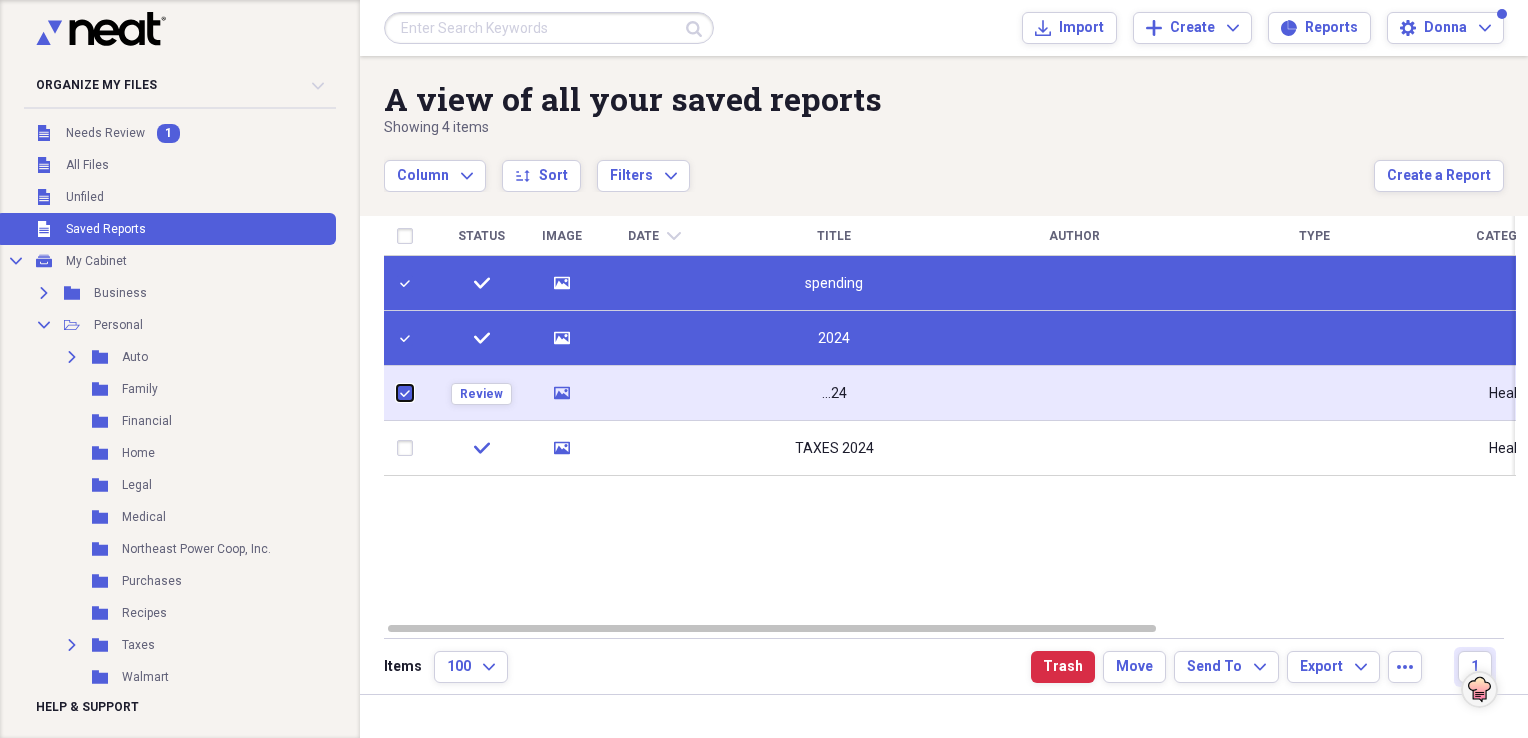 checkbox on "true" 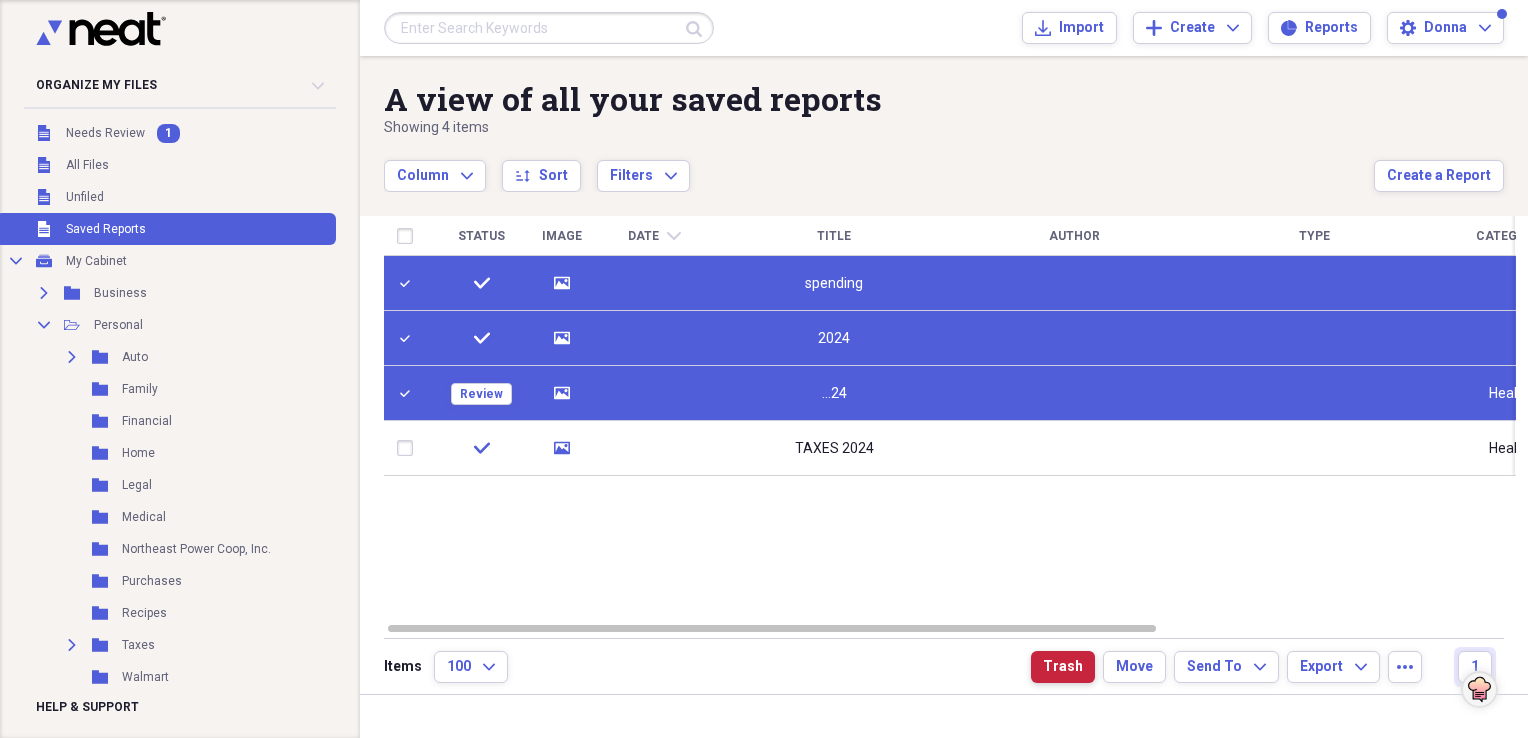 click on "Trash" at bounding box center [1063, 667] 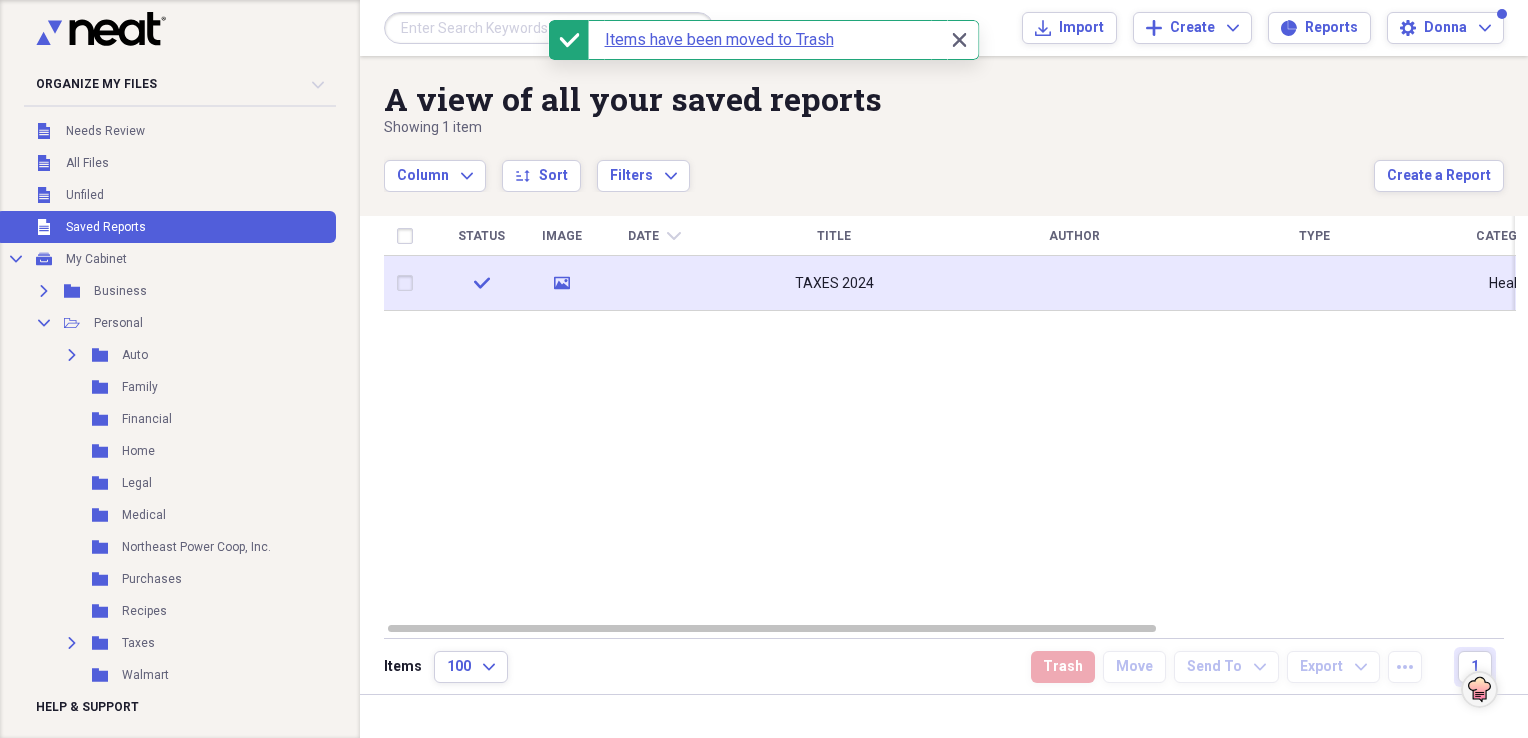 click on "TAXES 2024" at bounding box center (834, 284) 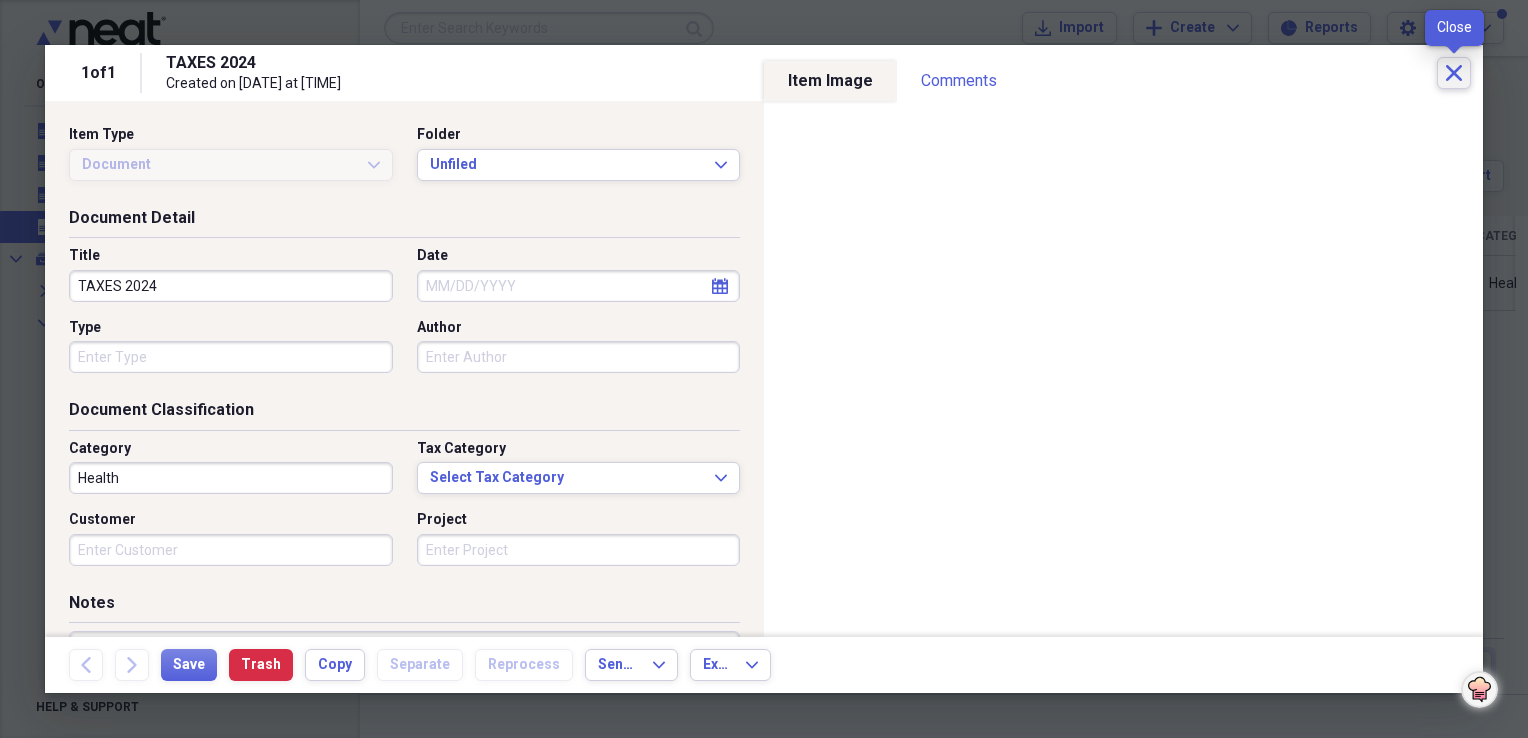 click on "Close" at bounding box center (1454, 73) 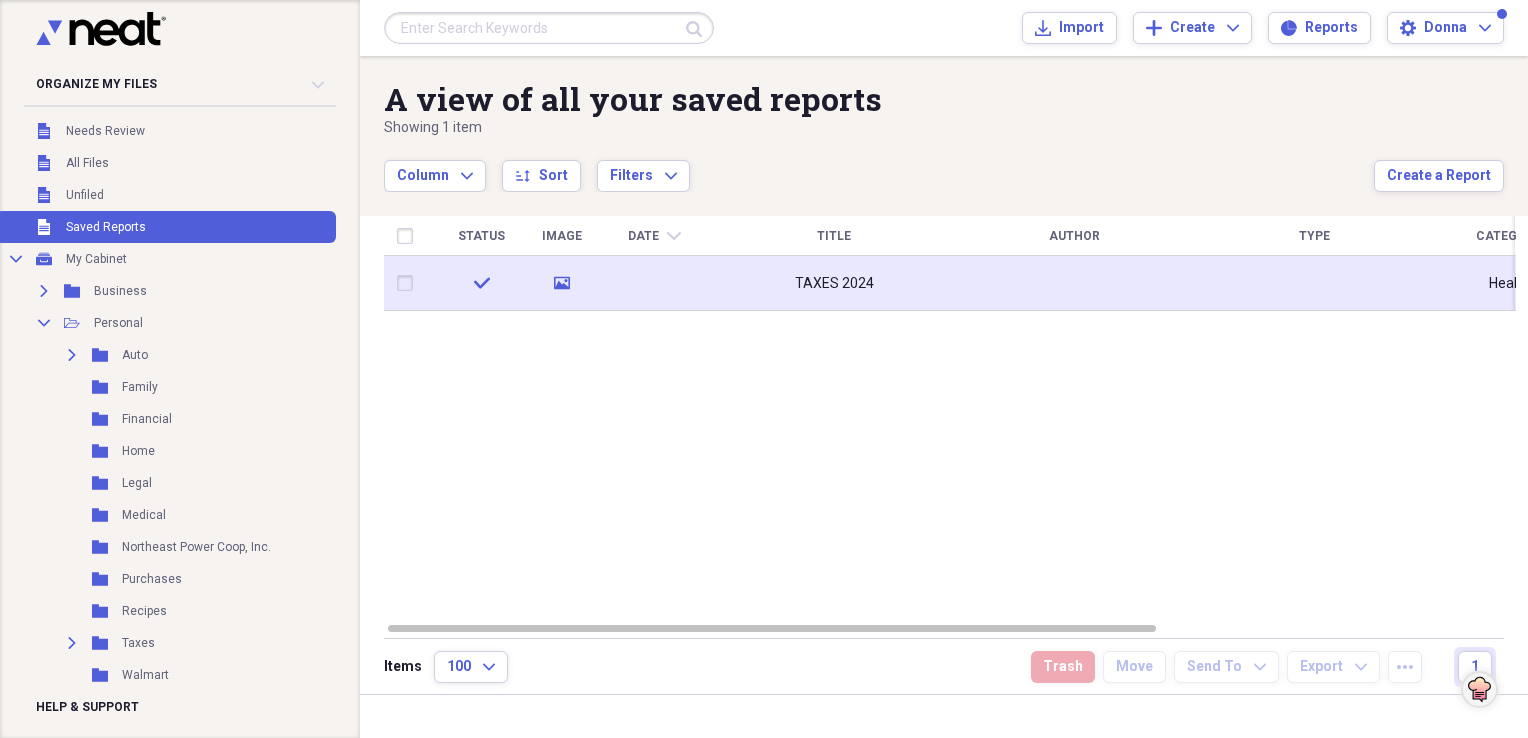 click at bounding box center (409, 283) 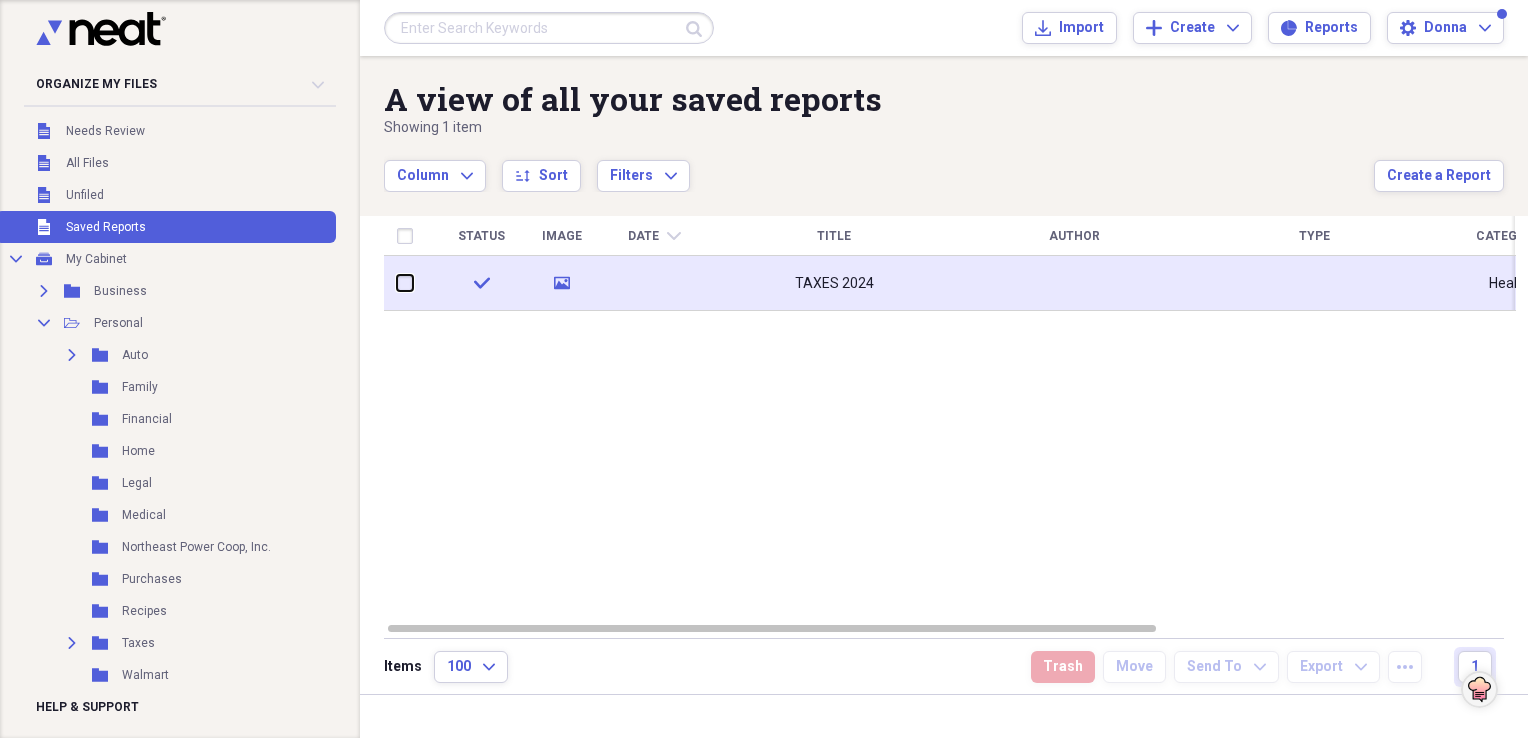 click at bounding box center (397, 283) 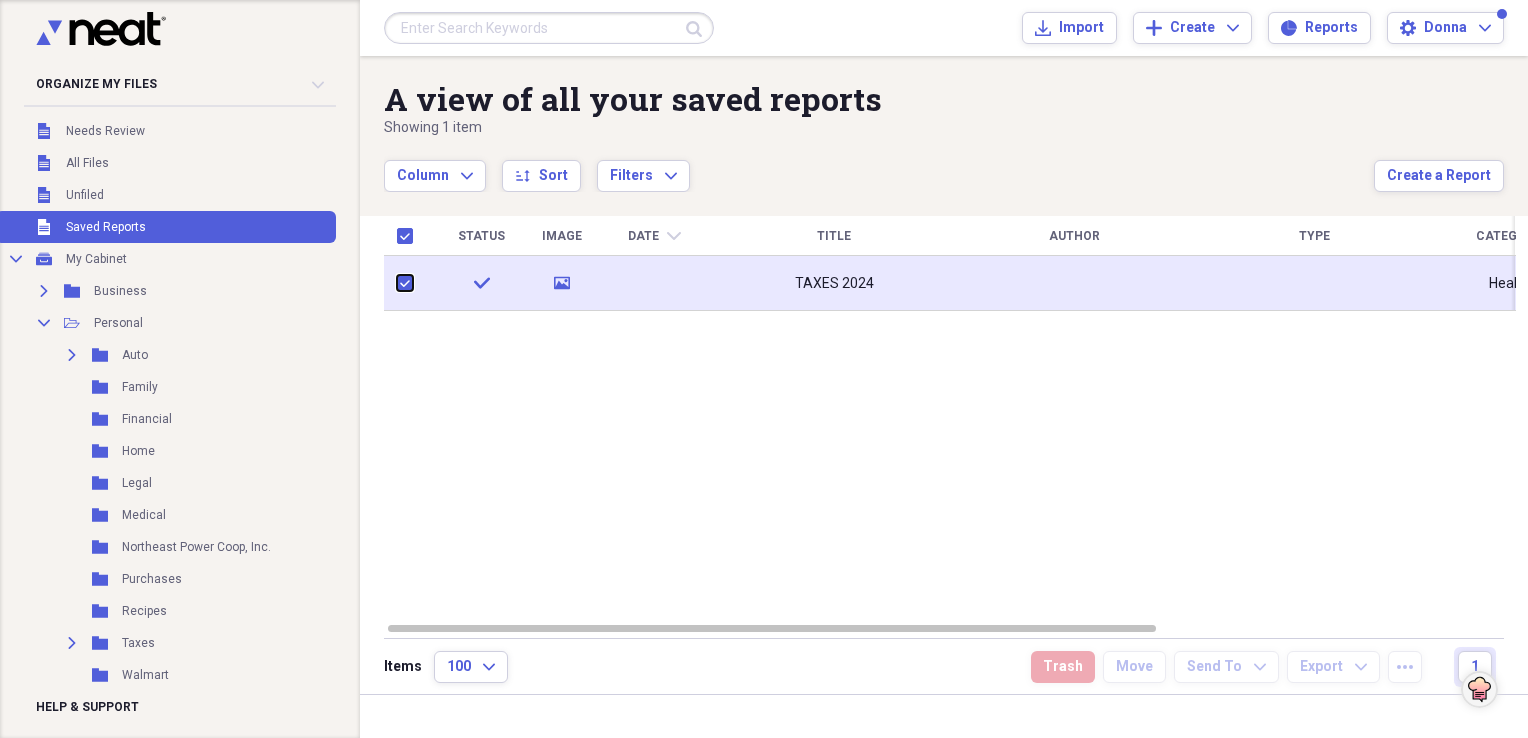 checkbox on "true" 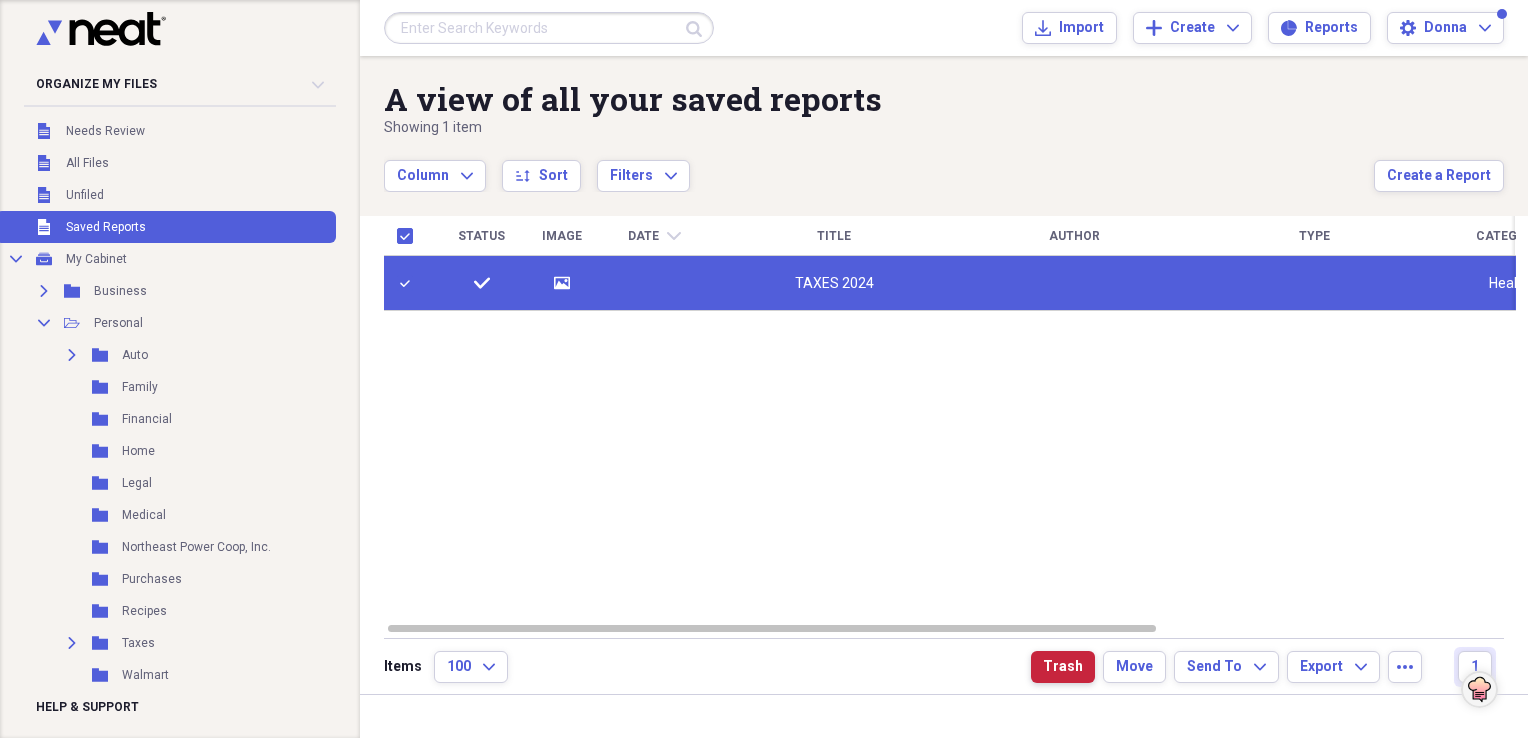 click on "Trash" at bounding box center (1063, 667) 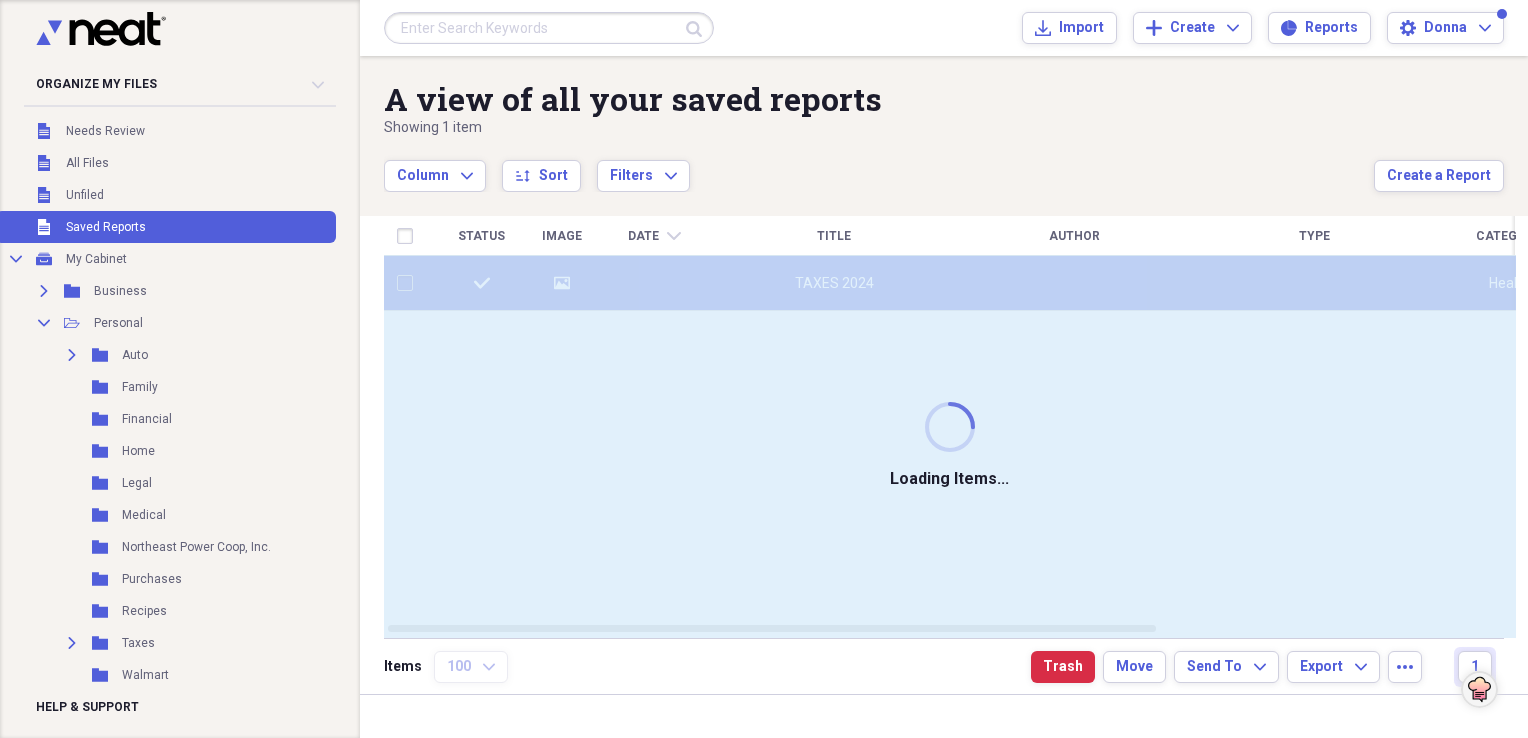 checkbox on "false" 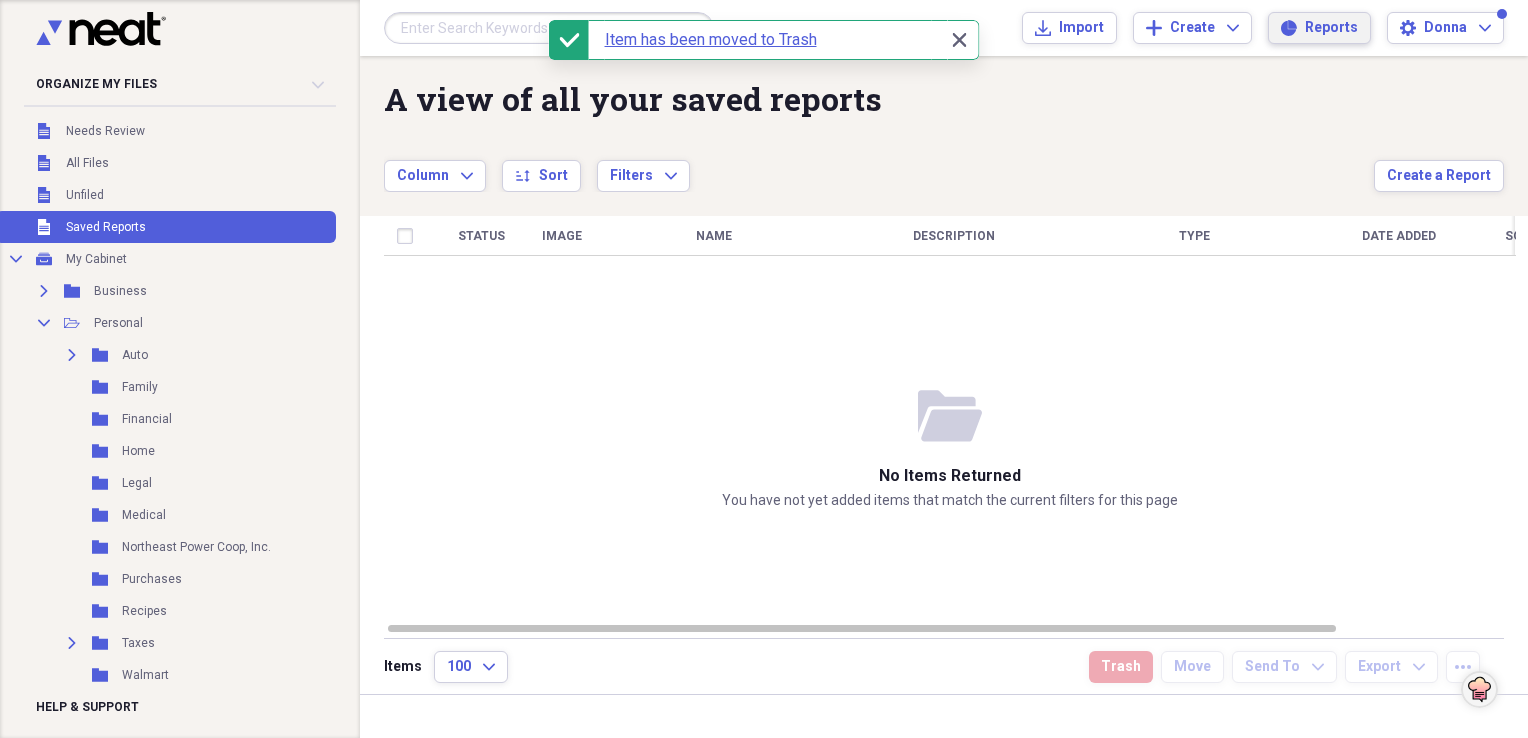 click on "Reports" at bounding box center [1331, 28] 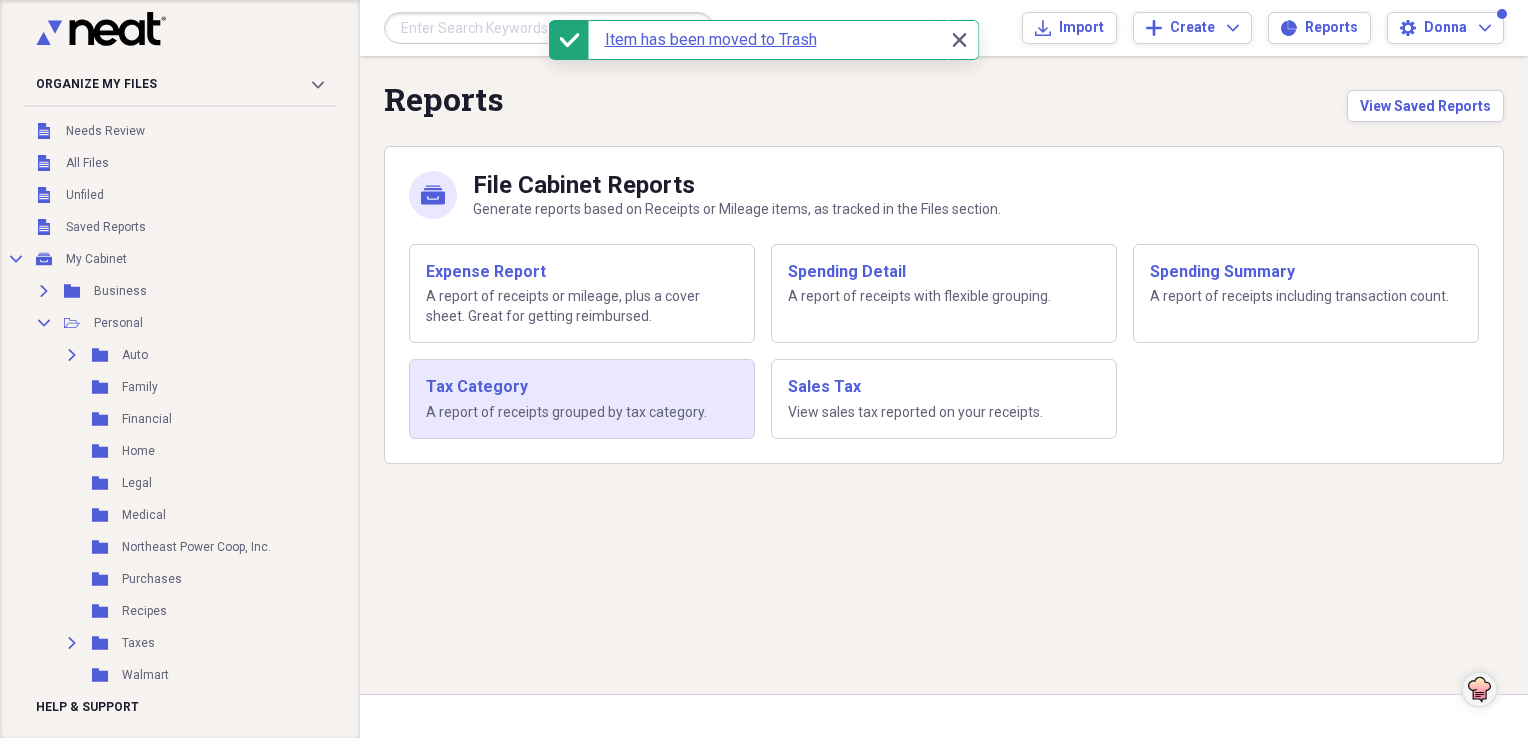 click on "Tax Category" at bounding box center [582, 387] 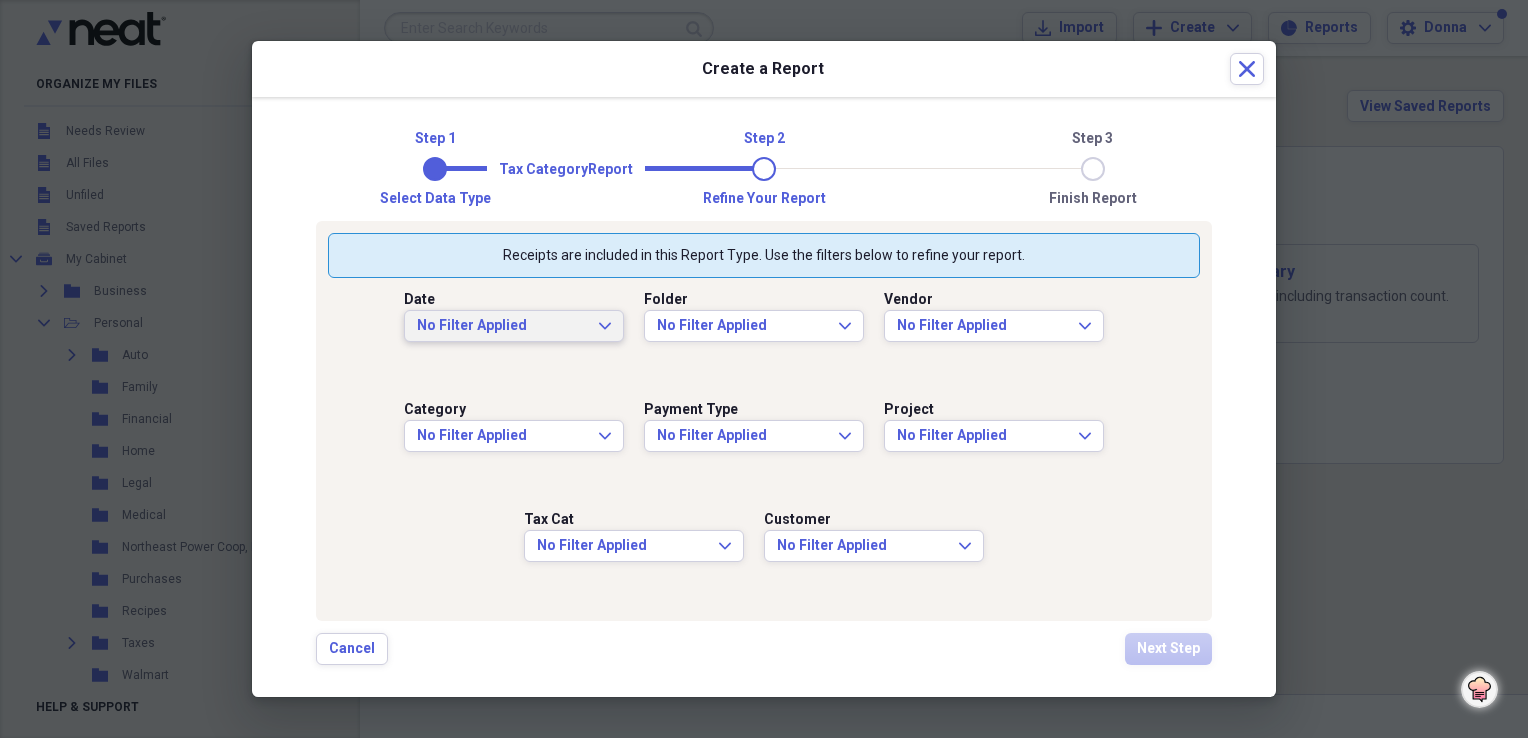 click on "Expand" 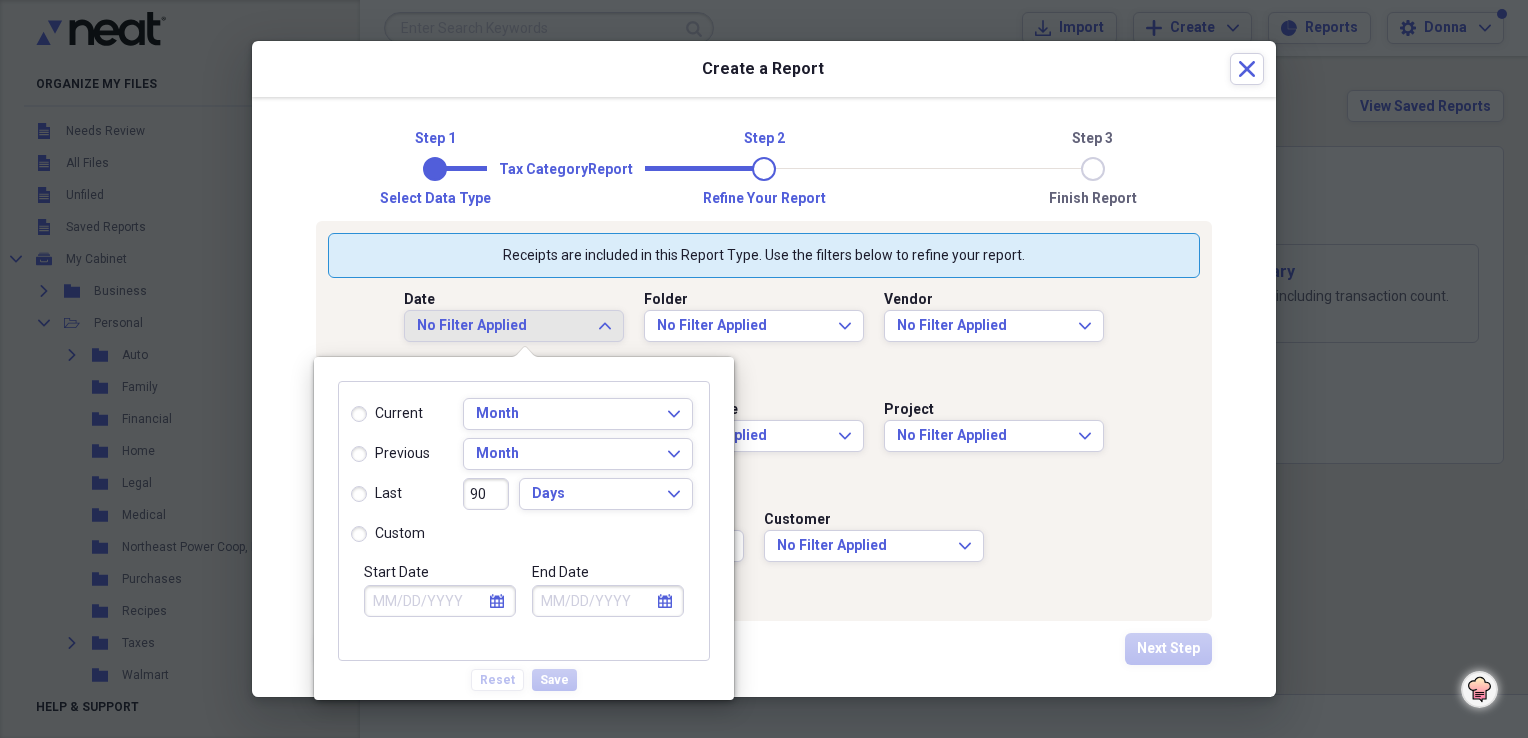 click on "custom" at bounding box center [388, 534] 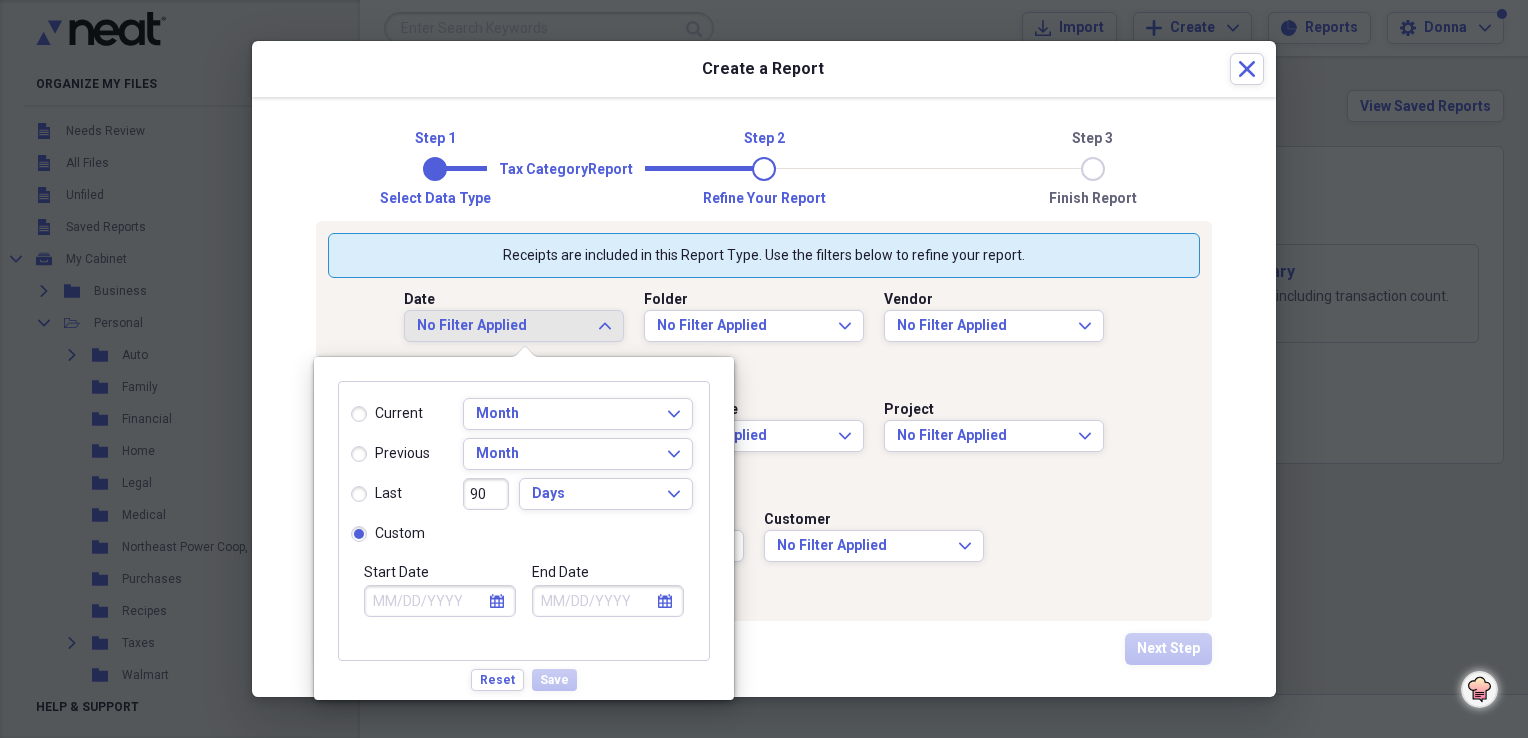 click on "calendar" 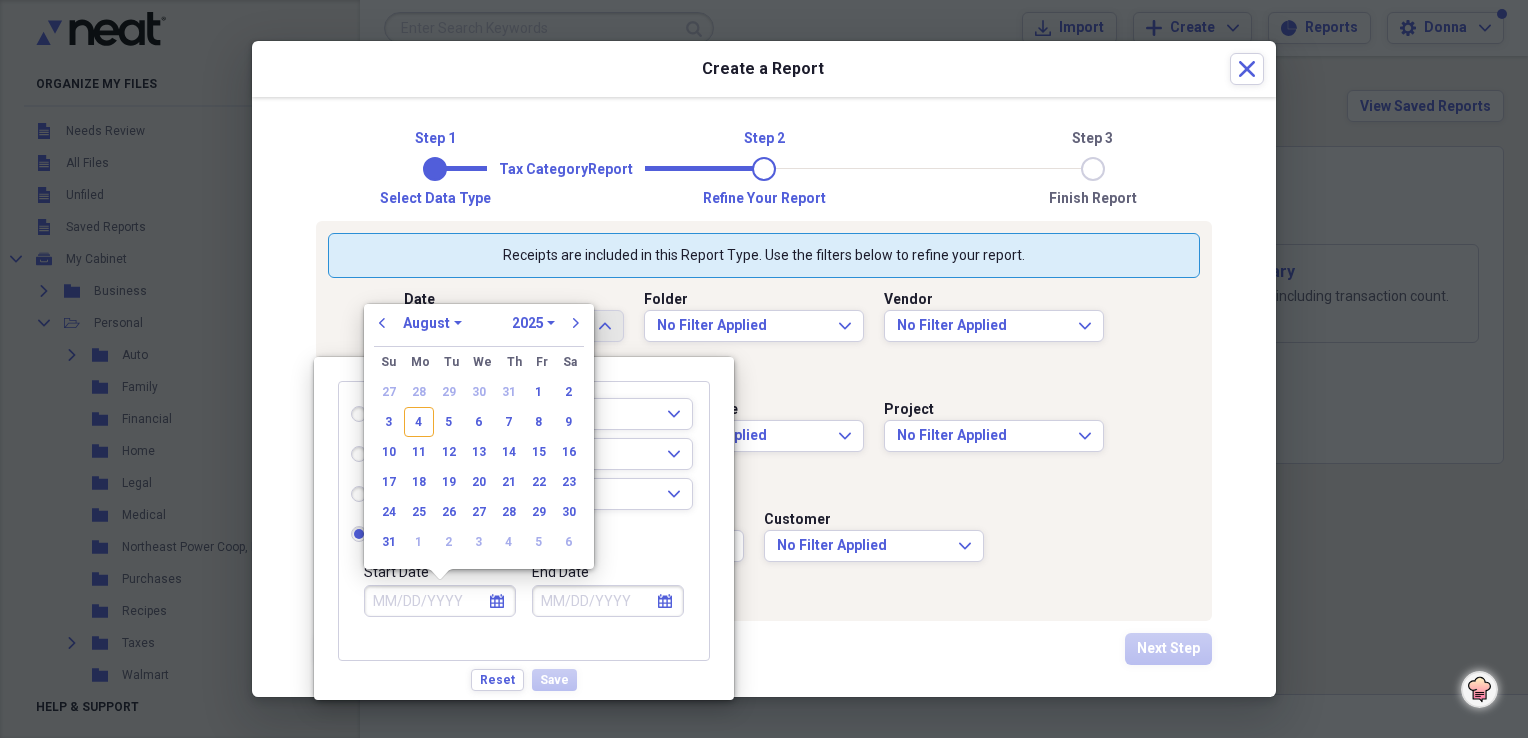 click on "1970 1971 1972 1973 1974 1975 1976 1977 1978 1979 1980 1981 1982 1983 1984 1985 1986 1987 1988 1989 1990 1991 1992 1993 1994 1995 1996 1997 1998 1999 2000 2001 2002 2003 2004 2005 2006 2007 2008 2009 2010 2011 2012 2013 2014 2015 2016 2017 2018 2019 2020 2021 2022 2023 2024 2025 2026 2027 2028 2029 2030 2031 2032 2033 2034 2035" at bounding box center [533, 323] 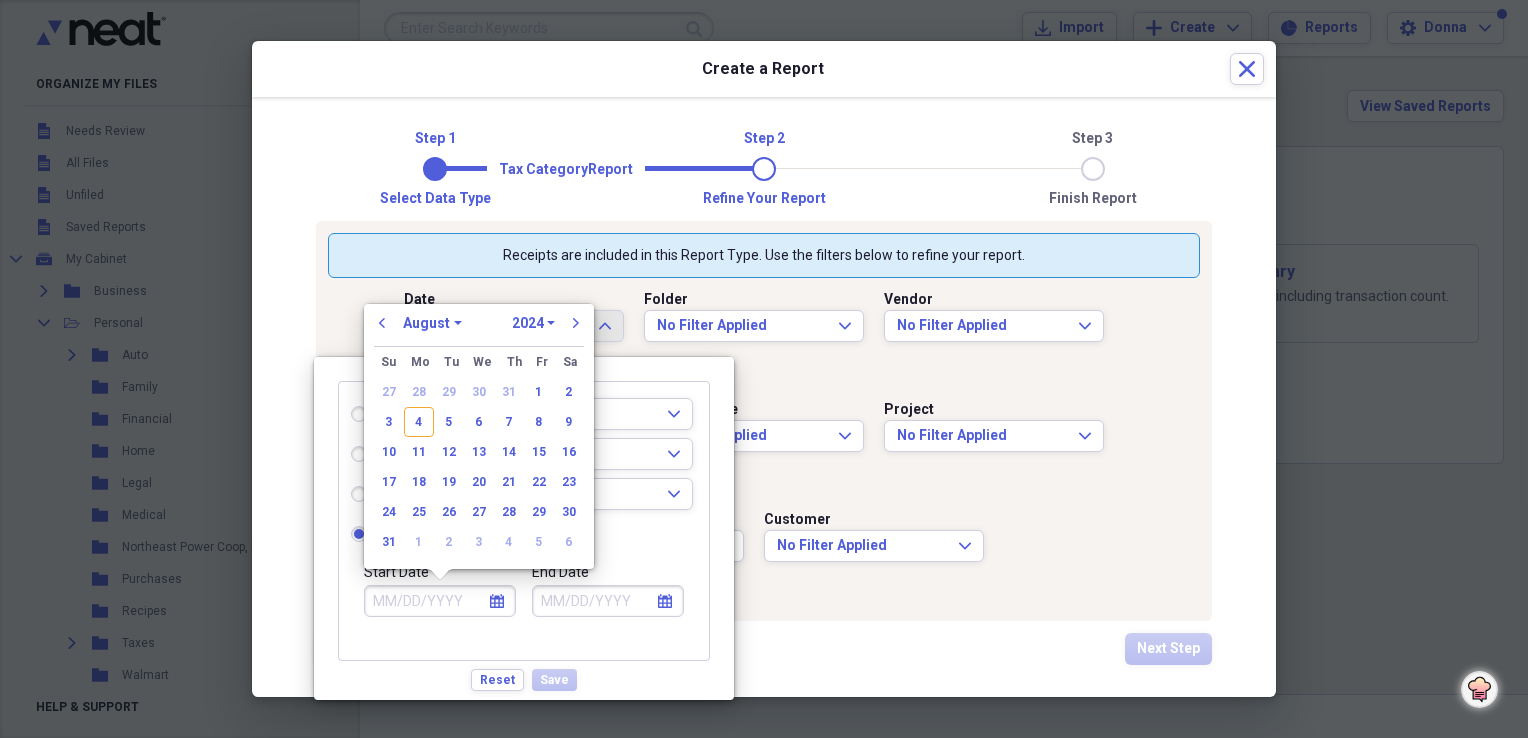 click on "1970 1971 1972 1973 1974 1975 1976 1977 1978 1979 1980 1981 1982 1983 1984 1985 1986 1987 1988 1989 1990 1991 1992 1993 1994 1995 1996 1997 1998 1999 2000 2001 2002 2003 2004 2005 2006 2007 2008 2009 2010 2011 2012 2013 2014 2015 2016 2017 2018 2019 2020 2021 2022 2023 2024 2025 2026 2027 2028 2029 2030 2031 2032 2033 2034 2035" at bounding box center (533, 323) 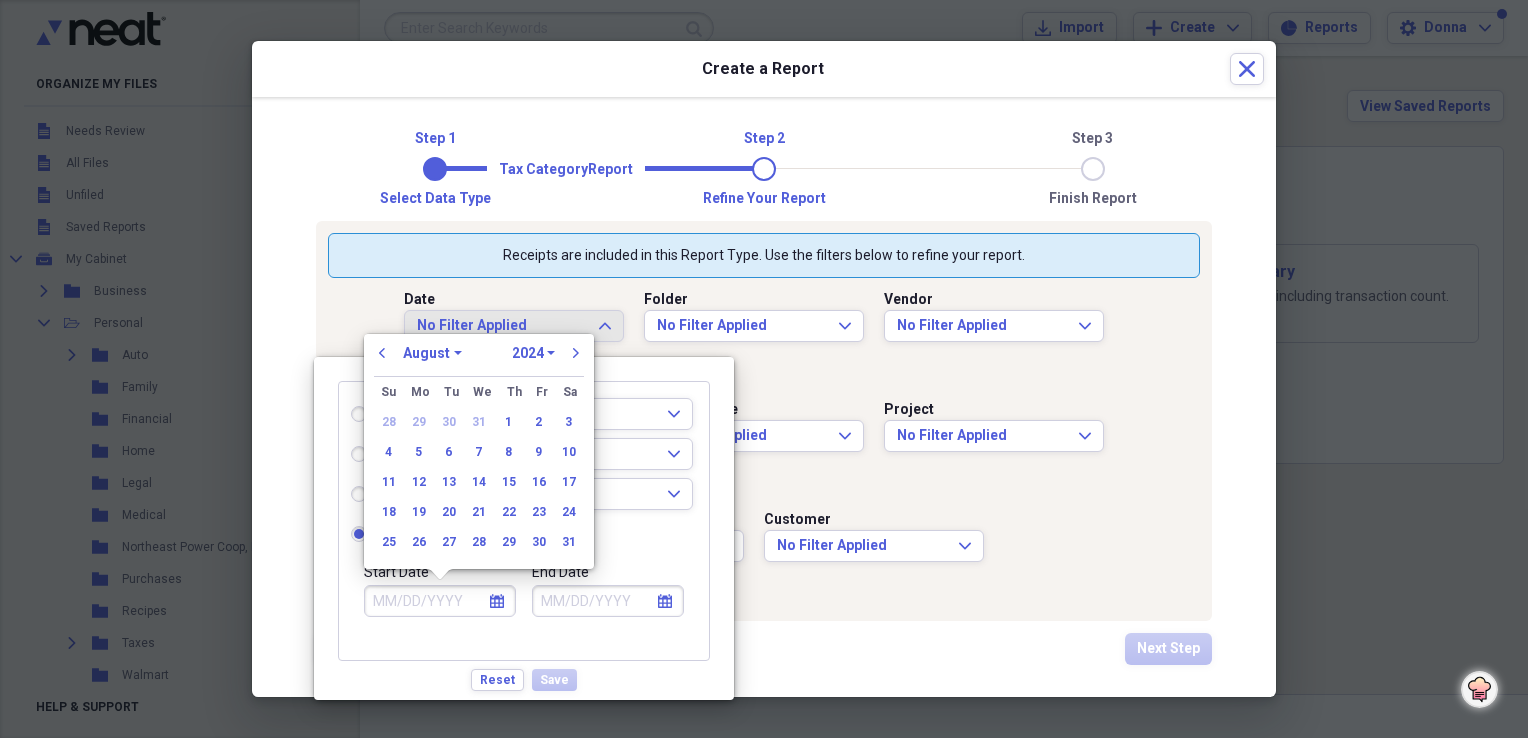 click on "January February March April May June July August September October November December" at bounding box center (432, 353) 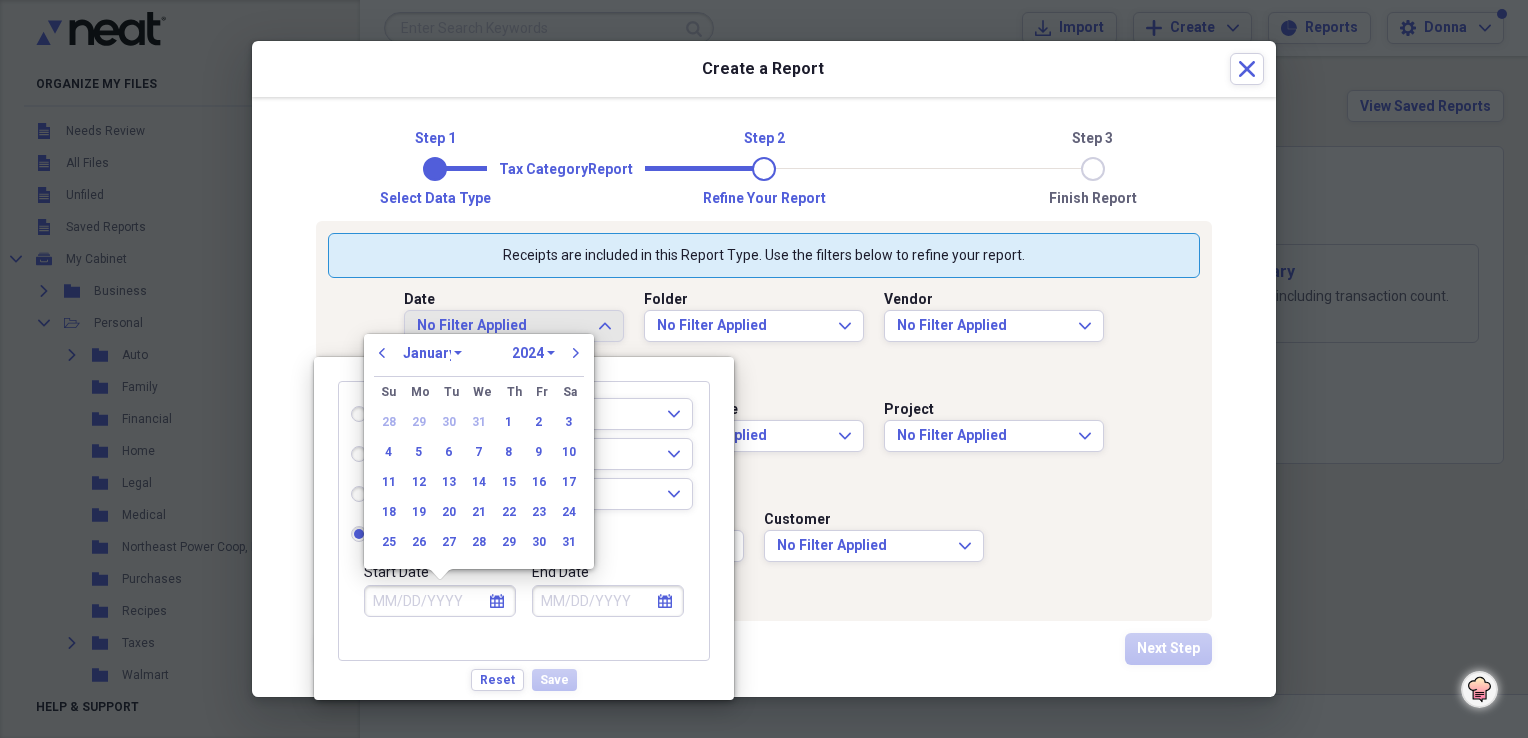 click on "January February March April May June July August September October November December" at bounding box center [432, 353] 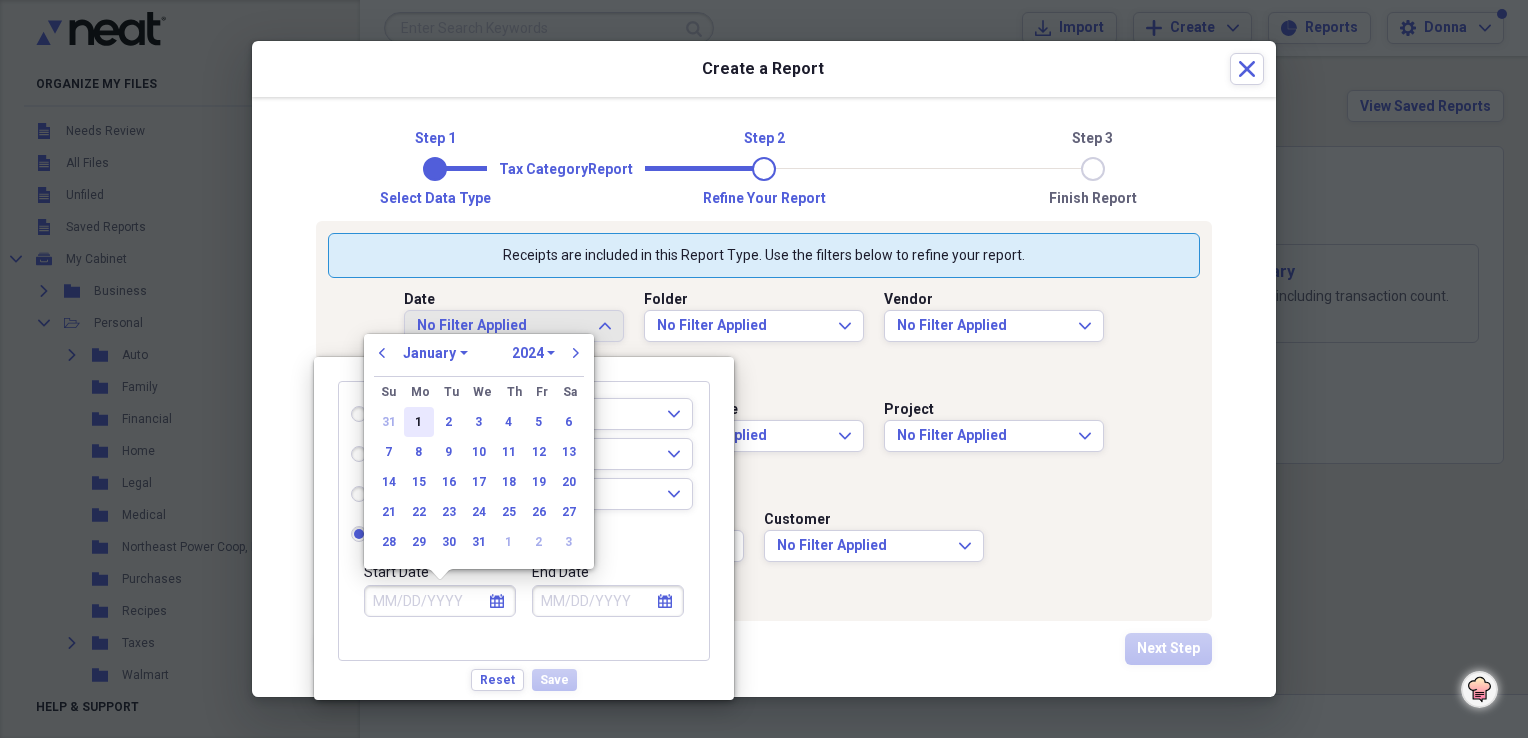 click on "1" at bounding box center (419, 422) 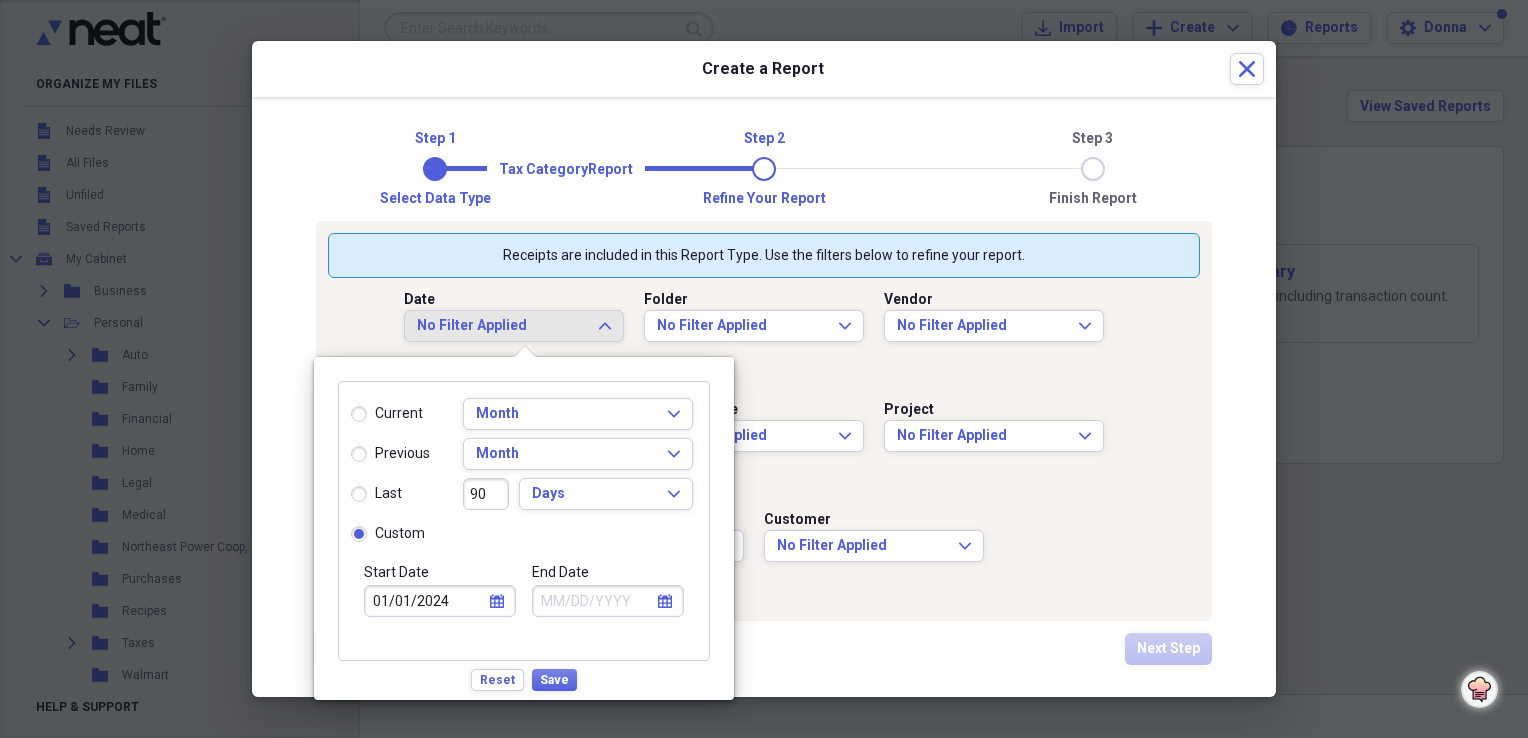 click 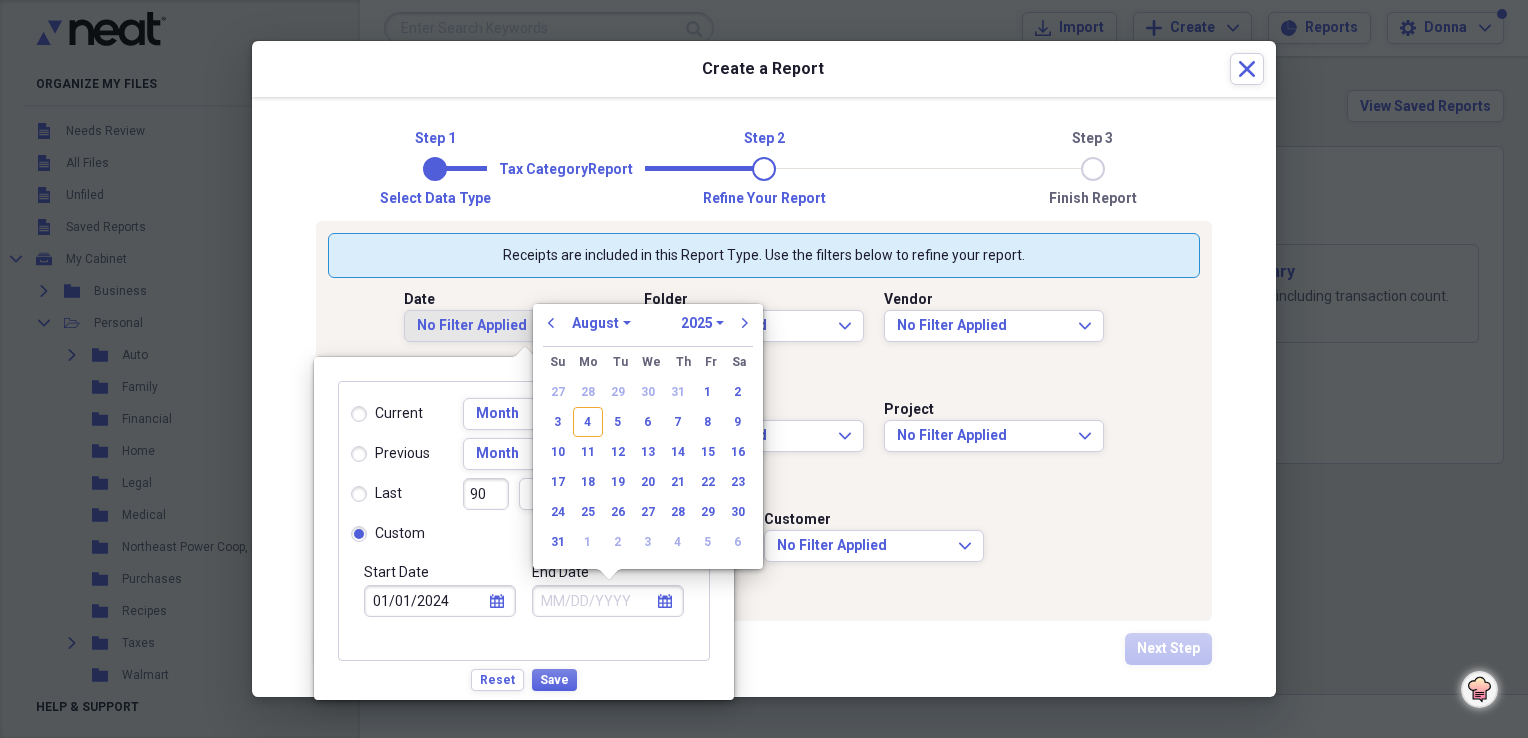 click on "1970 1971 1972 1973 1974 1975 1976 1977 1978 1979 1980 1981 1982 1983 1984 1985 1986 1987 1988 1989 1990 1991 1992 1993 1994 1995 1996 1997 1998 1999 2000 2001 2002 2003 2004 2005 2006 2007 2008 2009 2010 2011 2012 2013 2014 2015 2016 2017 2018 2019 2020 2021 2022 2023 2024 2025 2026 2027 2028 2029 2030 2031 2032 2033 2034 2035" at bounding box center (702, 323) 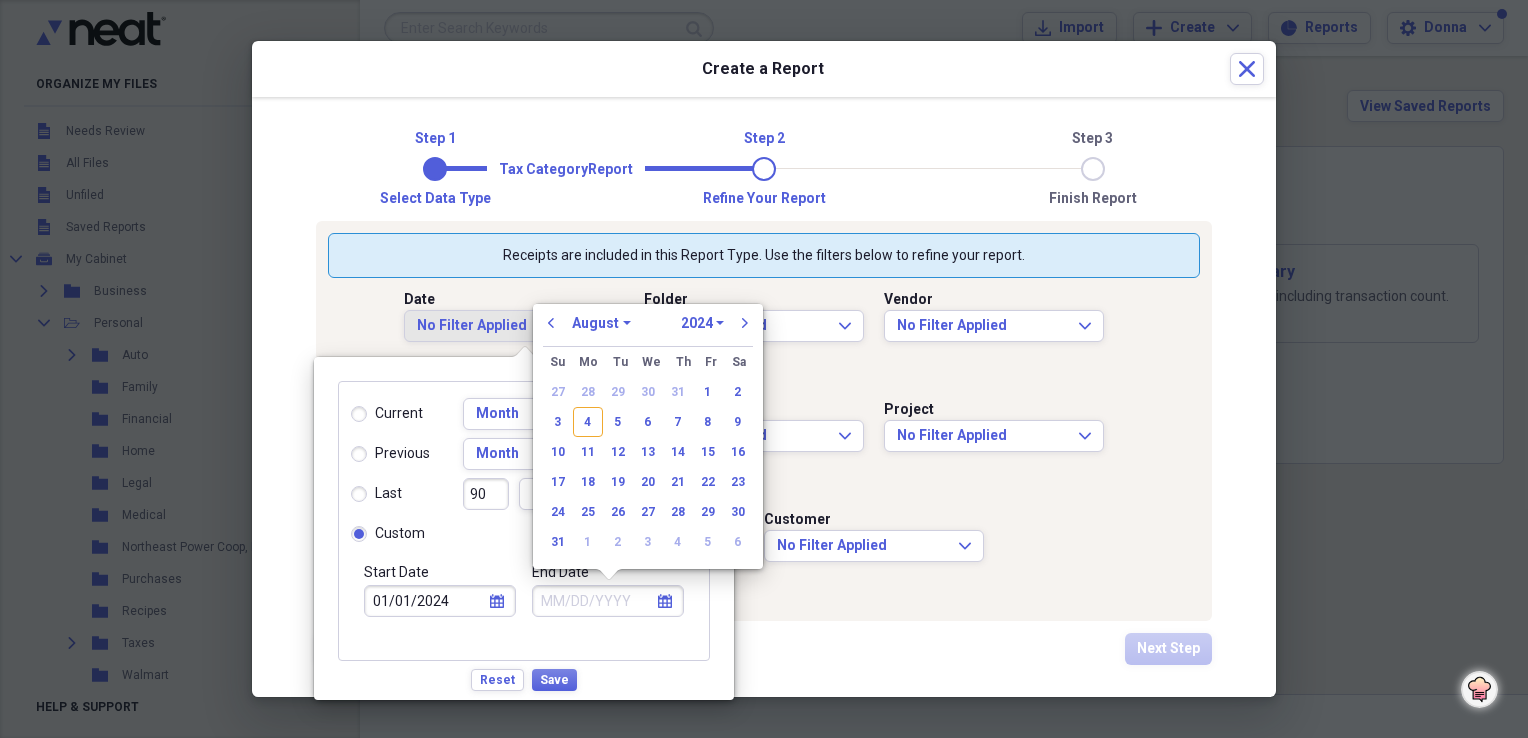click on "1970 1971 1972 1973 1974 1975 1976 1977 1978 1979 1980 1981 1982 1983 1984 1985 1986 1987 1988 1989 1990 1991 1992 1993 1994 1995 1996 1997 1998 1999 2000 2001 2002 2003 2004 2005 2006 2007 2008 2009 2010 2011 2012 2013 2014 2015 2016 2017 2018 2019 2020 2021 2022 2023 2024 2025 2026 2027 2028 2029 2030 2031 2032 2033 2034 2035" at bounding box center [702, 323] 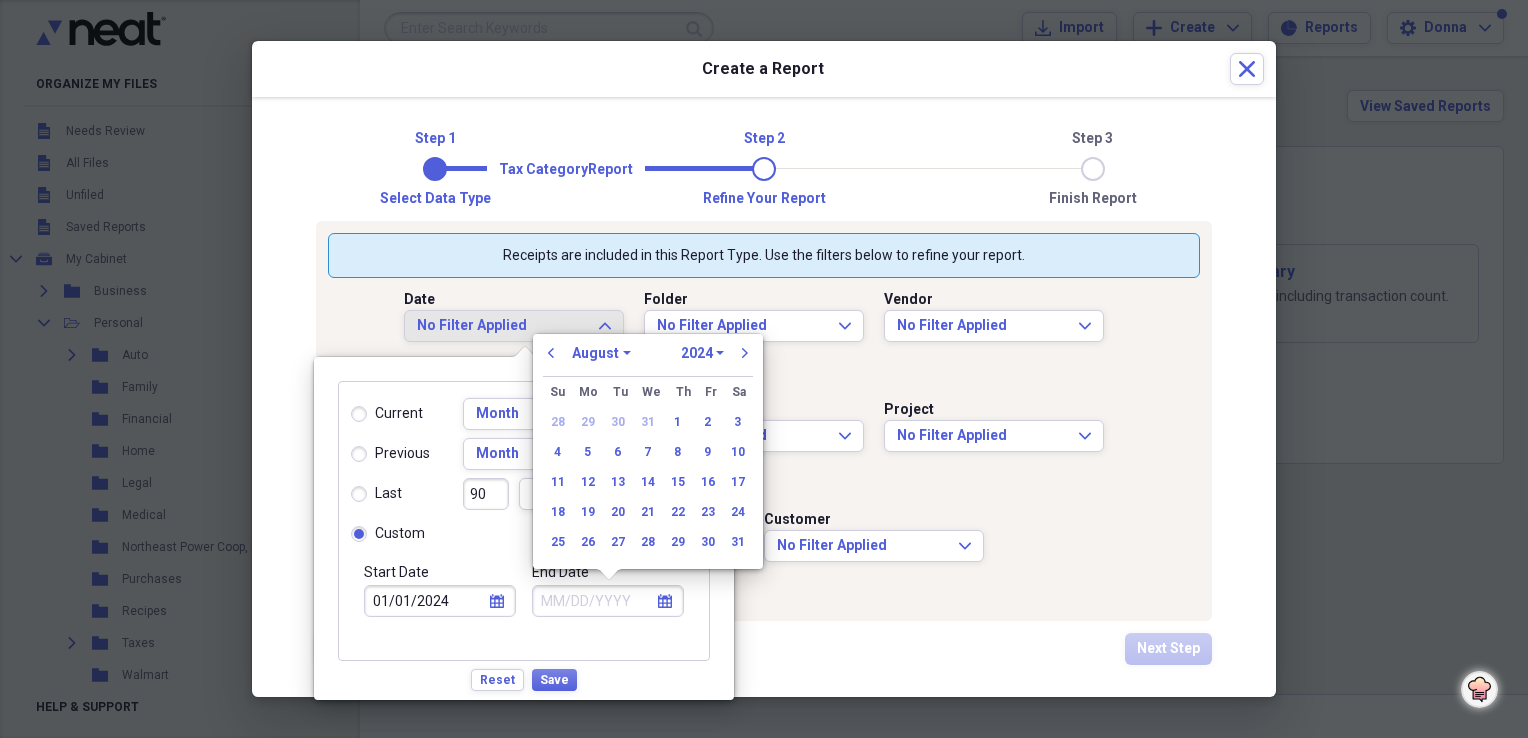 click on "January February March April May June July August September October November December" at bounding box center [601, 353] 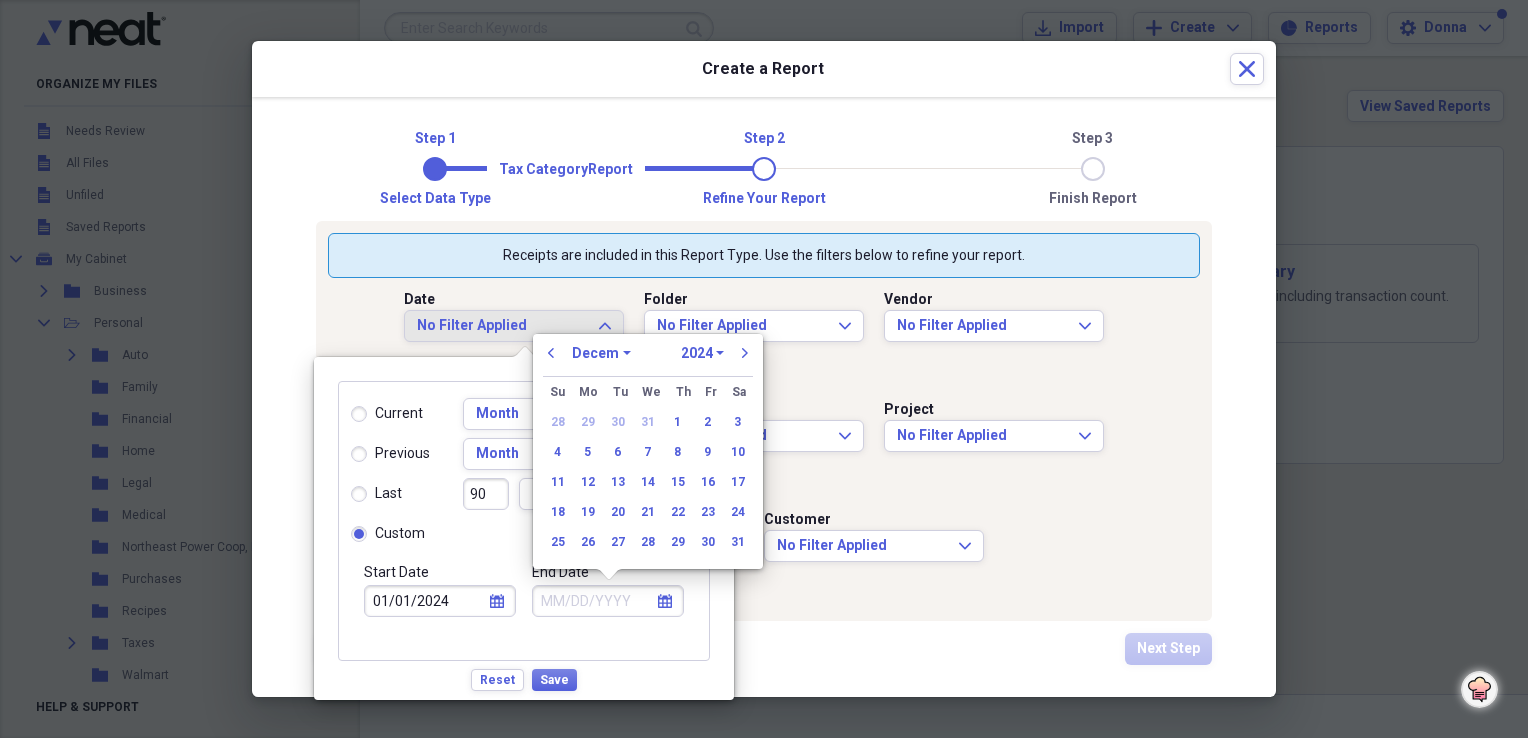 click on "January February March April May June July August September October November December" at bounding box center (601, 353) 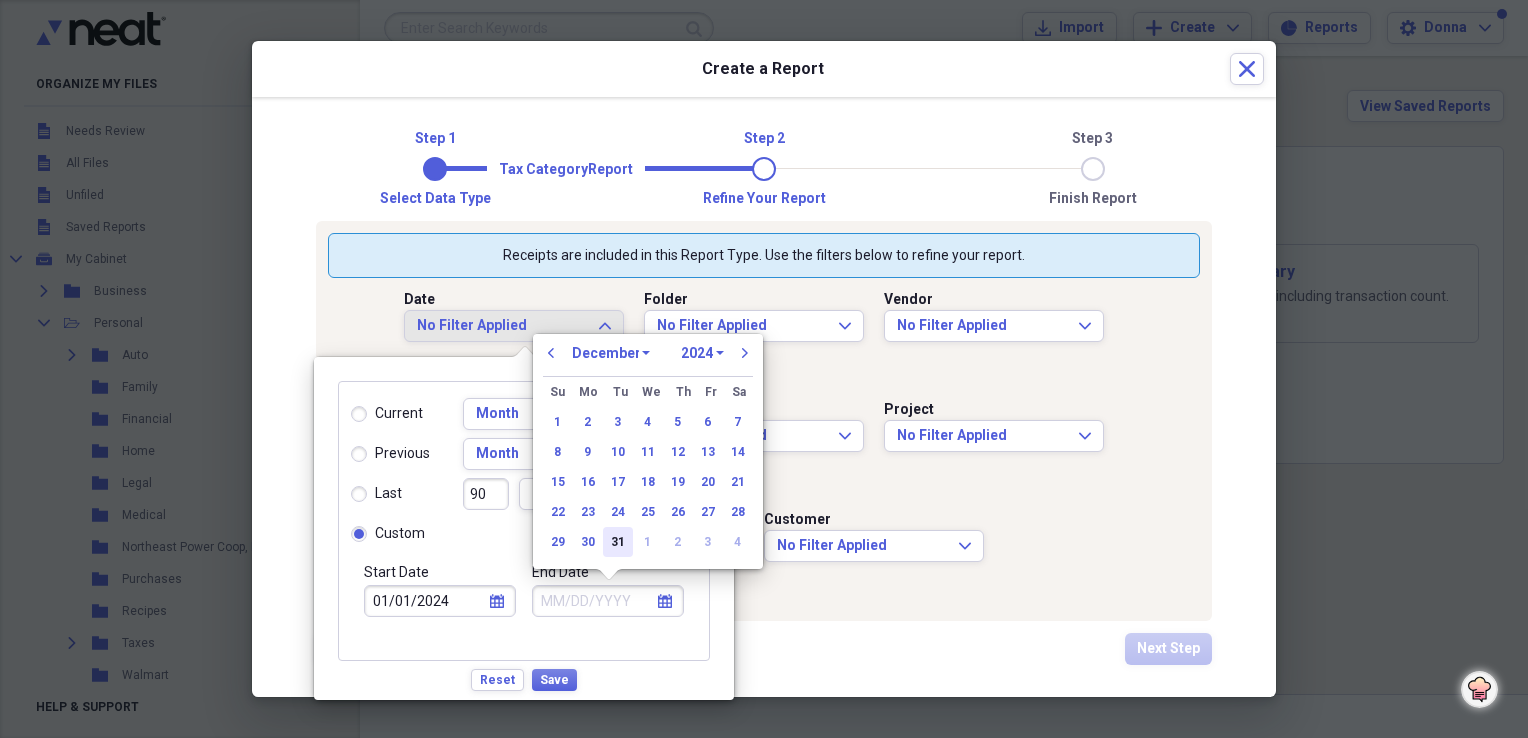 click on "31" at bounding box center (618, 542) 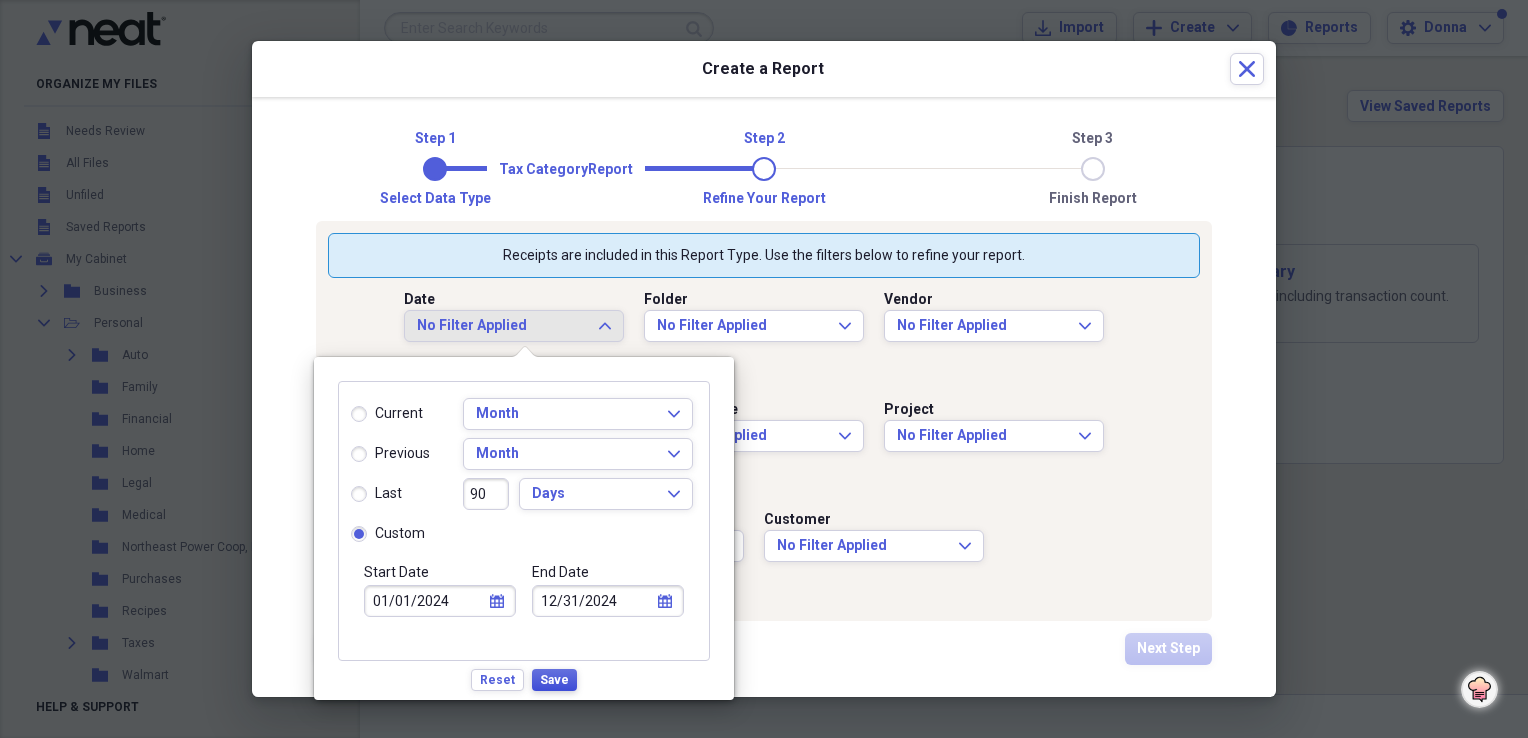 click on "Save" at bounding box center [554, 680] 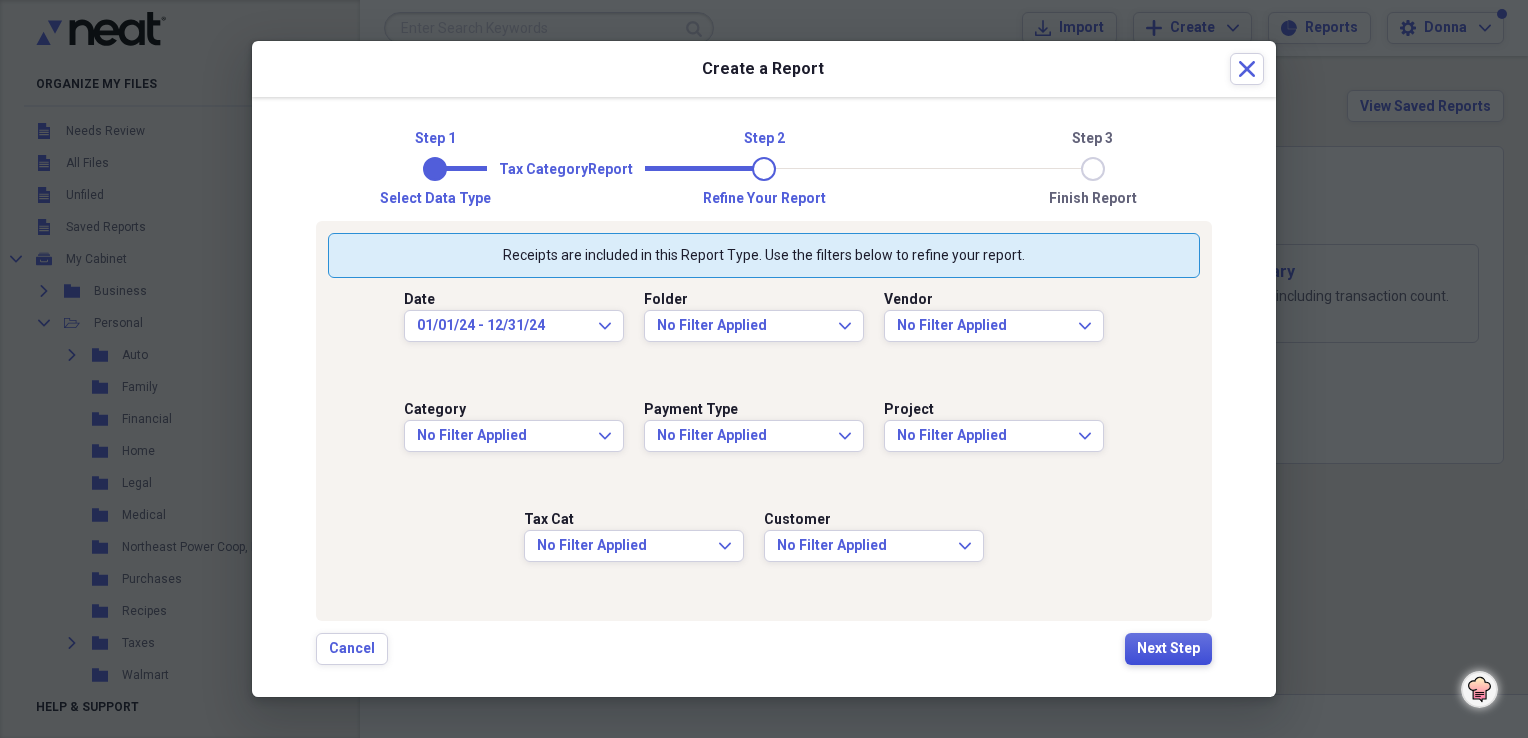 click on "Next Step" at bounding box center [1168, 649] 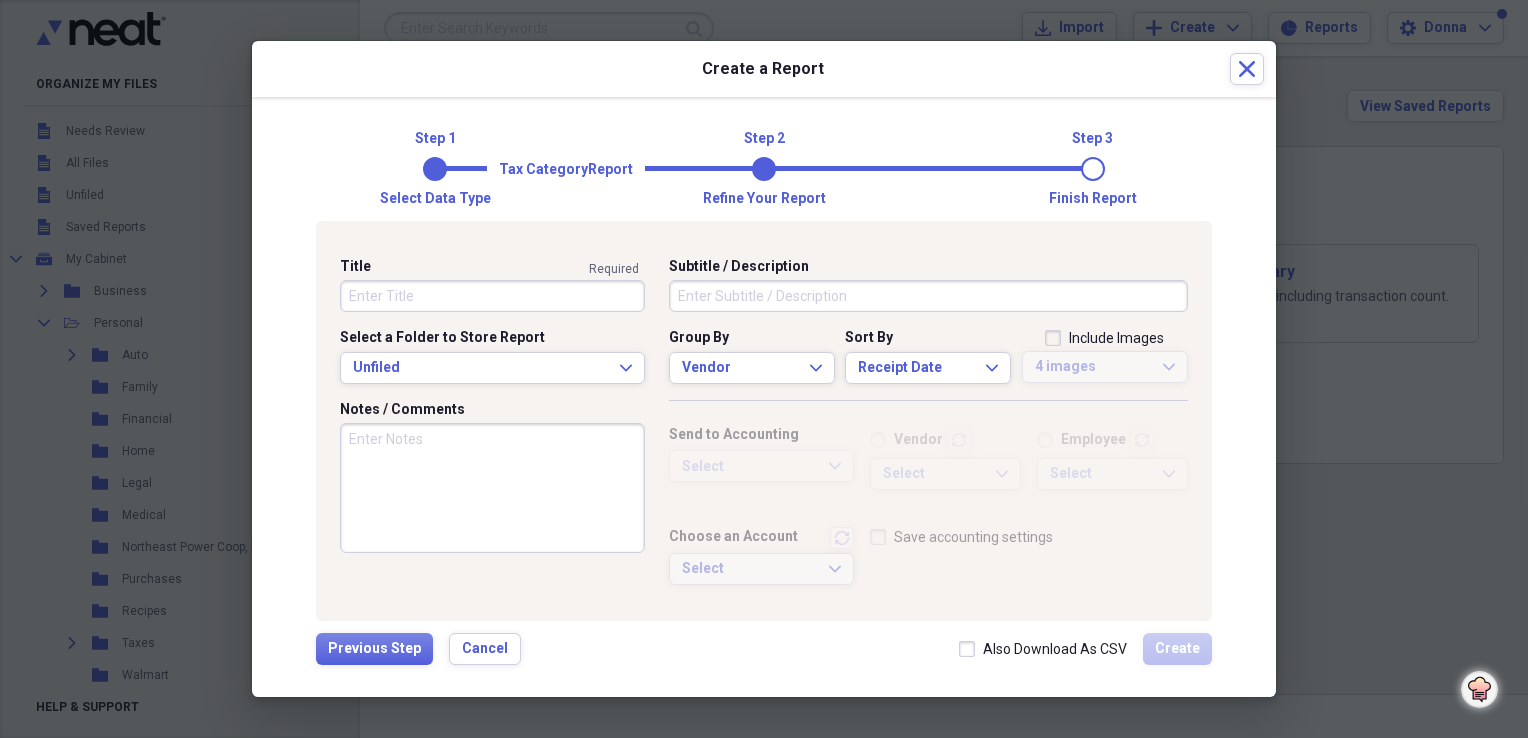 click on "Subtitle / Description" at bounding box center [928, 296] 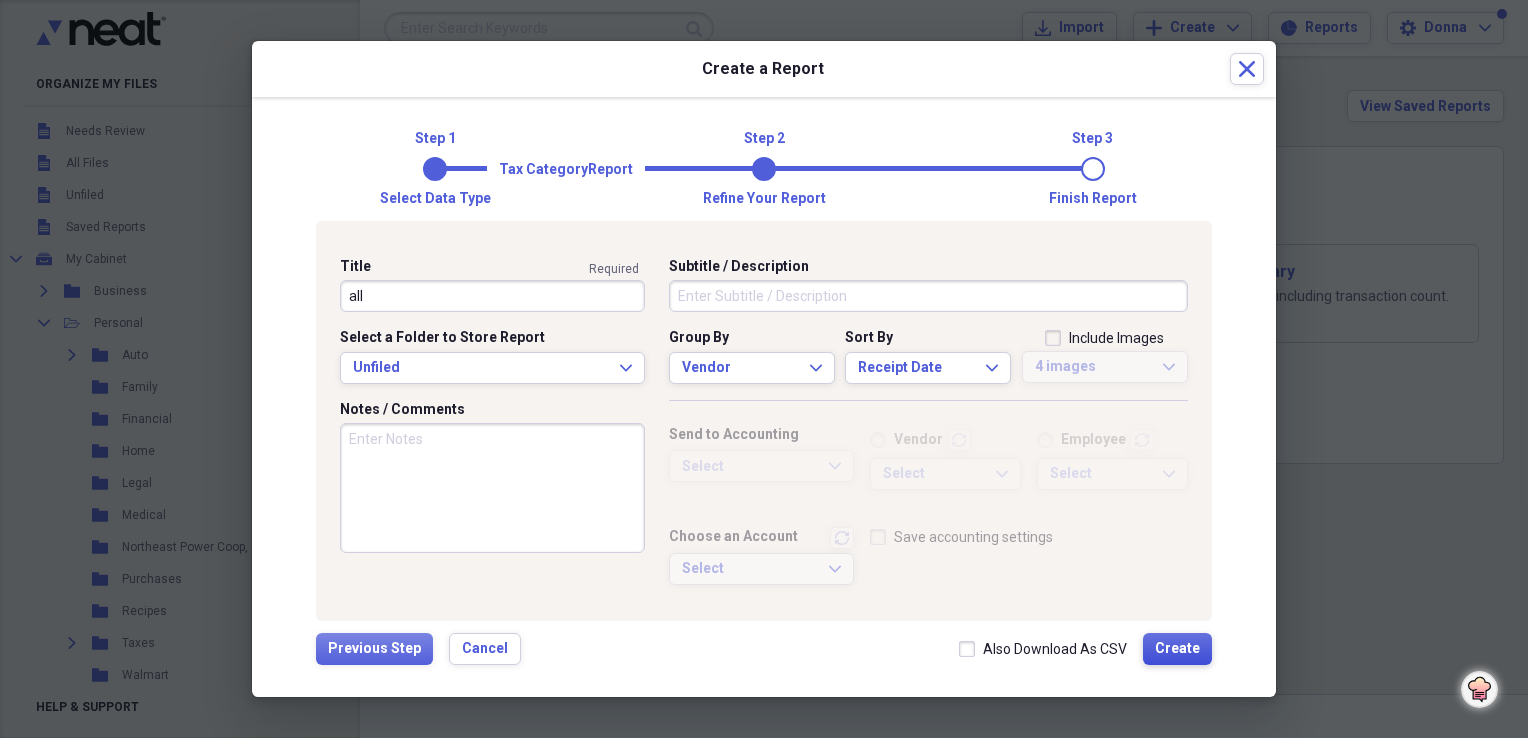 type on "all" 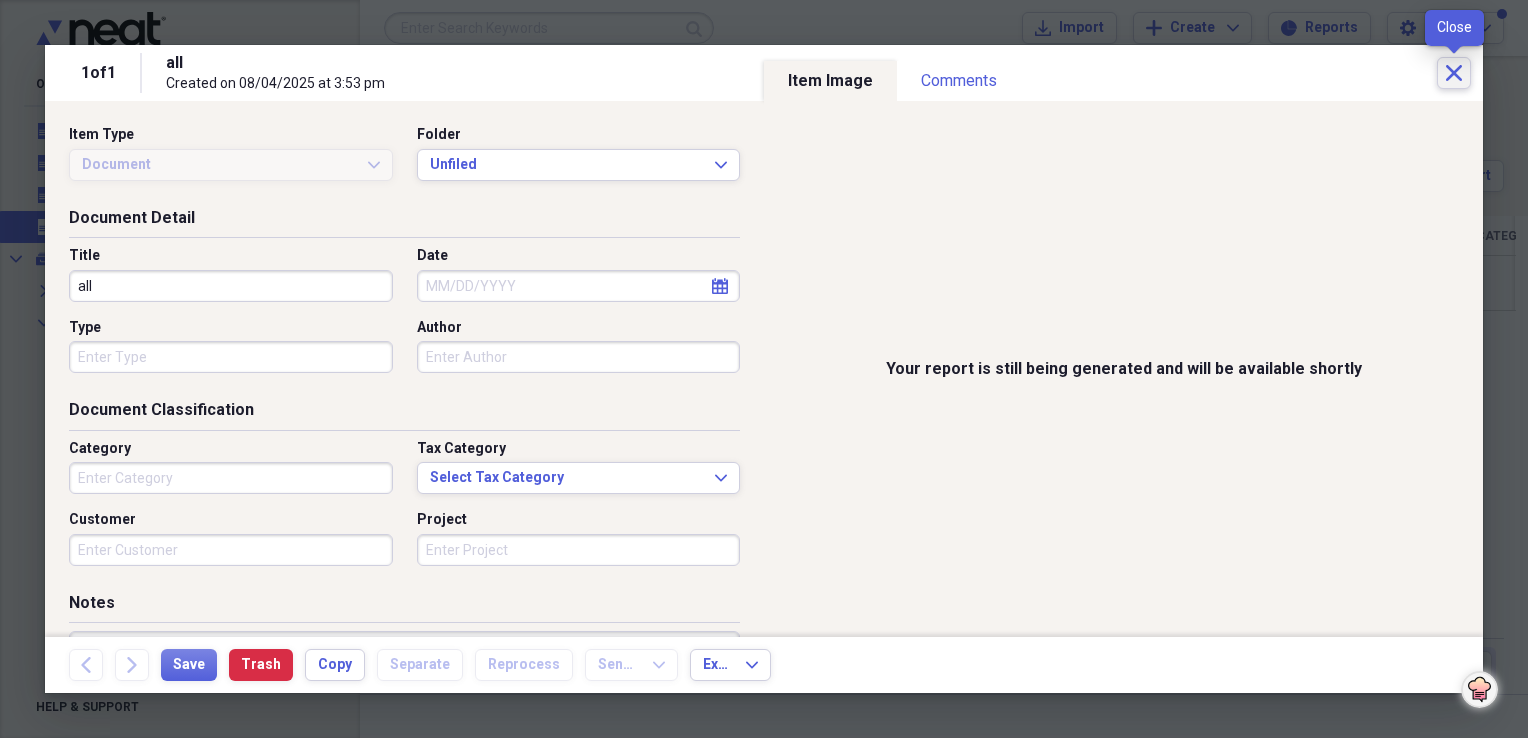 click on "Close" at bounding box center (1454, 73) 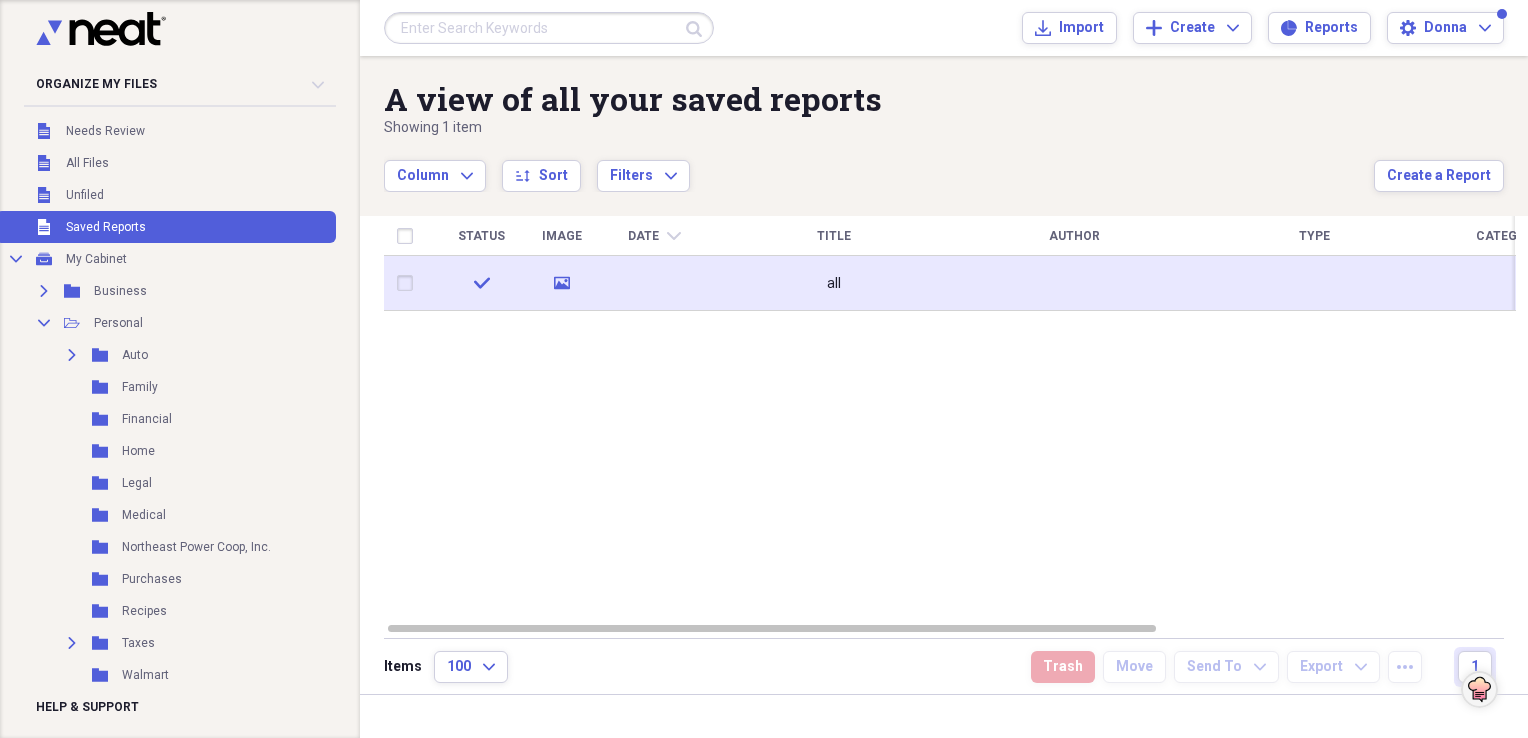 click on "all" at bounding box center (834, 283) 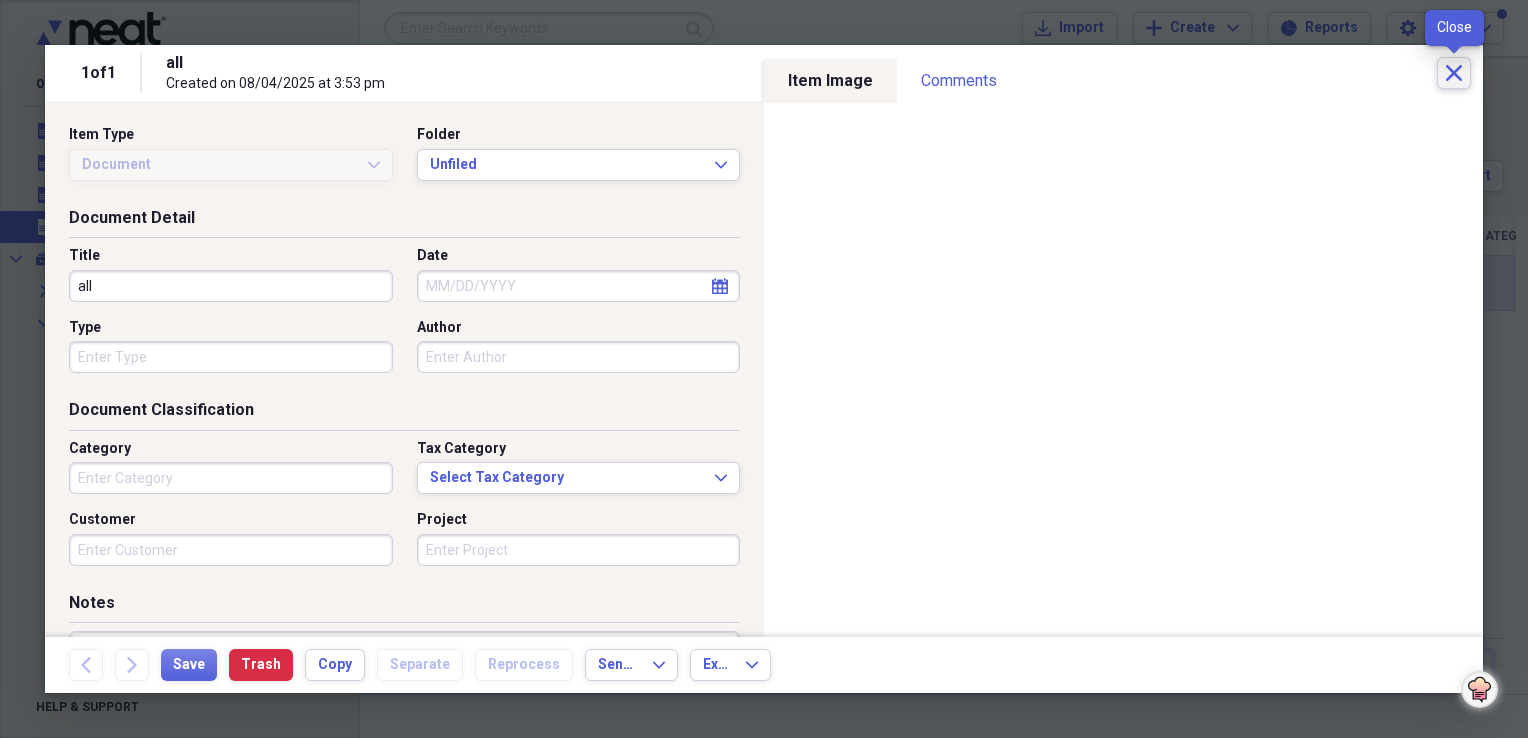 drag, startPoint x: 1452, startPoint y: 71, endPoint x: 1268, endPoint y: 272, distance: 272.50137 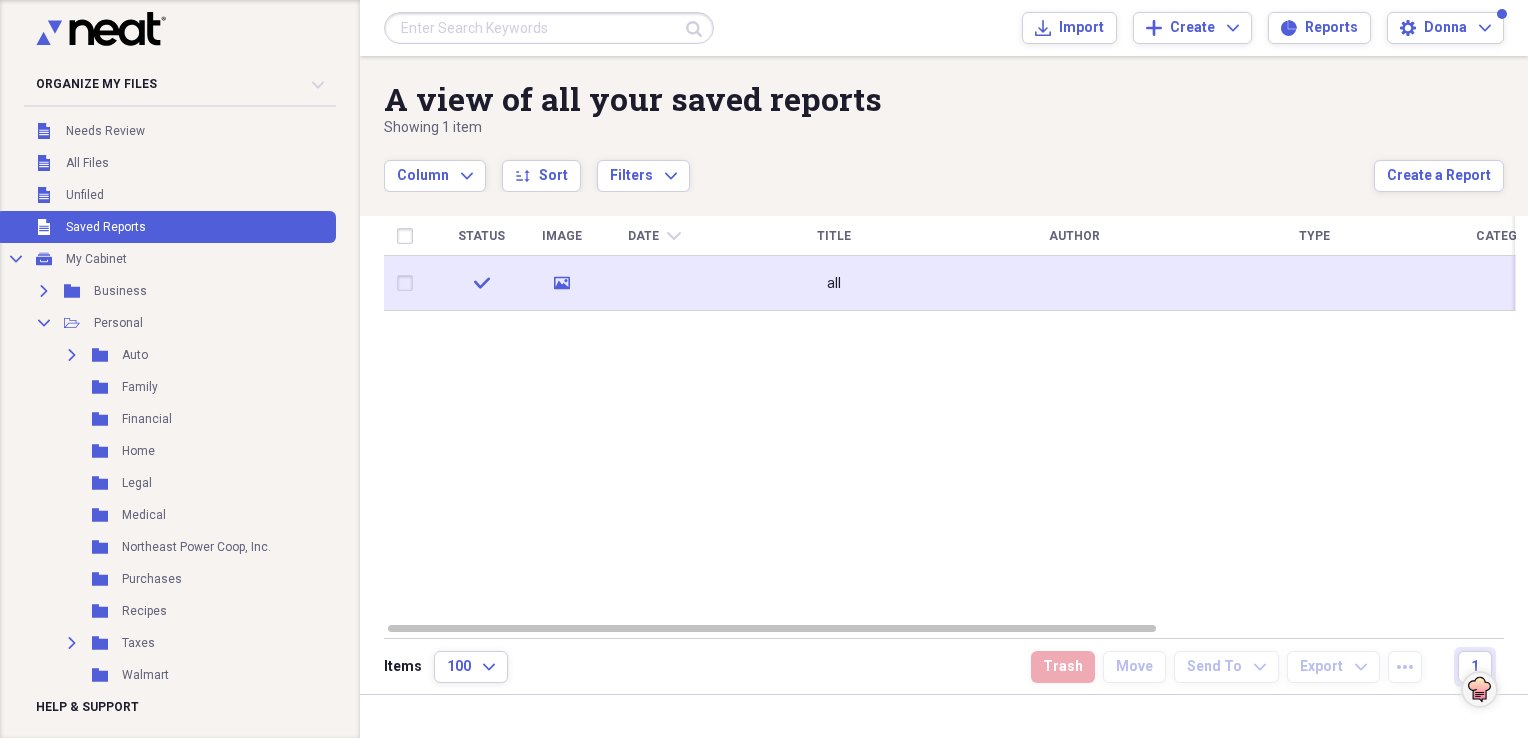 click at bounding box center [409, 283] 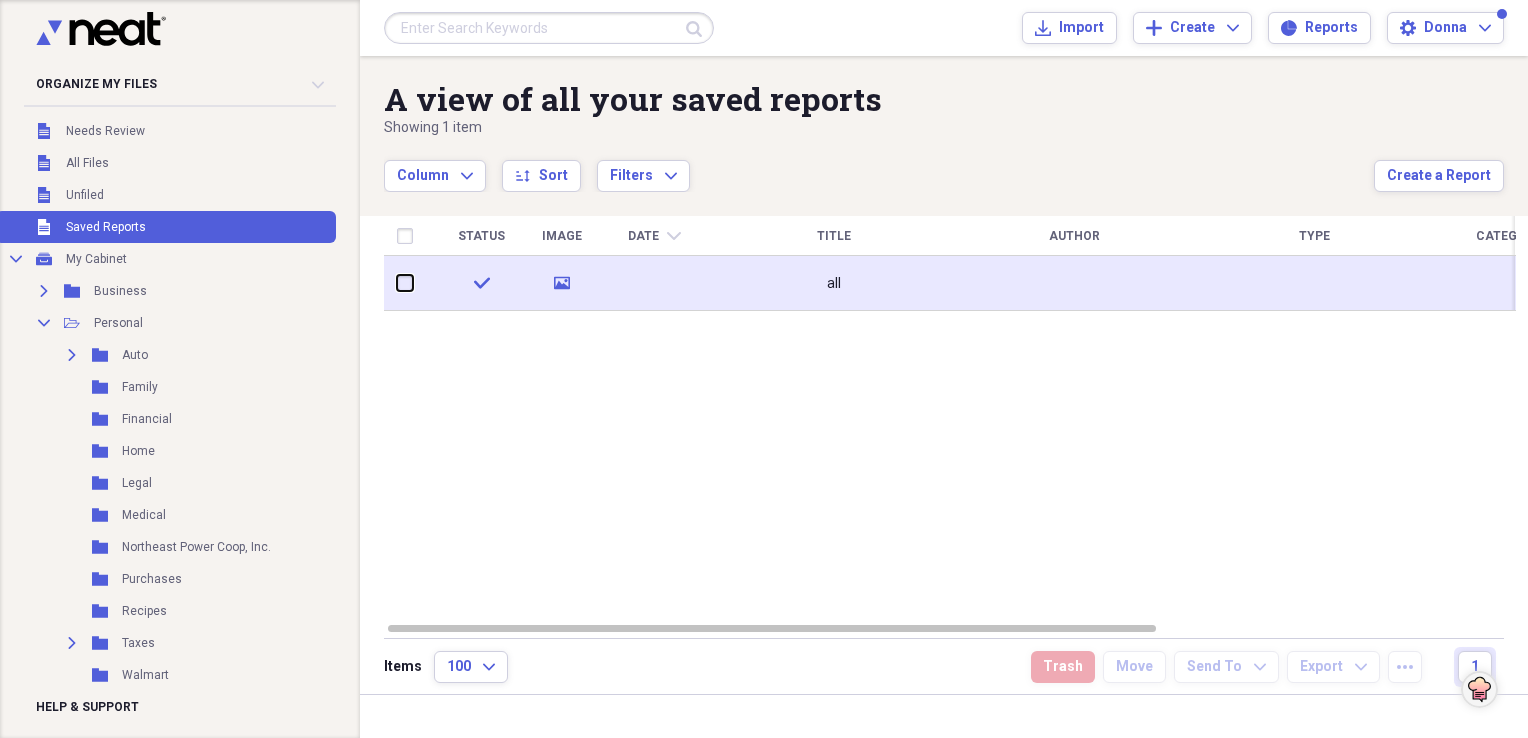 click at bounding box center [397, 283] 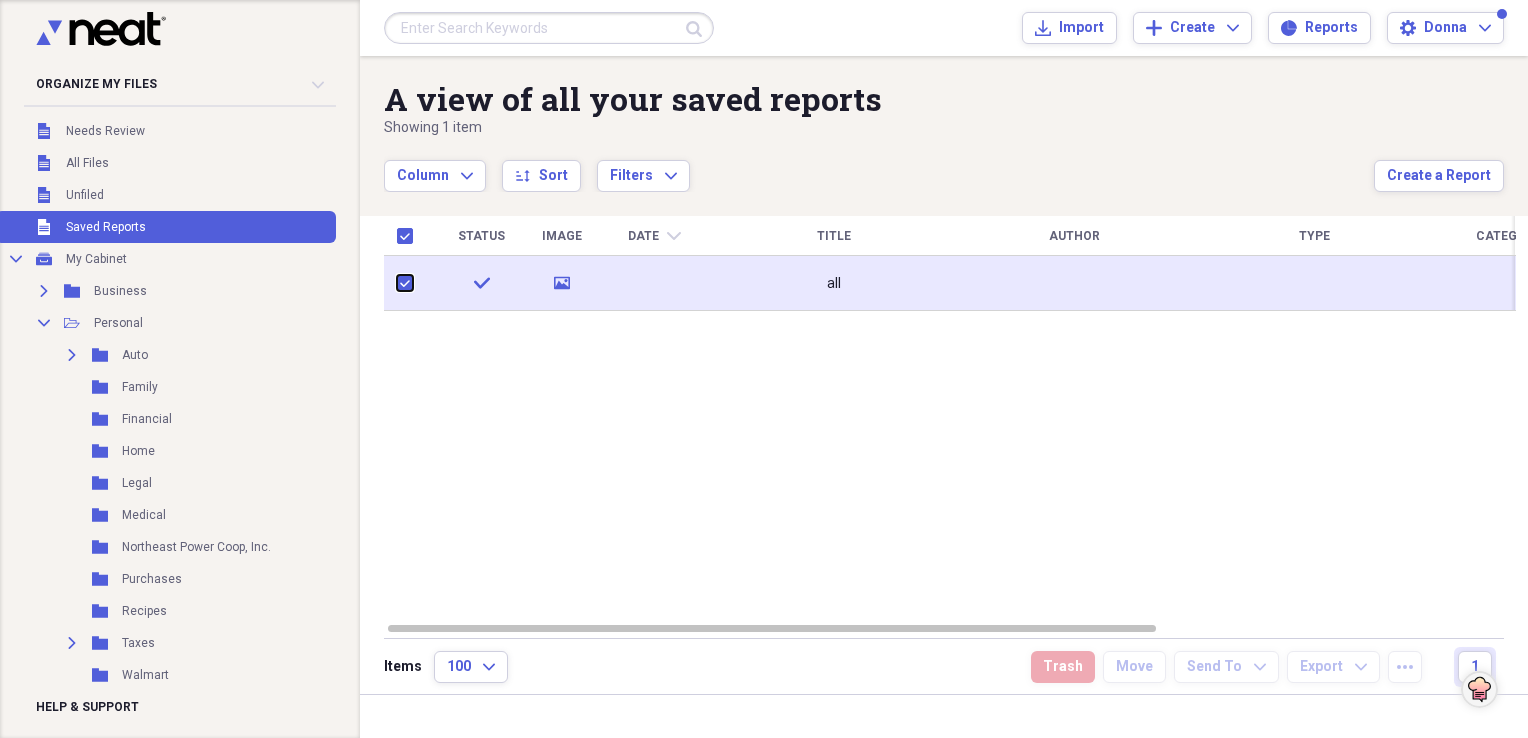 checkbox on "true" 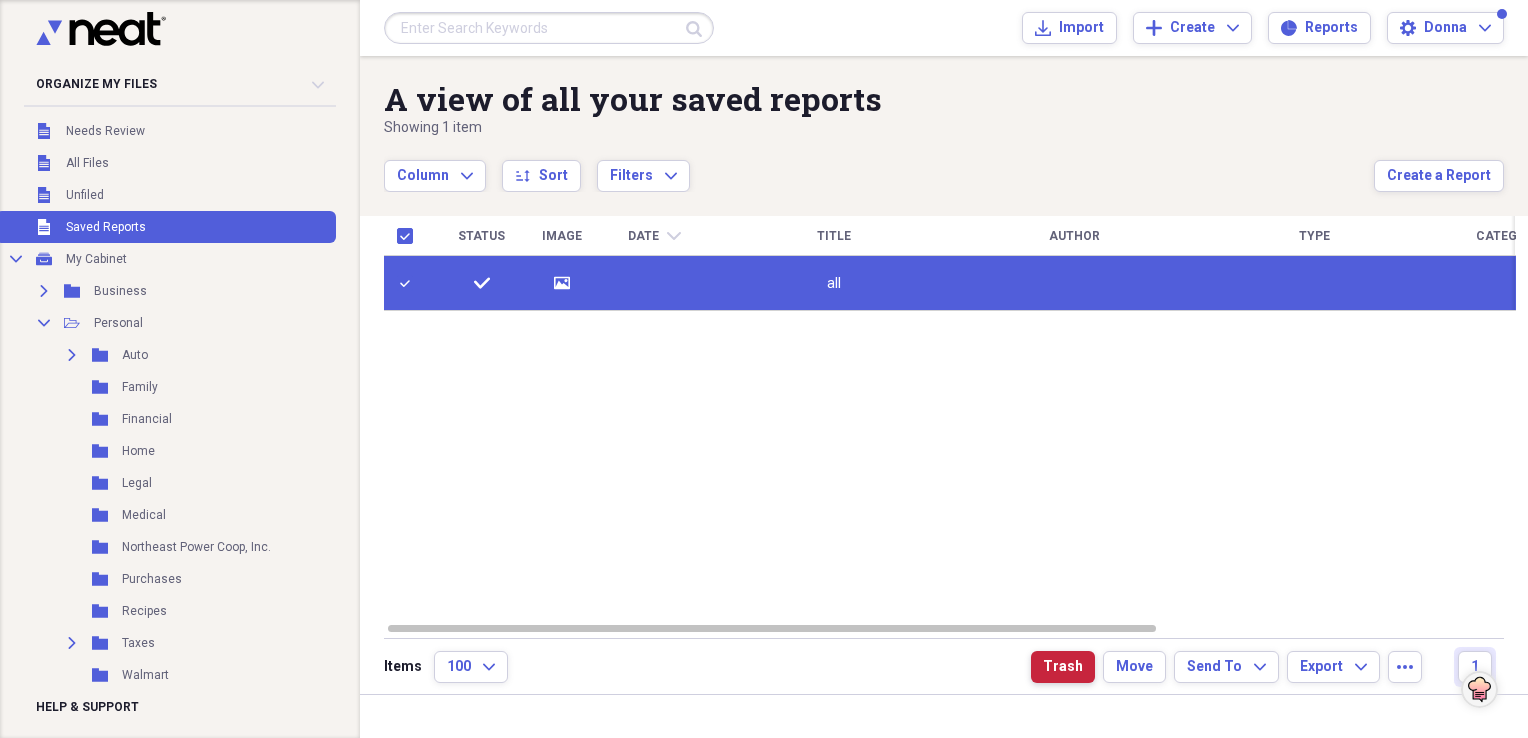 click on "Trash" at bounding box center [1063, 667] 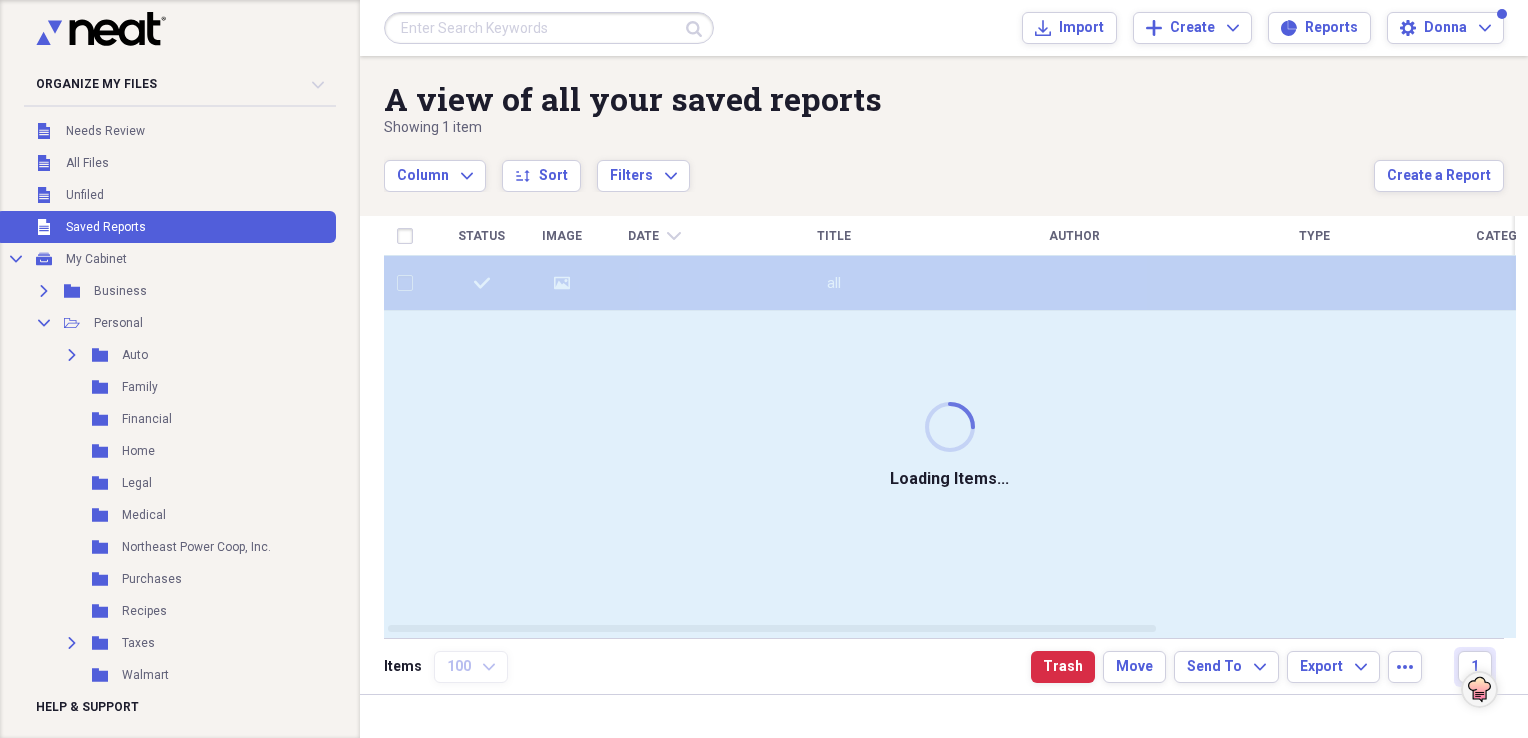checkbox on "false" 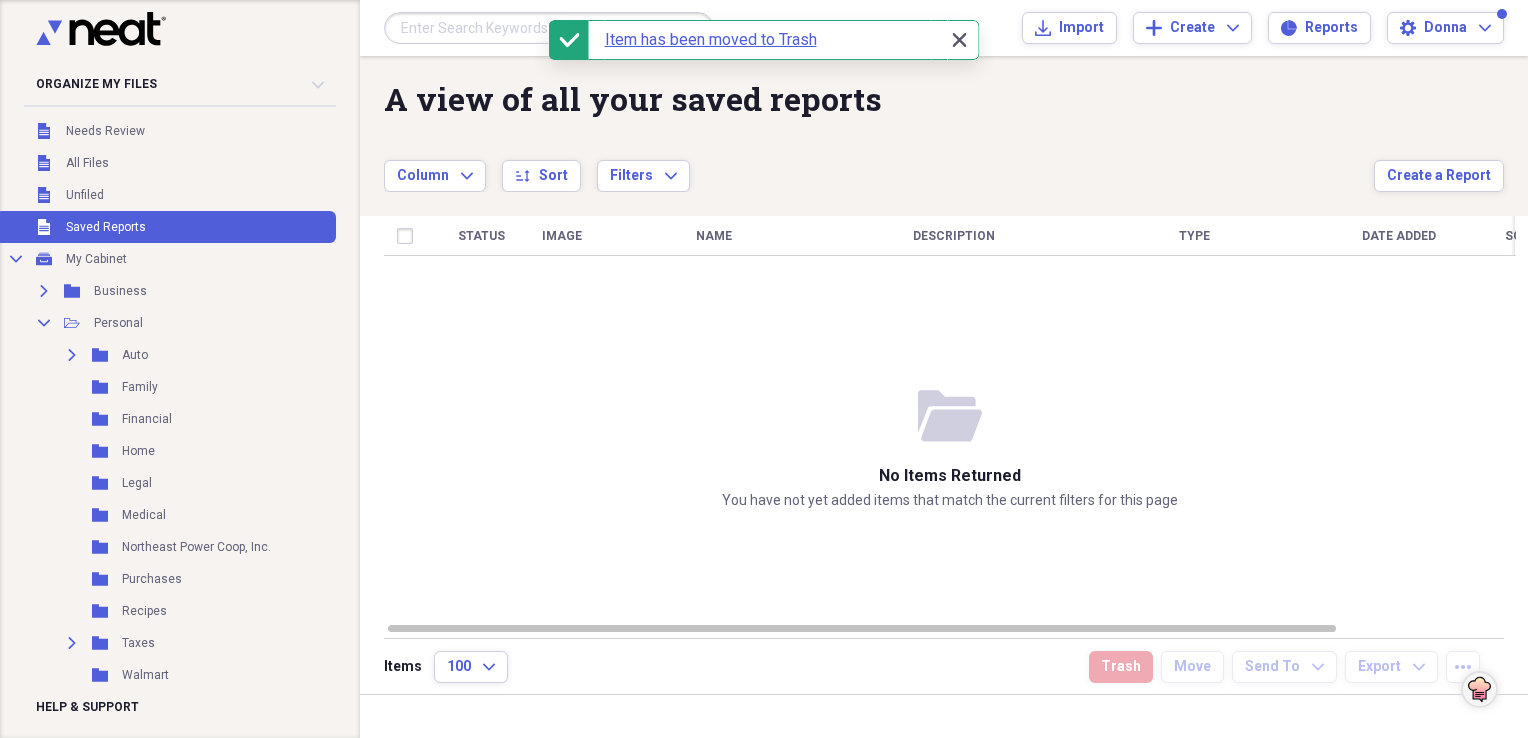 click on "Close Close" at bounding box center (959, 40) 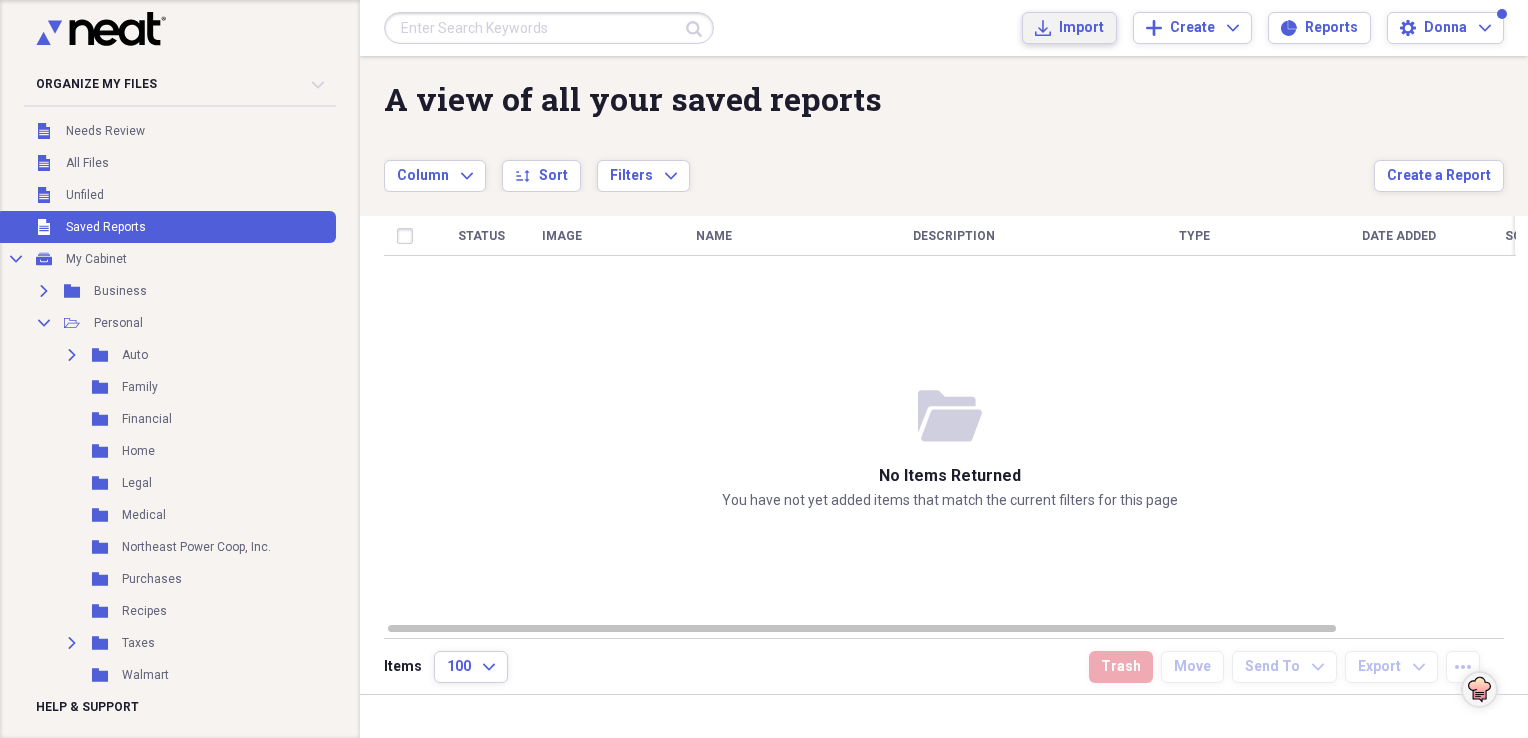 click on "Import Import" at bounding box center [1069, 28] 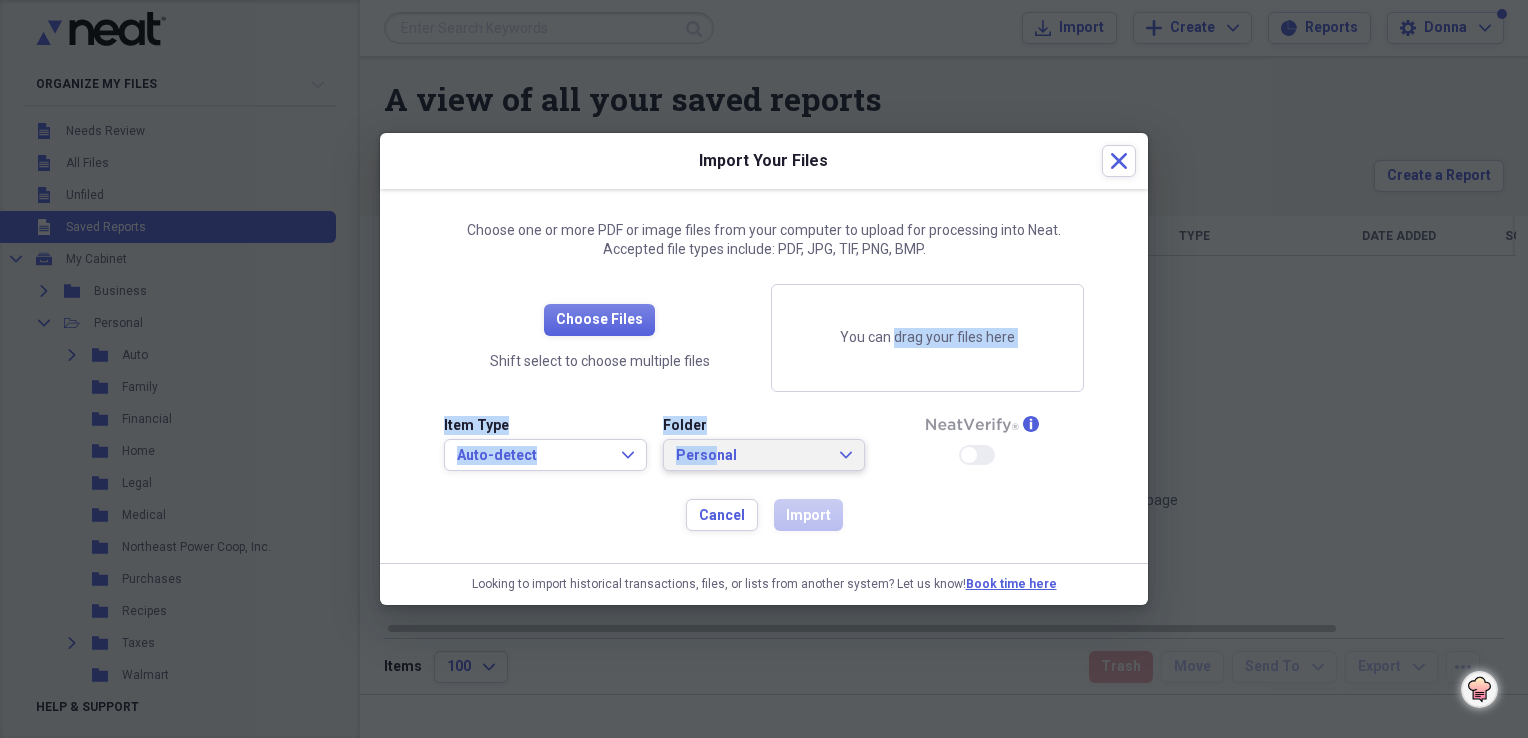 drag, startPoint x: 710, startPoint y: 458, endPoint x: 898, endPoint y: 318, distance: 234.40137 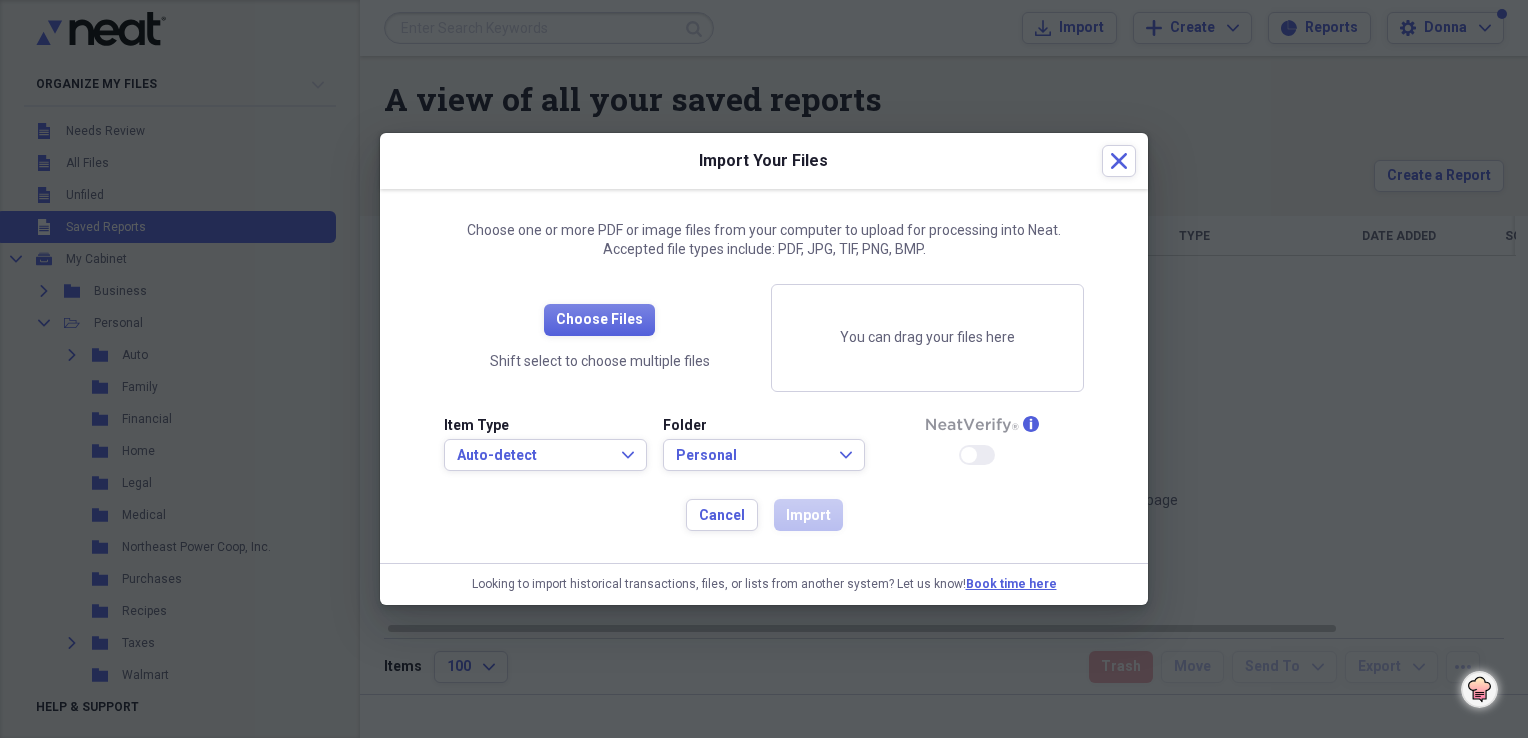 drag, startPoint x: 898, startPoint y: 318, endPoint x: 816, endPoint y: 370, distance: 97.097885 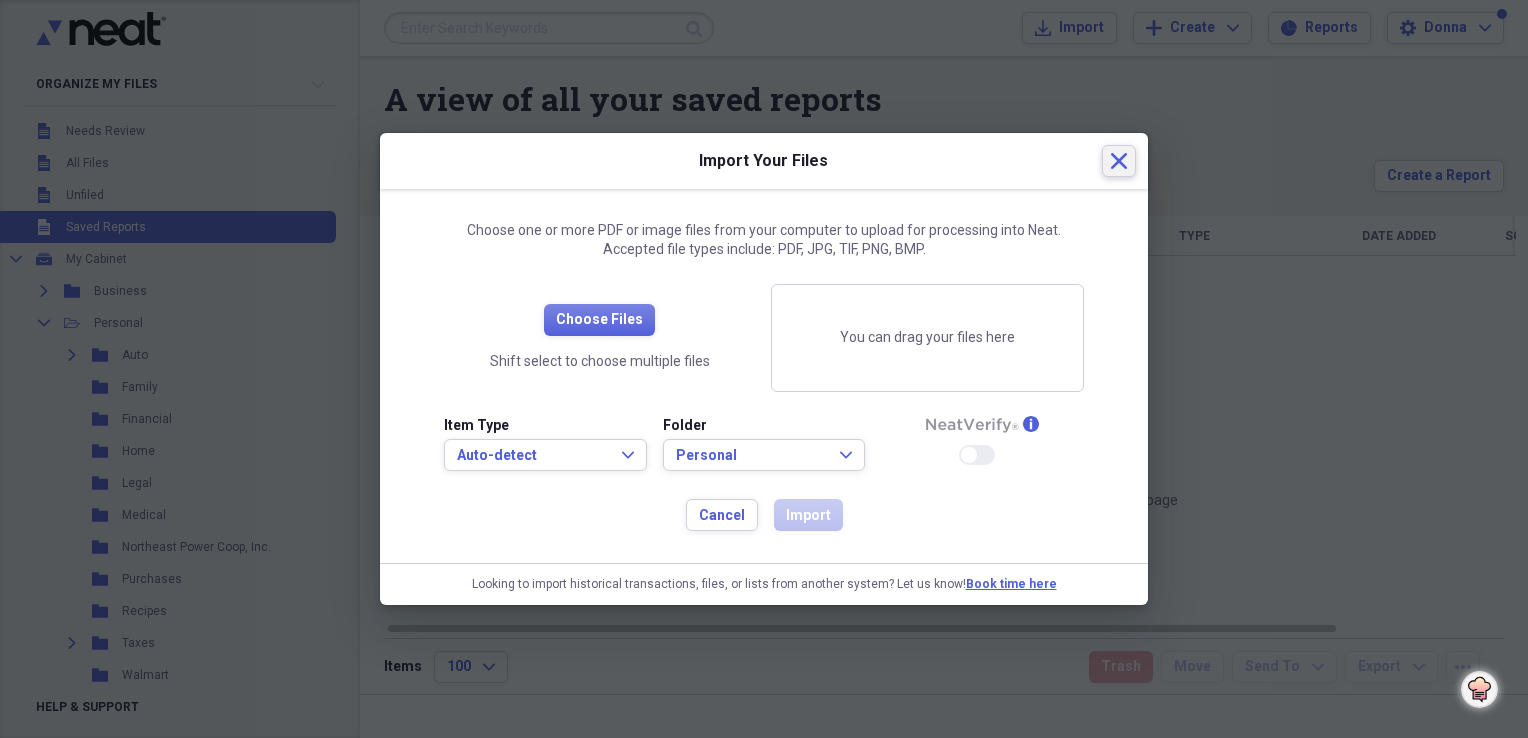 click 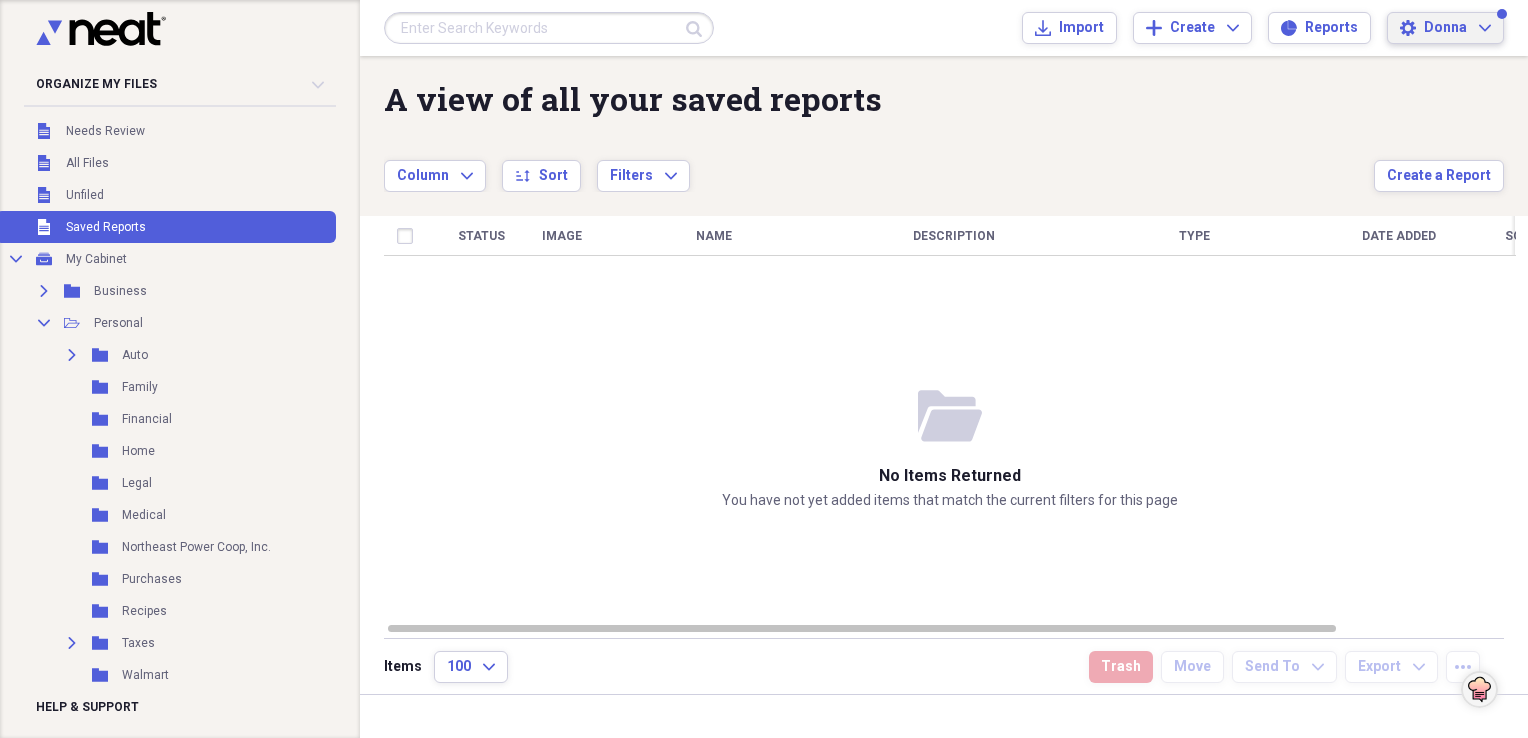 click on "Donna Expand" at bounding box center [1457, 28] 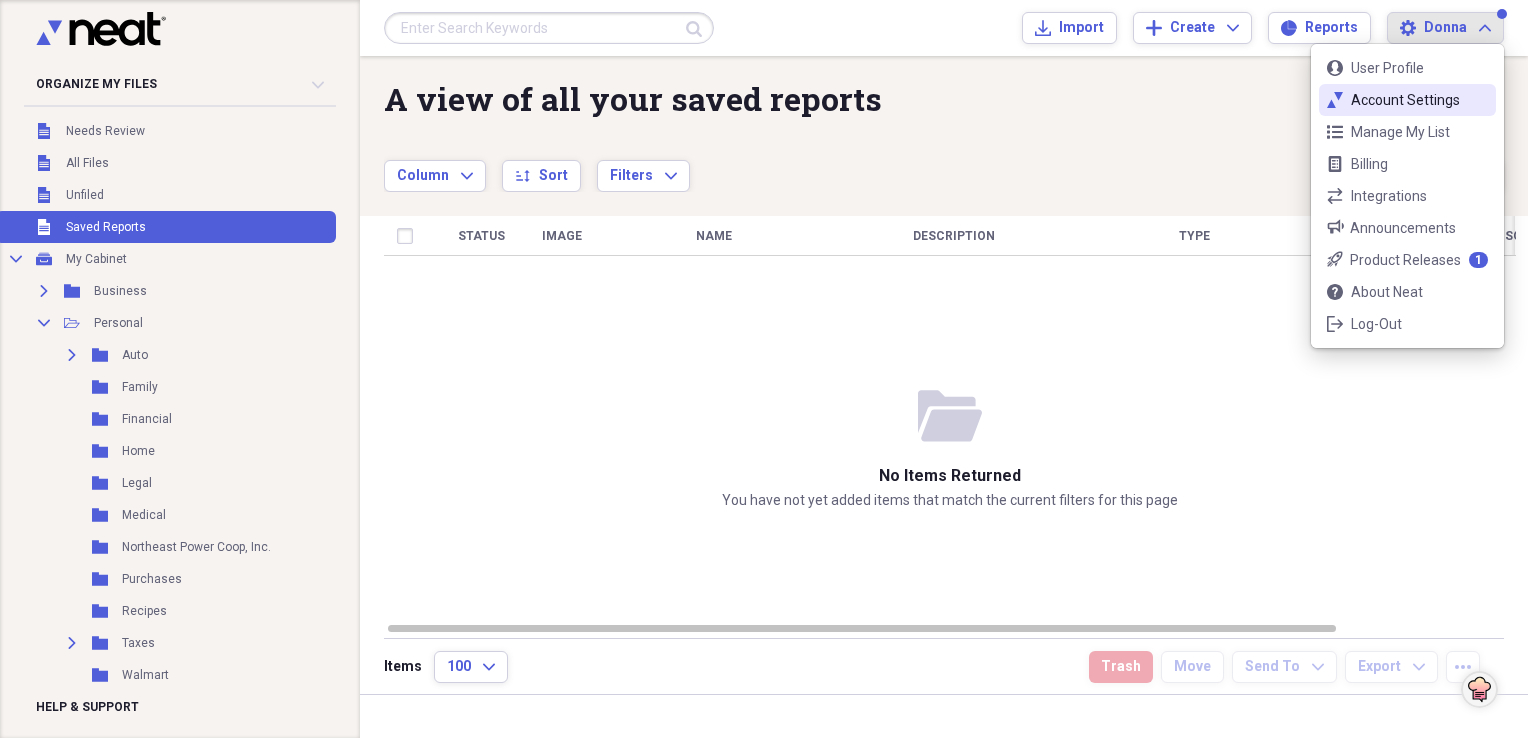 click on "Account Settings" at bounding box center (1407, 100) 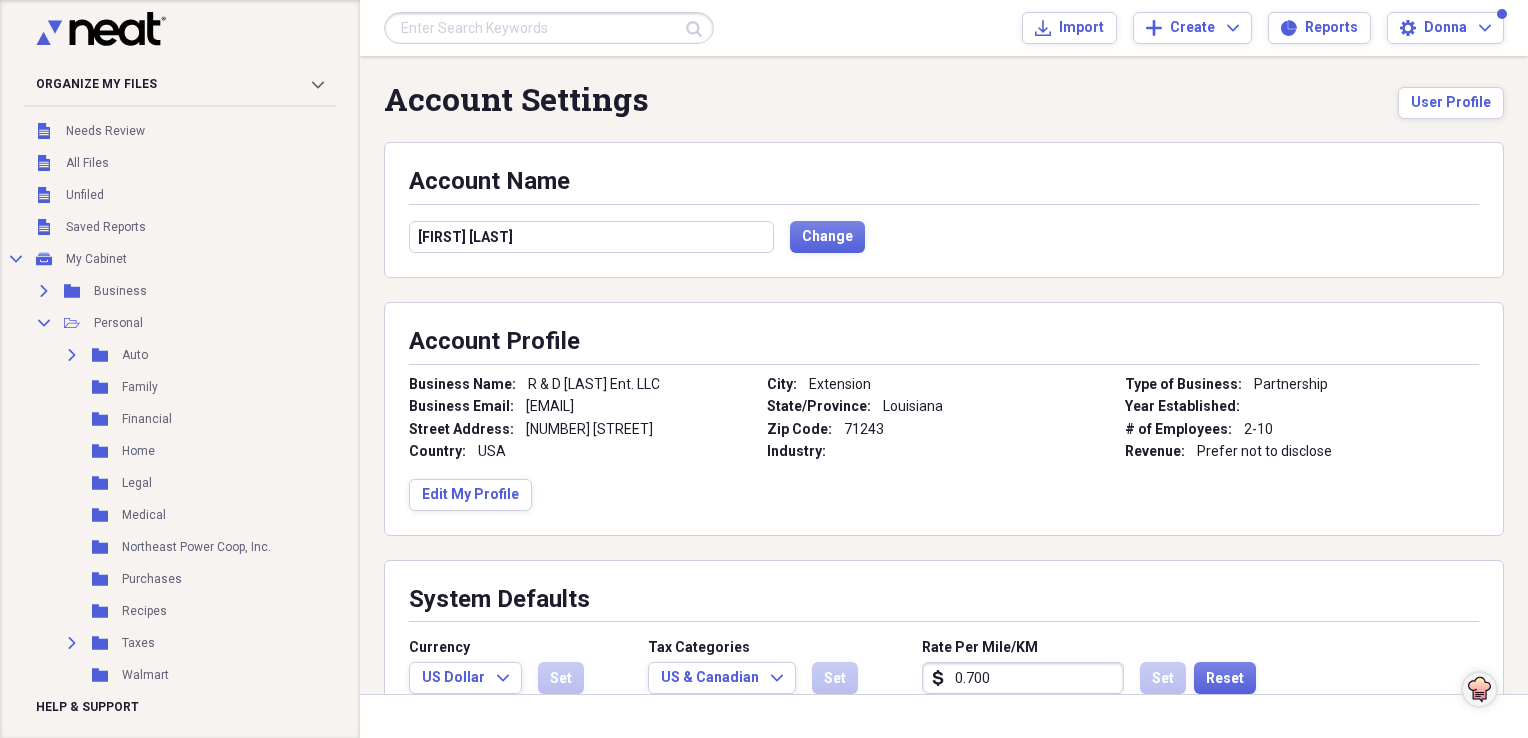click on "Donna McDanell" at bounding box center (591, 237) 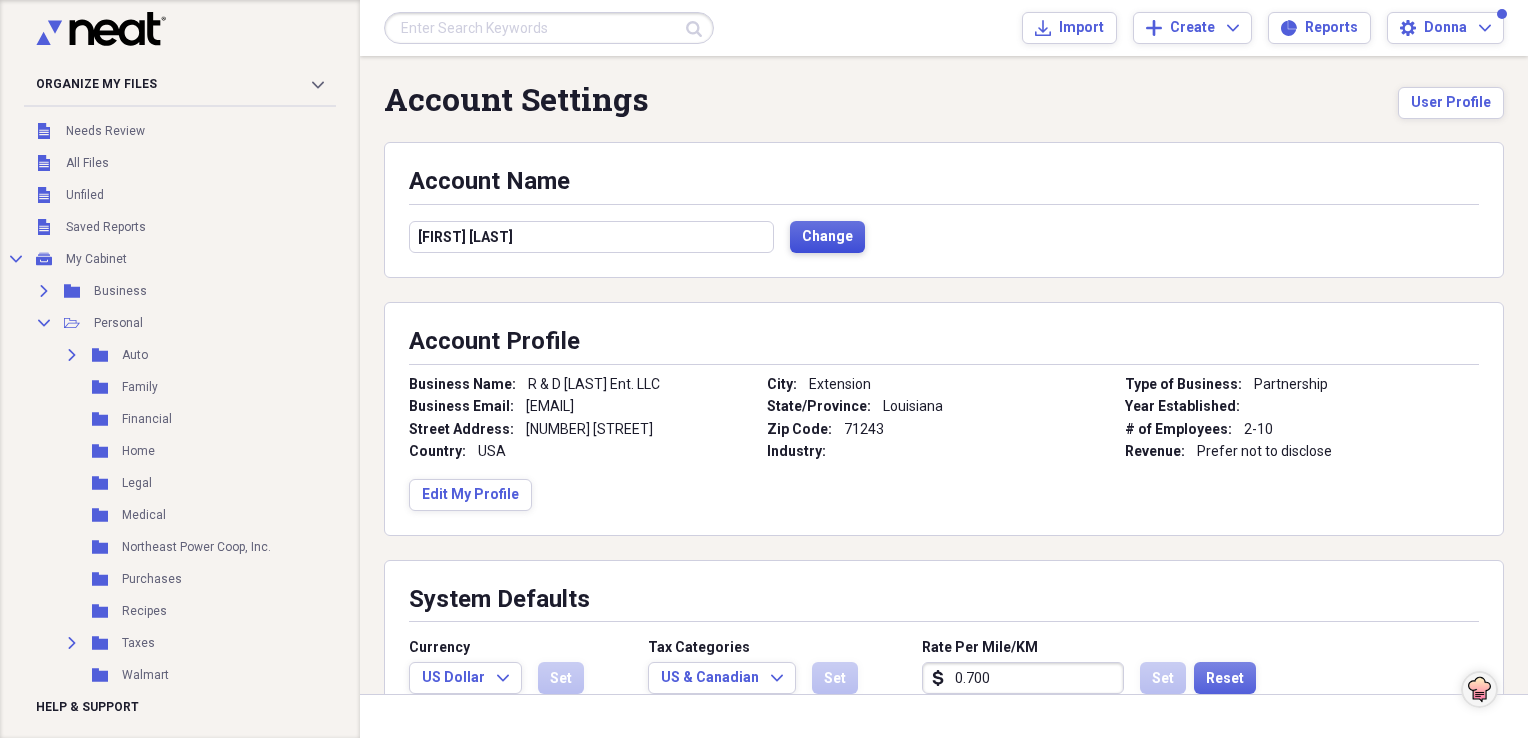 click on "Change" at bounding box center [827, 237] 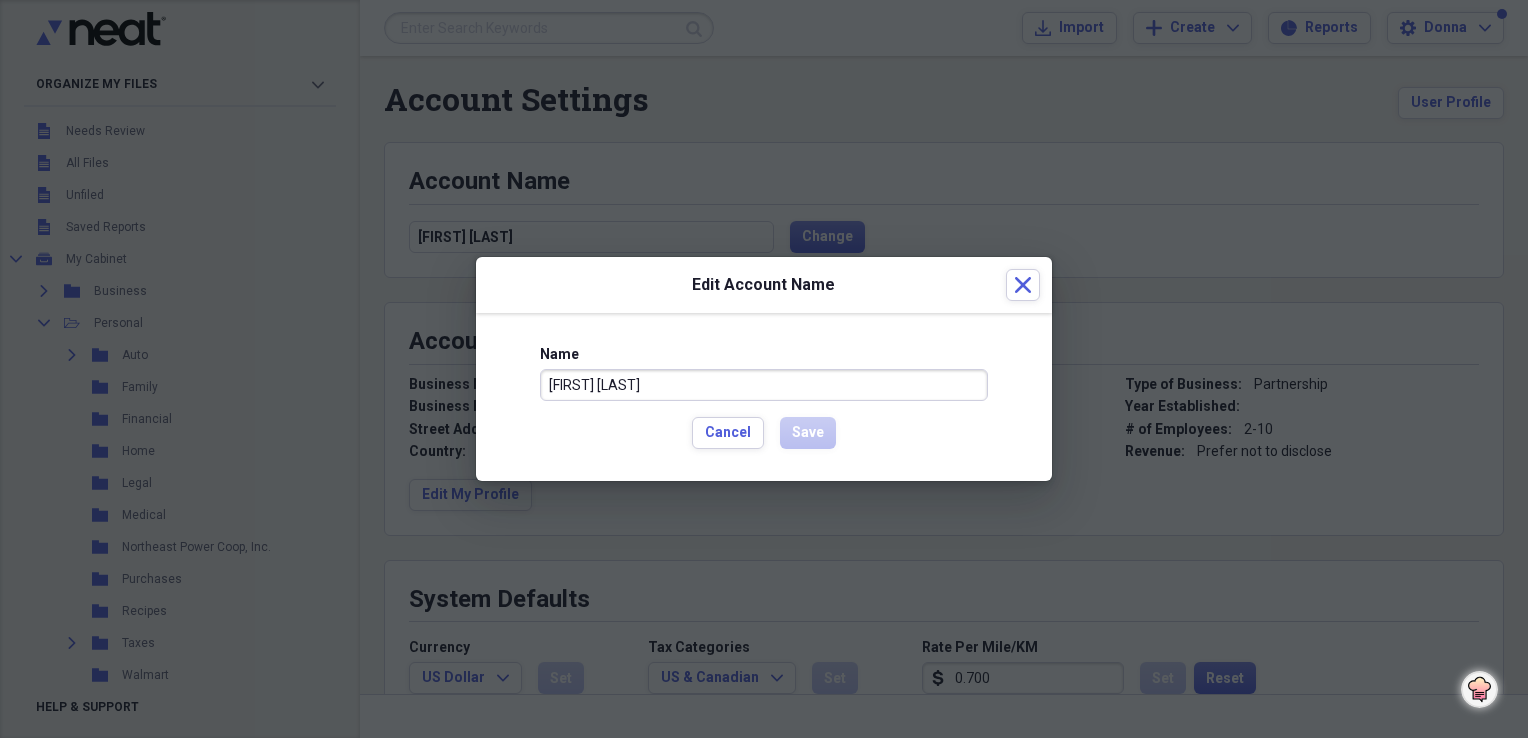 drag, startPoint x: 660, startPoint y: 386, endPoint x: 508, endPoint y: 386, distance: 152 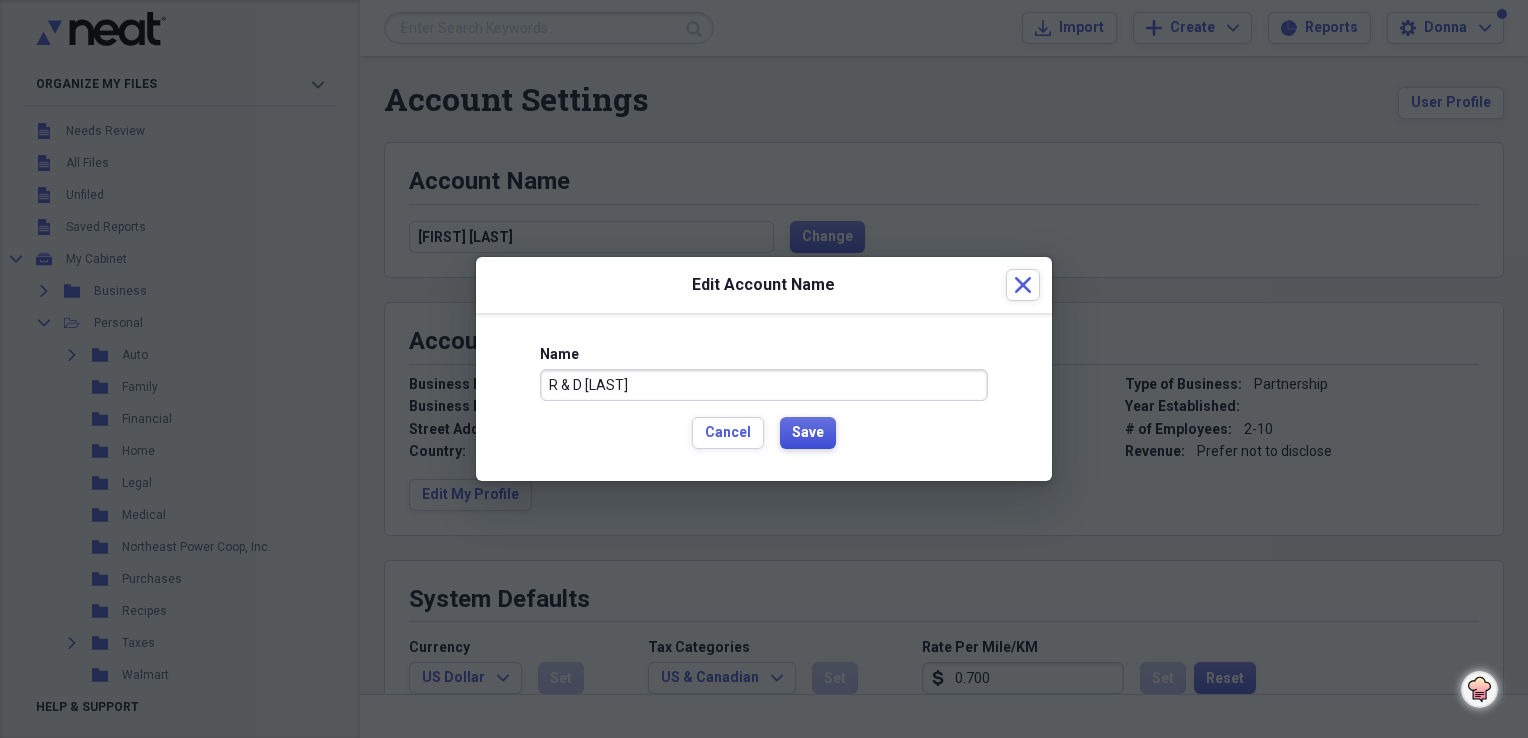 type on "R & D McDanell" 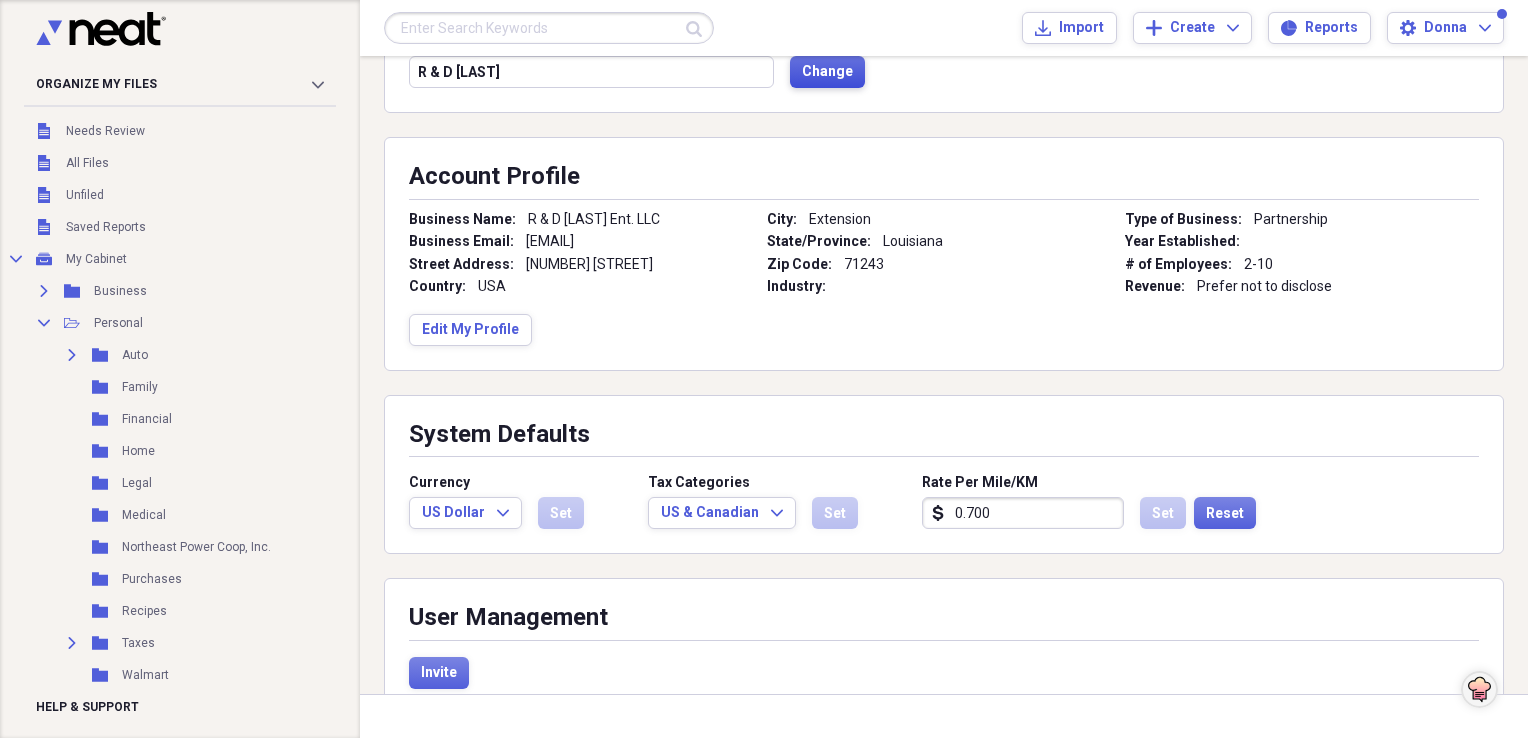 scroll, scrollTop: 200, scrollLeft: 0, axis: vertical 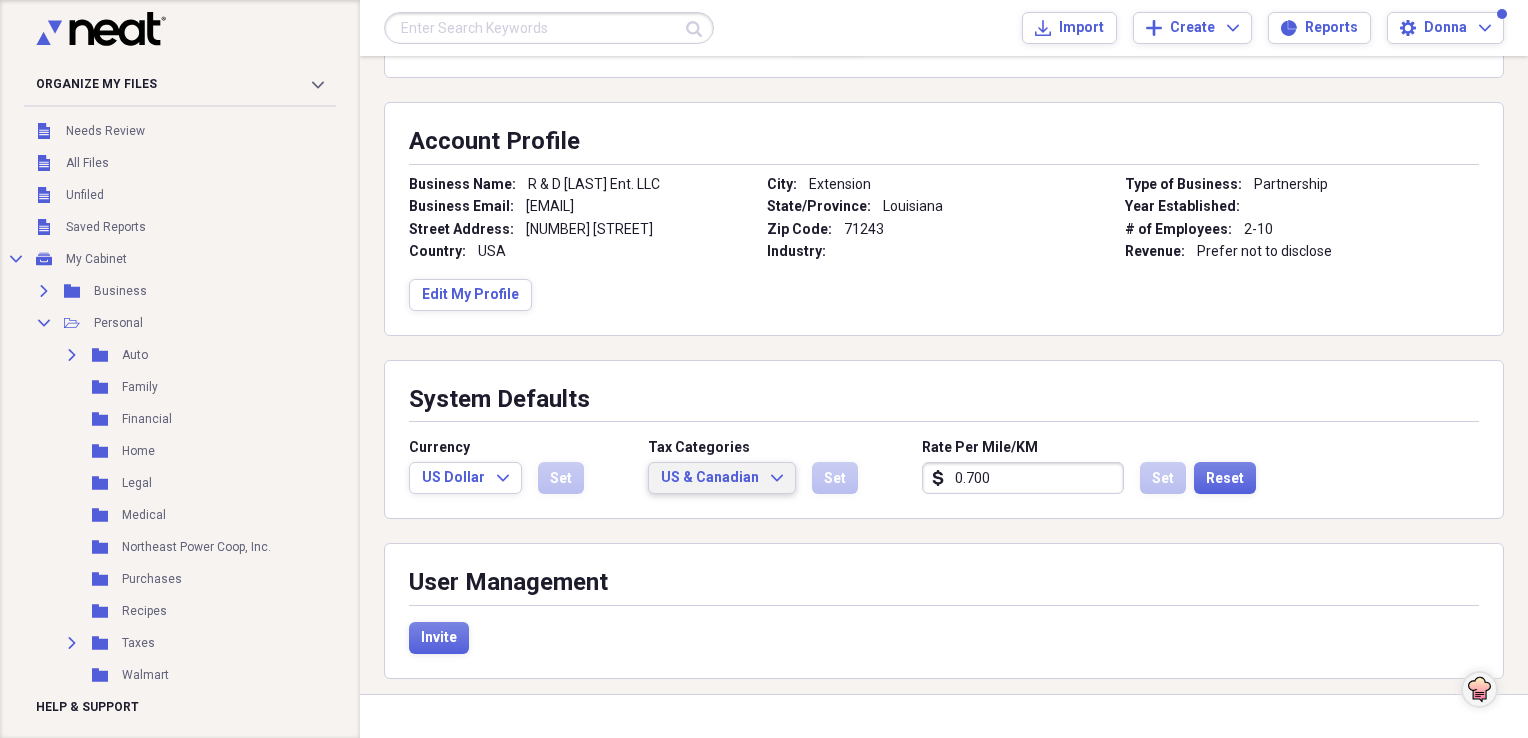 click on "Expand" 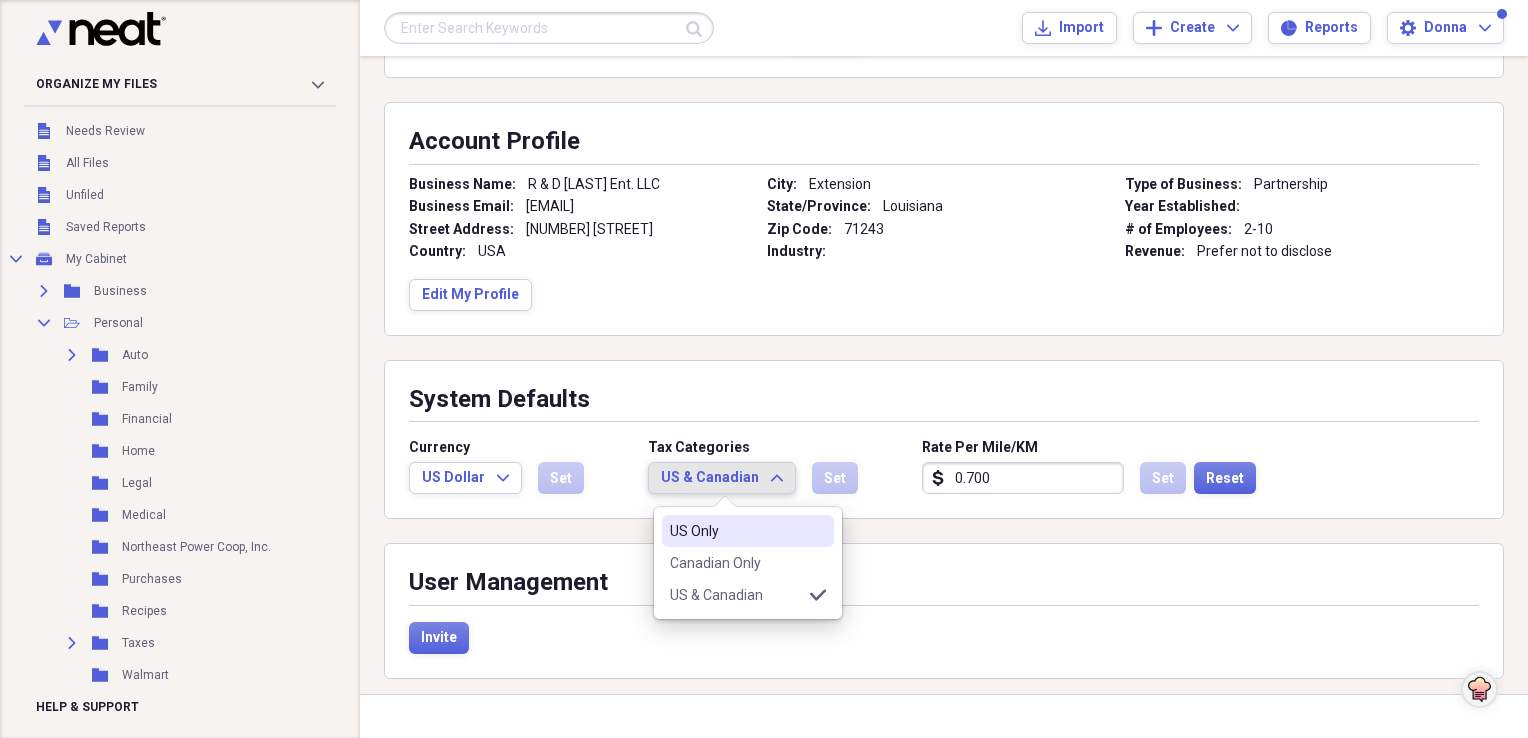 click on "US Only" at bounding box center [736, 531] 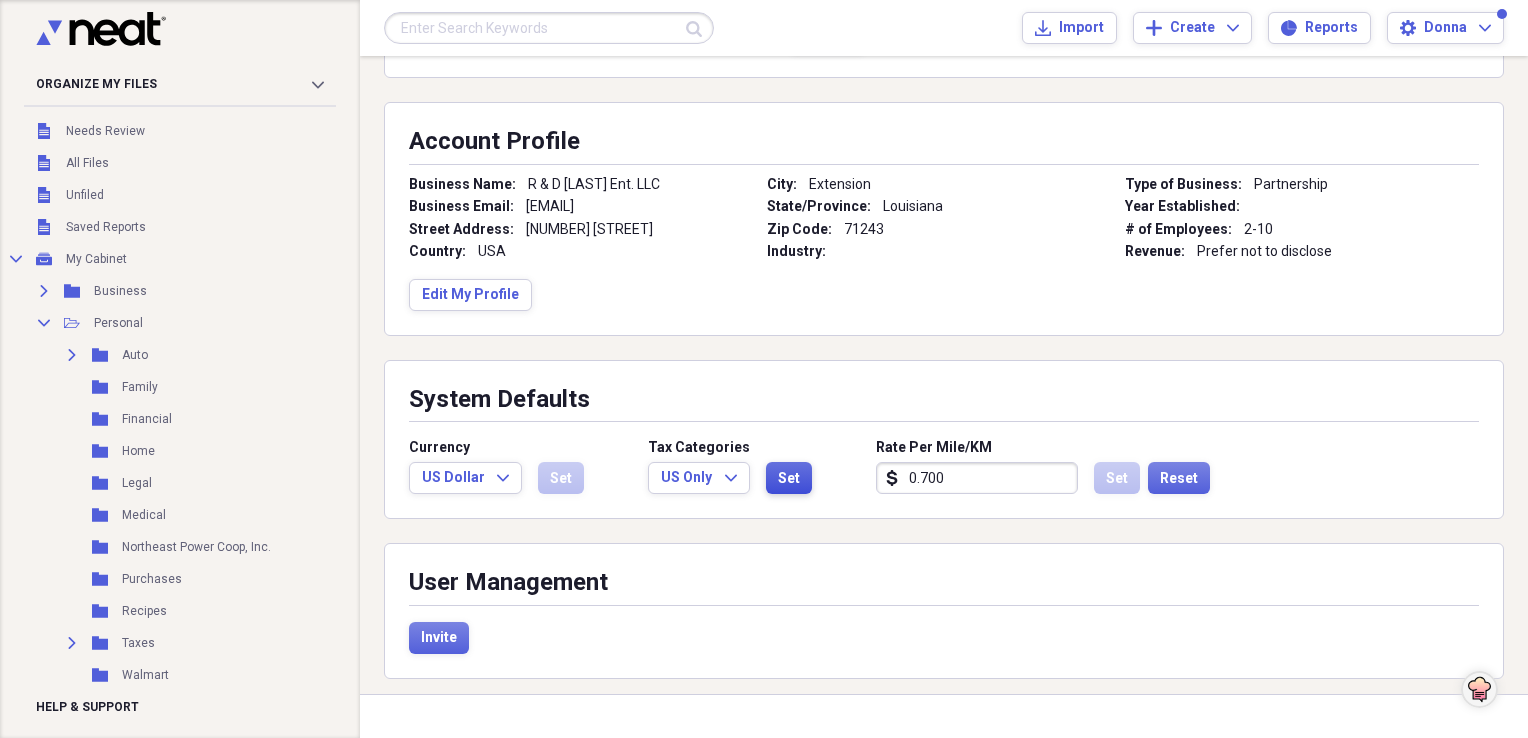 click on "Set" at bounding box center (789, 479) 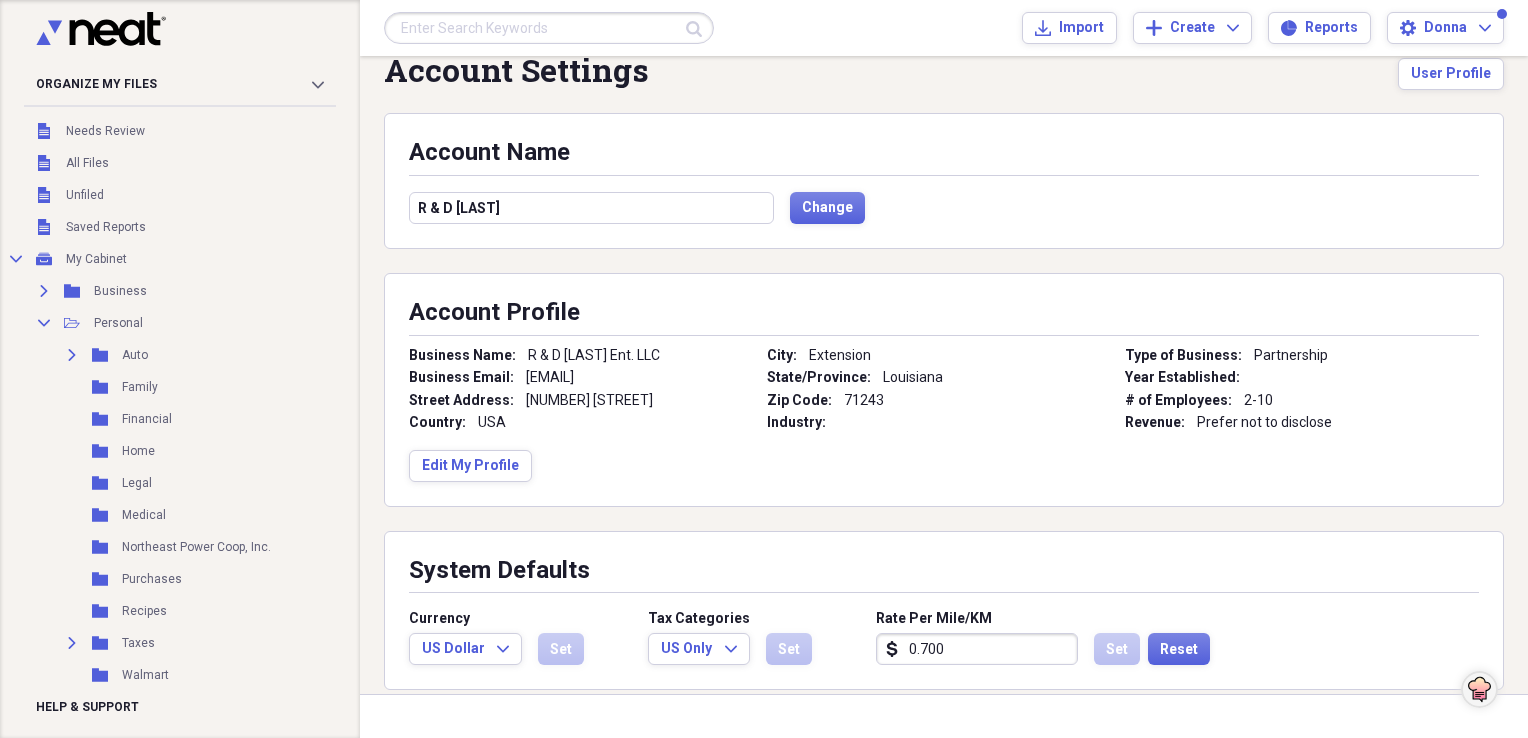 scroll, scrollTop: 0, scrollLeft: 0, axis: both 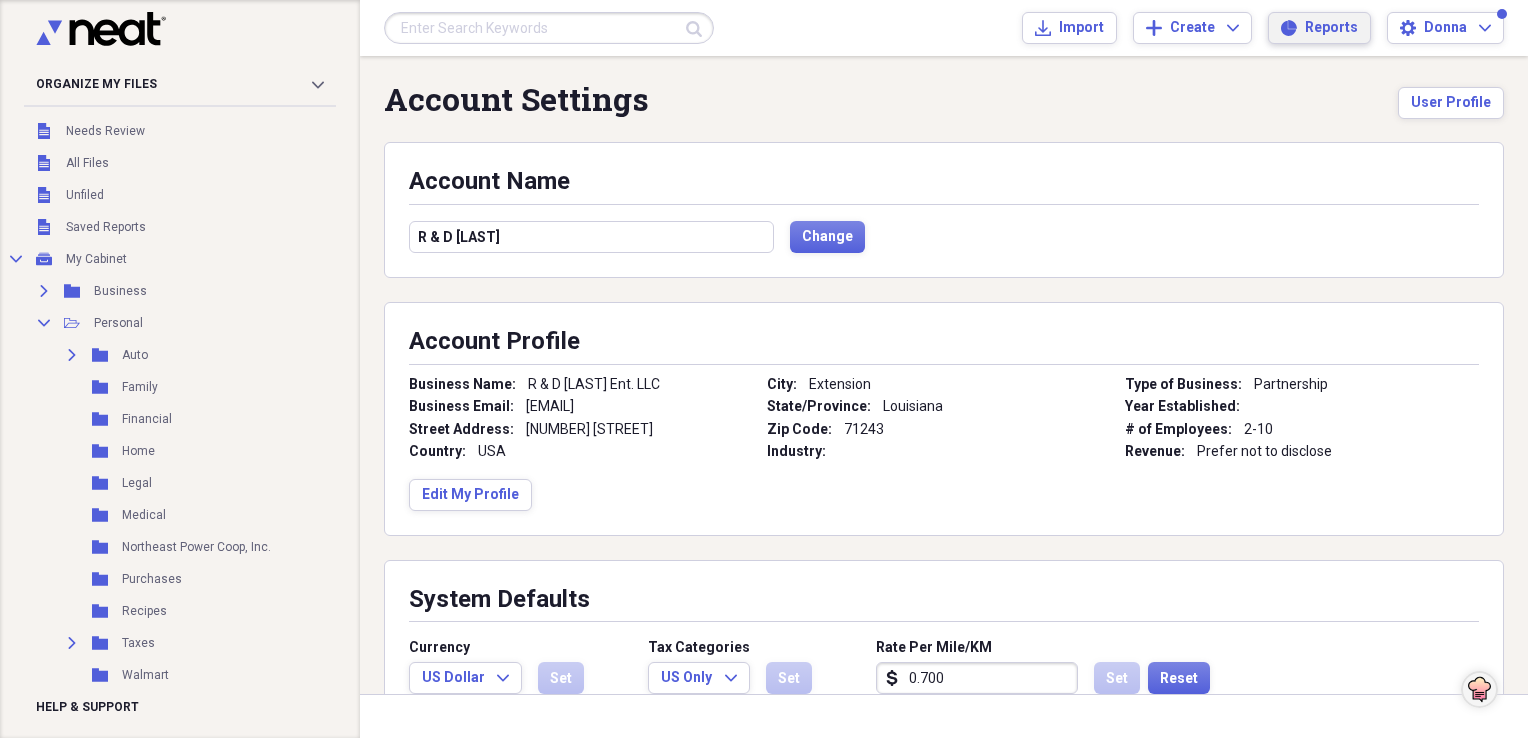 click on "Reports" at bounding box center (1331, 28) 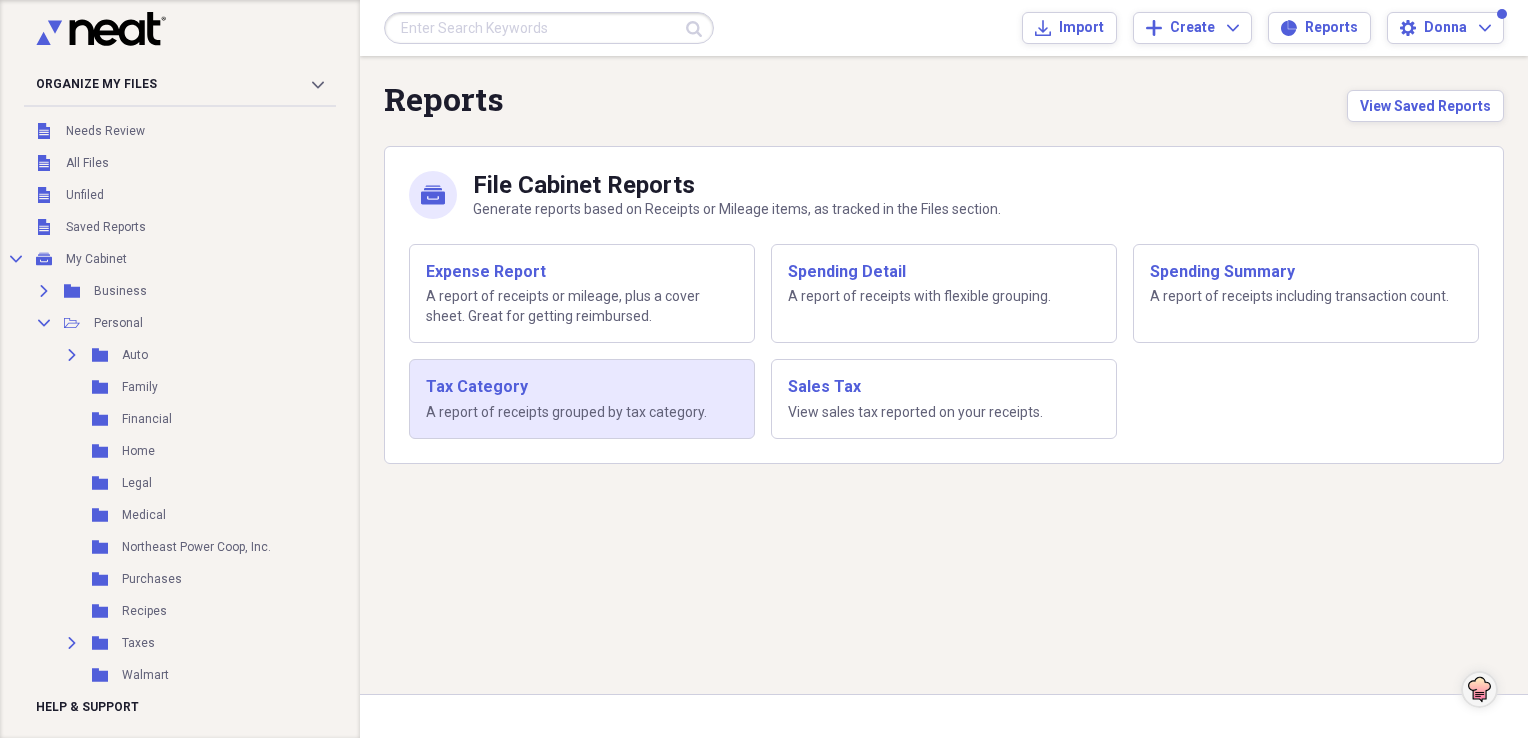 click on "A report of receipts grouped by tax category." at bounding box center [582, 413] 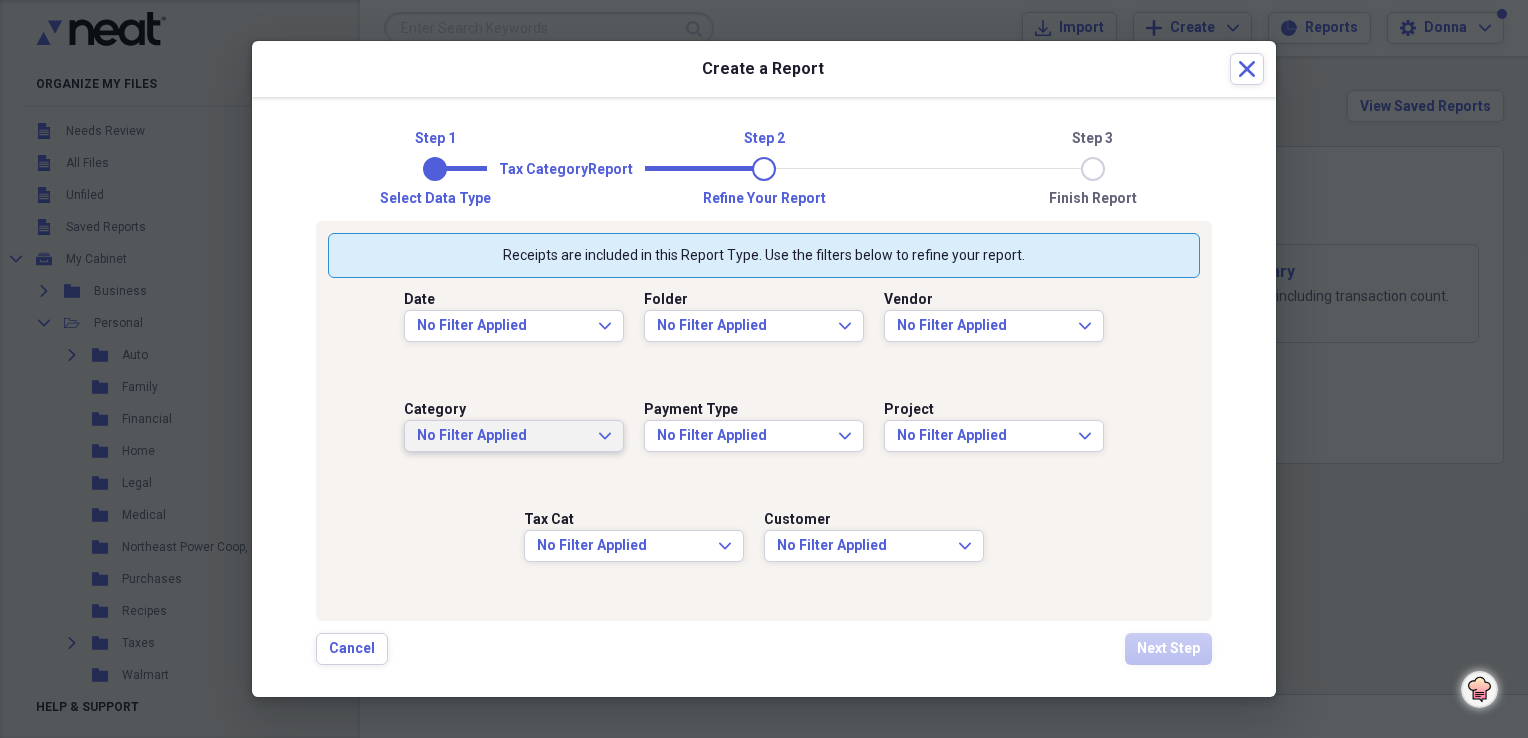 click on "No Filter Applied Expand" at bounding box center [514, 436] 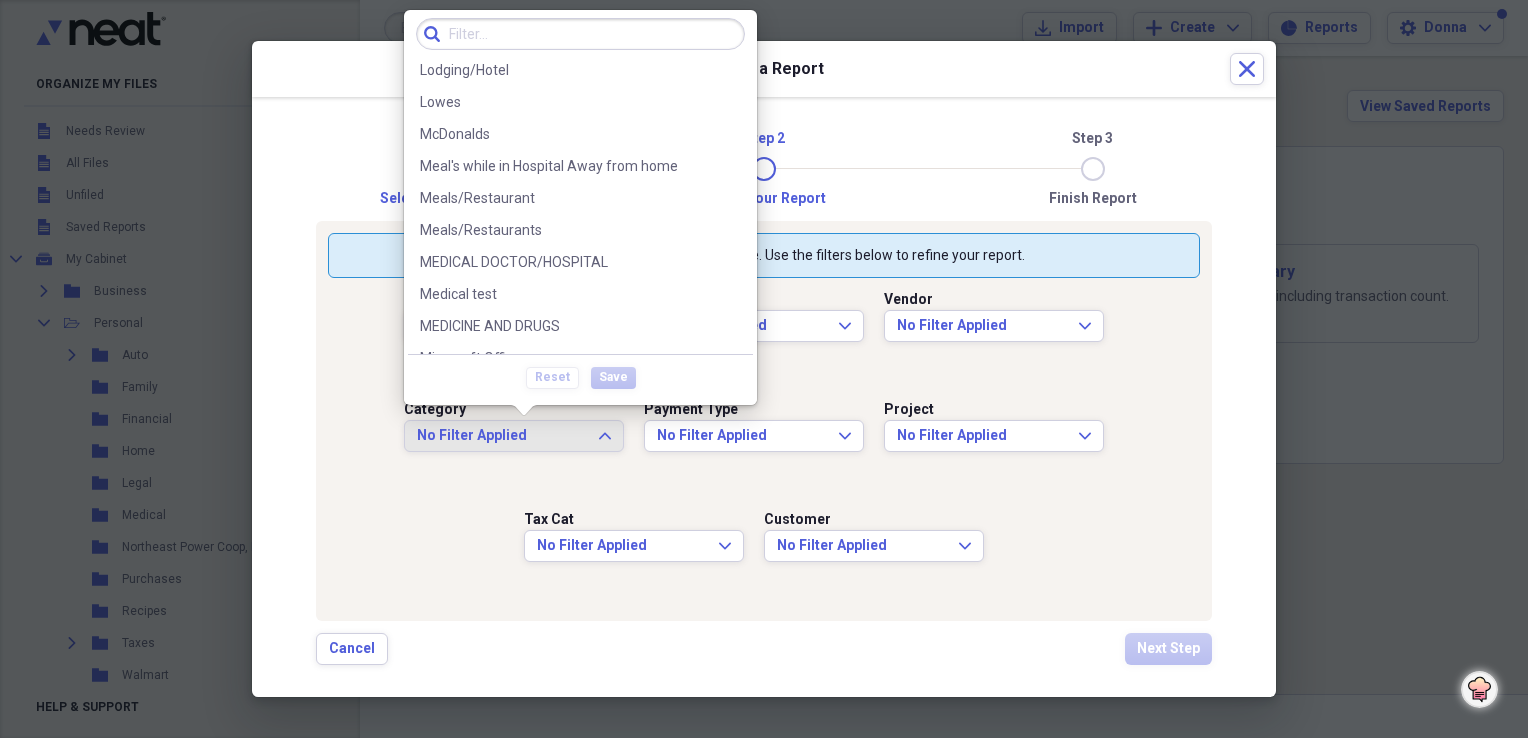scroll, scrollTop: 1800, scrollLeft: 0, axis: vertical 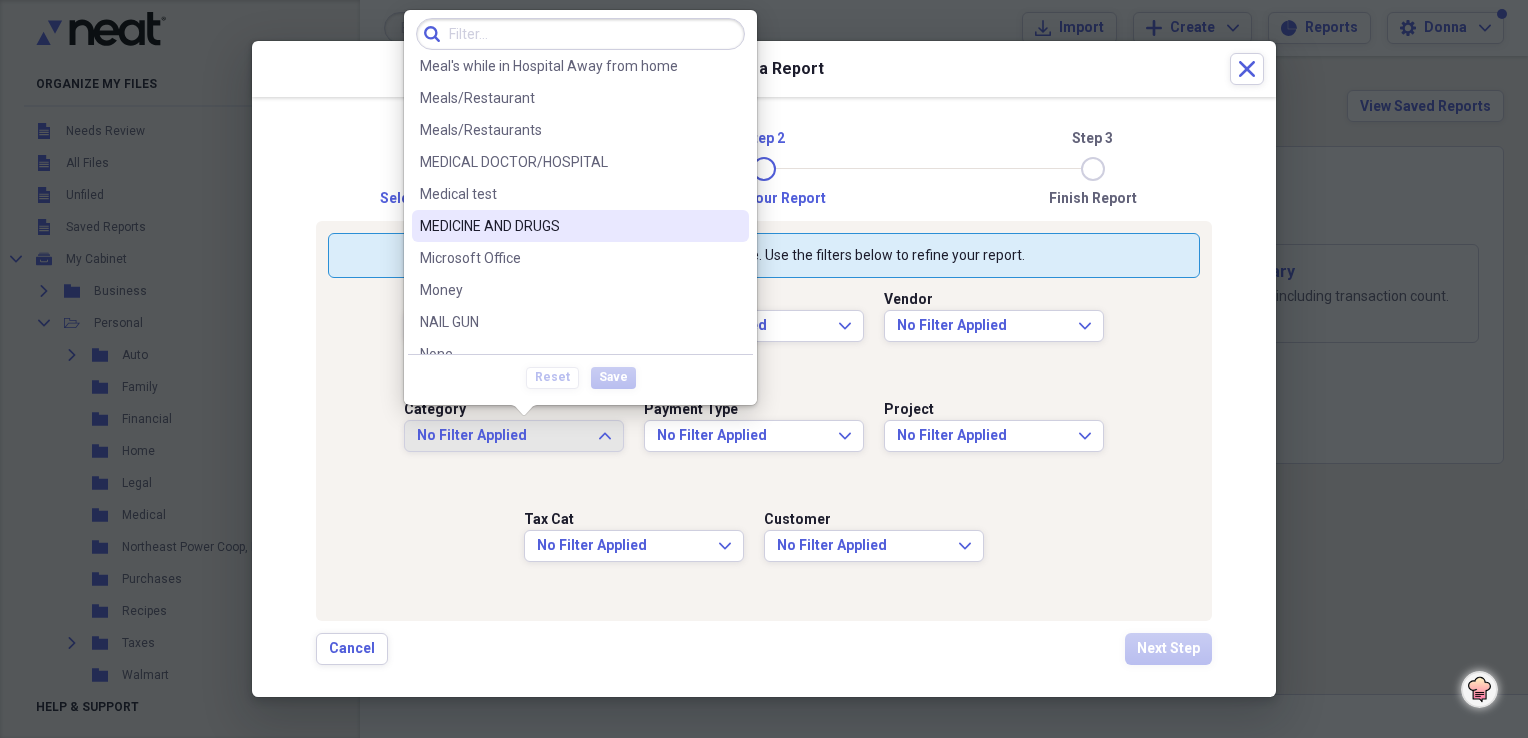 click on "MEDICINE AND DRUGS" at bounding box center [568, 226] 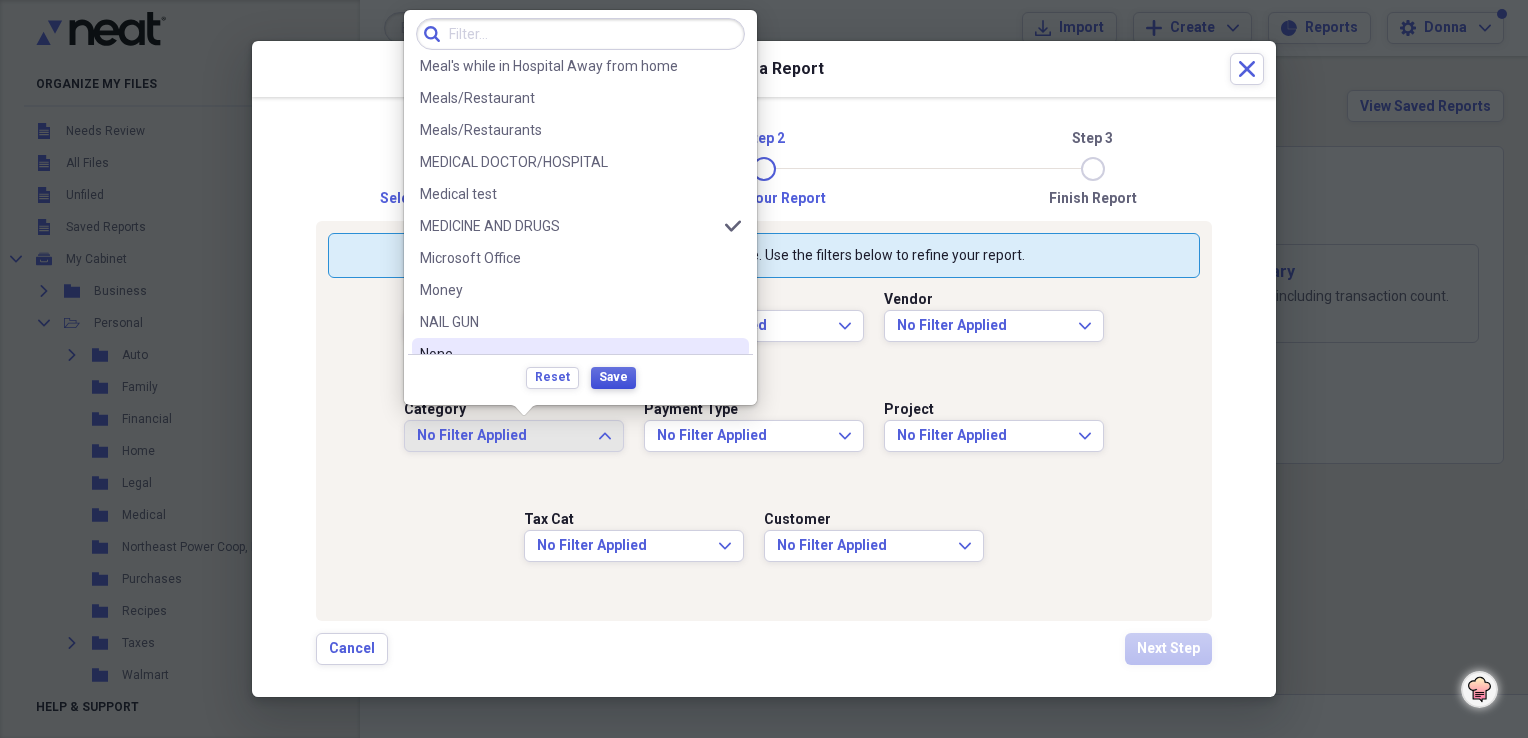 click on "Save" at bounding box center [613, 377] 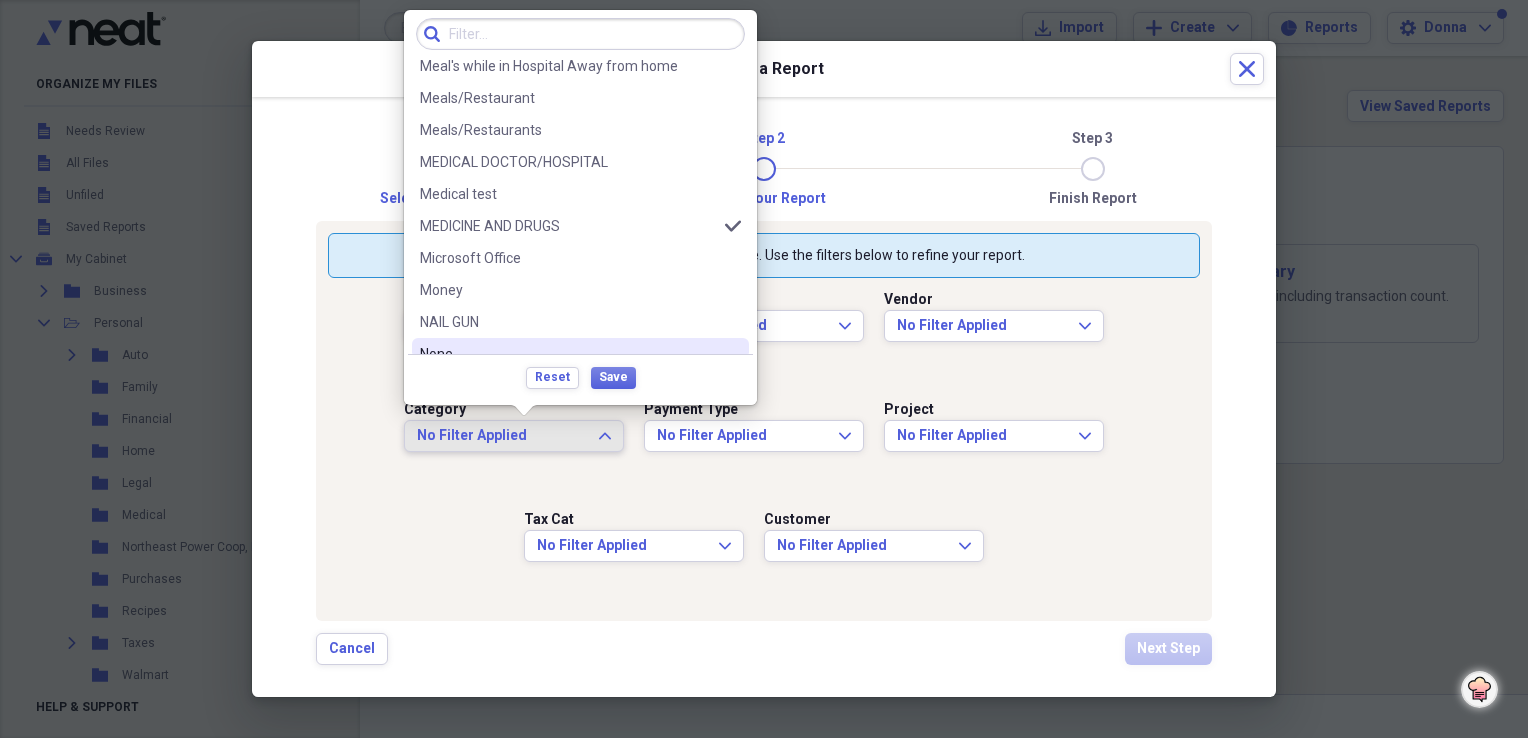 scroll, scrollTop: 0, scrollLeft: 0, axis: both 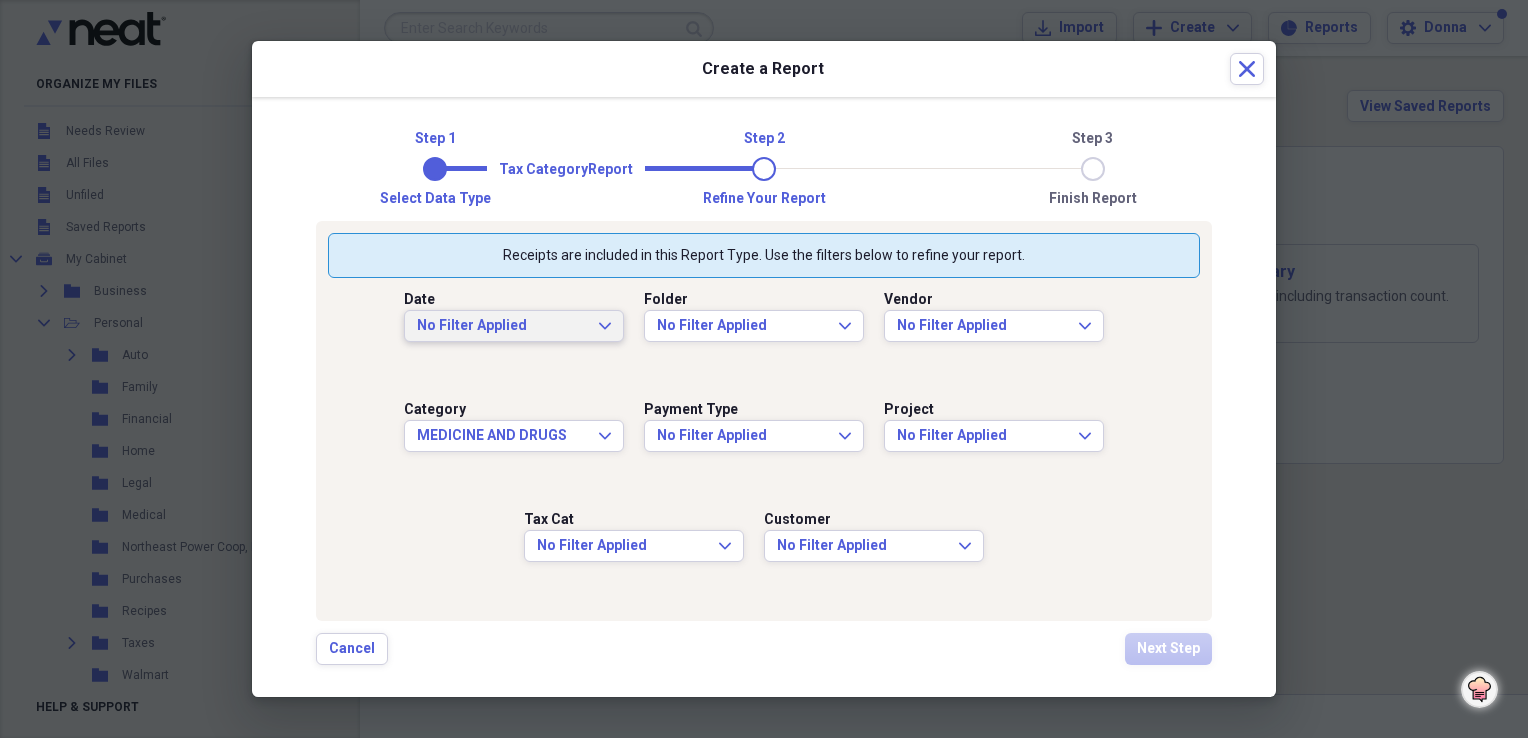 click on "No Filter Applied Expand" at bounding box center (514, 326) 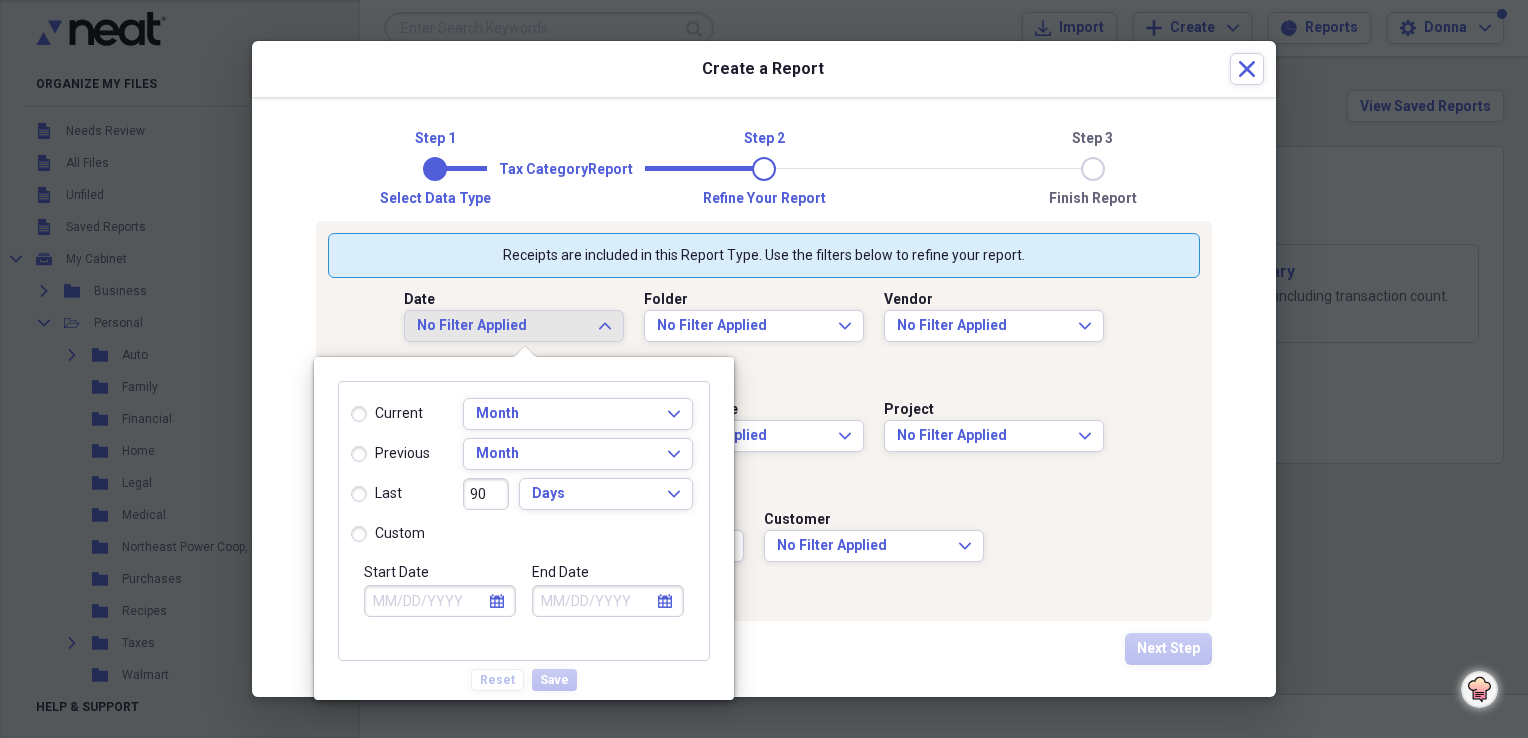 click on "custom" at bounding box center [388, 534] 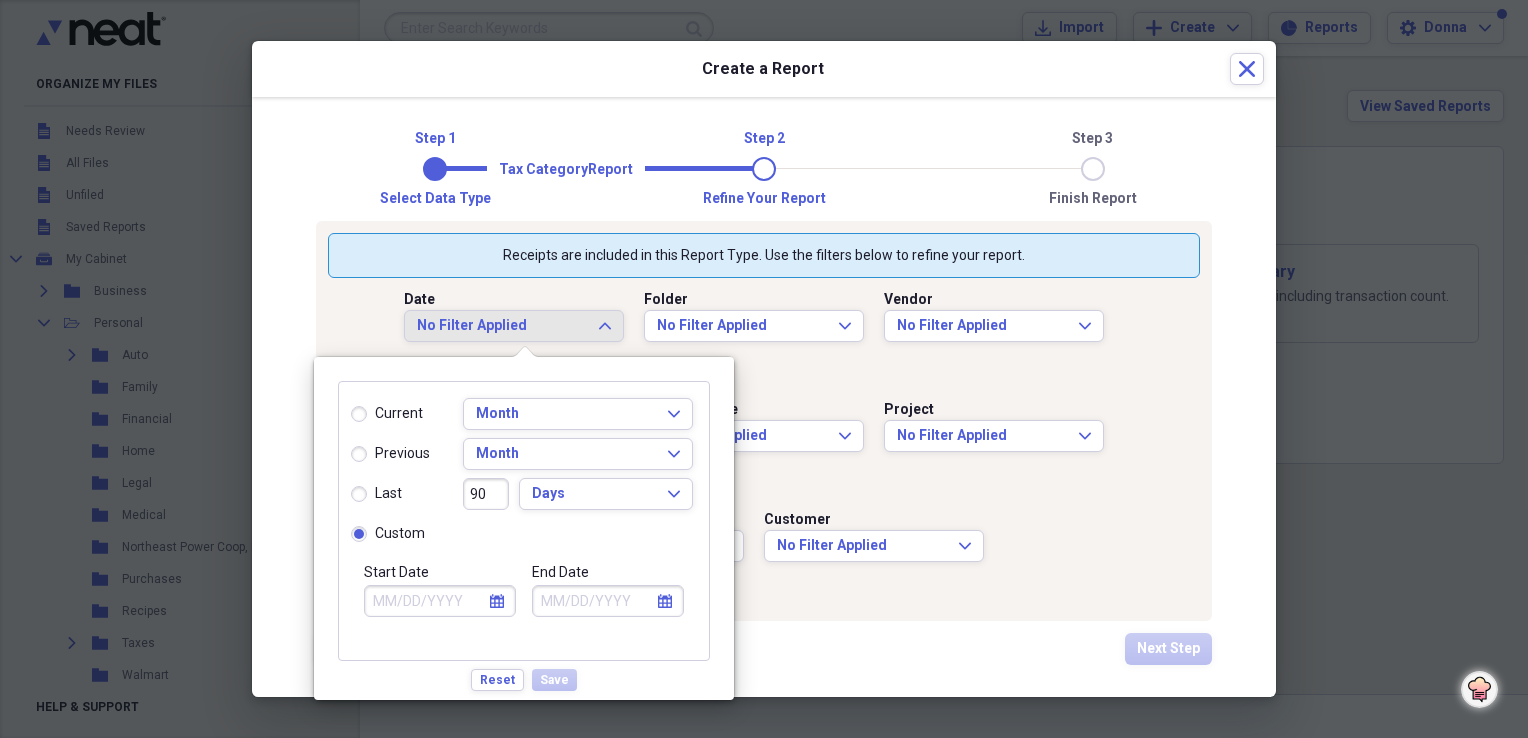 click on "calendar" 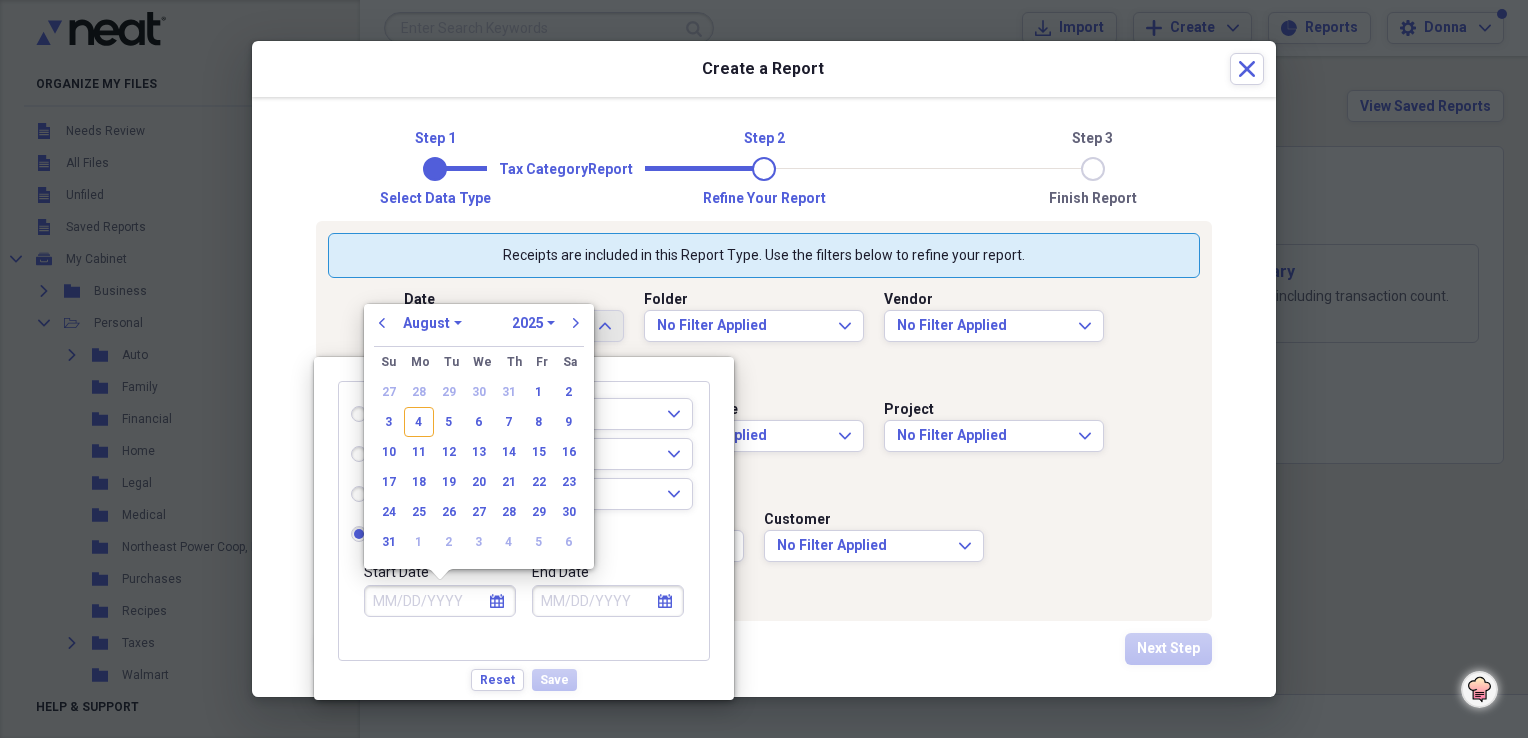 click on "1970 1971 1972 1973 1974 1975 1976 1977 1978 1979 1980 1981 1982 1983 1984 1985 1986 1987 1988 1989 1990 1991 1992 1993 1994 1995 1996 1997 1998 1999 2000 2001 2002 2003 2004 2005 2006 2007 2008 2009 2010 2011 2012 2013 2014 2015 2016 2017 2018 2019 2020 2021 2022 2023 2024 2025 2026 2027 2028 2029 2030 2031 2032 2033 2034 2035" at bounding box center (533, 323) 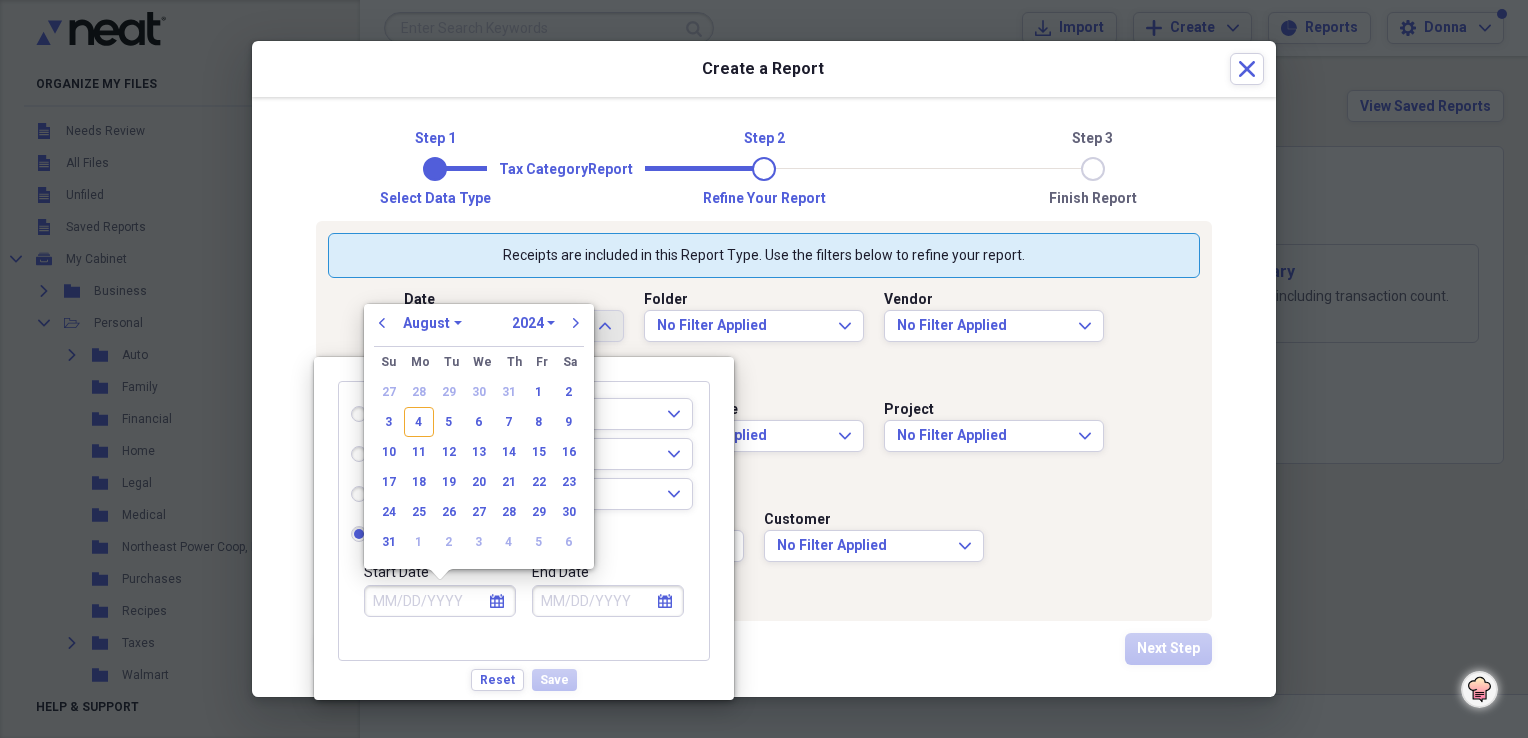 click on "1970 1971 1972 1973 1974 1975 1976 1977 1978 1979 1980 1981 1982 1983 1984 1985 1986 1987 1988 1989 1990 1991 1992 1993 1994 1995 1996 1997 1998 1999 2000 2001 2002 2003 2004 2005 2006 2007 2008 2009 2010 2011 2012 2013 2014 2015 2016 2017 2018 2019 2020 2021 2022 2023 2024 2025 2026 2027 2028 2029 2030 2031 2032 2033 2034 2035" at bounding box center [533, 323] 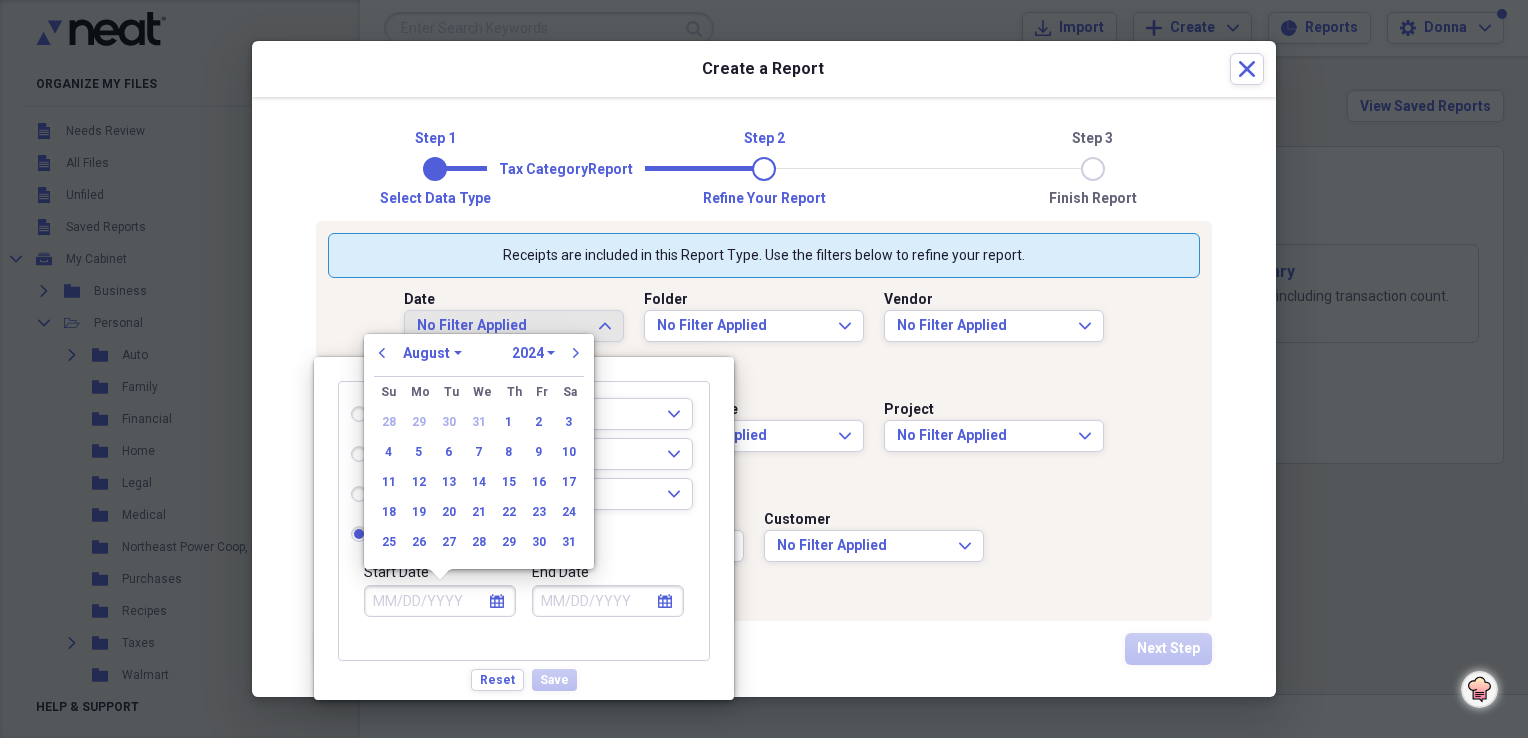 click on "January February March April May June July August September October November December" at bounding box center (432, 353) 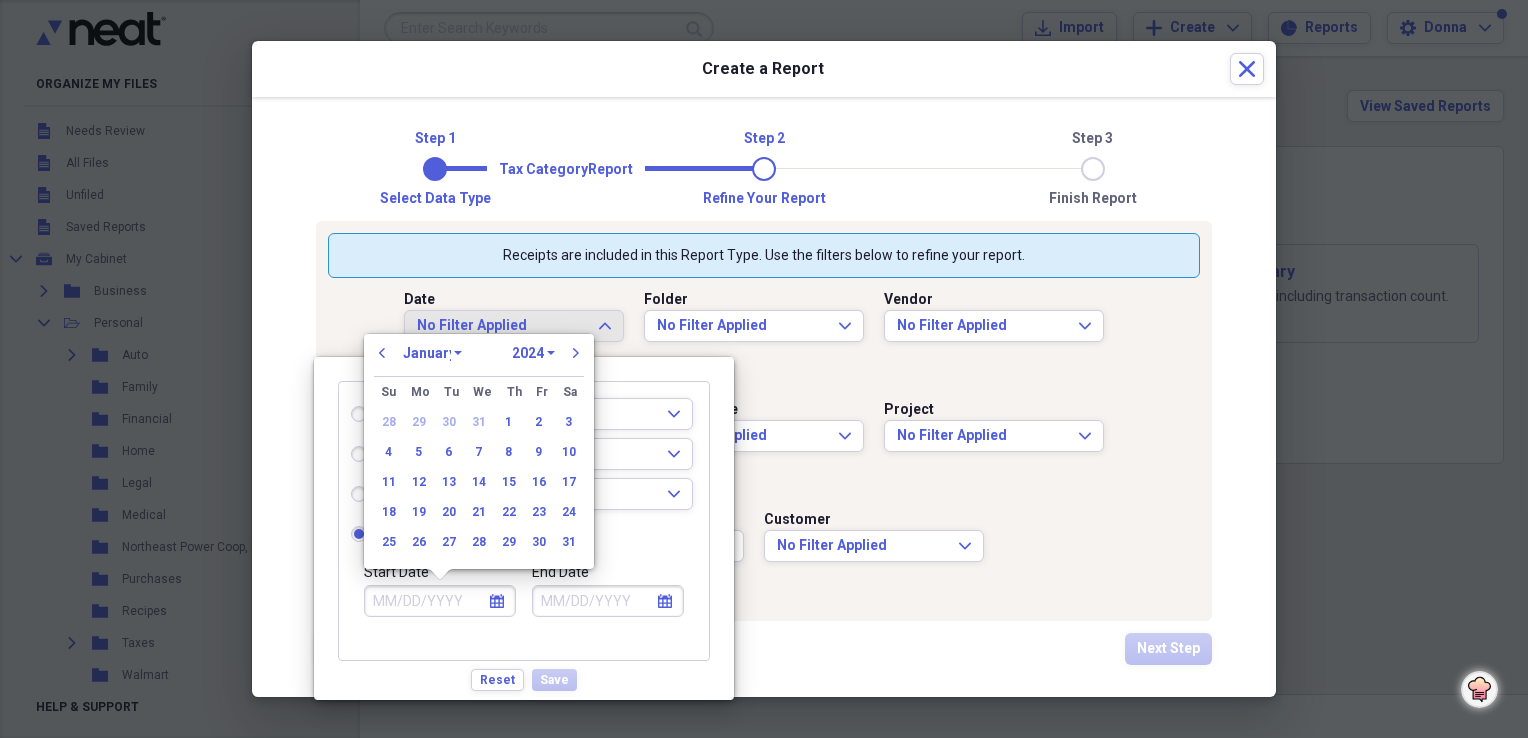 click on "January February March April May June July August September October November December" at bounding box center [432, 353] 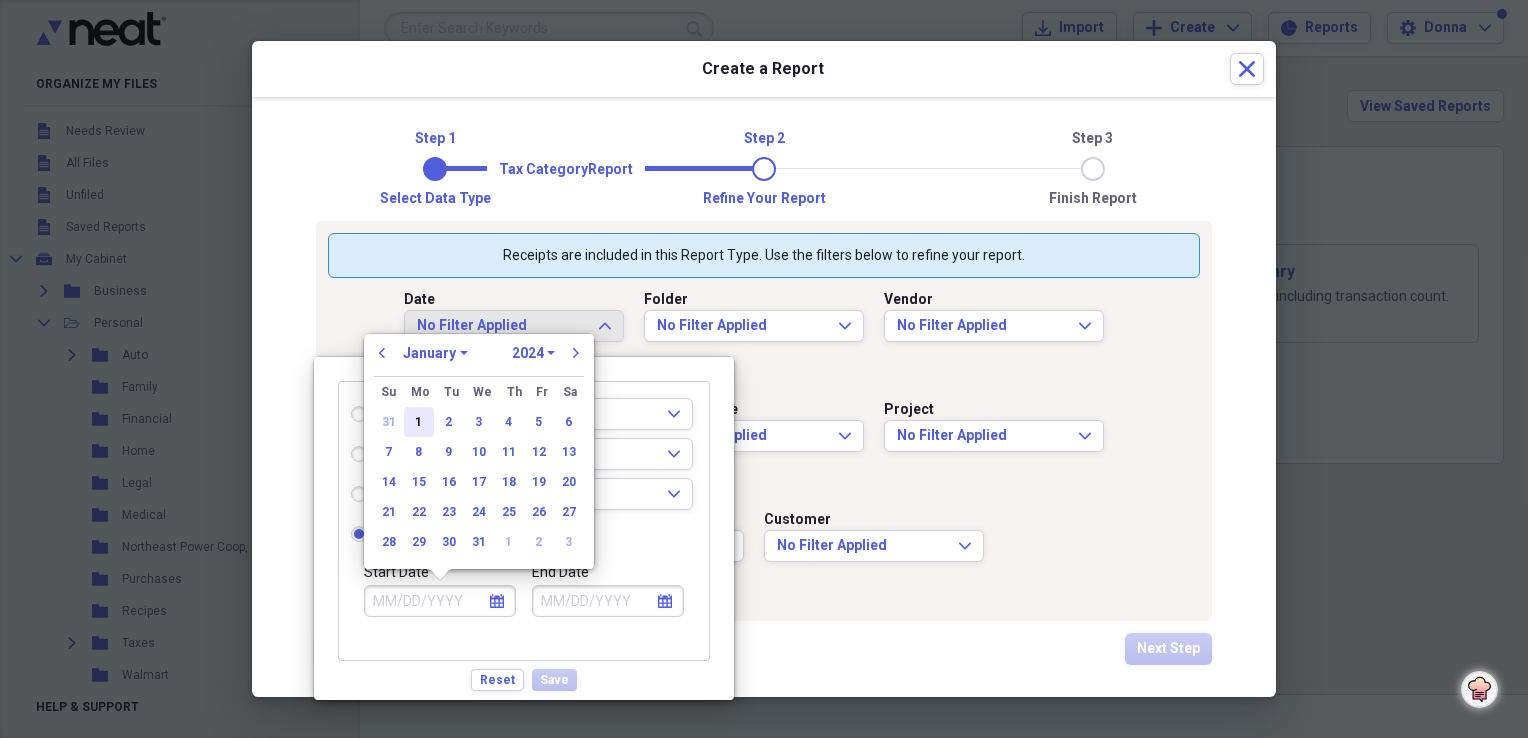 click on "1" at bounding box center [419, 422] 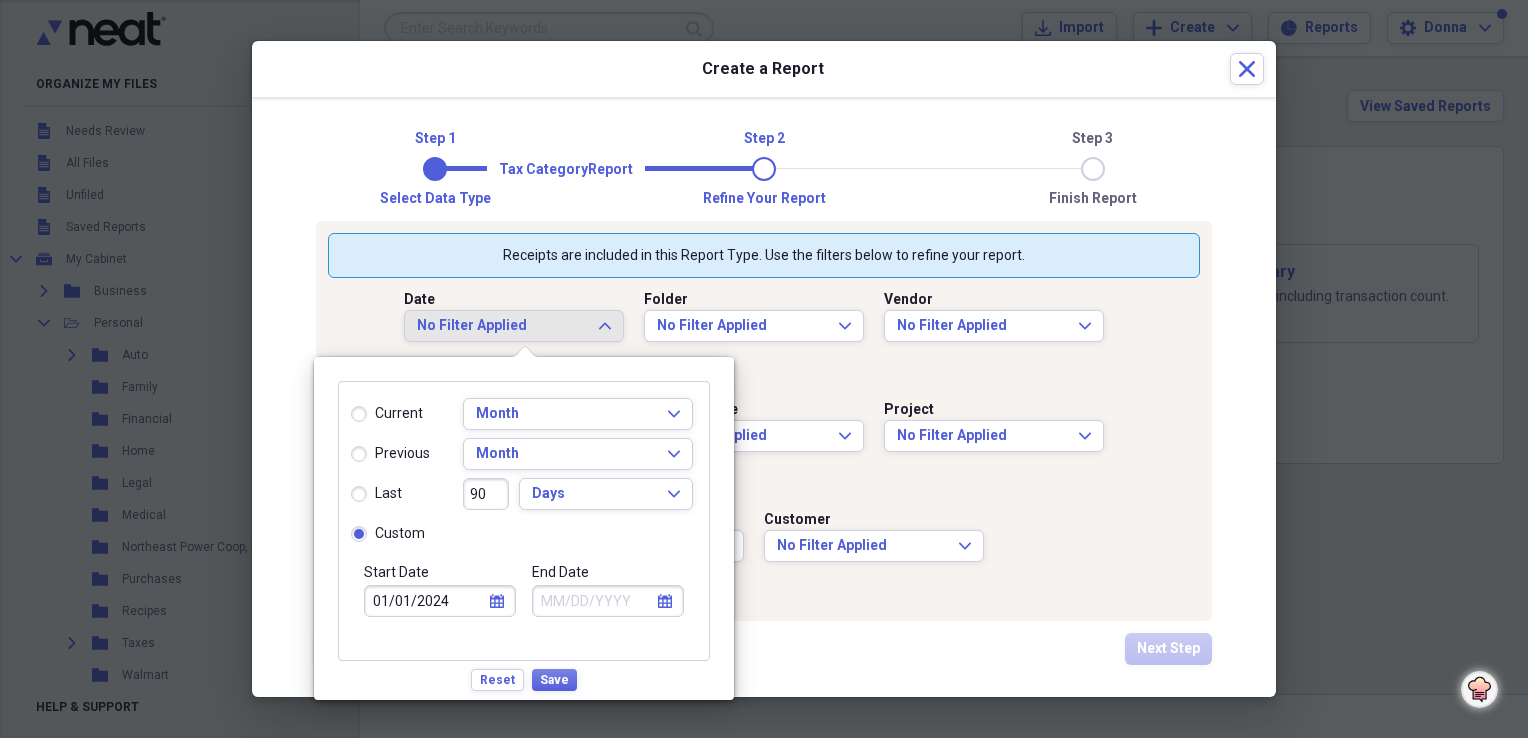click 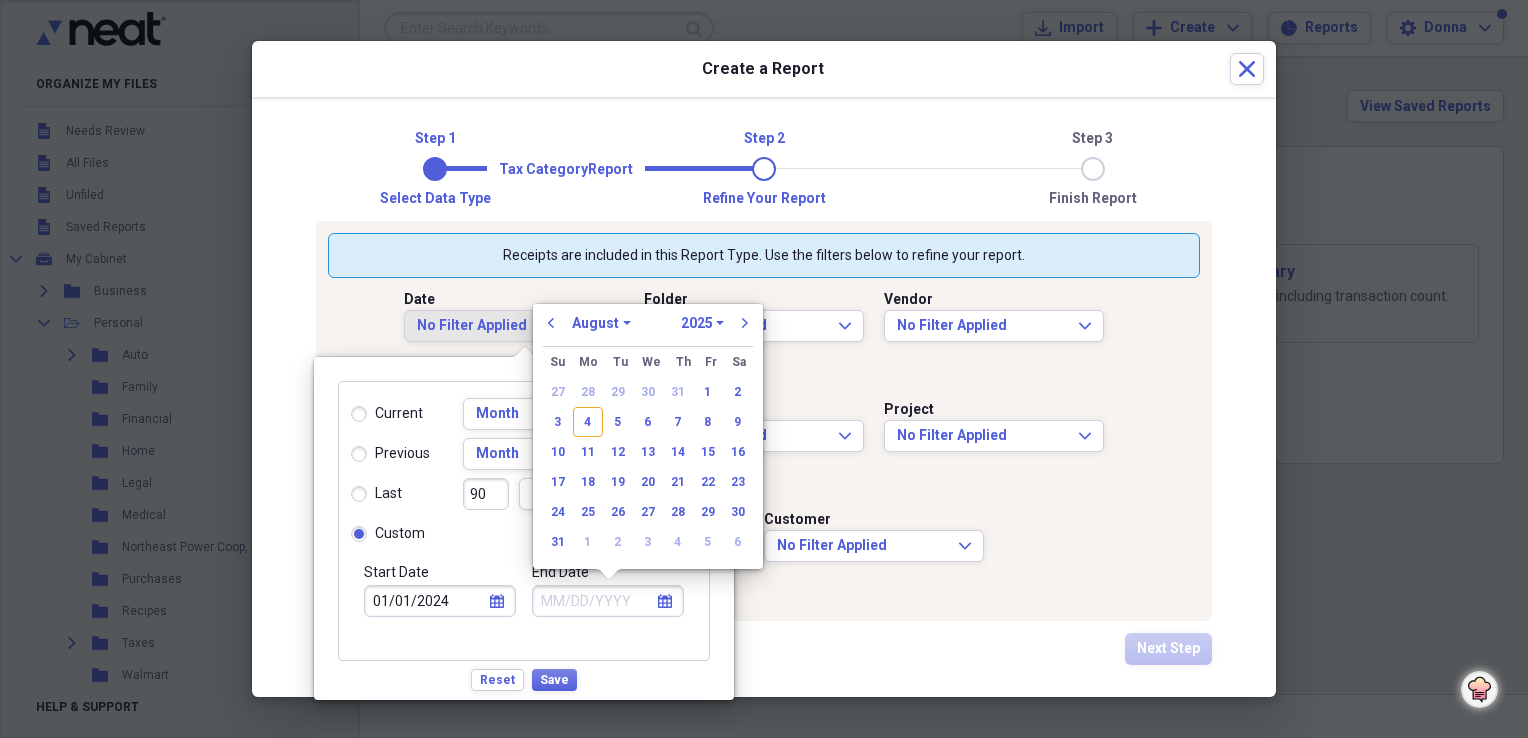 click on "1970 1971 1972 1973 1974 1975 1976 1977 1978 1979 1980 1981 1982 1983 1984 1985 1986 1987 1988 1989 1990 1991 1992 1993 1994 1995 1996 1997 1998 1999 2000 2001 2002 2003 2004 2005 2006 2007 2008 2009 2010 2011 2012 2013 2014 2015 2016 2017 2018 2019 2020 2021 2022 2023 2024 2025 2026 2027 2028 2029 2030 2031 2032 2033 2034 2035" at bounding box center [702, 323] 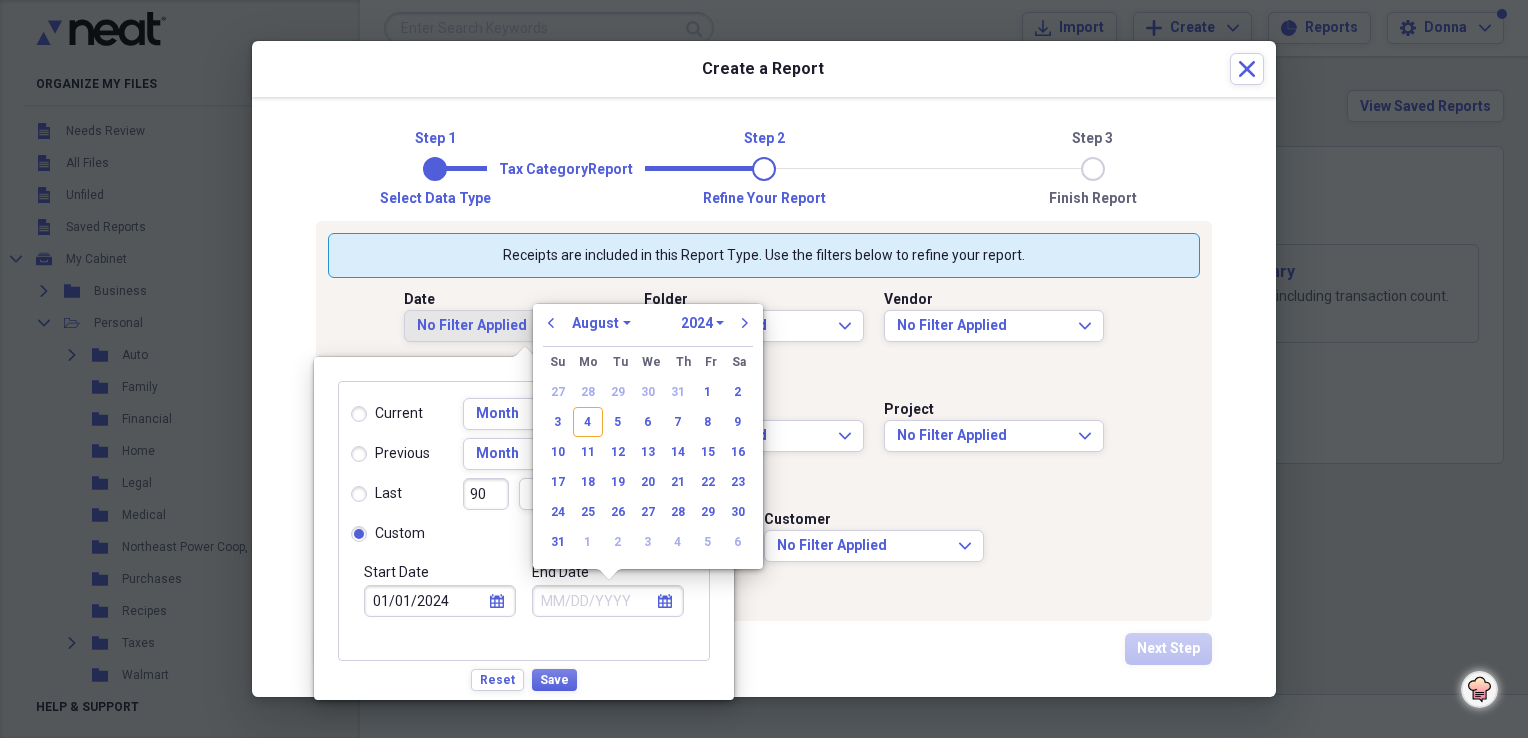 click on "1970 1971 1972 1973 1974 1975 1976 1977 1978 1979 1980 1981 1982 1983 1984 1985 1986 1987 1988 1989 1990 1991 1992 1993 1994 1995 1996 1997 1998 1999 2000 2001 2002 2003 2004 2005 2006 2007 2008 2009 2010 2011 2012 2013 2014 2015 2016 2017 2018 2019 2020 2021 2022 2023 2024 2025 2026 2027 2028 2029 2030 2031 2032 2033 2034 2035" at bounding box center [702, 323] 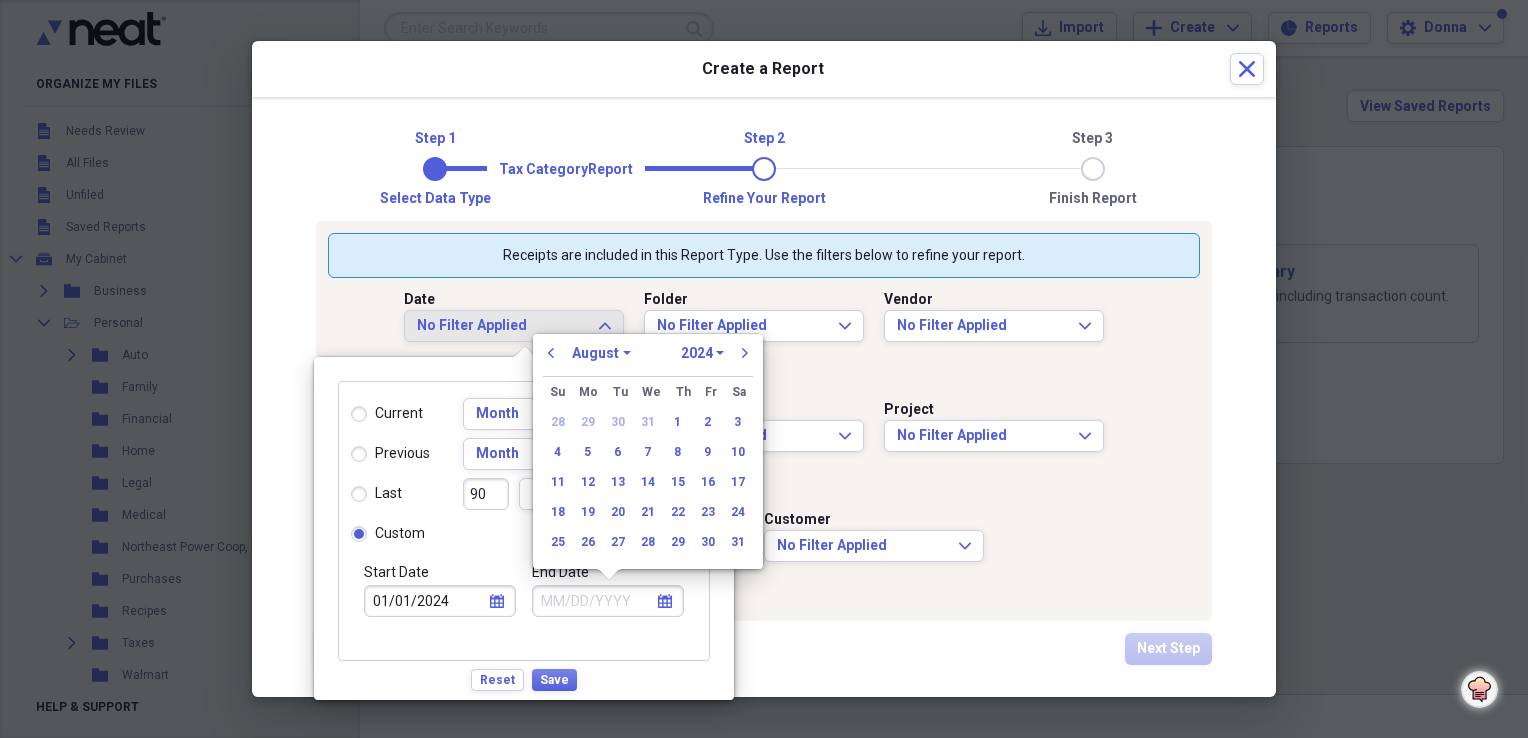 click on "January February March April May June July August September October November December" at bounding box center (601, 353) 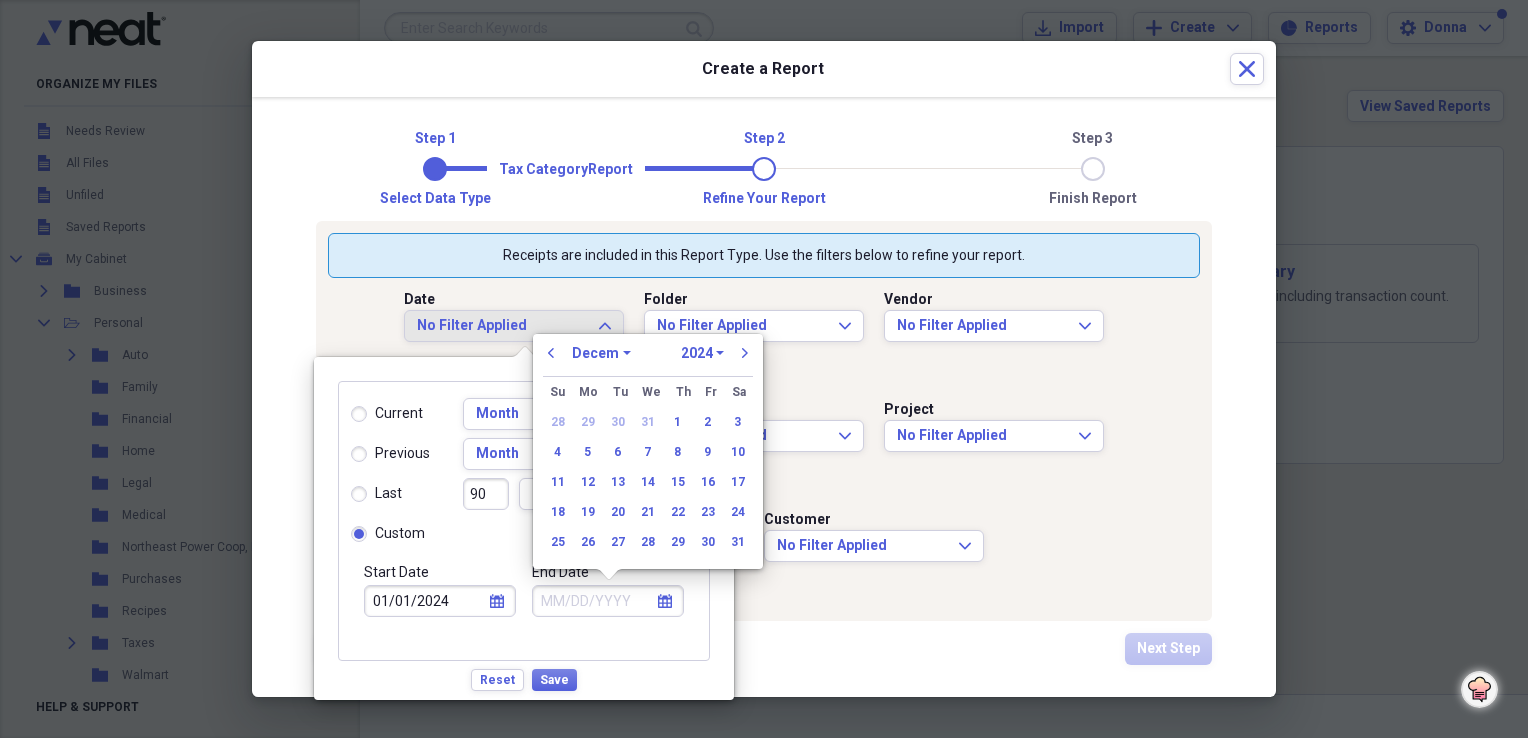 click on "January February March April May June July August September October November December" at bounding box center (601, 353) 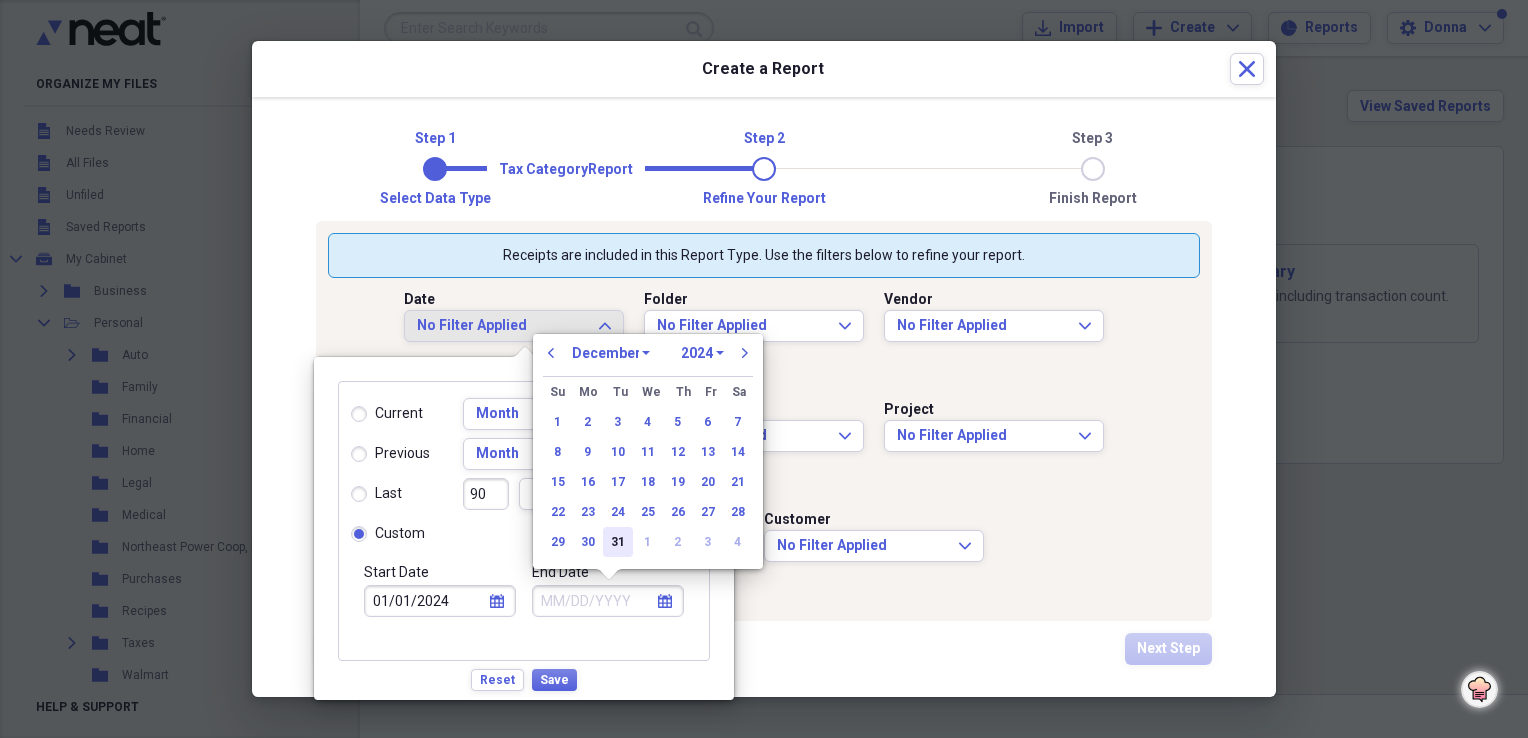 click on "31" at bounding box center [618, 542] 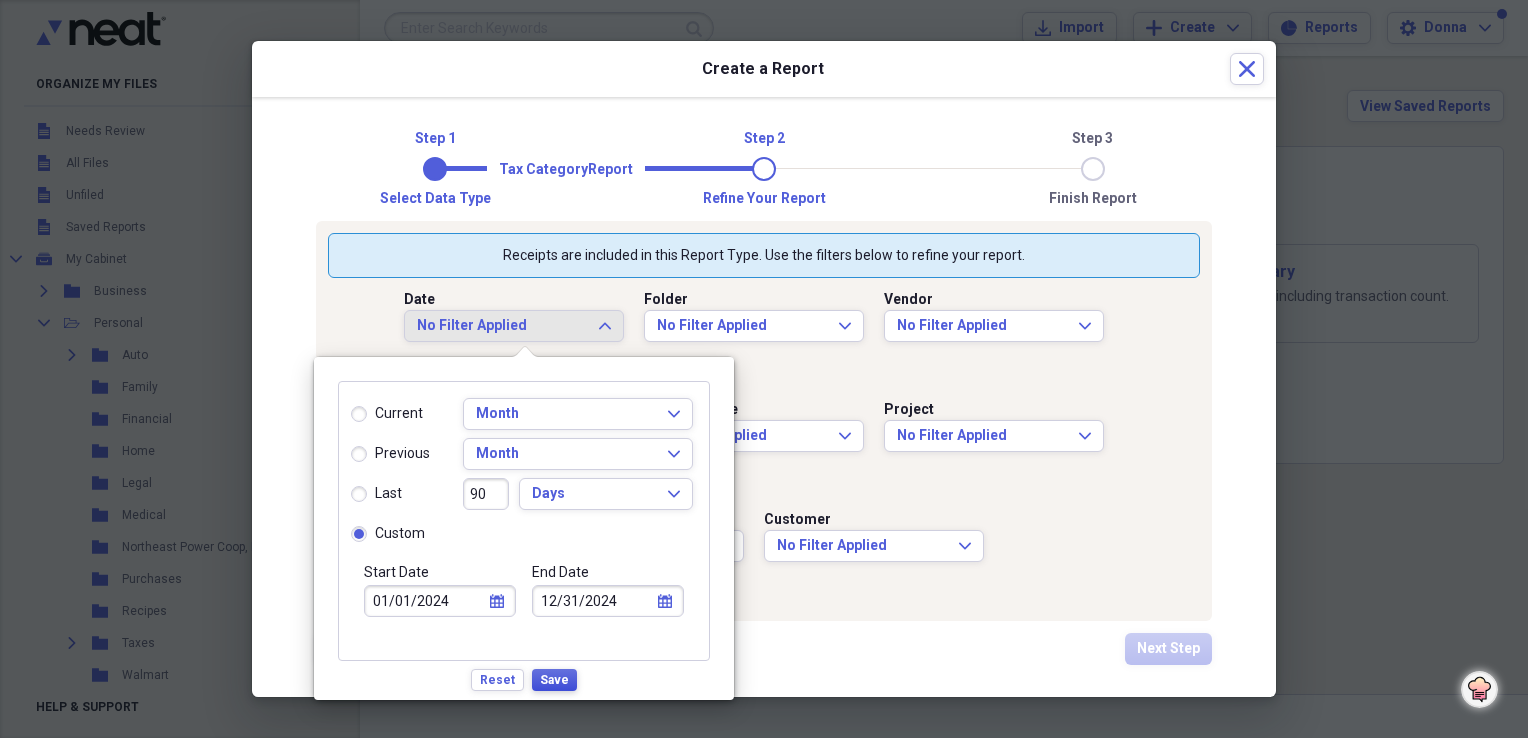 click on "Save" at bounding box center [554, 680] 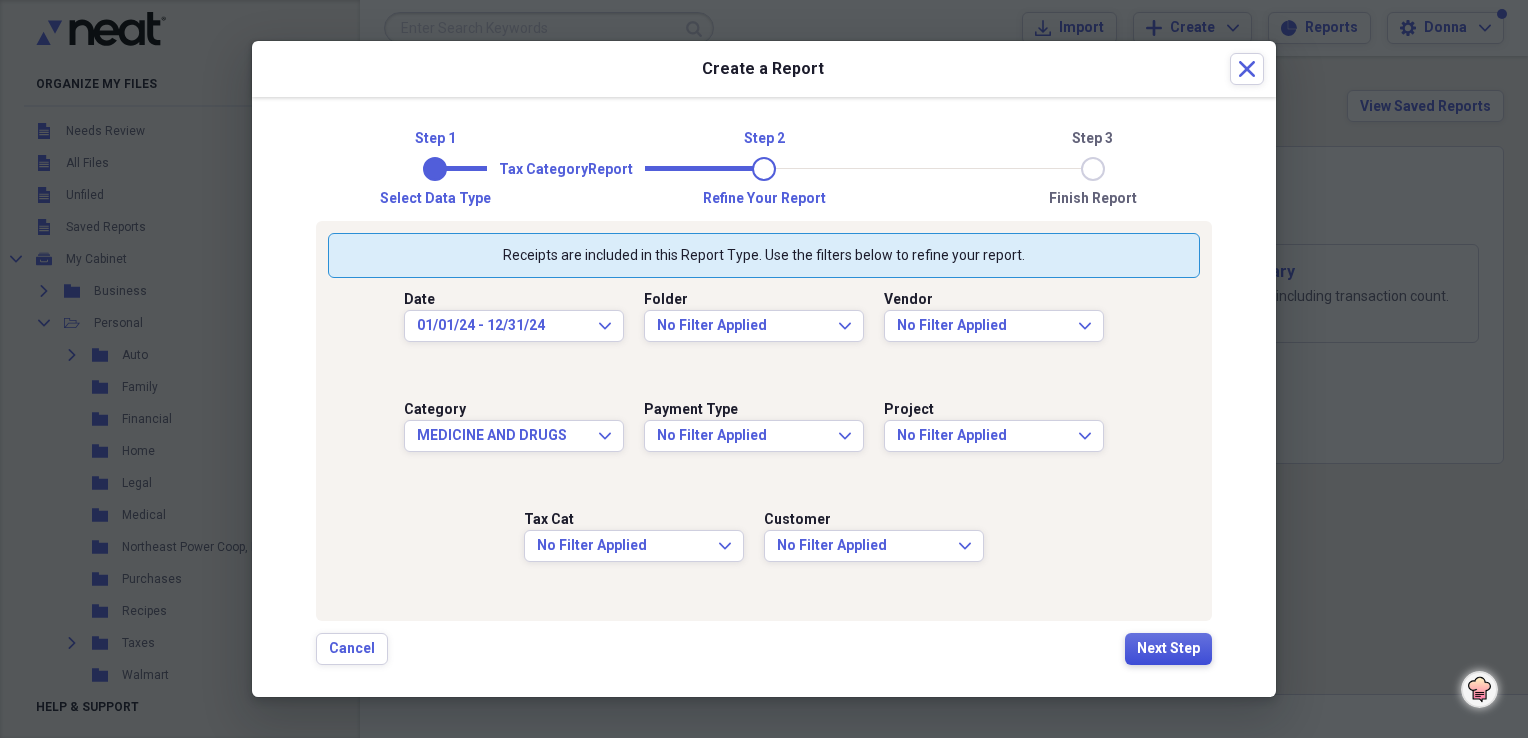click on "Next Step" at bounding box center (1168, 649) 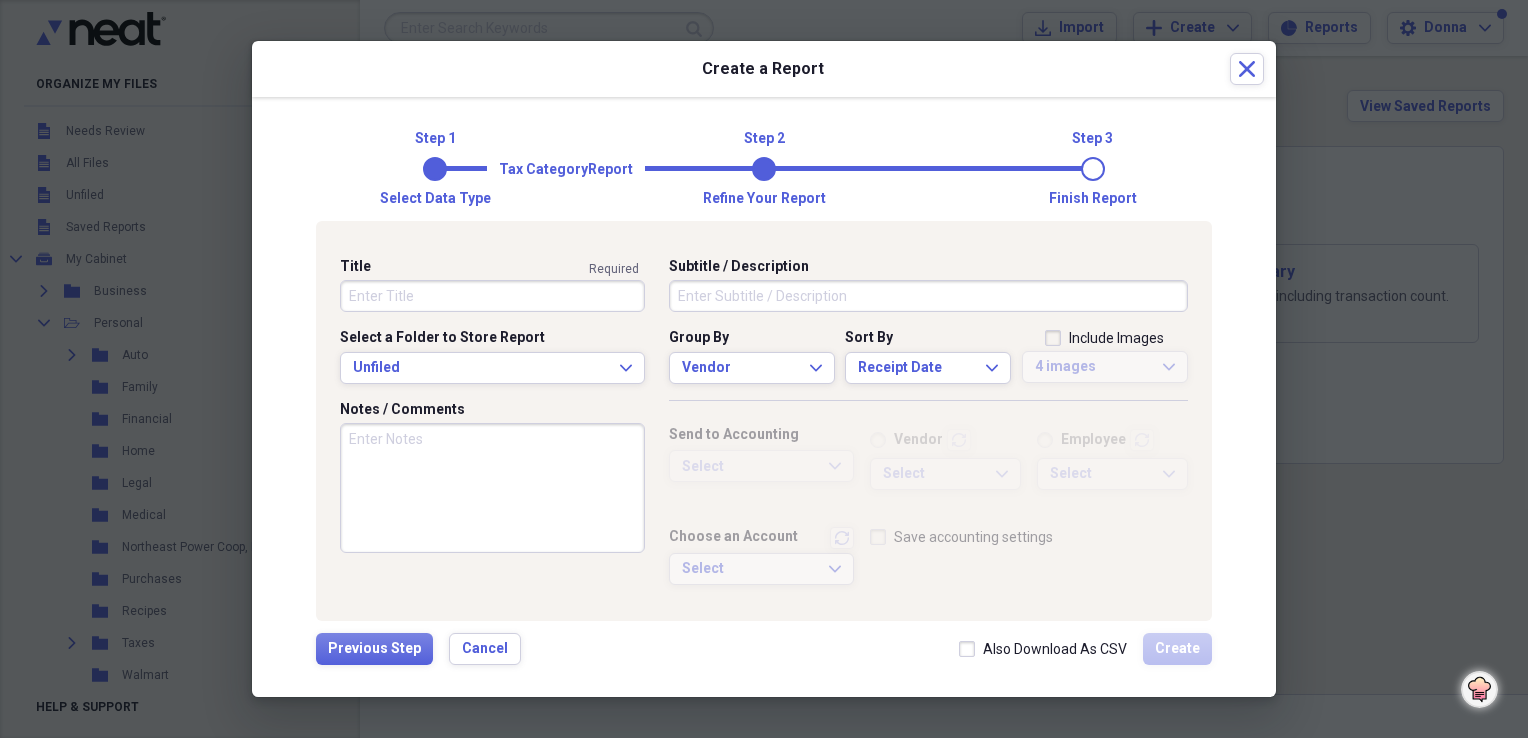 click on "Title" at bounding box center [492, 296] 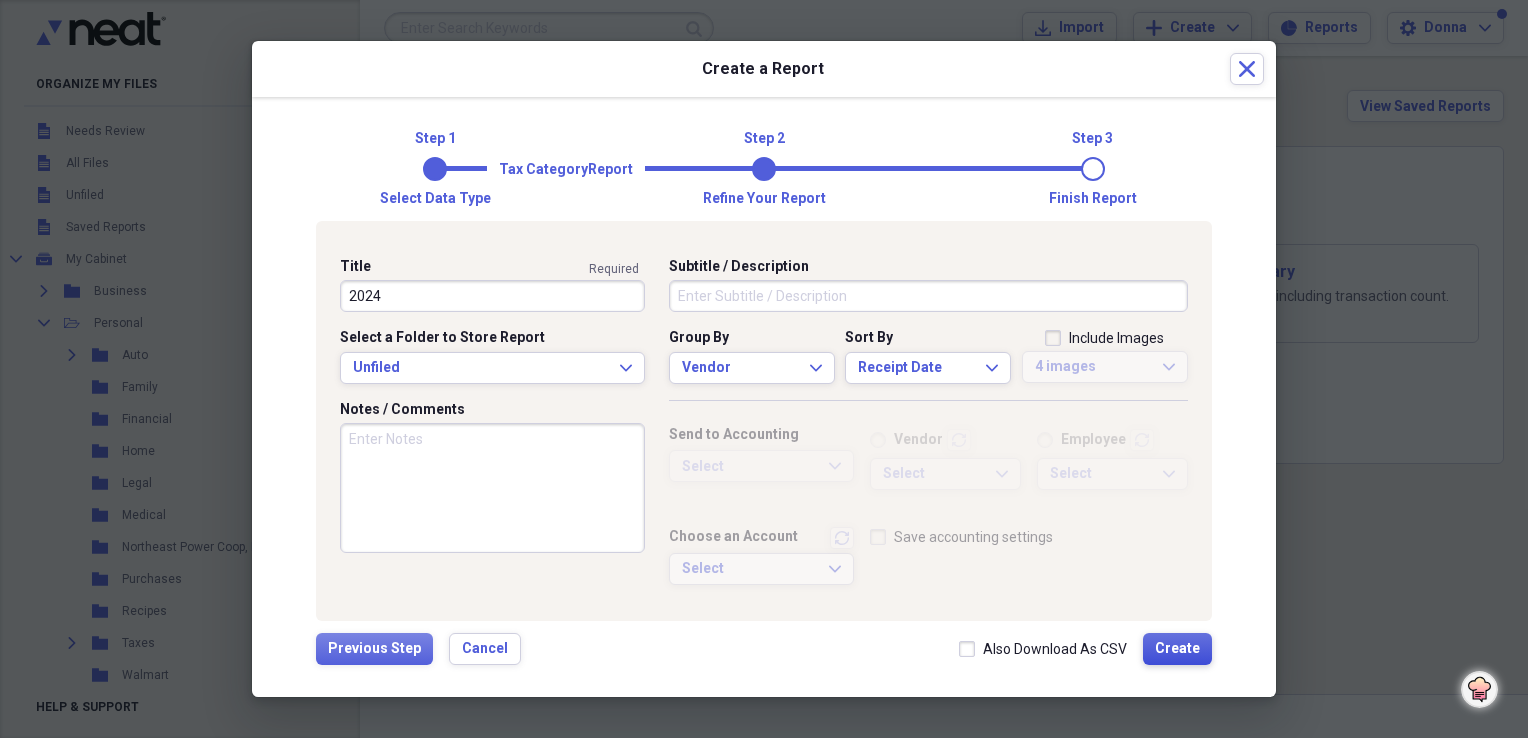 type on "2024" 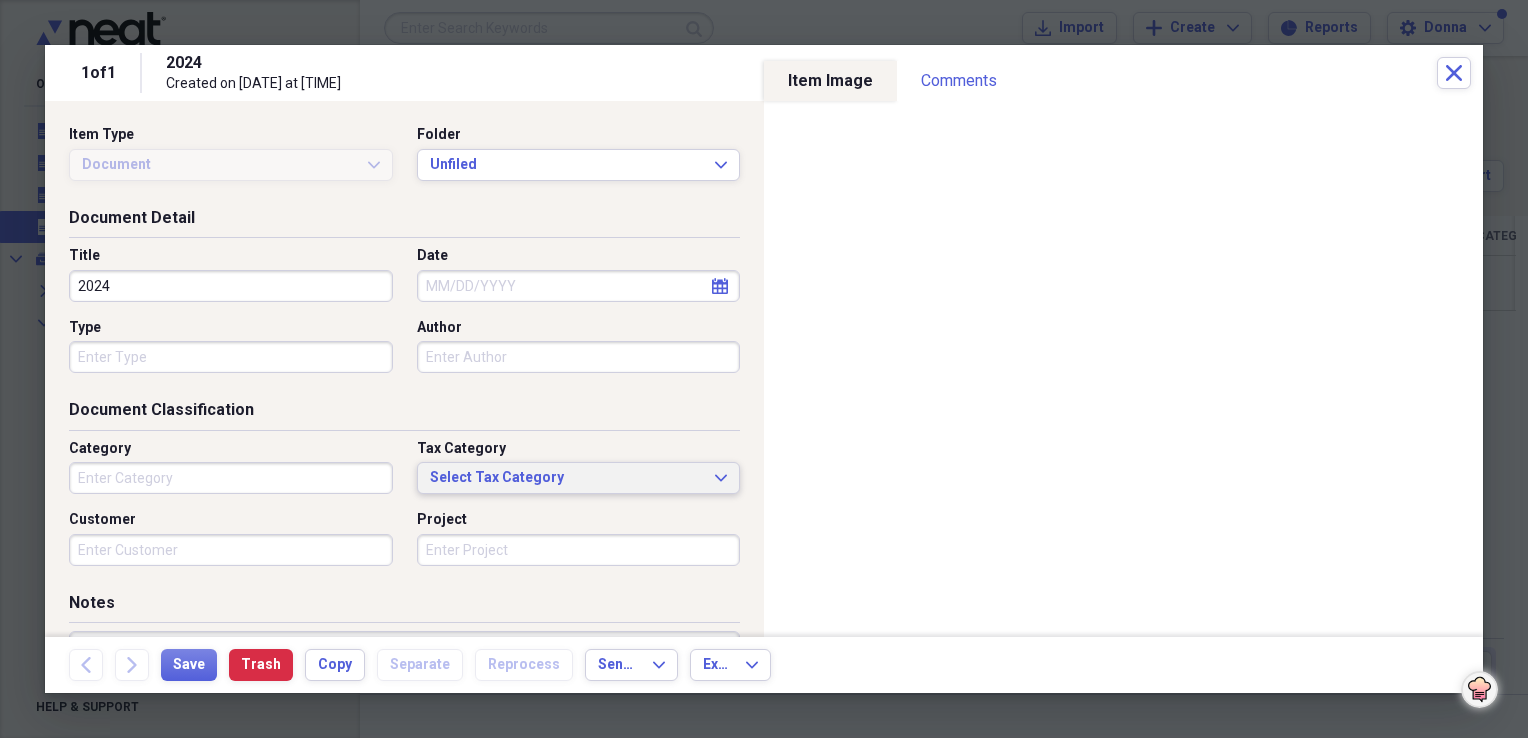 type on "Health" 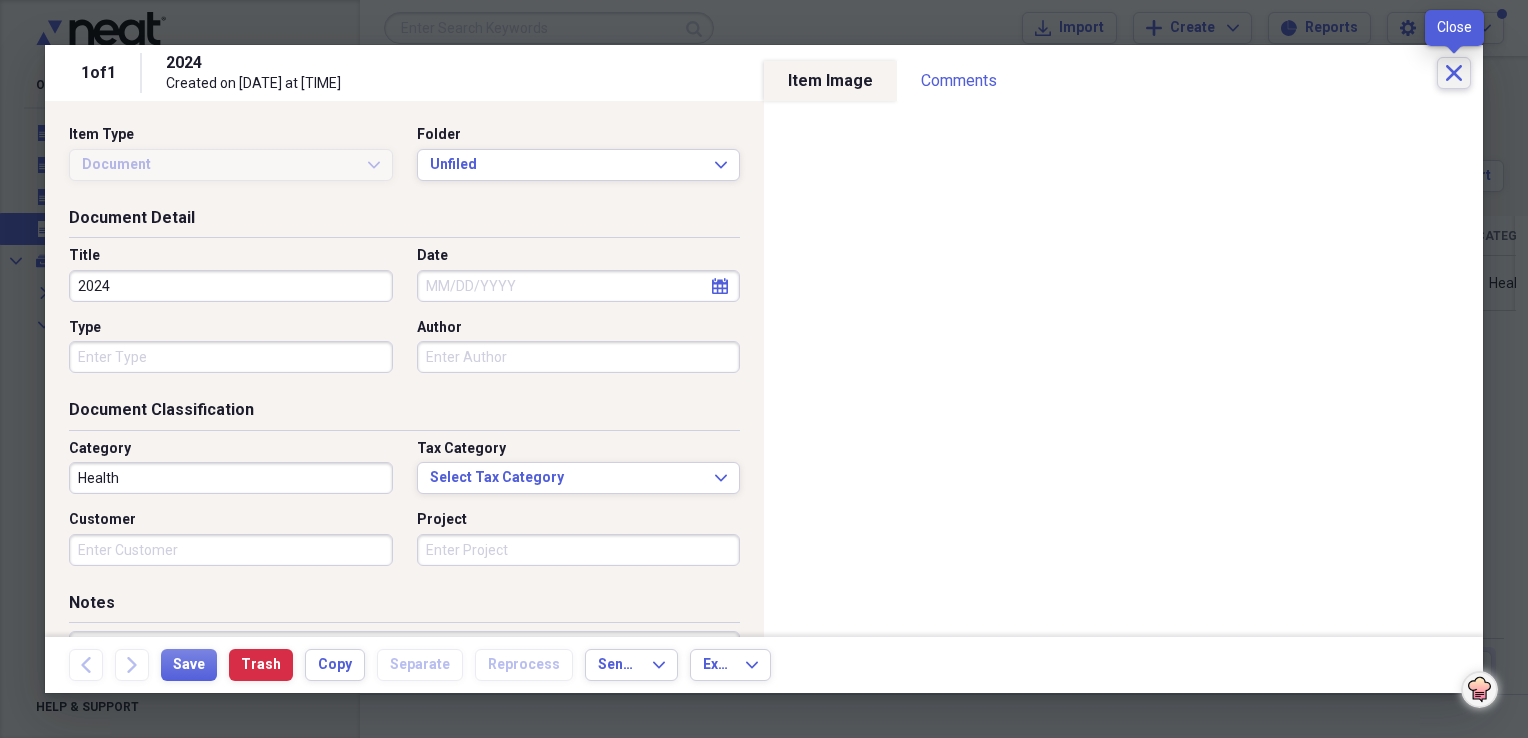 click on "Close" 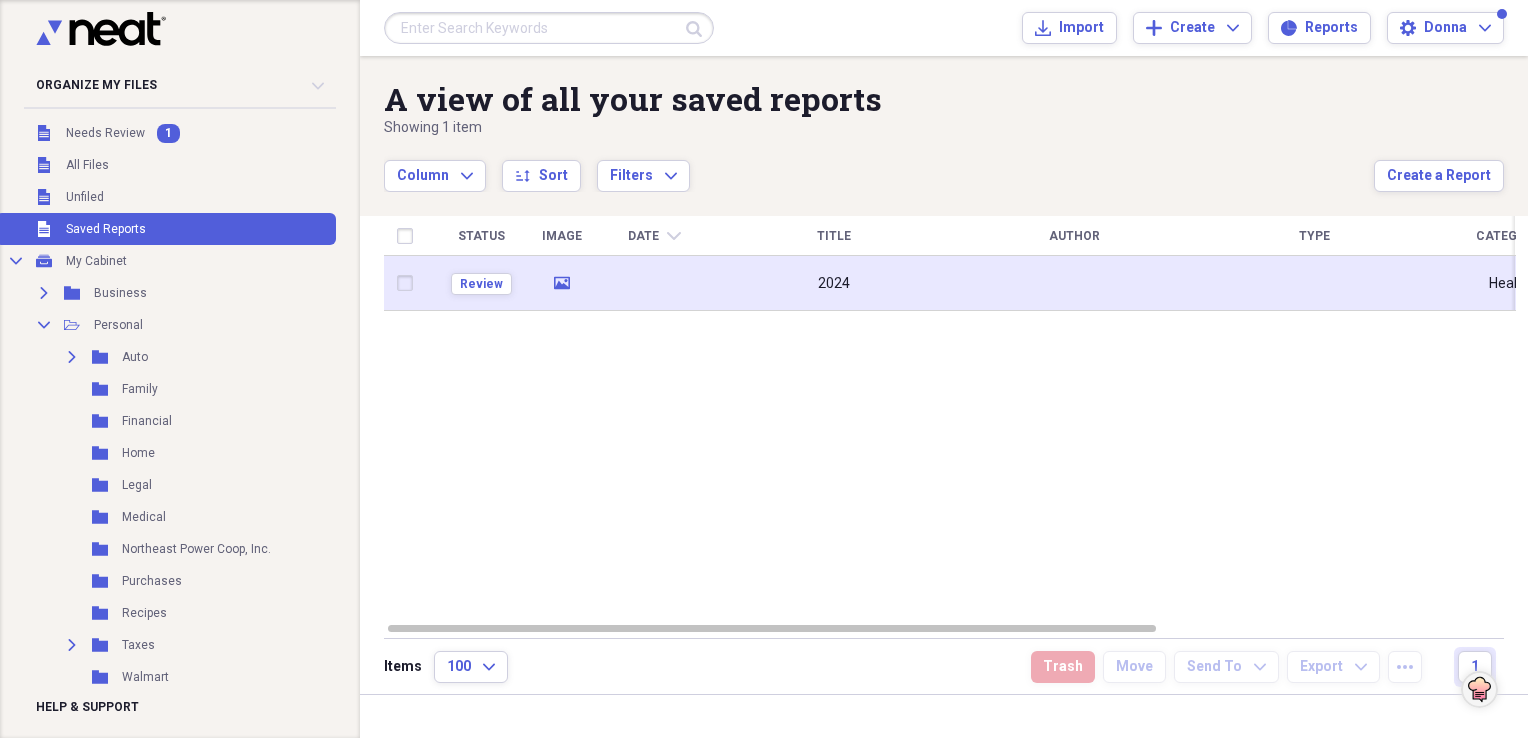 click at bounding box center [409, 283] 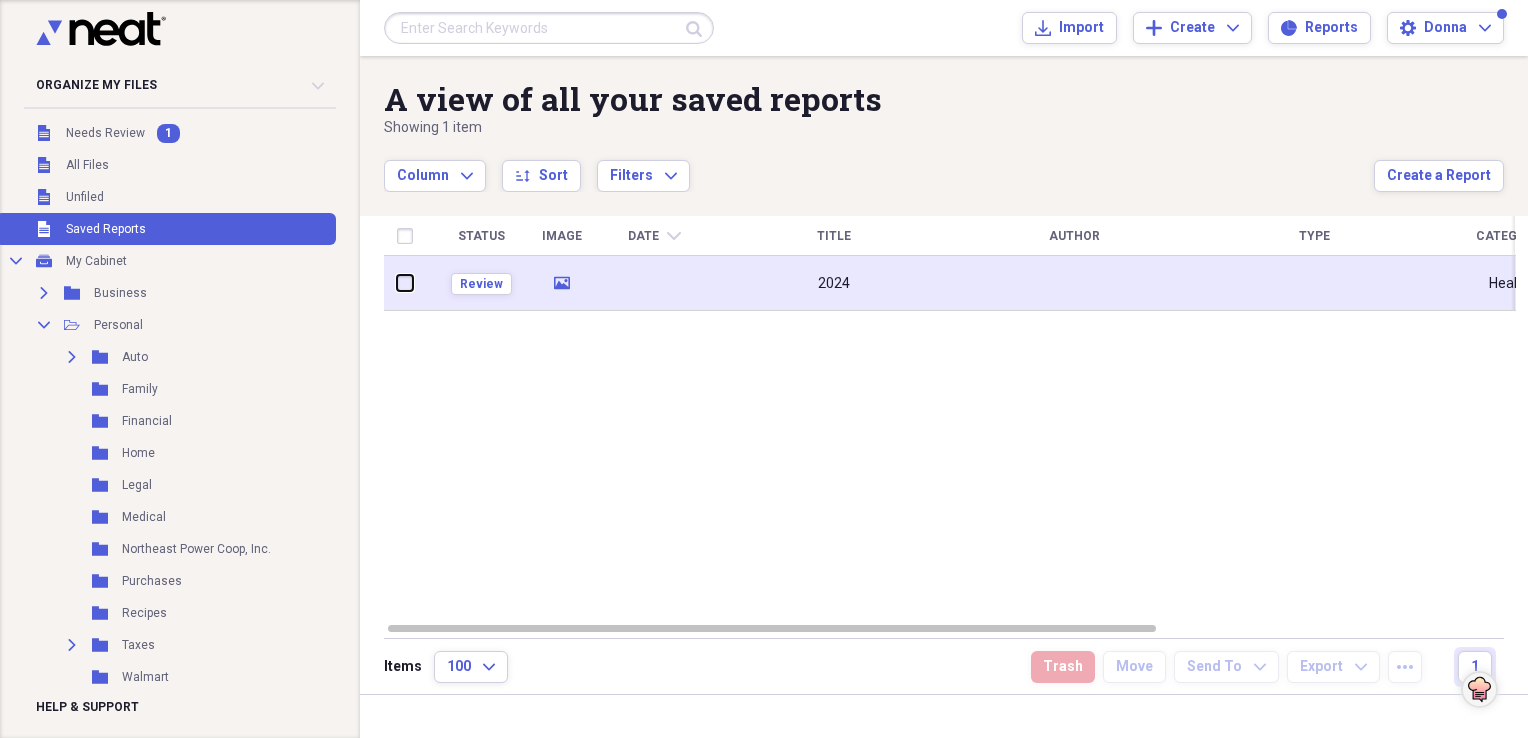 click at bounding box center [397, 283] 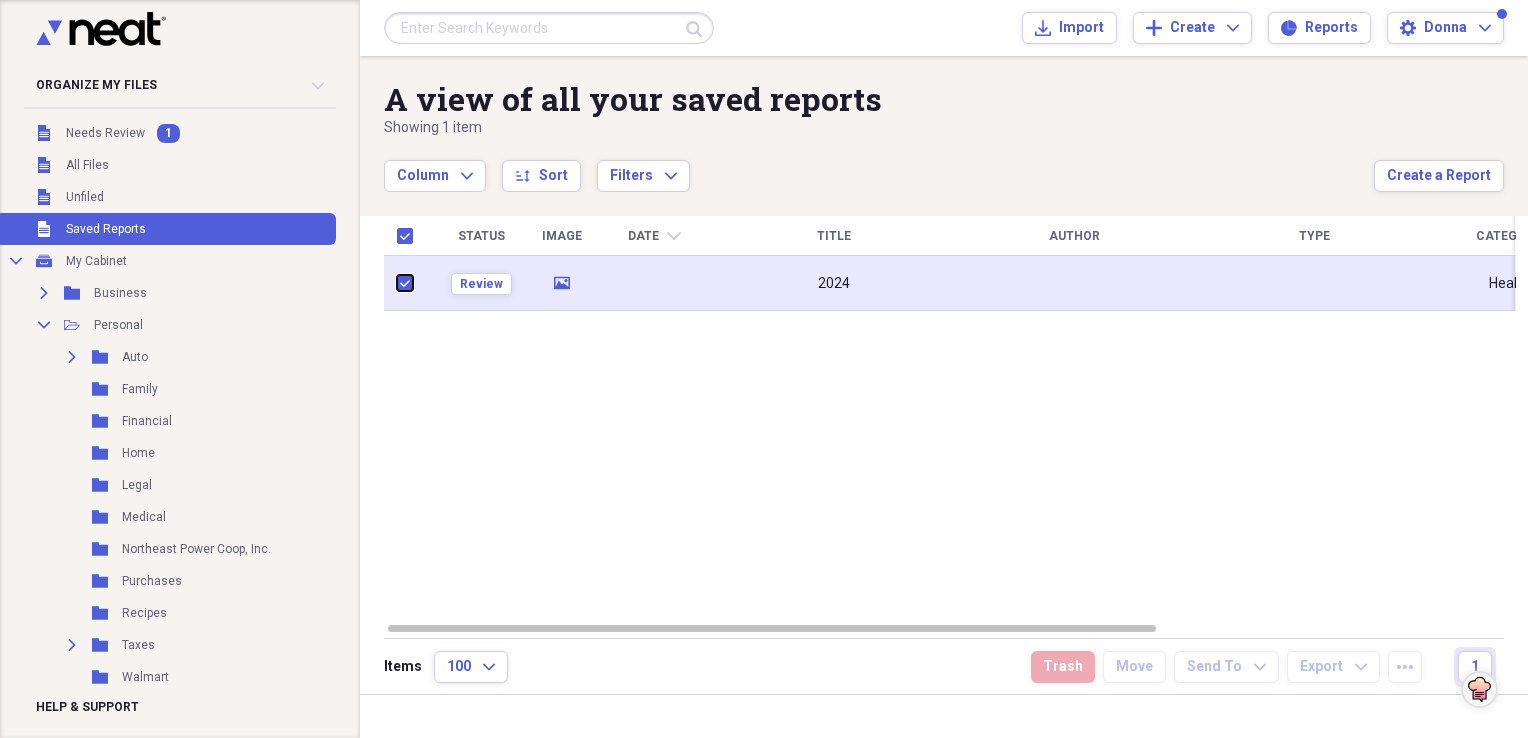 checkbox on "true" 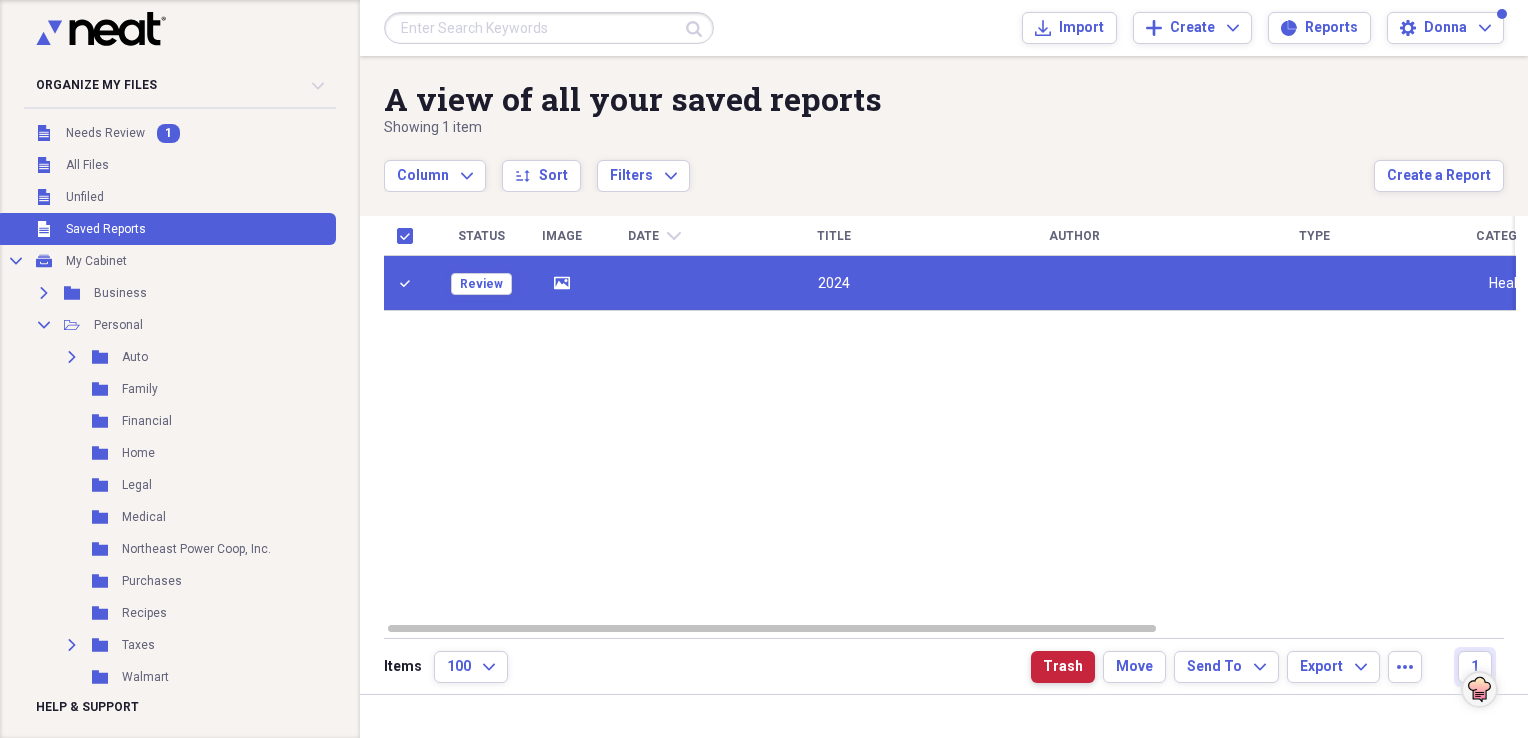 click on "Trash" at bounding box center [1063, 667] 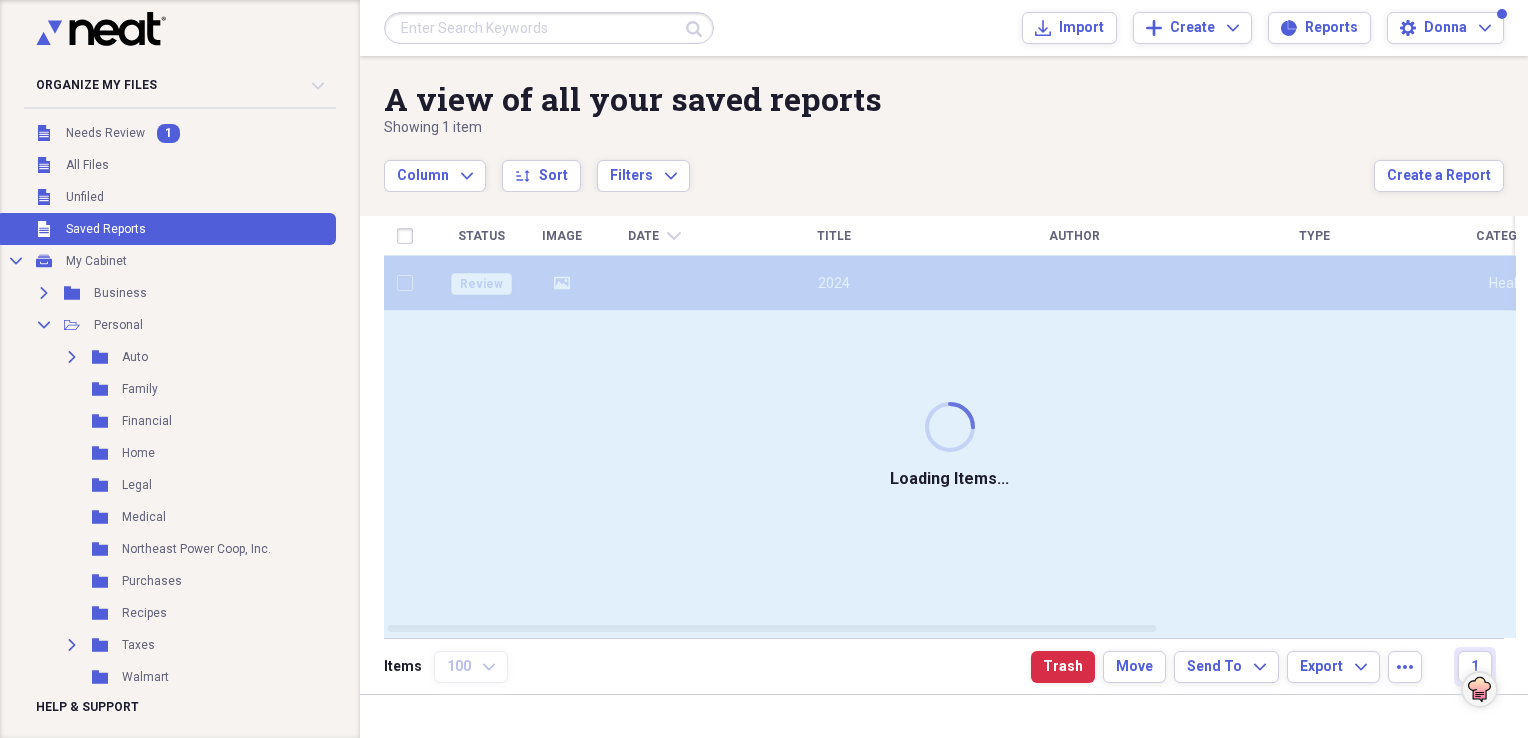 checkbox on "false" 